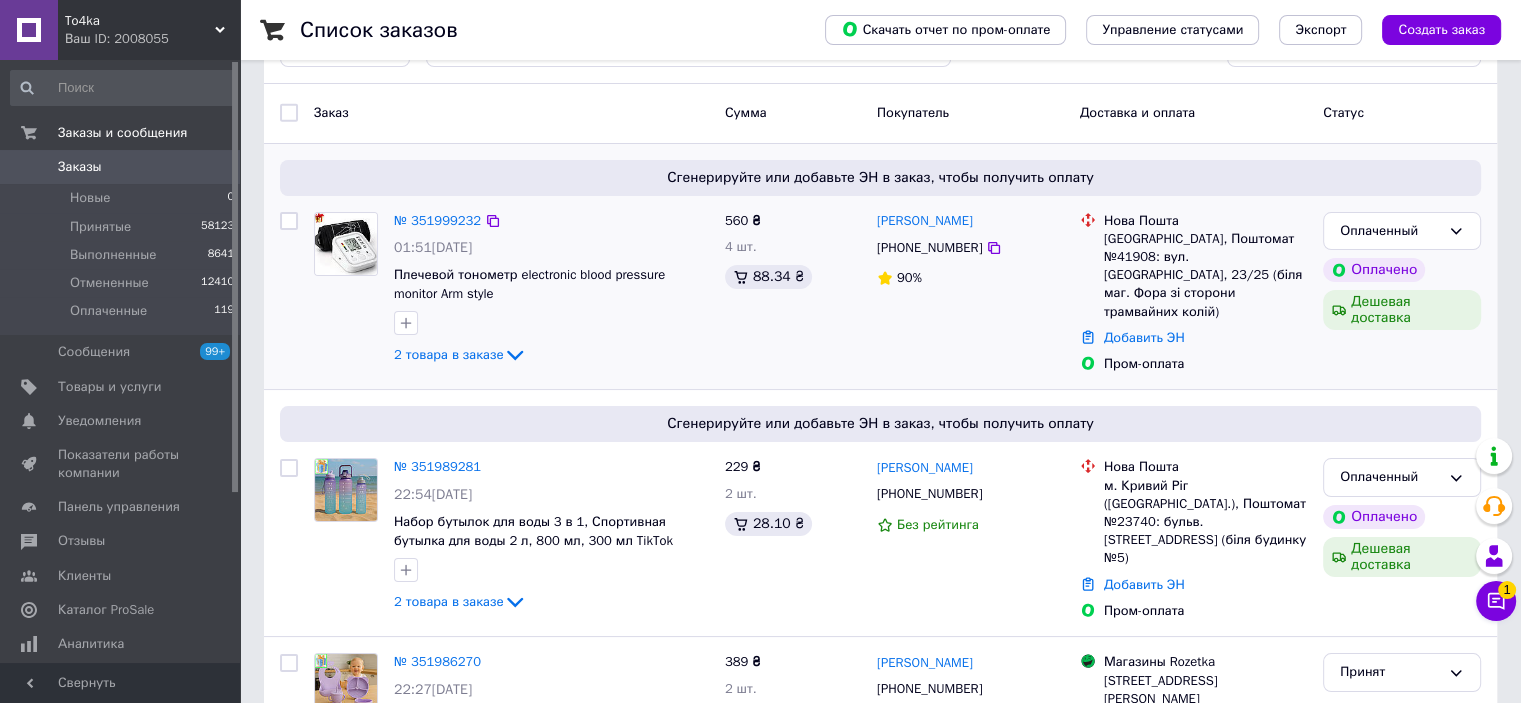 scroll, scrollTop: 0, scrollLeft: 0, axis: both 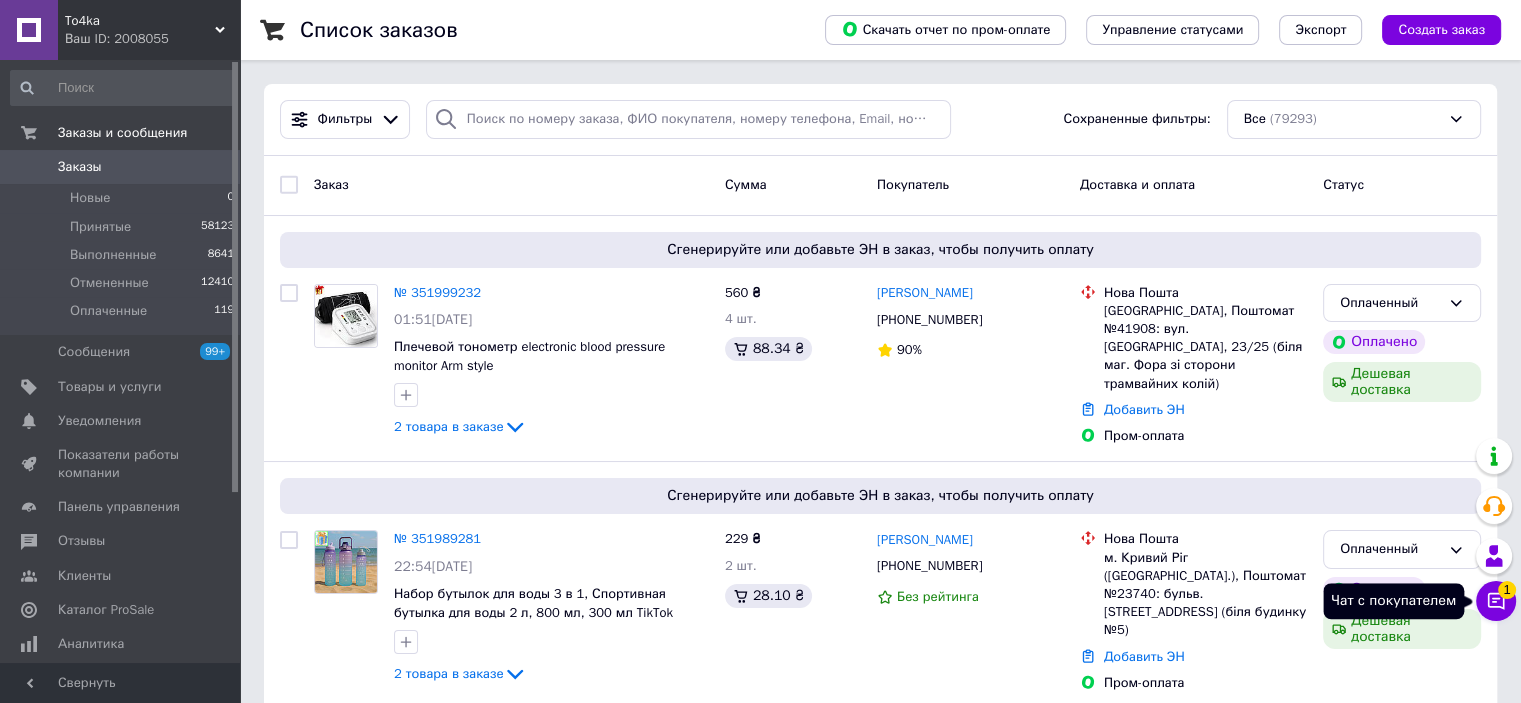 click 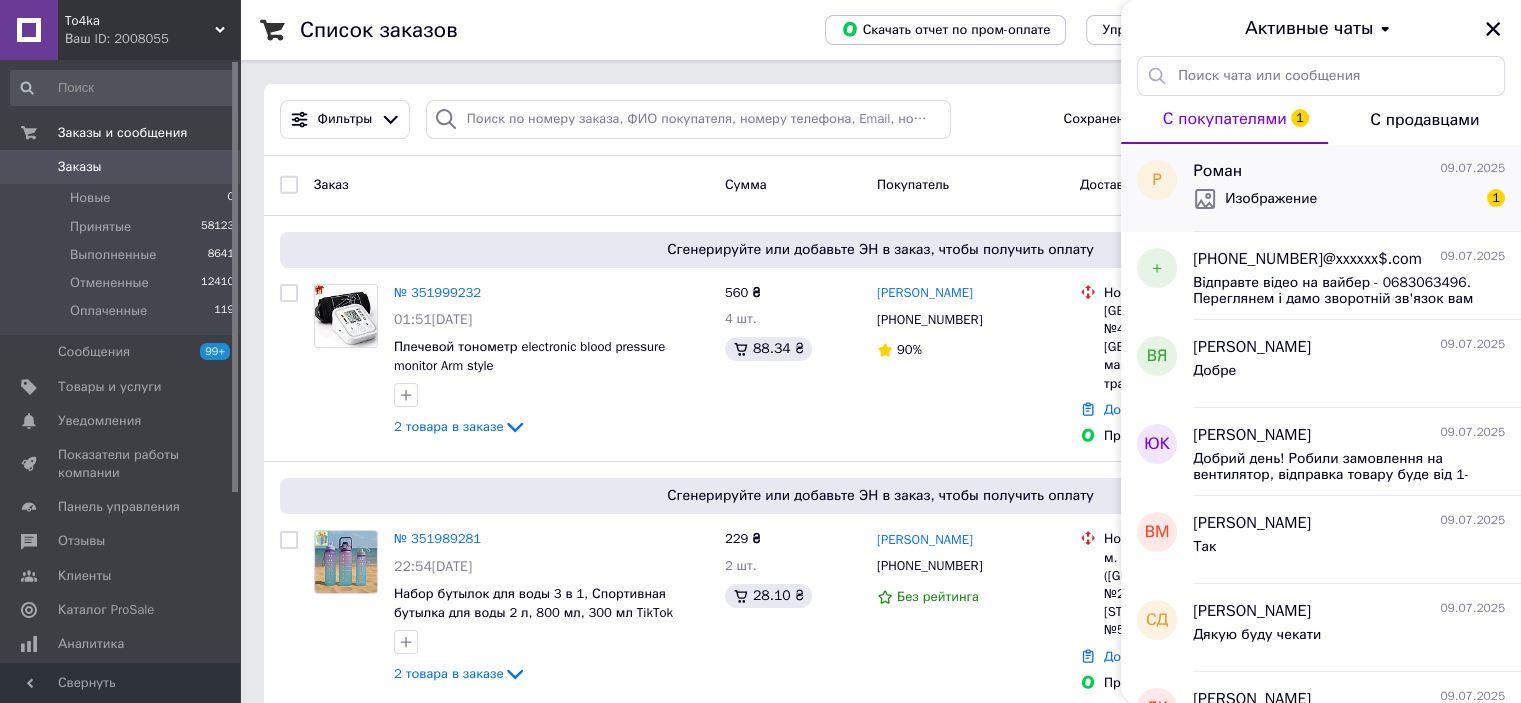 click on "Изображение 1" at bounding box center (1349, 199) 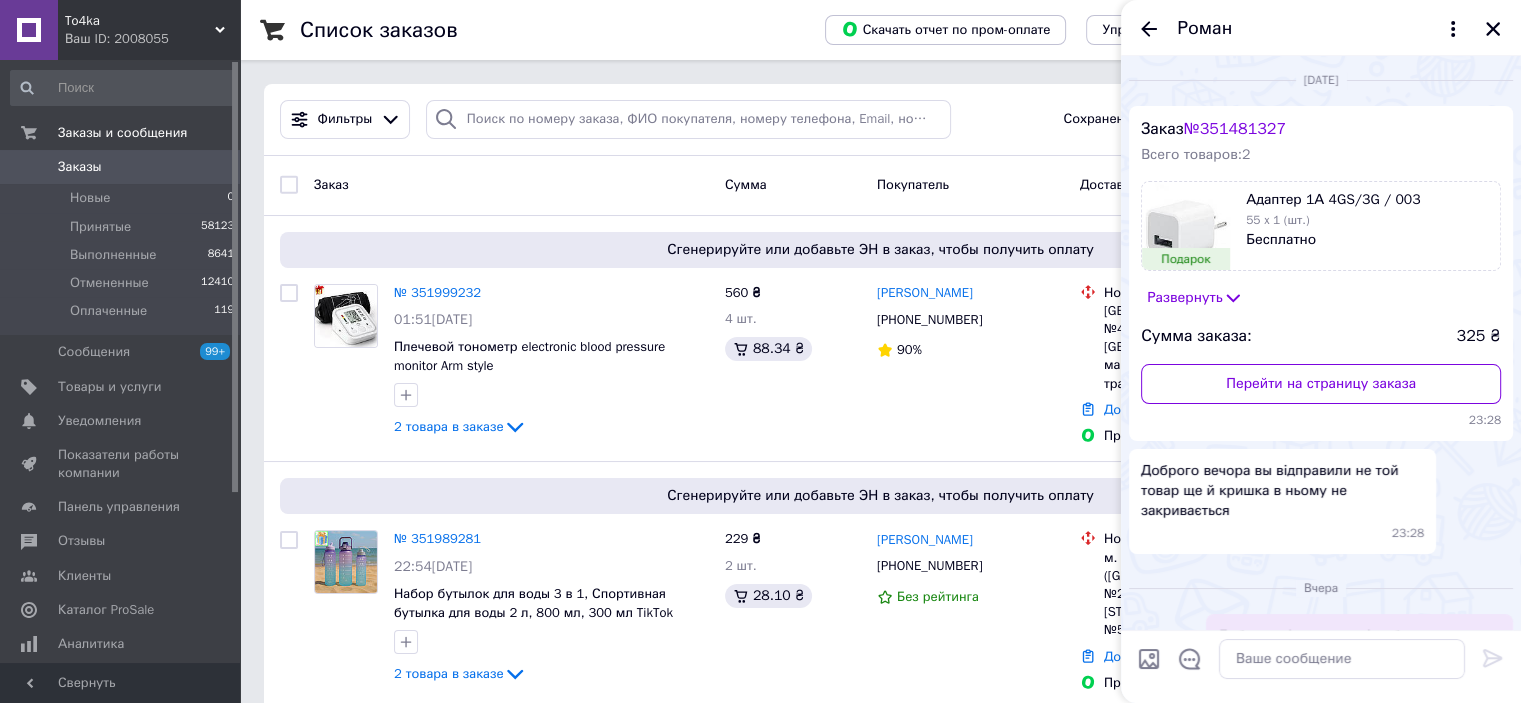 scroll, scrollTop: 0, scrollLeft: 0, axis: both 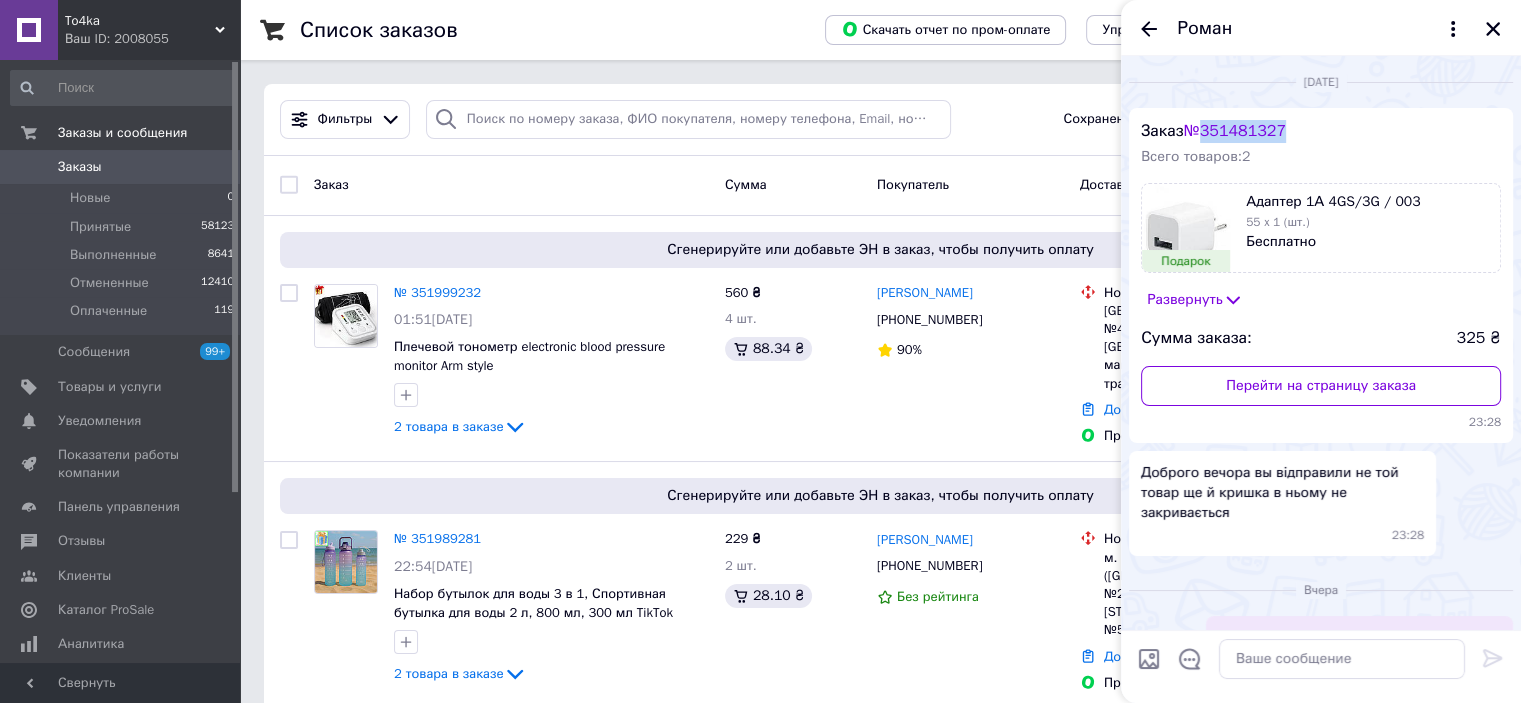 drag, startPoint x: 1307, startPoint y: 118, endPoint x: 1211, endPoint y: 126, distance: 96.332756 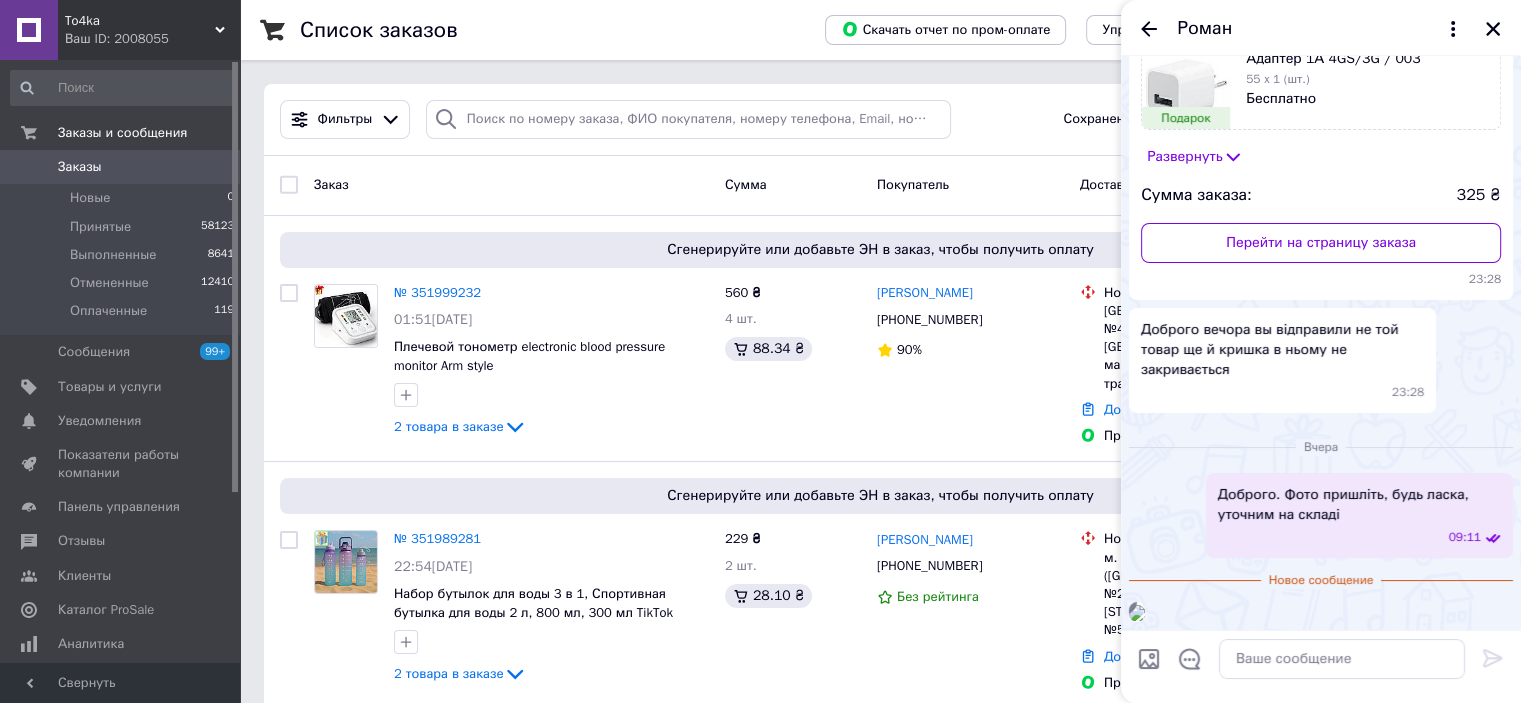scroll, scrollTop: 423, scrollLeft: 0, axis: vertical 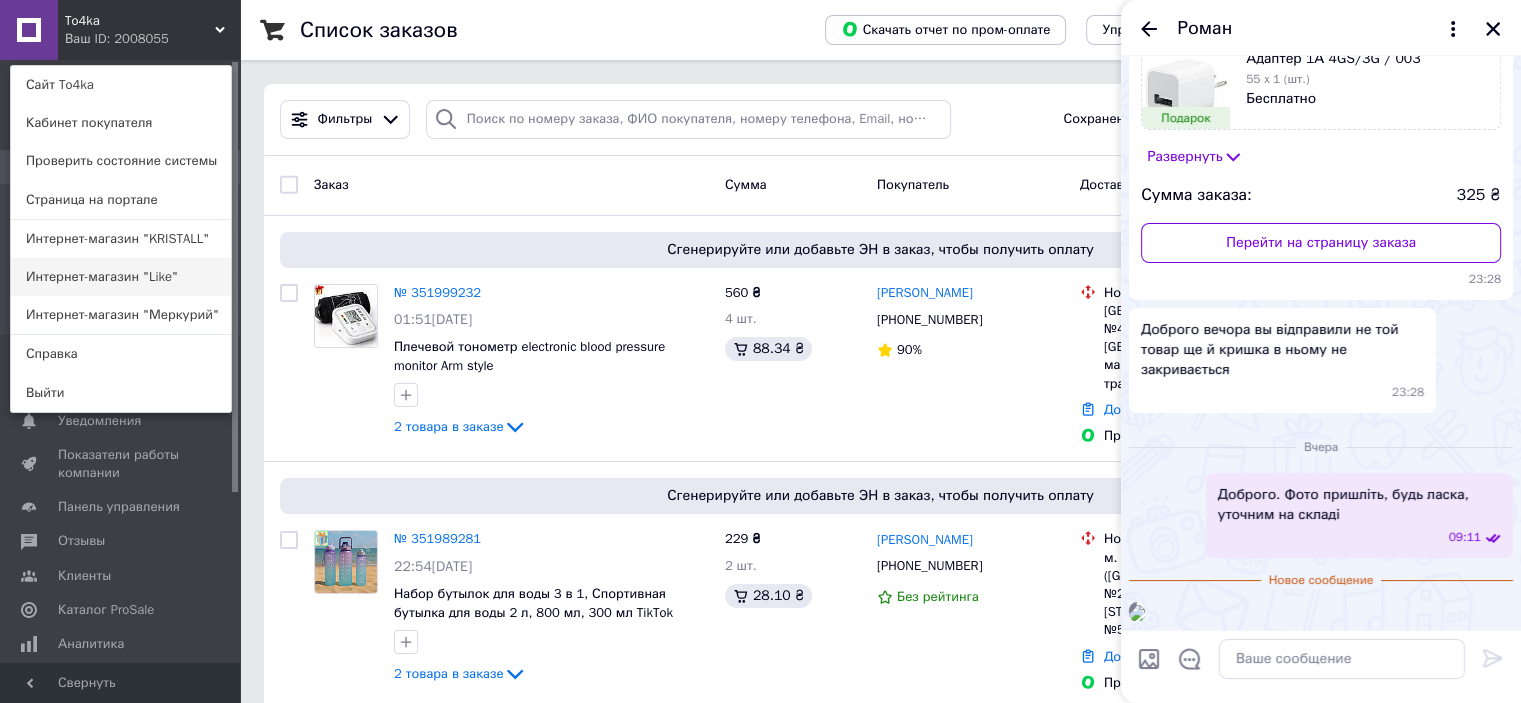 click on "Интернет-магазин "Like"" at bounding box center (121, 277) 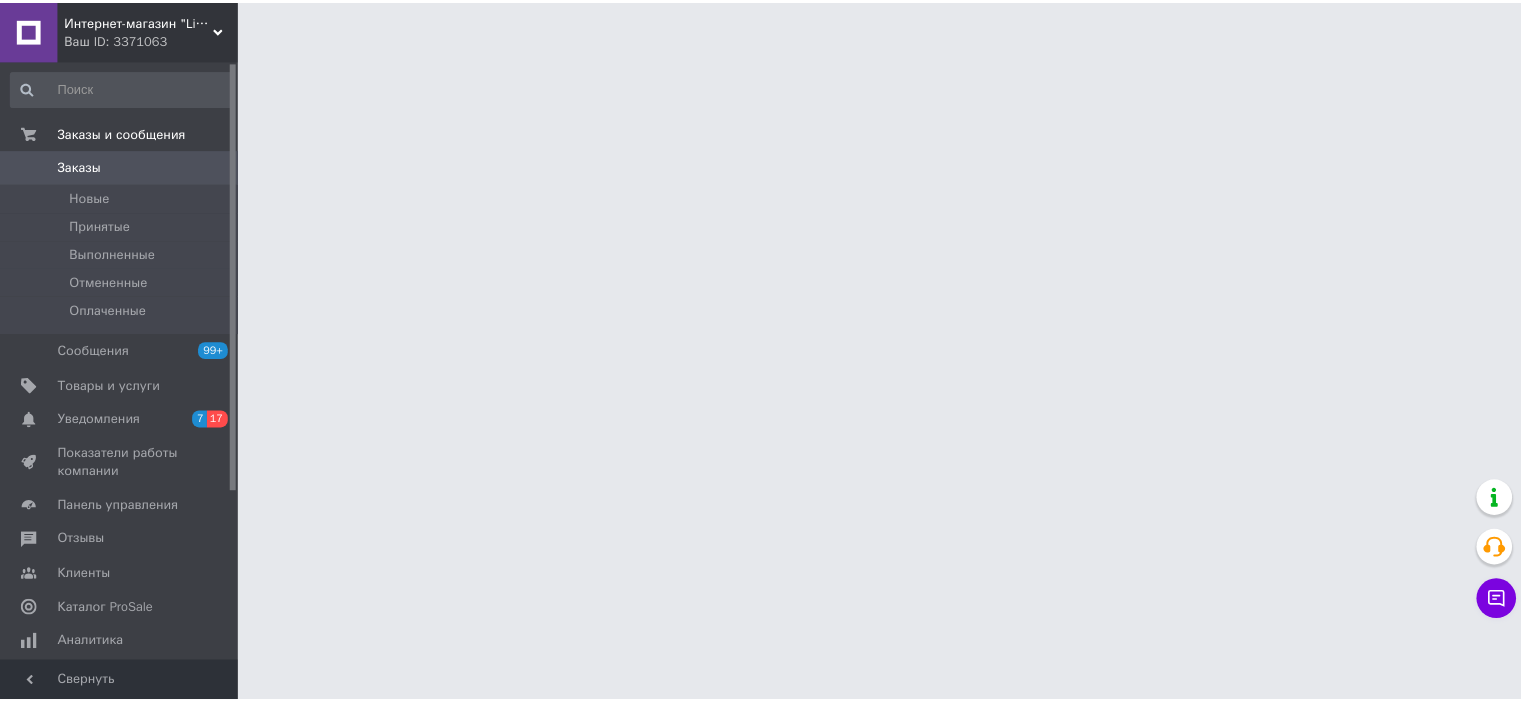 scroll, scrollTop: 0, scrollLeft: 0, axis: both 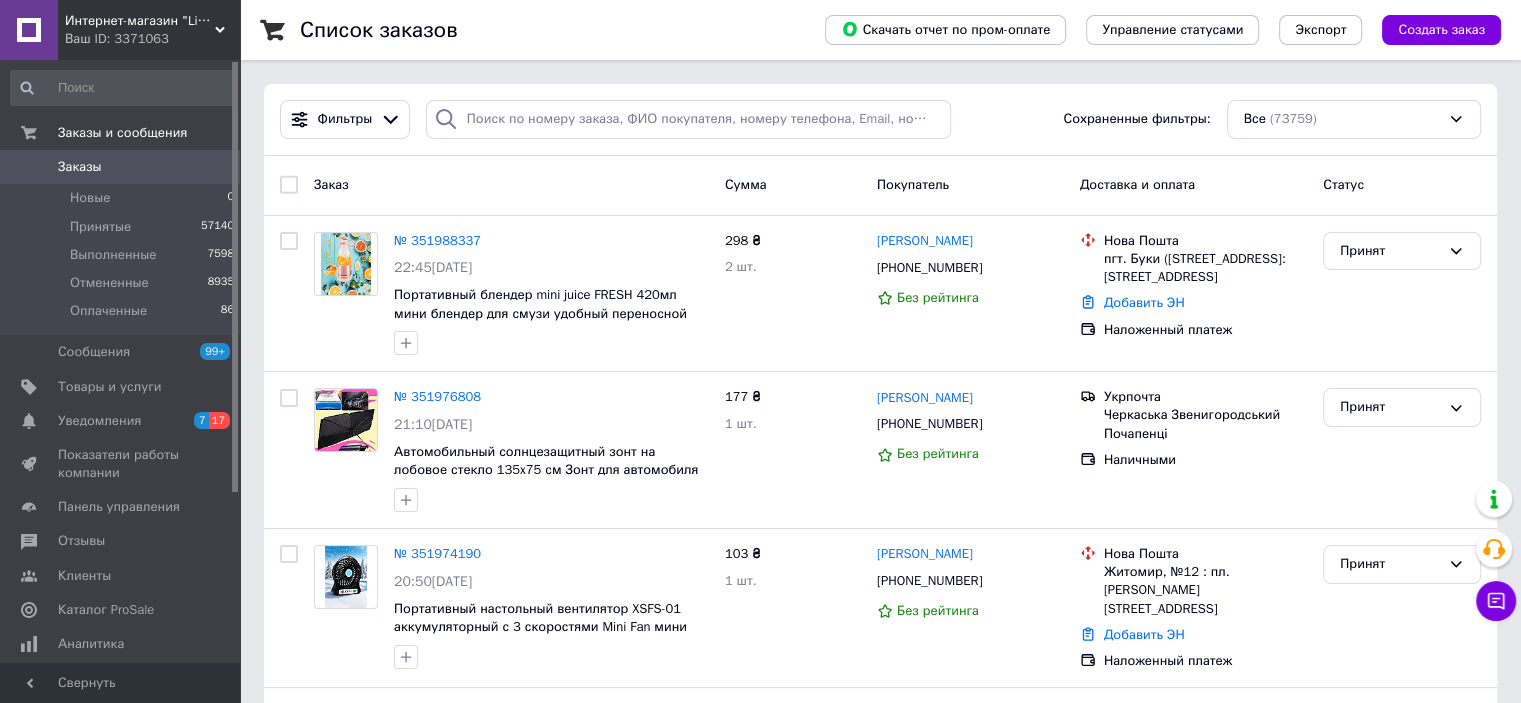 click on "Интернет-магазин "Like" Ваш ID: 3371063" at bounding box center [149, 30] 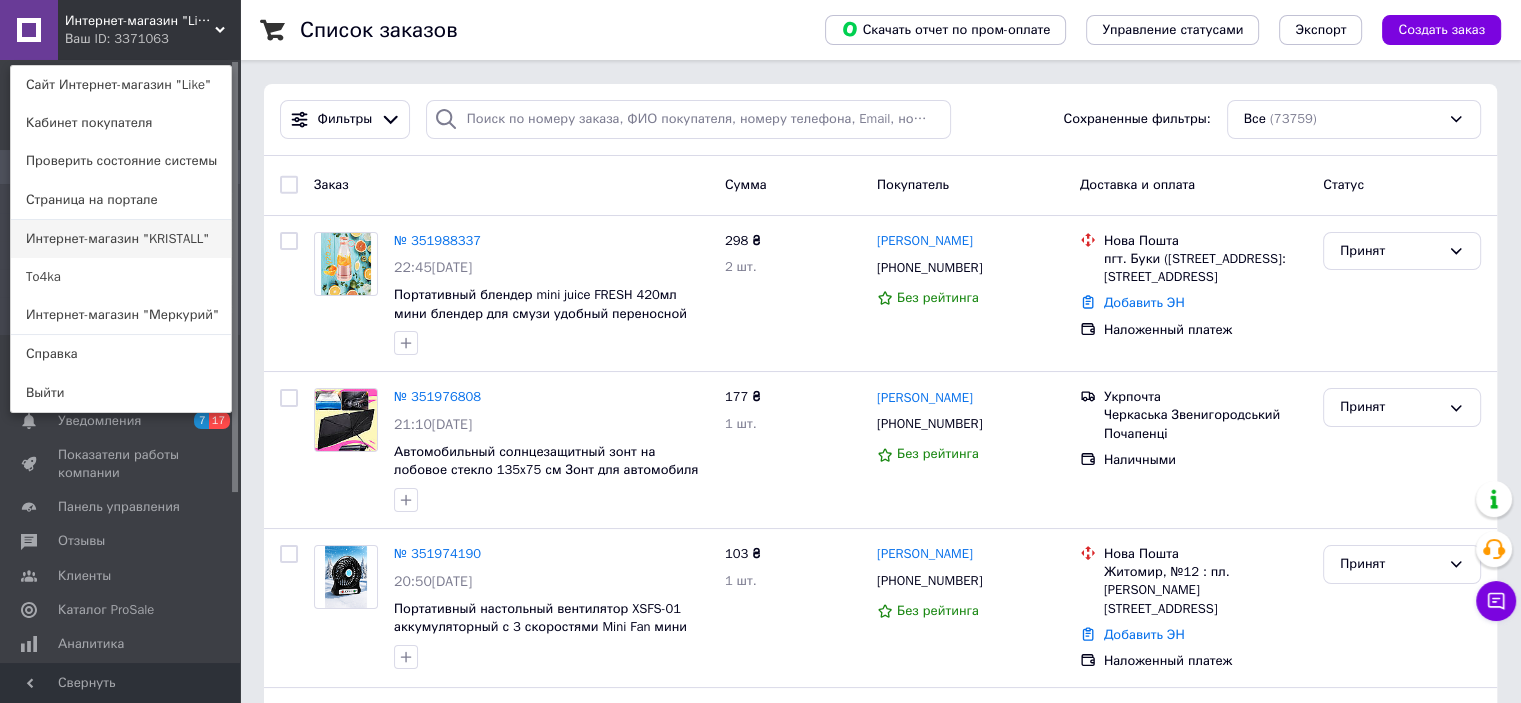 click on "Интернет-магазин "KRISTALL"" at bounding box center [121, 239] 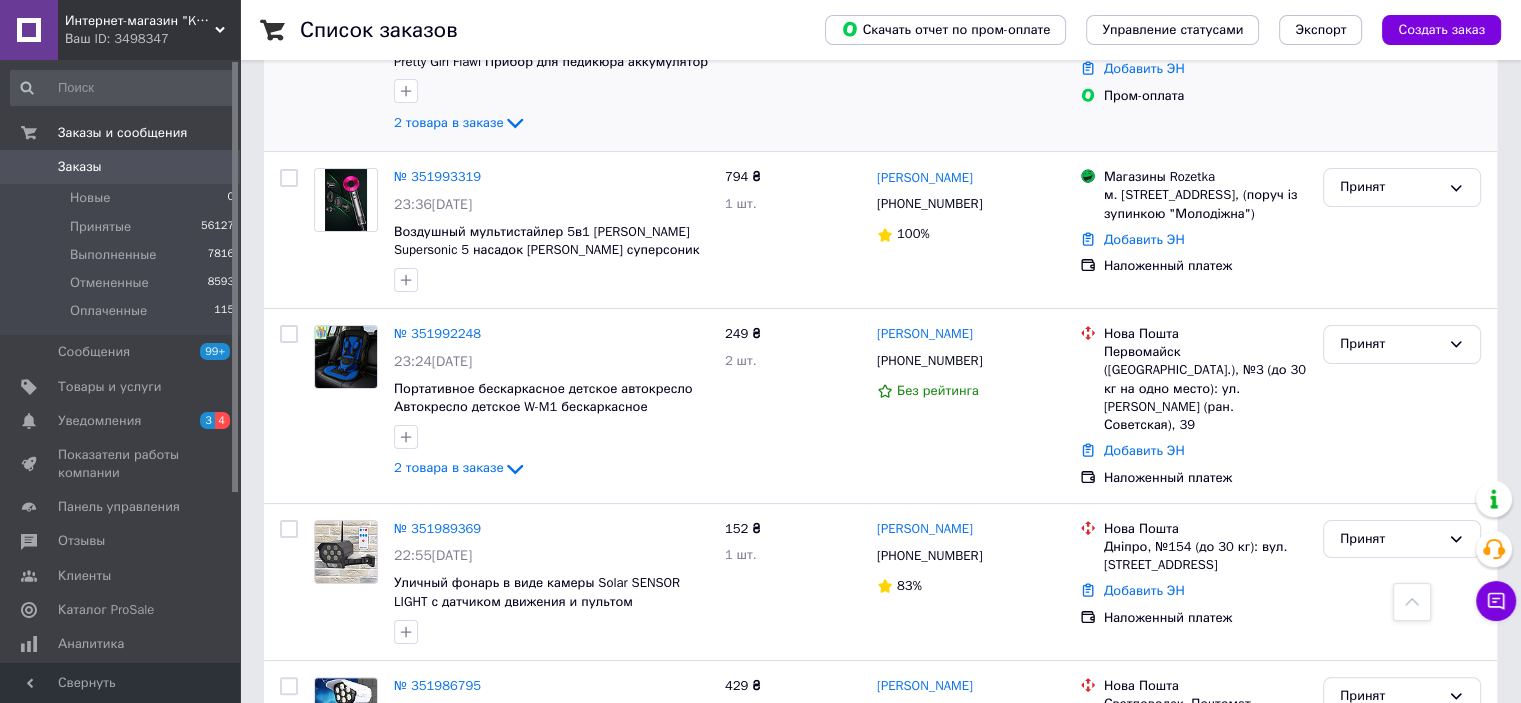 scroll, scrollTop: 0, scrollLeft: 0, axis: both 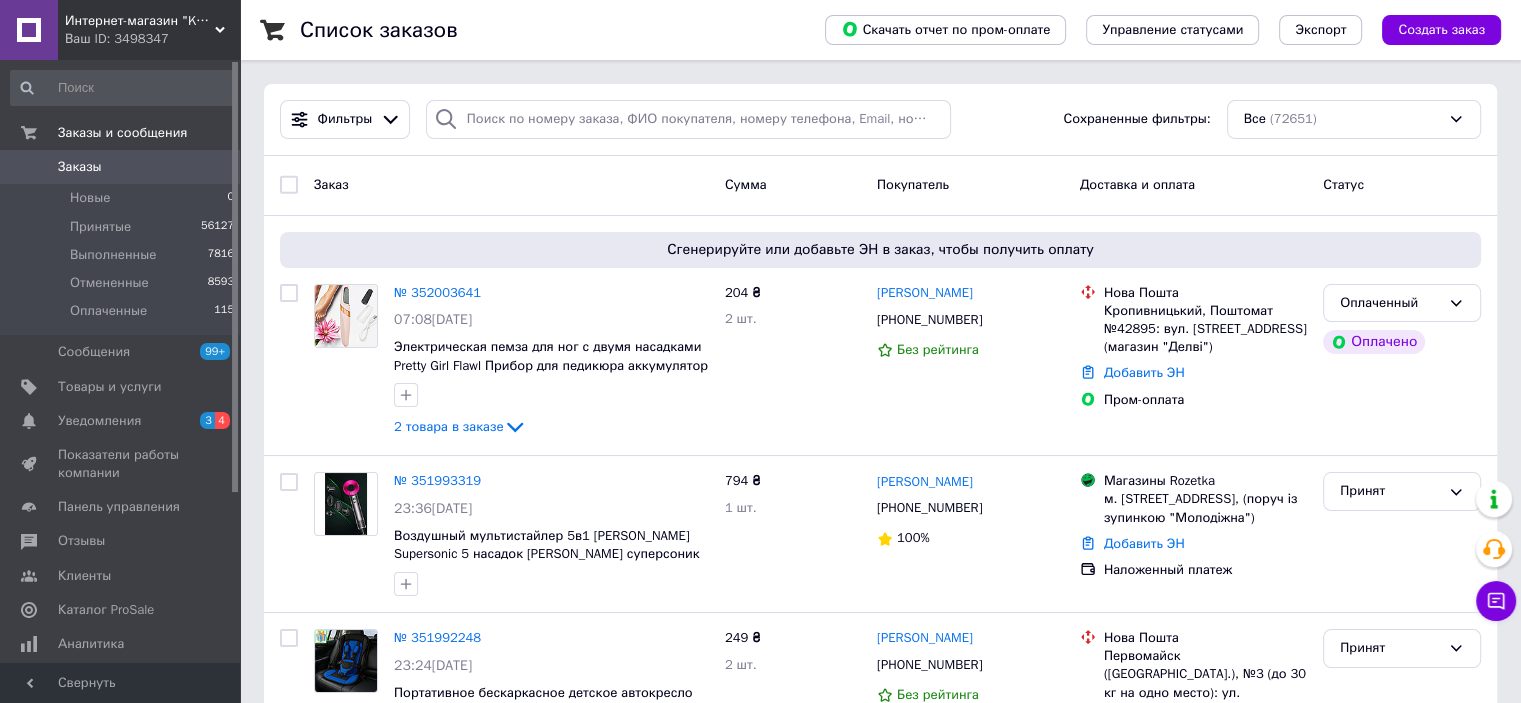 click on "Ваш ID: 3498347" at bounding box center (152, 39) 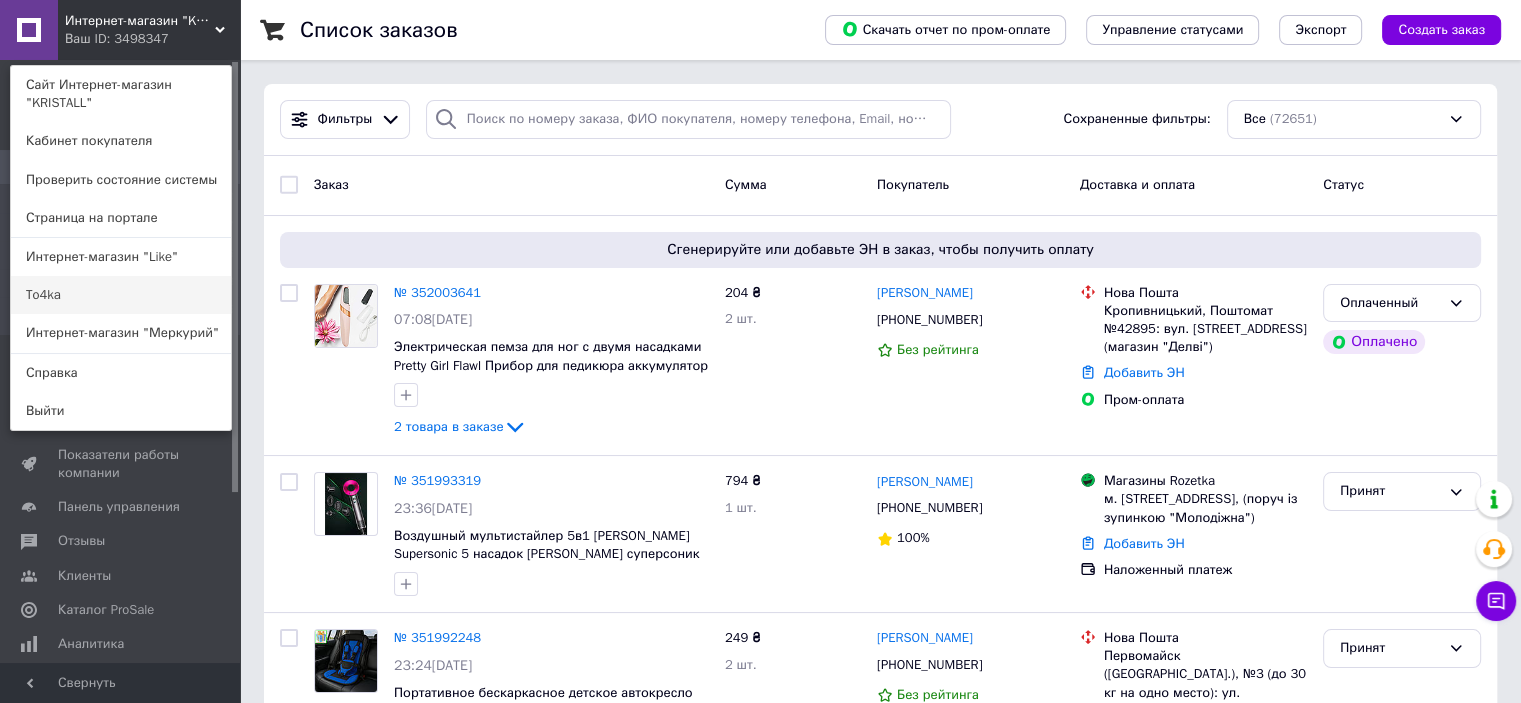click on "To4ka" at bounding box center (121, 295) 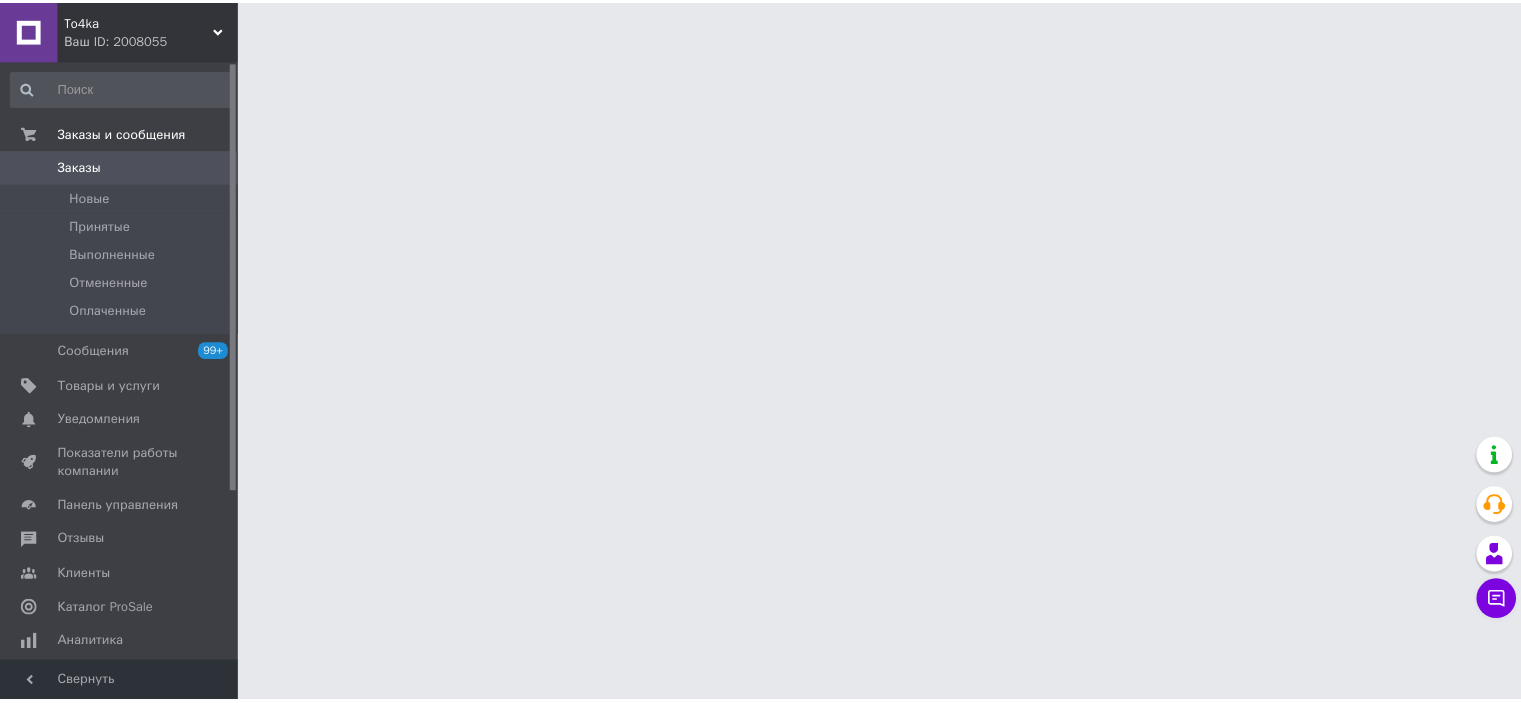 scroll, scrollTop: 0, scrollLeft: 0, axis: both 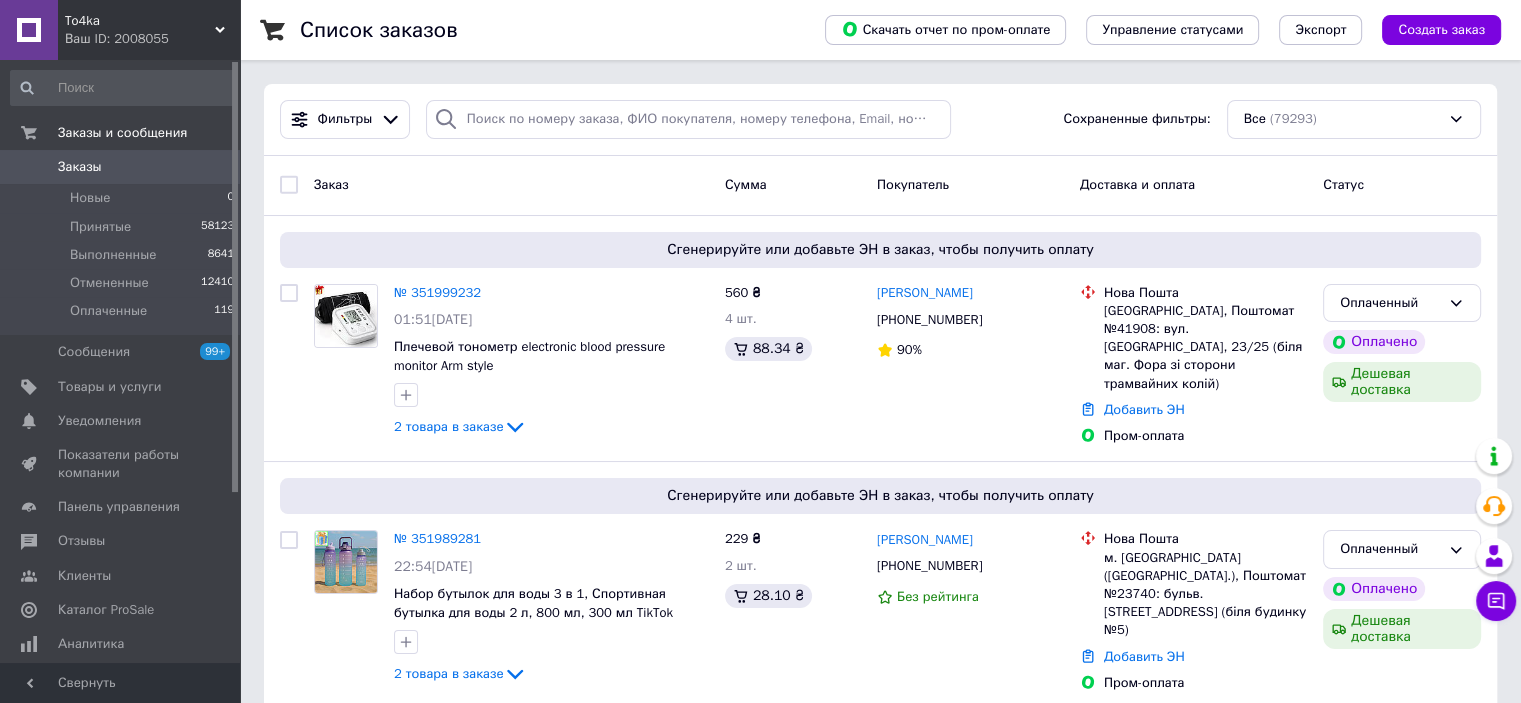 click on "Список заказов   Скачать отчет по пром-оплате Управление статусами Экспорт Создать заказ Фильтры Сохраненные фильтры: Все (79293) Заказ Сумма Покупатель Доставка и оплата Статус Сгенерируйте или добавьте ЭН в заказ, чтобы получить оплату № 351999232 01:51, 10.07.2025 Плечевой тонометр electronic blood pressure monitor Arm style 2 товара в заказе 560 ₴ 4 шт. 88.34 ₴ Артем Прекрасний +380937969332 90% Нова Пошта Київ, Поштомат №41908: вул. Кибальчича, 23/25 (біля маг. Фора зі сторони трамвайних колій) Добавить ЭН Пром-оплата Оплаченный Оплачено Дешевая доставка № 351989281 22:54, 09.07.2025 2 товара в заказе 229 ₴ 2 шт. 389 ₴" at bounding box center [880, 2356] 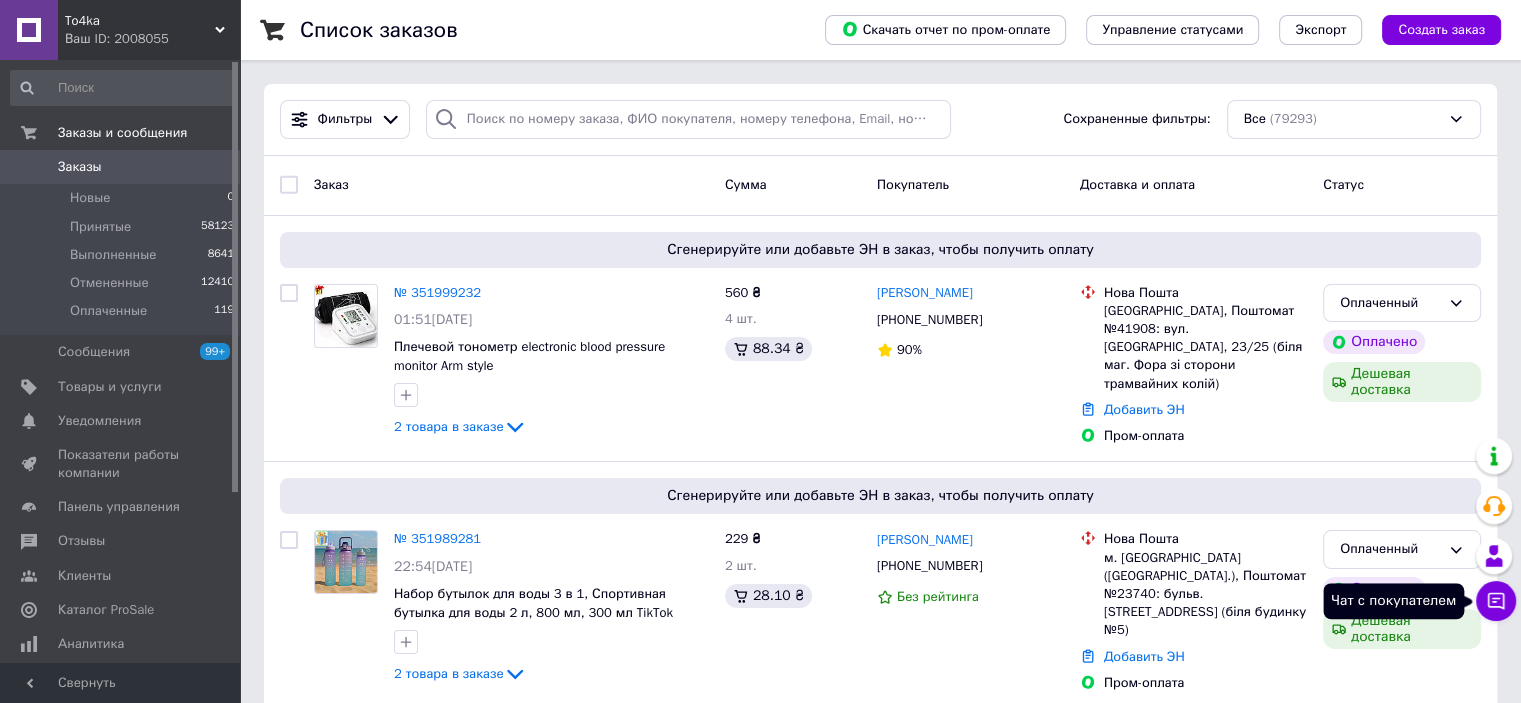 click 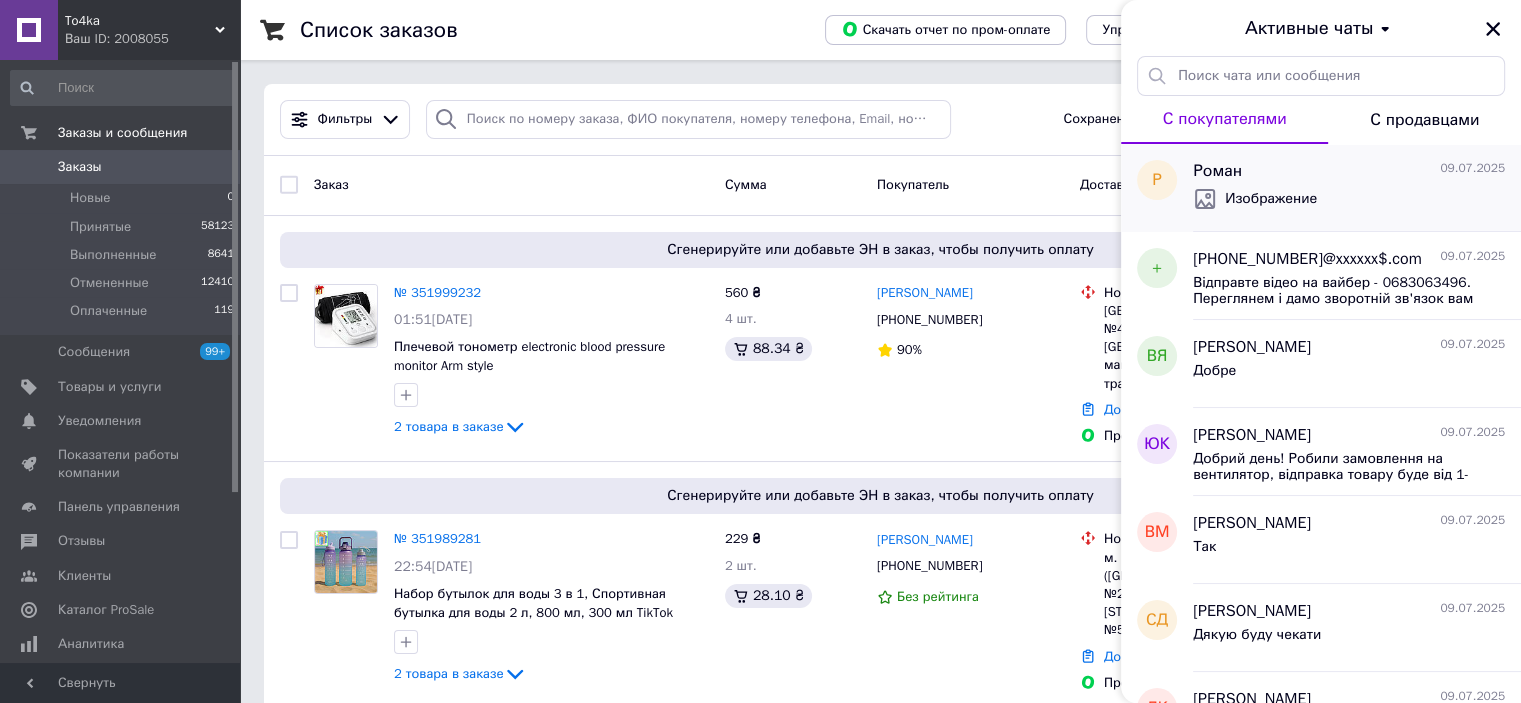 click on "Изображение" at bounding box center [1271, 199] 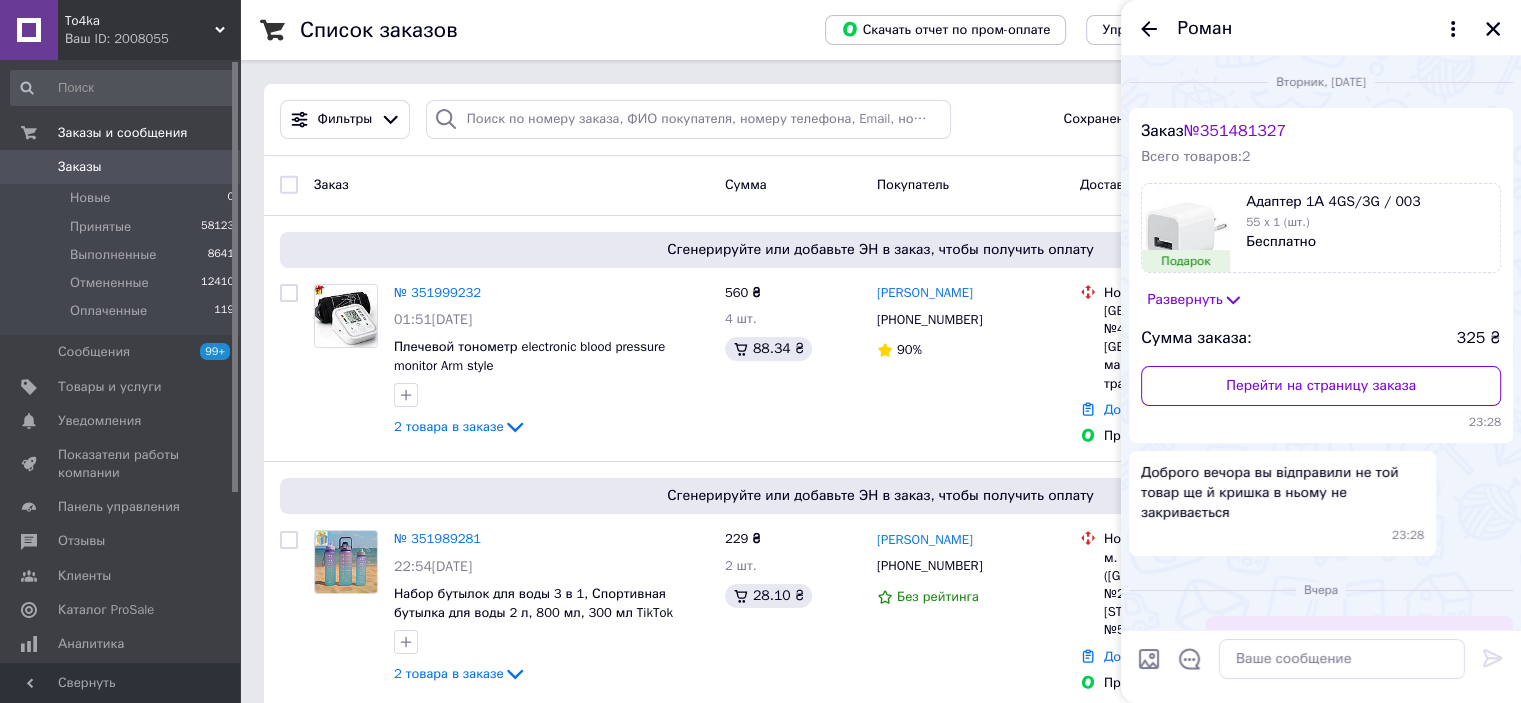 scroll, scrollTop: 262, scrollLeft: 0, axis: vertical 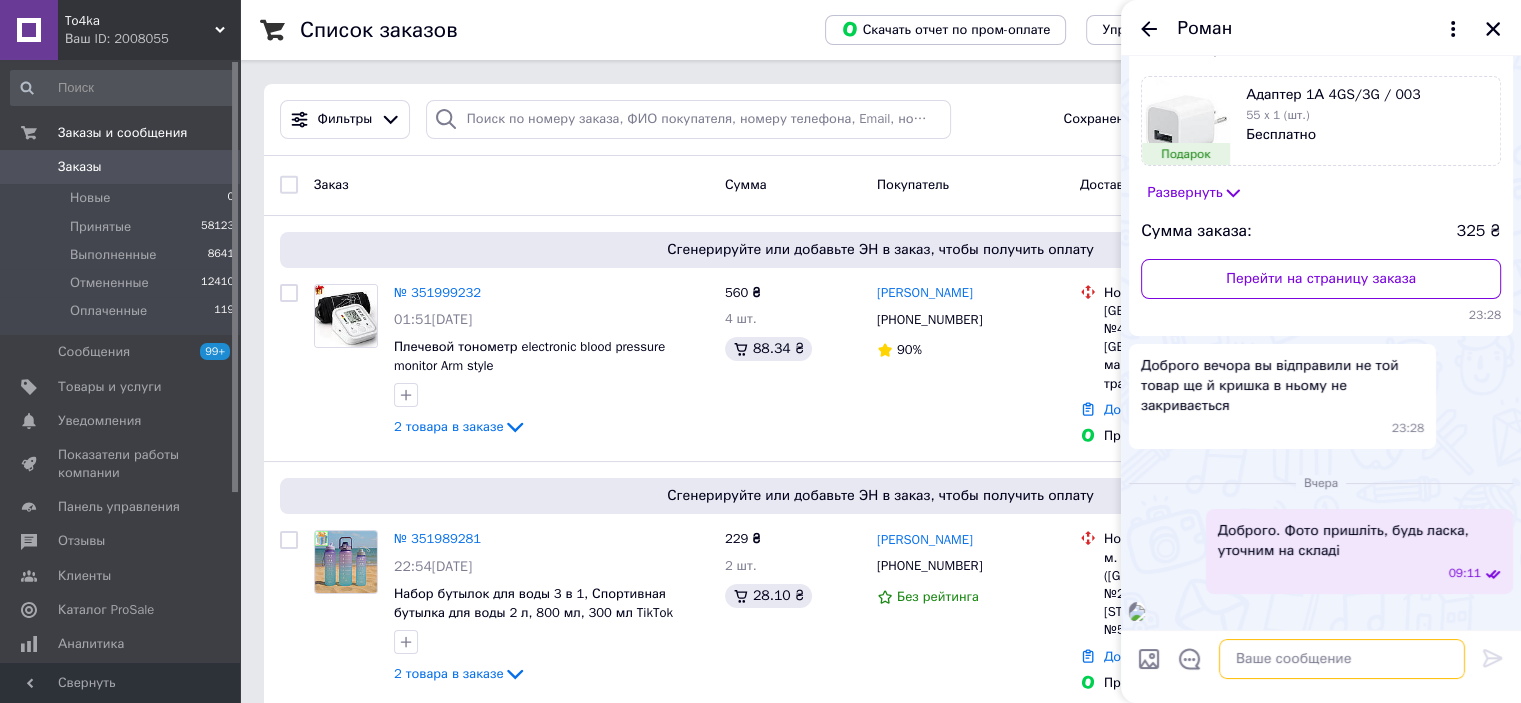 click at bounding box center [1342, 659] 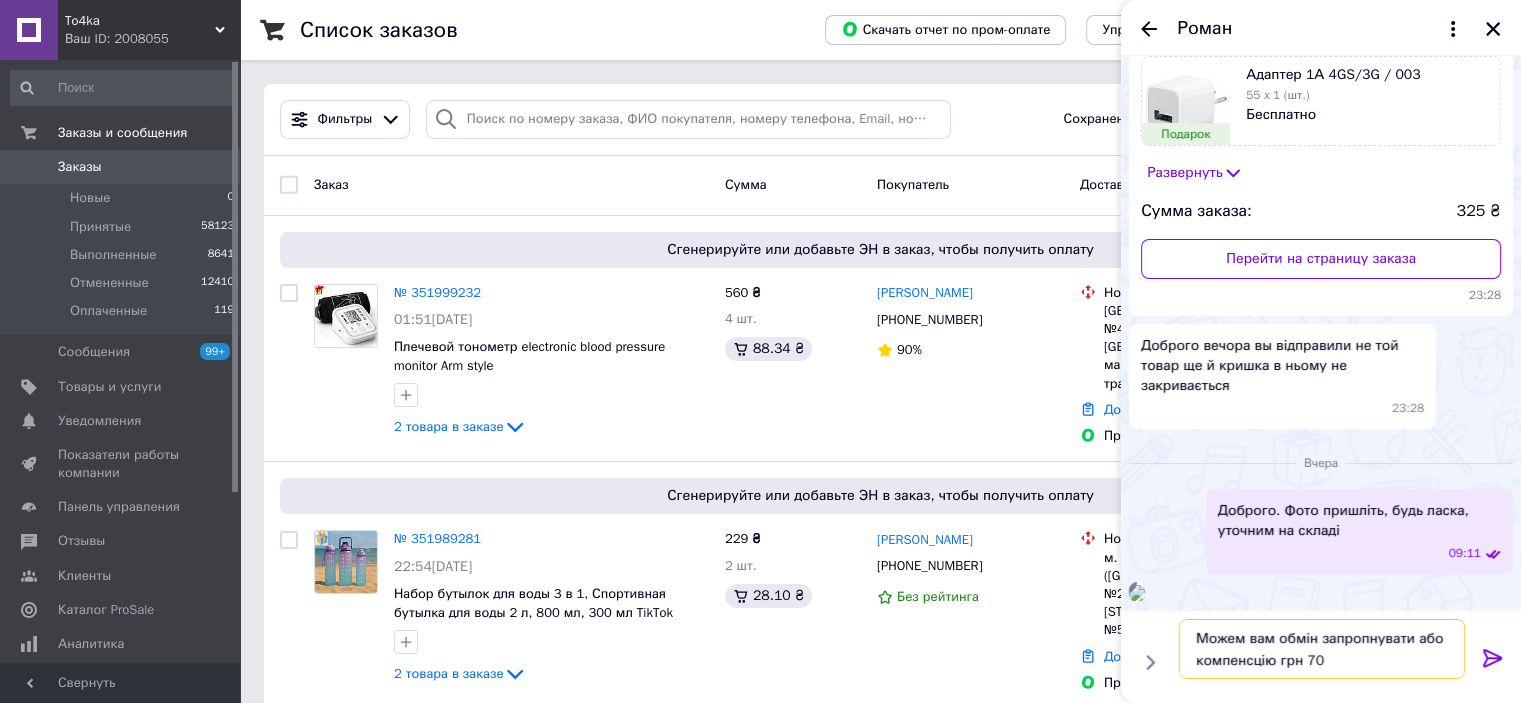 scroll, scrollTop: 406, scrollLeft: 0, axis: vertical 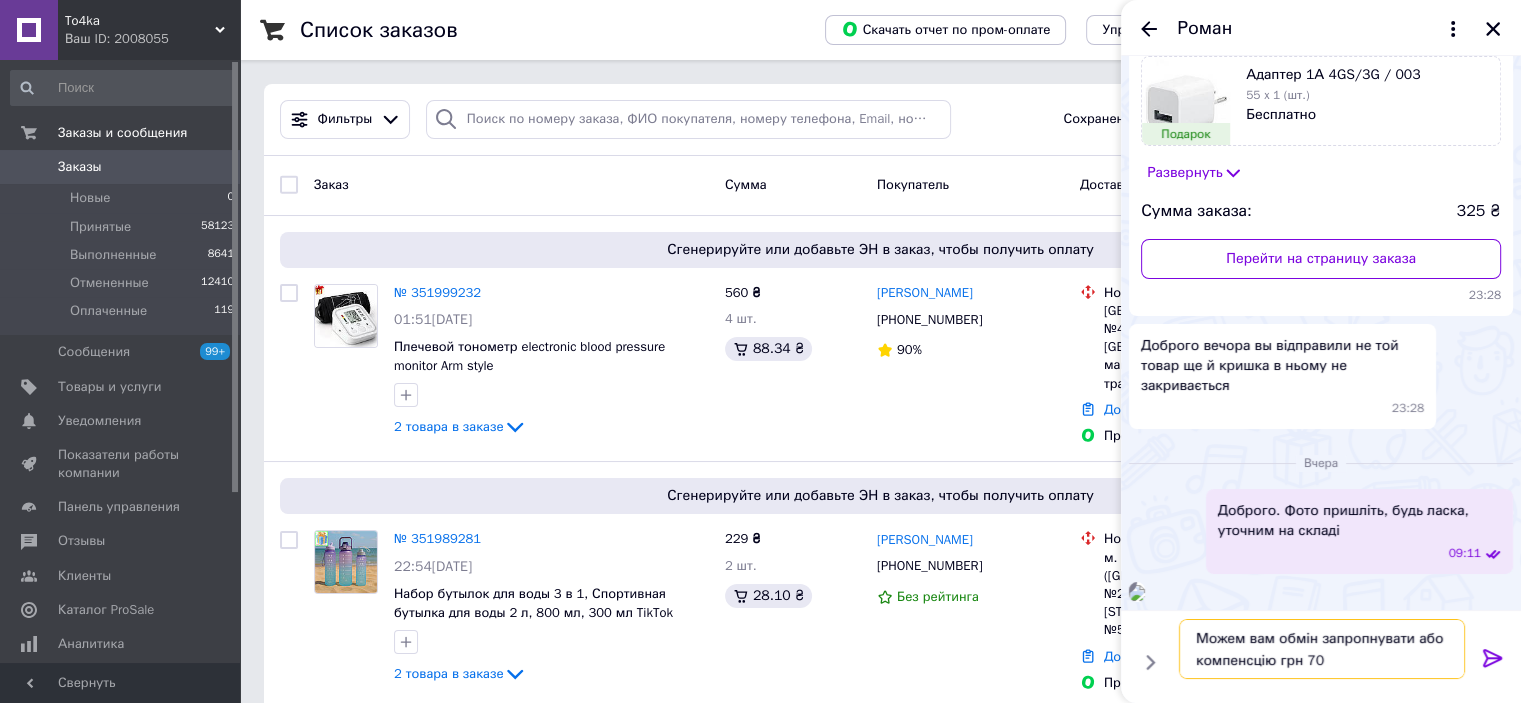 click on "Можем вам обмін запропнувати або компенсцію грн 70" at bounding box center (1322, 649) 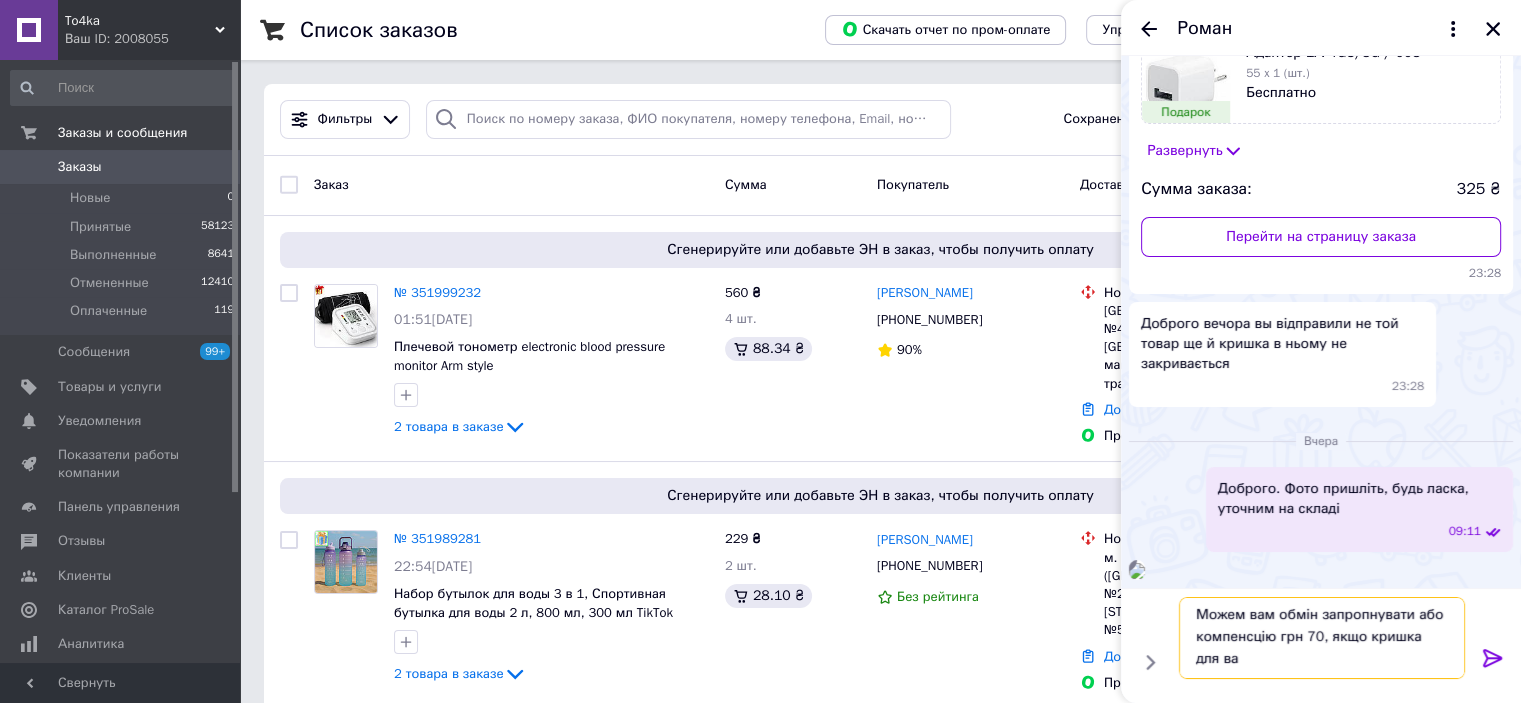 scroll, scrollTop: 1, scrollLeft: 0, axis: vertical 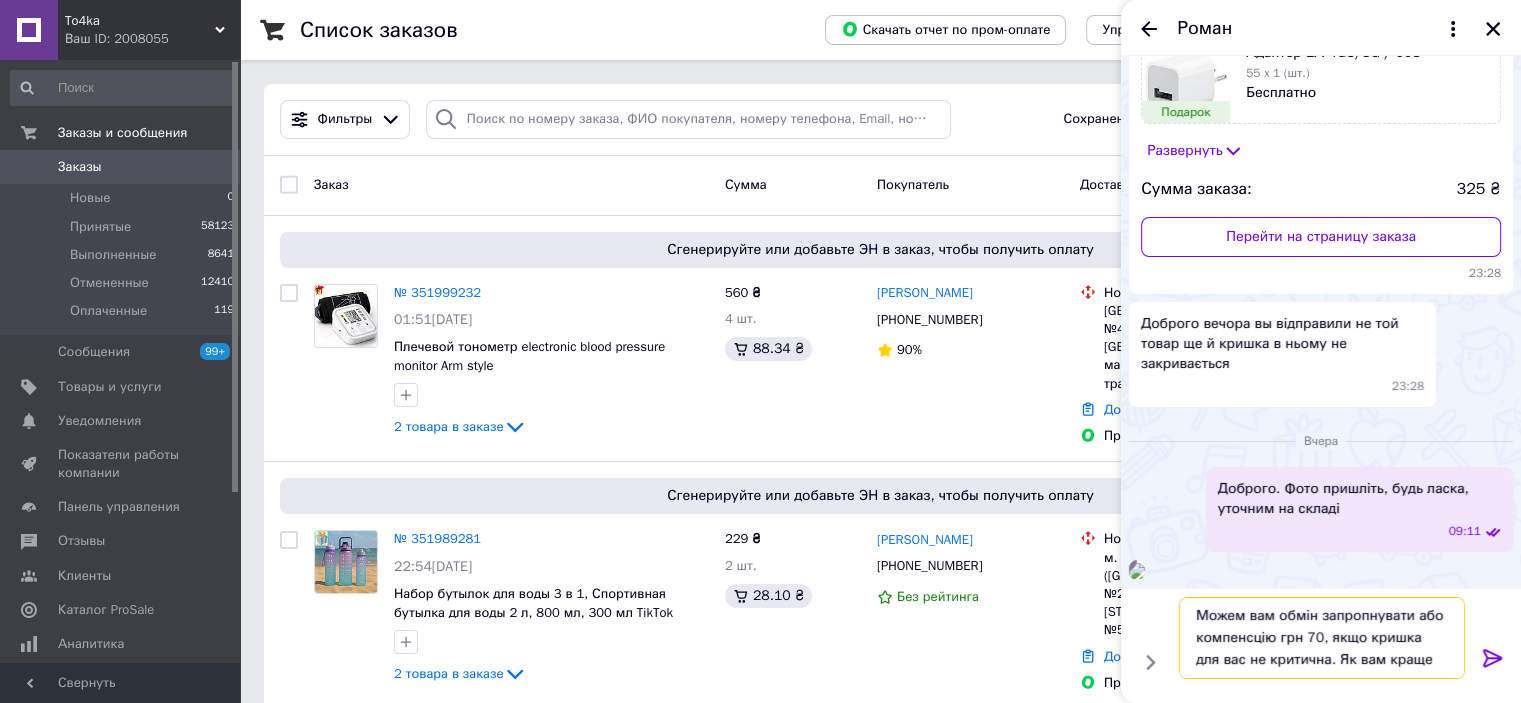 type on "Можем вам обмін запропнувати або компенсцію грн 70, якщо кришка для вас не критична. Як вам краще?" 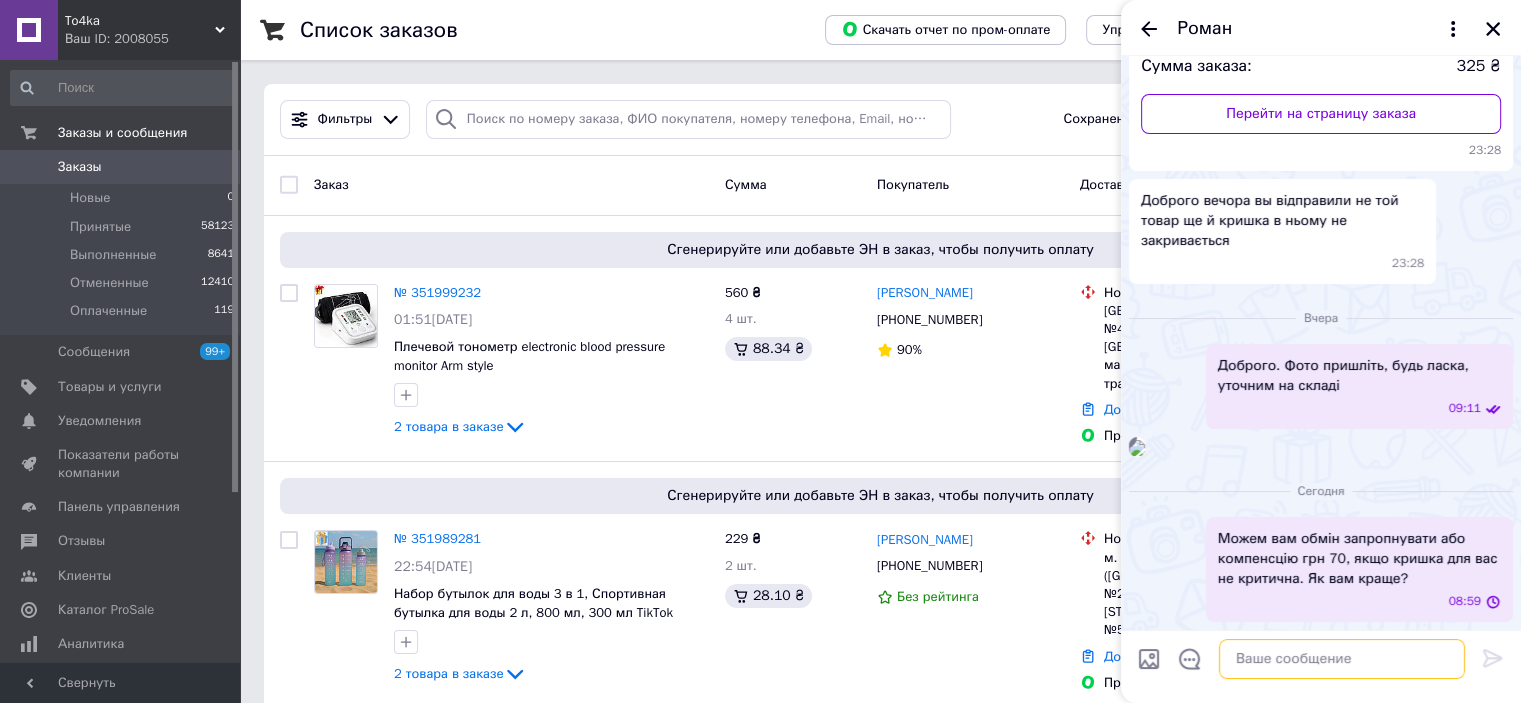 scroll, scrollTop: 0, scrollLeft: 0, axis: both 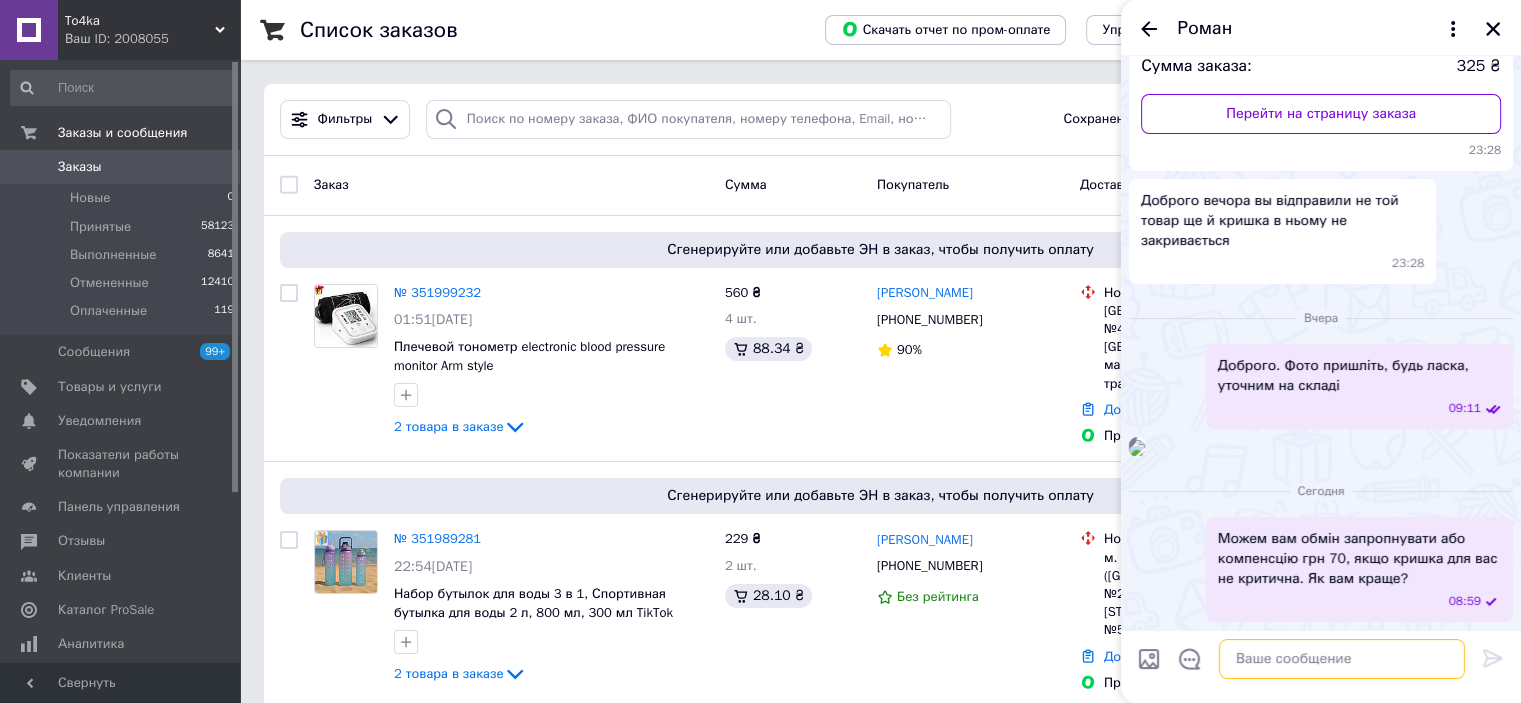 type 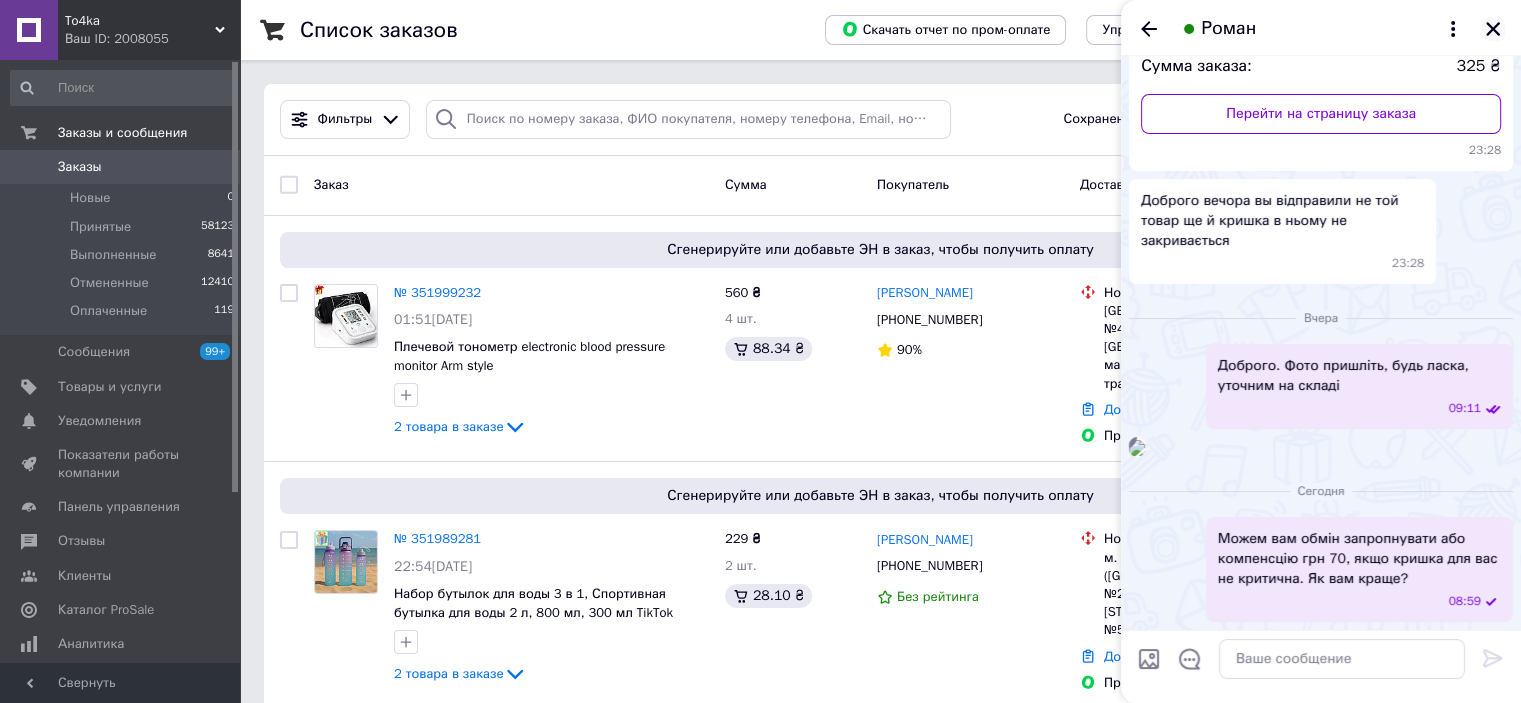 click 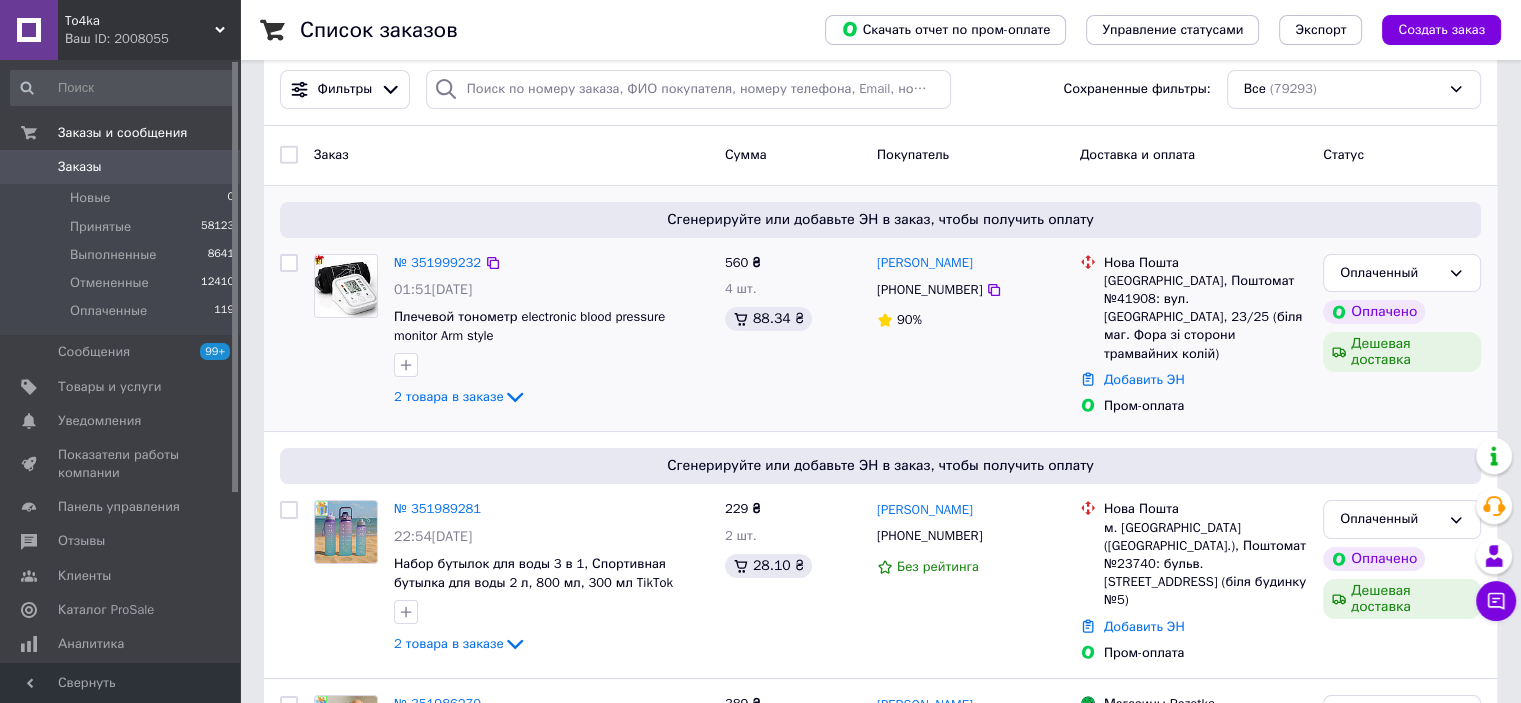 scroll, scrollTop: 0, scrollLeft: 0, axis: both 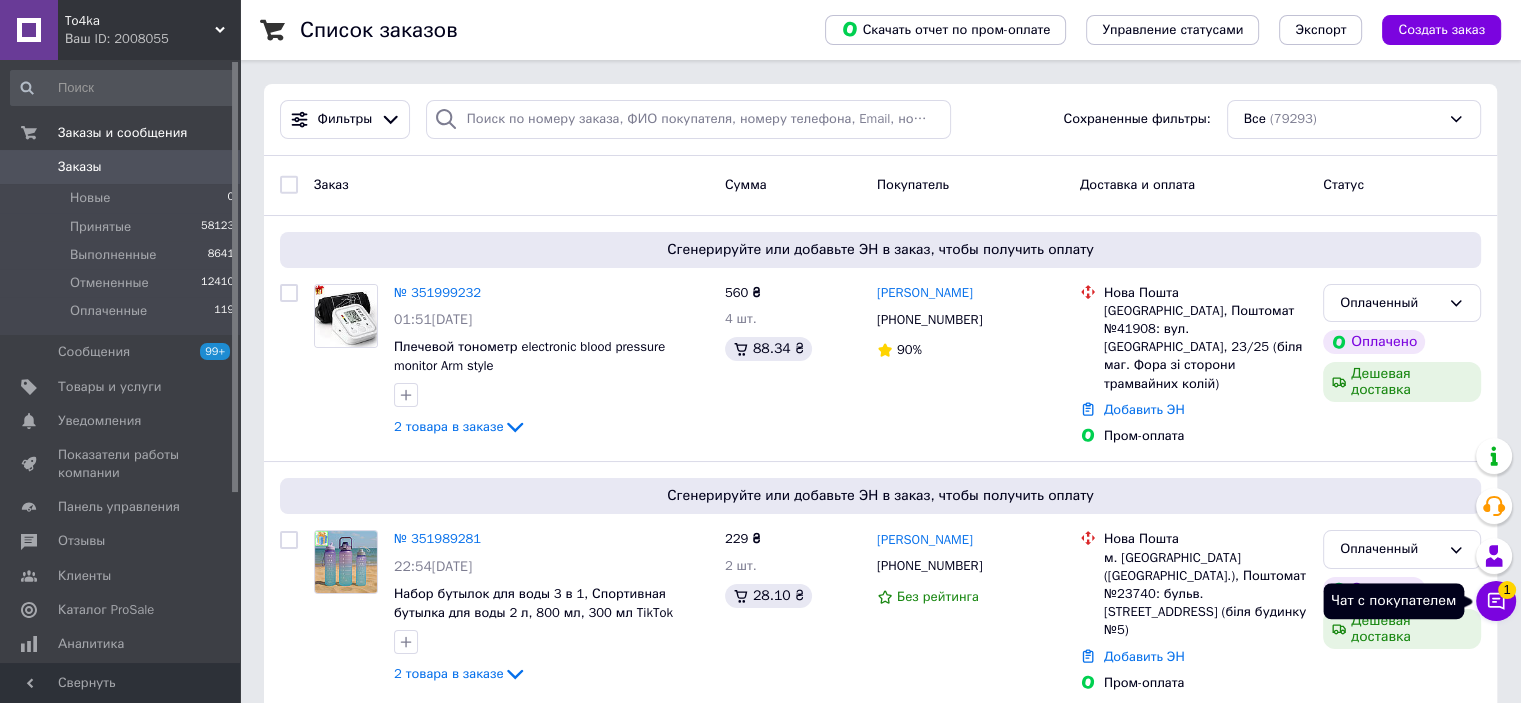 click 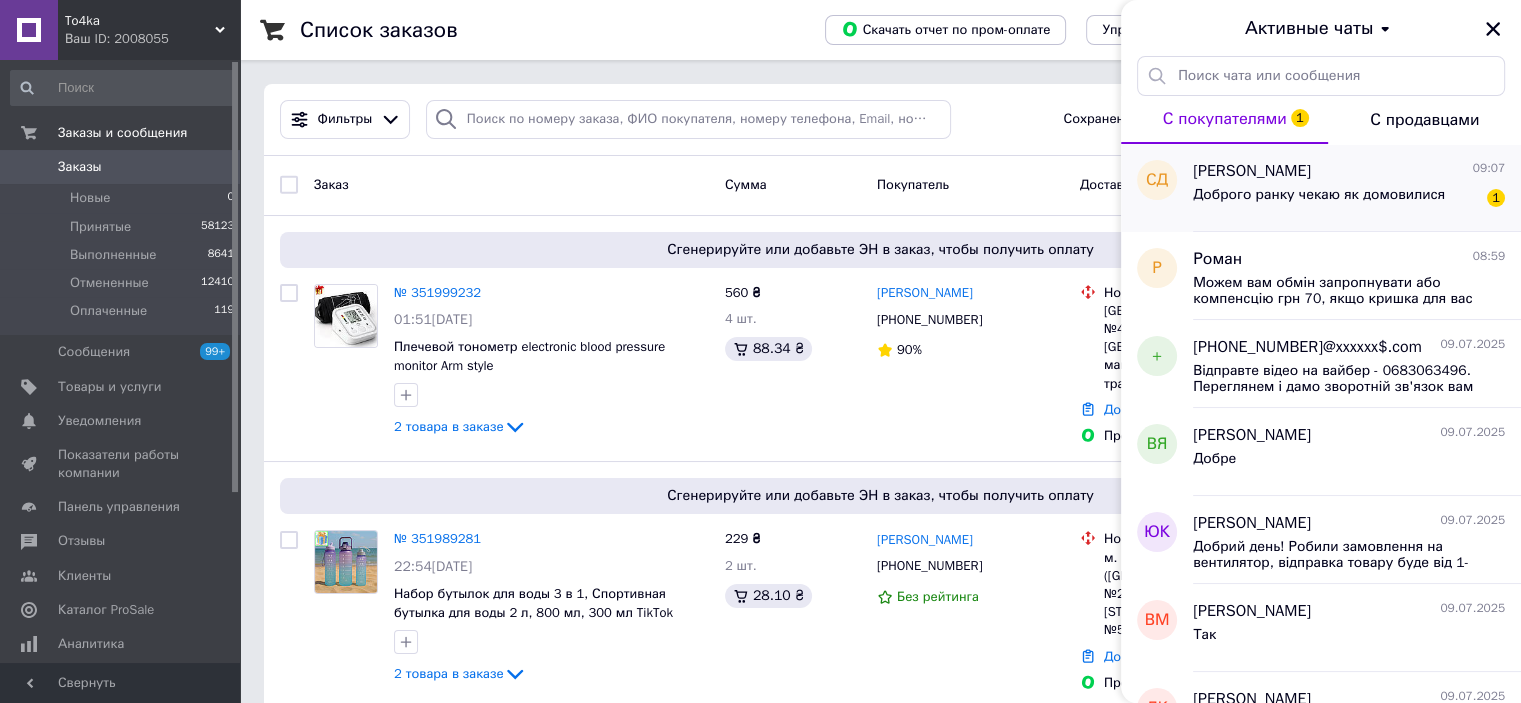 click on "Доброго ранку чекаю як домовилися" at bounding box center (1319, 195) 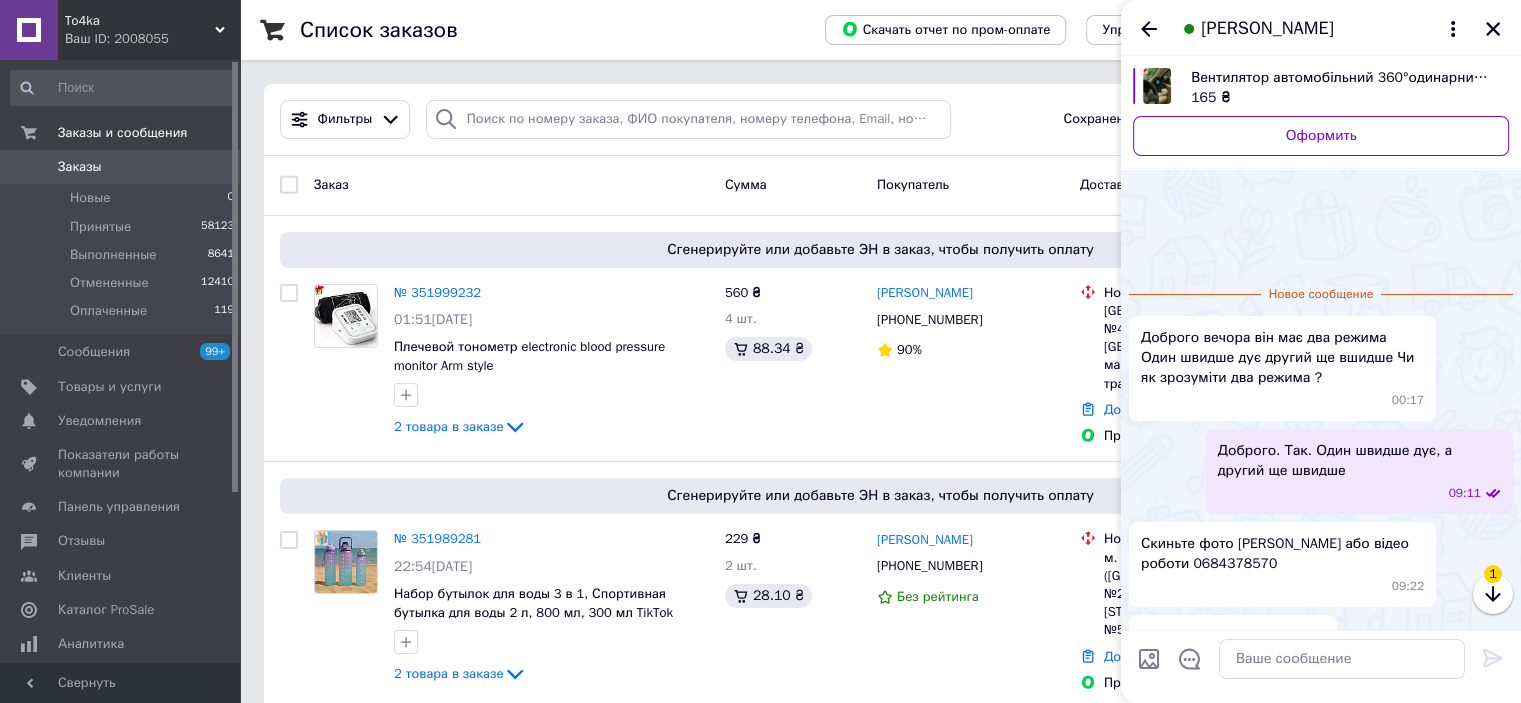 scroll, scrollTop: 115, scrollLeft: 0, axis: vertical 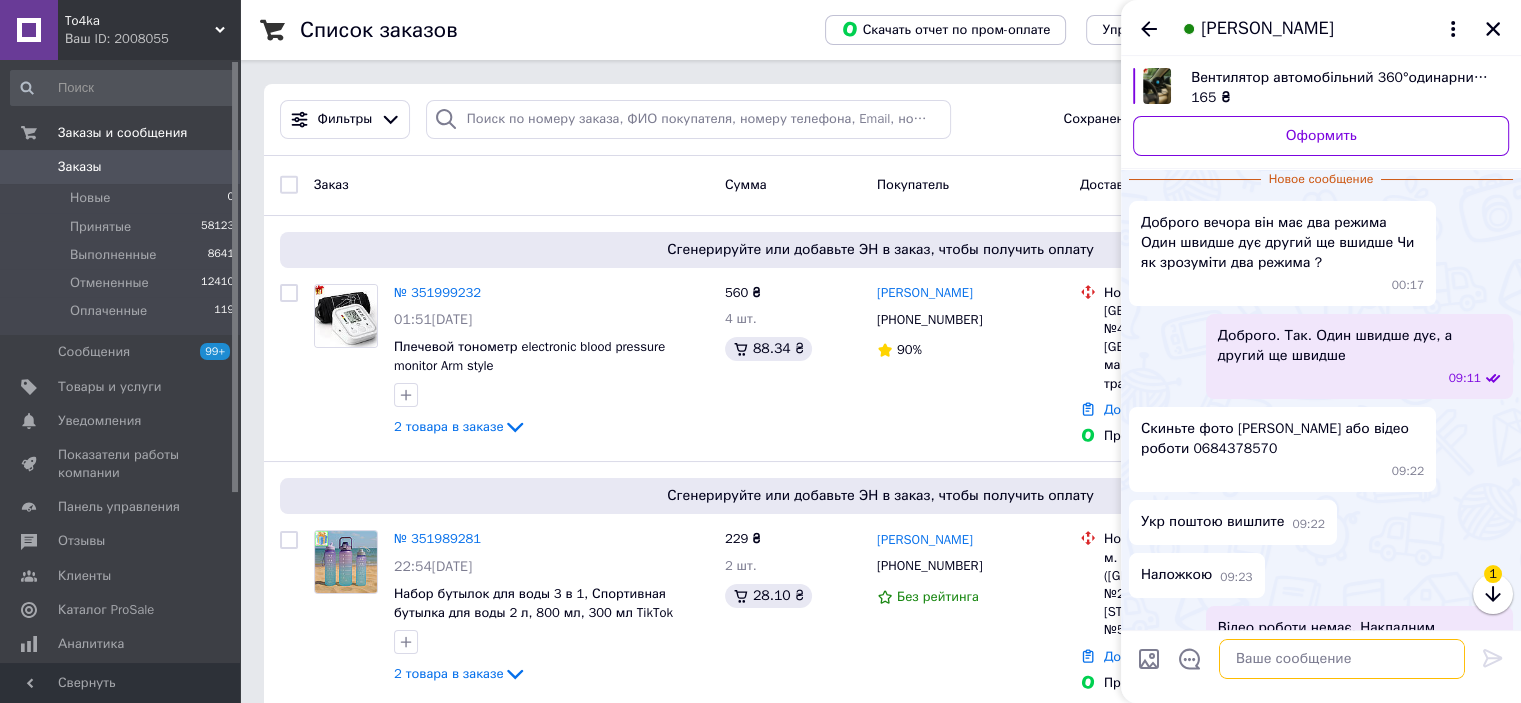 click at bounding box center (1342, 659) 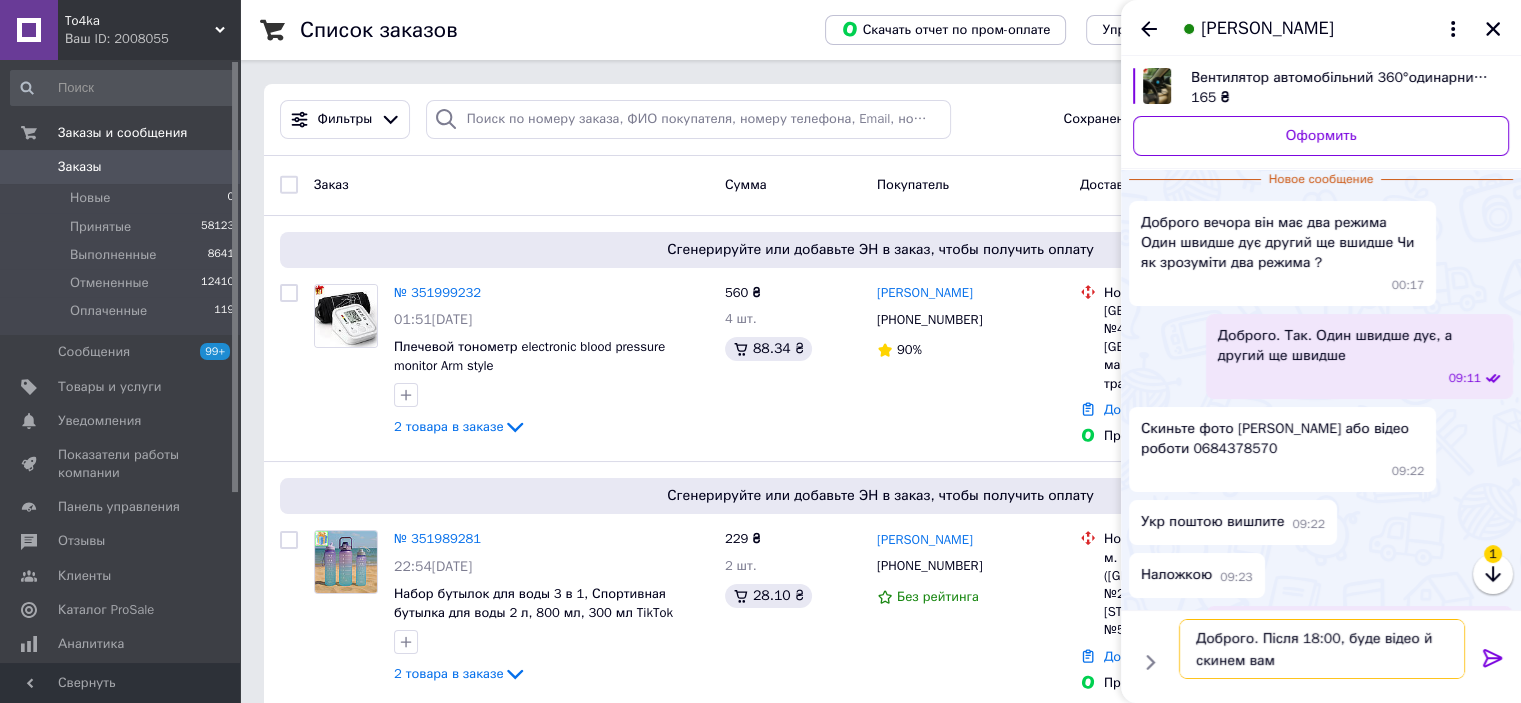 click on "Доброго. Після 18:00, буде відео й скинем вам" at bounding box center [1322, 649] 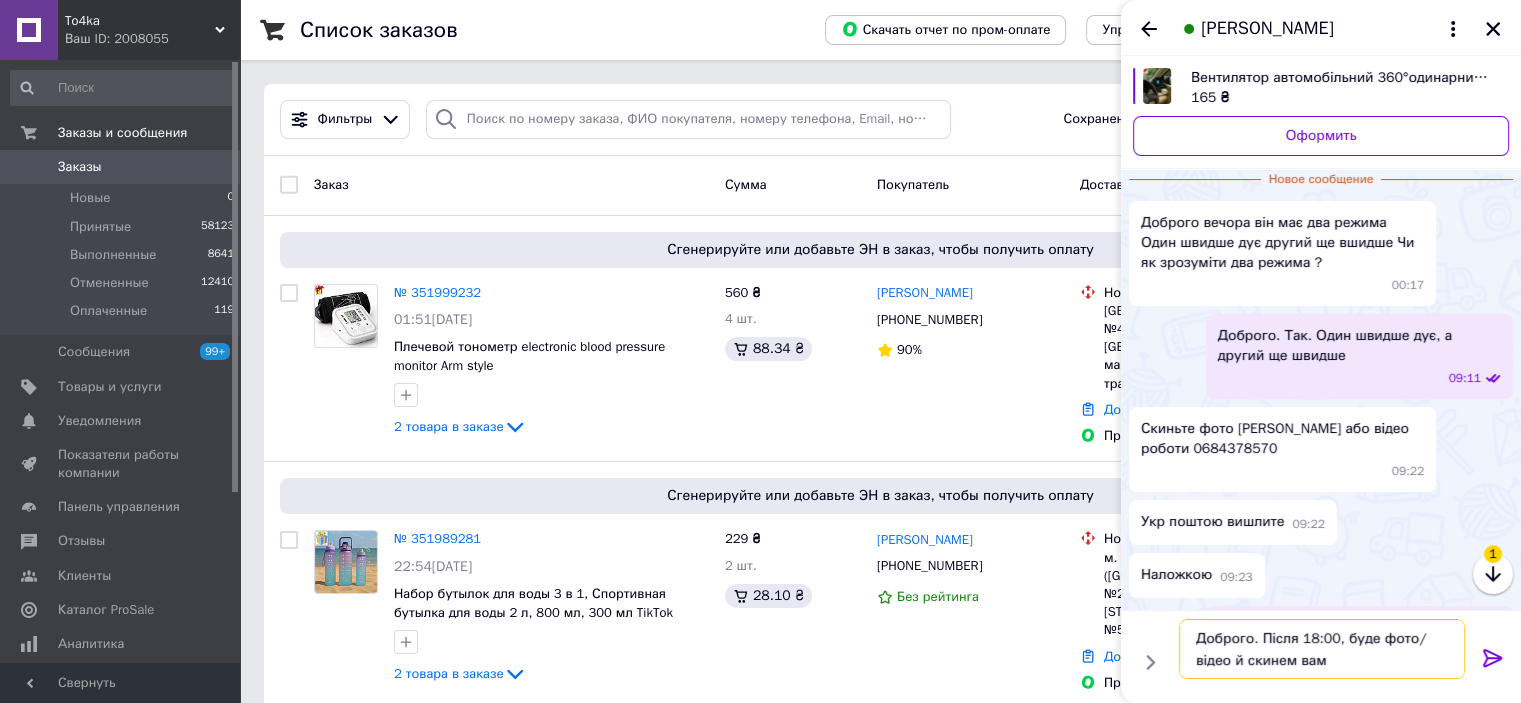 click on "Доброго. Після 18:00, буде фото/ відео й скинем вам" at bounding box center (1322, 649) 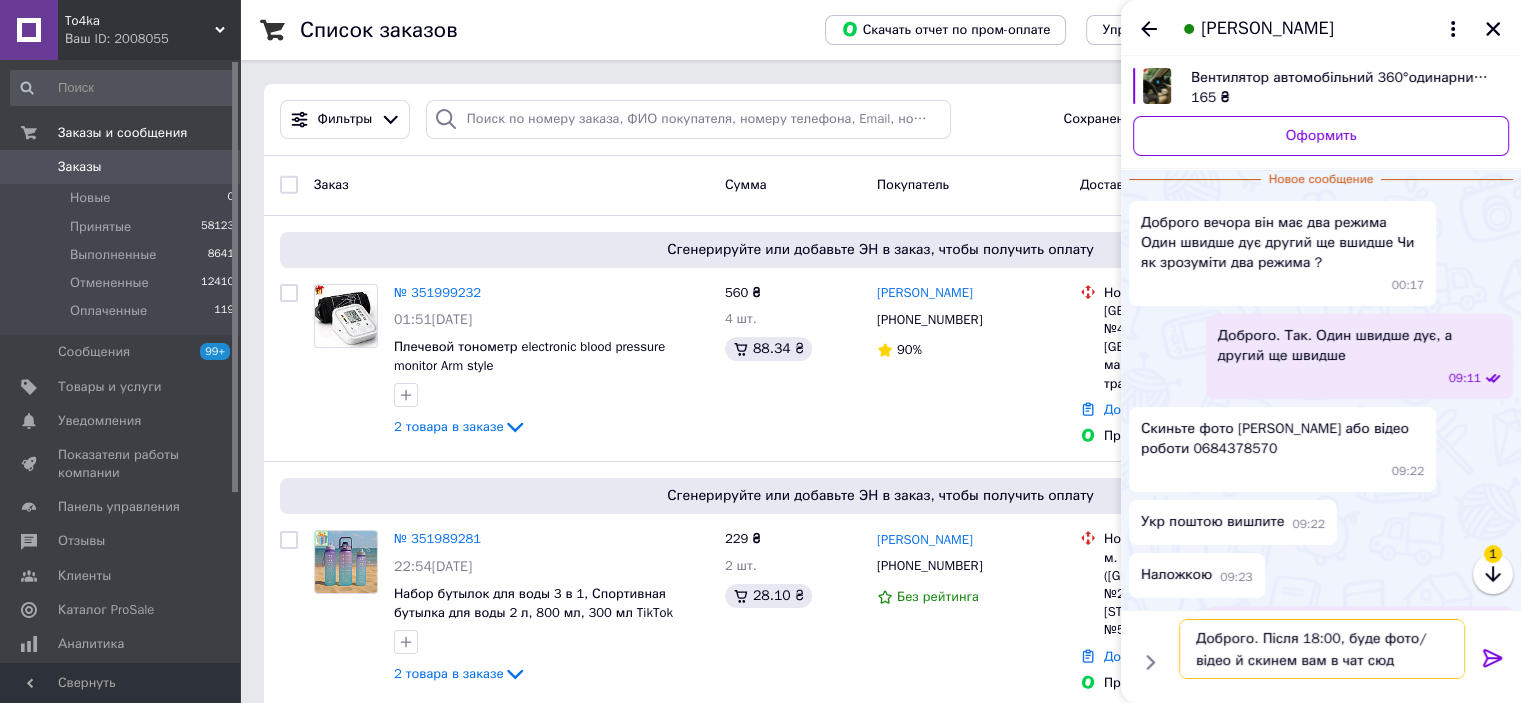 type on "Доброго. Після 18:00, буде фото/ відео й скинем вам в чат сюди" 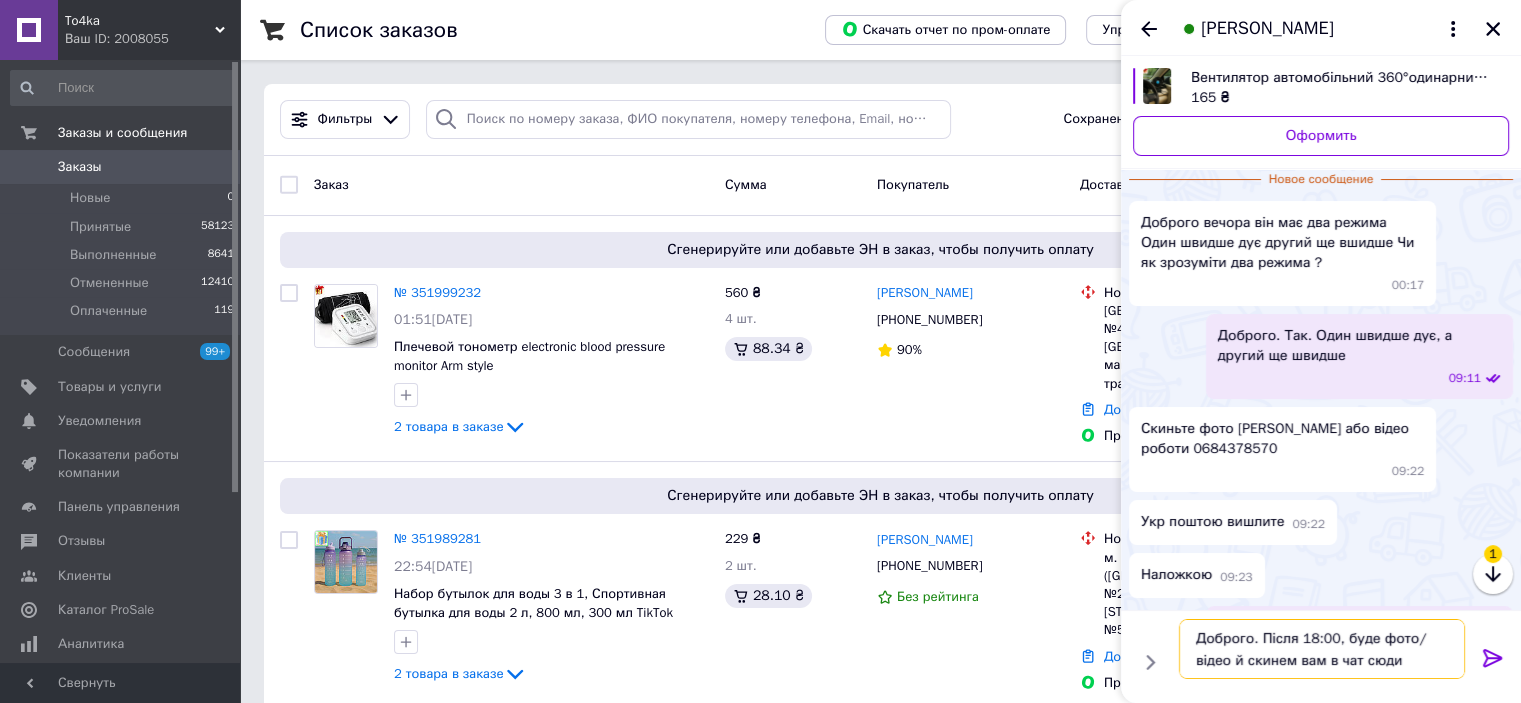 type 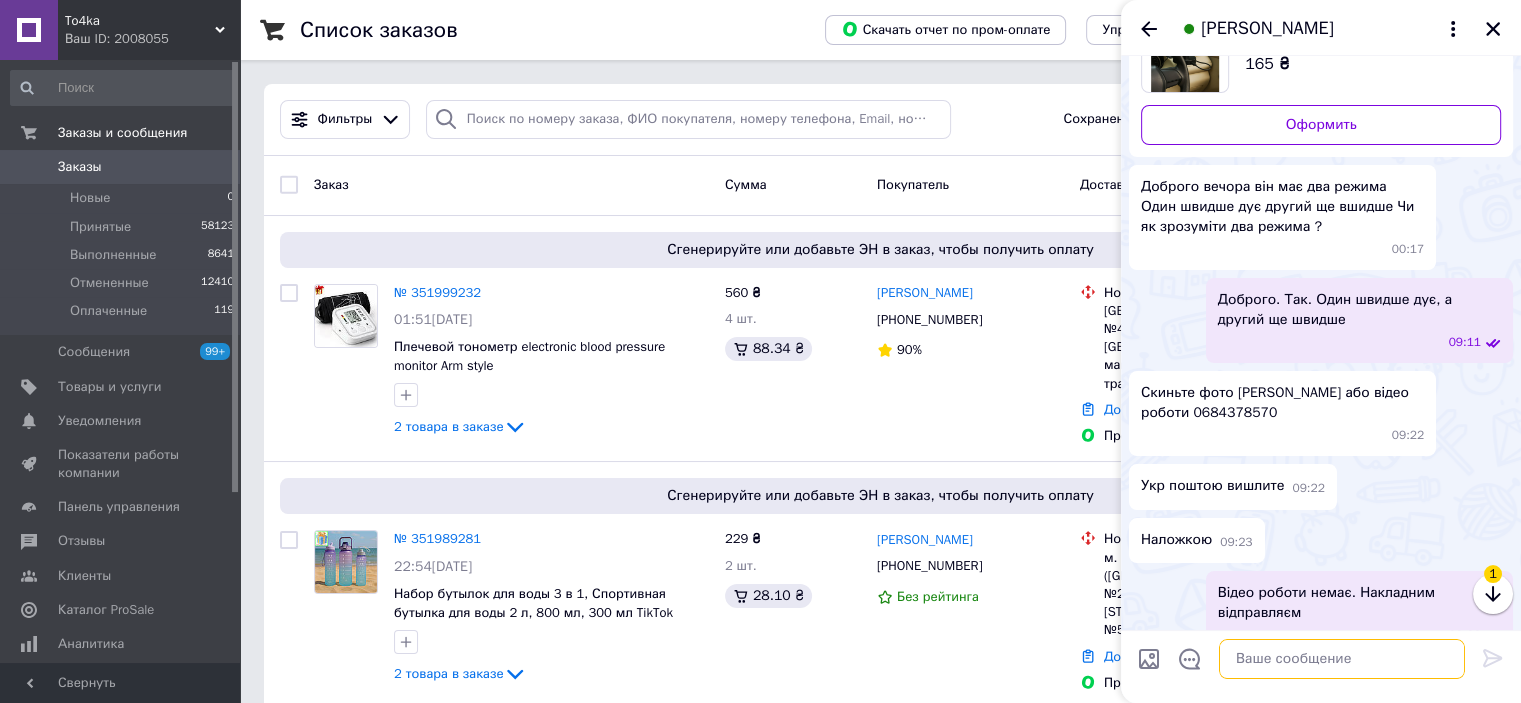 scroll, scrollTop: 28, scrollLeft: 0, axis: vertical 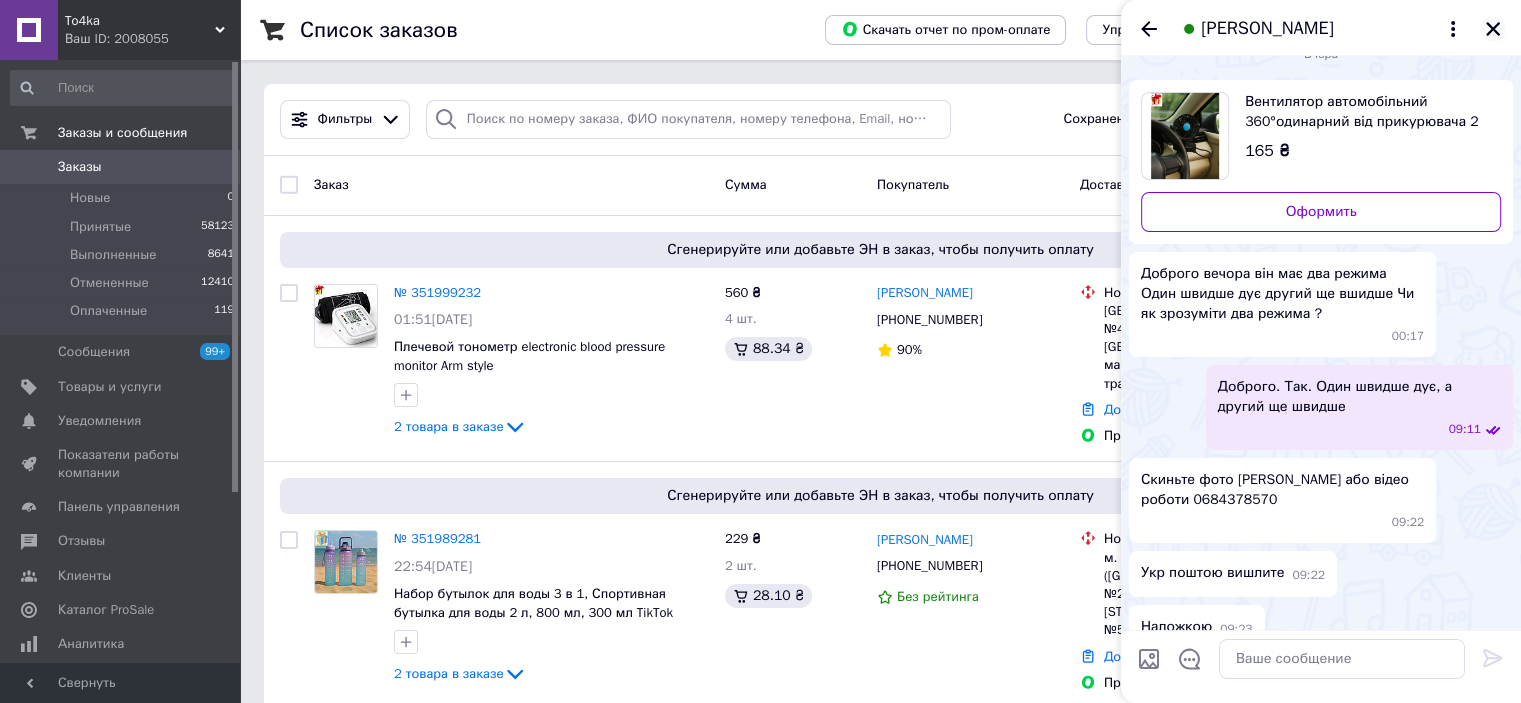 click 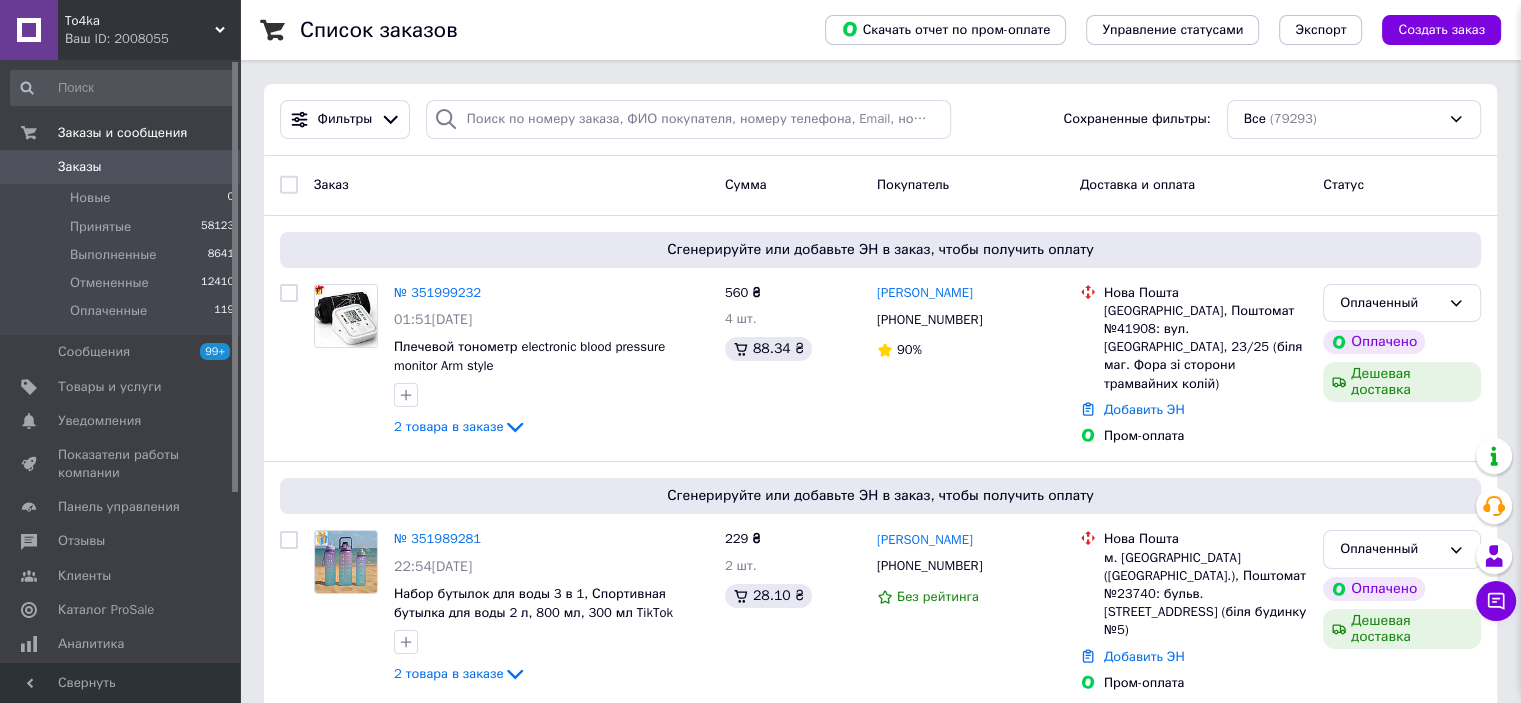 scroll, scrollTop: 978, scrollLeft: 0, axis: vertical 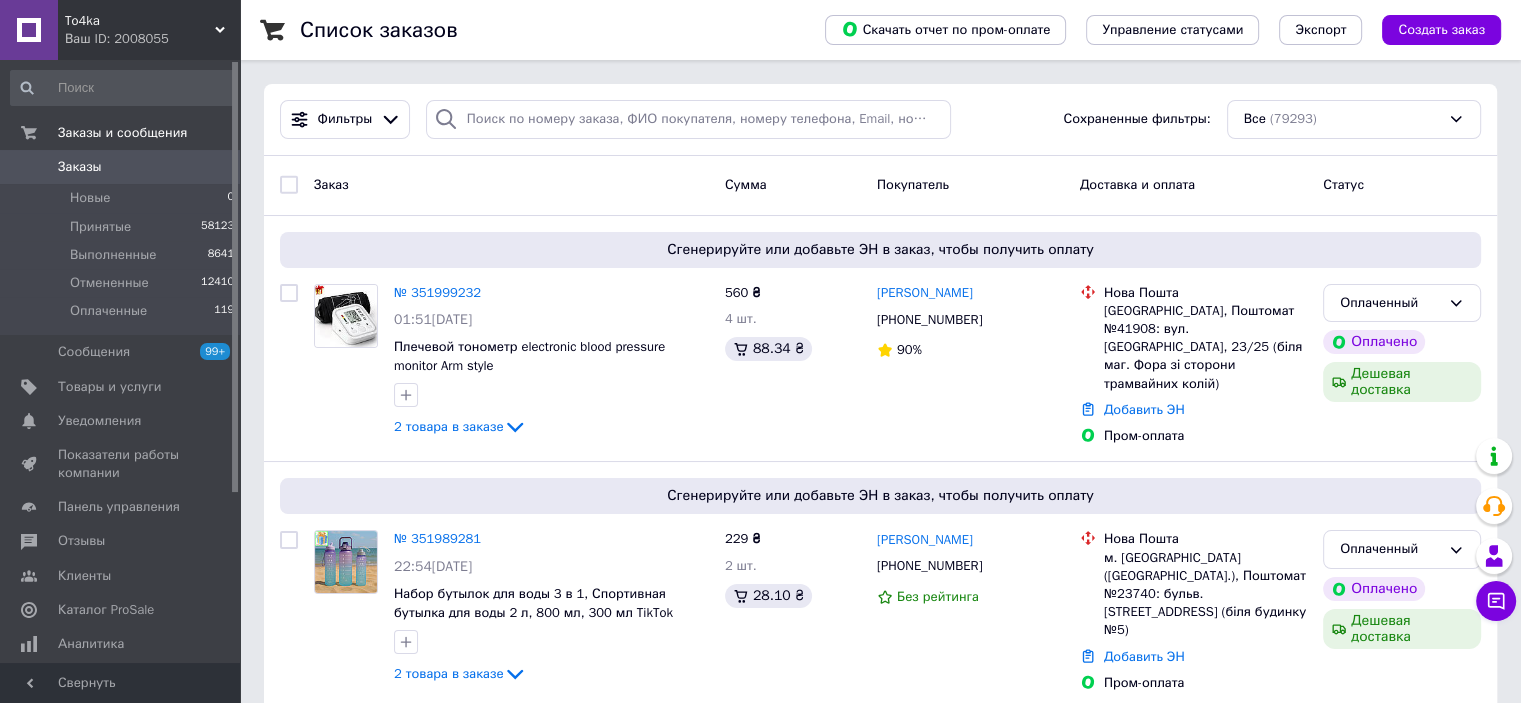 click on "Заказы" at bounding box center [121, 167] 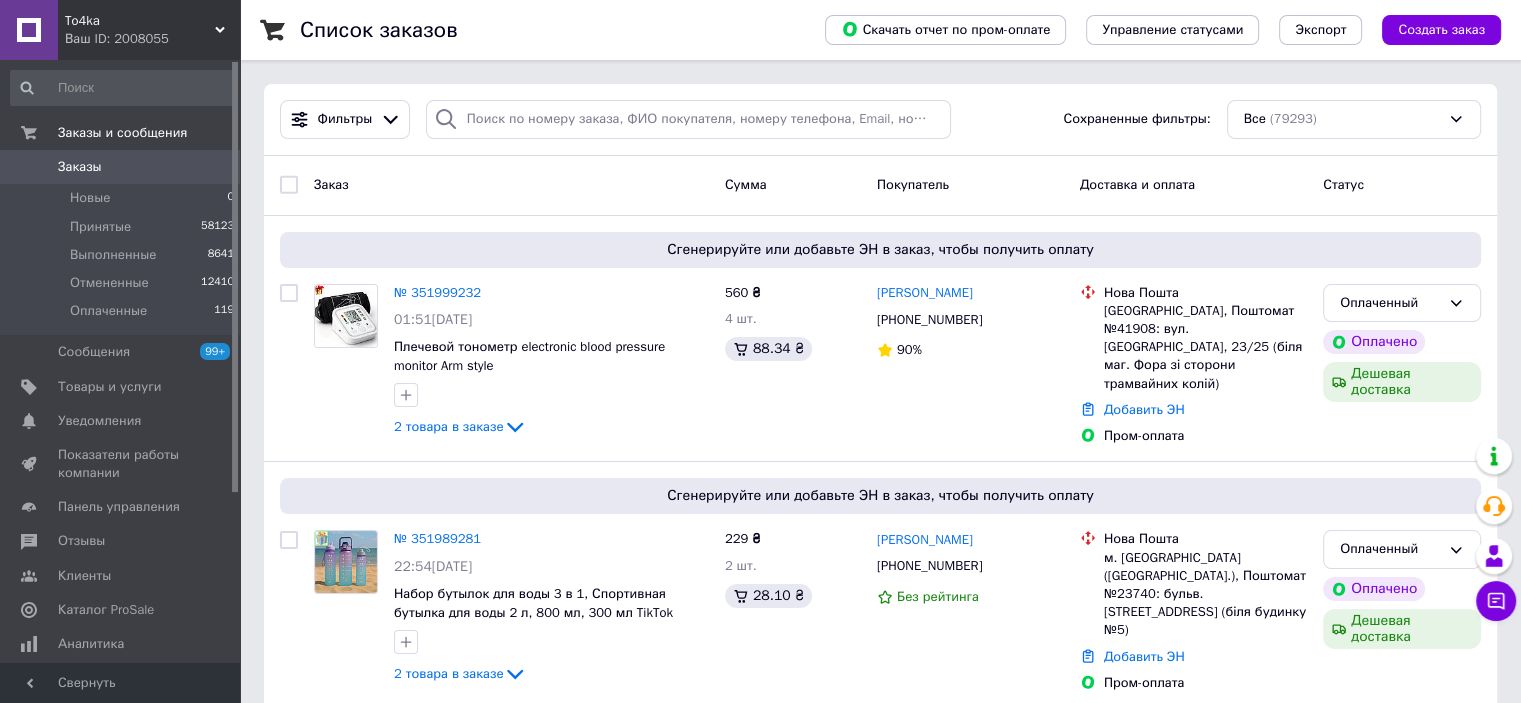 click on "To4ka" at bounding box center (140, 21) 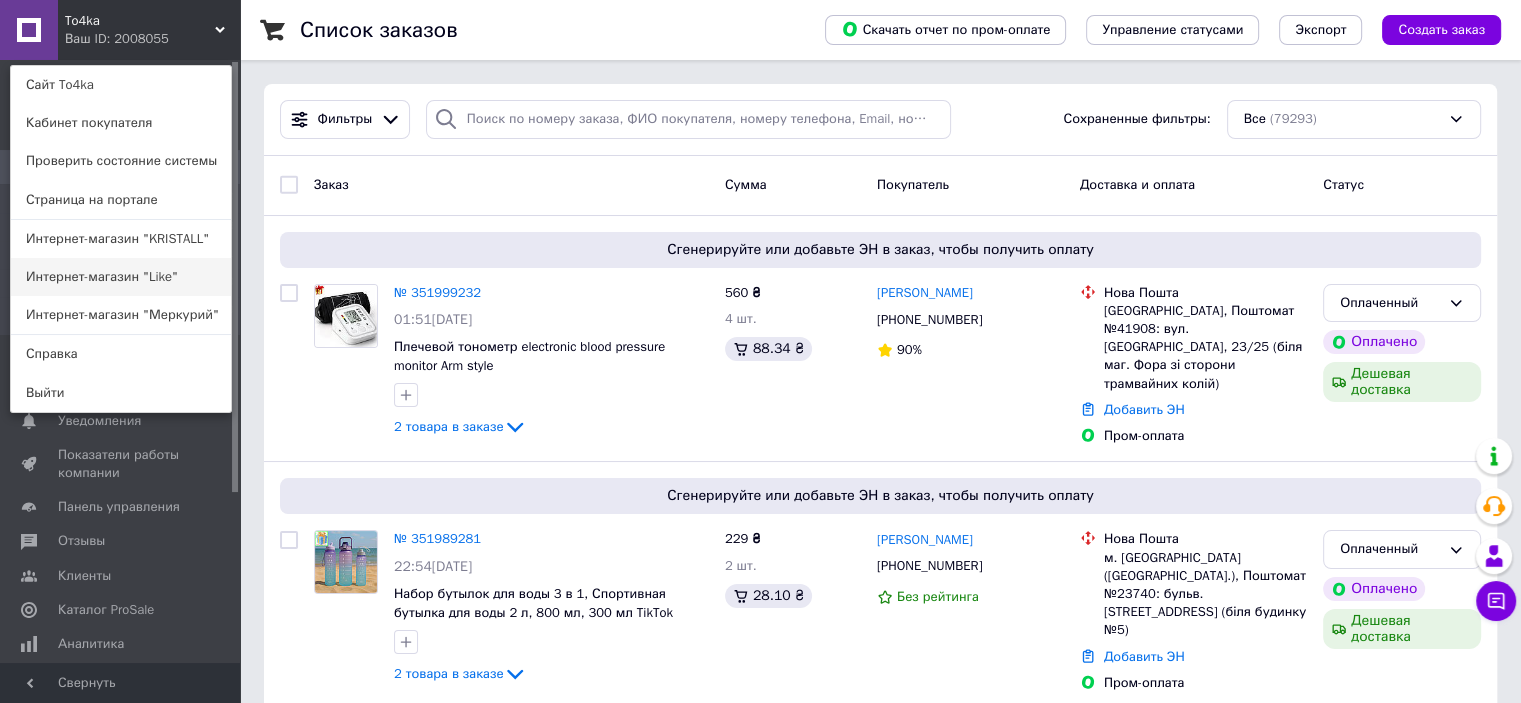 click on "Интернет-магазин "Like"" at bounding box center (121, 277) 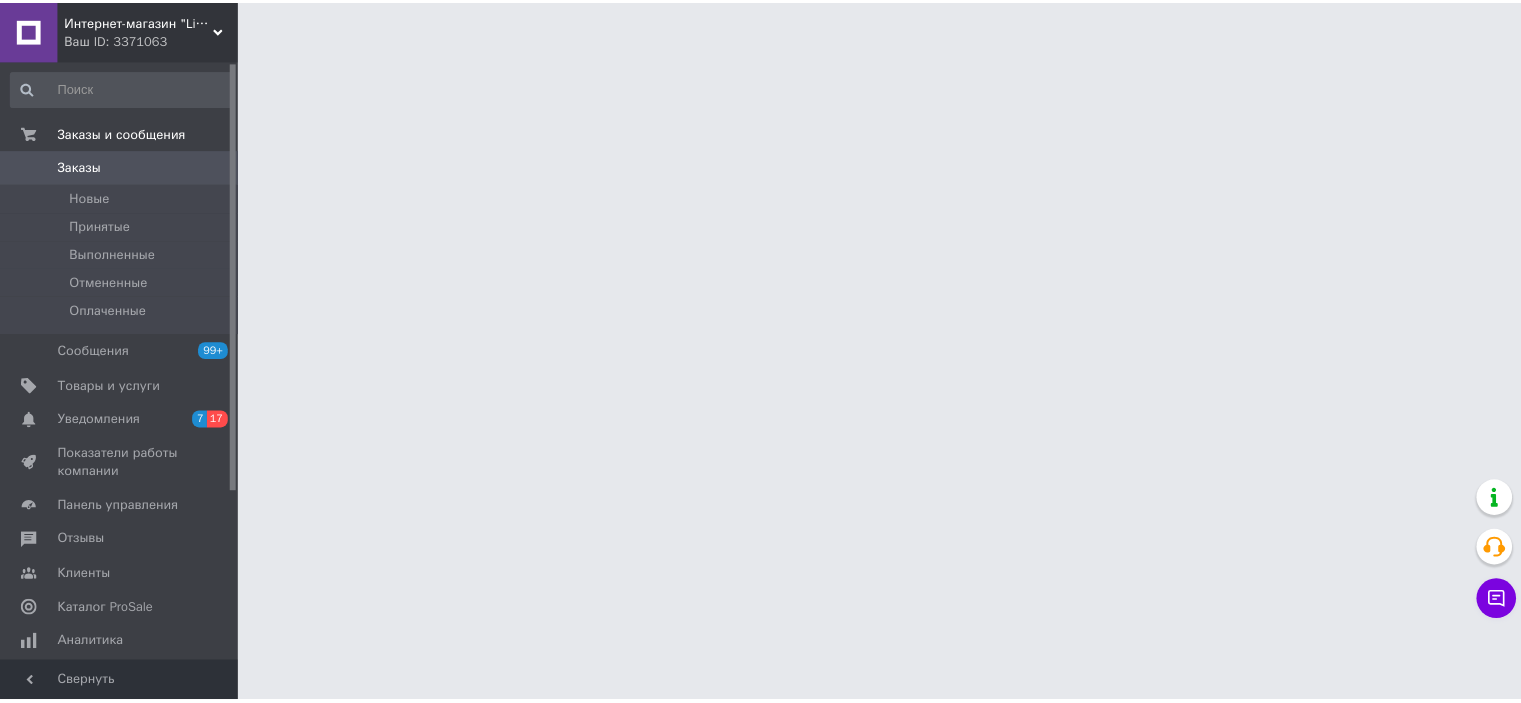 scroll, scrollTop: 0, scrollLeft: 0, axis: both 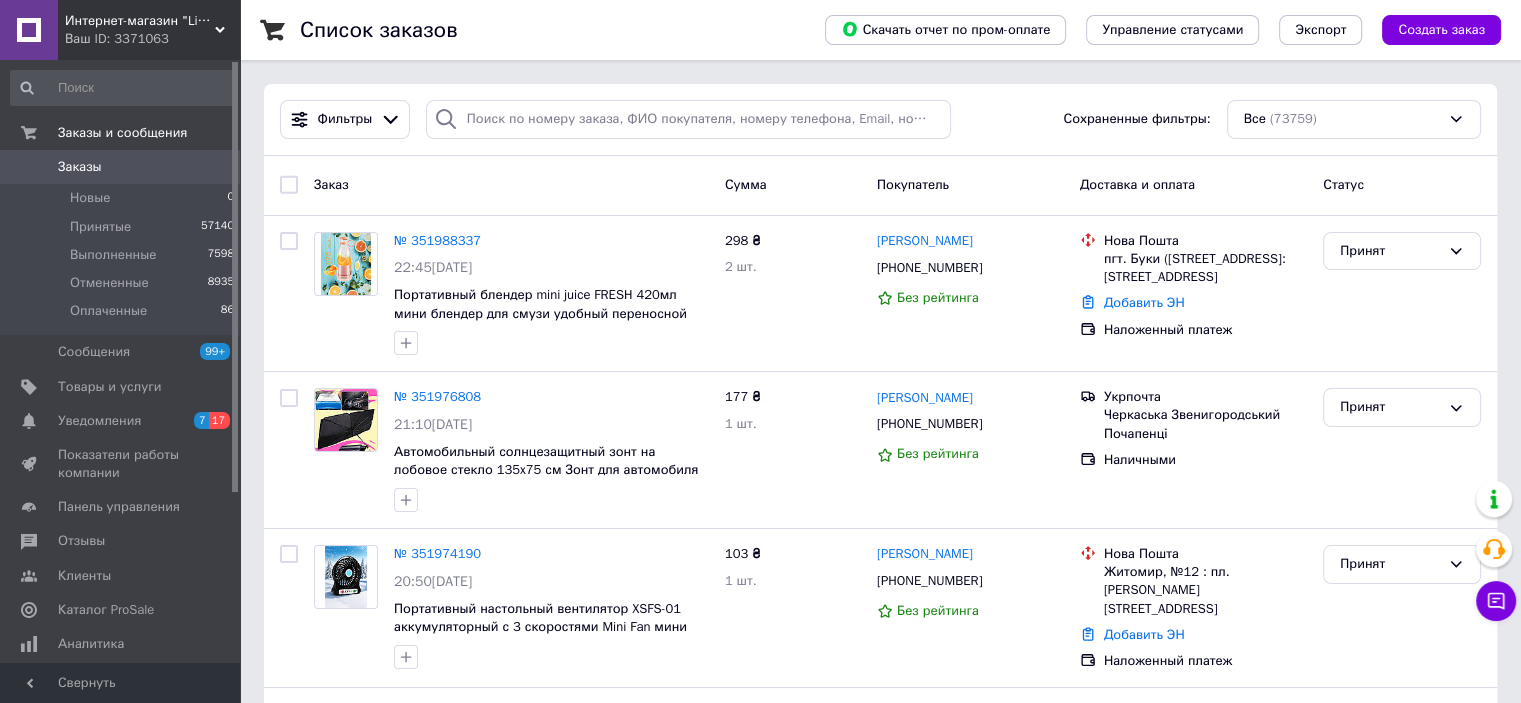 click on "Интернет-магазин "Like" Ваш ID: 3371063" at bounding box center (149, 30) 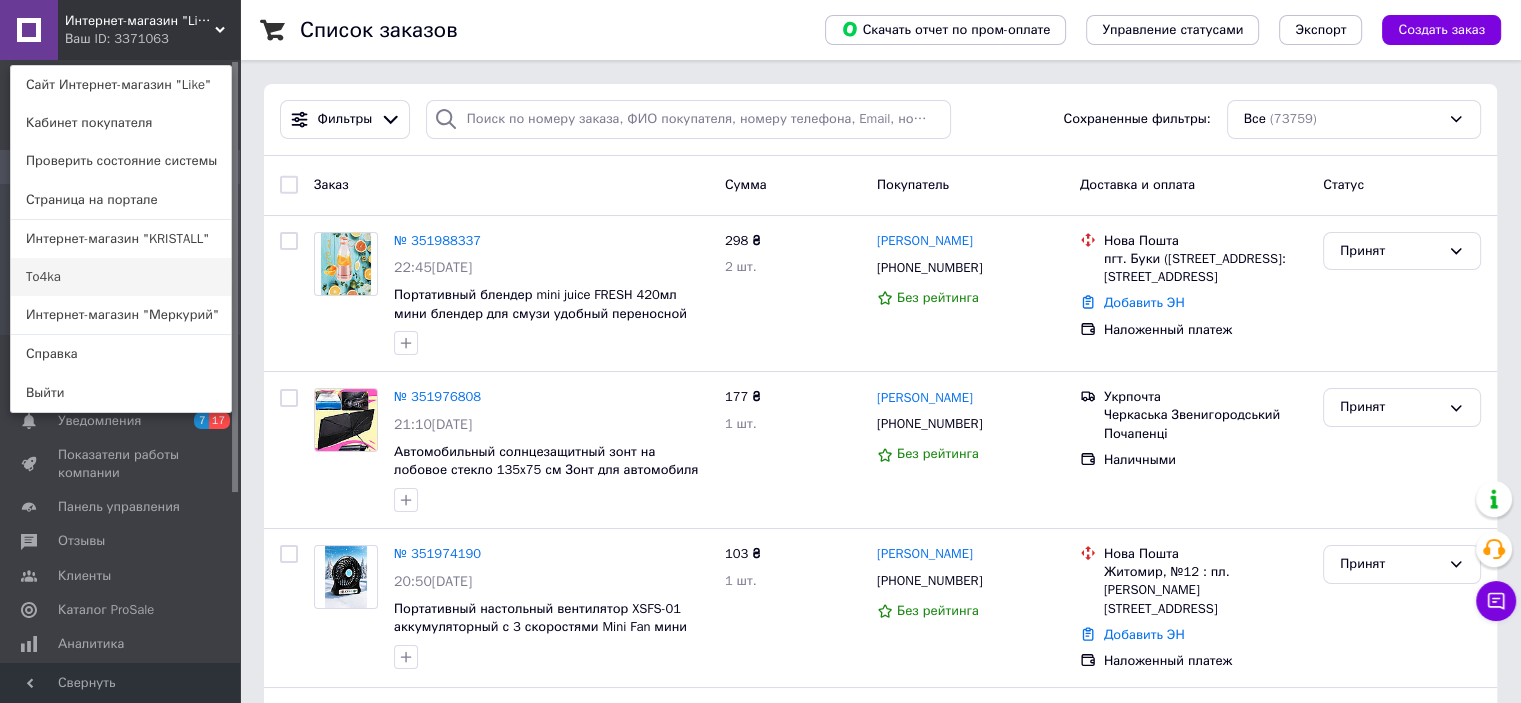 click on "To4ka" at bounding box center (121, 277) 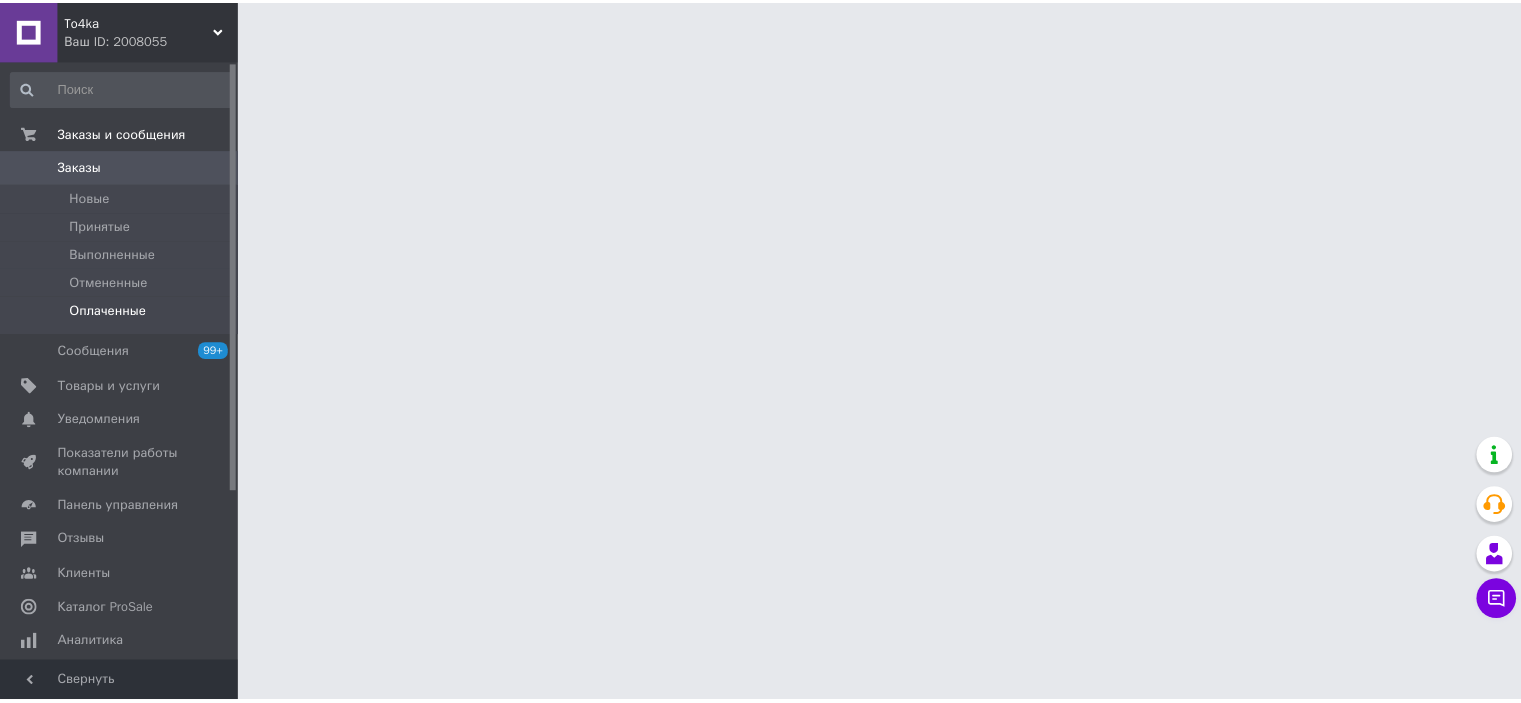 scroll, scrollTop: 0, scrollLeft: 0, axis: both 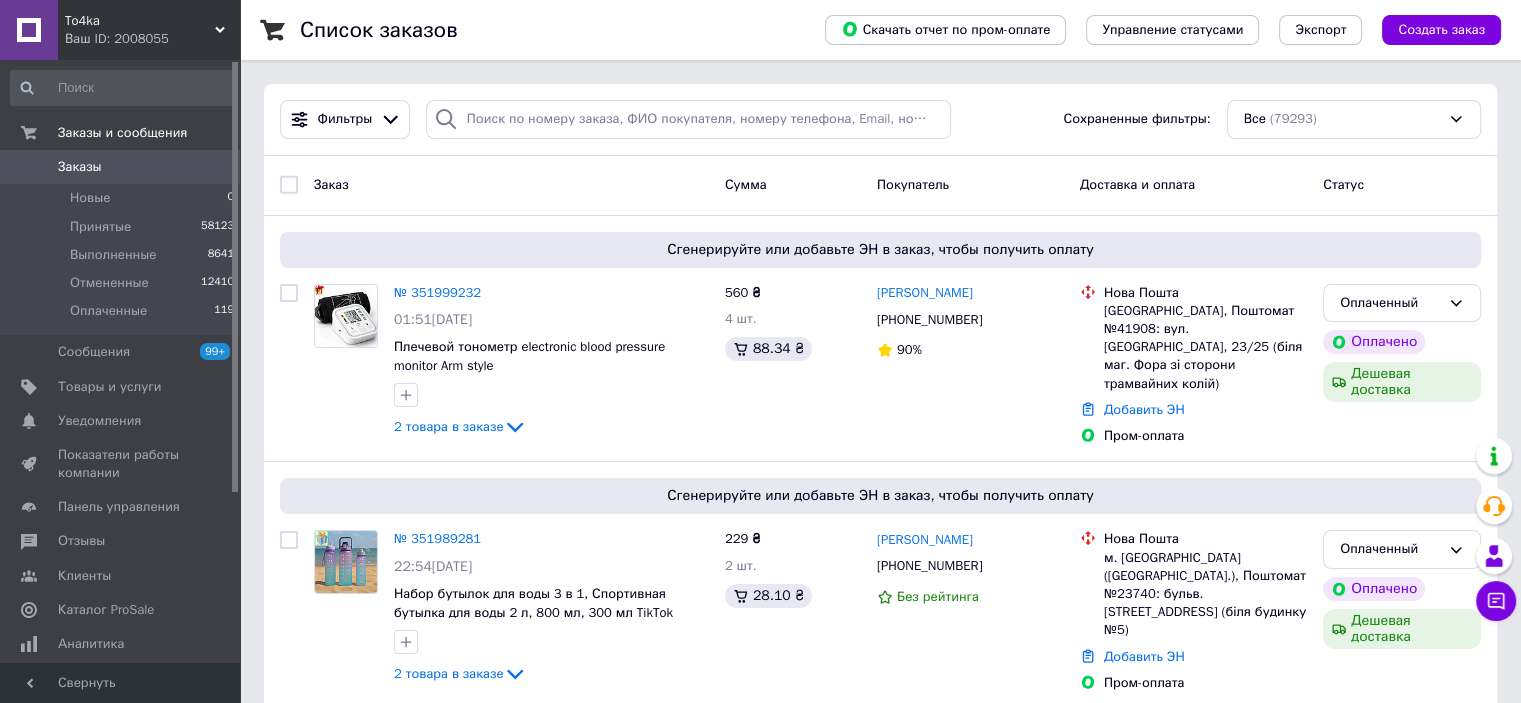 click on "To4ka Ваш ID: 2008055" at bounding box center (149, 30) 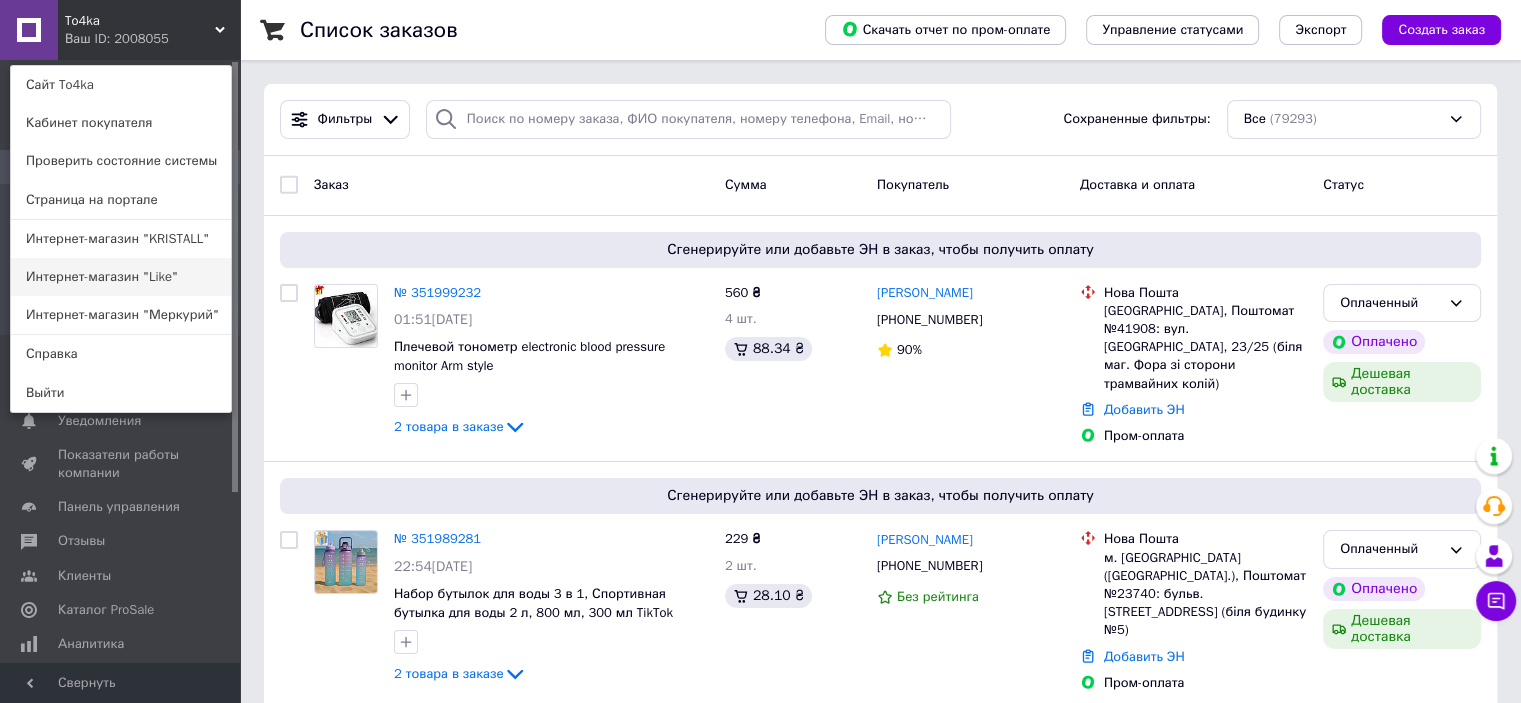 click on "Интернет-магазин "Like"" at bounding box center [121, 277] 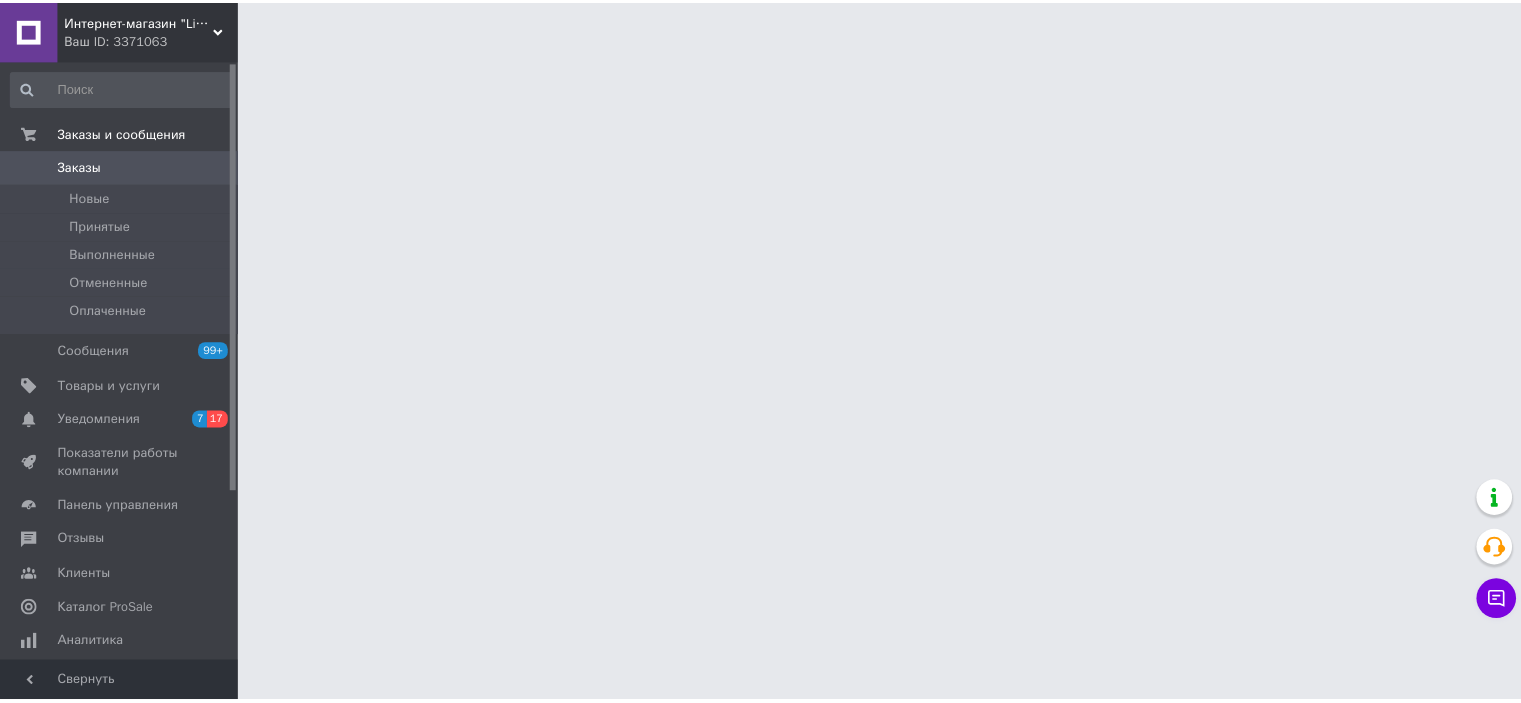 scroll, scrollTop: 0, scrollLeft: 0, axis: both 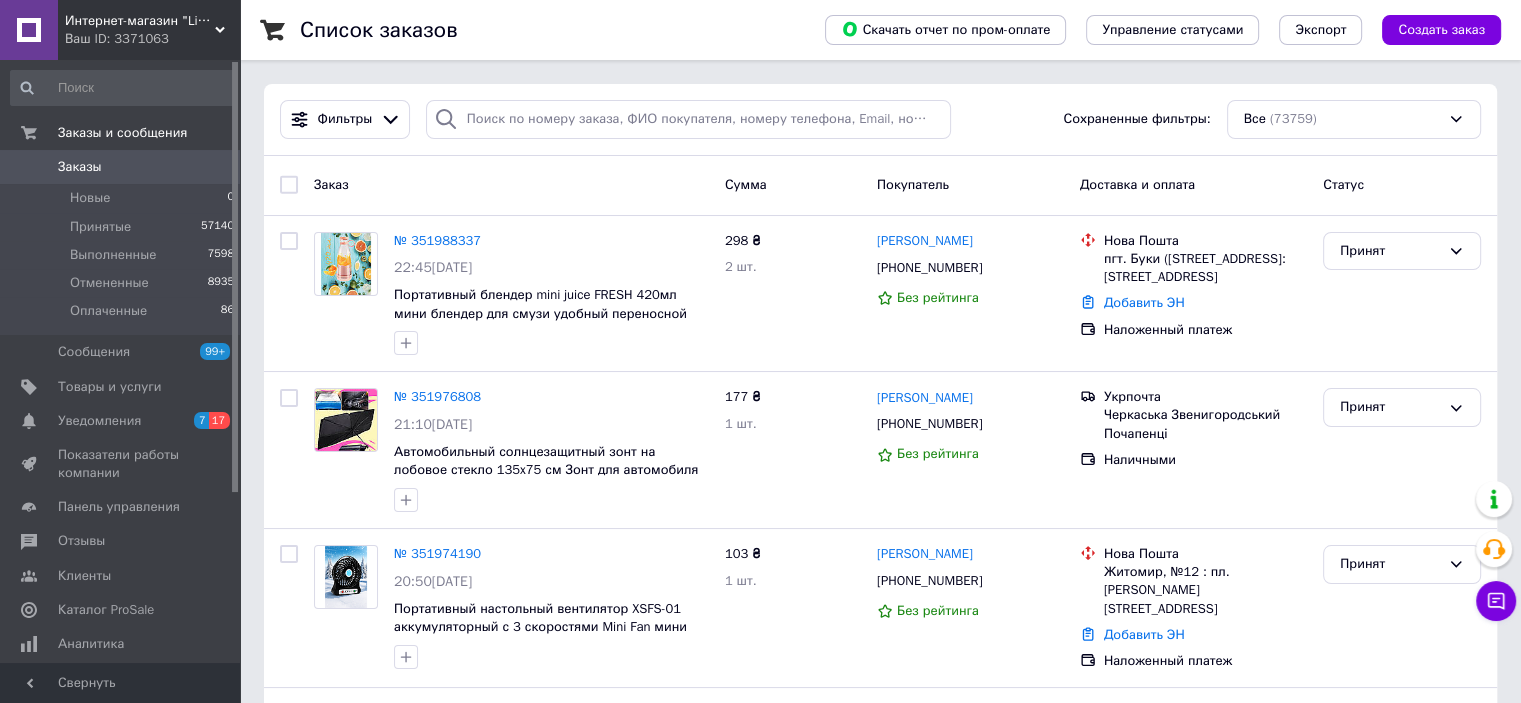click on "Интернет-магазин "Like" Ваш ID: 3371063" at bounding box center (149, 30) 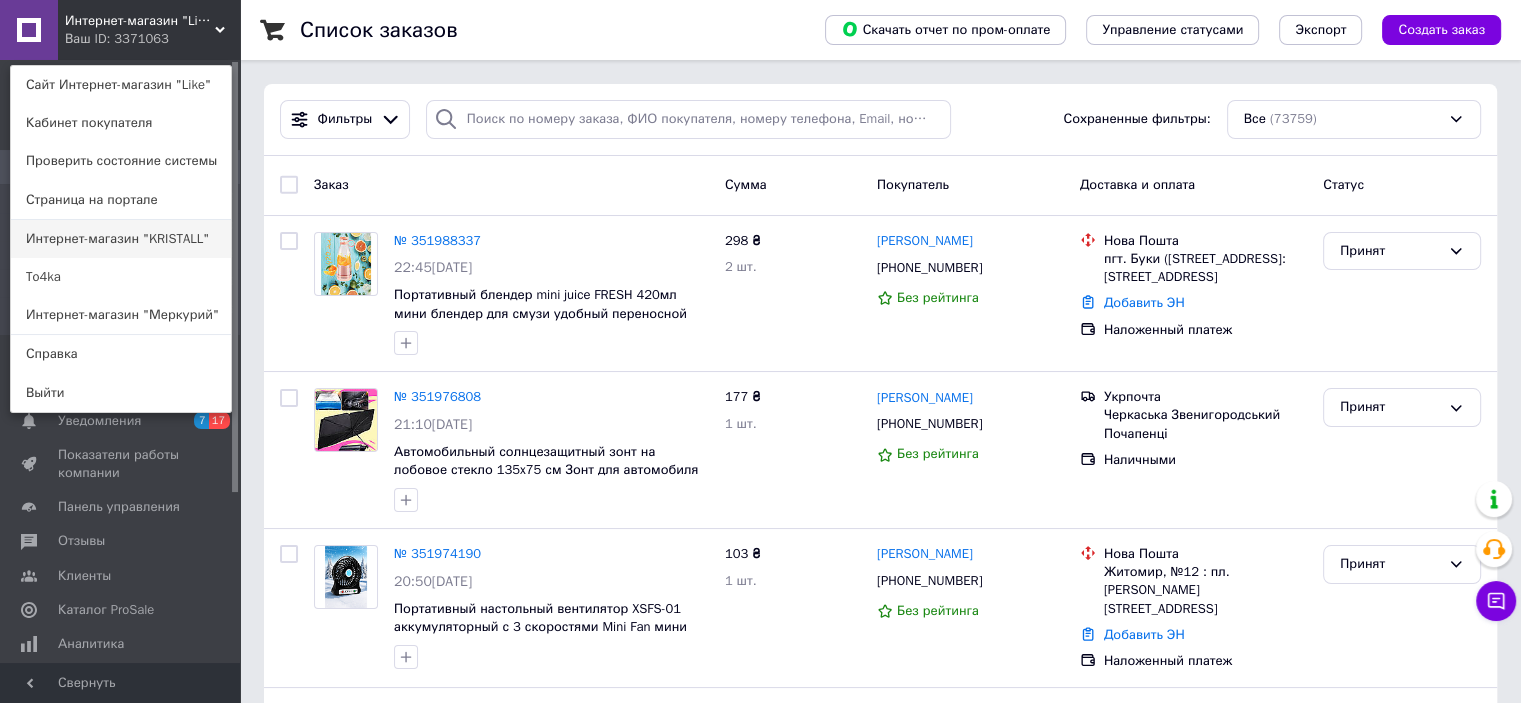 click on "Интернет-магазин "KRISTALL"" at bounding box center [121, 239] 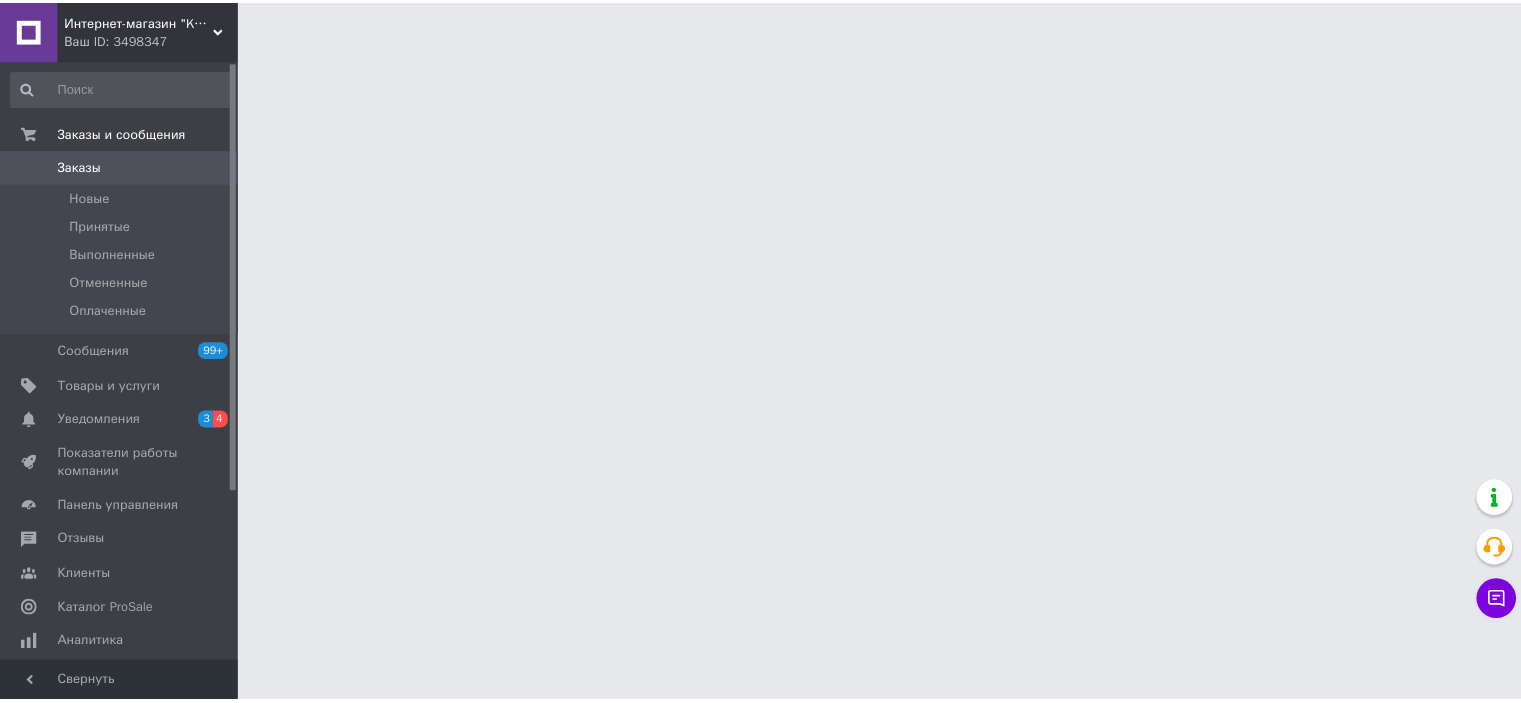 scroll, scrollTop: 0, scrollLeft: 0, axis: both 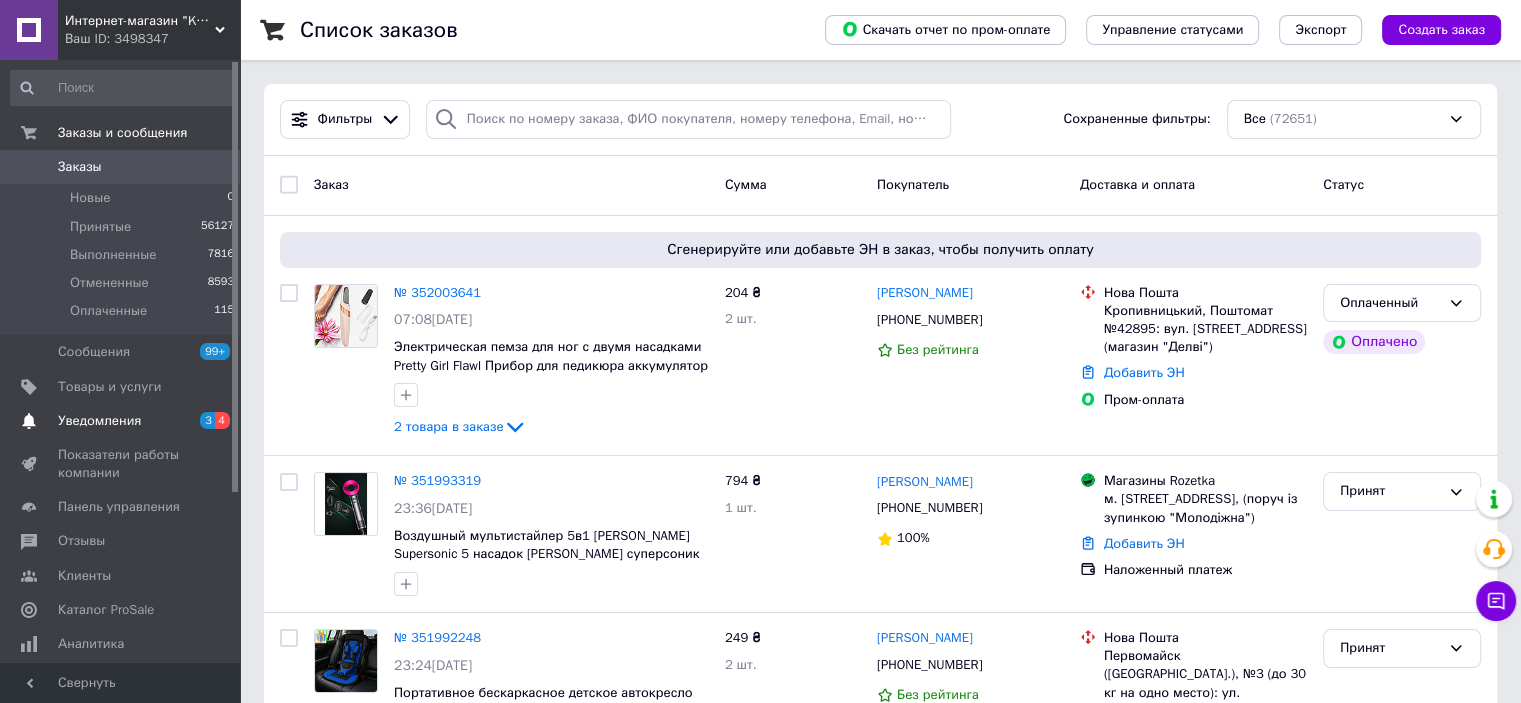 click on "3 4" at bounding box center [212, 421] 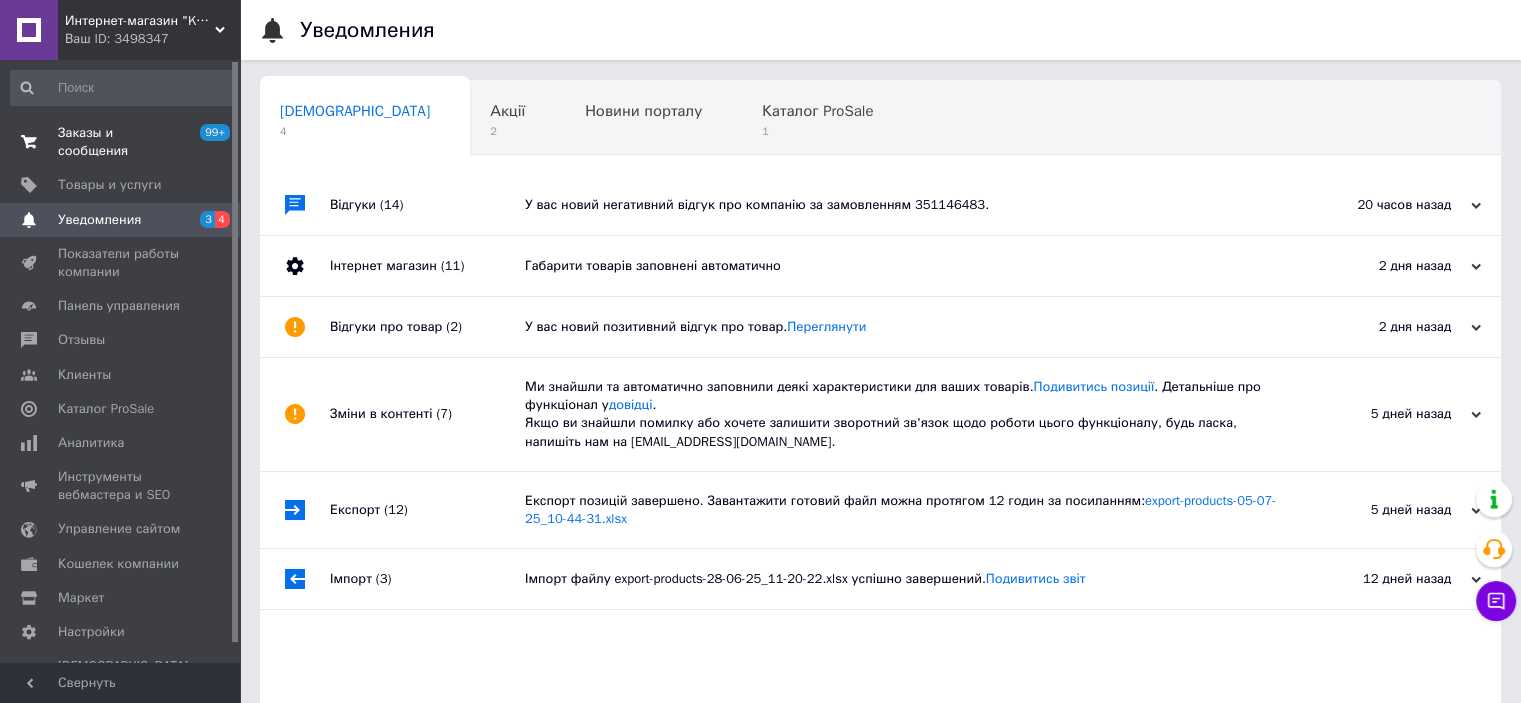 click on "Заказы и сообщения" at bounding box center (121, 142) 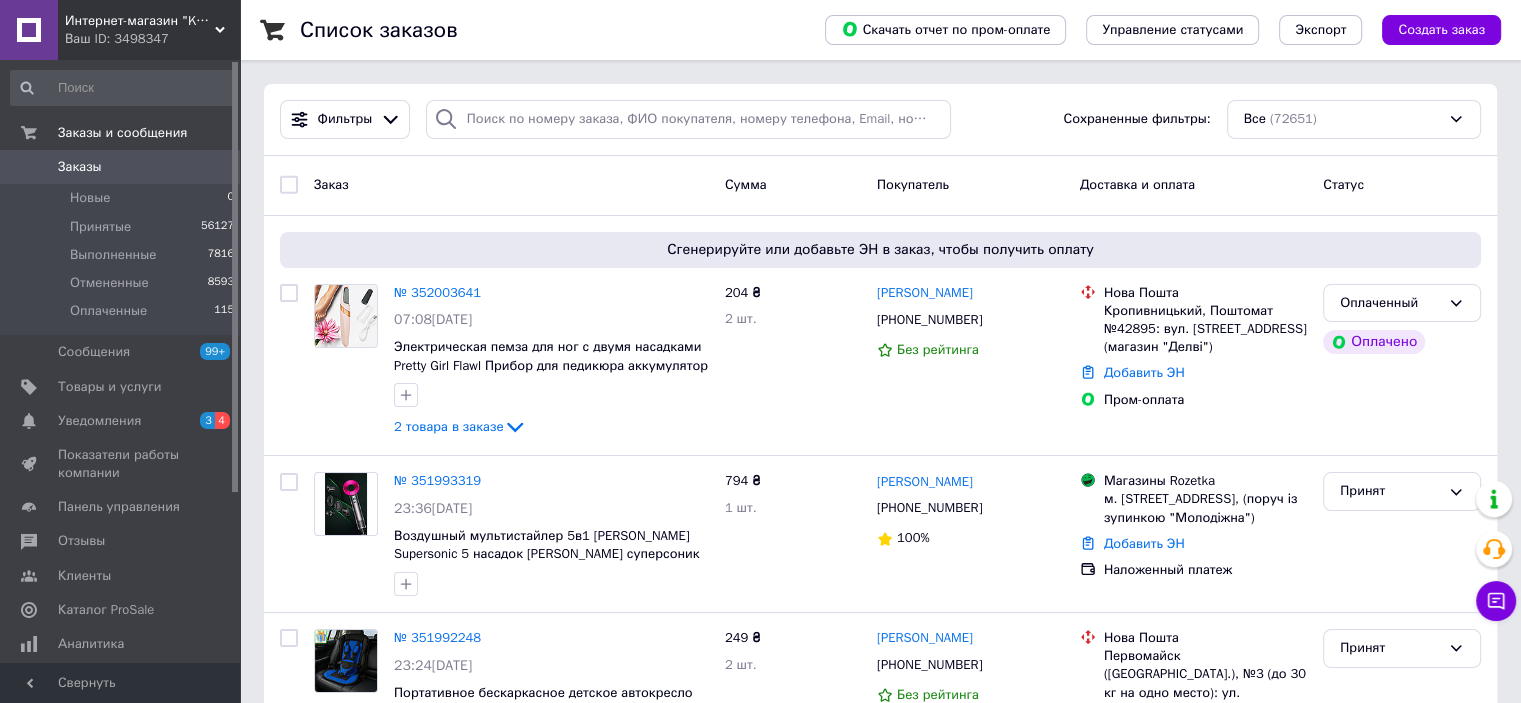 click 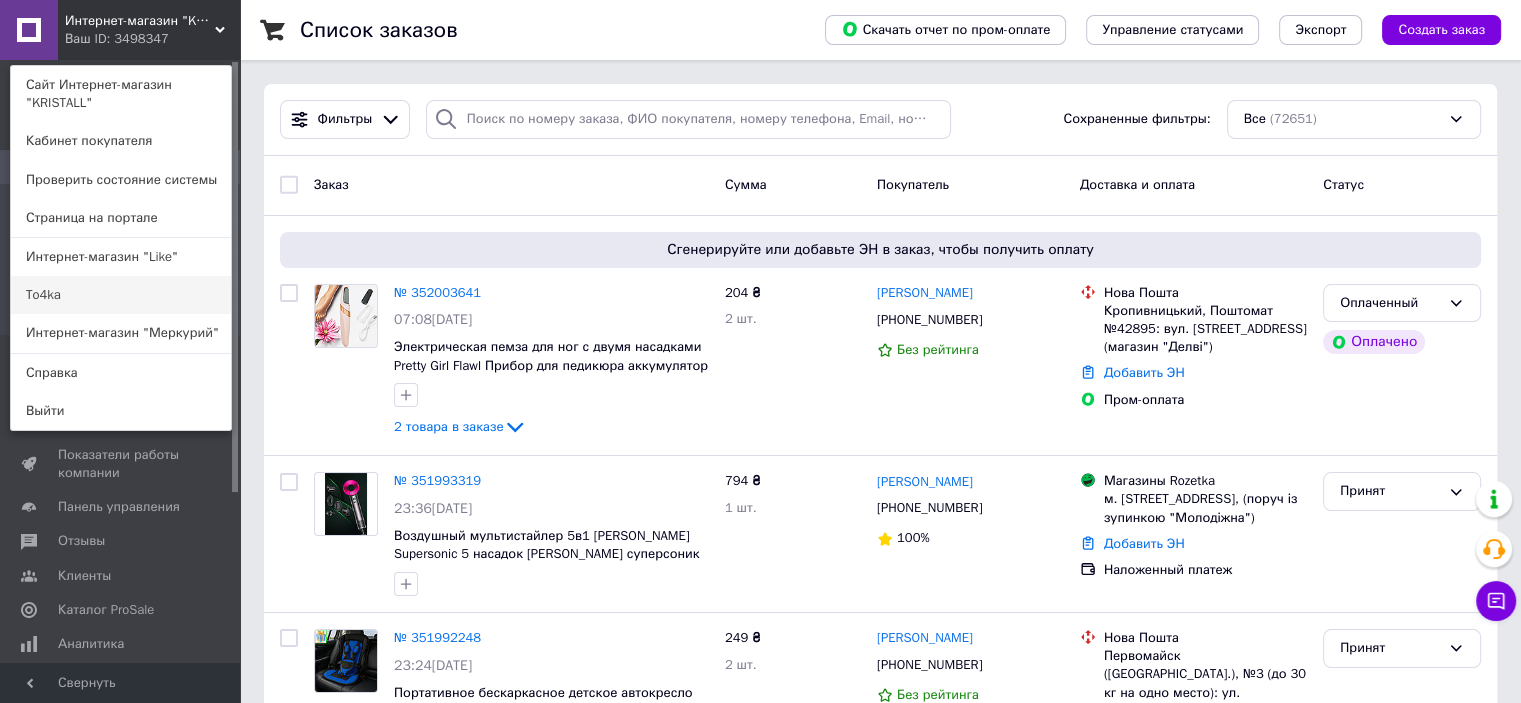 click on "To4ka" at bounding box center (121, 295) 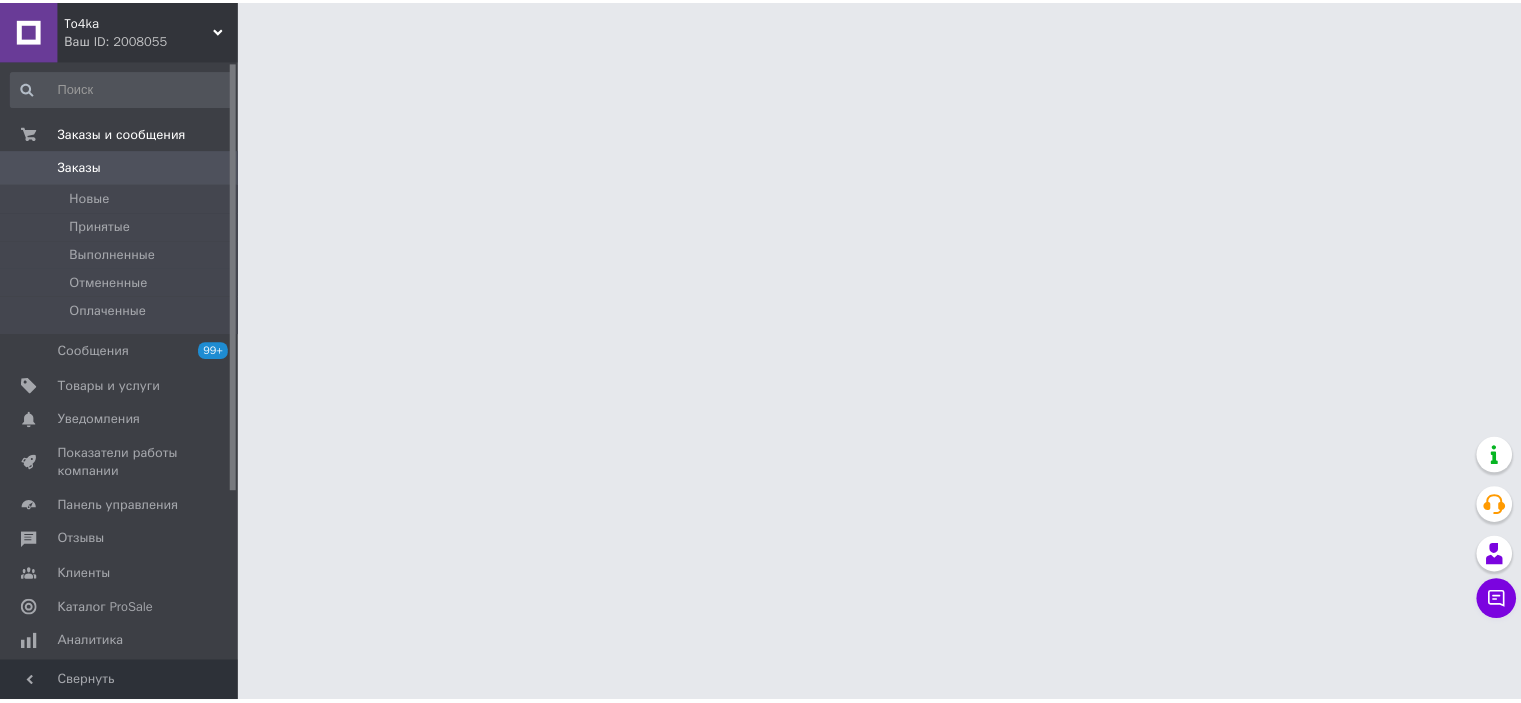 scroll, scrollTop: 0, scrollLeft: 0, axis: both 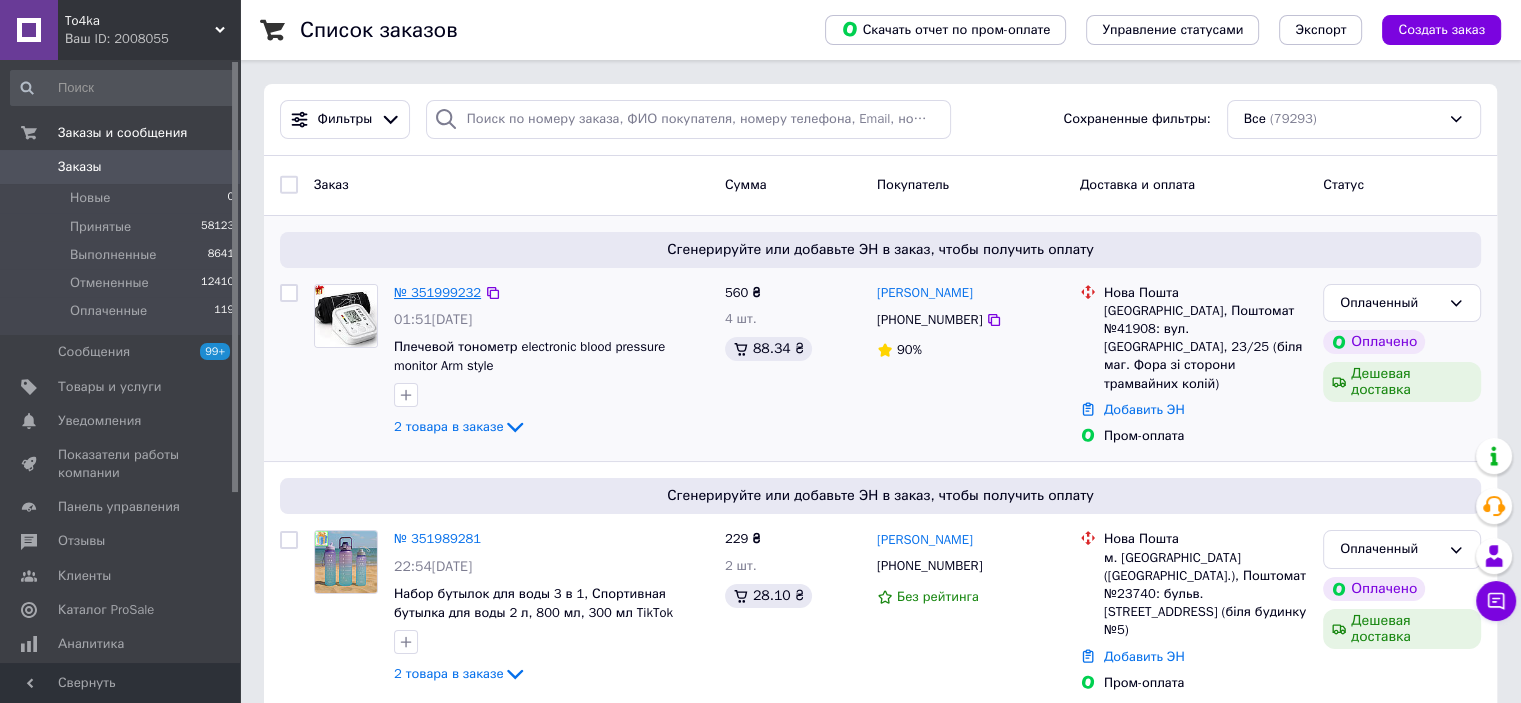 click on "№ 351999232" at bounding box center [437, 292] 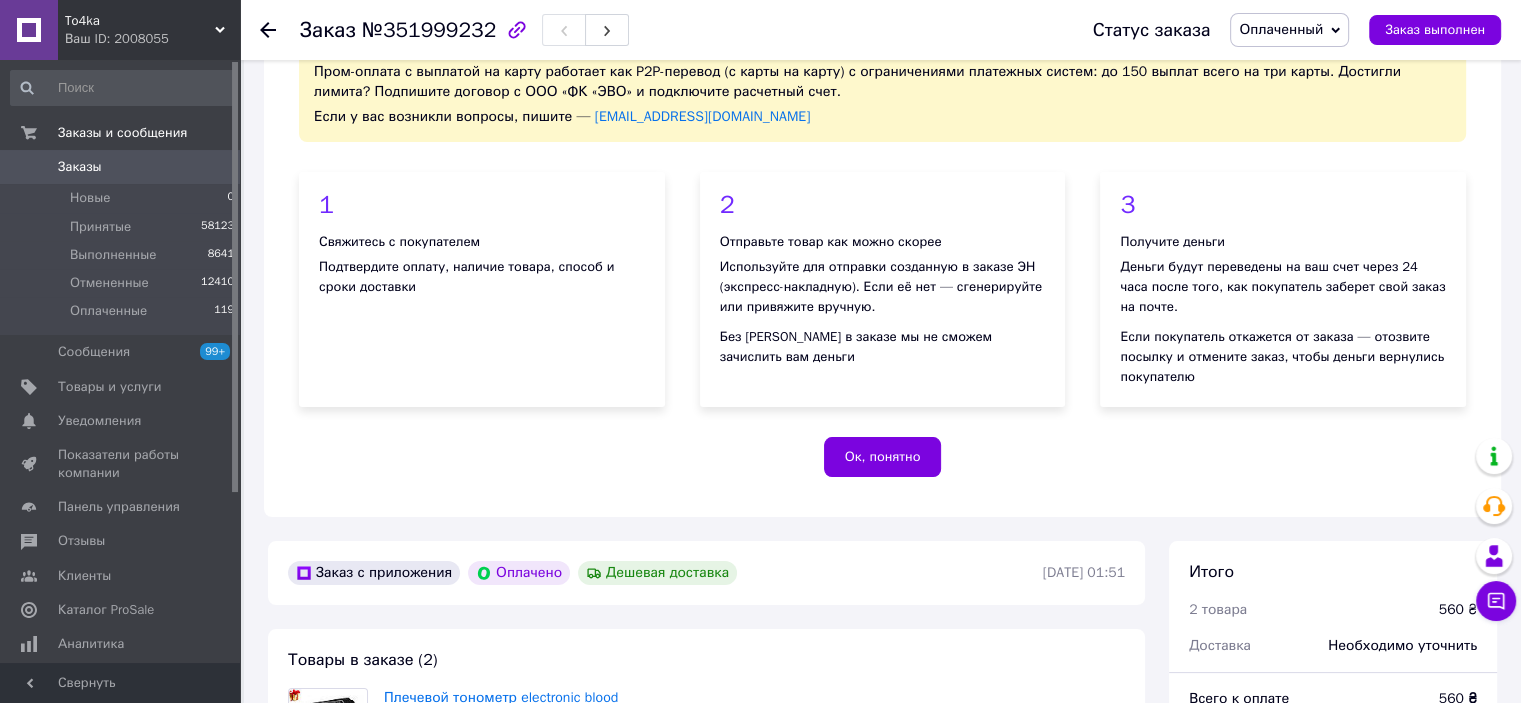 scroll, scrollTop: 0, scrollLeft: 0, axis: both 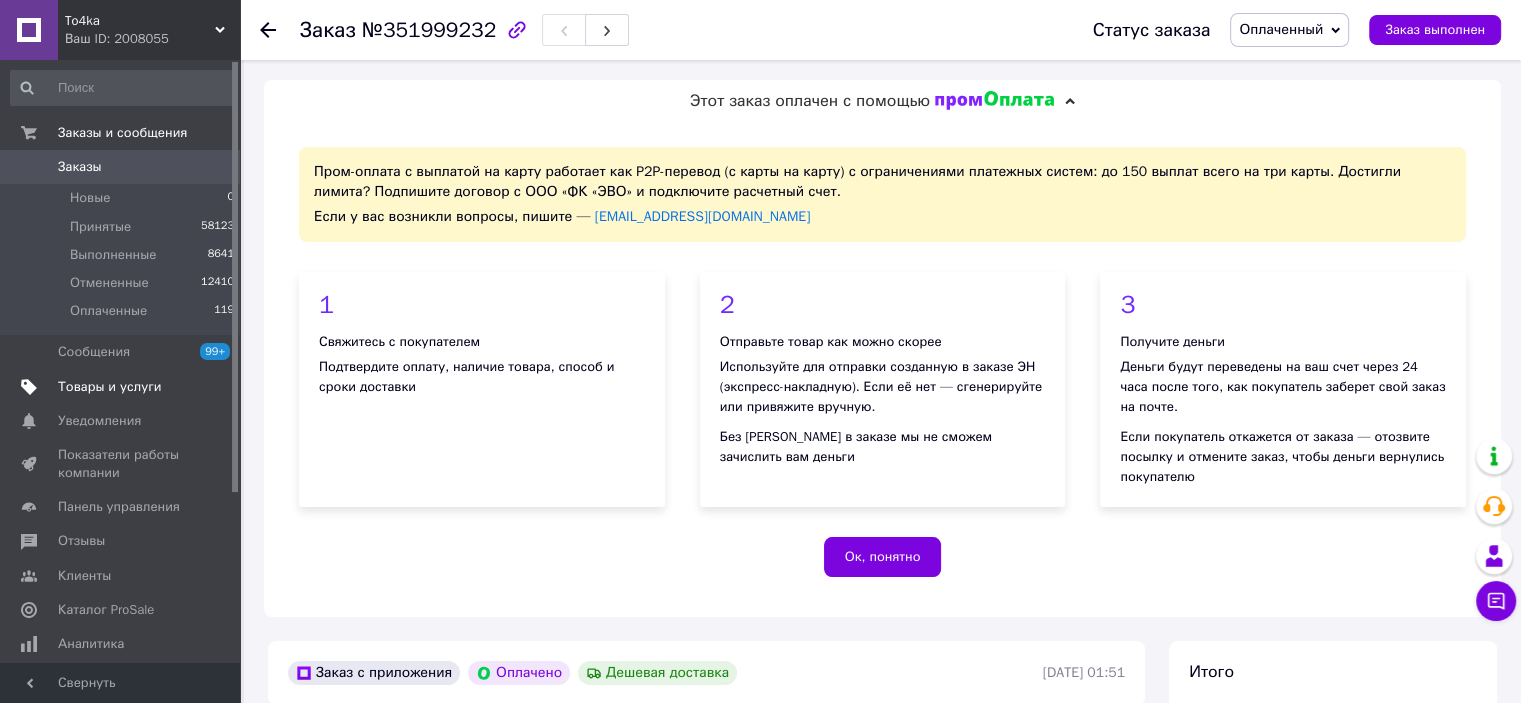 click on "Товары и услуги" at bounding box center [110, 387] 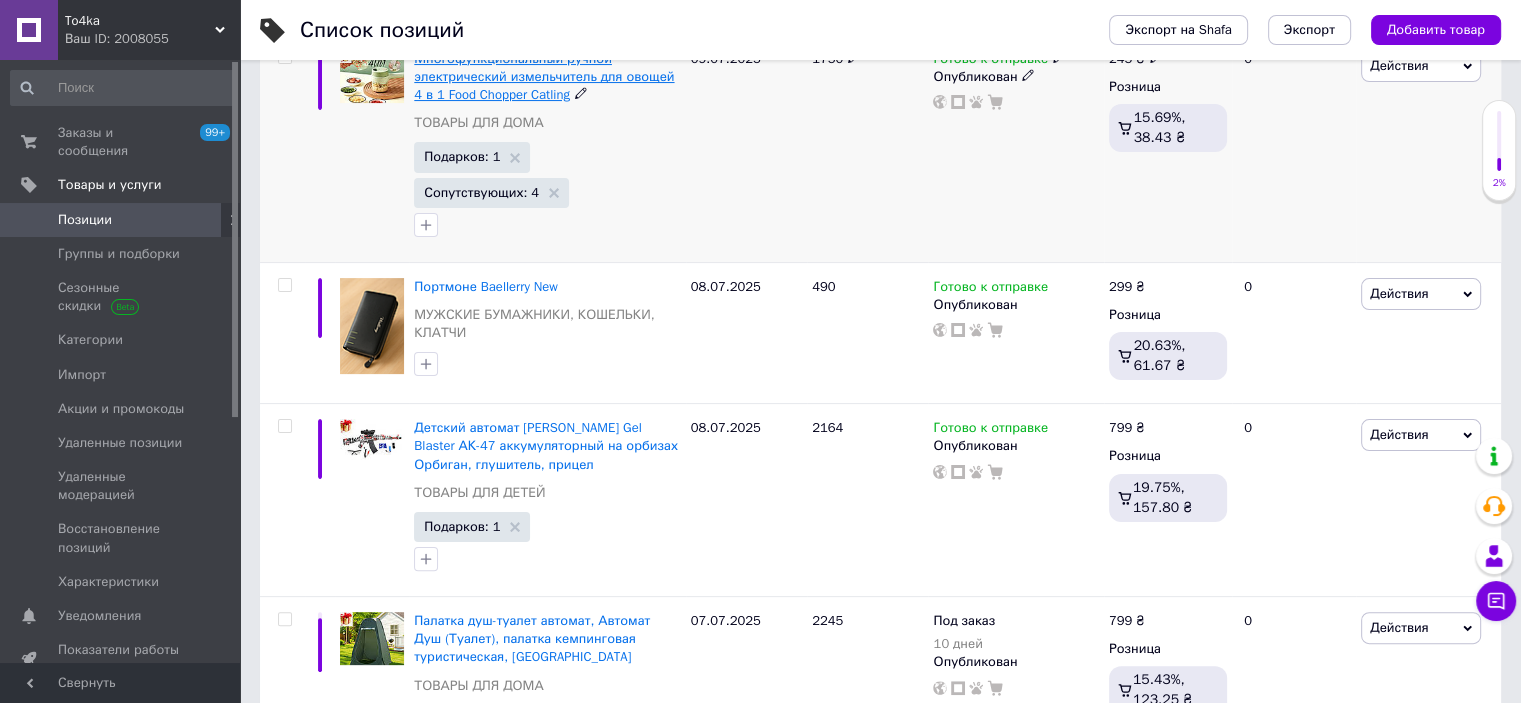 scroll, scrollTop: 400, scrollLeft: 0, axis: vertical 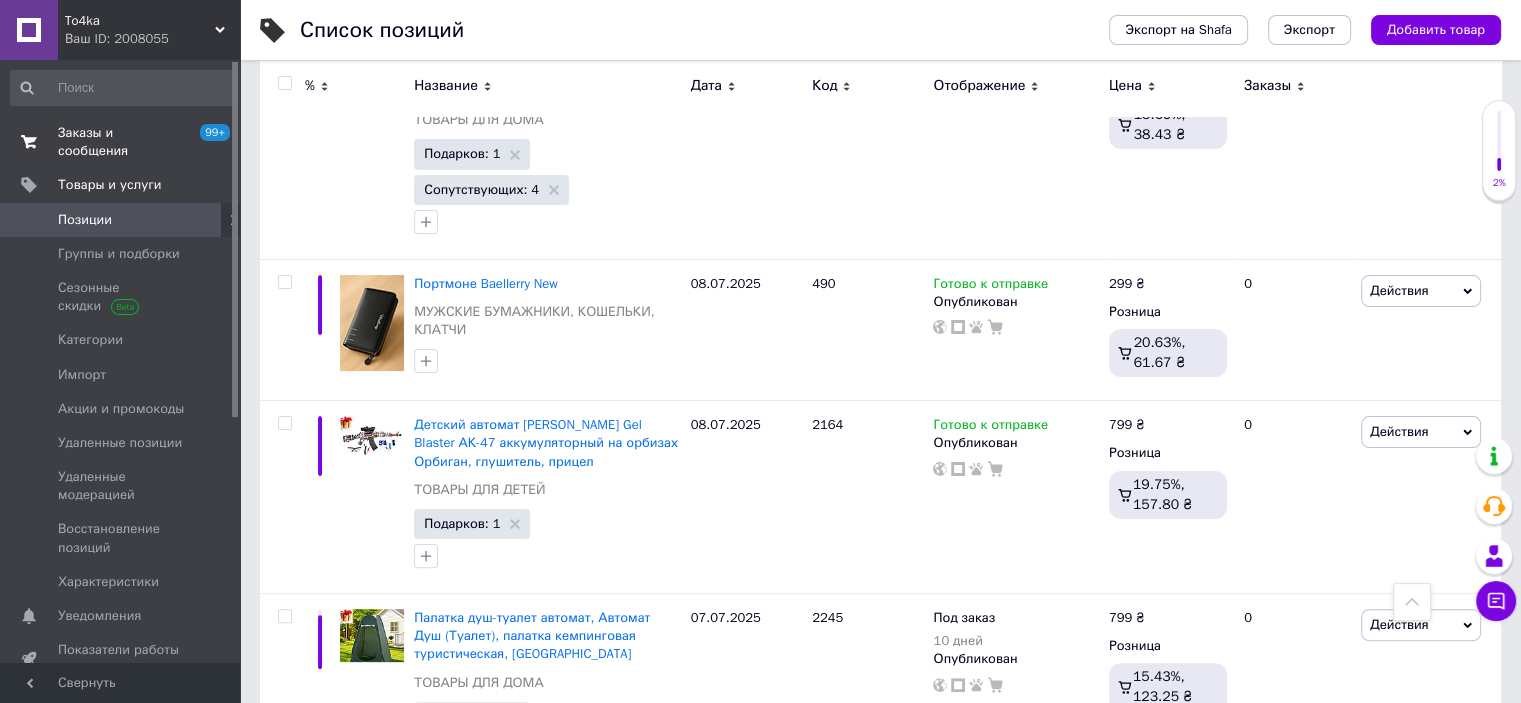 click on "Заказы и сообщения" at bounding box center (121, 142) 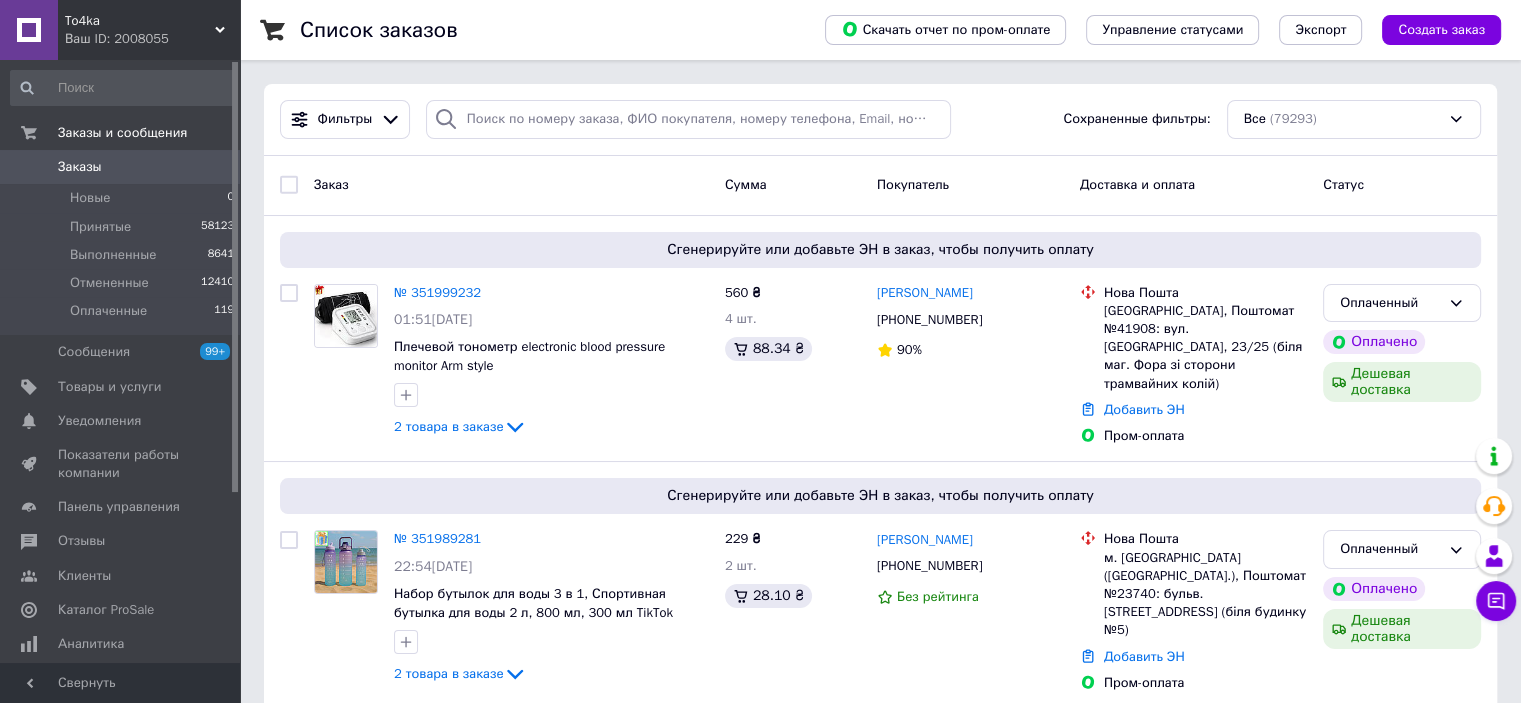 click 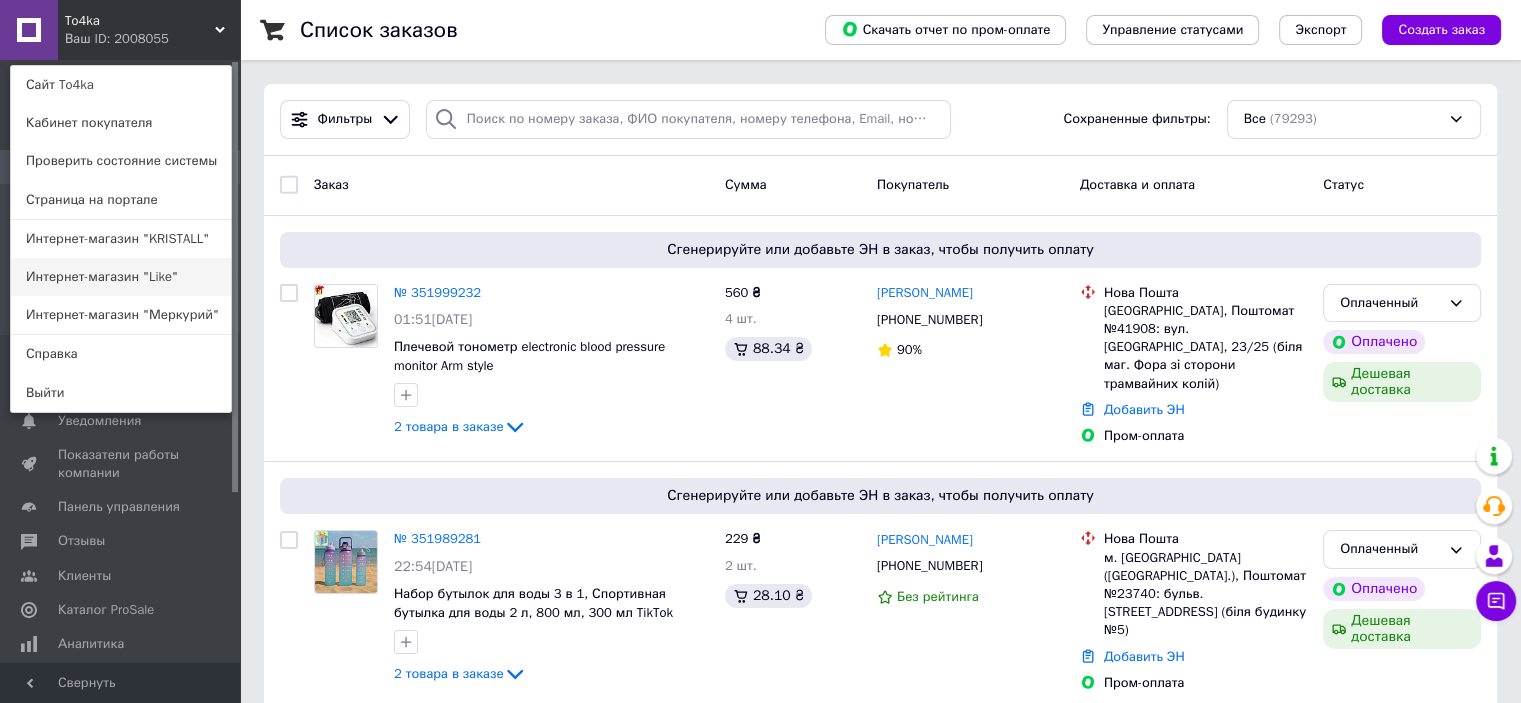 click on "Интернет-магазин "Like"" at bounding box center (121, 277) 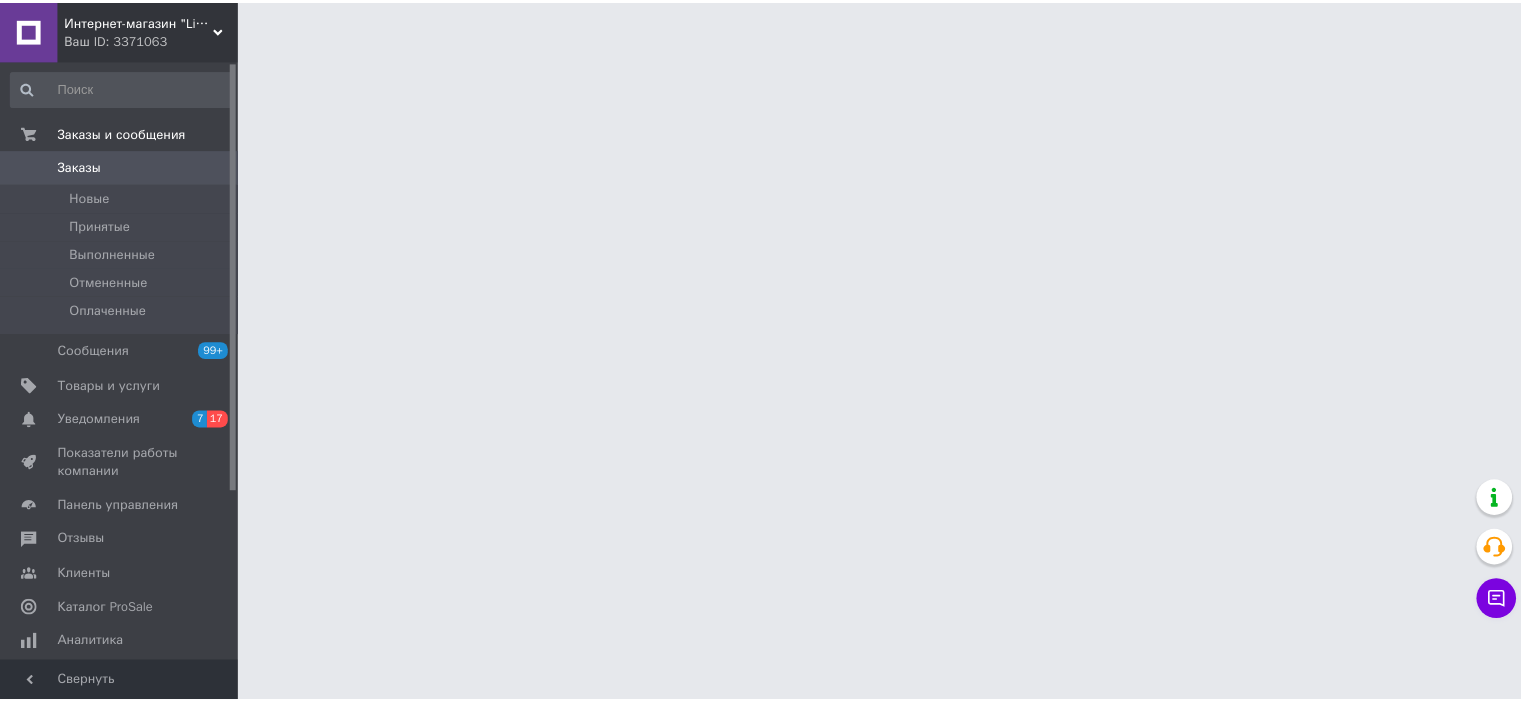 scroll, scrollTop: 0, scrollLeft: 0, axis: both 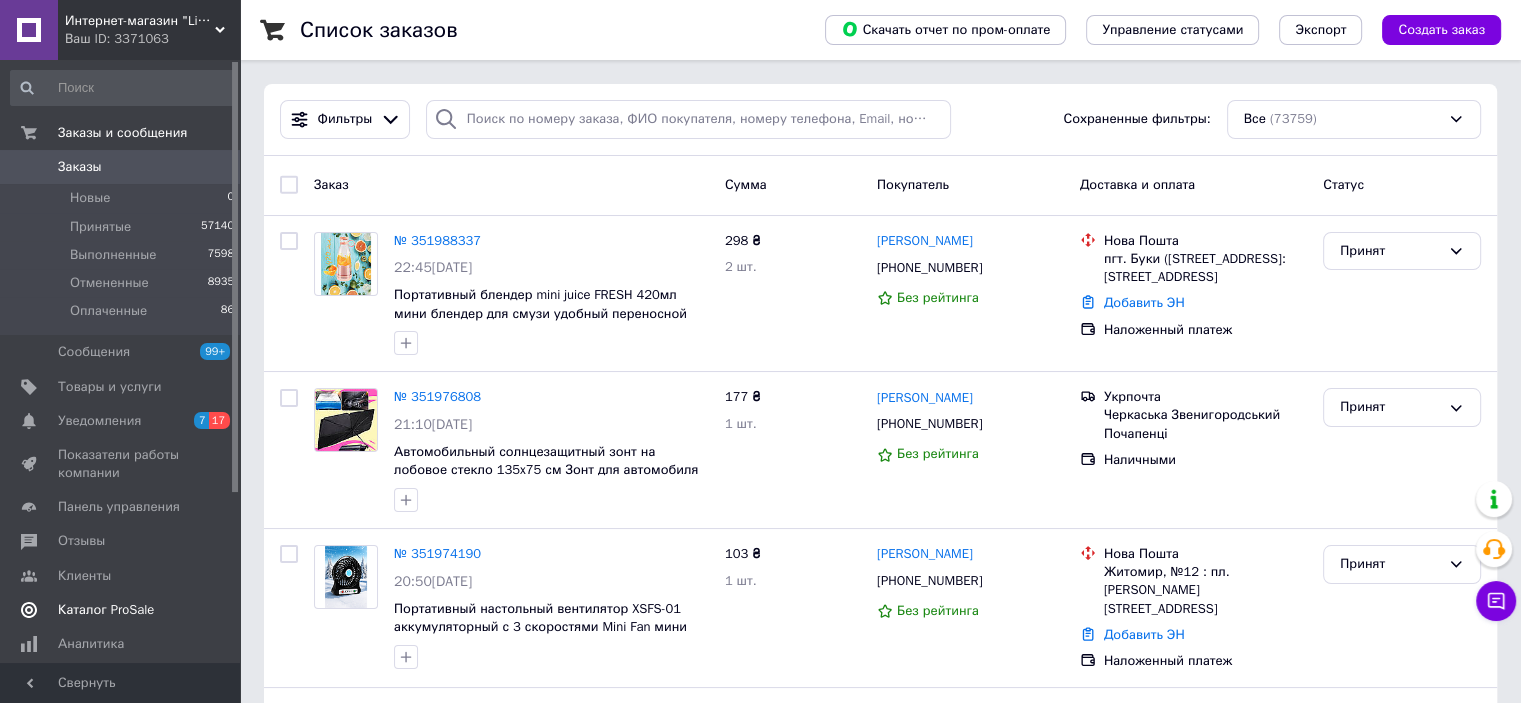 click on "Каталог ProSale" at bounding box center (106, 610) 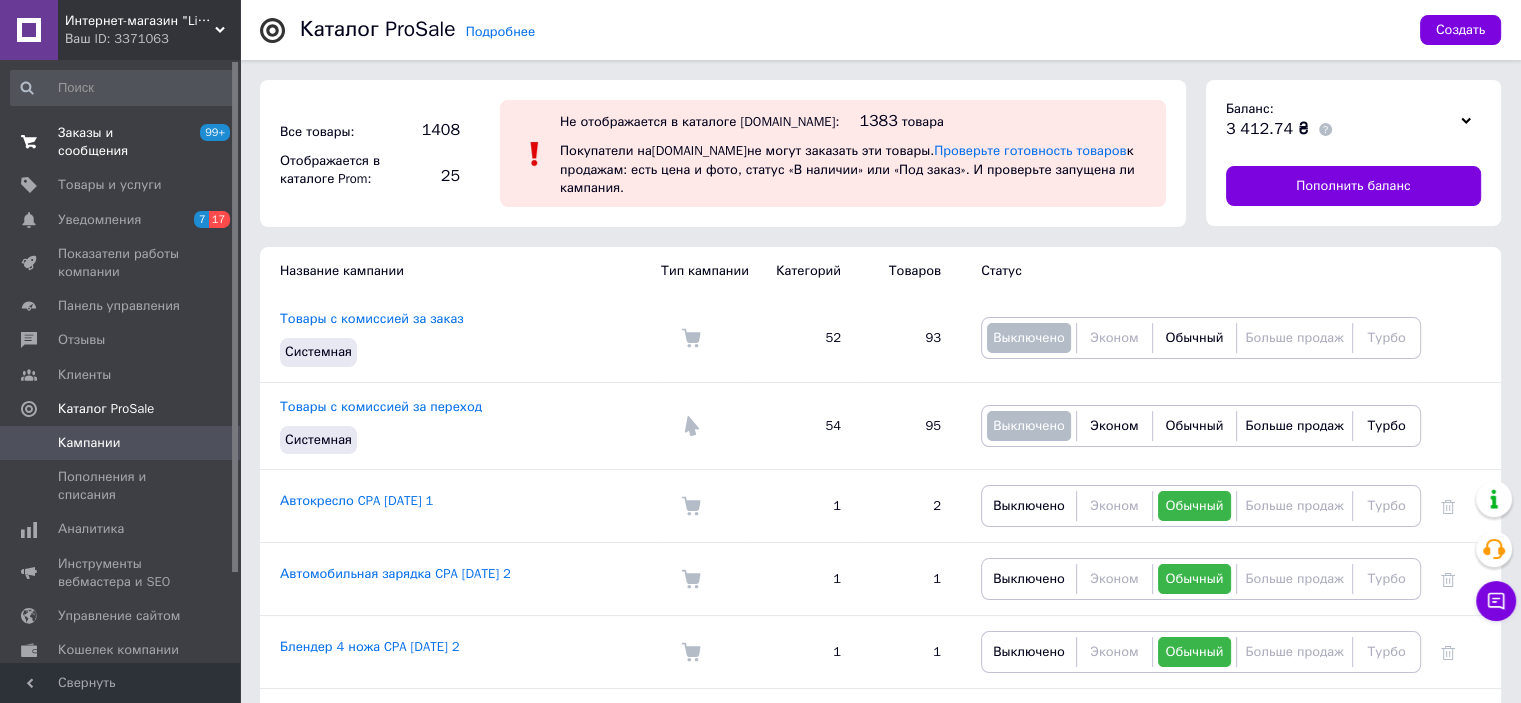 click on "Заказы и сообщения" at bounding box center (121, 142) 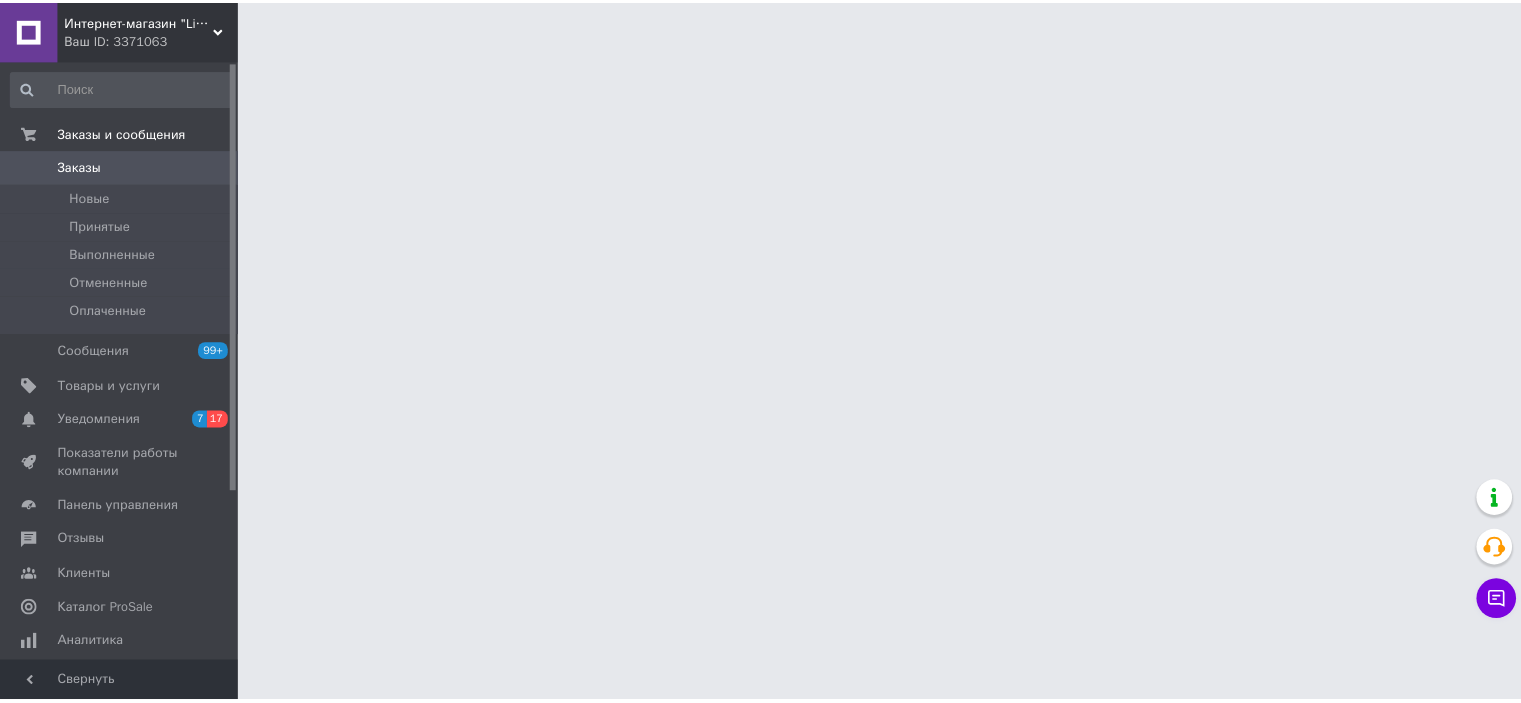 scroll, scrollTop: 0, scrollLeft: 0, axis: both 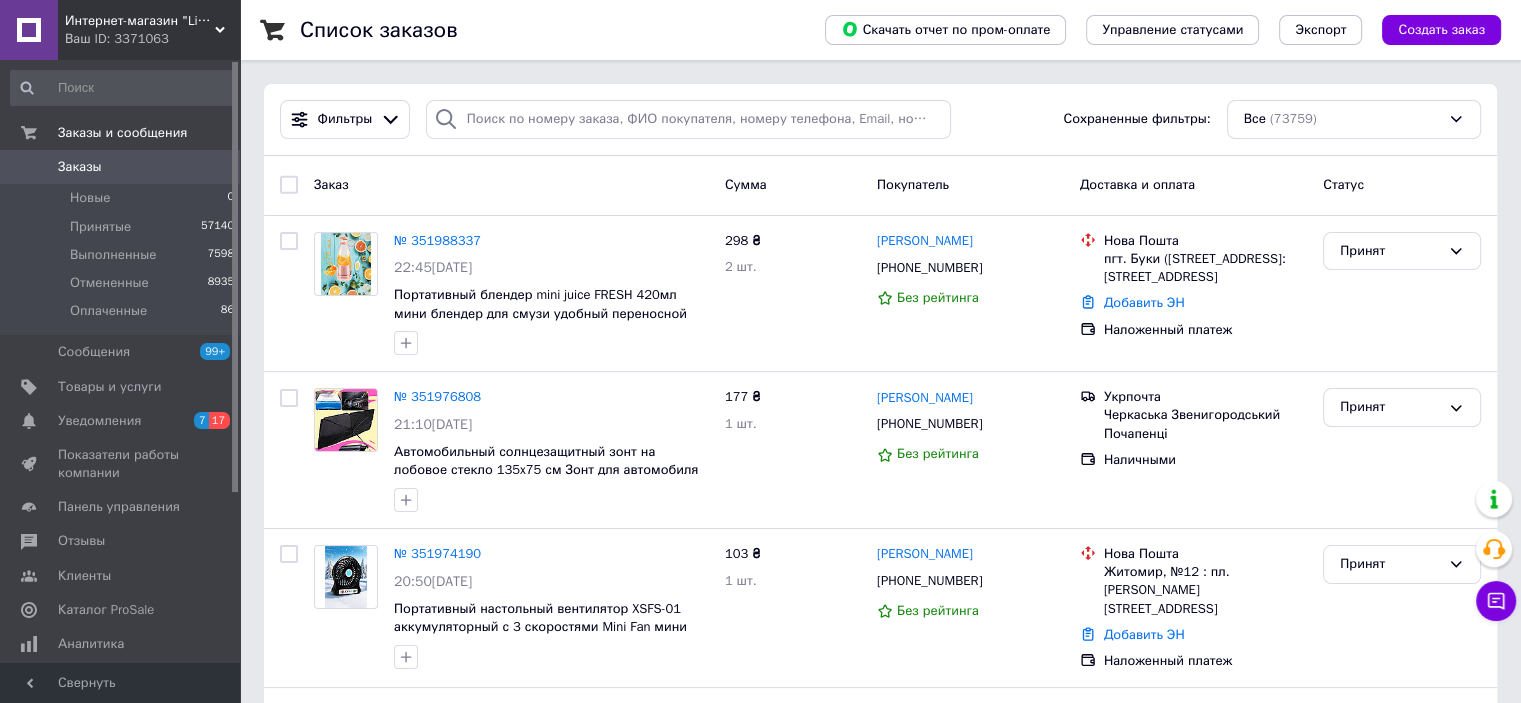click on "Ваш ID: 3371063" at bounding box center [152, 39] 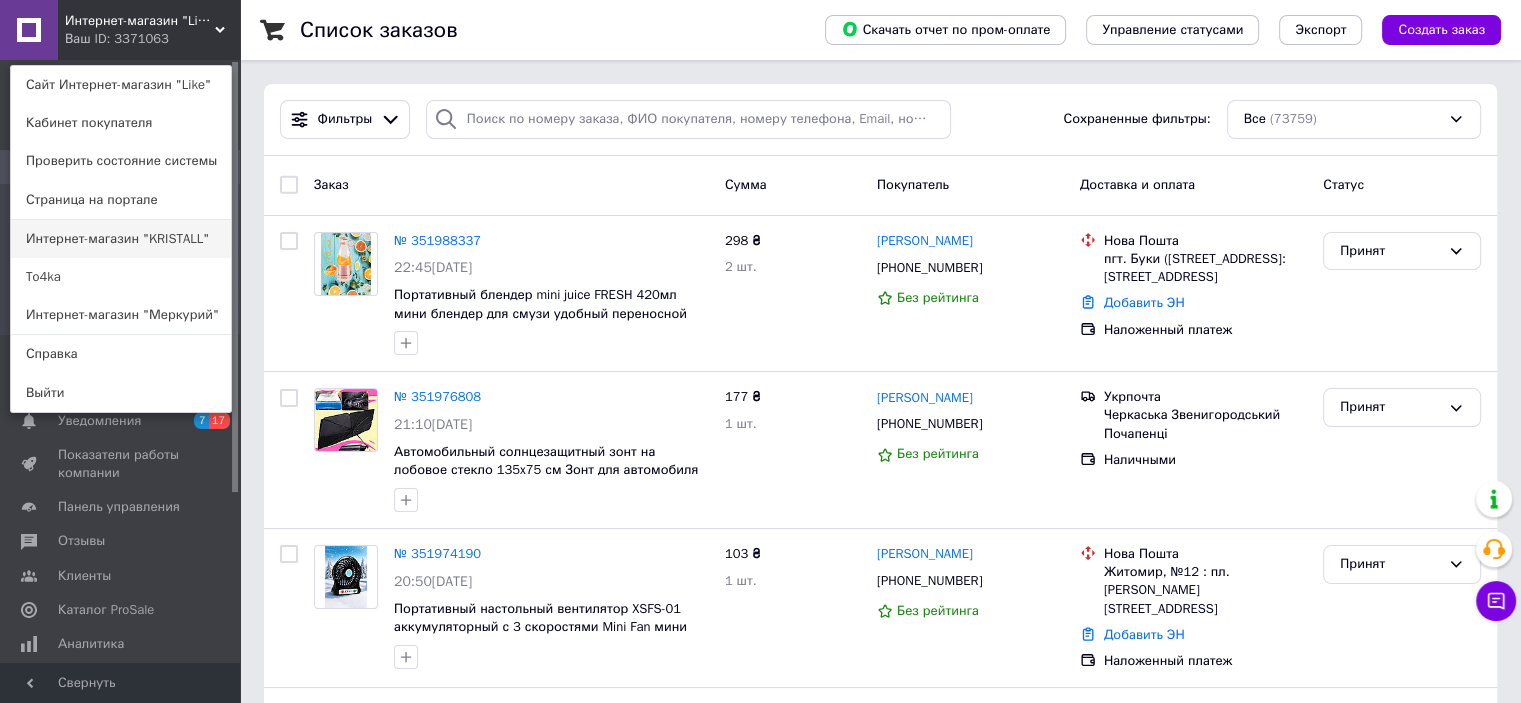 click on "Интернет-магазин "KRISTALL"" at bounding box center [121, 239] 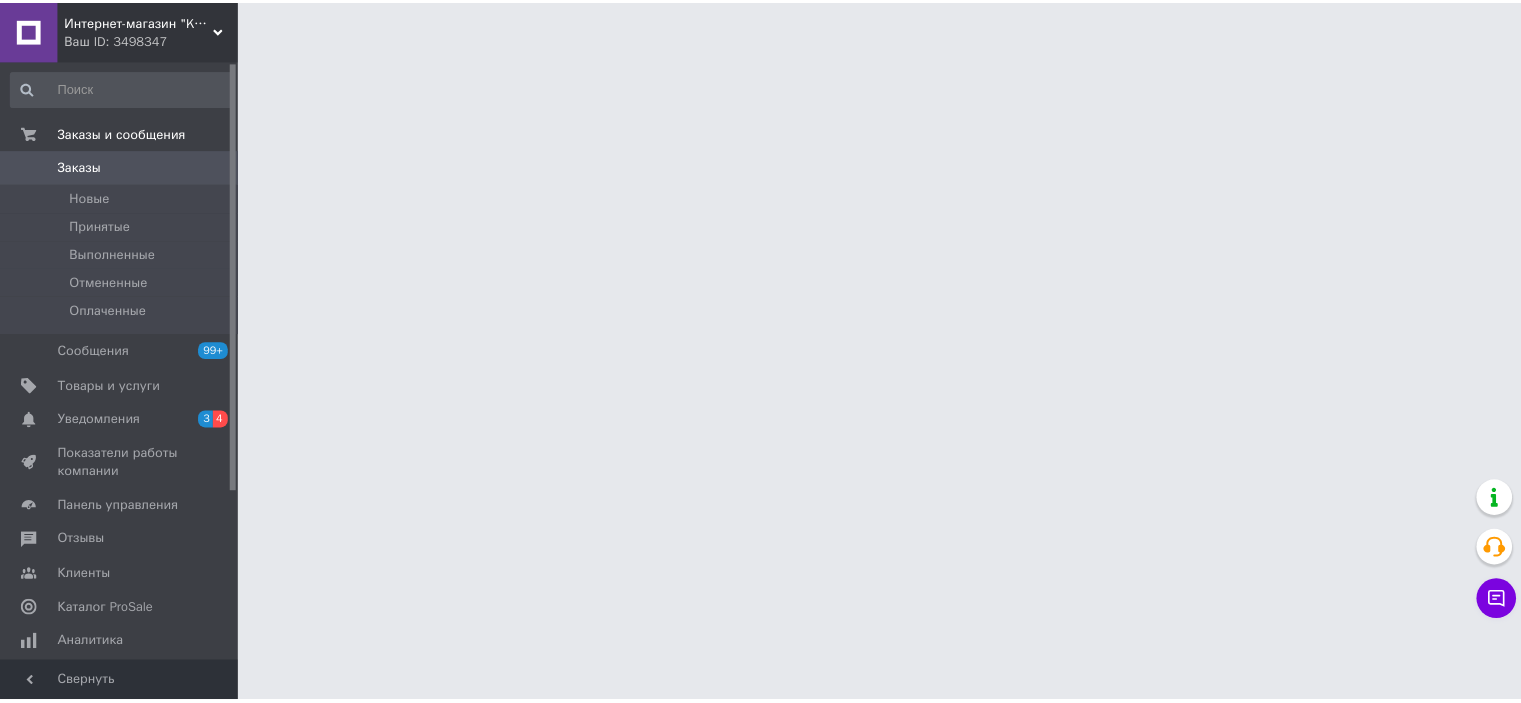 scroll, scrollTop: 0, scrollLeft: 0, axis: both 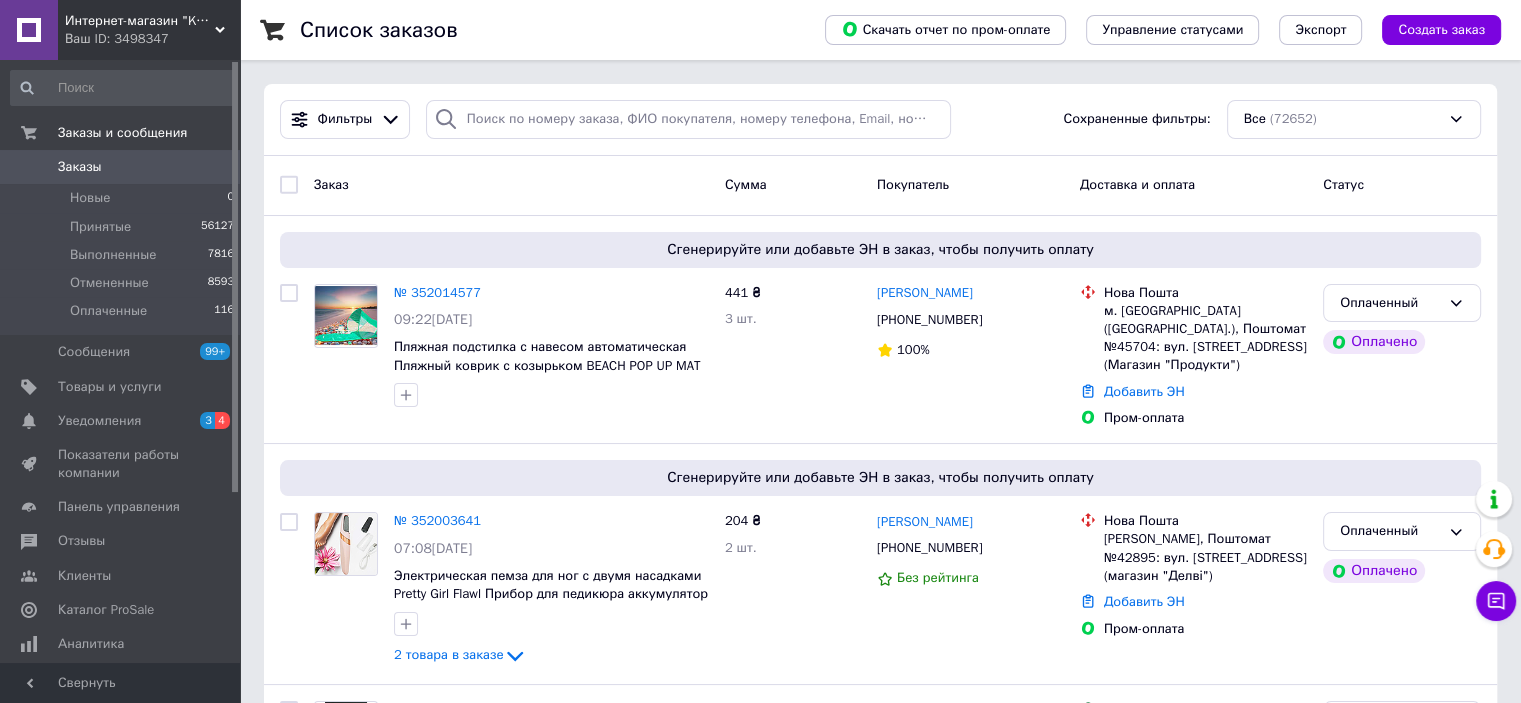 click on "Интернет-магазин "KRISTALL"" at bounding box center [140, 21] 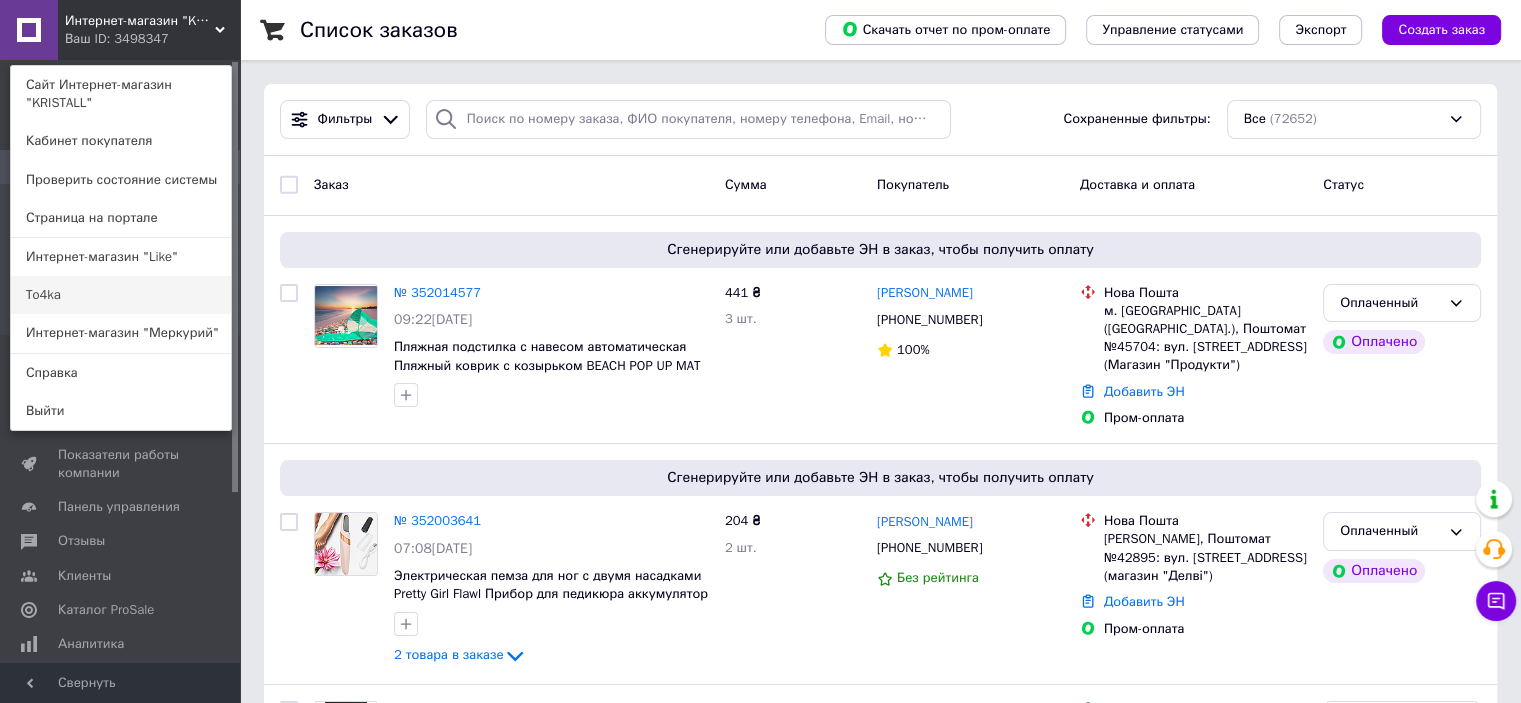 click on "To4ka" at bounding box center (121, 295) 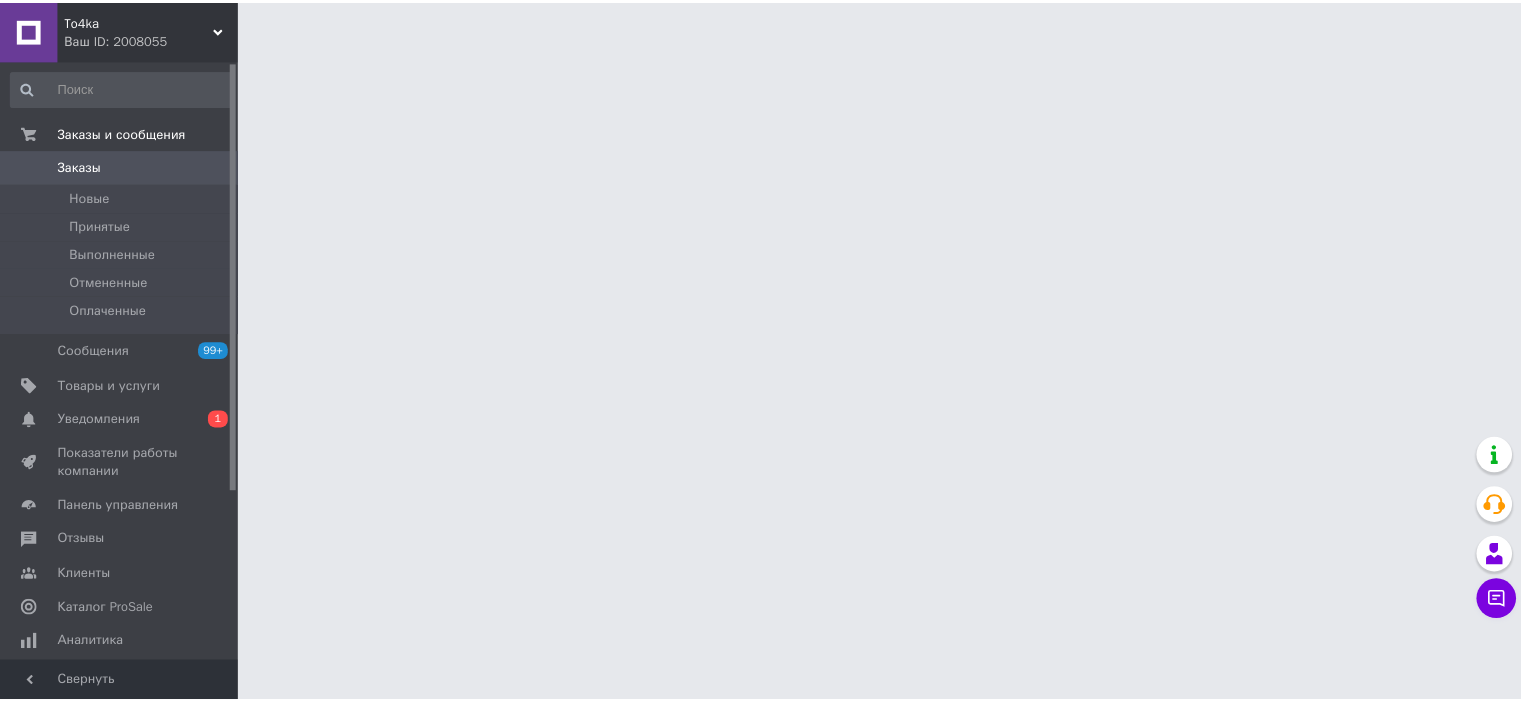 scroll, scrollTop: 0, scrollLeft: 0, axis: both 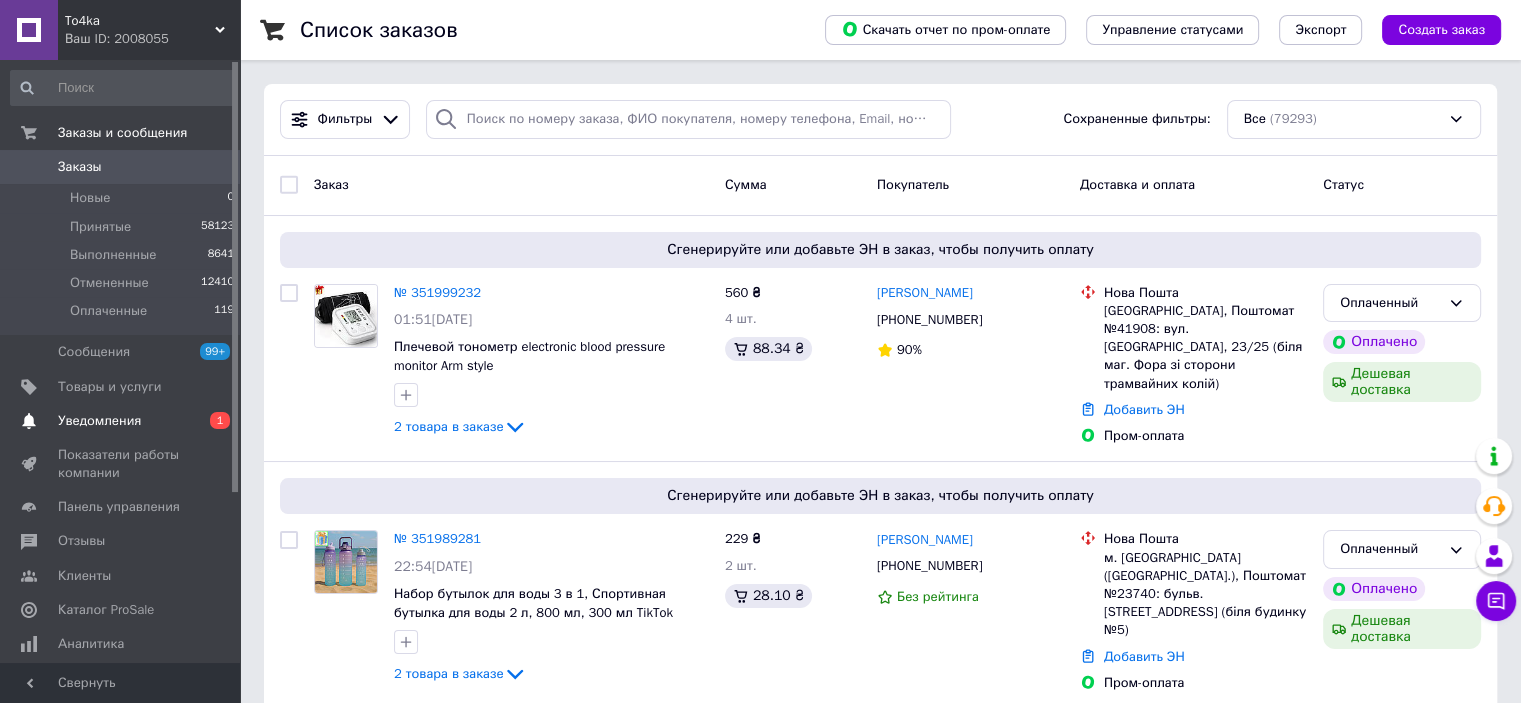 click on "Уведомления" at bounding box center [121, 421] 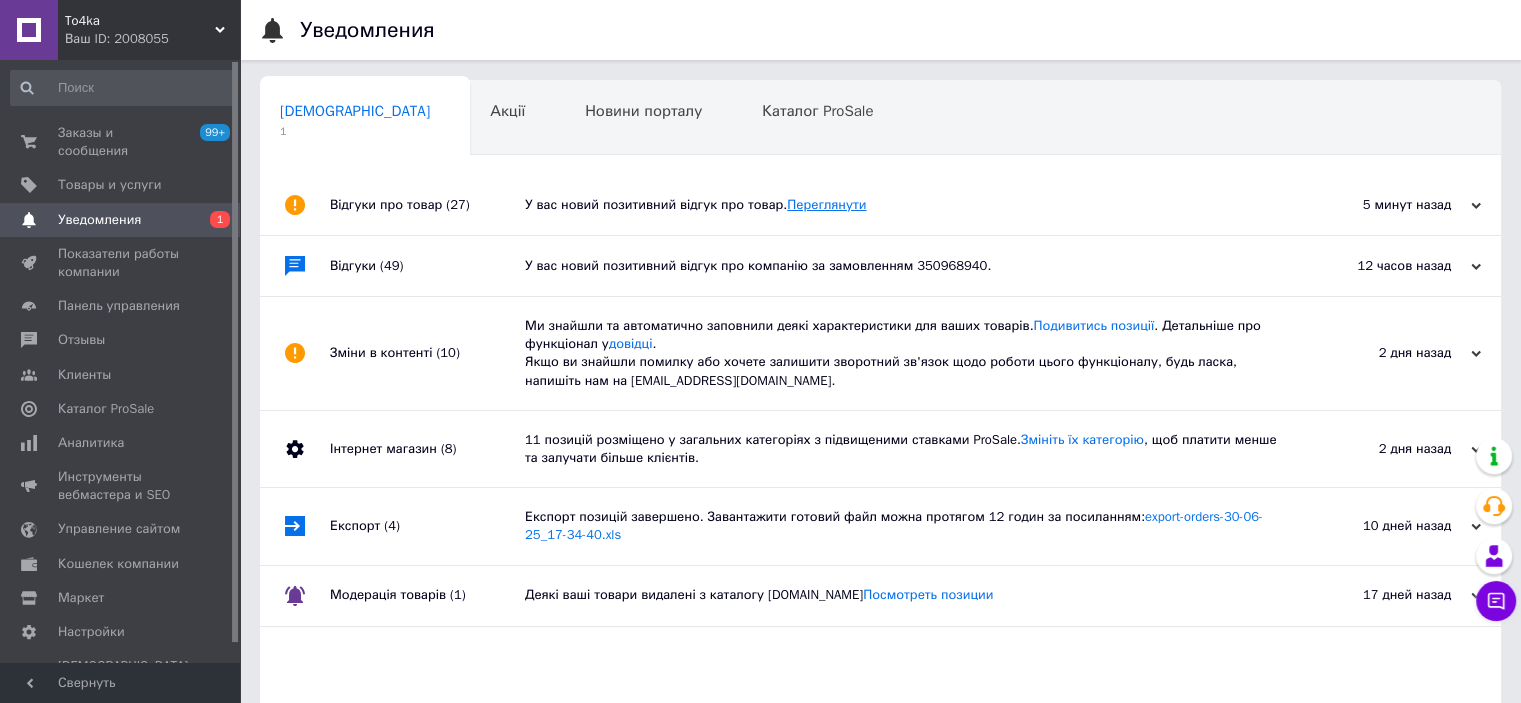click on "Переглянути" at bounding box center [826, 204] 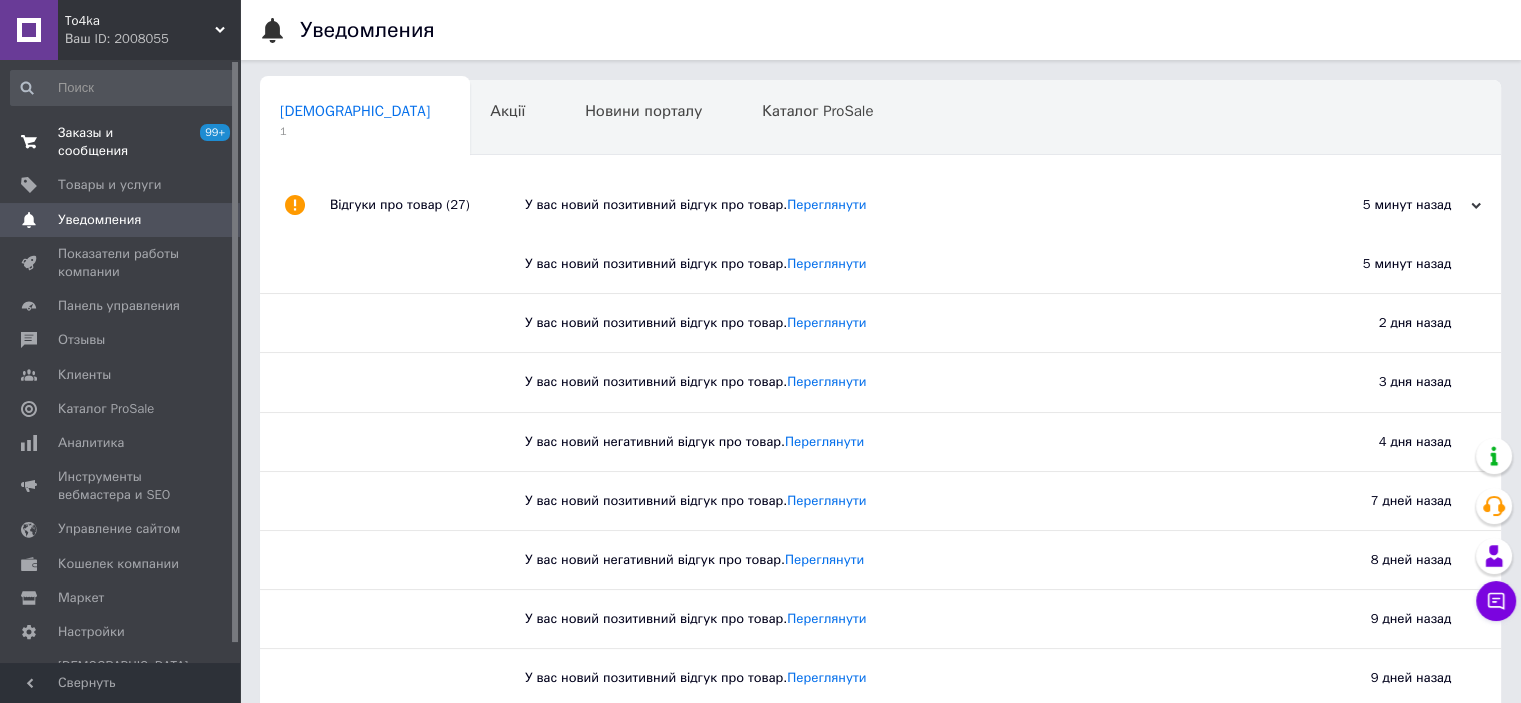 click on "Заказы и сообщения" at bounding box center [121, 142] 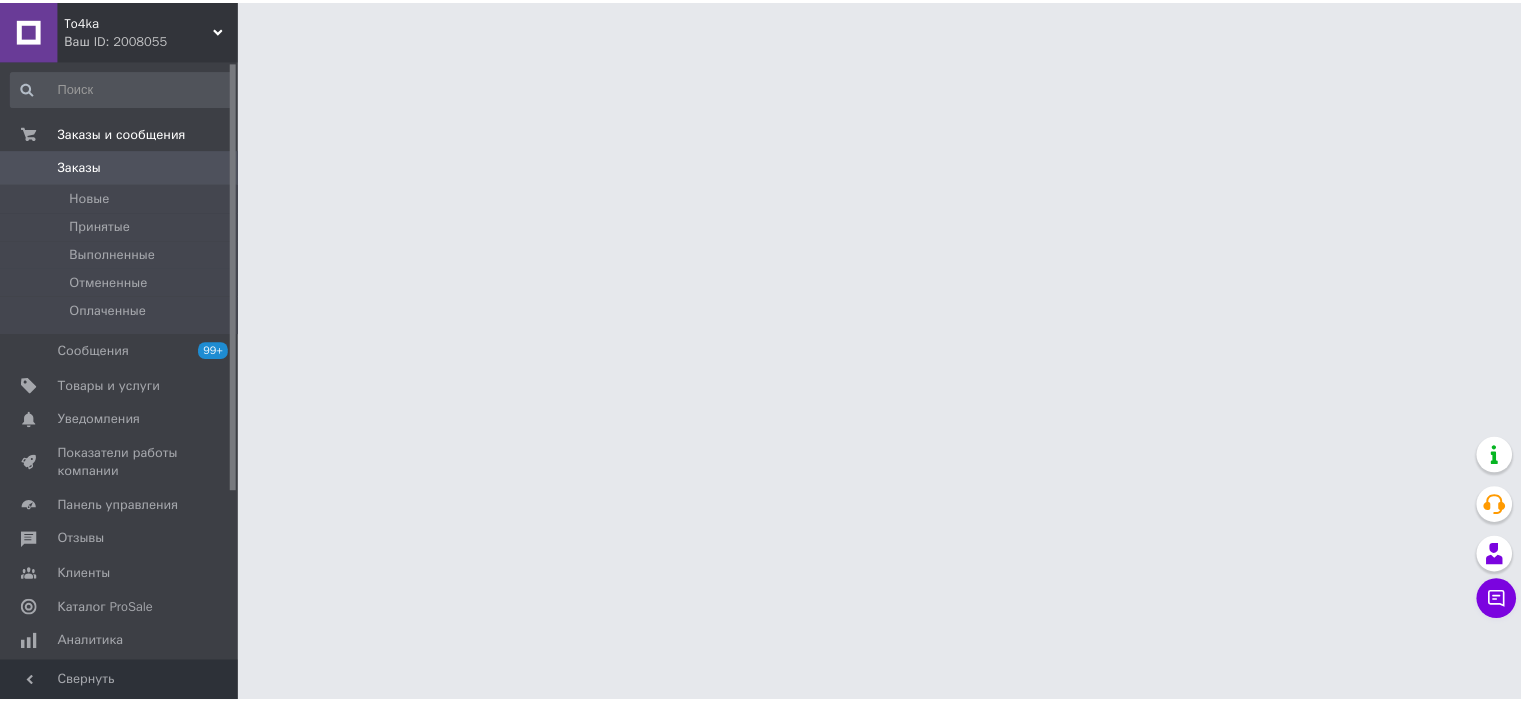 scroll, scrollTop: 0, scrollLeft: 0, axis: both 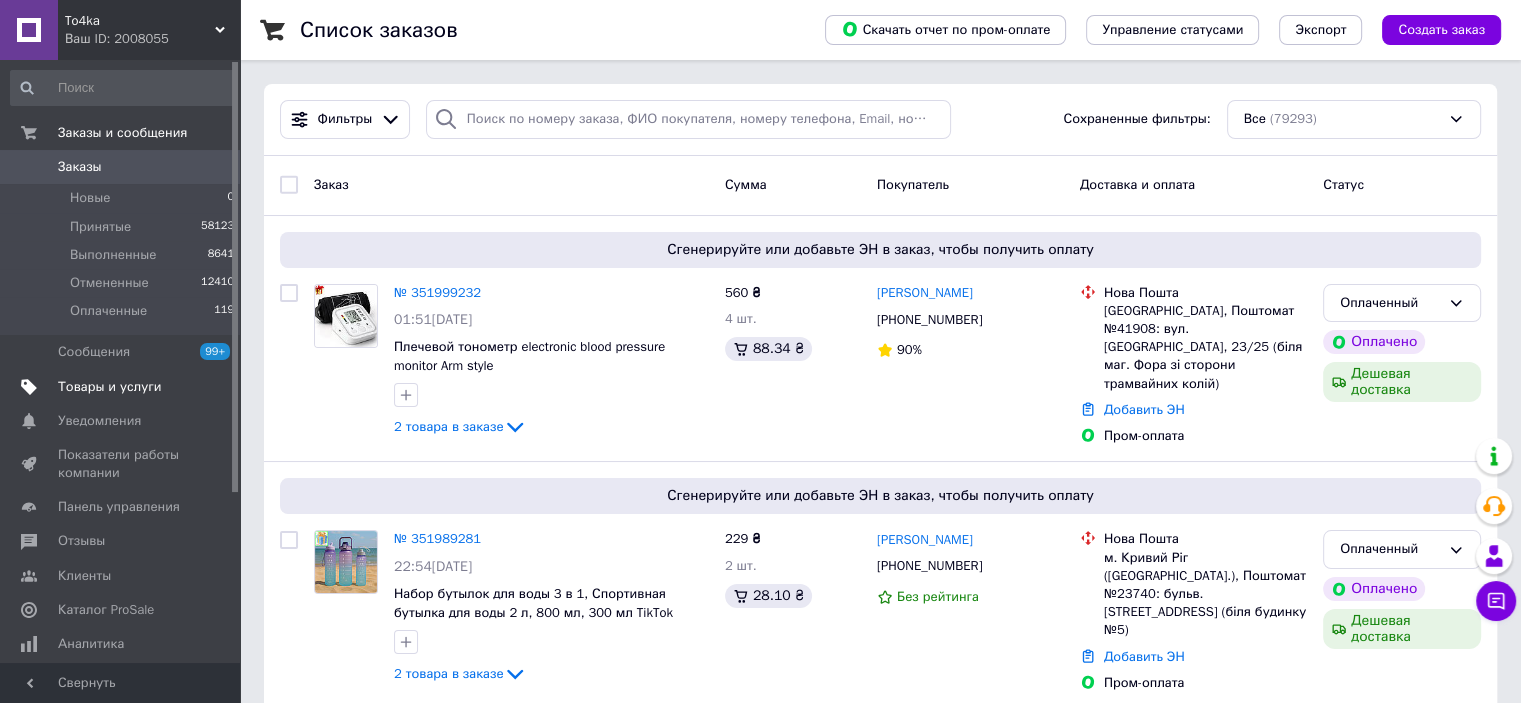 click on "Товары и услуги" at bounding box center (110, 387) 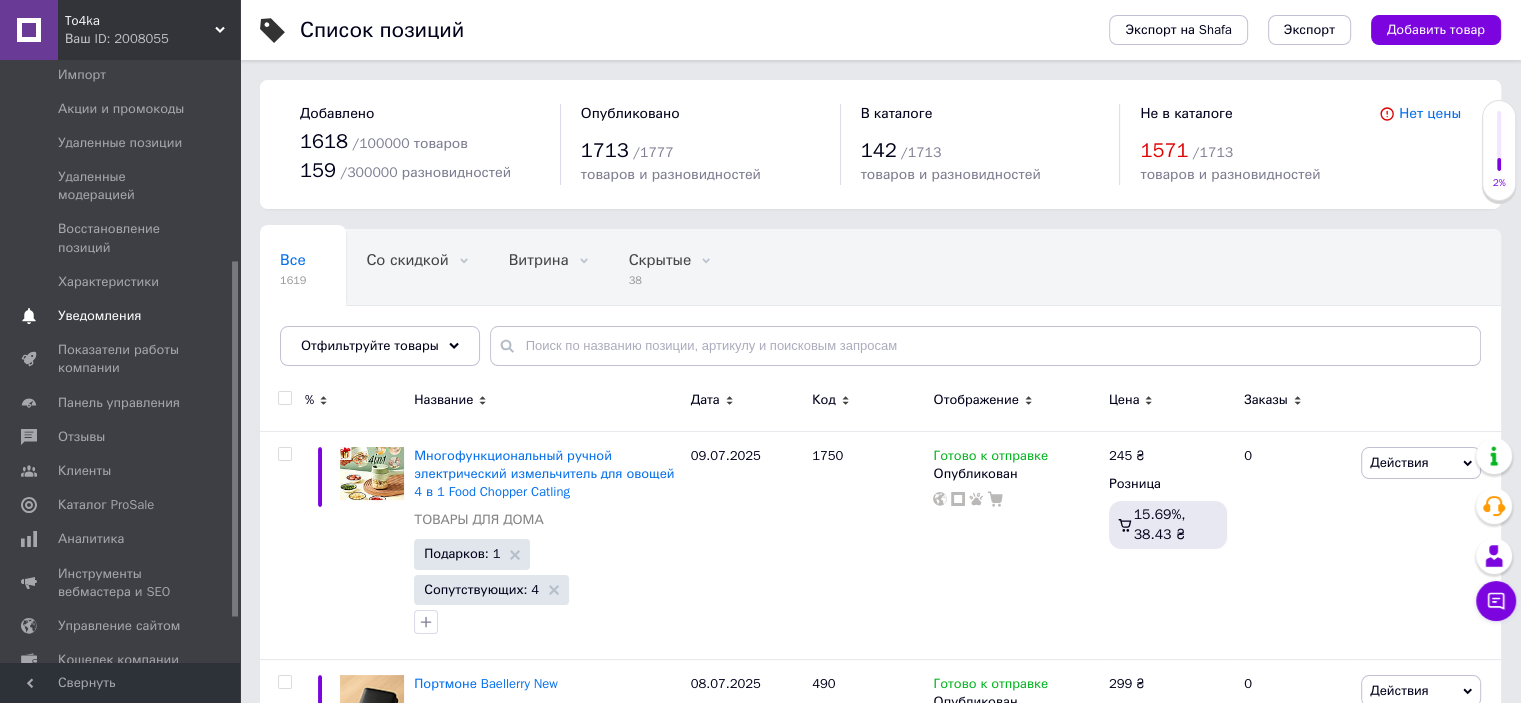 scroll, scrollTop: 400, scrollLeft: 0, axis: vertical 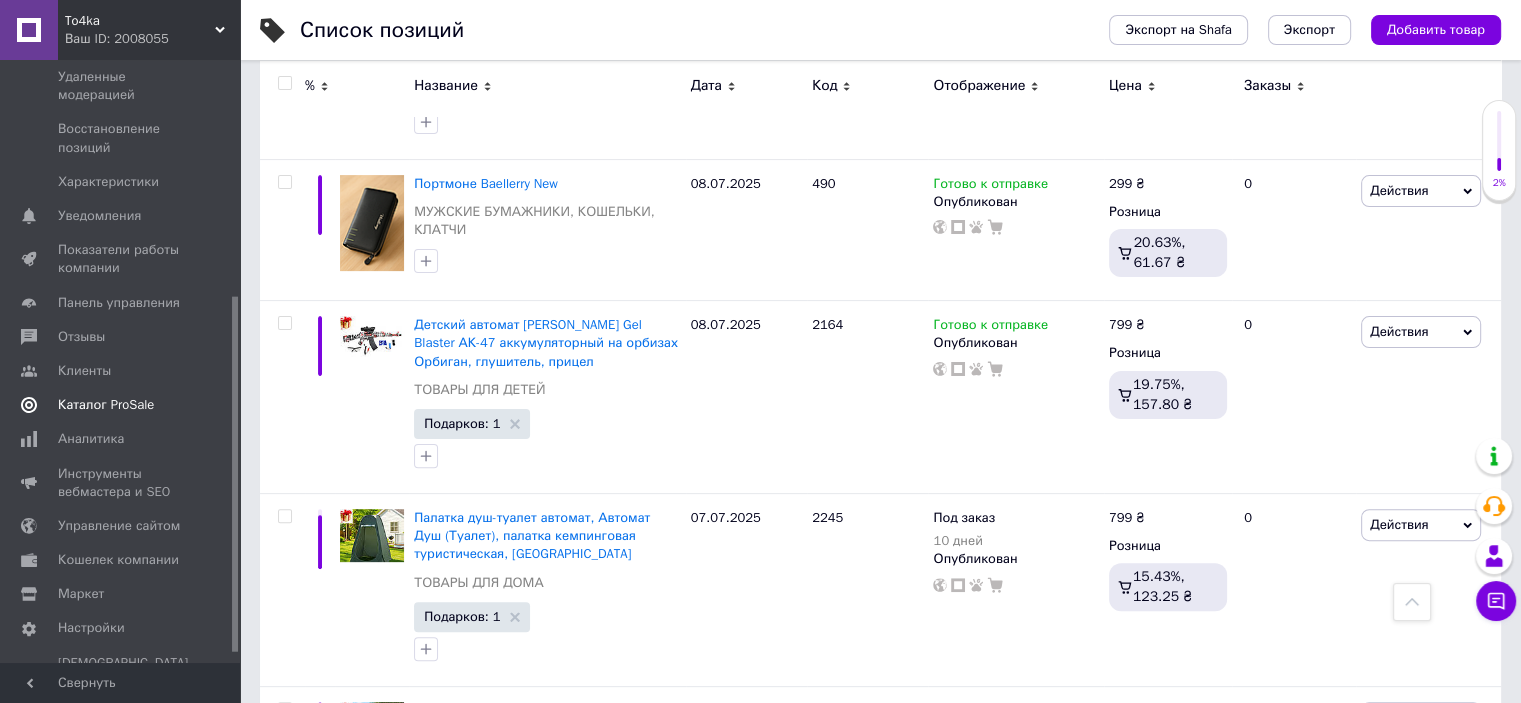 click on "Каталог ProSale" at bounding box center (123, 405) 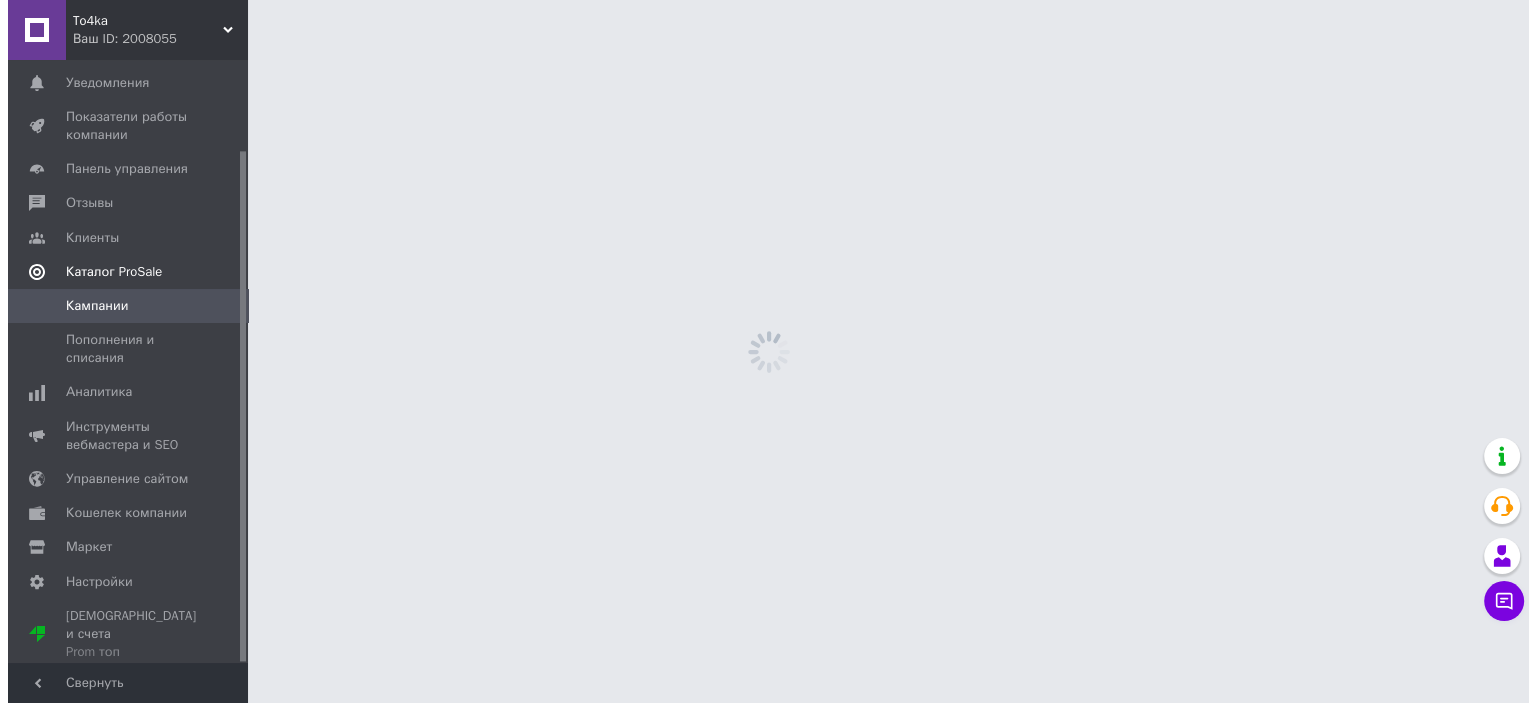 scroll, scrollTop: 0, scrollLeft: 0, axis: both 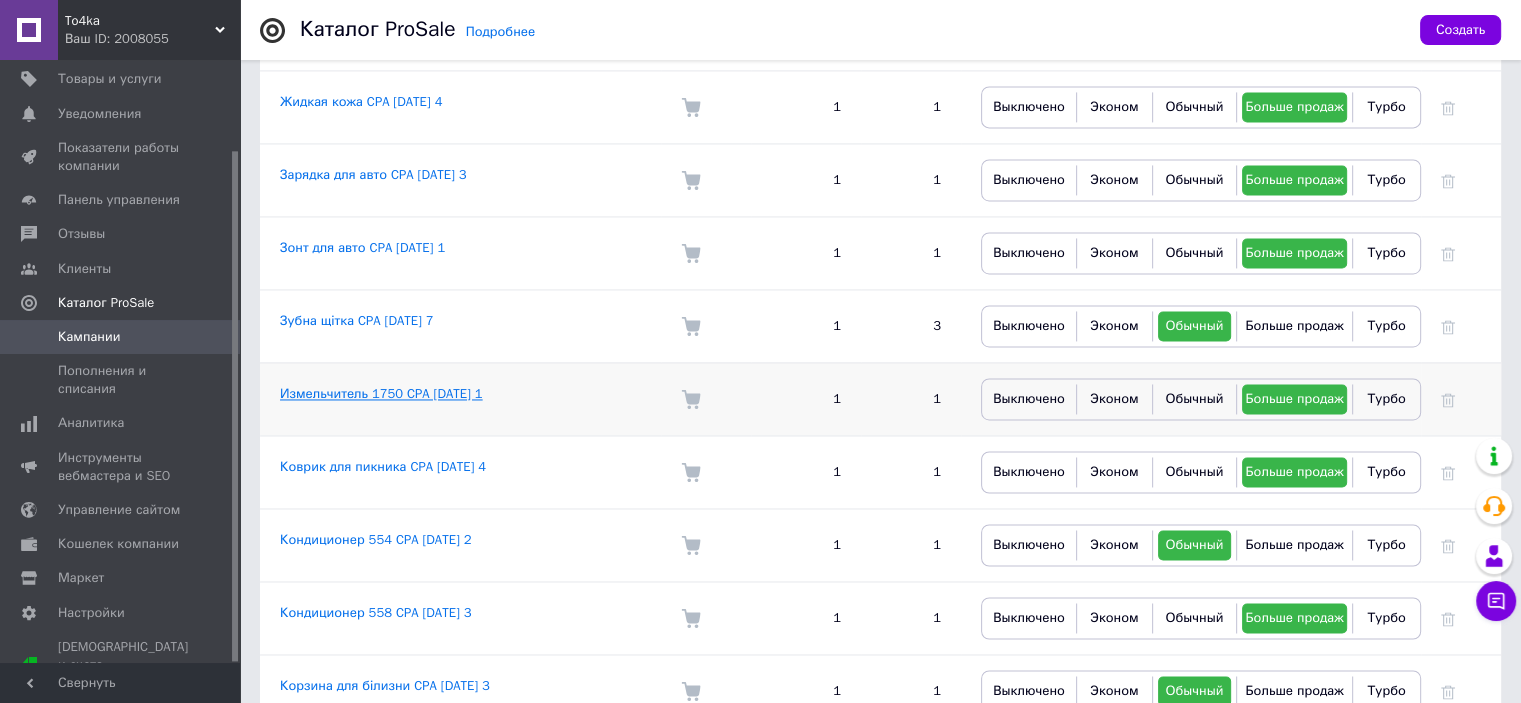 click on "Измельчитель 1750 CPA 09.07.2025 1" at bounding box center [381, 393] 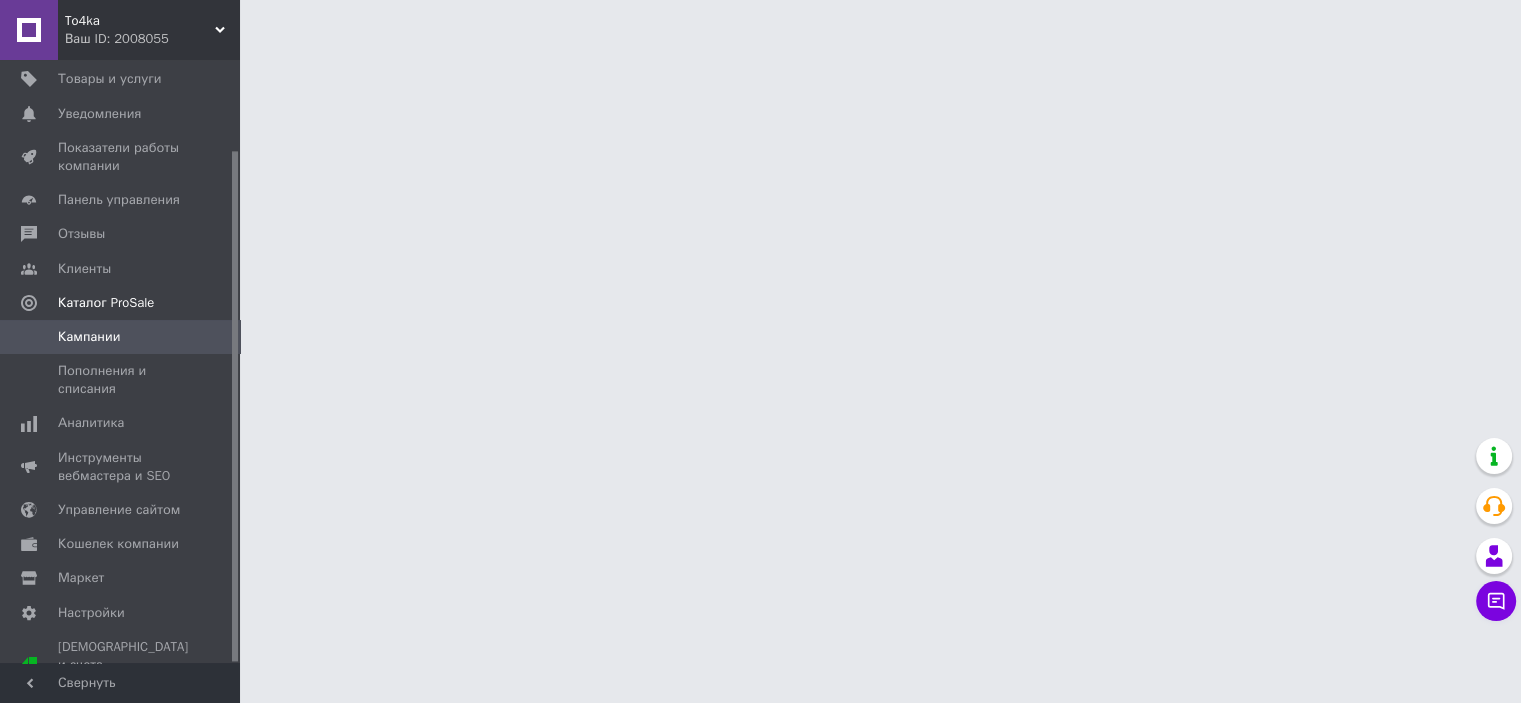 scroll, scrollTop: 0, scrollLeft: 0, axis: both 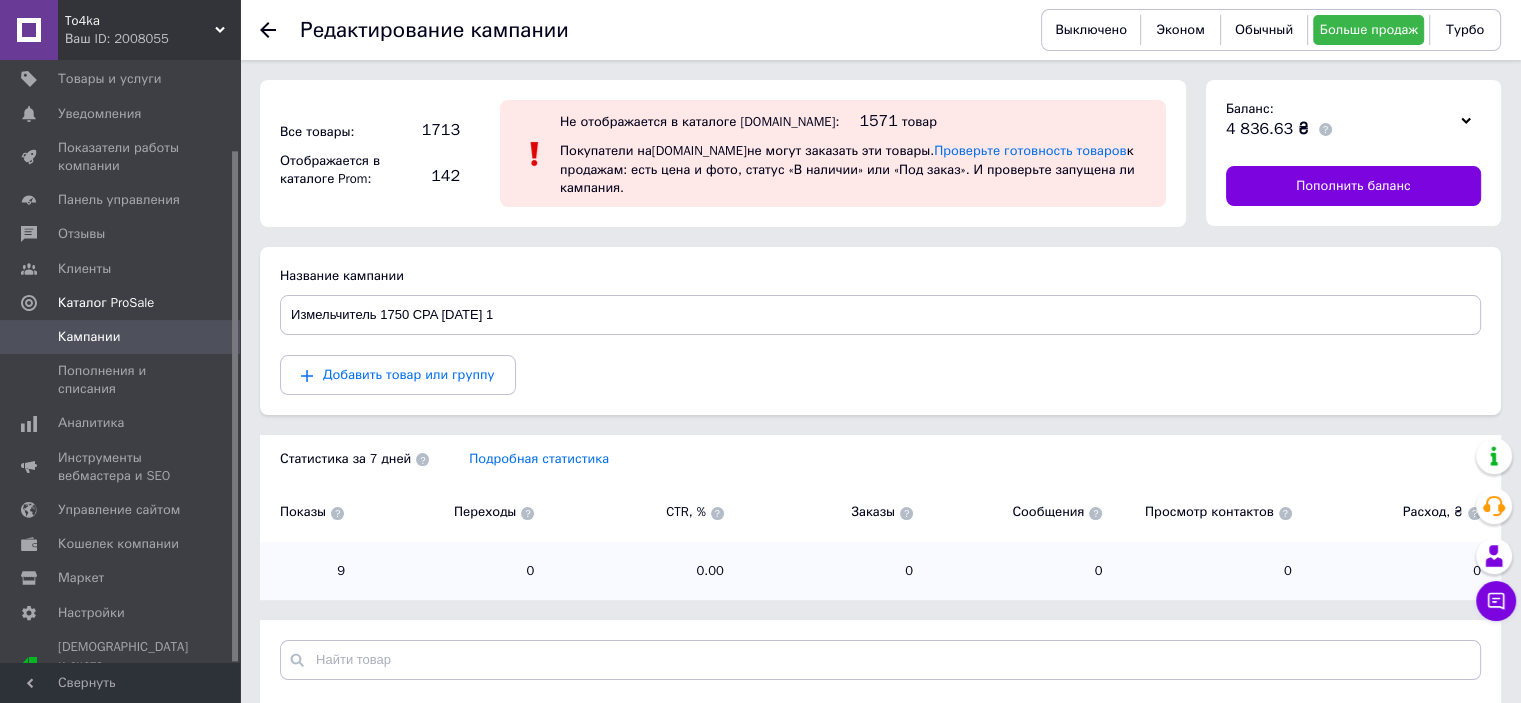 click 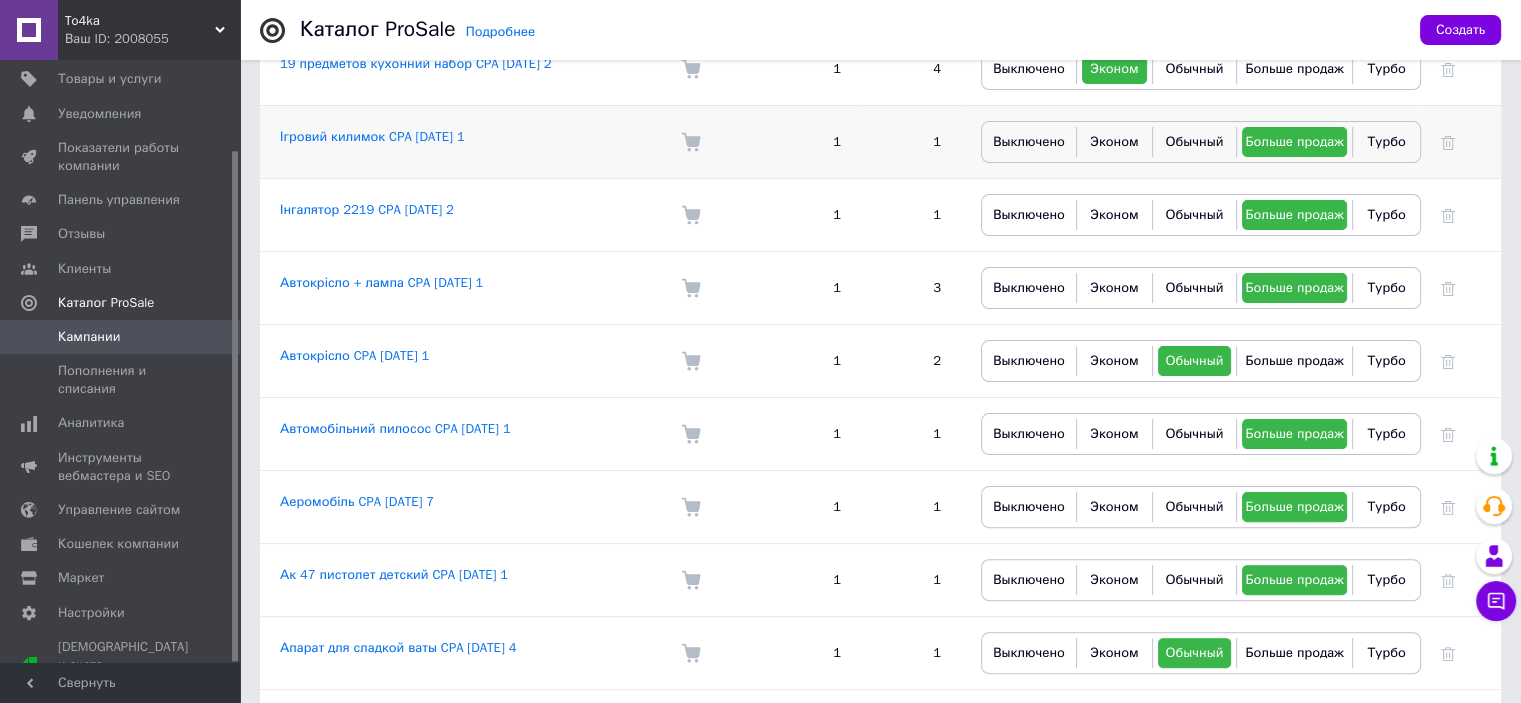 scroll, scrollTop: 500, scrollLeft: 0, axis: vertical 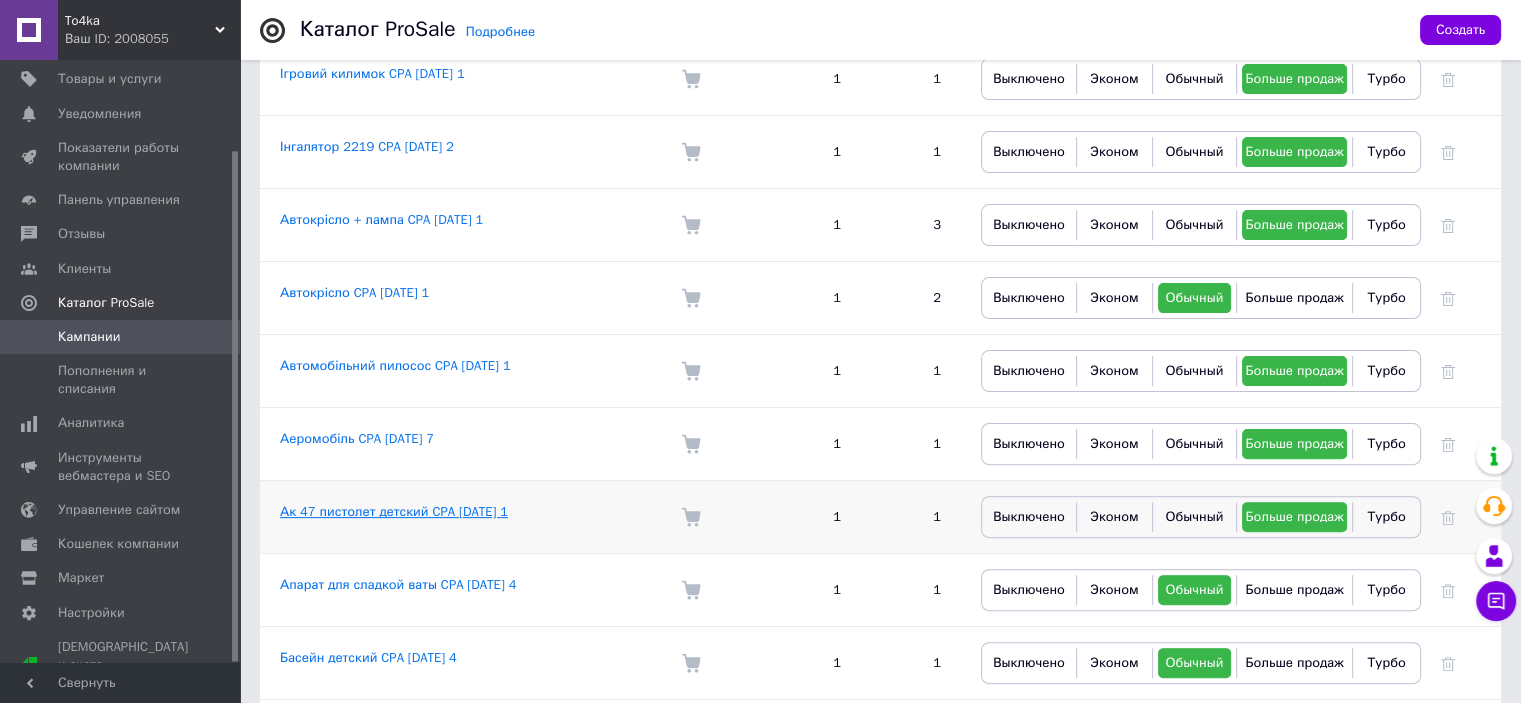 click on "Ак 47 пистолет детский CPA 08.07.2025 1" at bounding box center (394, 511) 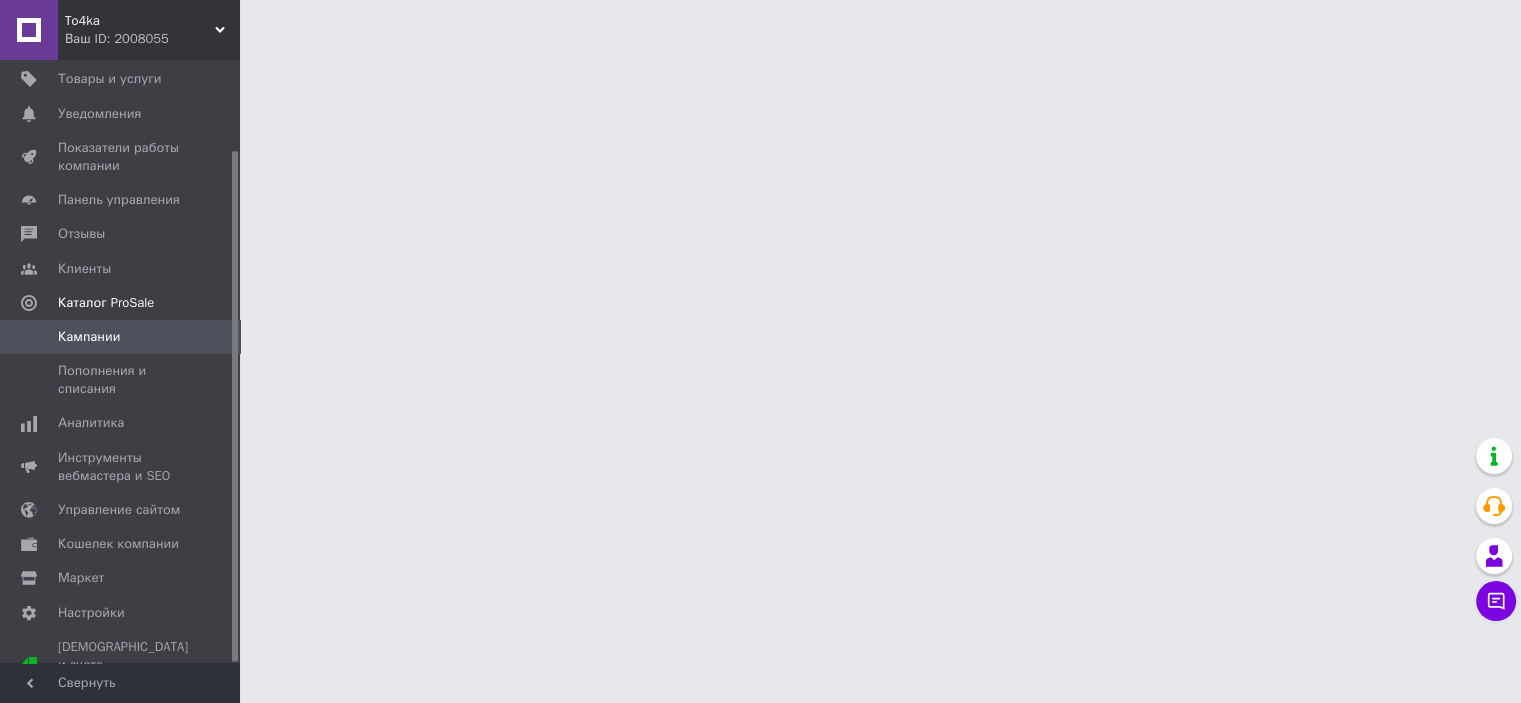 scroll, scrollTop: 0, scrollLeft: 0, axis: both 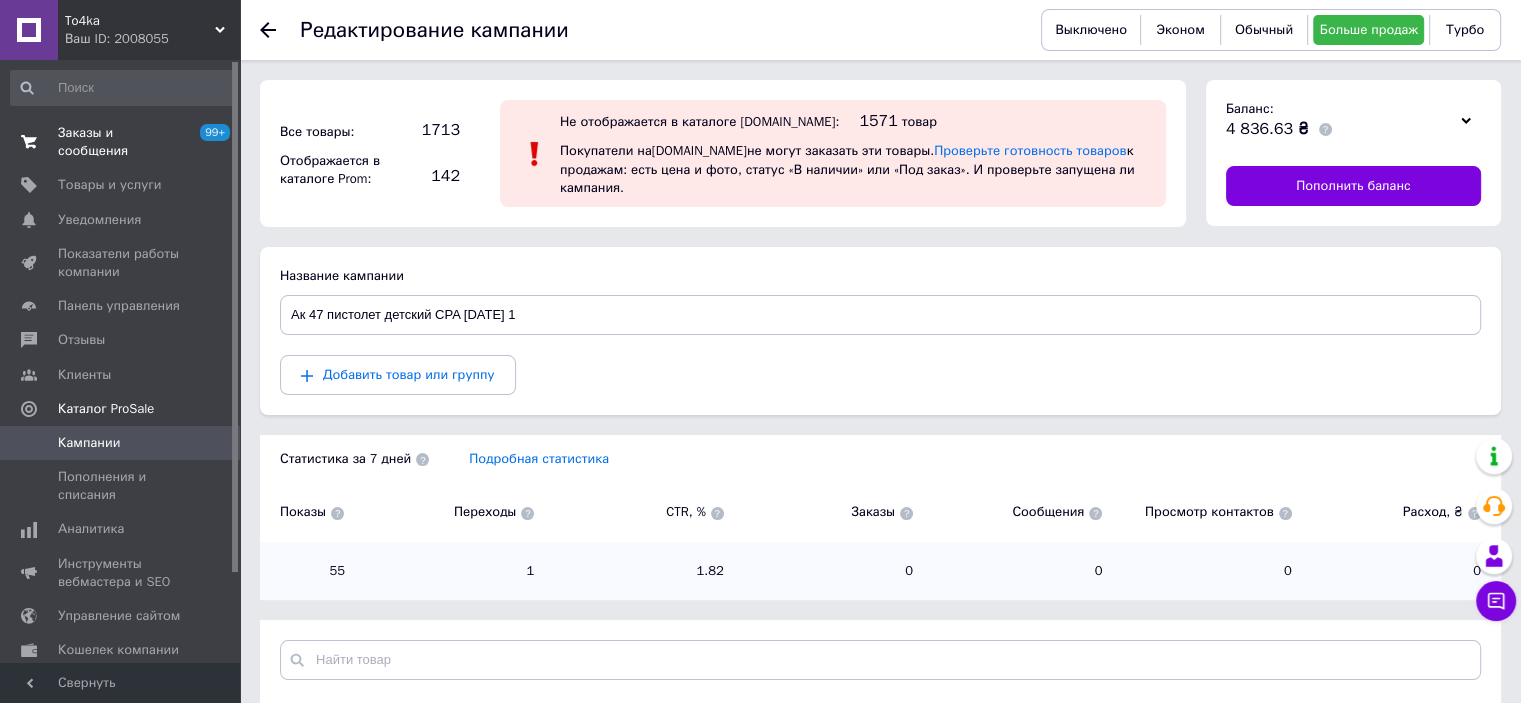 click on "Заказы и сообщения" at bounding box center [121, 142] 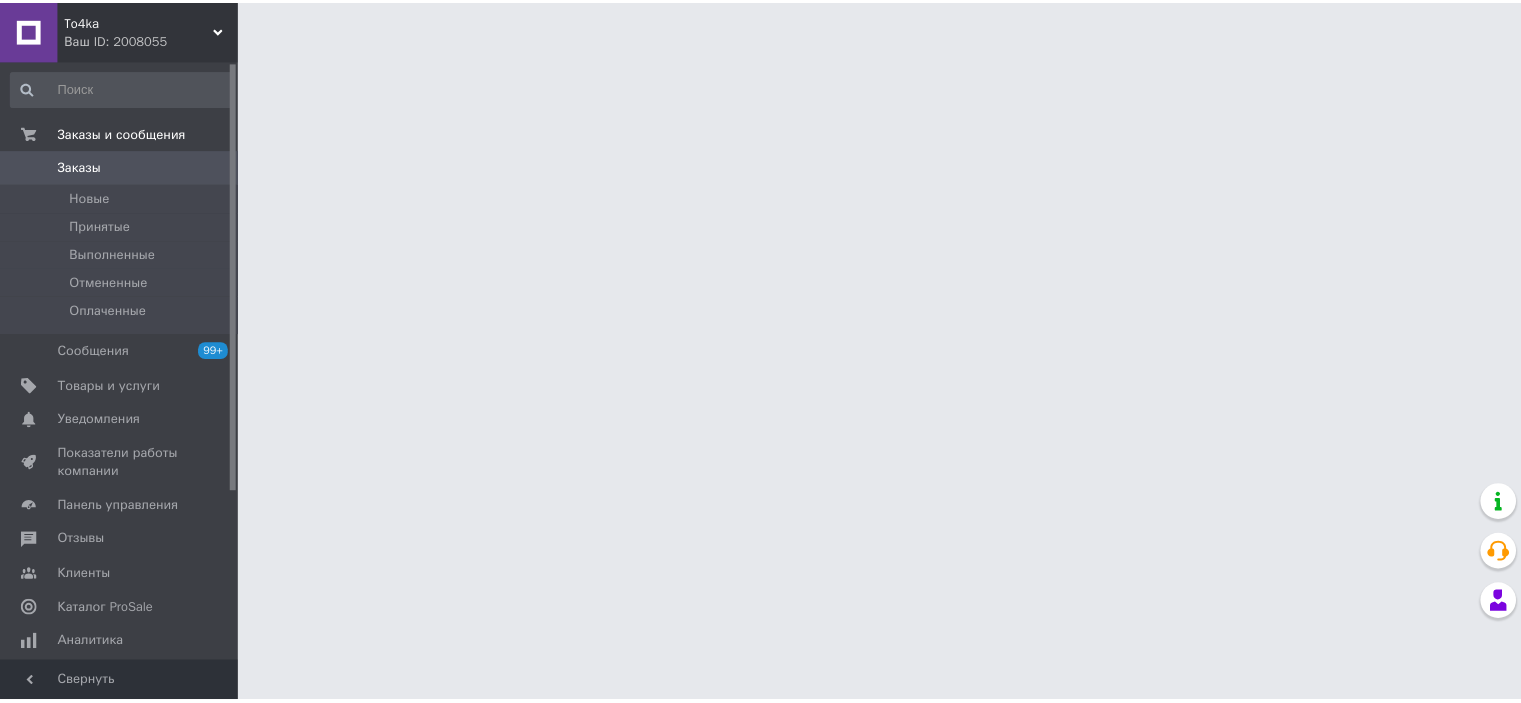 scroll, scrollTop: 0, scrollLeft: 0, axis: both 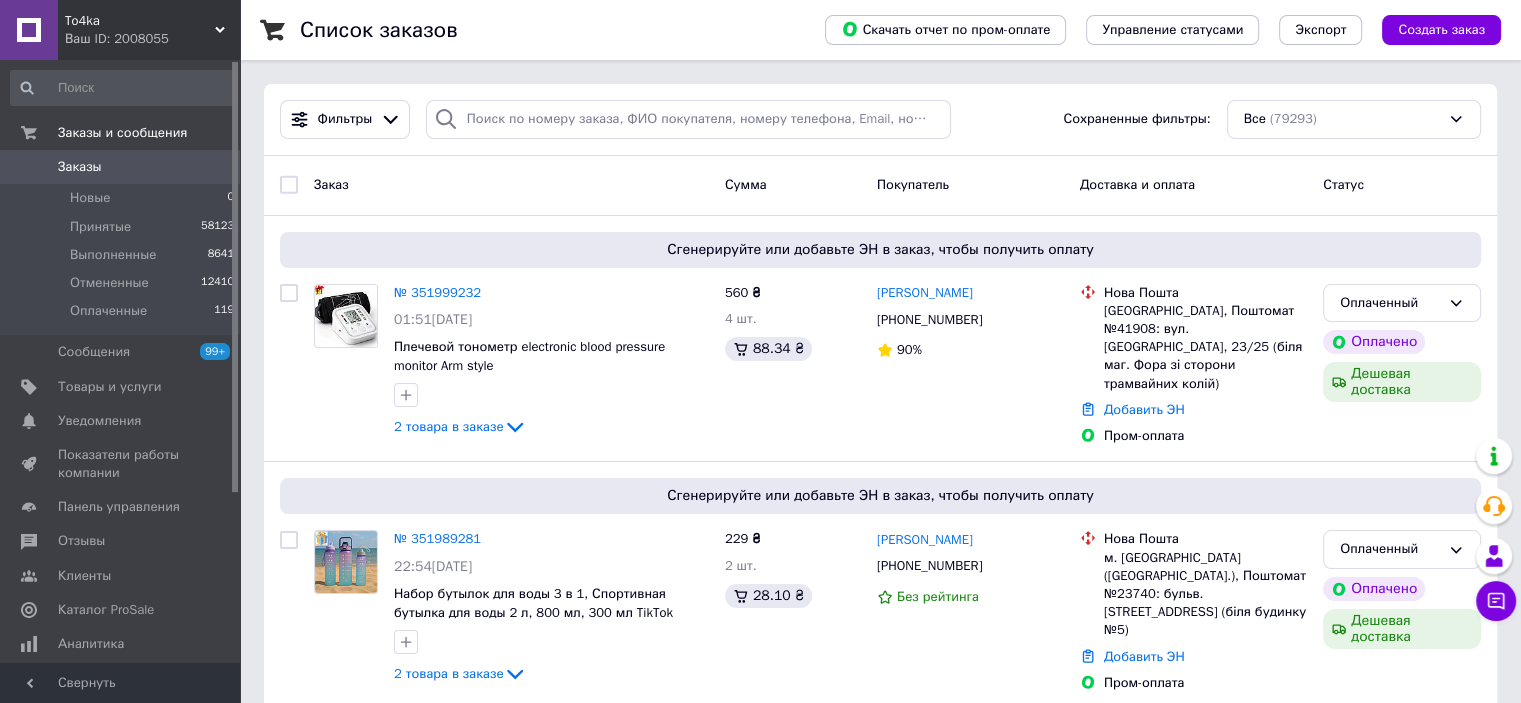 click on "Ваш ID: 2008055" at bounding box center [152, 39] 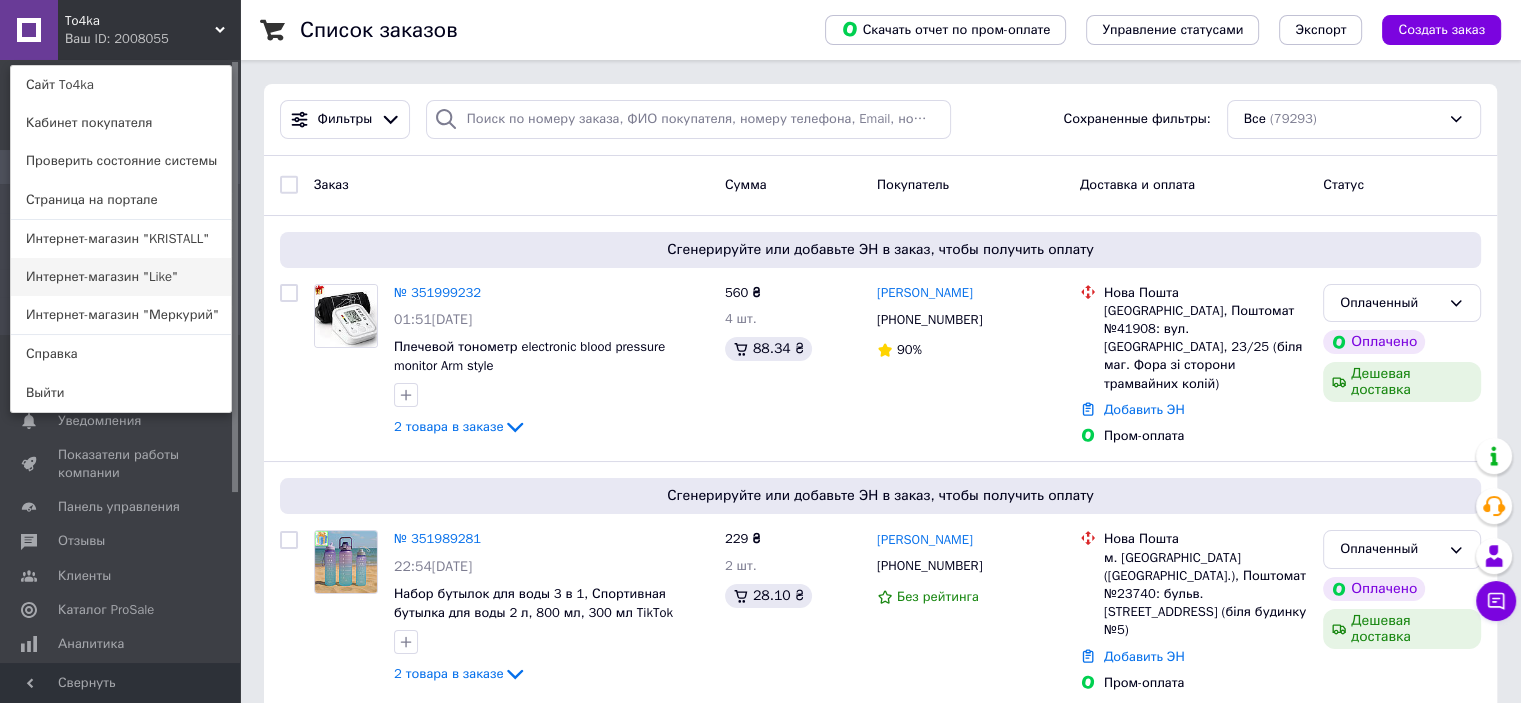 click on "Интернет-магазин "Like"" at bounding box center [121, 277] 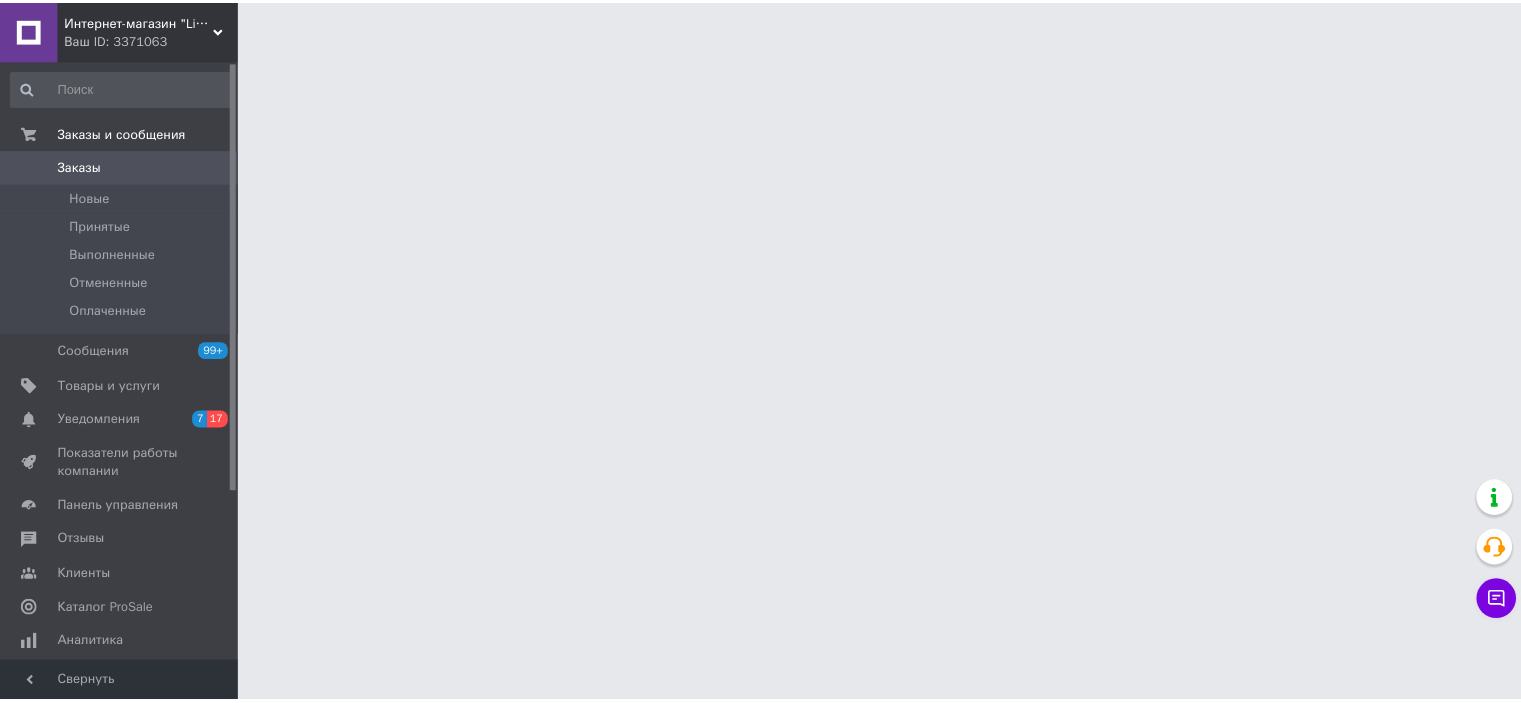 scroll, scrollTop: 0, scrollLeft: 0, axis: both 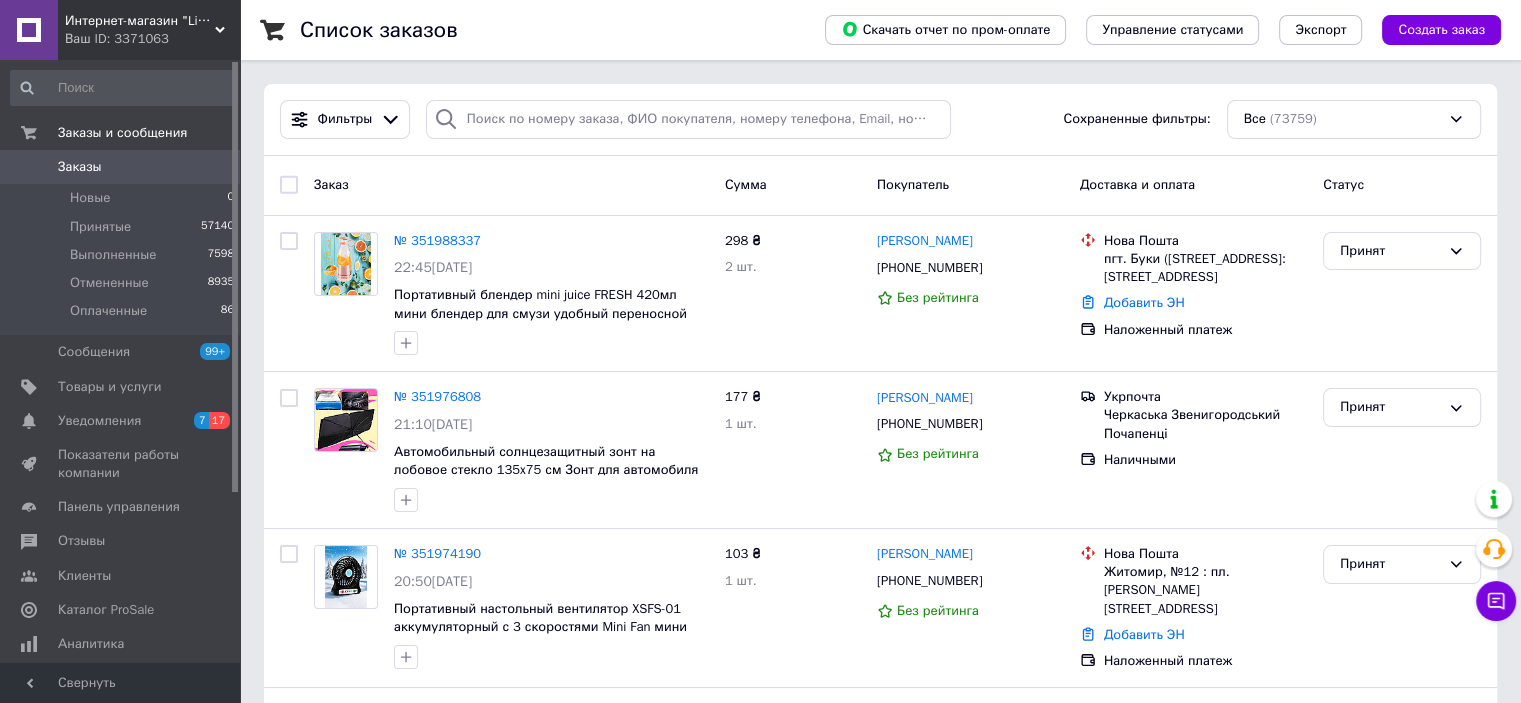click on "Интернет-магазин "Like"" at bounding box center (140, 21) 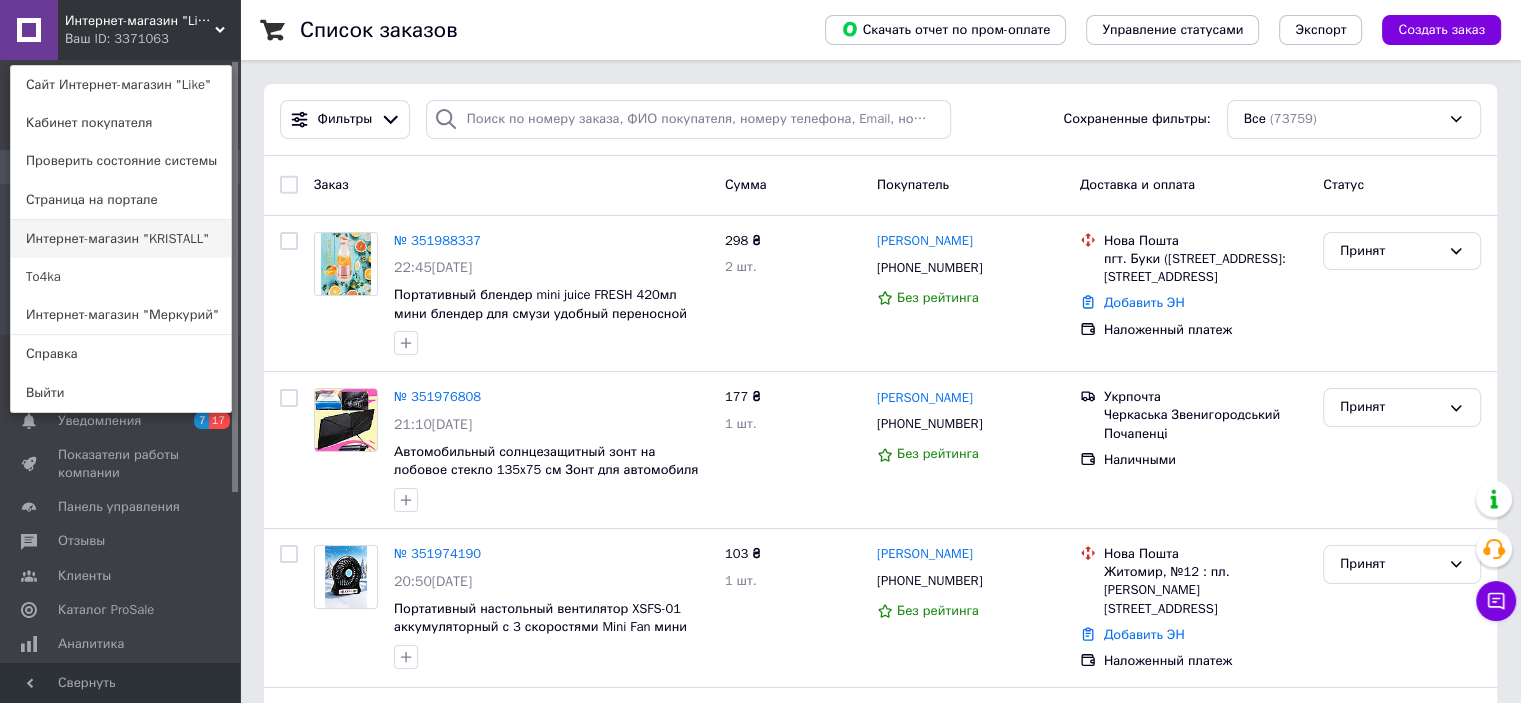 click on "Интернет-магазин "KRISTALL"" at bounding box center (121, 239) 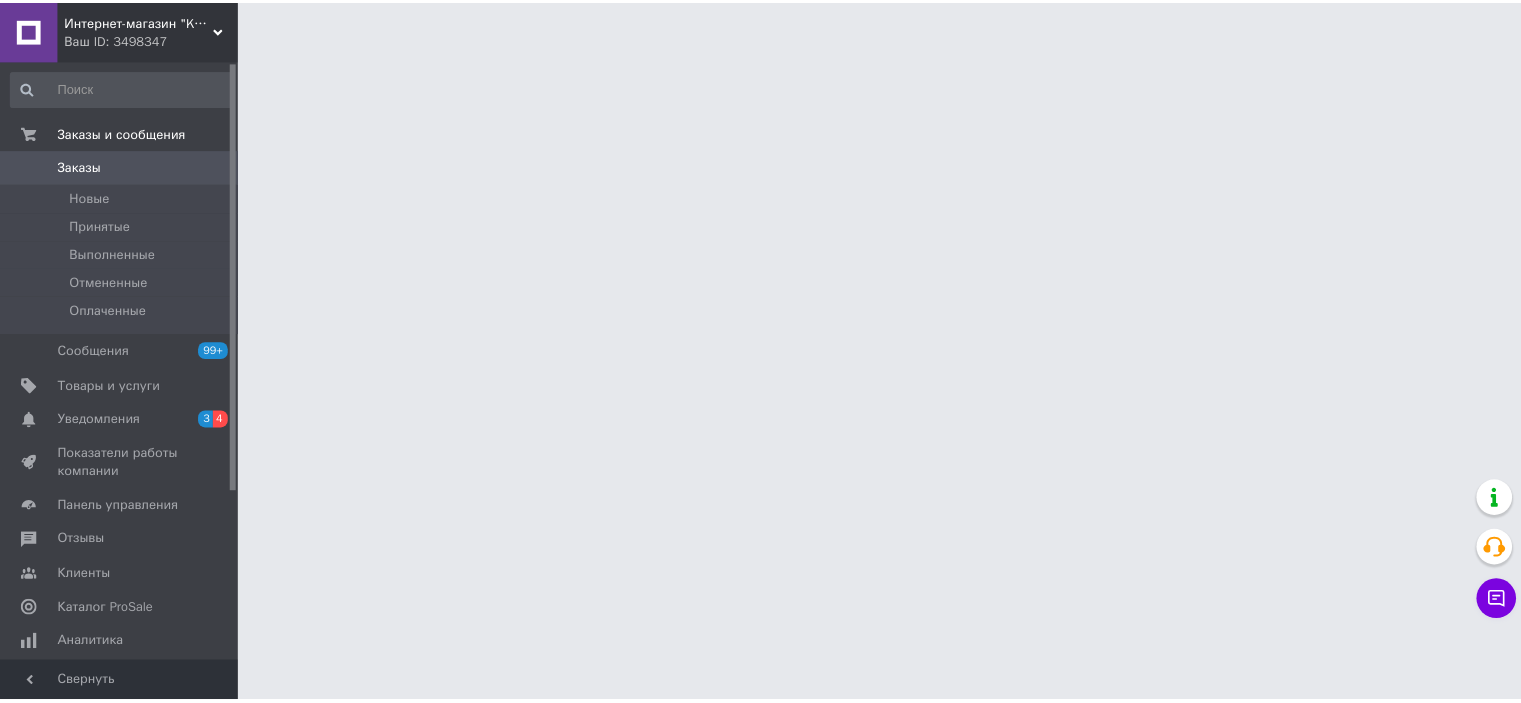 scroll, scrollTop: 0, scrollLeft: 0, axis: both 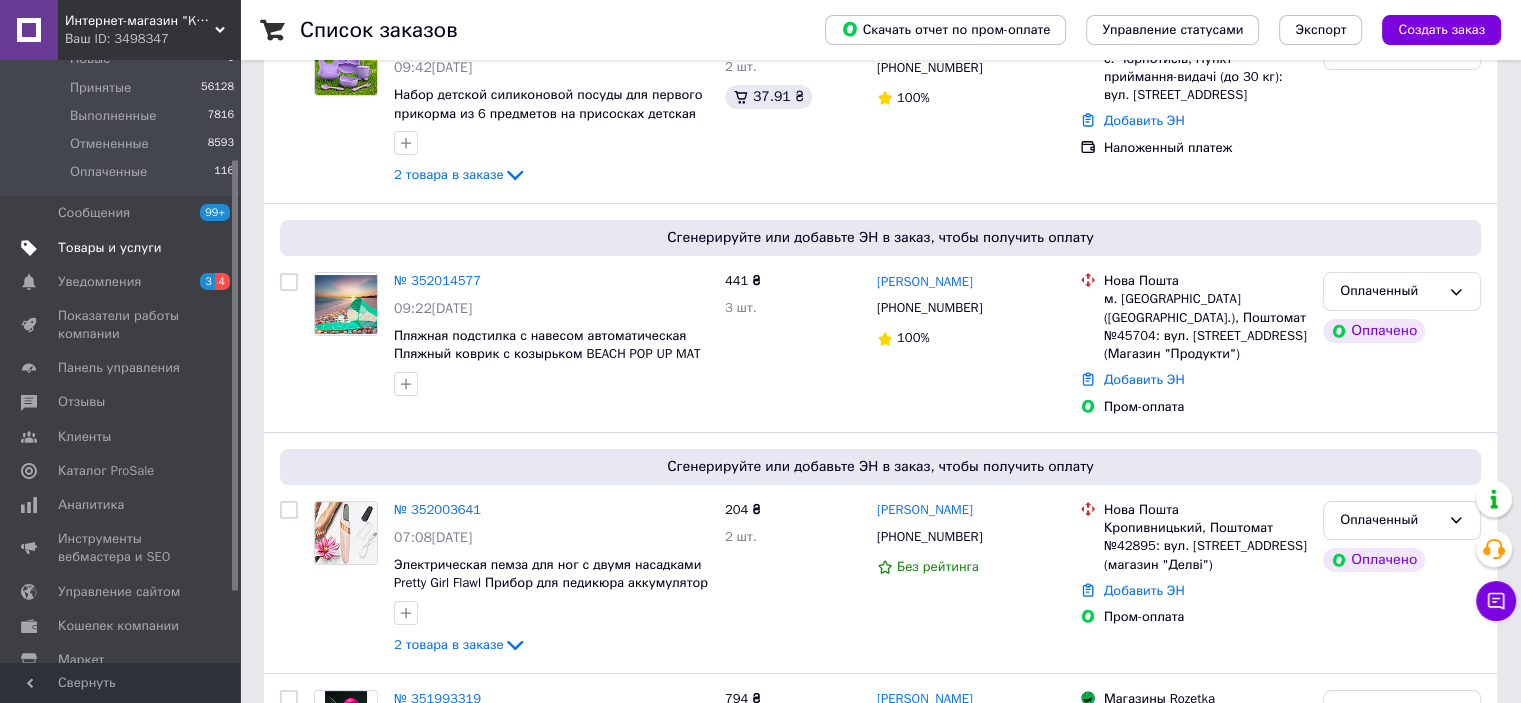 click on "Товары и услуги" at bounding box center (110, 248) 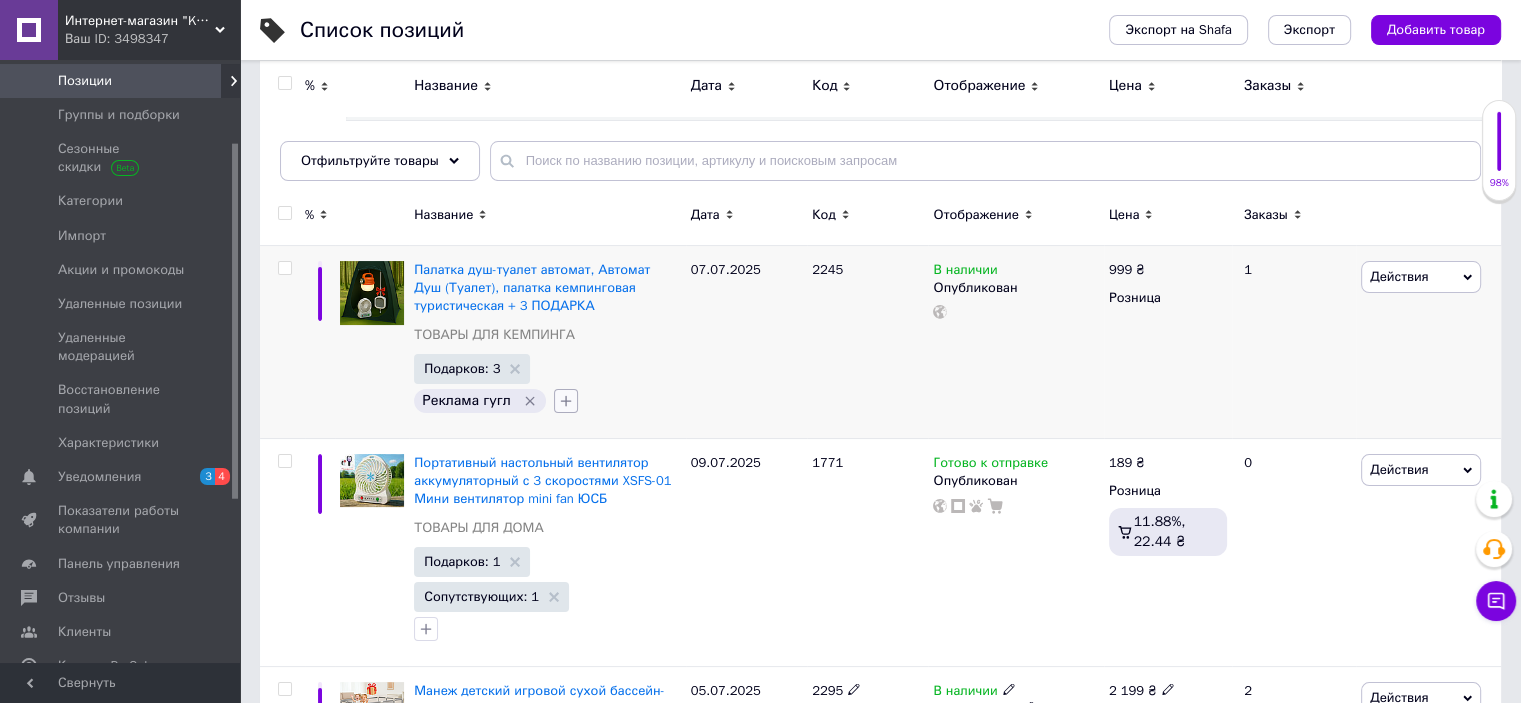 scroll, scrollTop: 0, scrollLeft: 0, axis: both 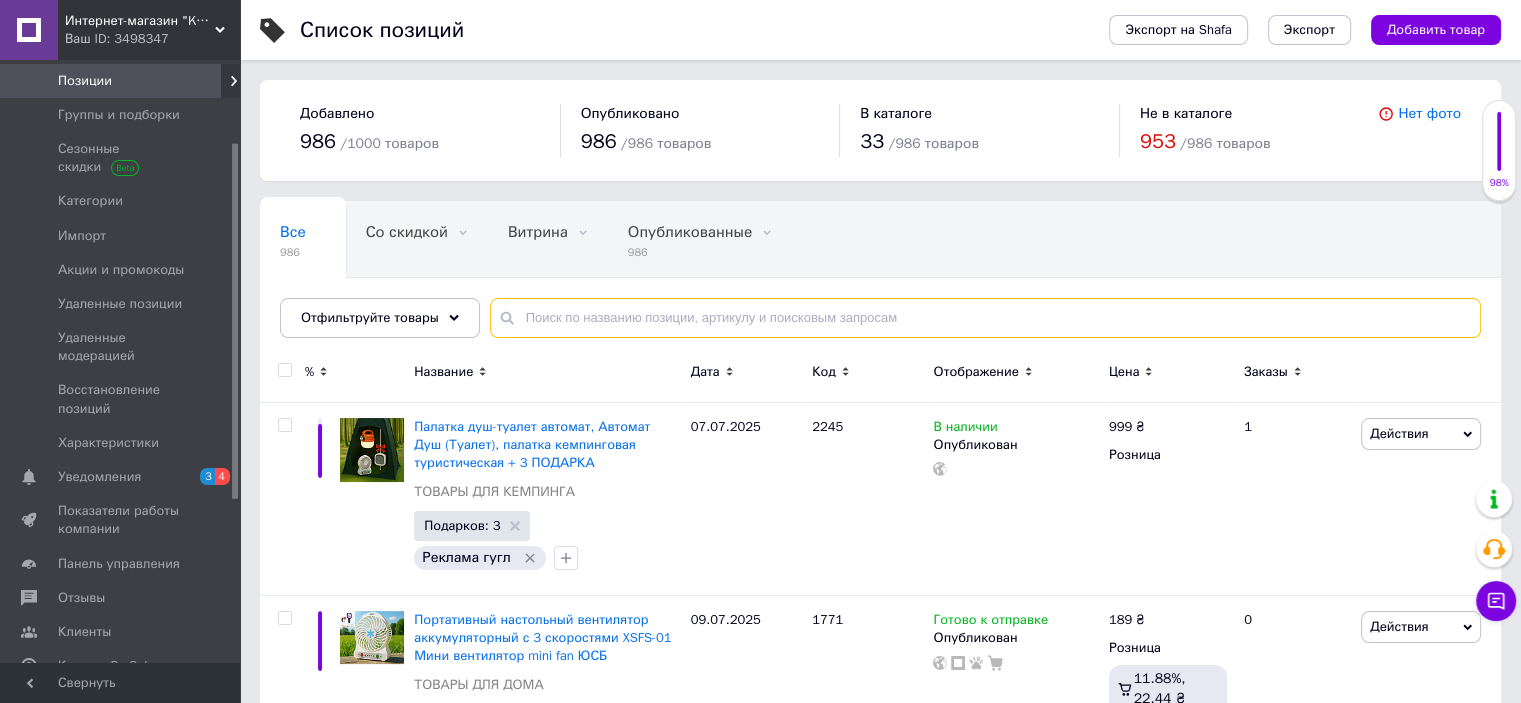 click at bounding box center (985, 318) 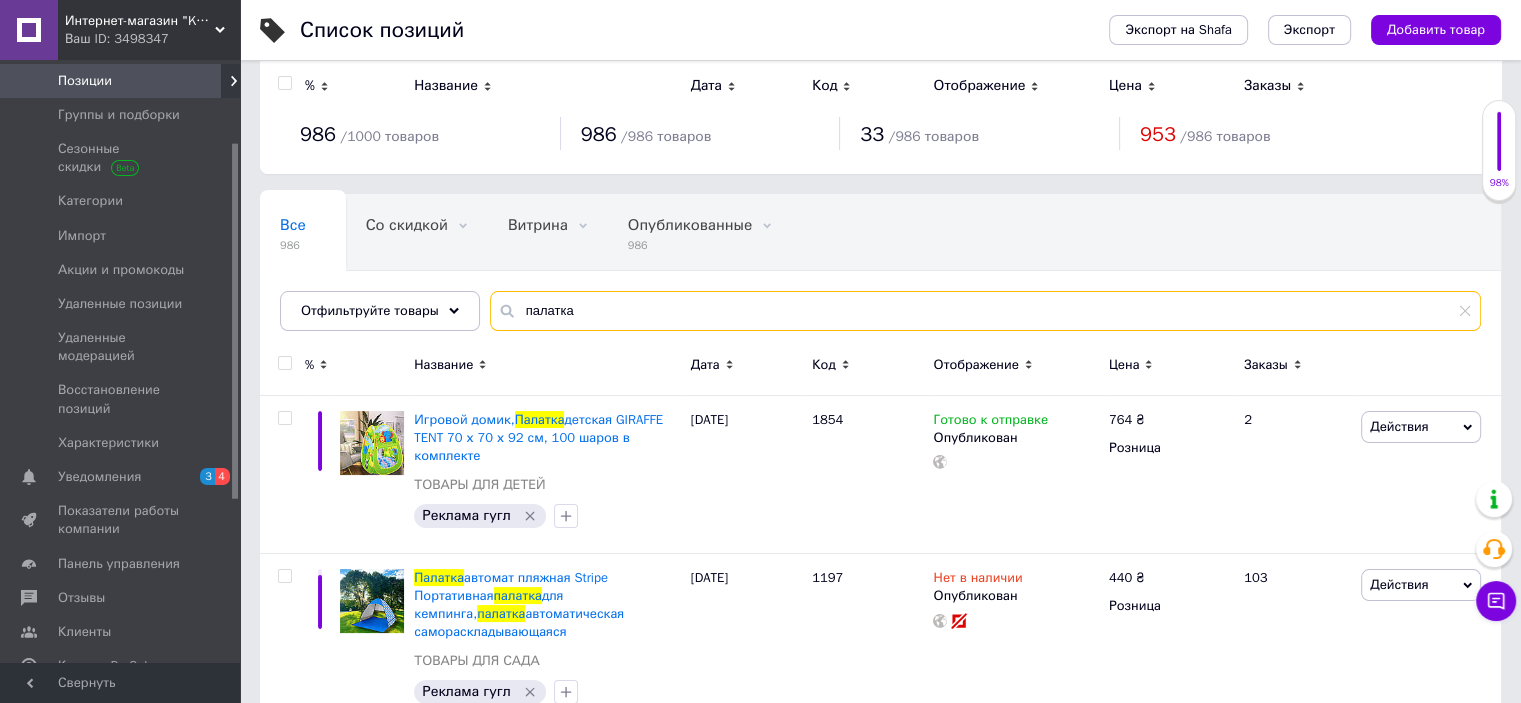 scroll, scrollTop: 0, scrollLeft: 0, axis: both 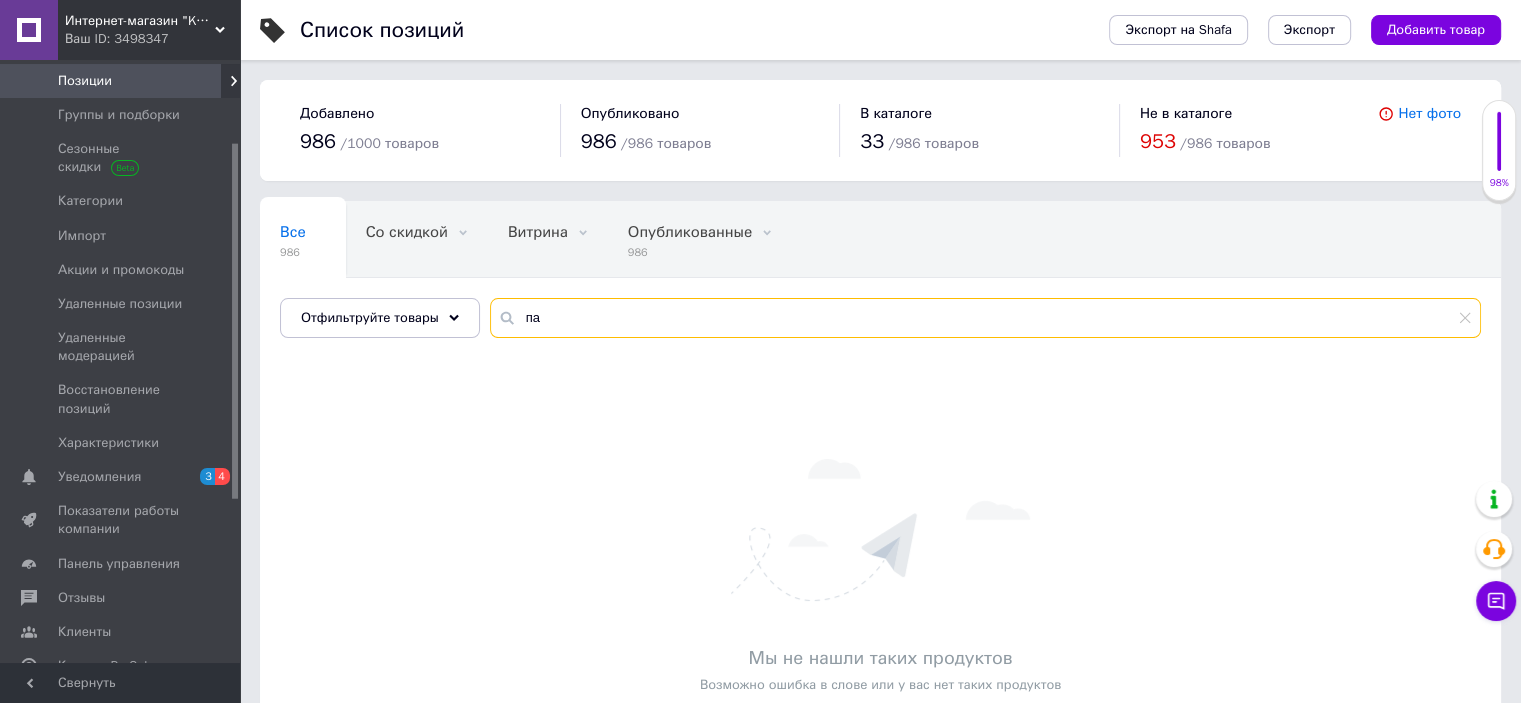 type on "п" 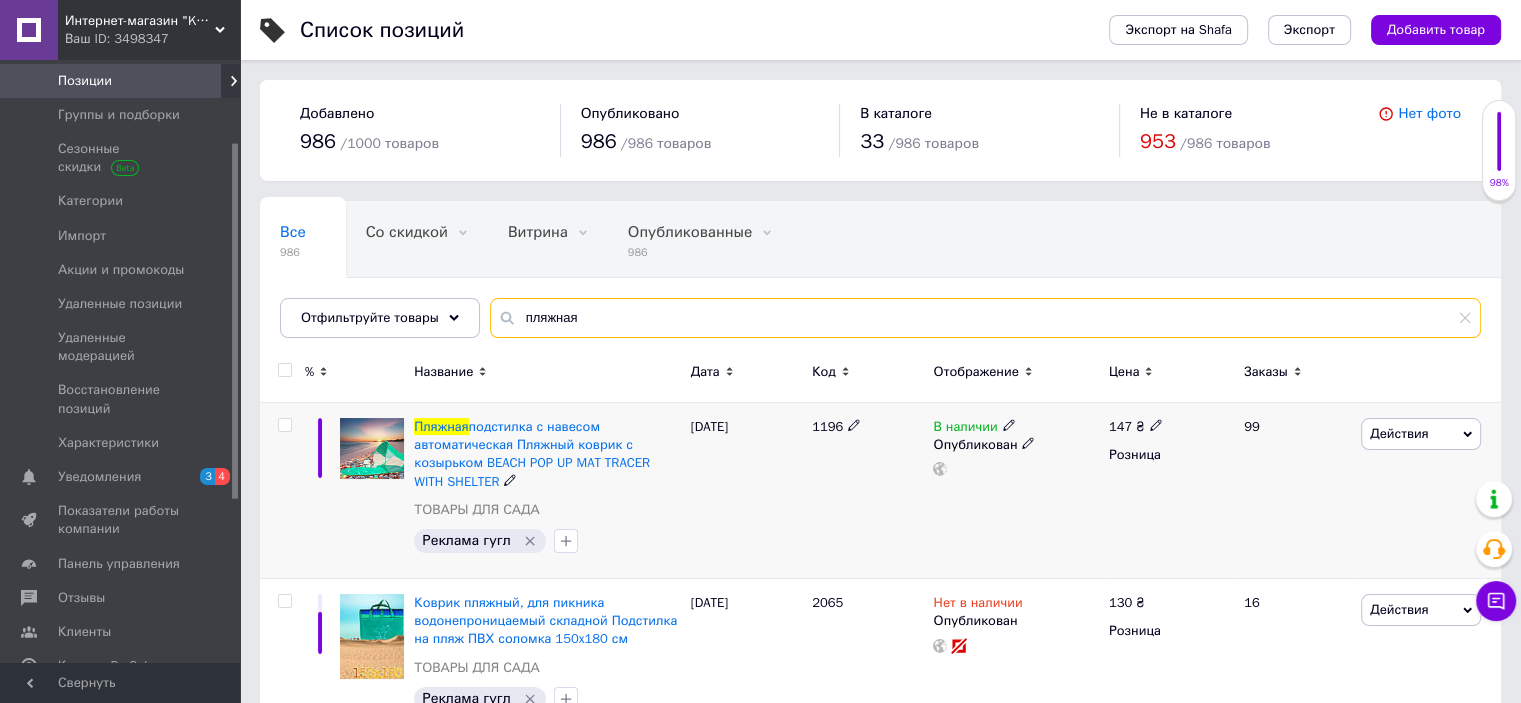 type on "пляжная" 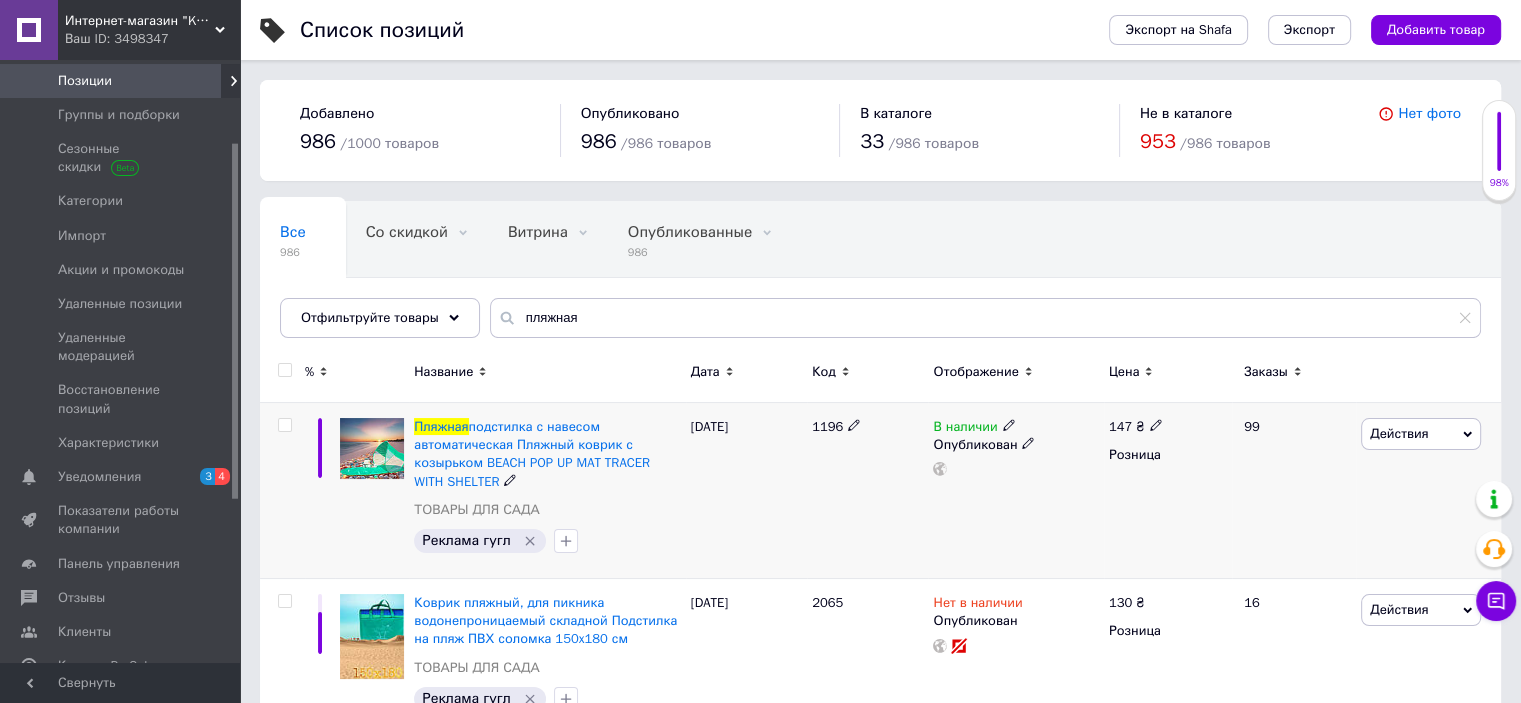 click on "Действия" at bounding box center [1399, 433] 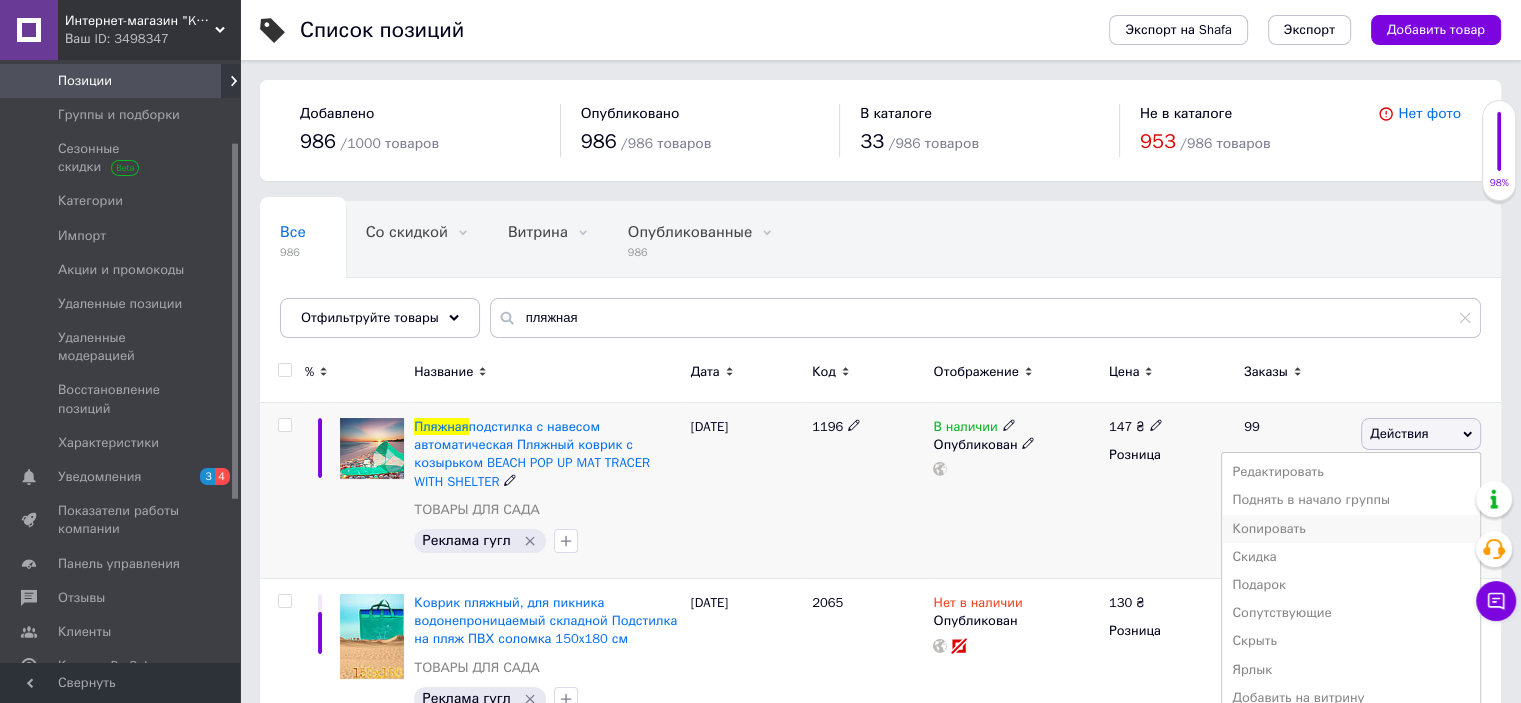 click on "Копировать" at bounding box center (1351, 529) 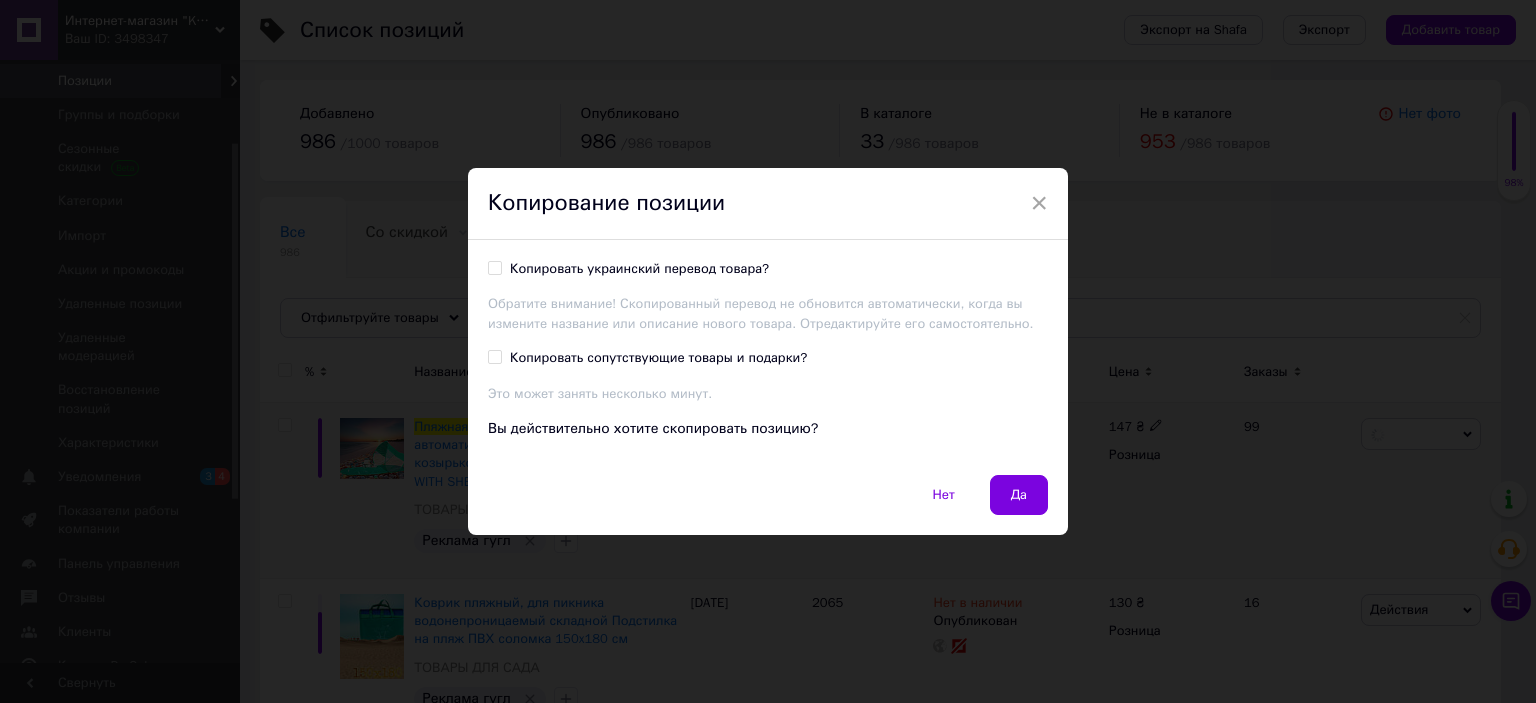 click on "Копировать украинский перевод товара?" at bounding box center [494, 267] 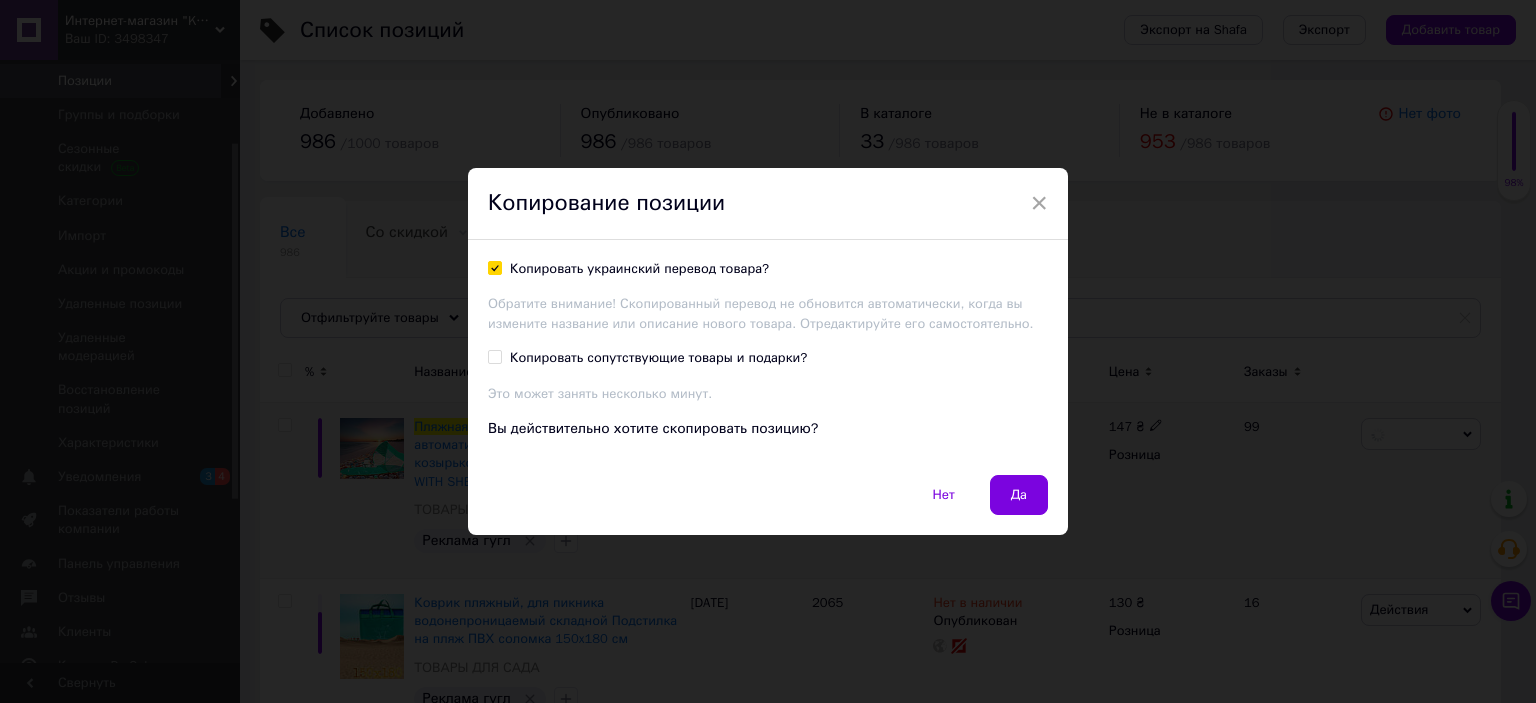 checkbox on "true" 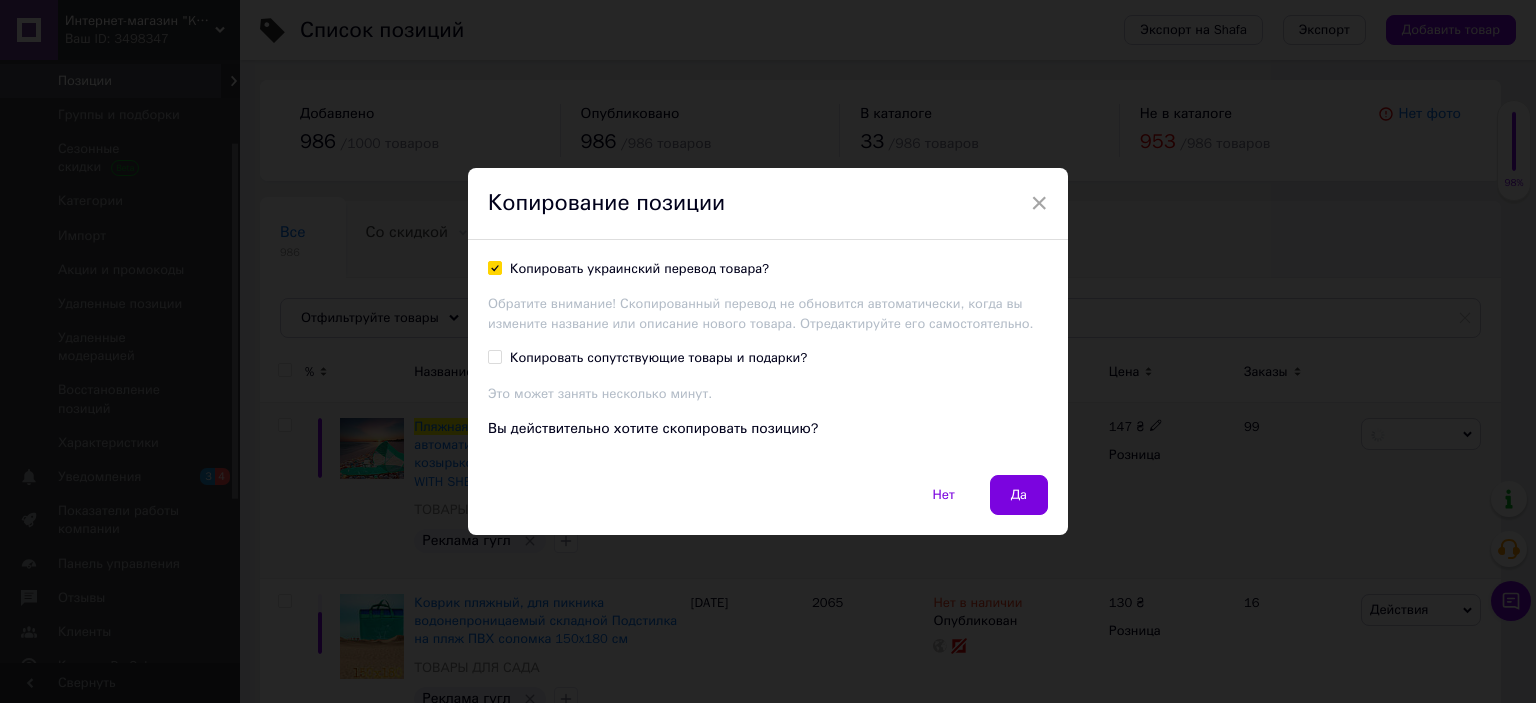 click on "Копировать сопутствующие товары и подарки?" at bounding box center [494, 356] 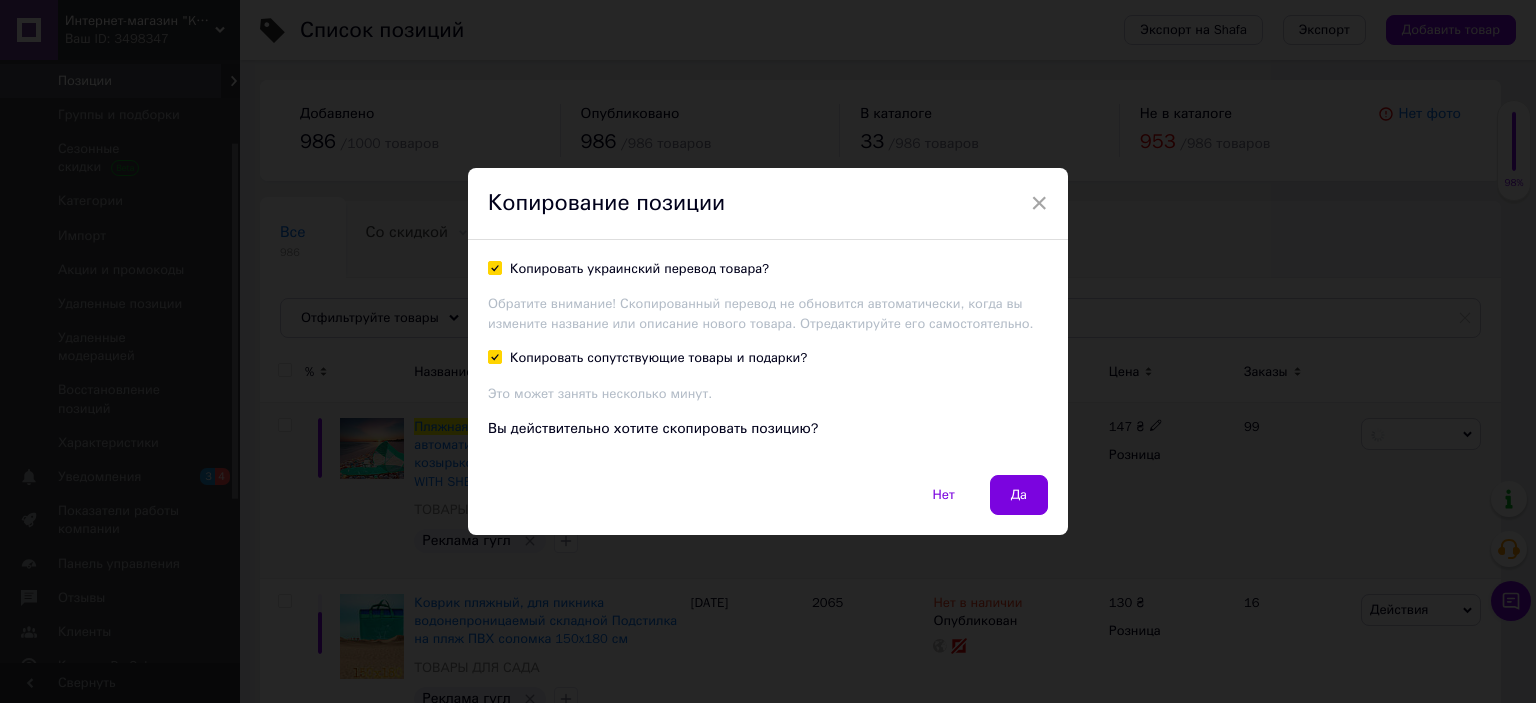 checkbox on "true" 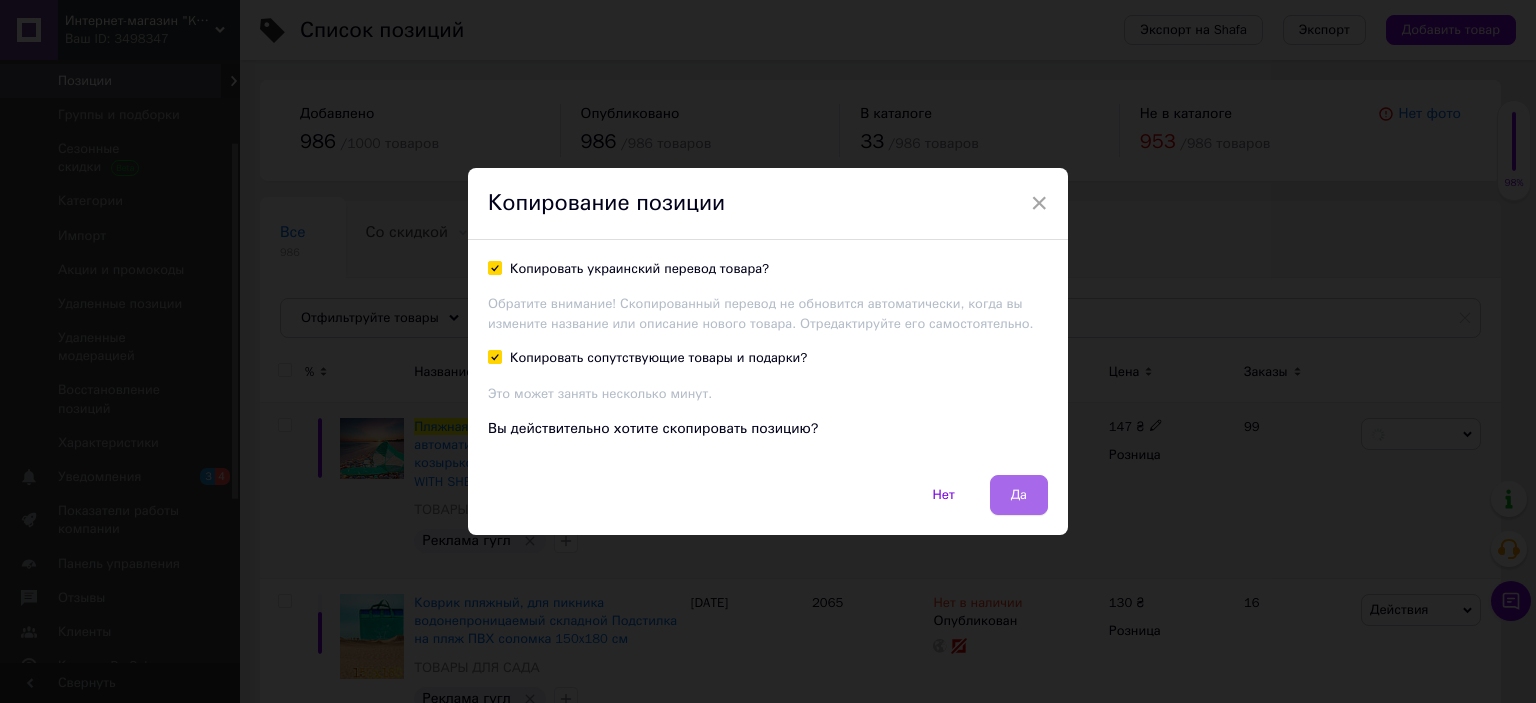 click on "Да" at bounding box center [1019, 495] 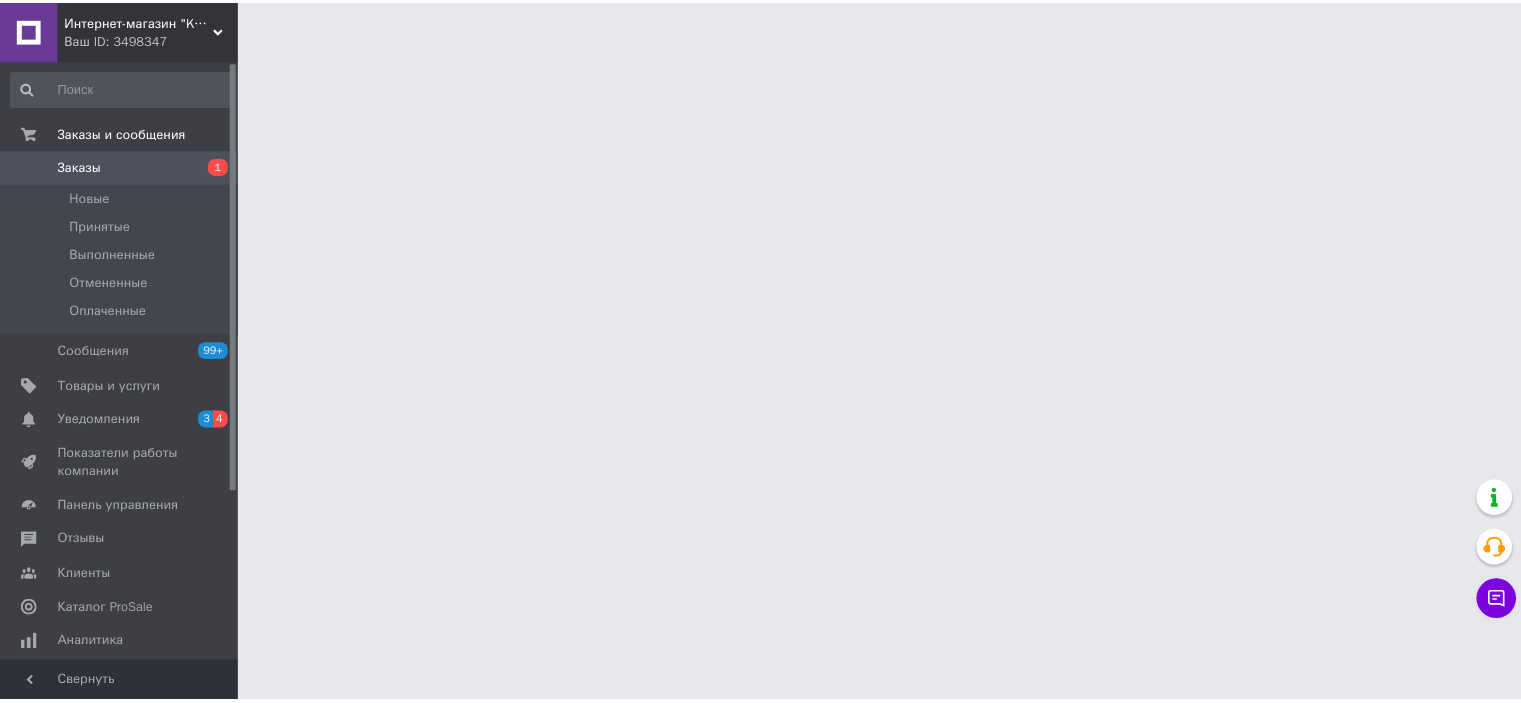 scroll, scrollTop: 0, scrollLeft: 0, axis: both 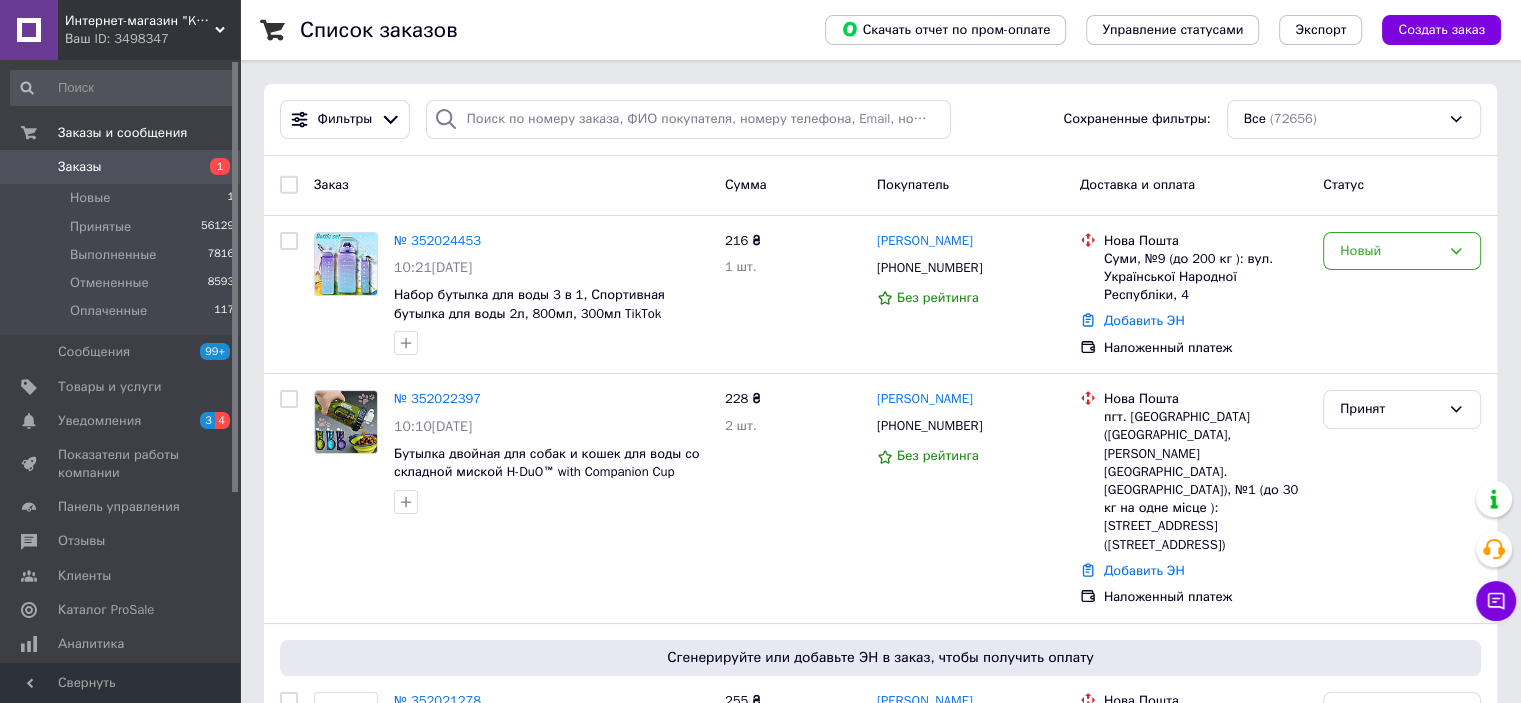 click on "Ваш ID: 3498347" at bounding box center [152, 39] 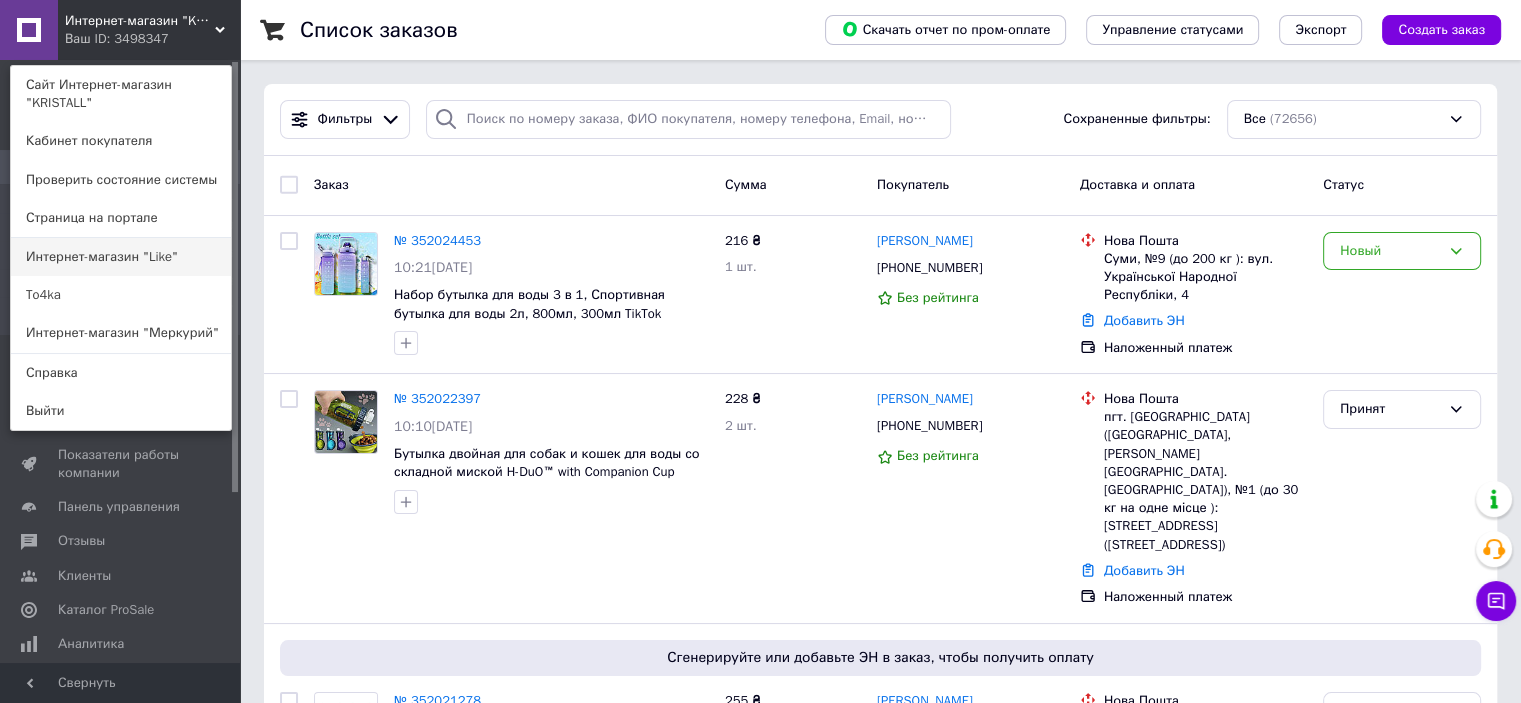 click on "Интернет-магазин "Like"" at bounding box center (121, 257) 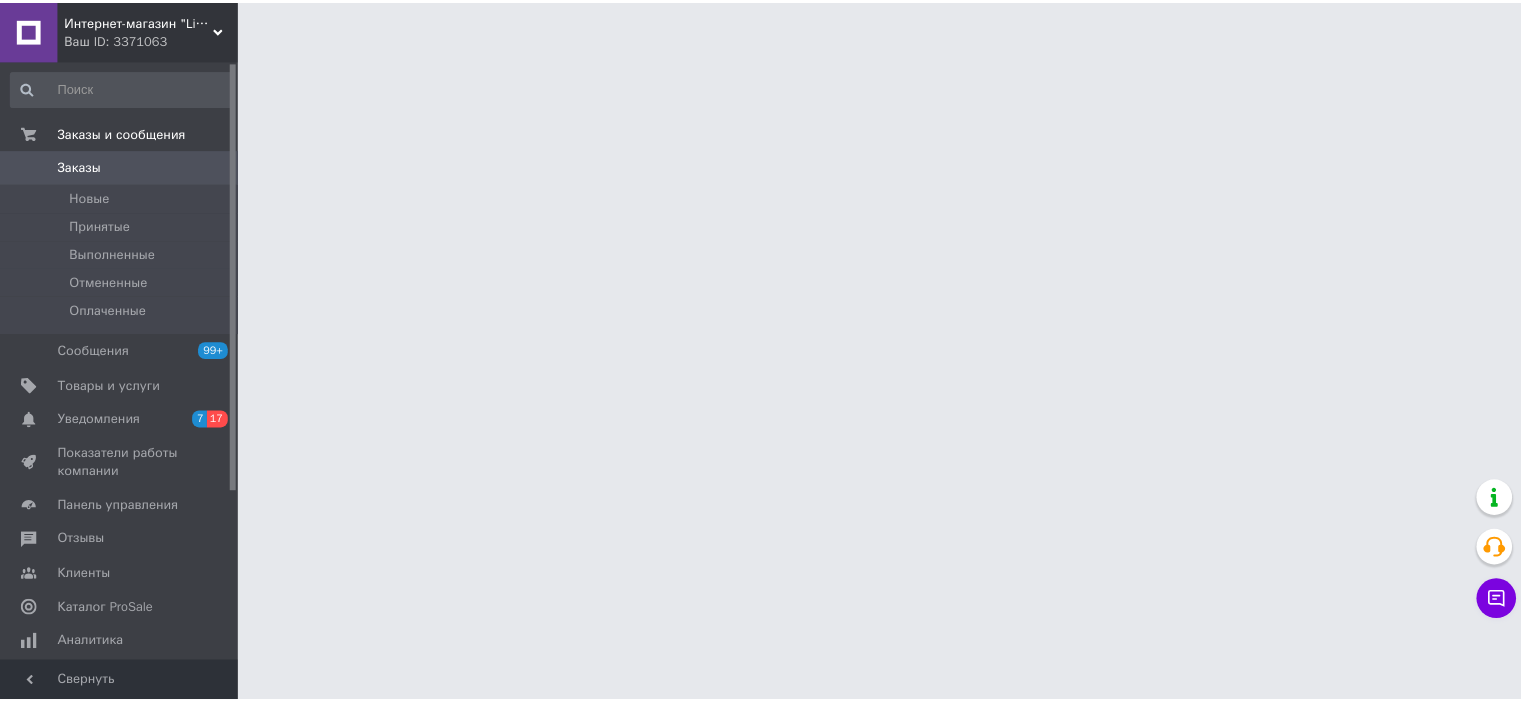 scroll, scrollTop: 0, scrollLeft: 0, axis: both 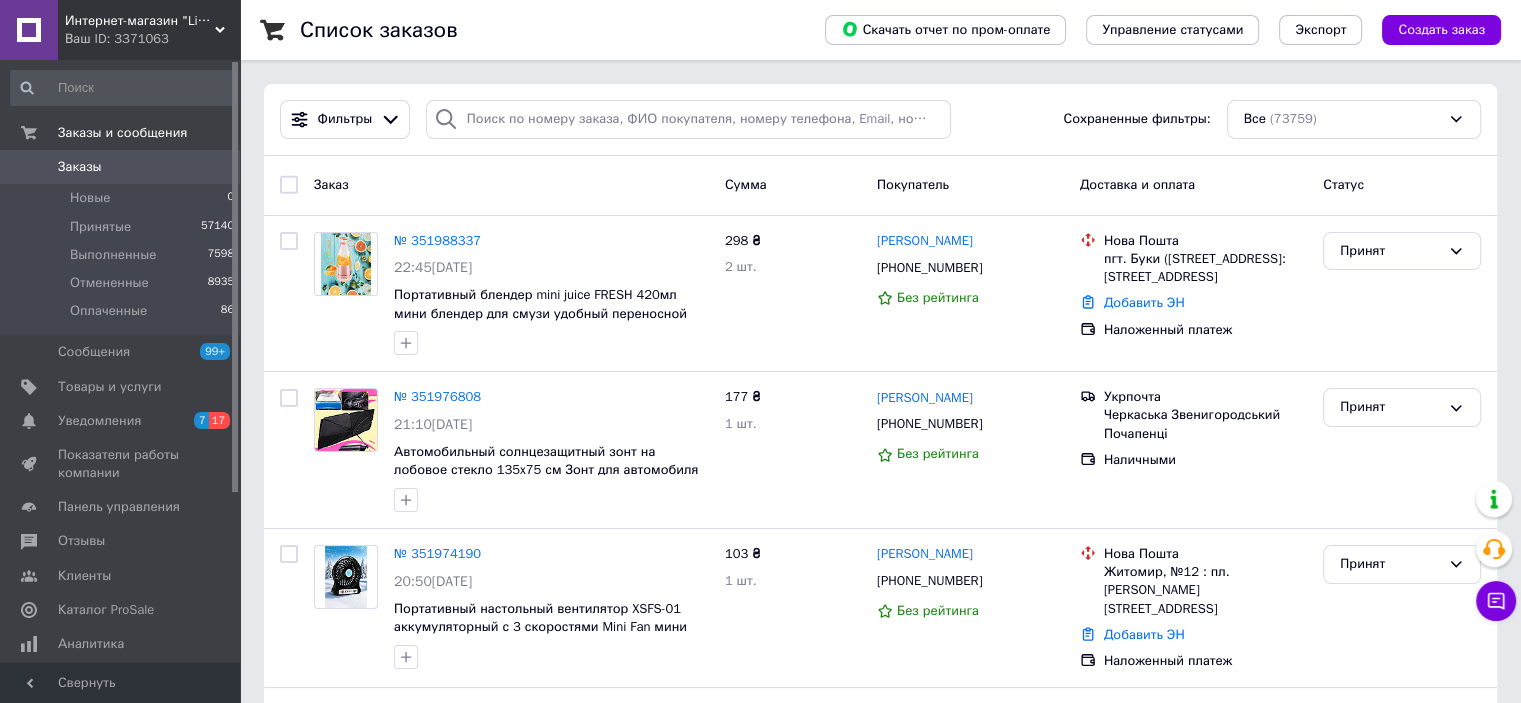 click on "Интернет-магазин "Like"" at bounding box center [140, 21] 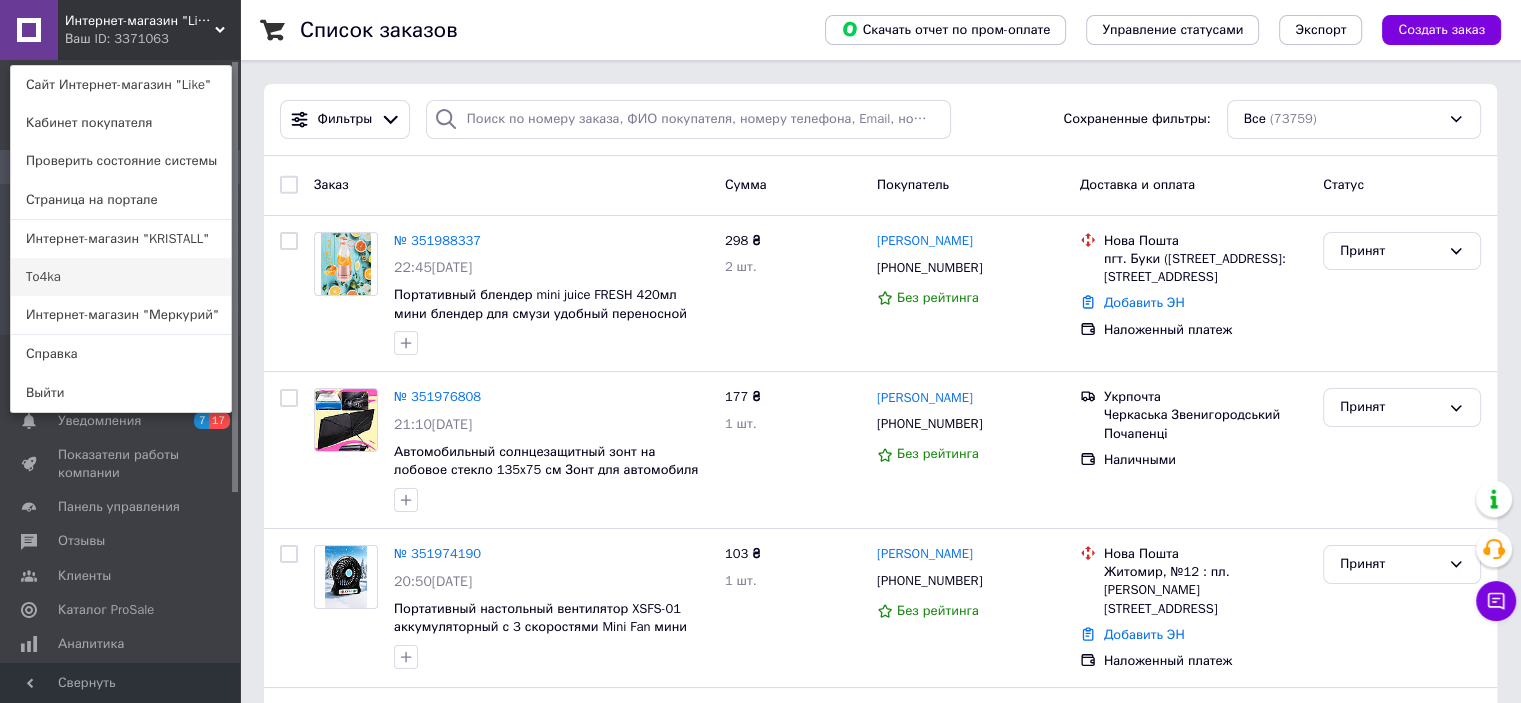 click on "To4ka" at bounding box center [121, 277] 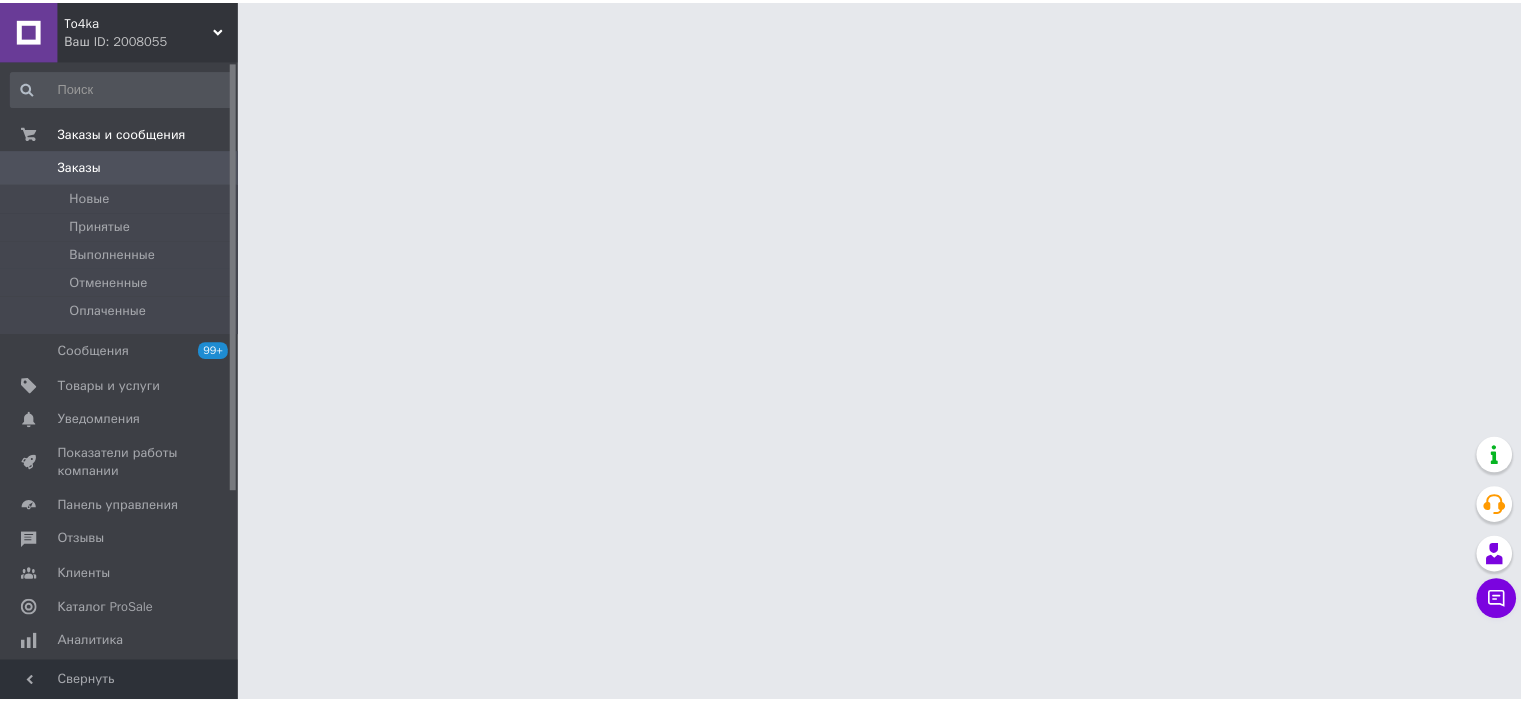 scroll, scrollTop: 0, scrollLeft: 0, axis: both 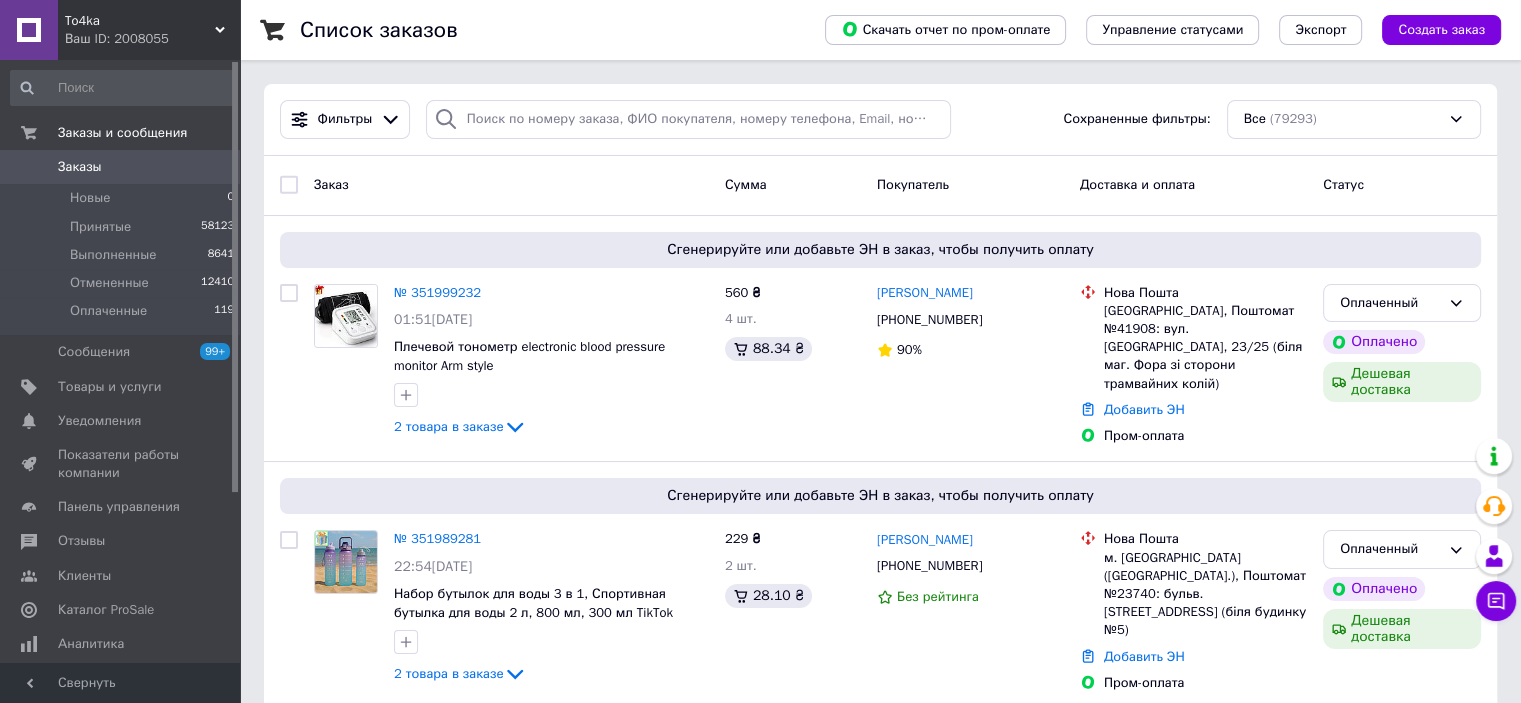 click on "To4ka Ваш ID: 2008055" at bounding box center (149, 30) 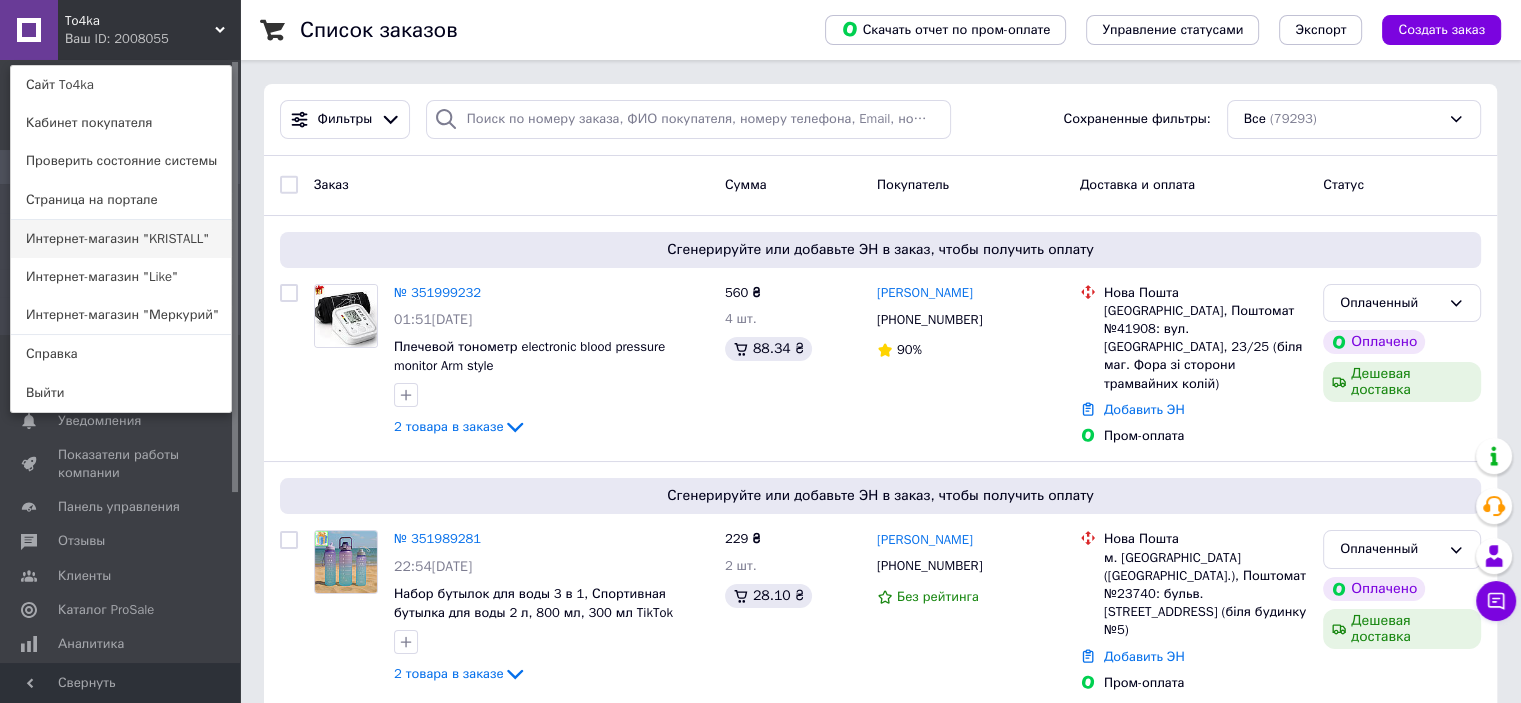 click on "Интернет-магазин "KRISTALL"" at bounding box center [121, 239] 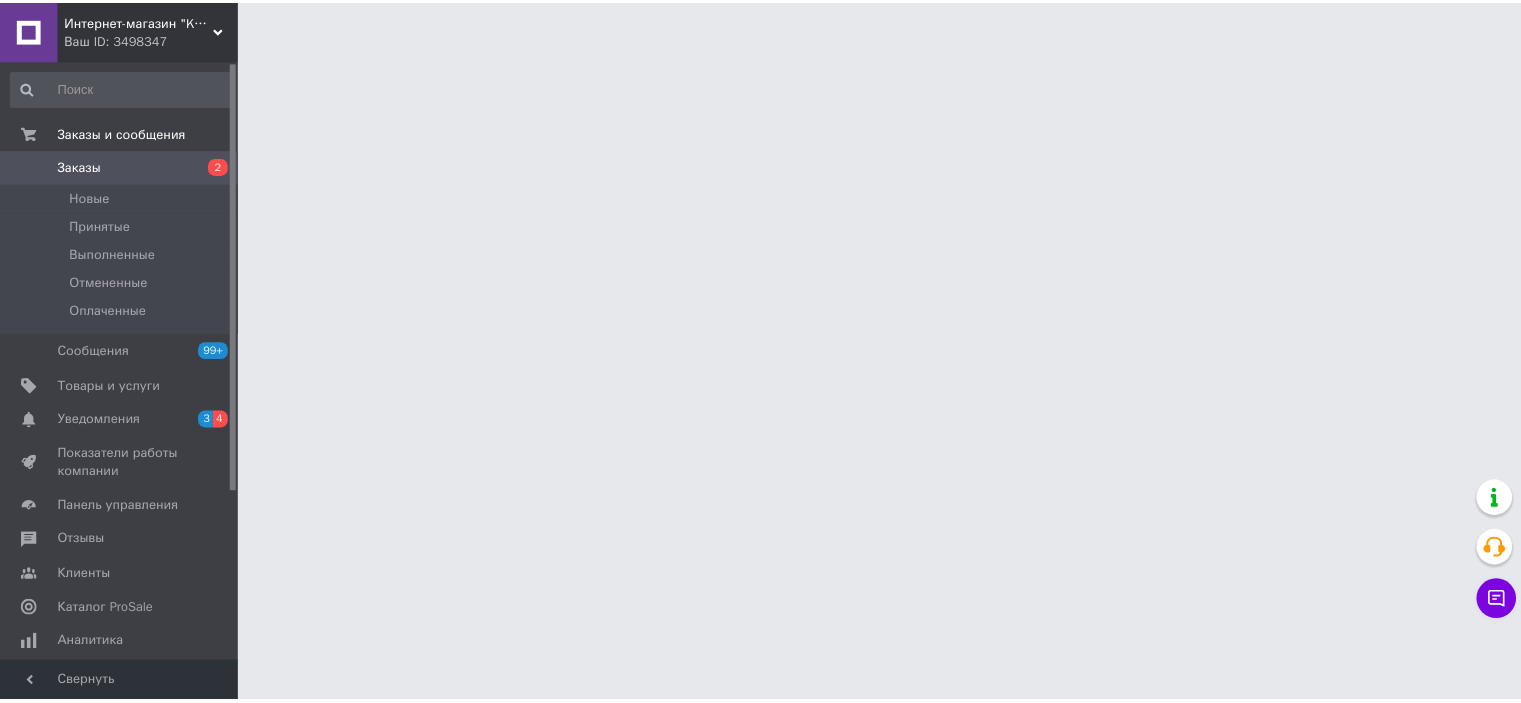 scroll, scrollTop: 0, scrollLeft: 0, axis: both 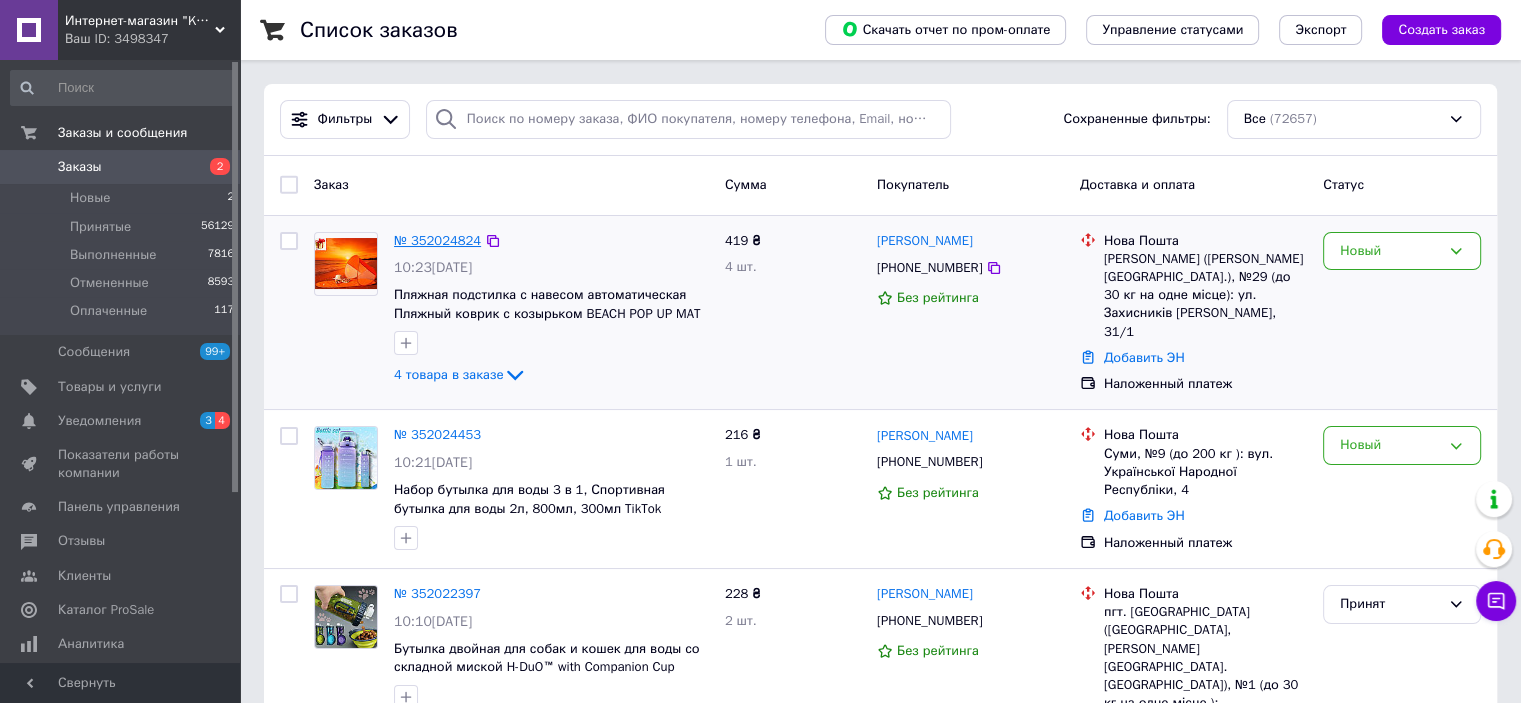 click on "№ 352024824" at bounding box center (437, 240) 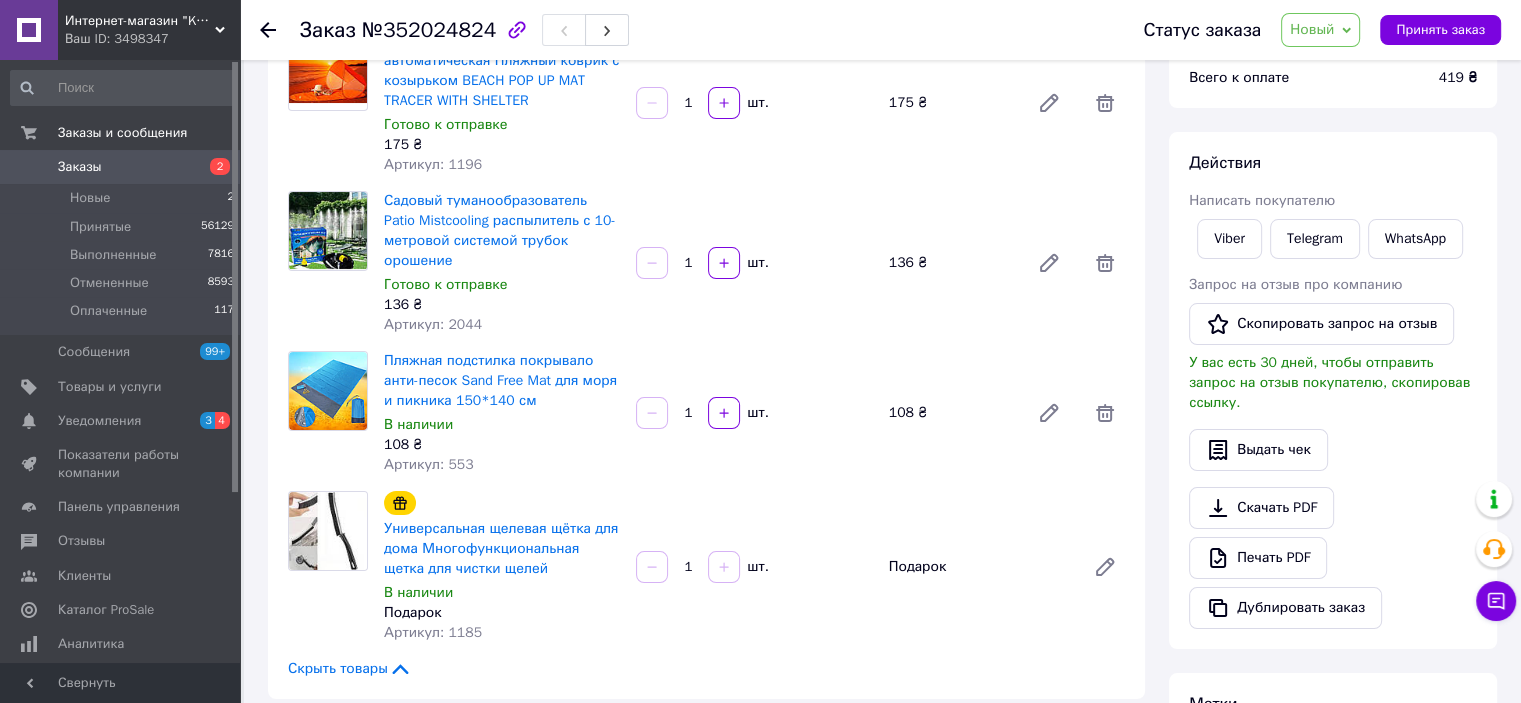 scroll, scrollTop: 100, scrollLeft: 0, axis: vertical 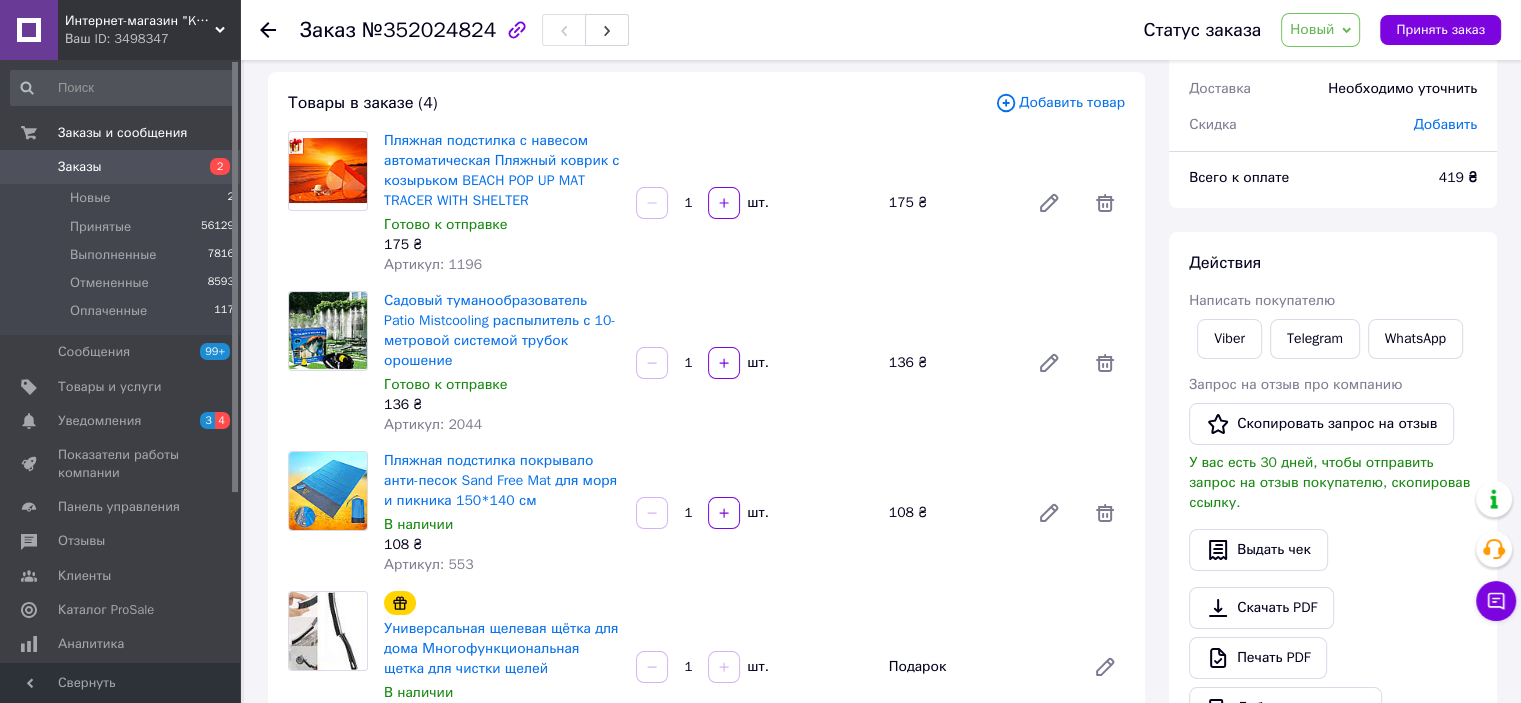 click on "Заказы" at bounding box center [121, 167] 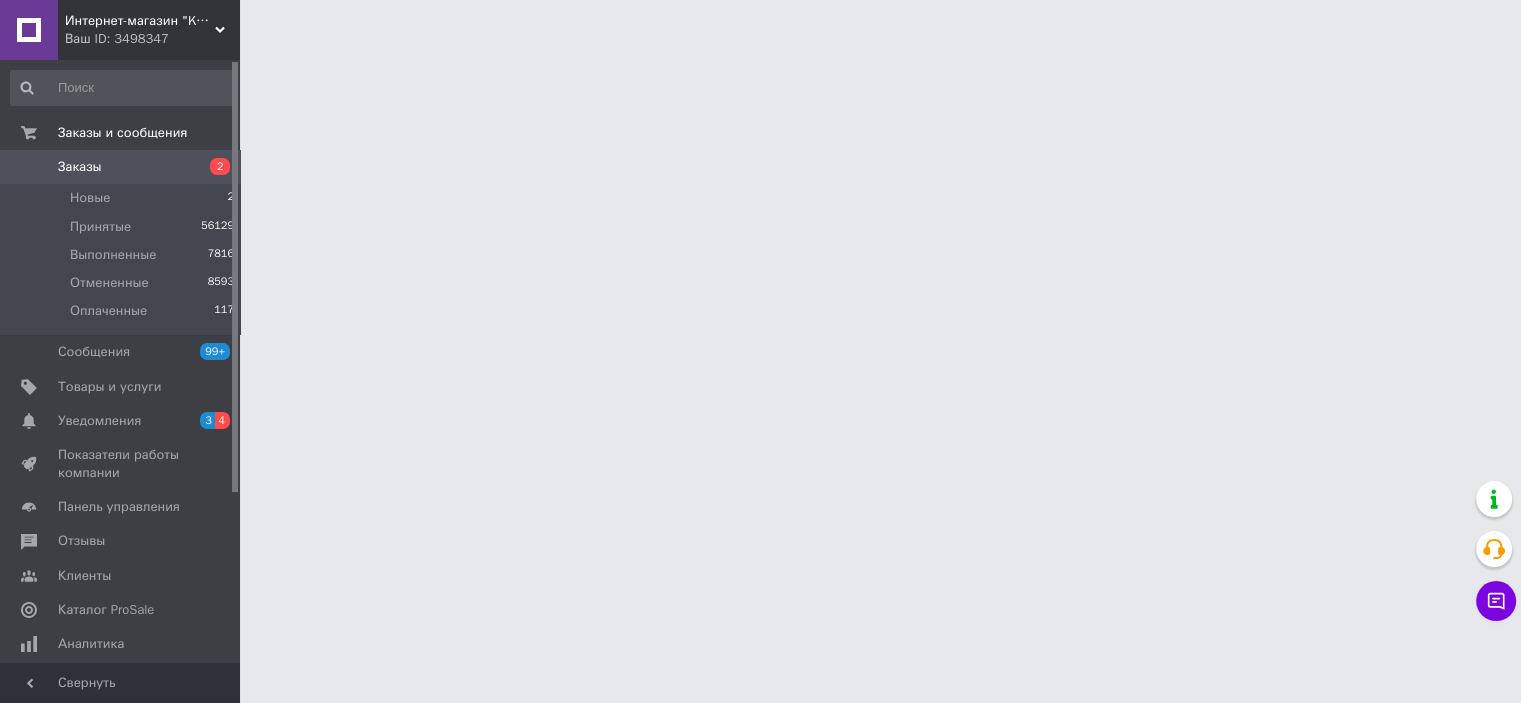 scroll, scrollTop: 0, scrollLeft: 0, axis: both 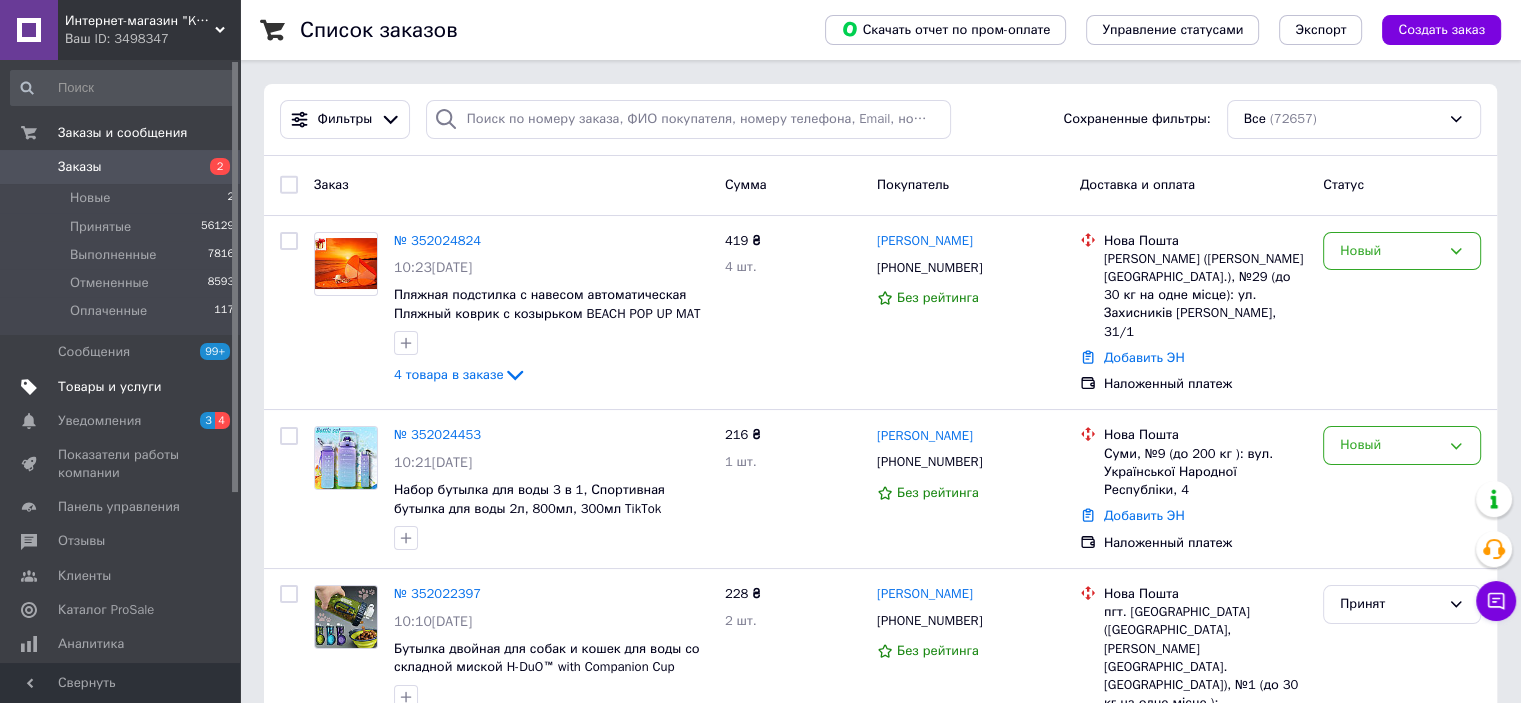 click on "Товары и услуги" at bounding box center (110, 387) 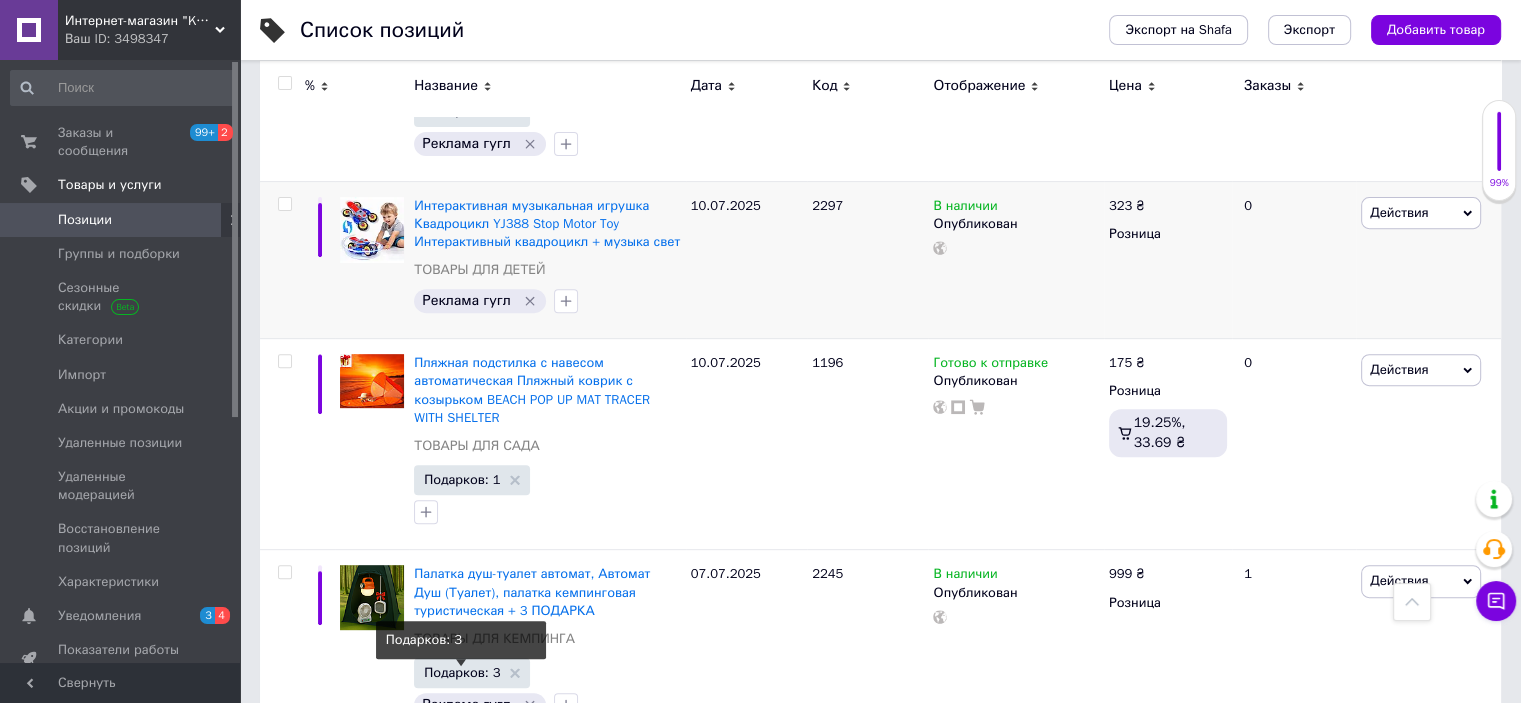 scroll, scrollTop: 600, scrollLeft: 0, axis: vertical 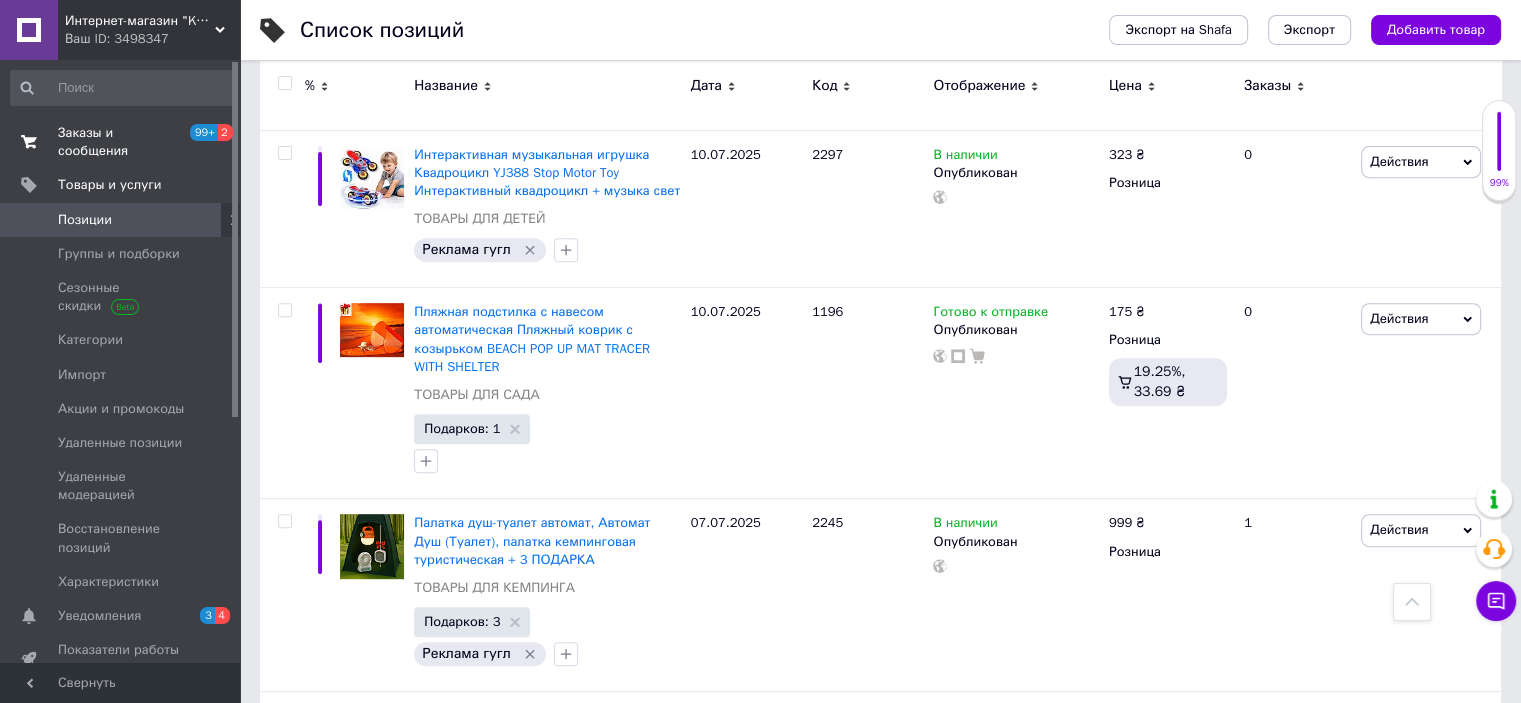 click on "Заказы и сообщения" at bounding box center (121, 142) 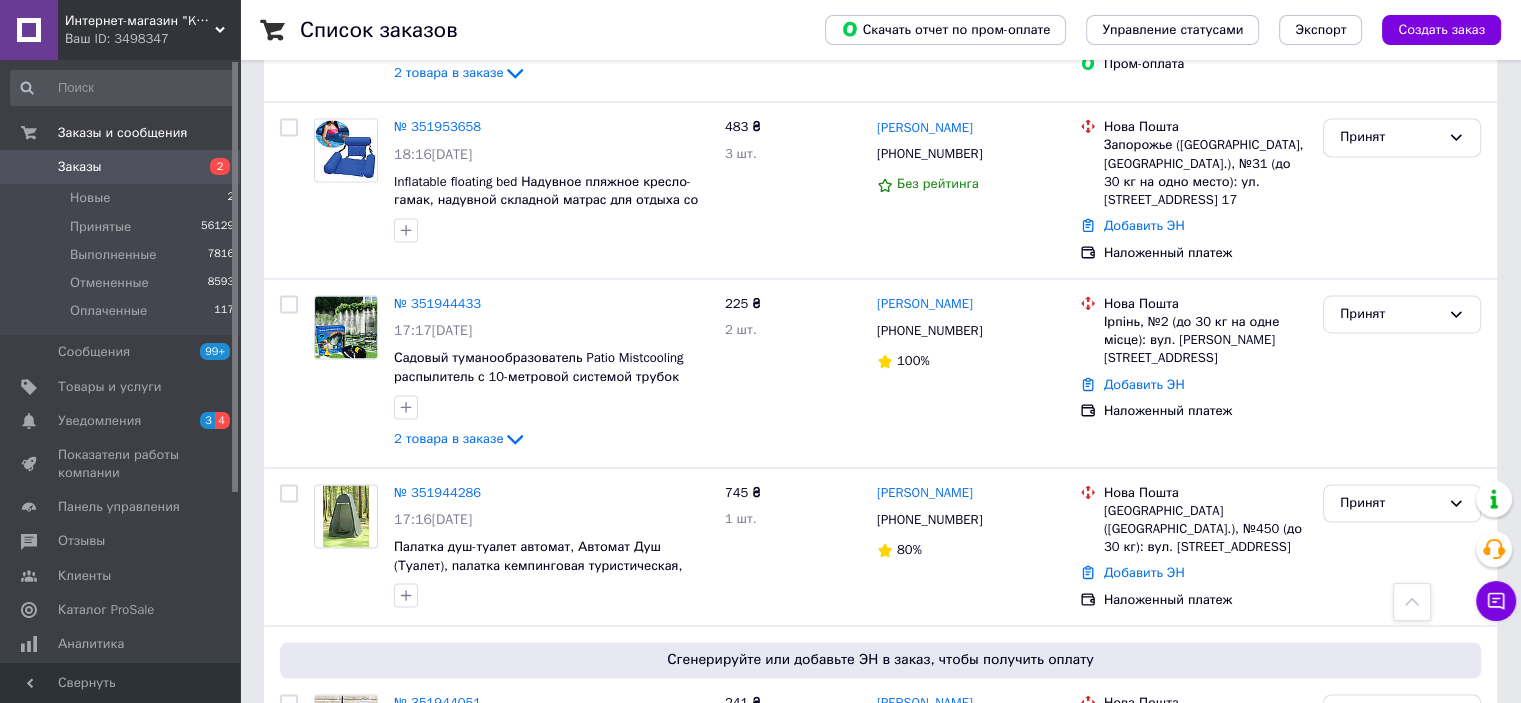 scroll, scrollTop: 3100, scrollLeft: 0, axis: vertical 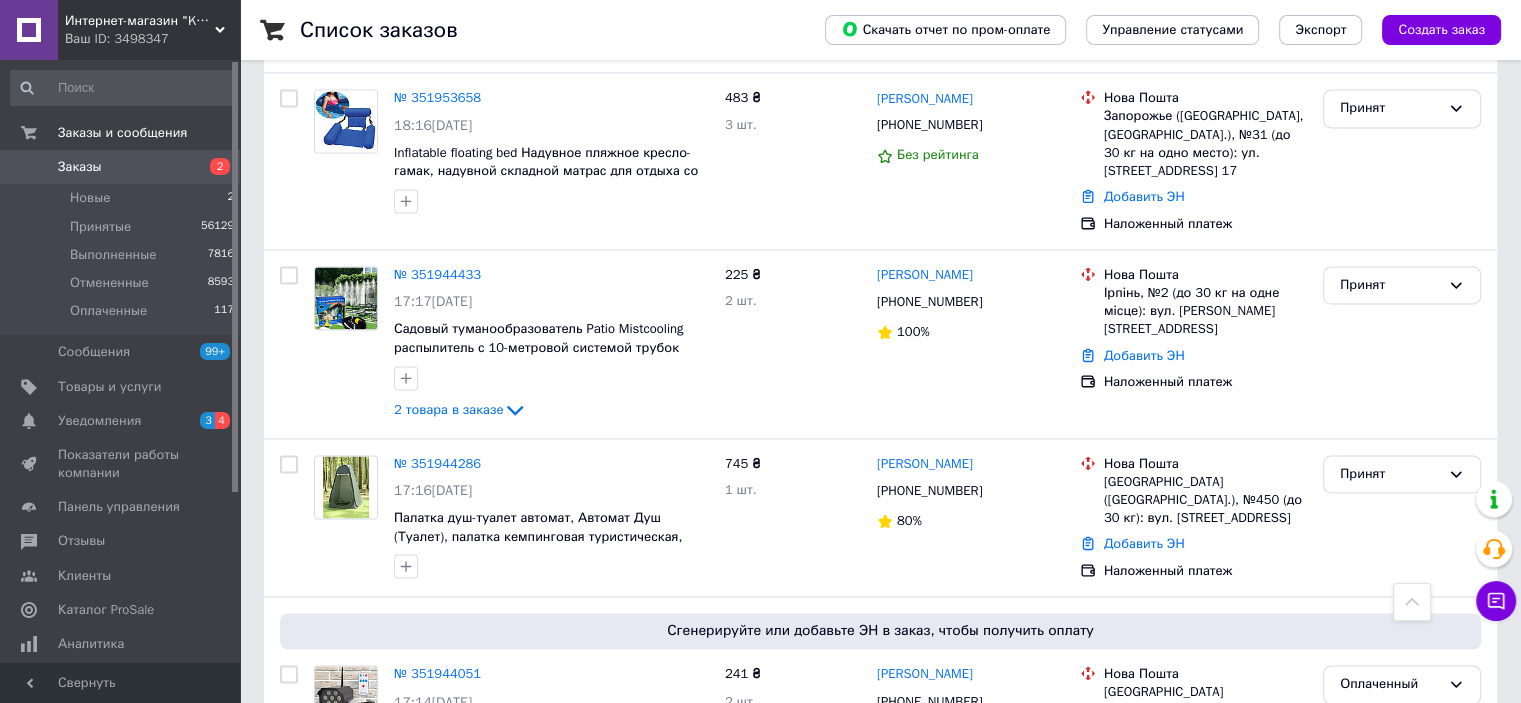 click on "Ваш ID: 3498347" at bounding box center [152, 39] 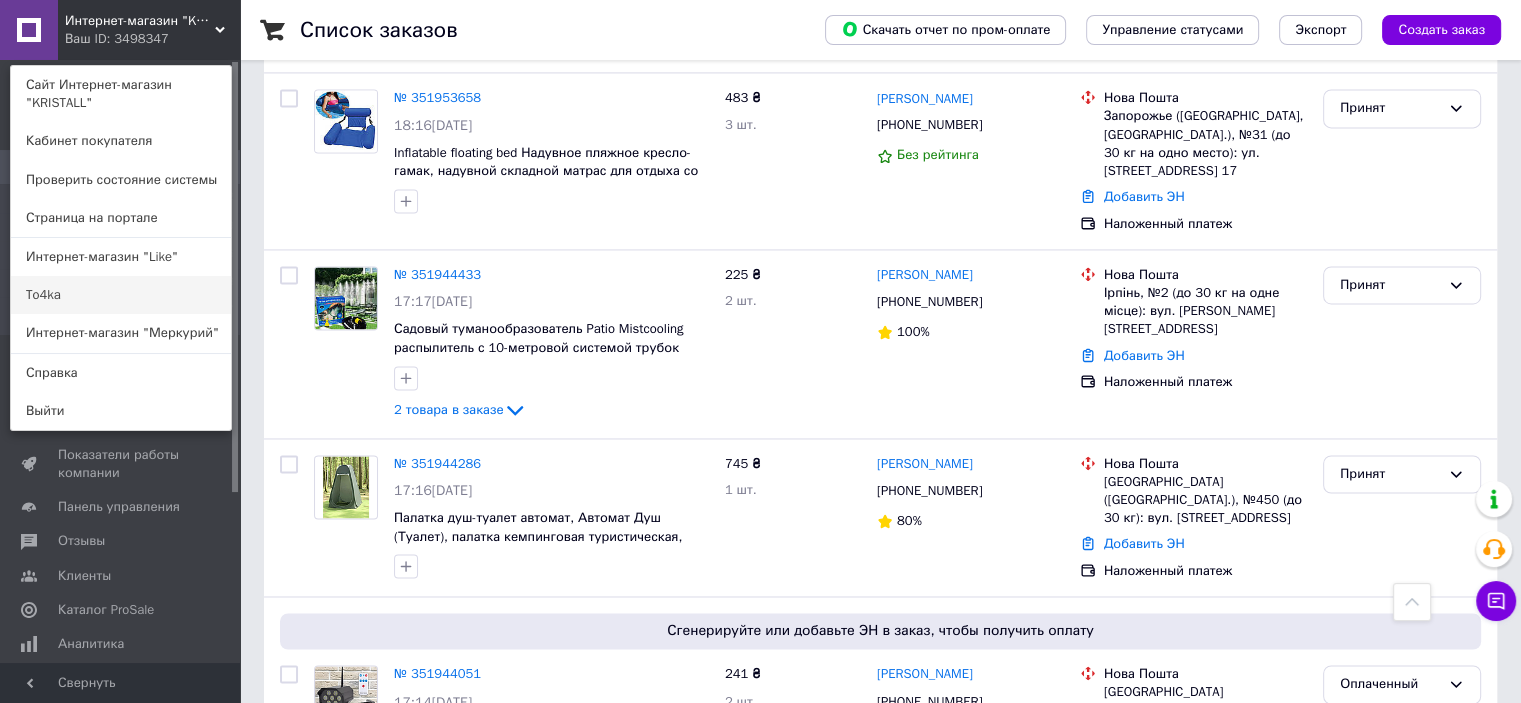 click on "To4ka" at bounding box center [121, 295] 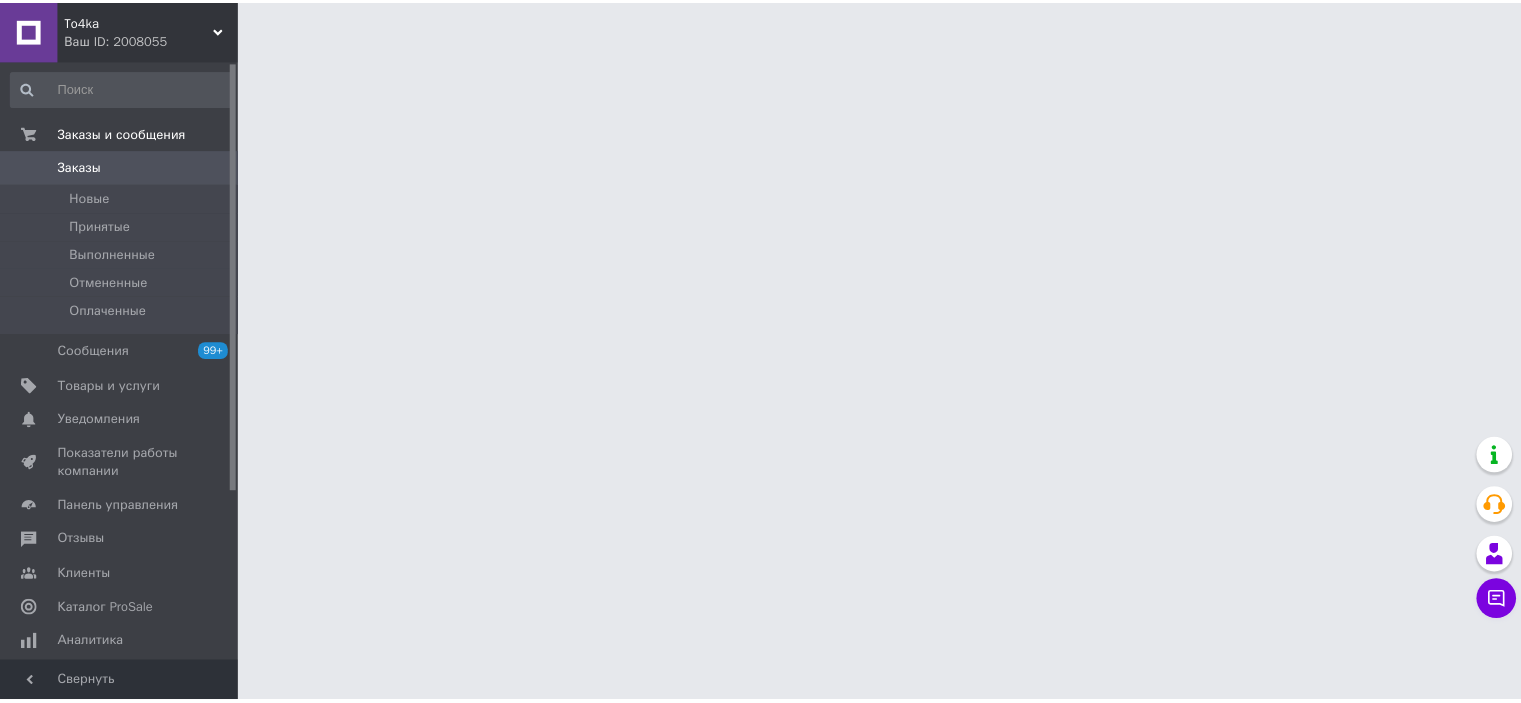 scroll, scrollTop: 0, scrollLeft: 0, axis: both 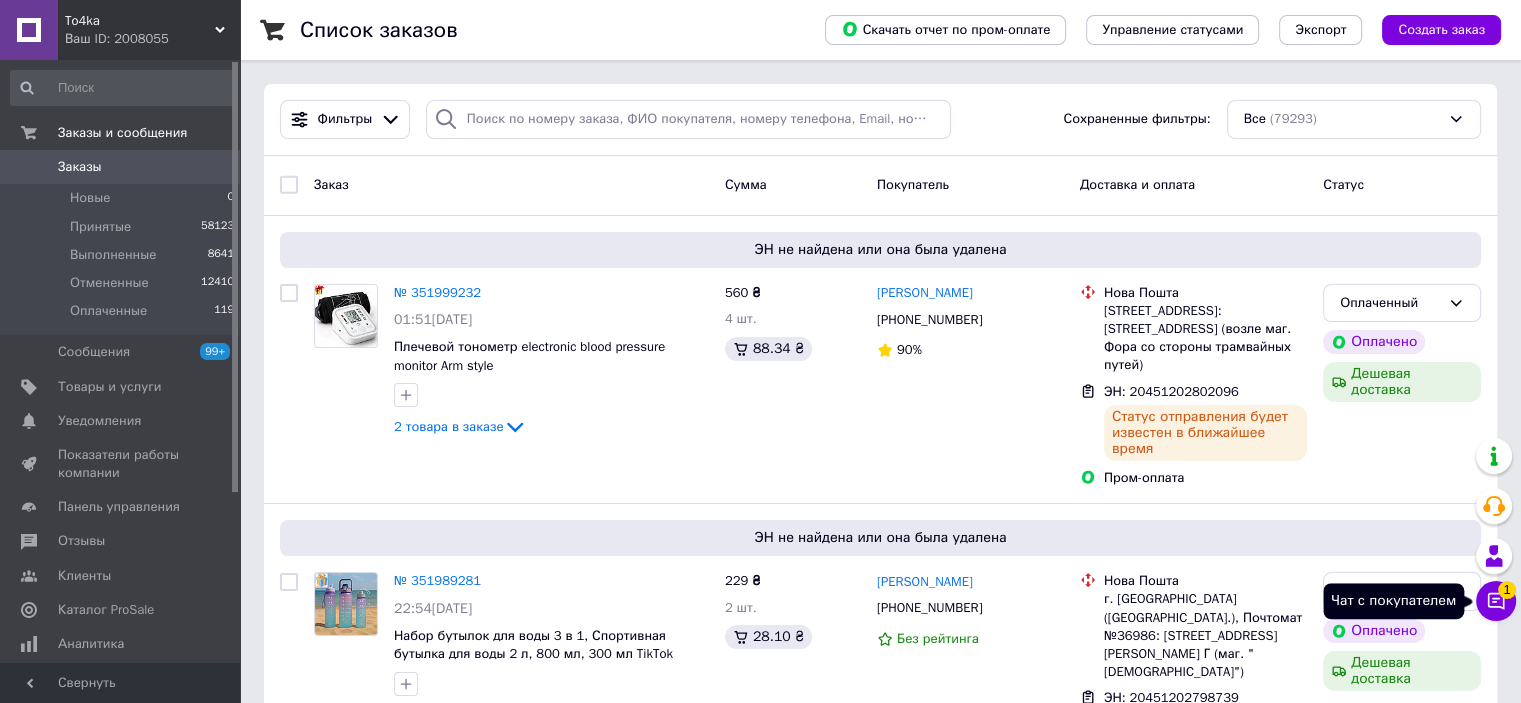 click on "Чат с покупателем 1" at bounding box center (1496, 601) 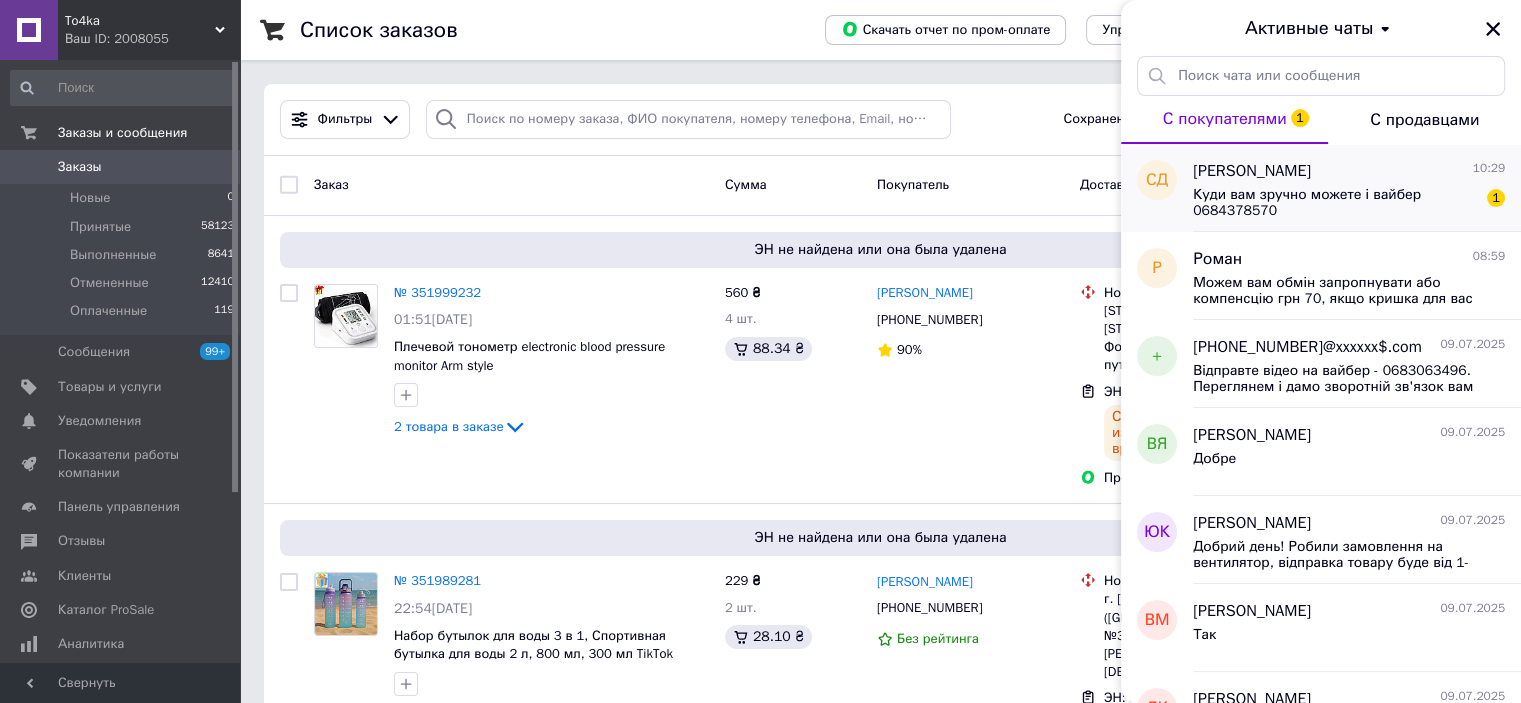 click on "Куди вам зручно можете і вайбер 0684378570" at bounding box center [1335, 203] 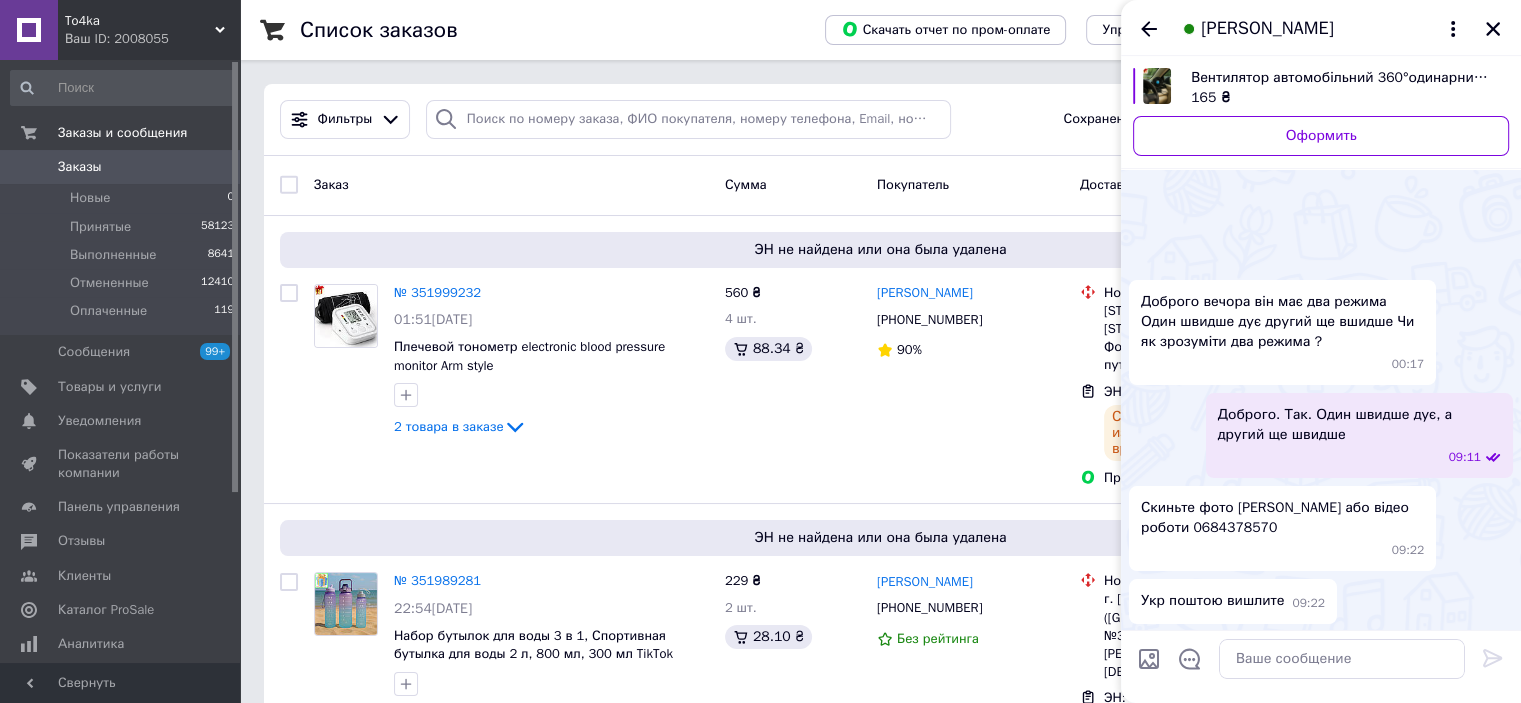 scroll, scrollTop: 1108, scrollLeft: 0, axis: vertical 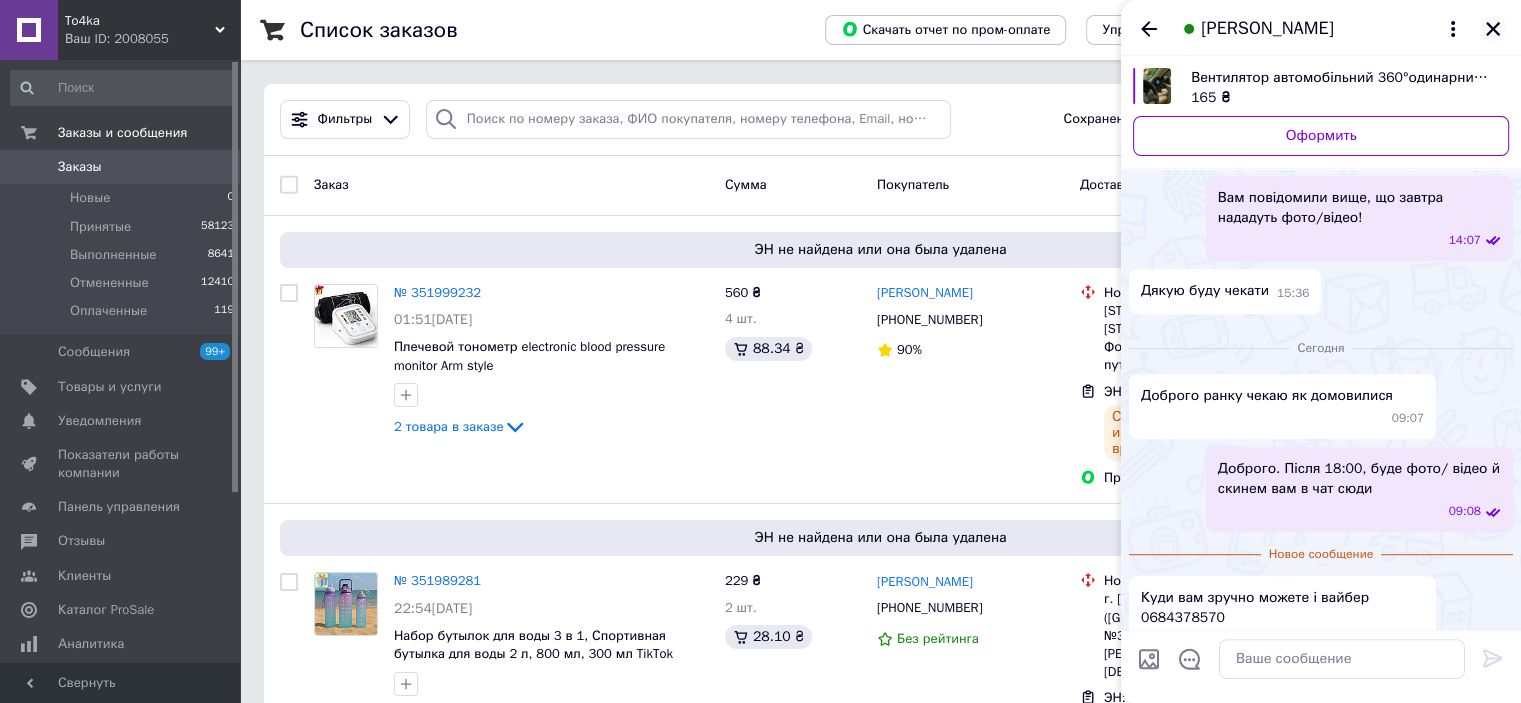 click 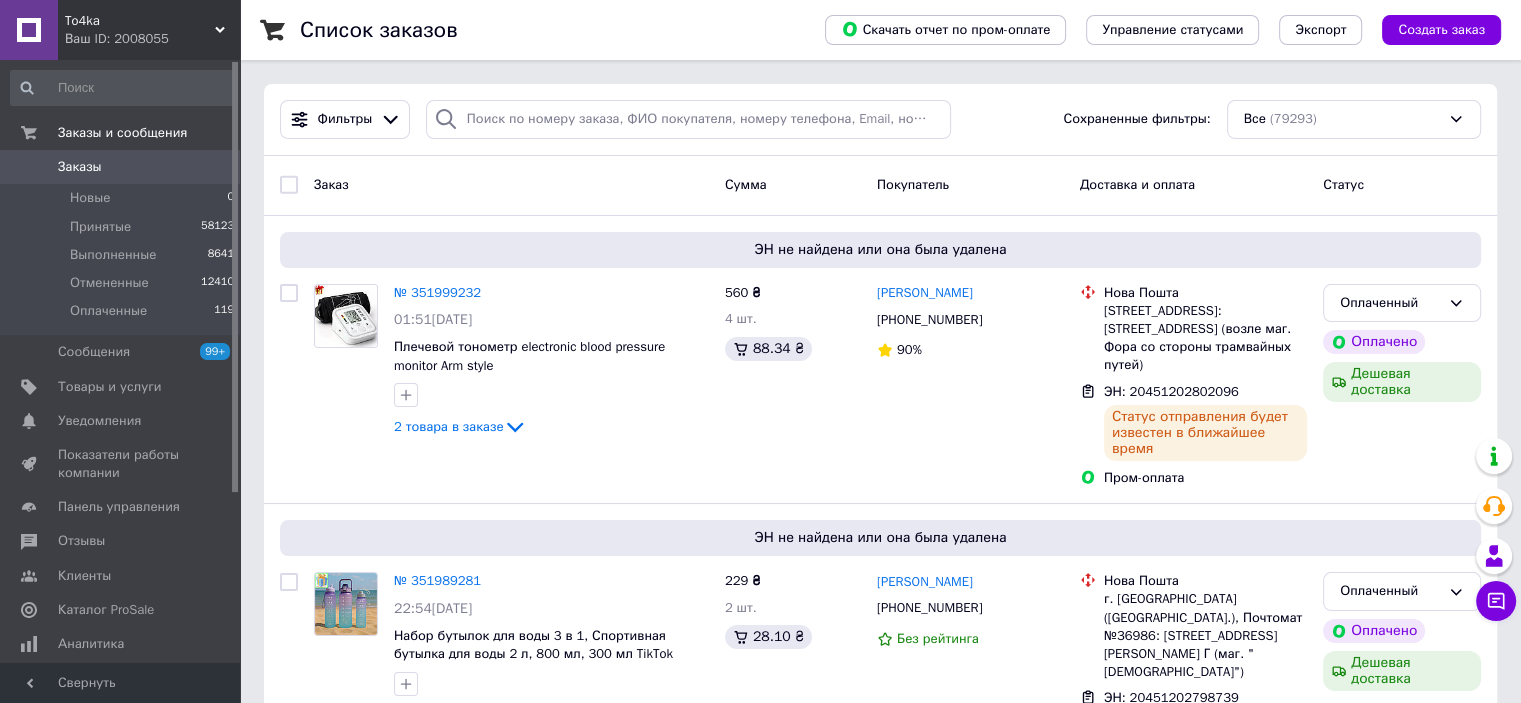 click on "To4ka Ваш ID: 2008055" at bounding box center (149, 30) 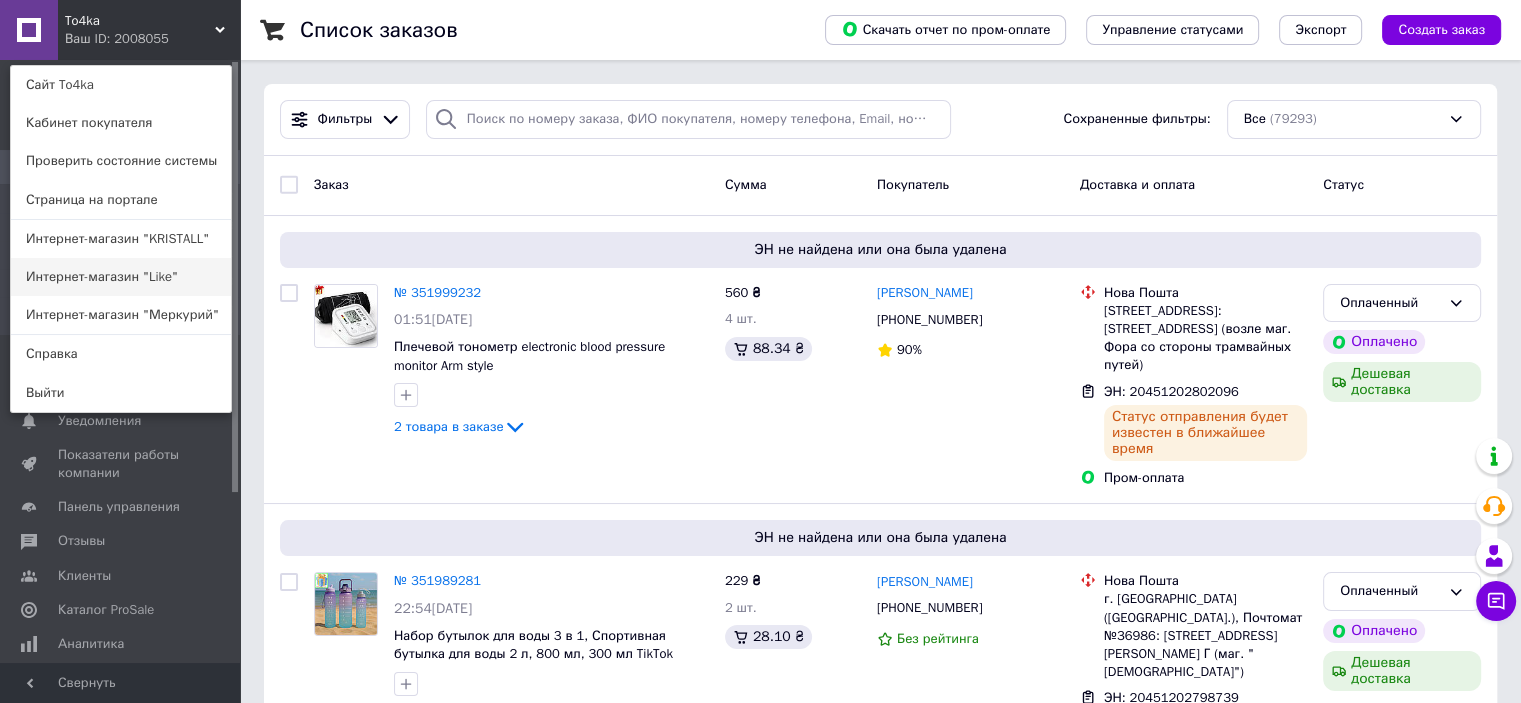 click on "Интернет-магазин "Like"" at bounding box center (121, 277) 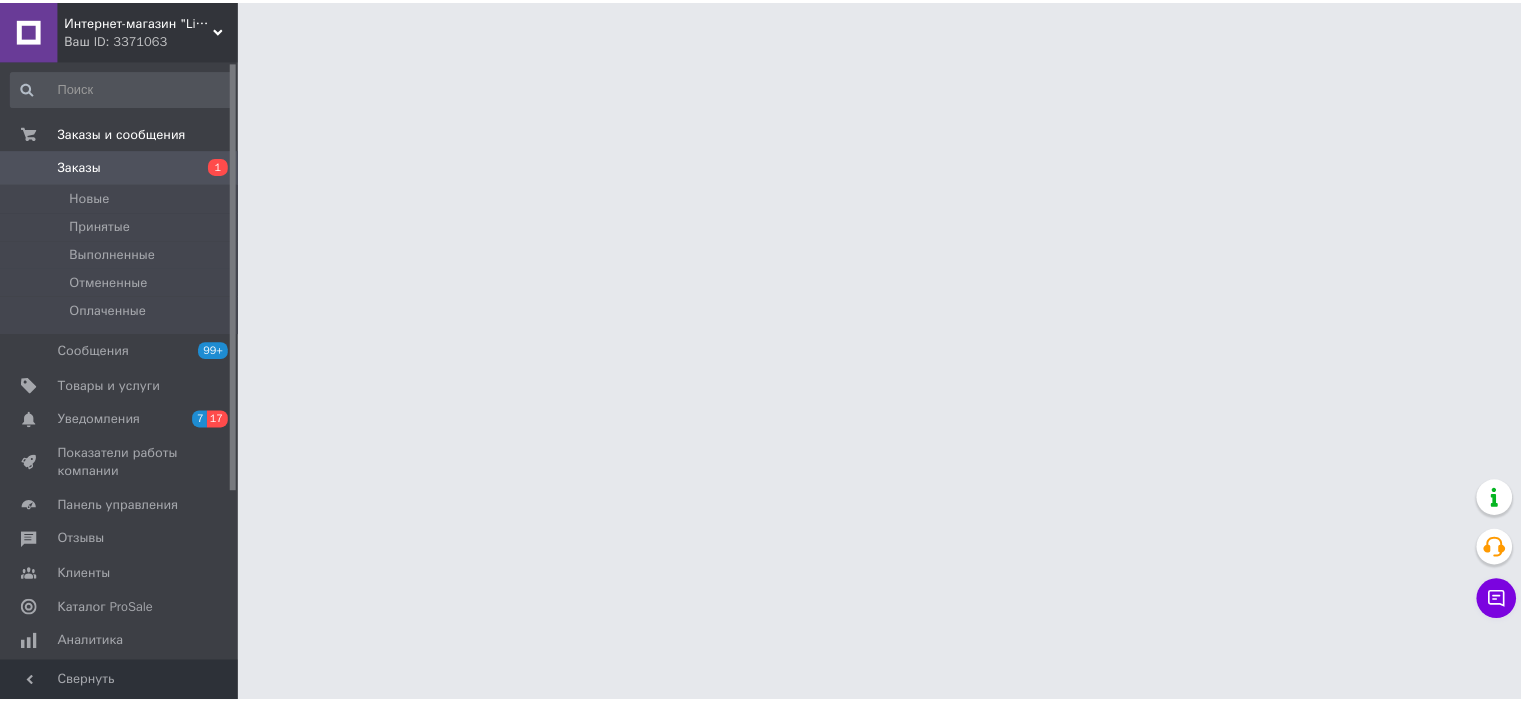 scroll, scrollTop: 0, scrollLeft: 0, axis: both 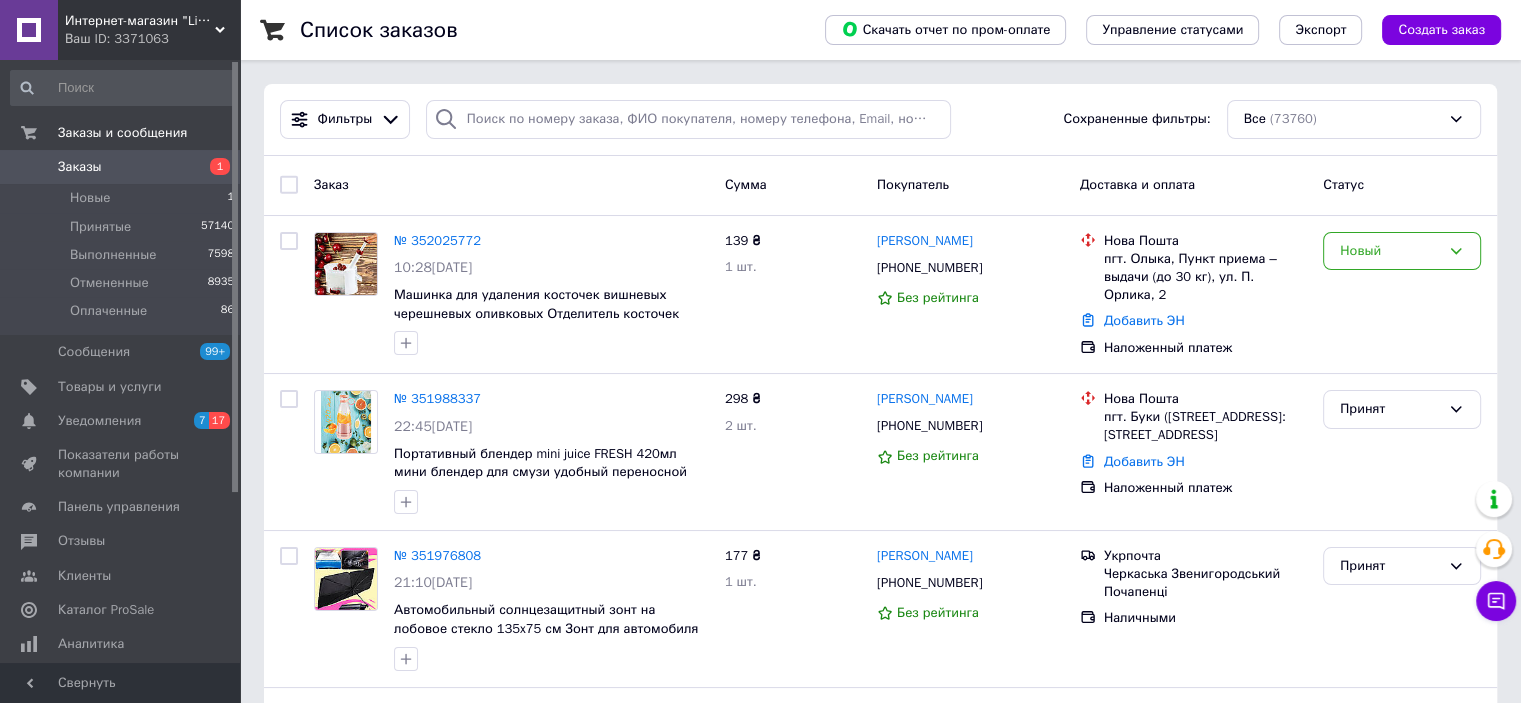 click on "Интернет-магазин "Like"" at bounding box center (140, 21) 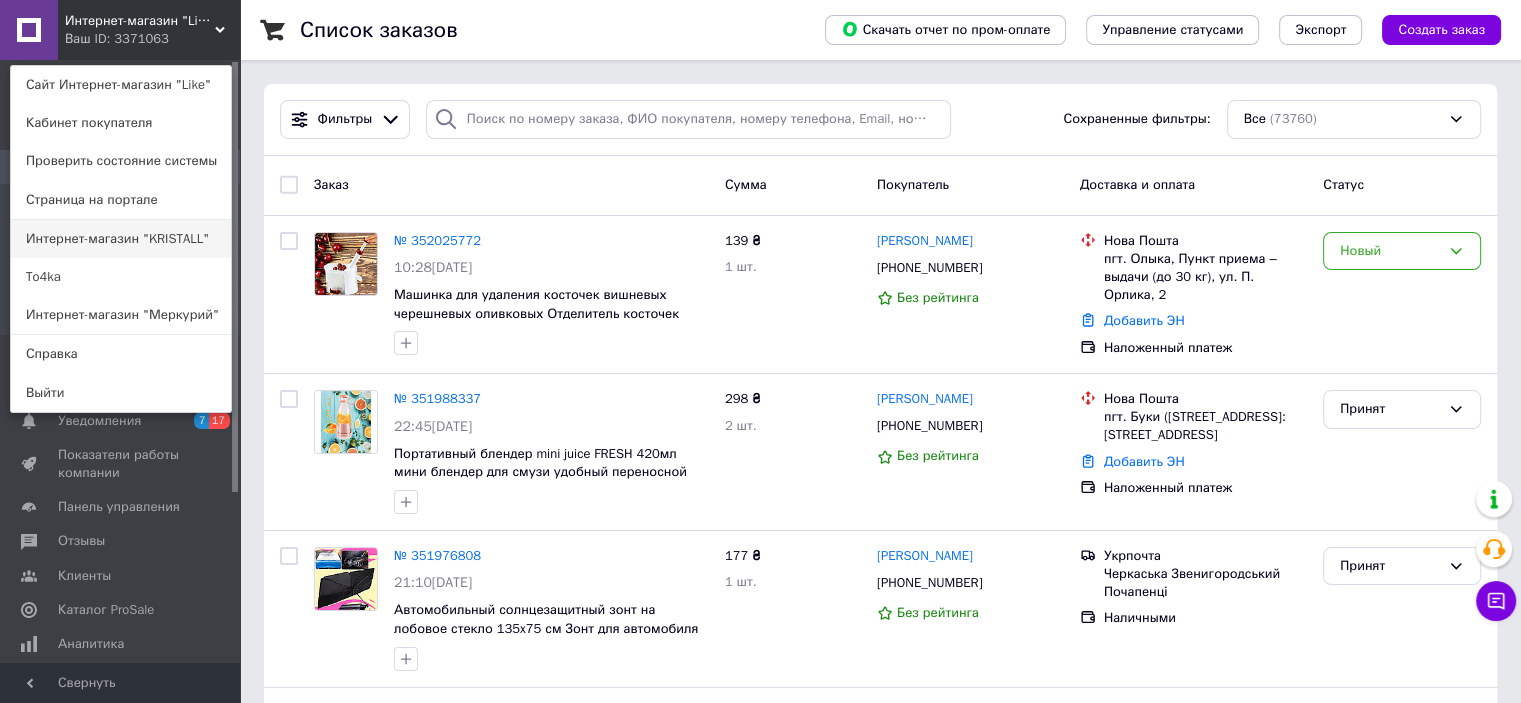 click on "Интернет-магазин "KRISTALL"" at bounding box center (121, 239) 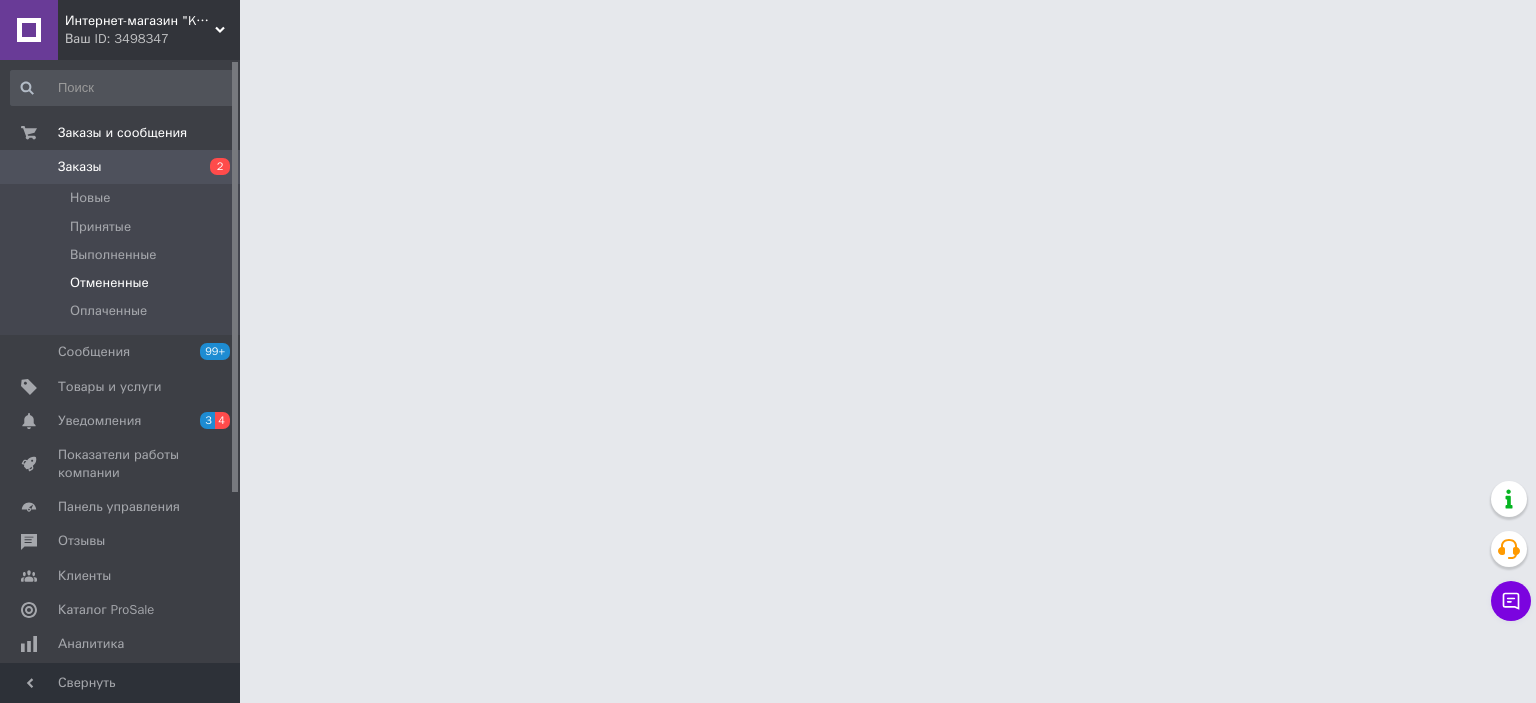 scroll, scrollTop: 0, scrollLeft: 0, axis: both 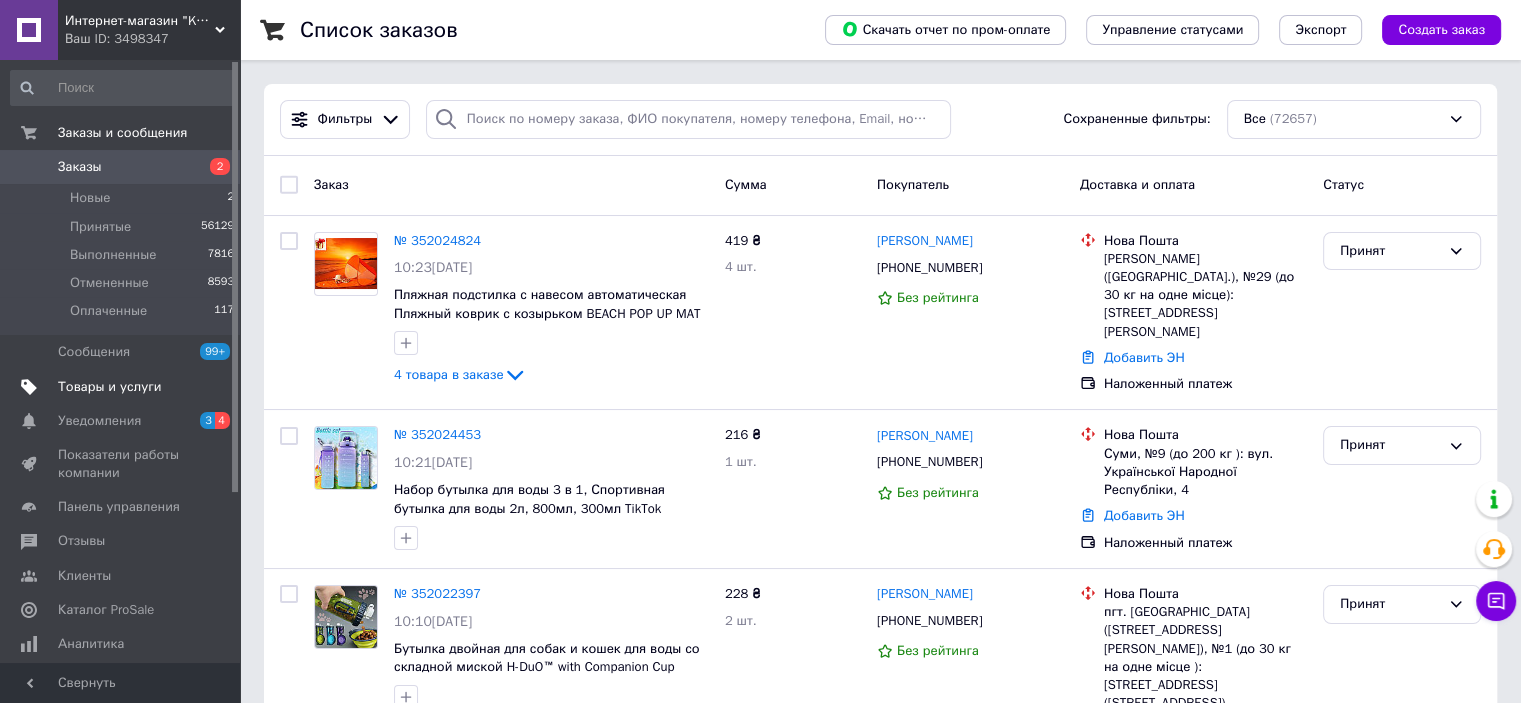 click on "Товары и услуги" at bounding box center [110, 387] 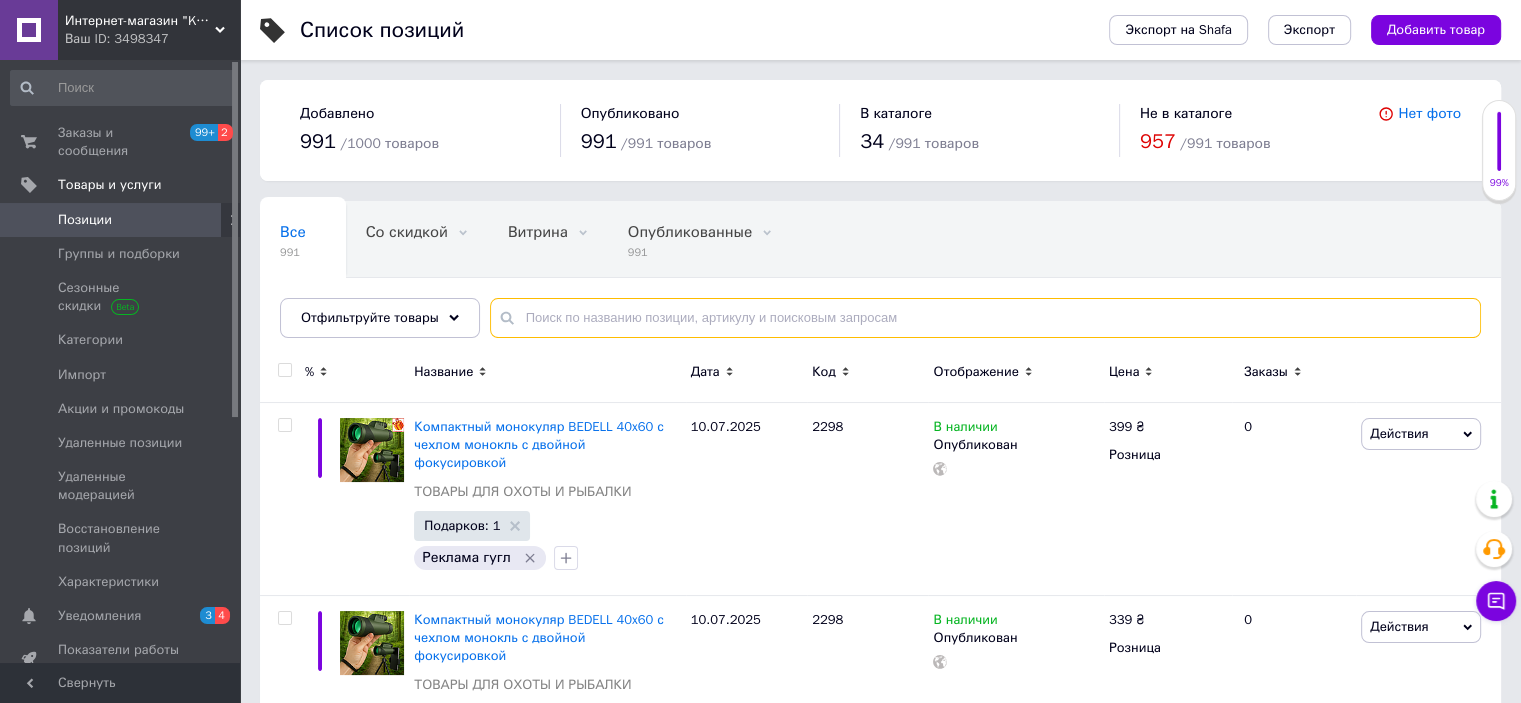 click at bounding box center (985, 318) 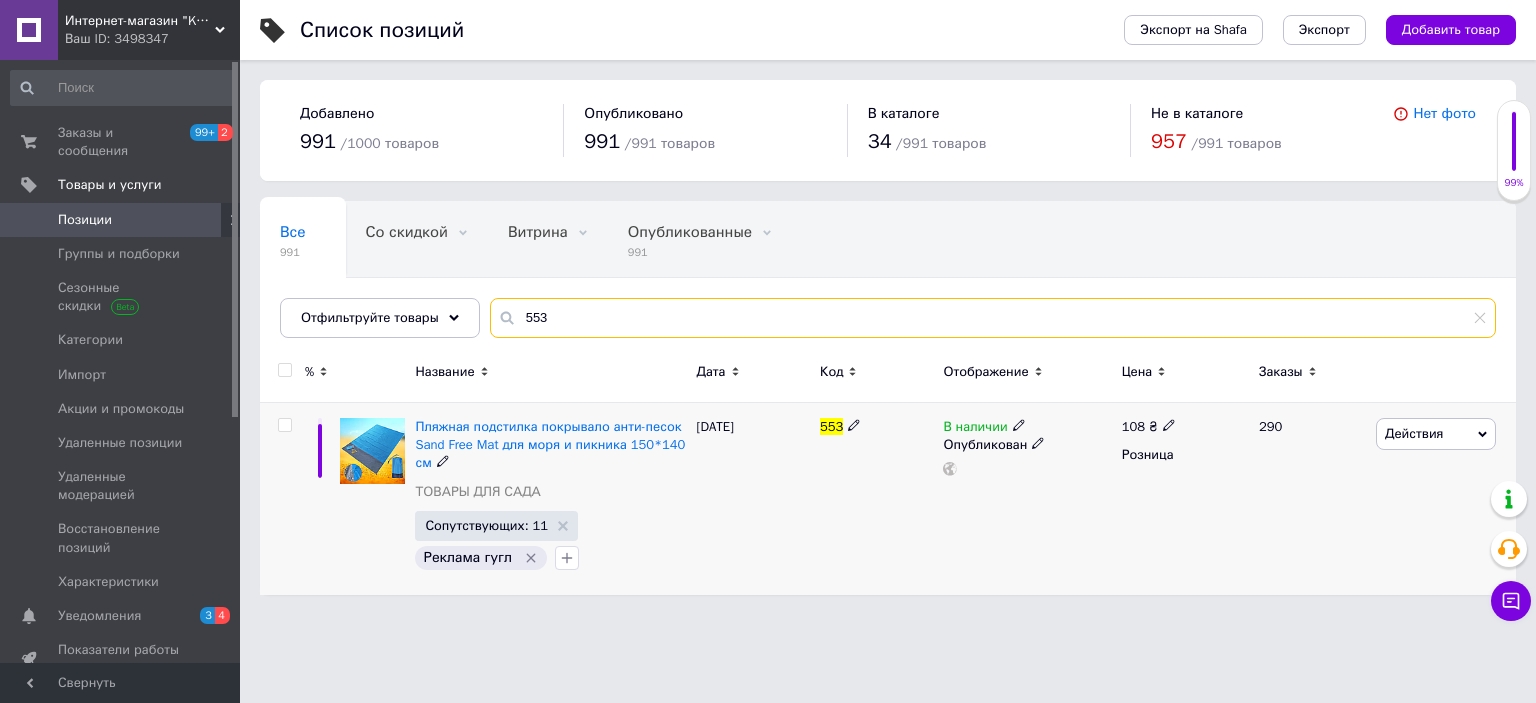 type on "553" 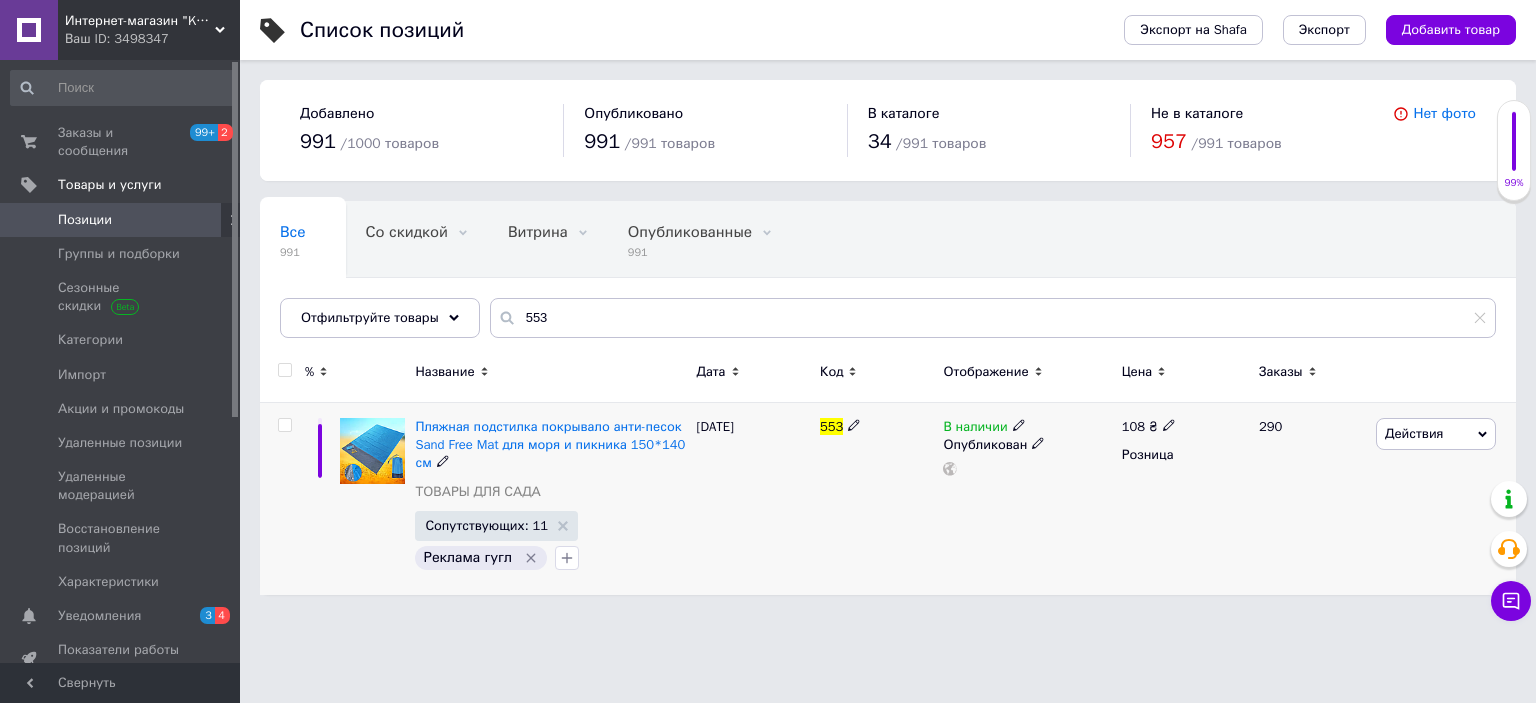 click on "Действия" at bounding box center [1414, 433] 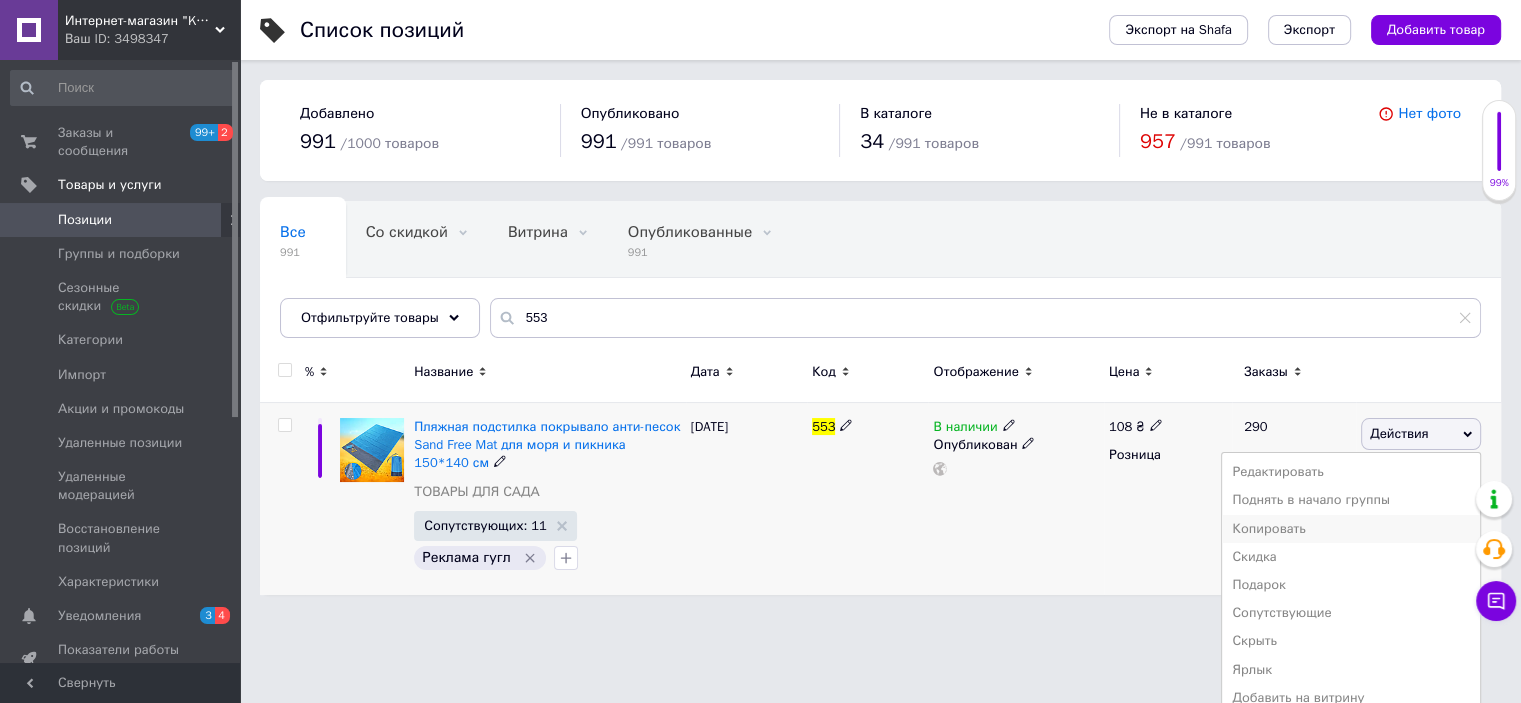 click on "Копировать" at bounding box center (1351, 529) 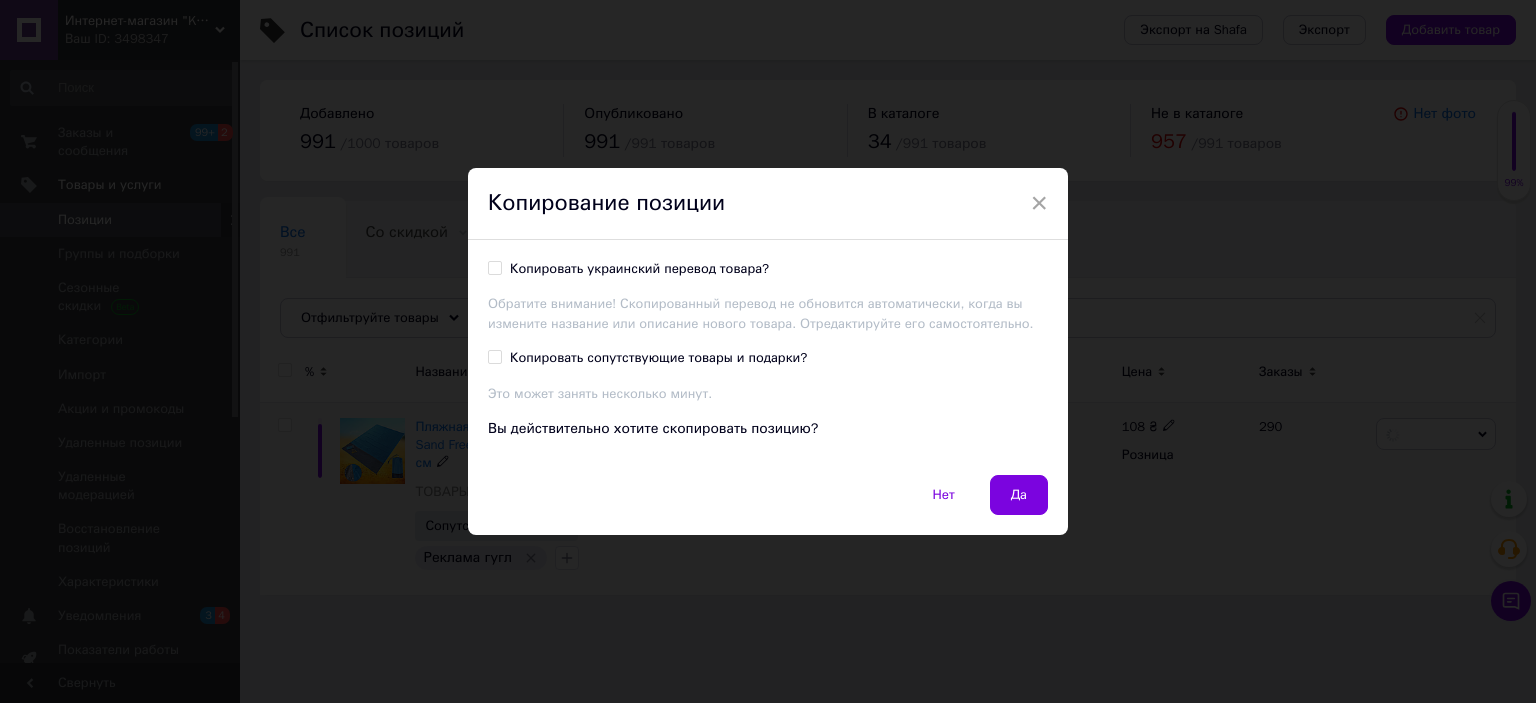 click on "Копировать украинский перевод товара?" at bounding box center [494, 267] 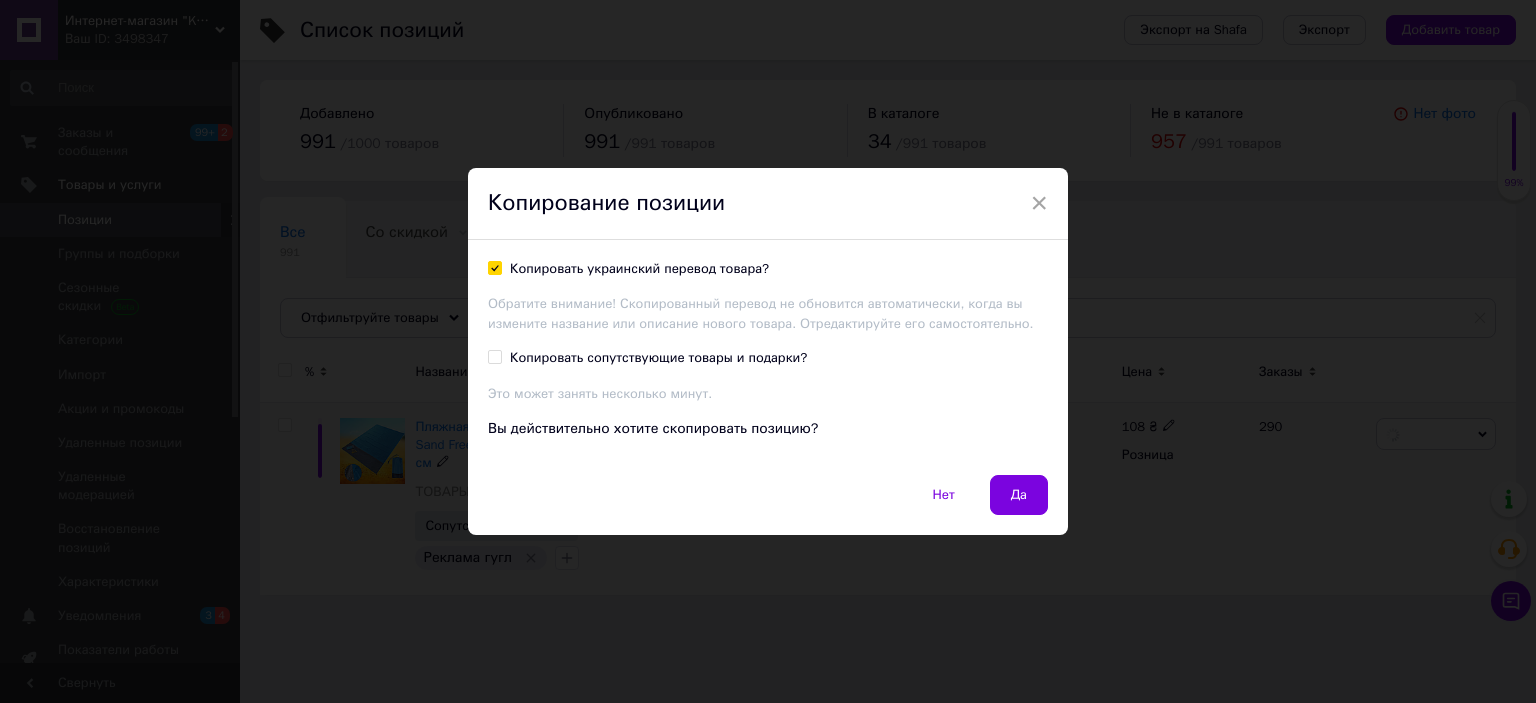 checkbox on "true" 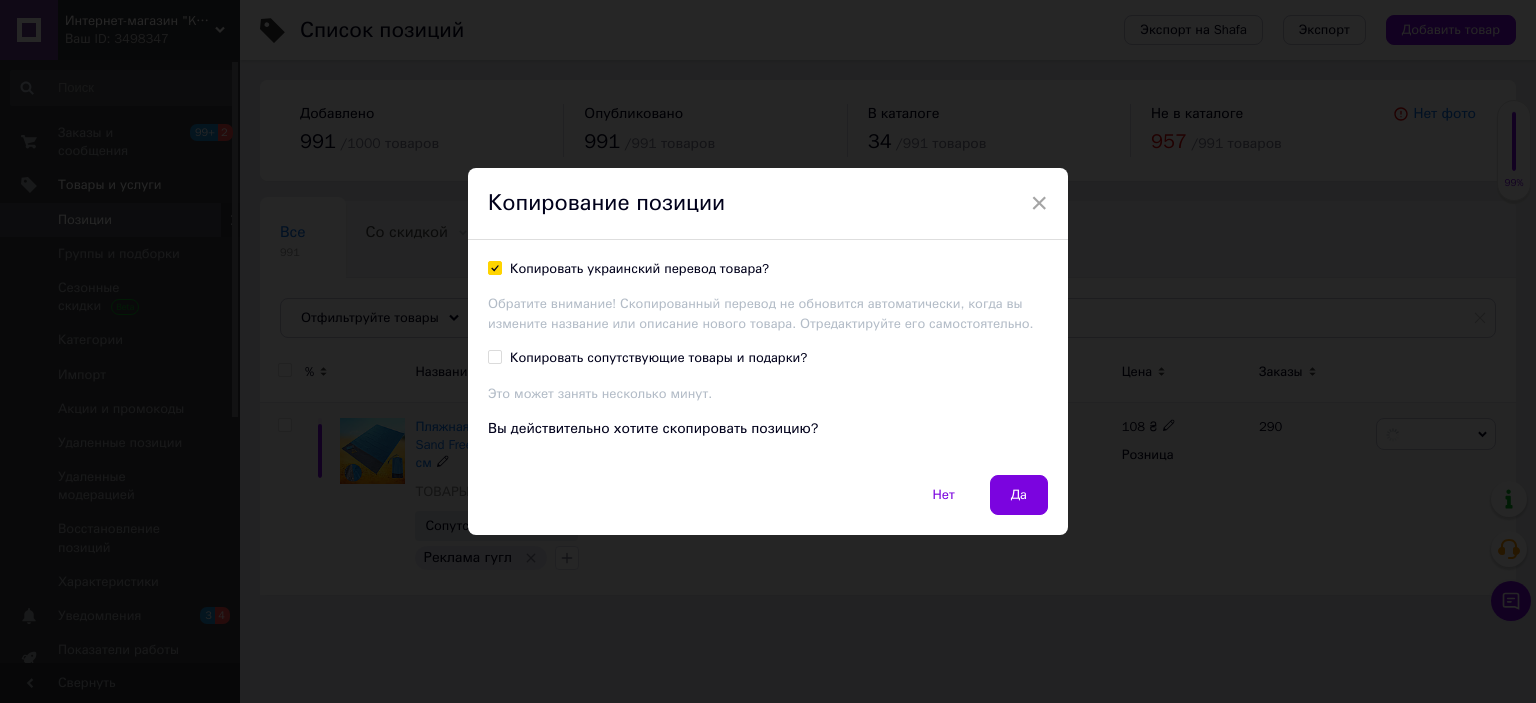 click on "Копировать сопутствующие товары и подарки?" at bounding box center [494, 356] 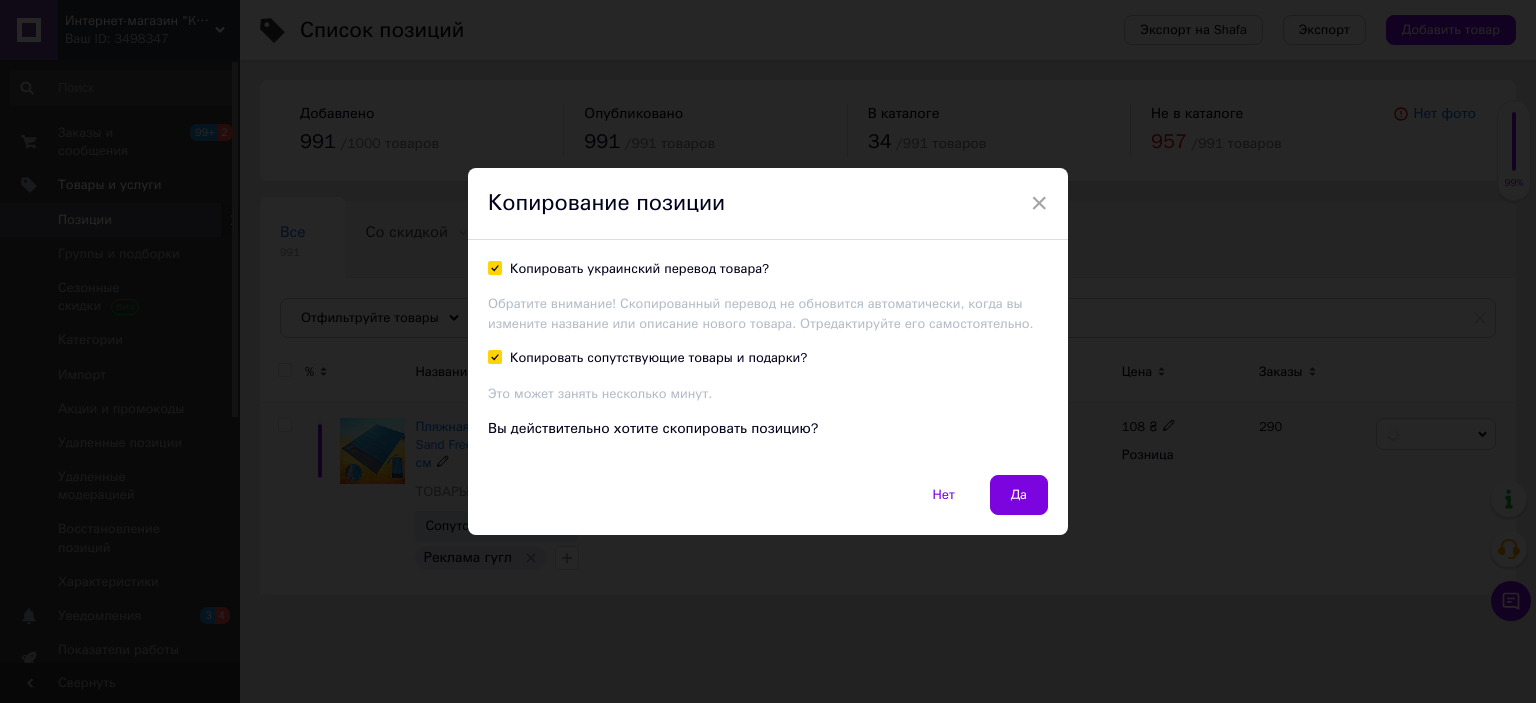checkbox on "true" 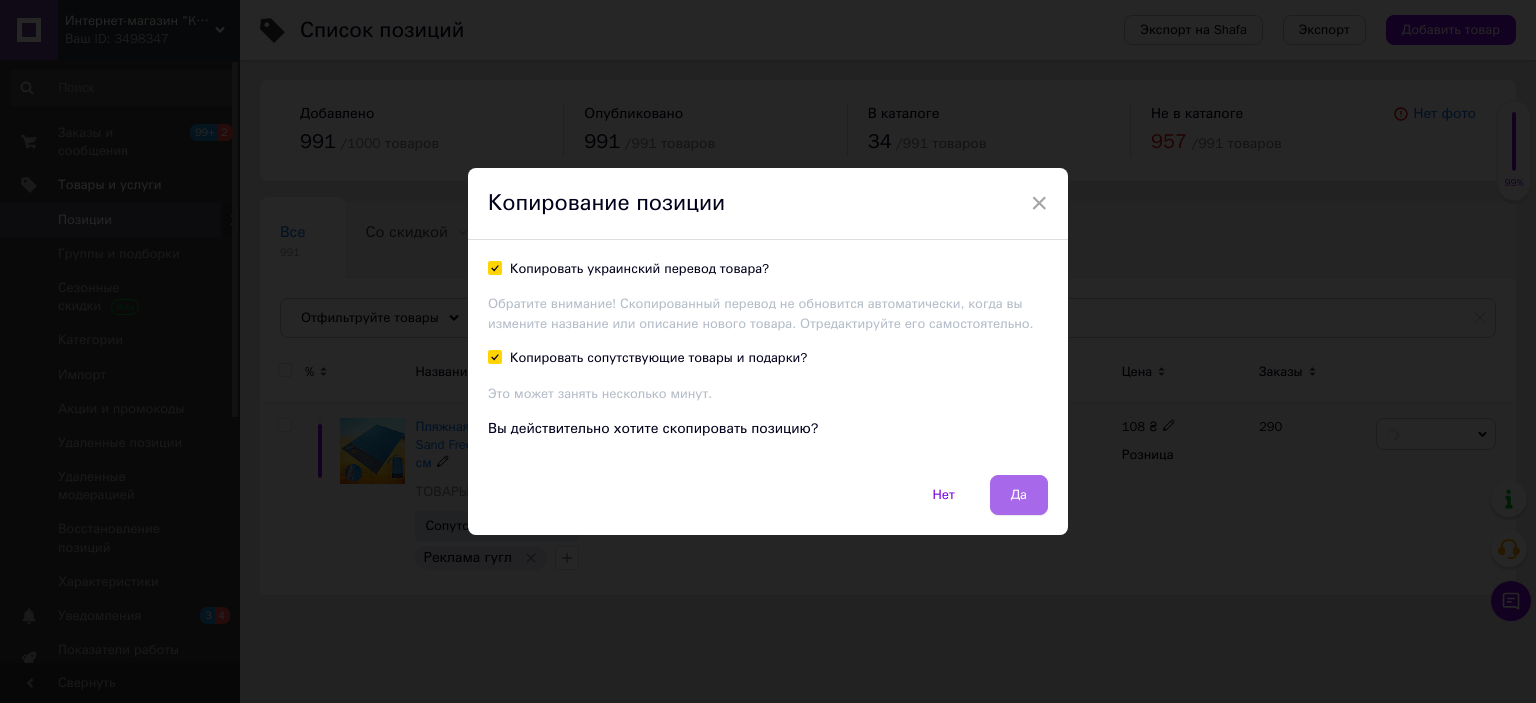 click on "Да" at bounding box center [1019, 495] 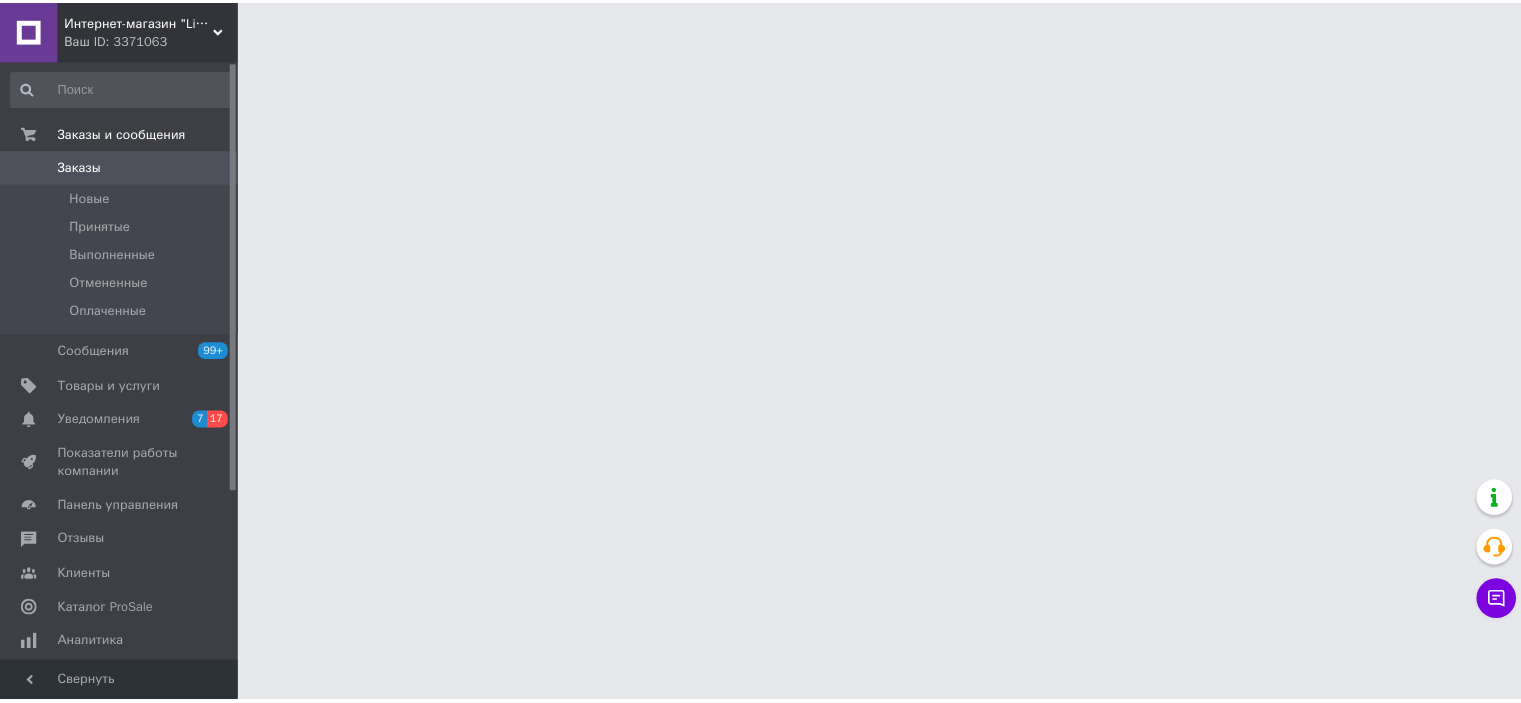 scroll, scrollTop: 0, scrollLeft: 0, axis: both 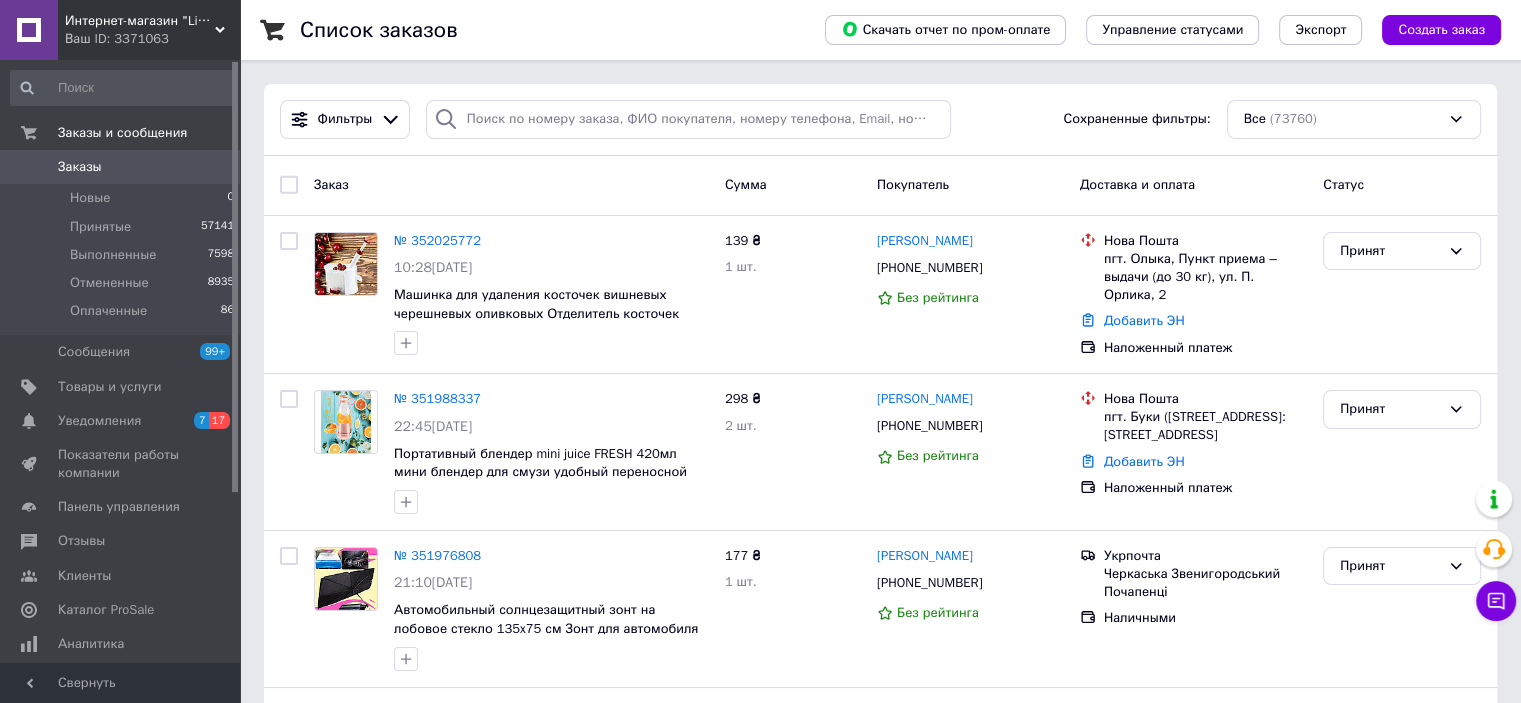 click on "Интернет-магазин "Like" Ваш ID: 3371063" at bounding box center [149, 30] 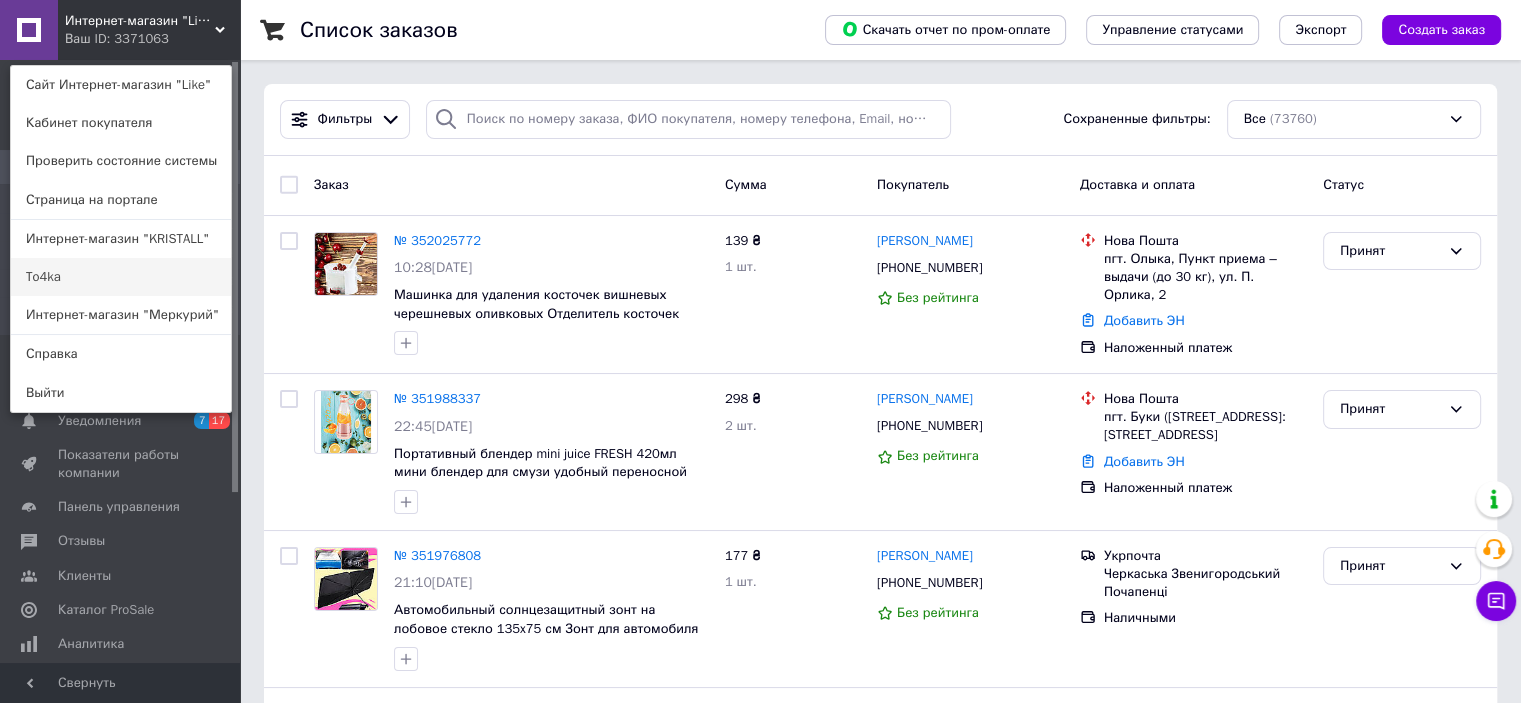 click on "To4ka" at bounding box center [121, 277] 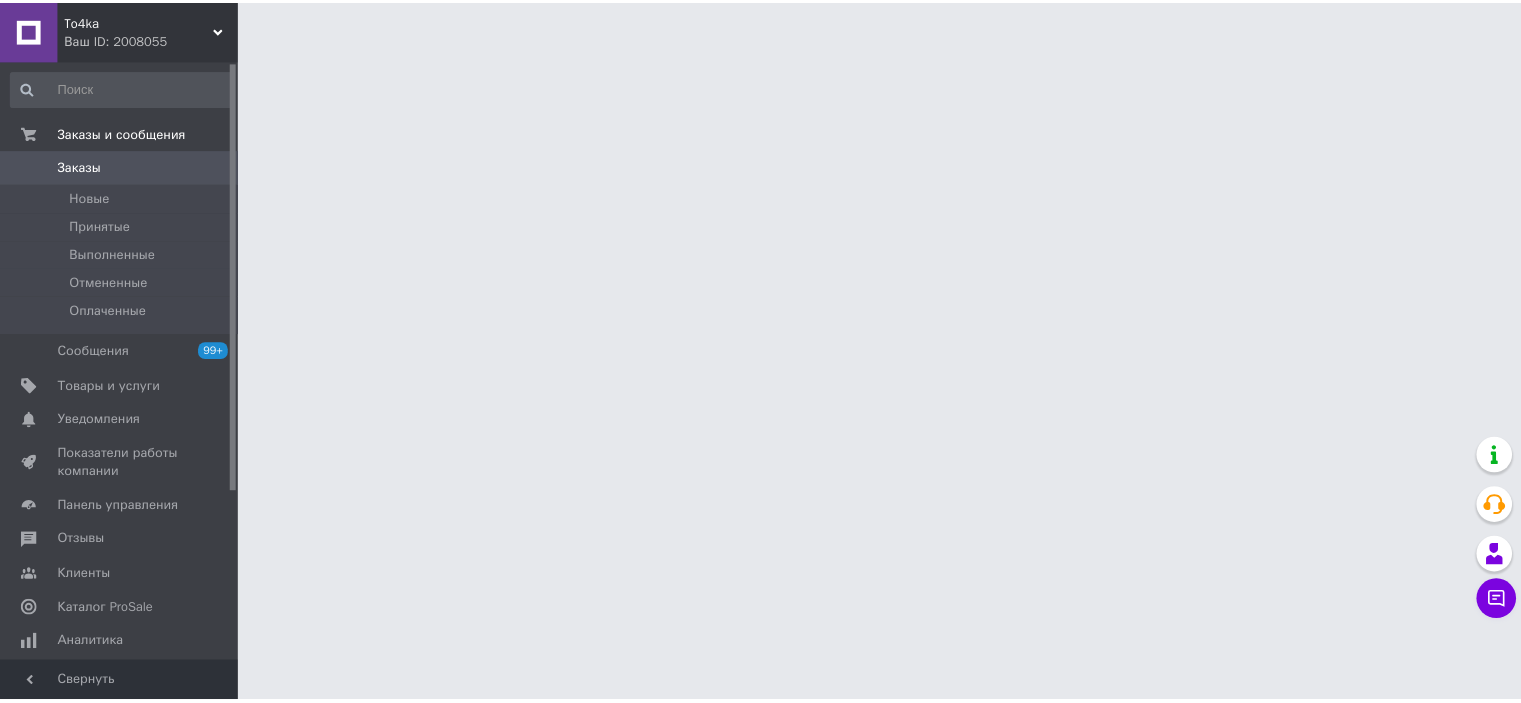scroll, scrollTop: 0, scrollLeft: 0, axis: both 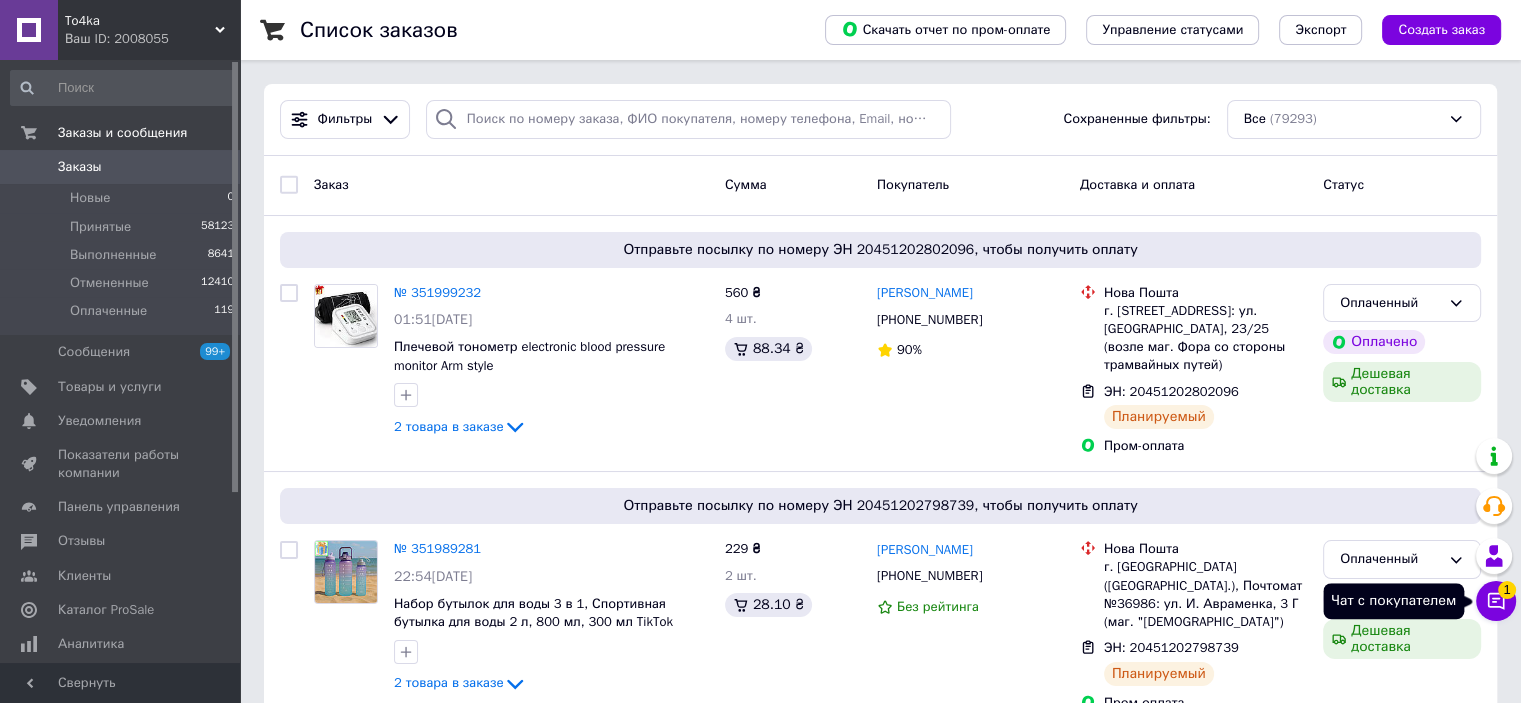 click 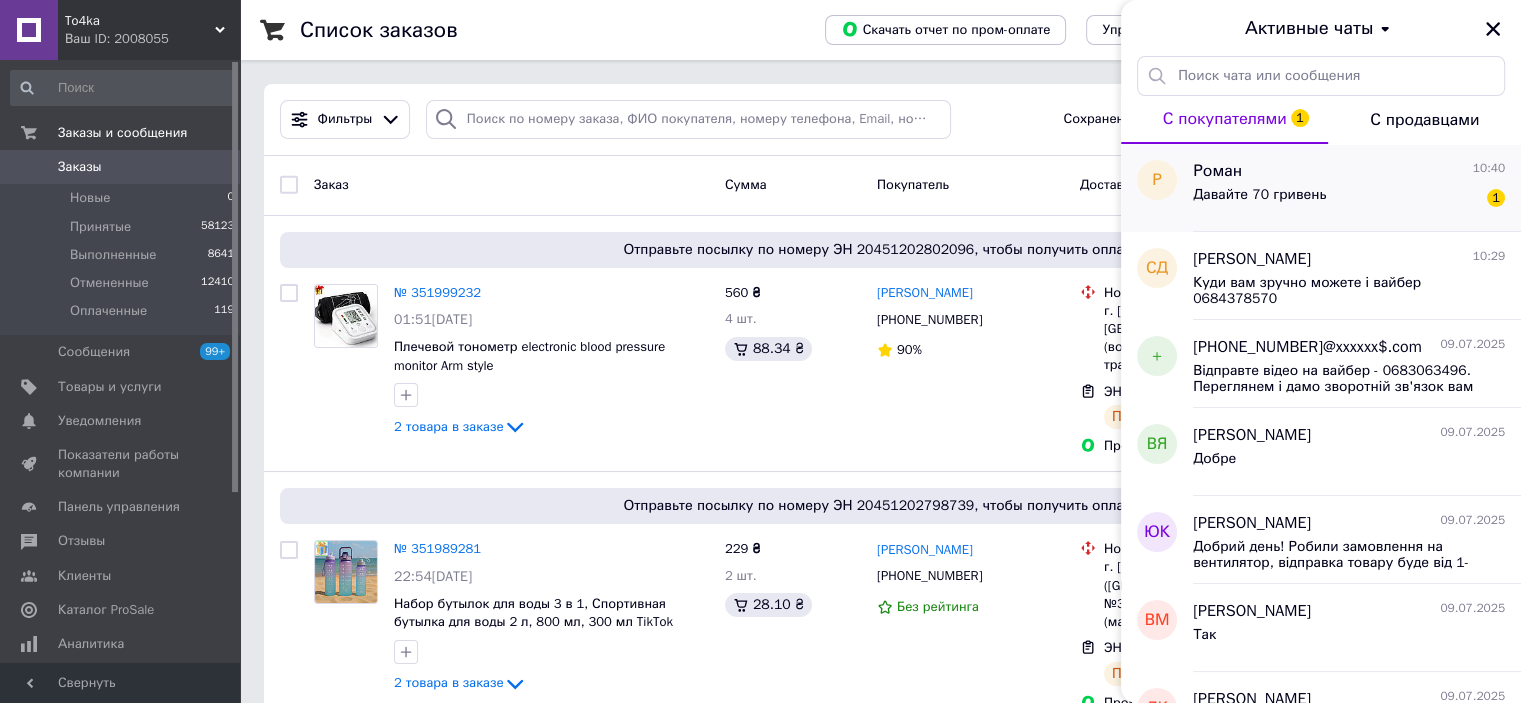 click on "Давайте 70 гривень 1" at bounding box center (1349, 199) 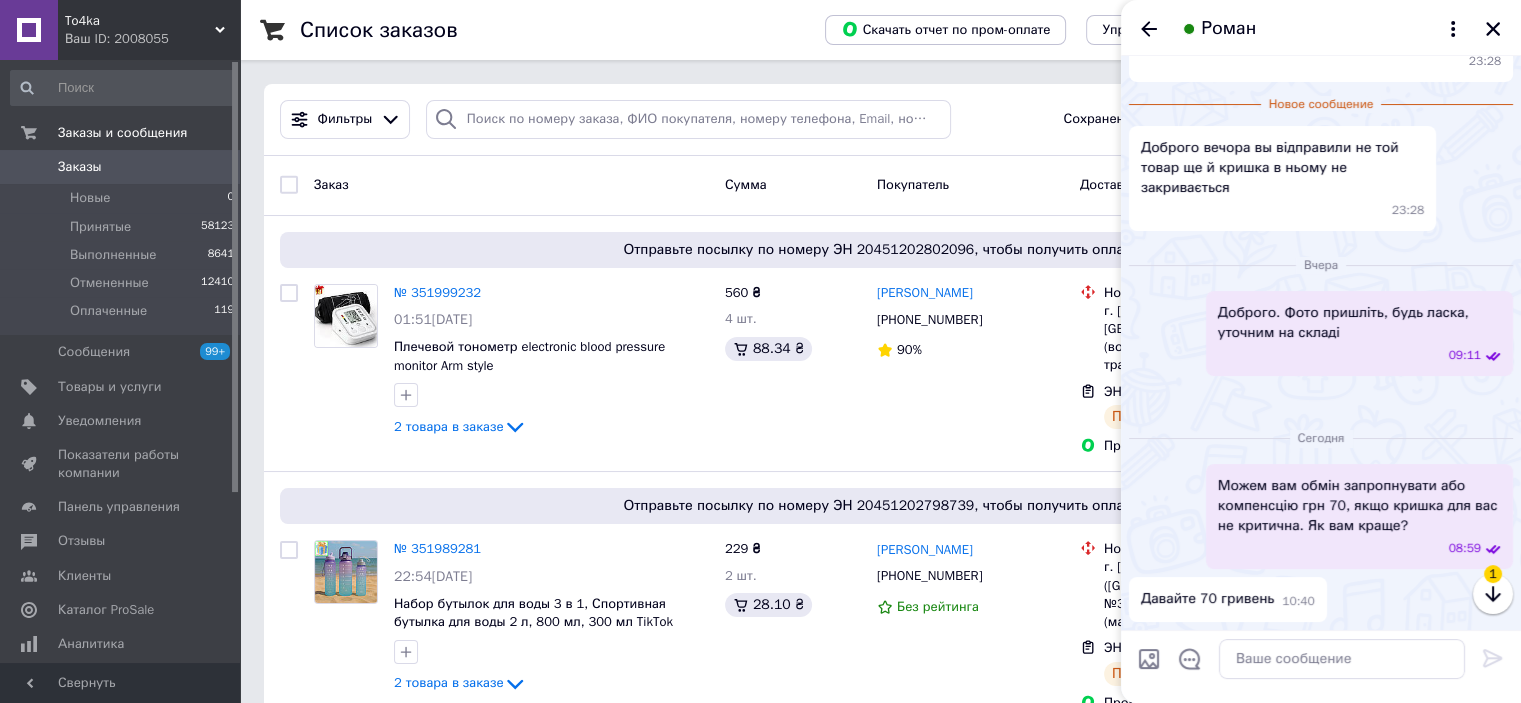 scroll, scrollTop: 641, scrollLeft: 0, axis: vertical 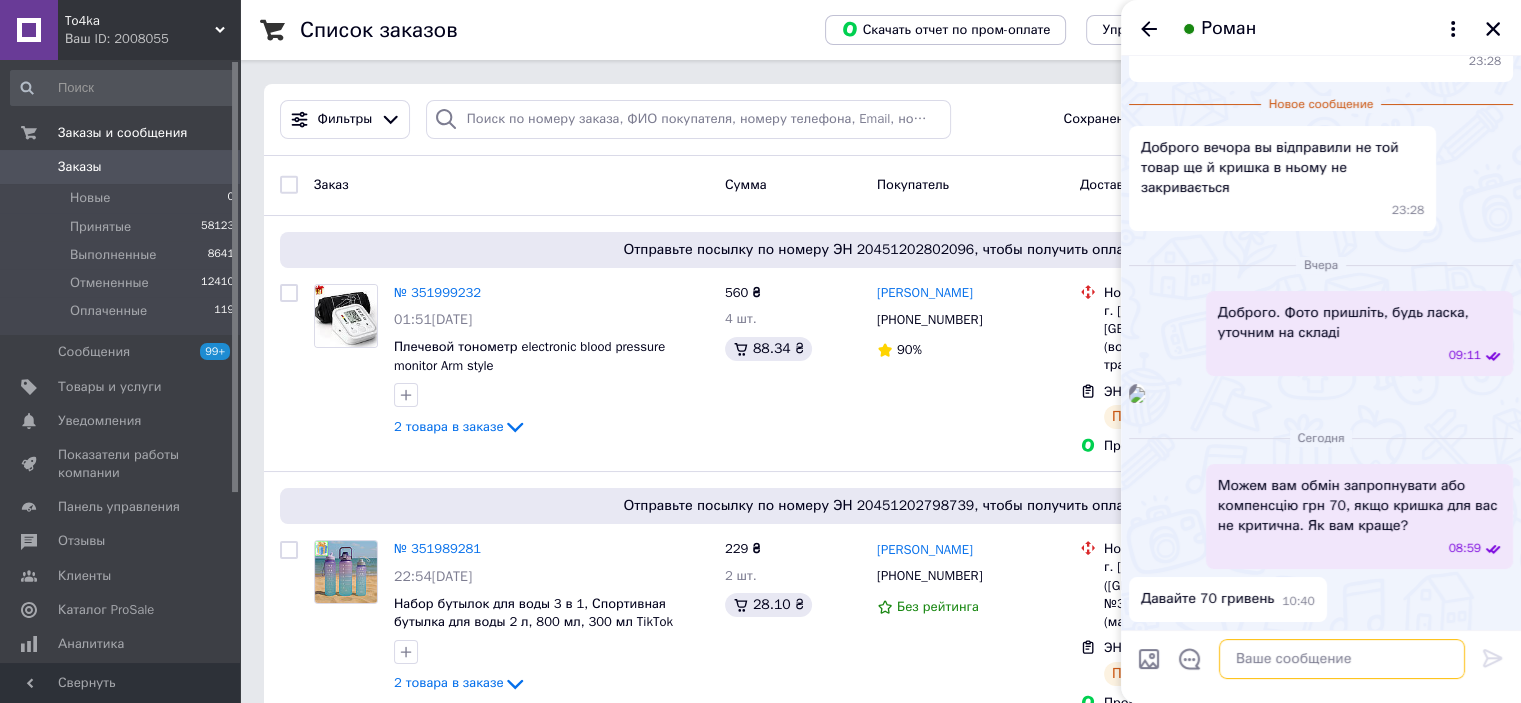 click at bounding box center (1342, 659) 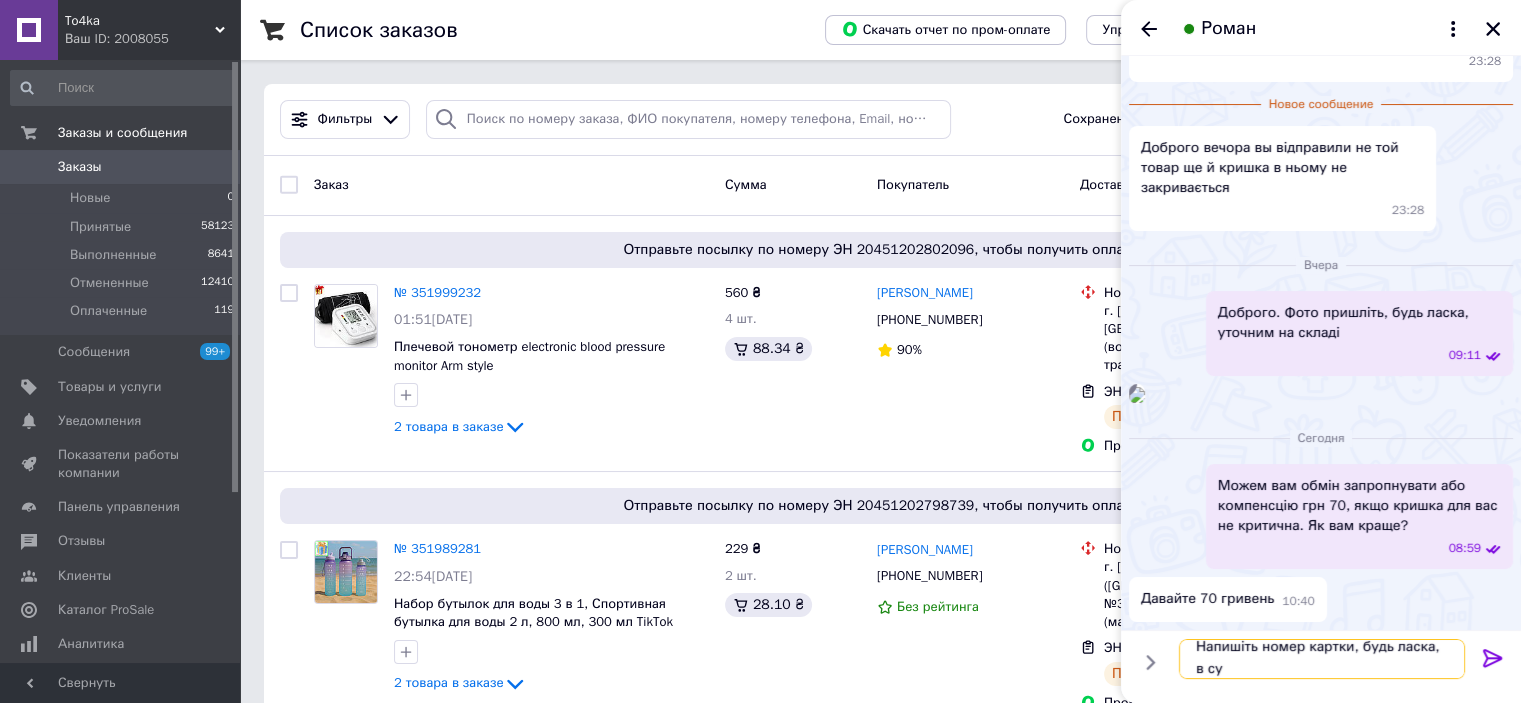 scroll, scrollTop: 1, scrollLeft: 0, axis: vertical 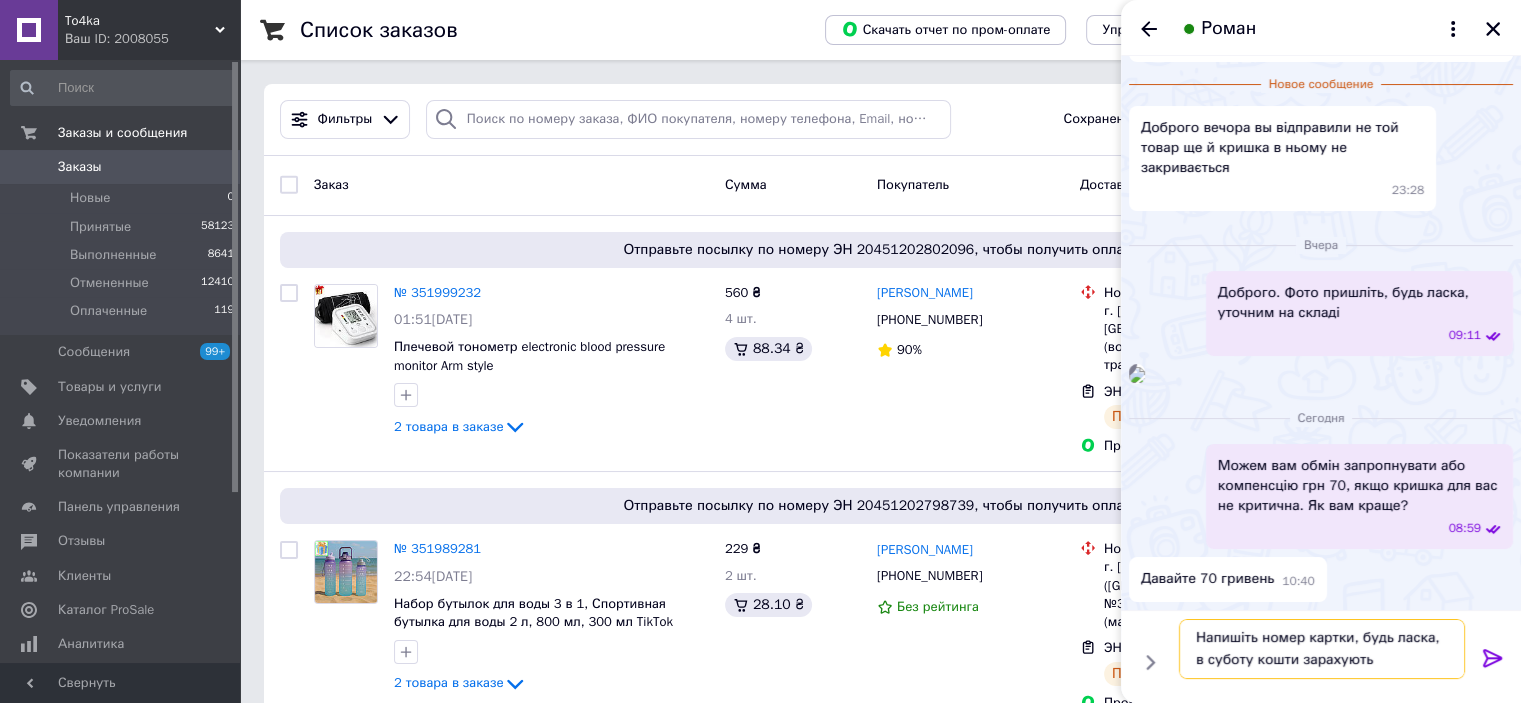 type on "Напишіть номер картки, будь ласка, в суботу кошти зарахують" 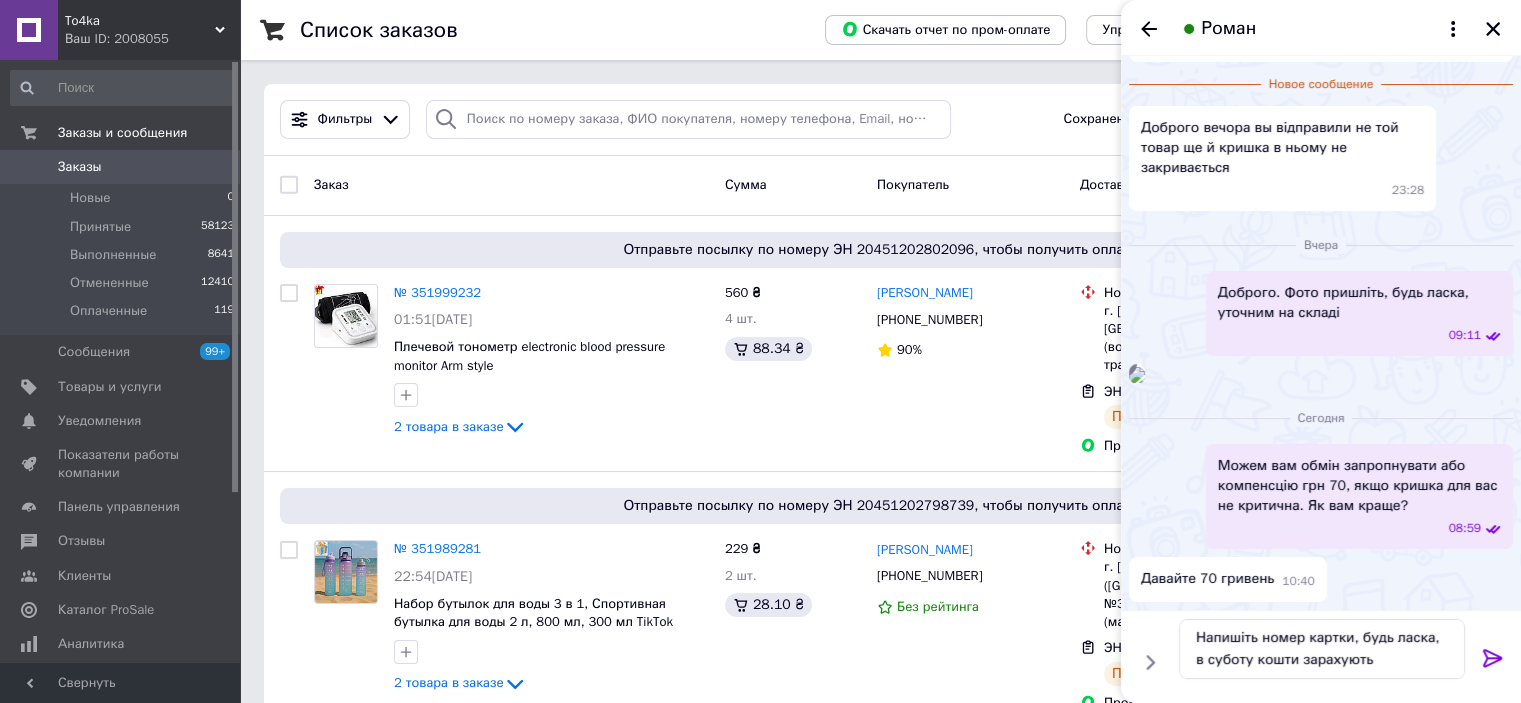 click 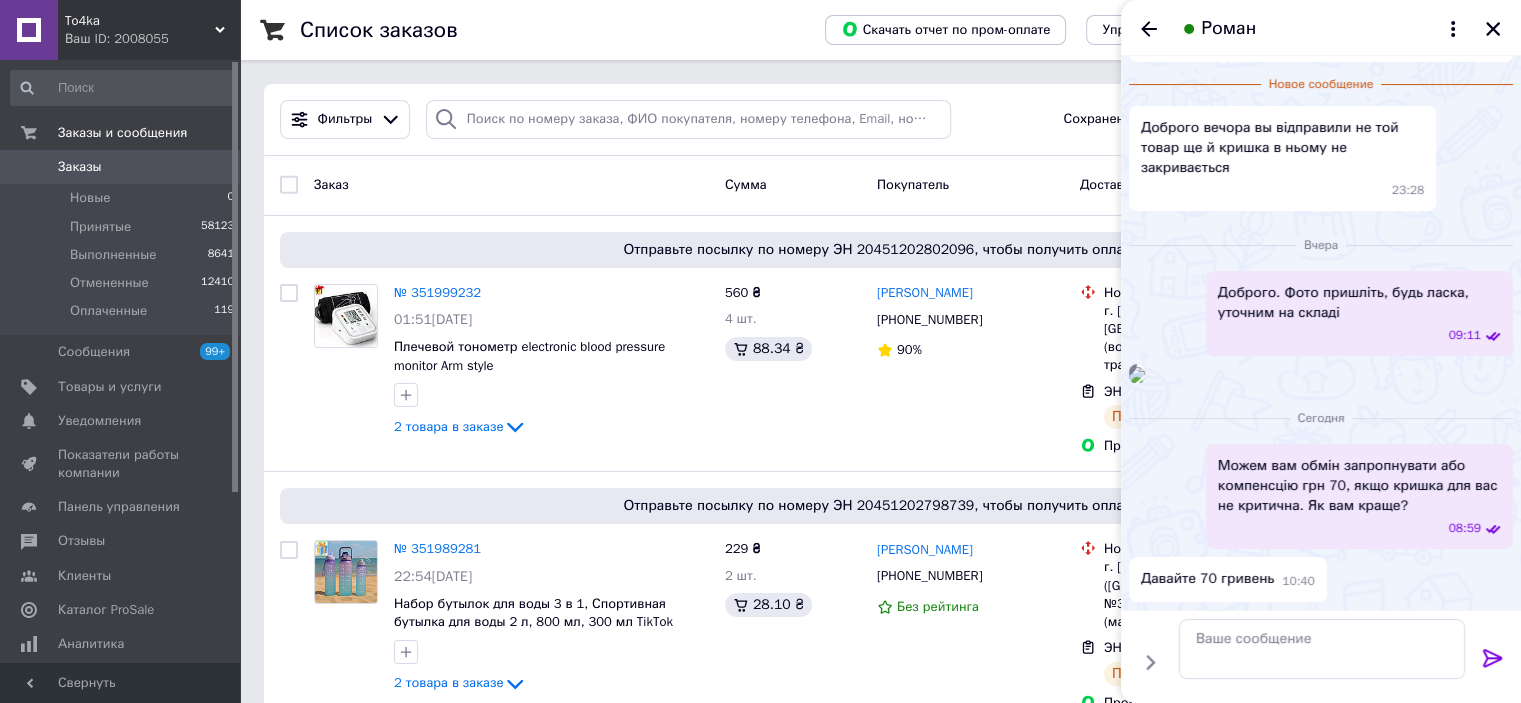 scroll, scrollTop: 0, scrollLeft: 0, axis: both 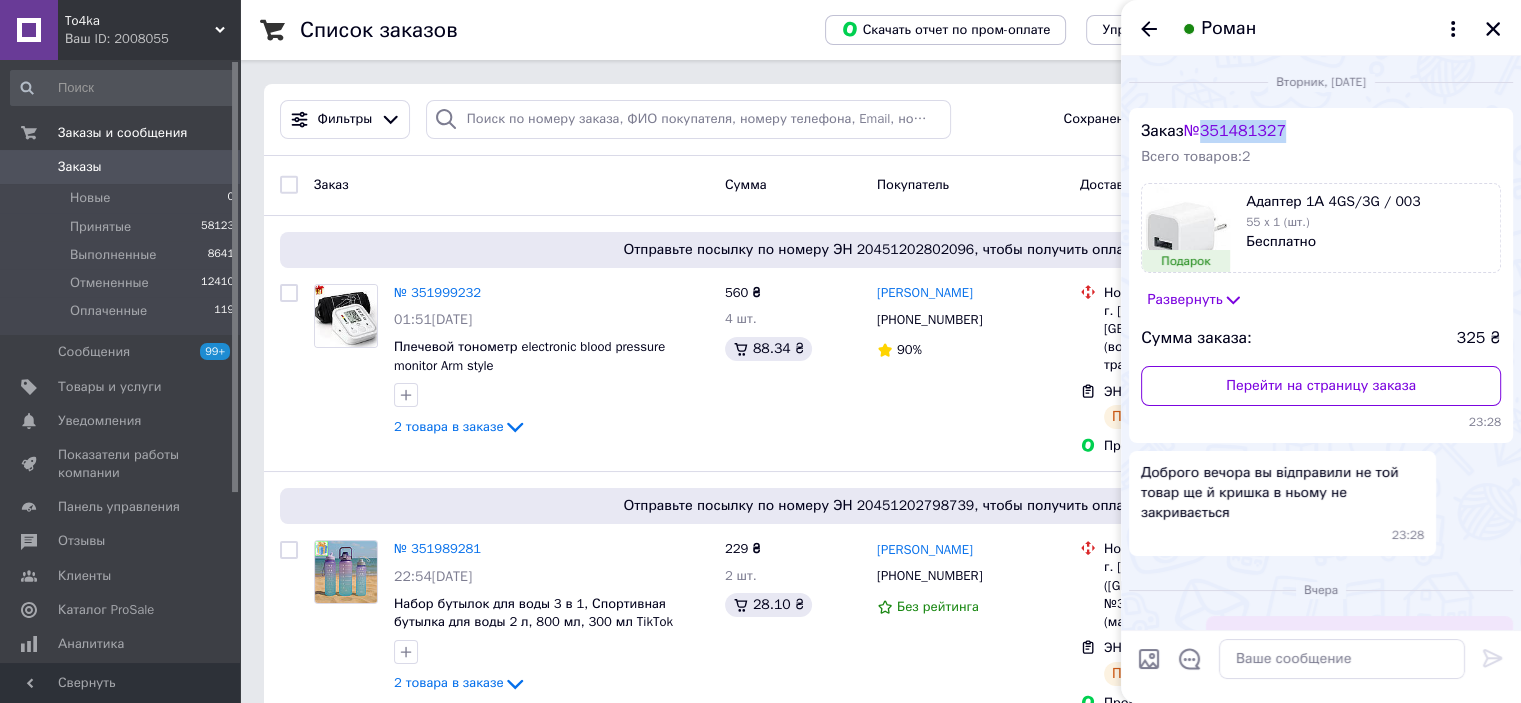 drag, startPoint x: 1304, startPoint y: 125, endPoint x: 1205, endPoint y: 133, distance: 99.32271 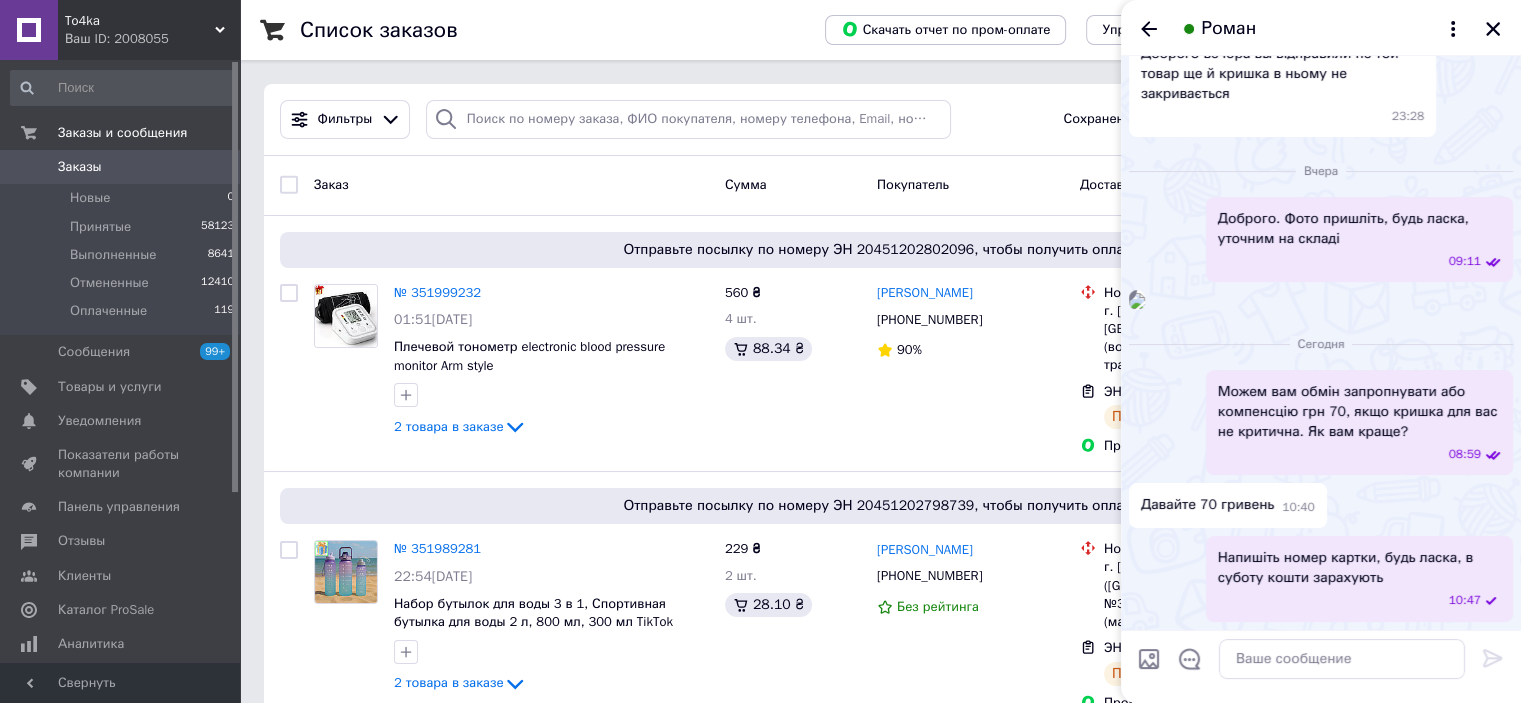 scroll, scrollTop: 698, scrollLeft: 0, axis: vertical 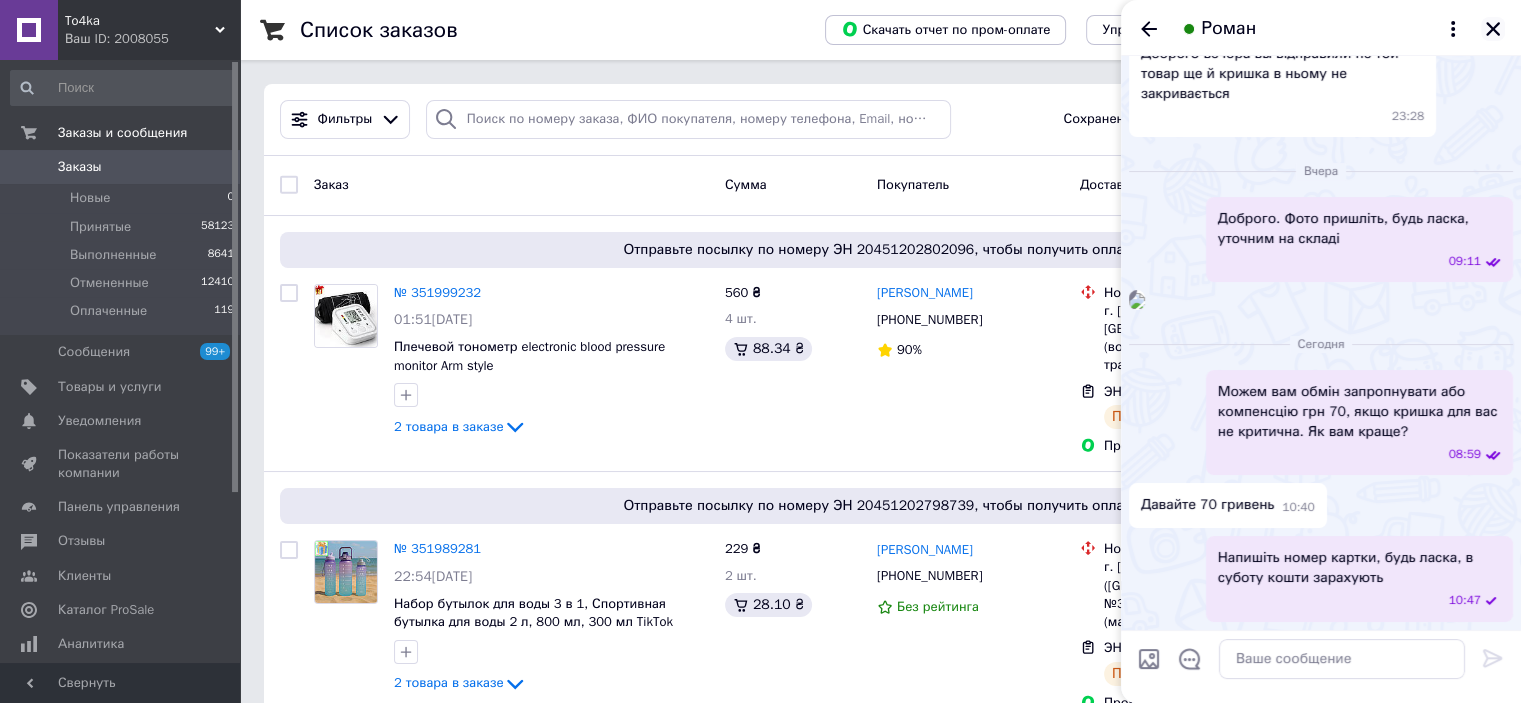 click 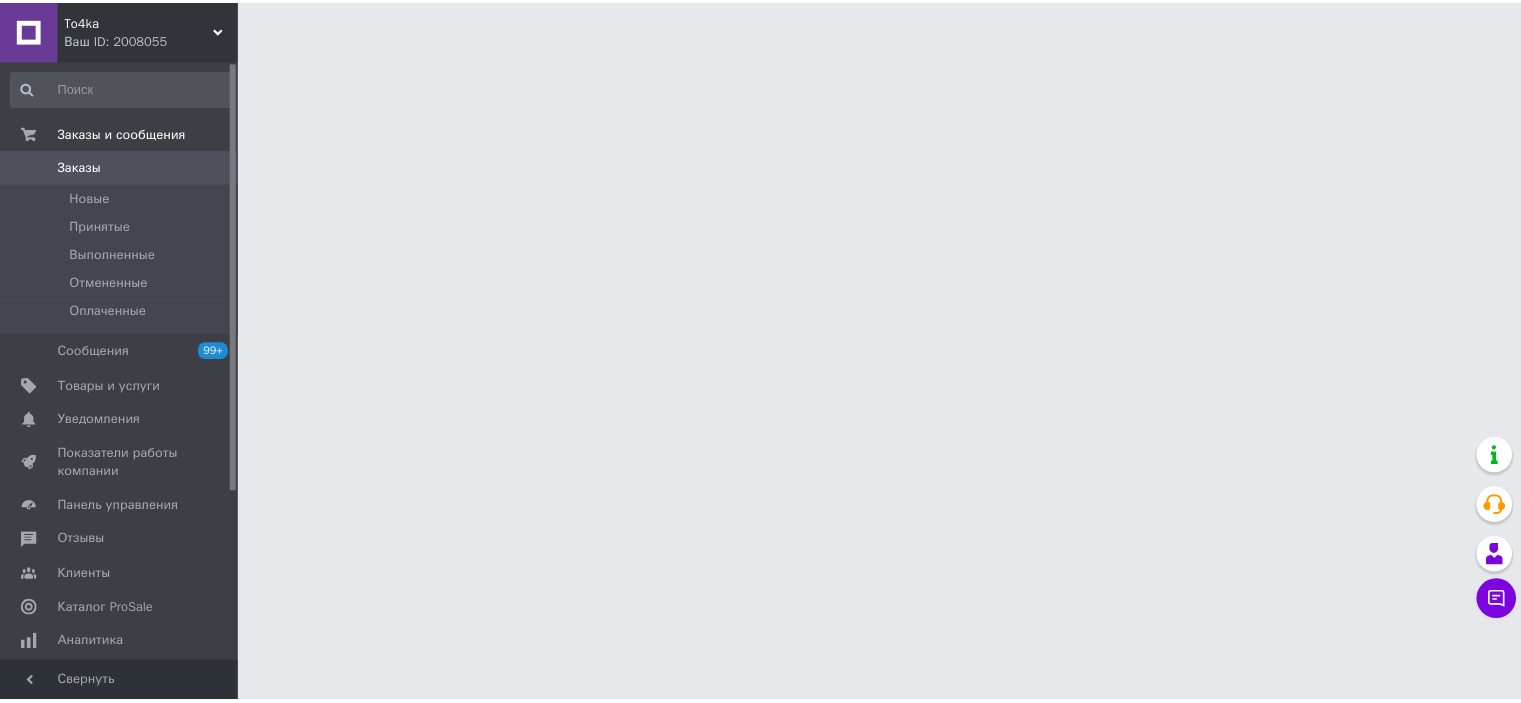 scroll, scrollTop: 0, scrollLeft: 0, axis: both 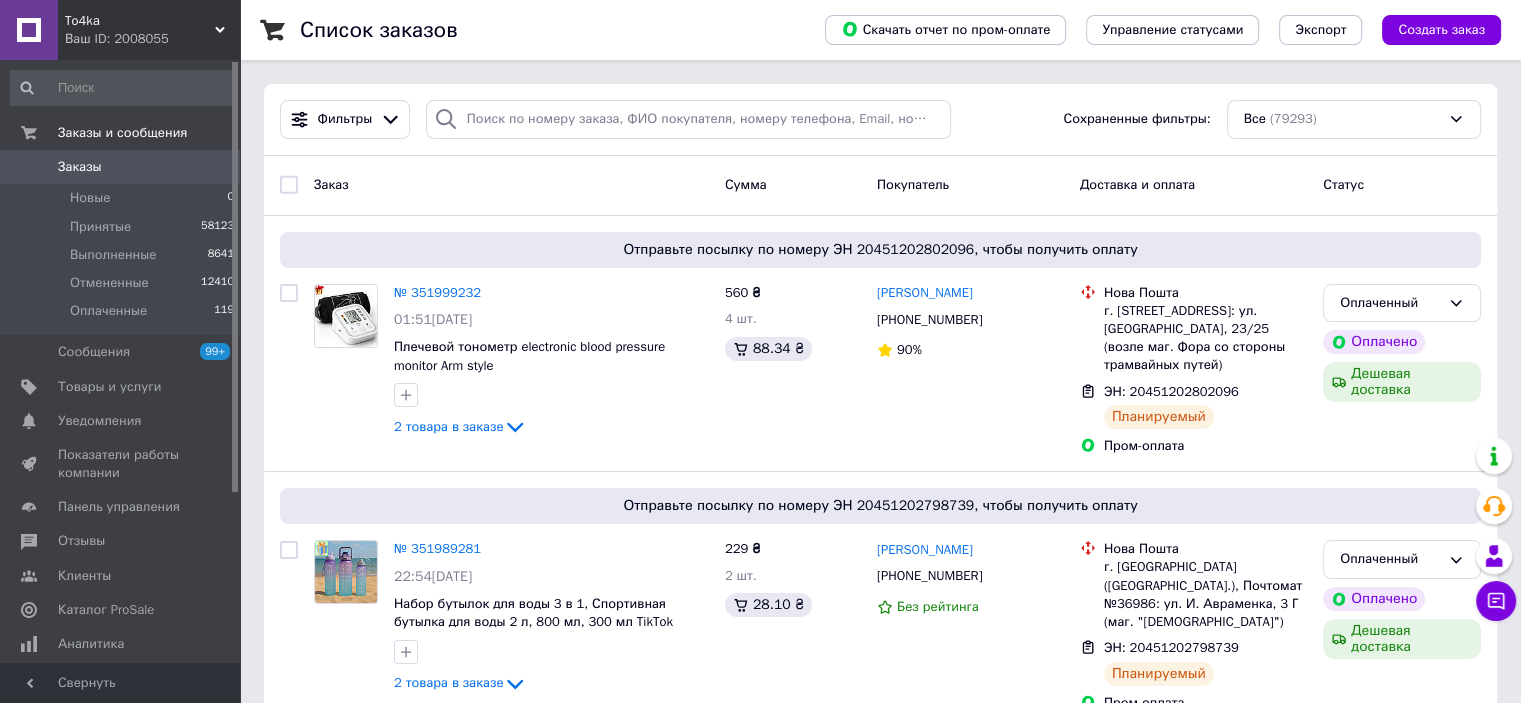click on "To4ka" at bounding box center [140, 21] 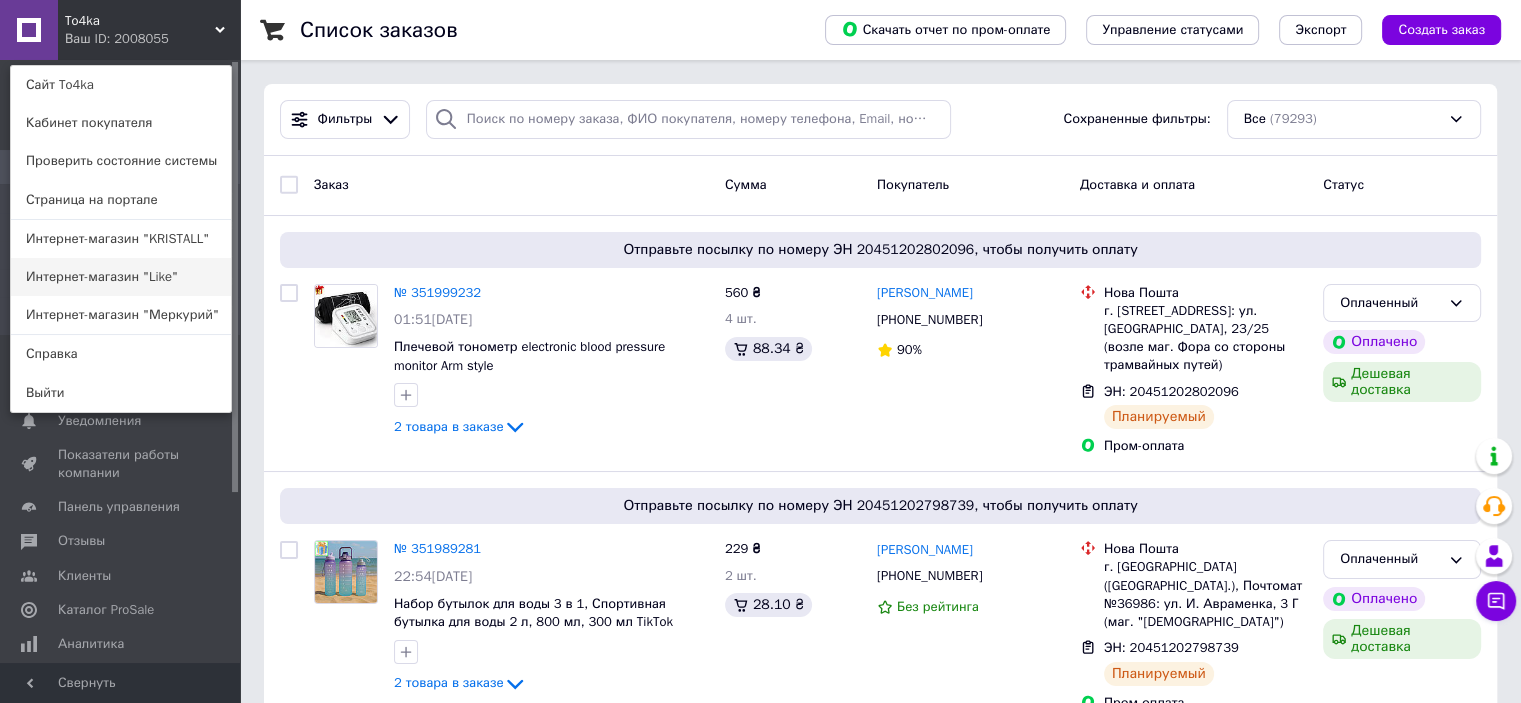 click on "Интернет-магазин "Like"" at bounding box center [121, 277] 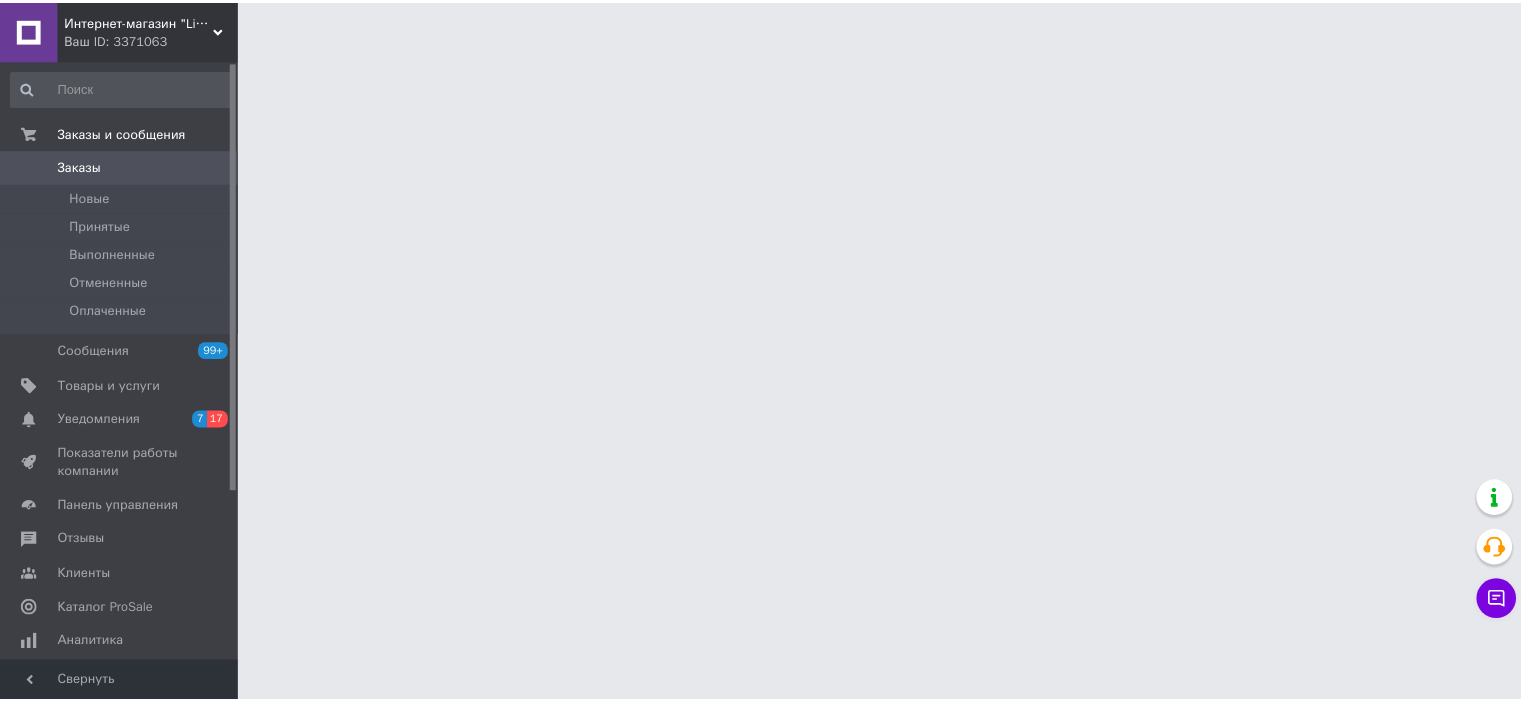 scroll, scrollTop: 0, scrollLeft: 0, axis: both 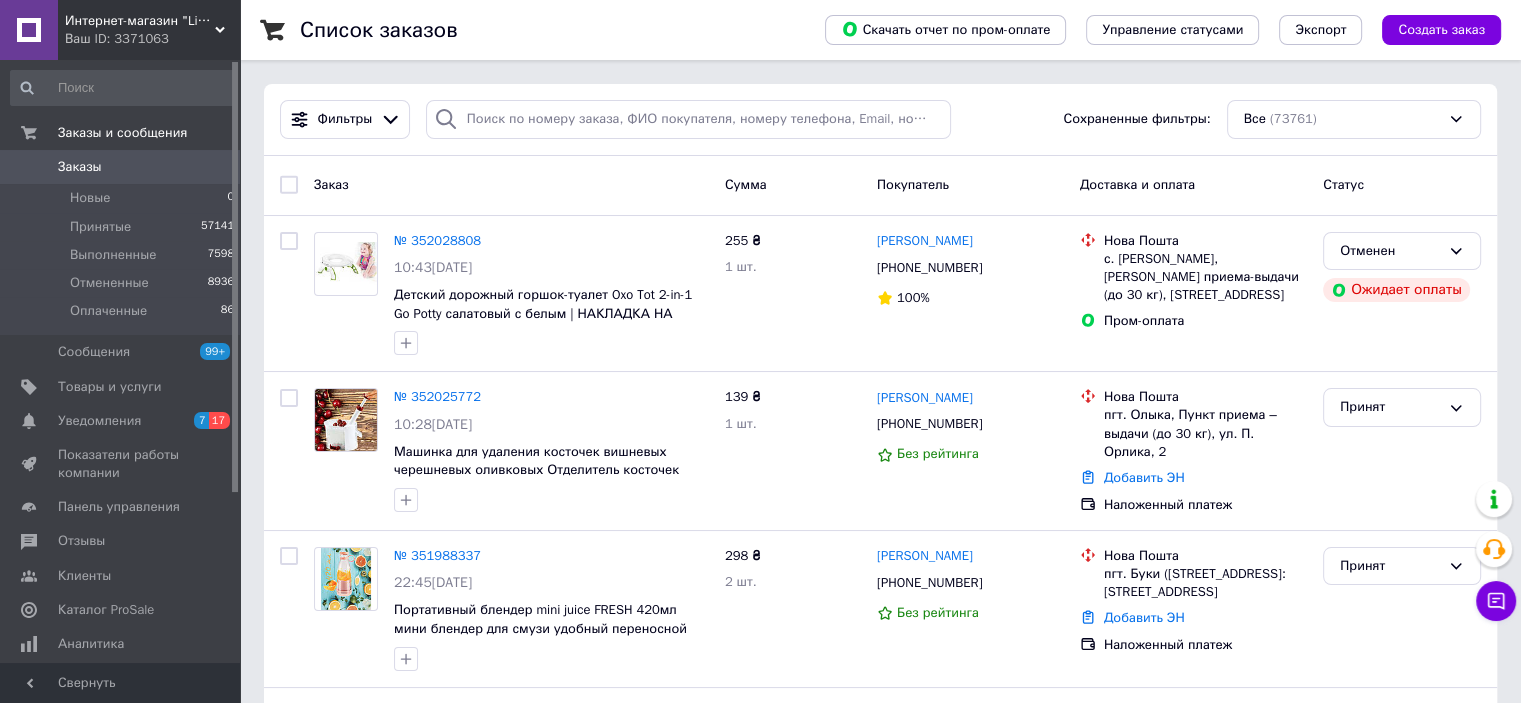 click on "Интернет-магазин "Like" Ваш ID: 3371063" at bounding box center (149, 30) 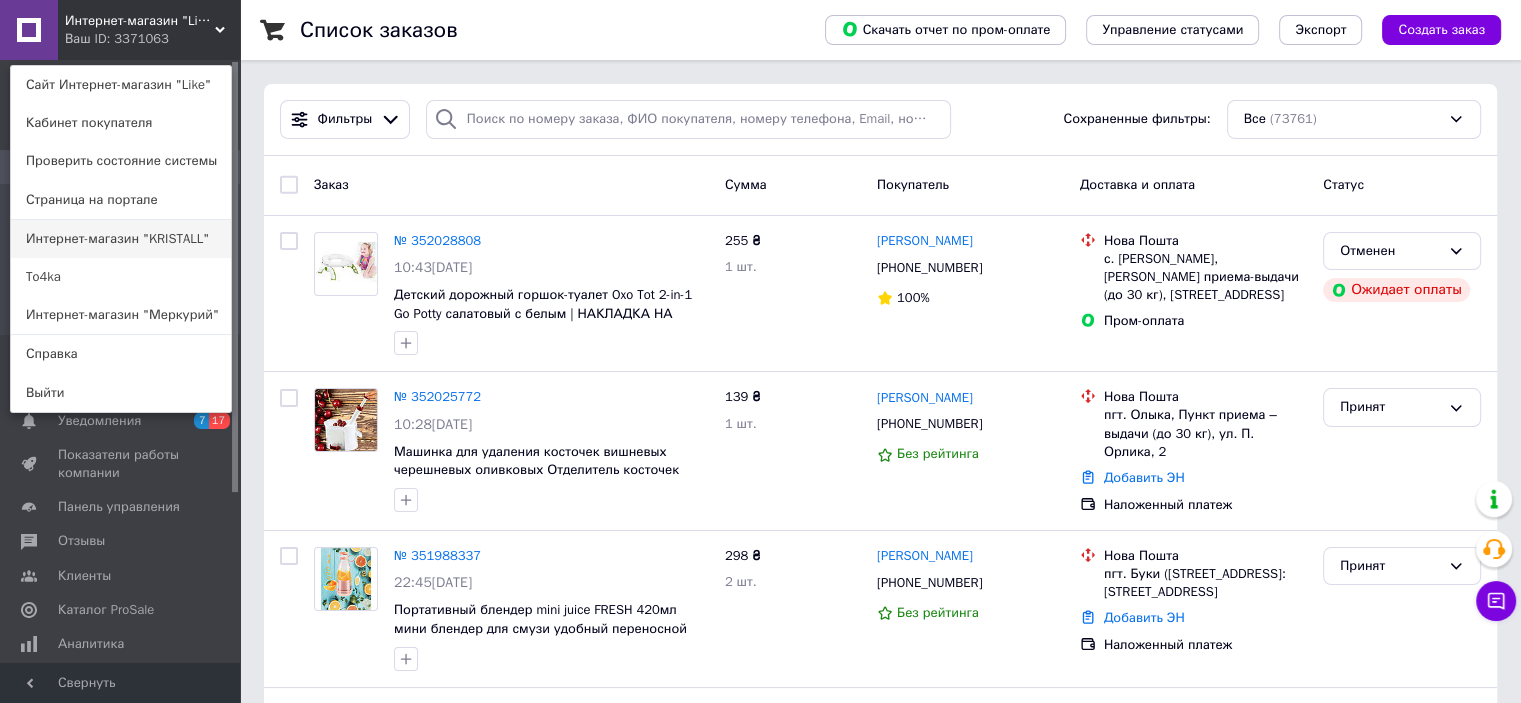 click on "Интернет-магазин "KRISTALL"" at bounding box center [121, 239] 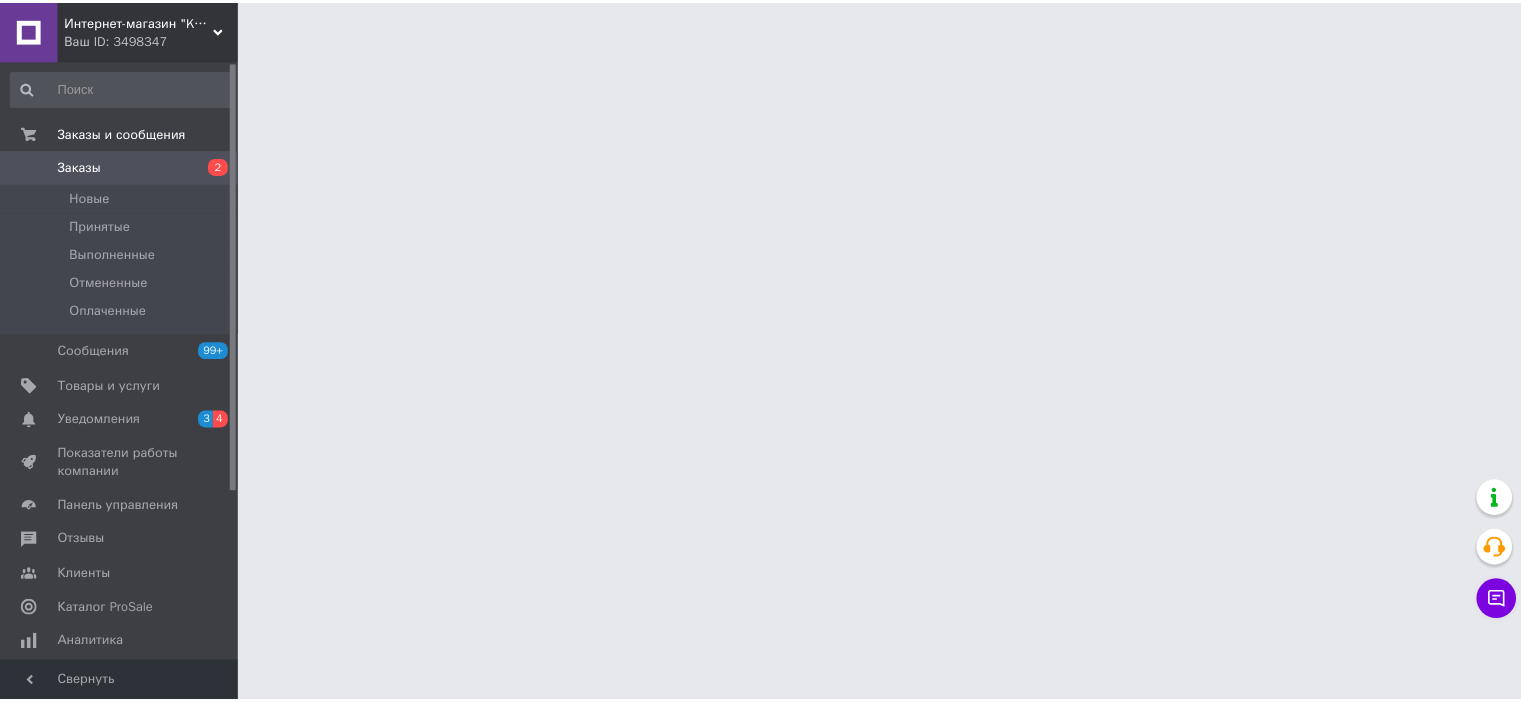 scroll, scrollTop: 0, scrollLeft: 0, axis: both 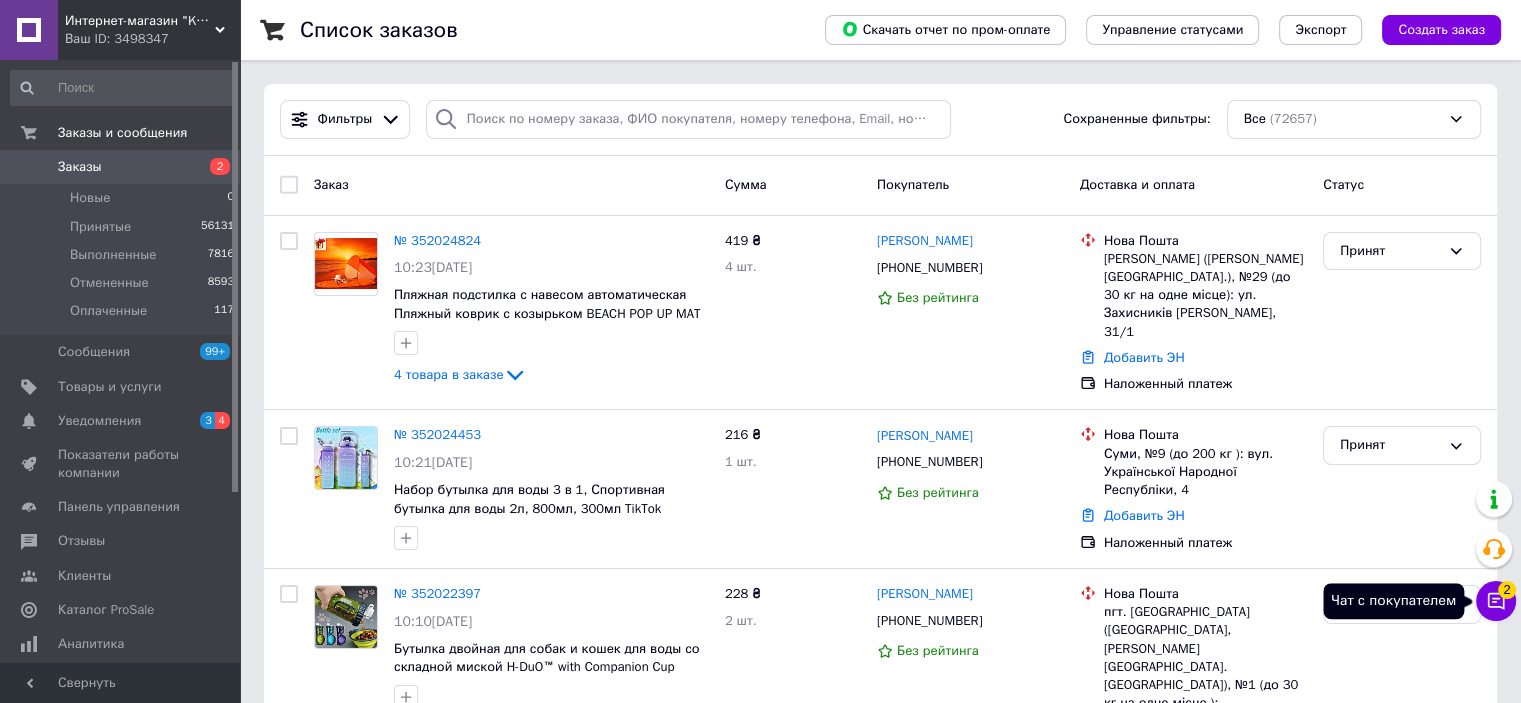 click on "2" at bounding box center [1507, 590] 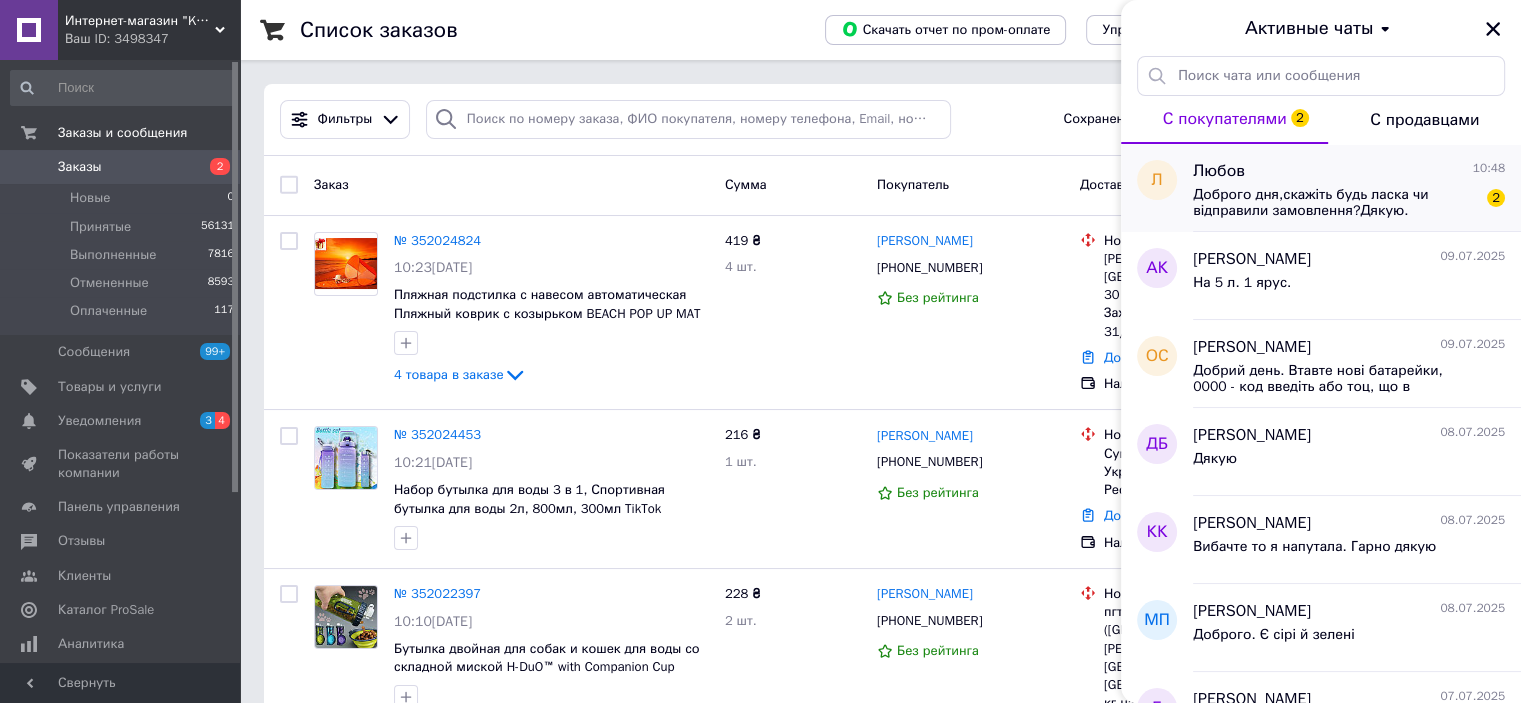 click on "Доброго дня,скажіть будь ласка чи відправили замовлення?Дякую." at bounding box center [1335, 203] 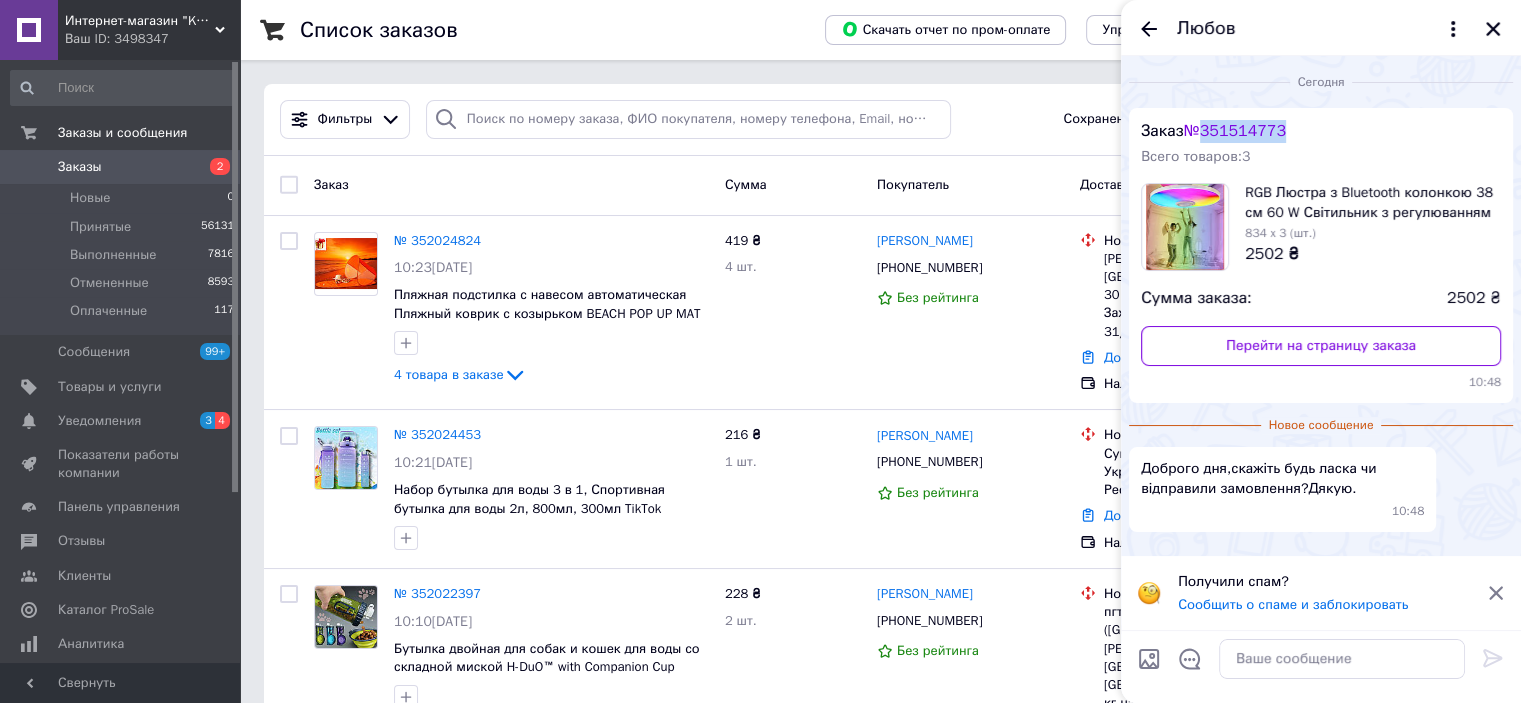 drag, startPoint x: 1328, startPoint y: 117, endPoint x: 1208, endPoint y: 131, distance: 120.8139 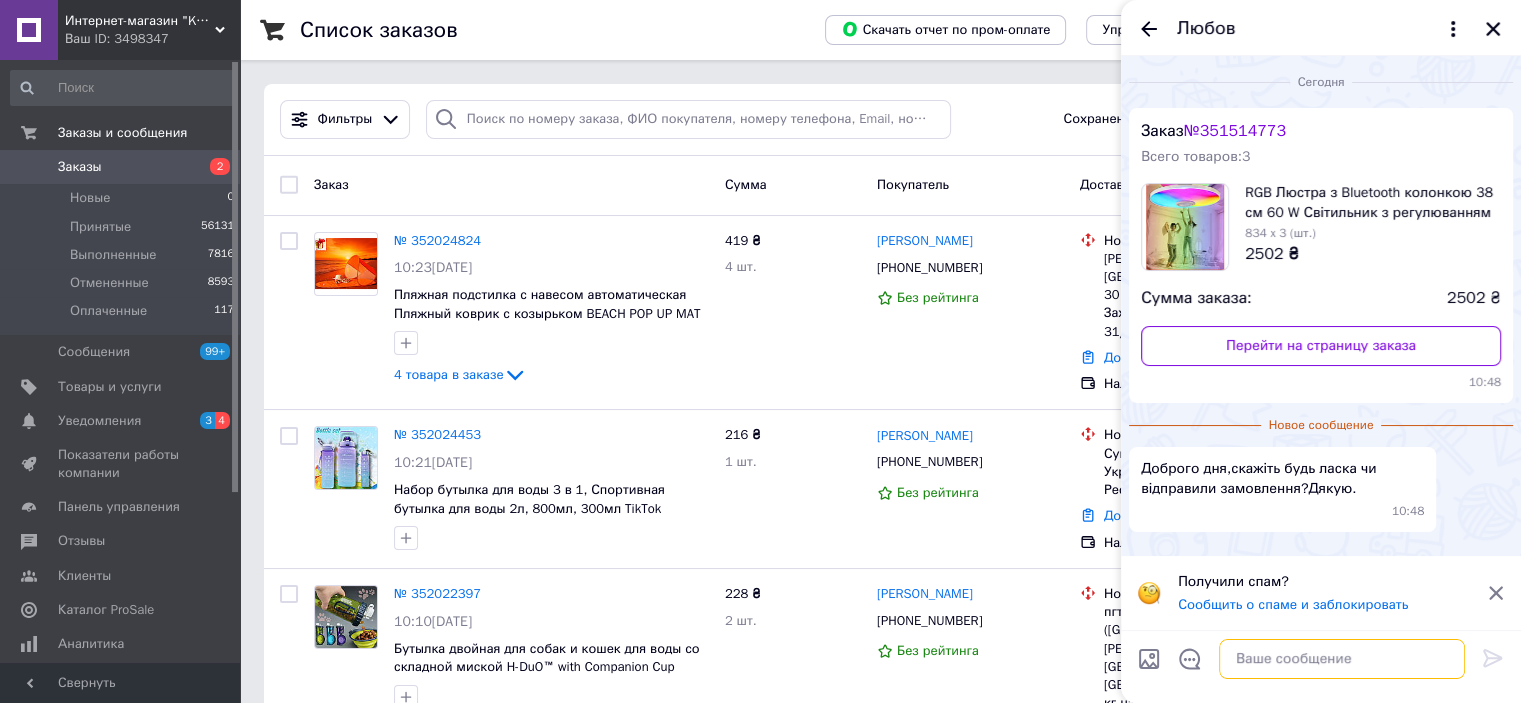 click at bounding box center (1342, 659) 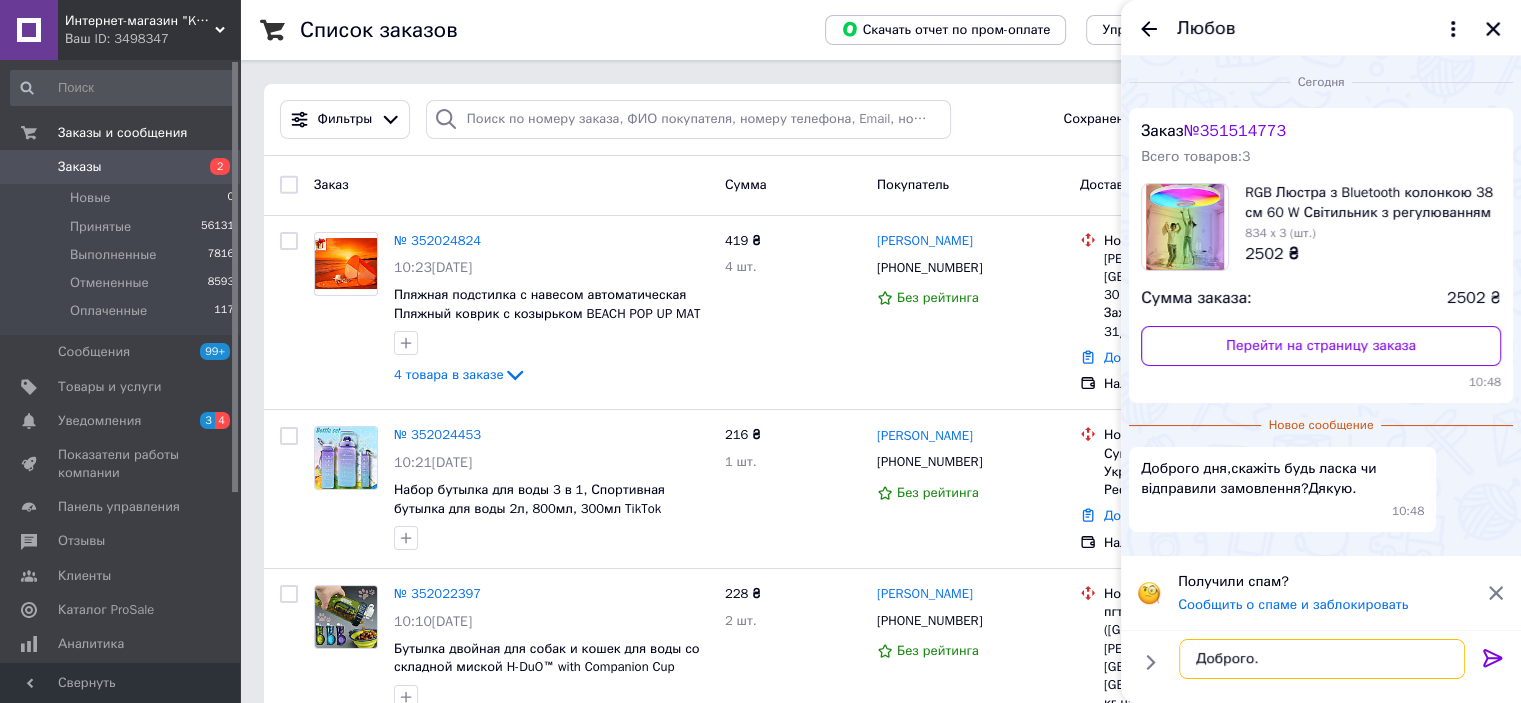paste on "20451200317133" 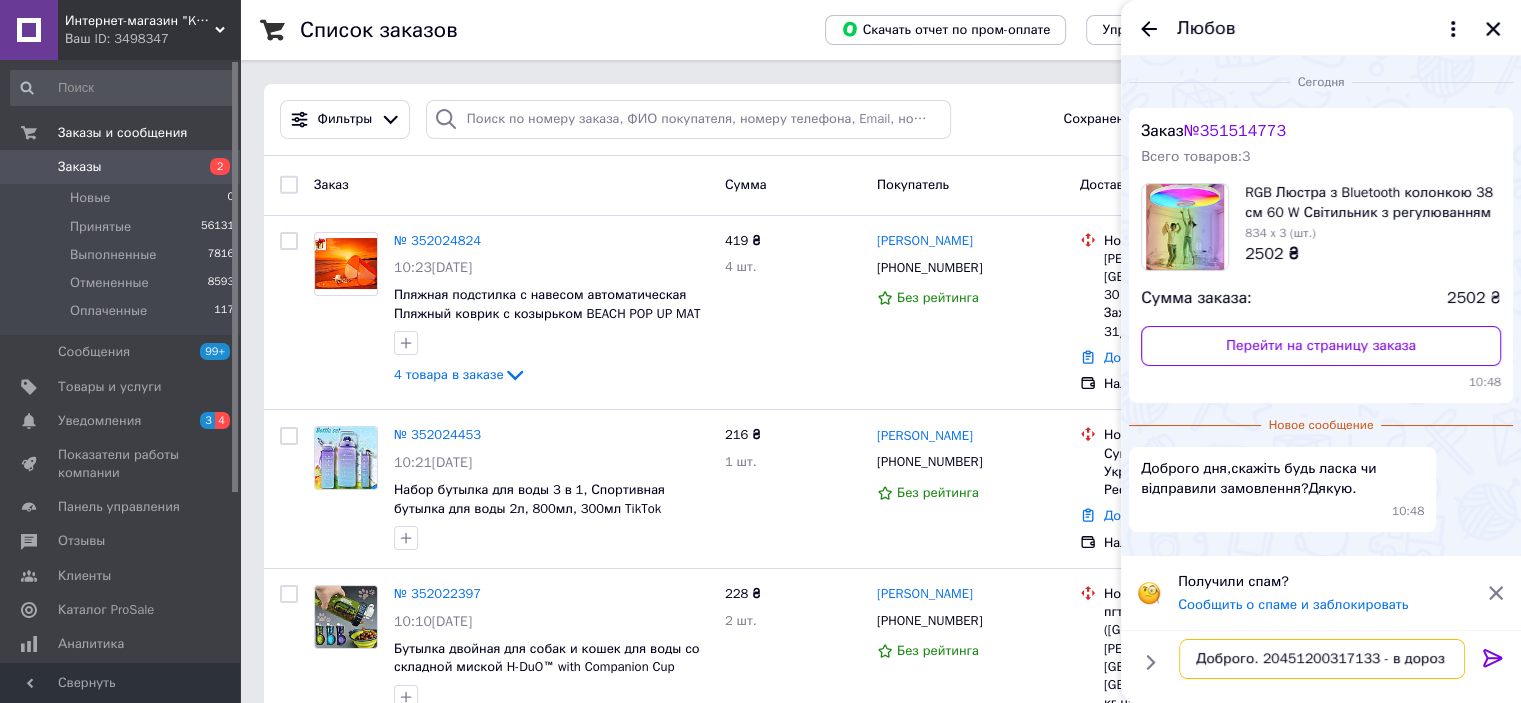 type on "Доброго. 20451200317133 - в дорозі" 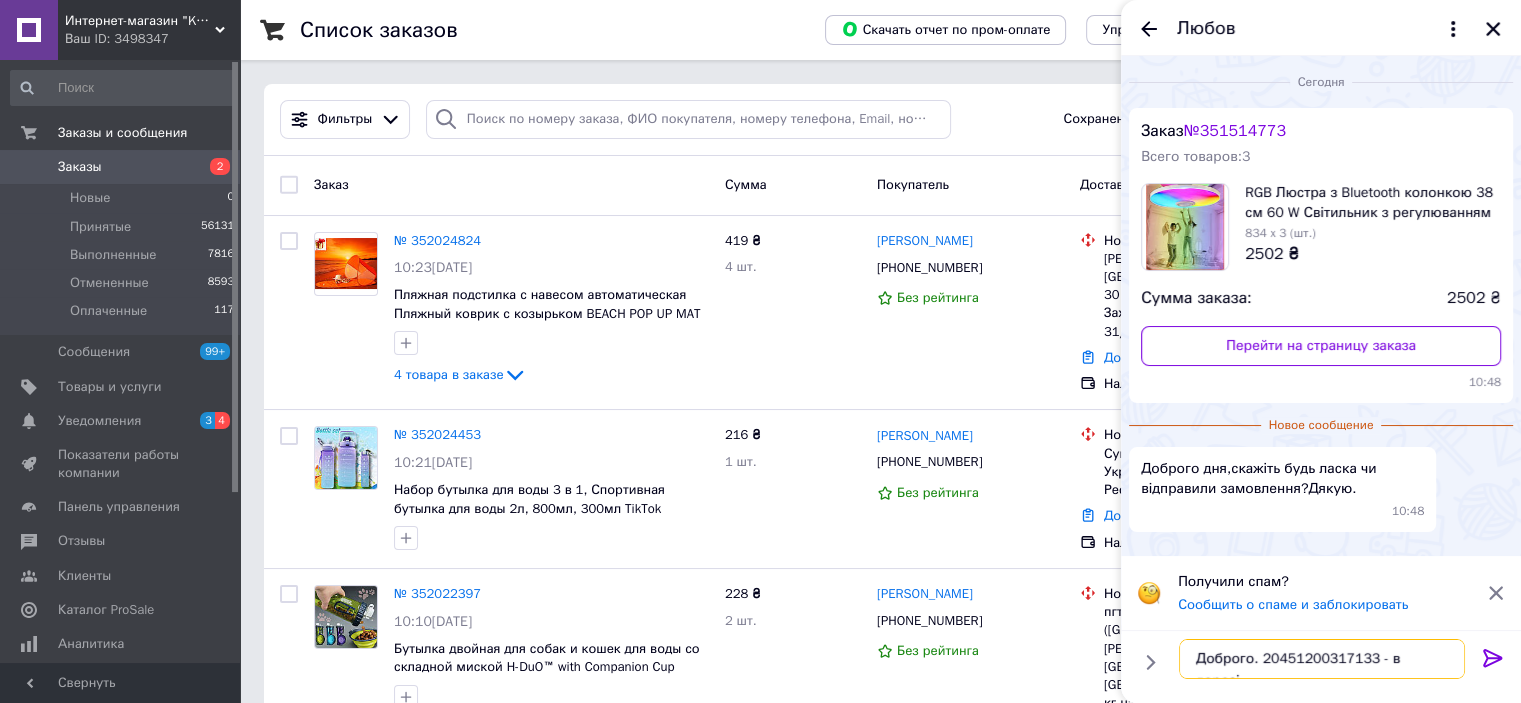 type 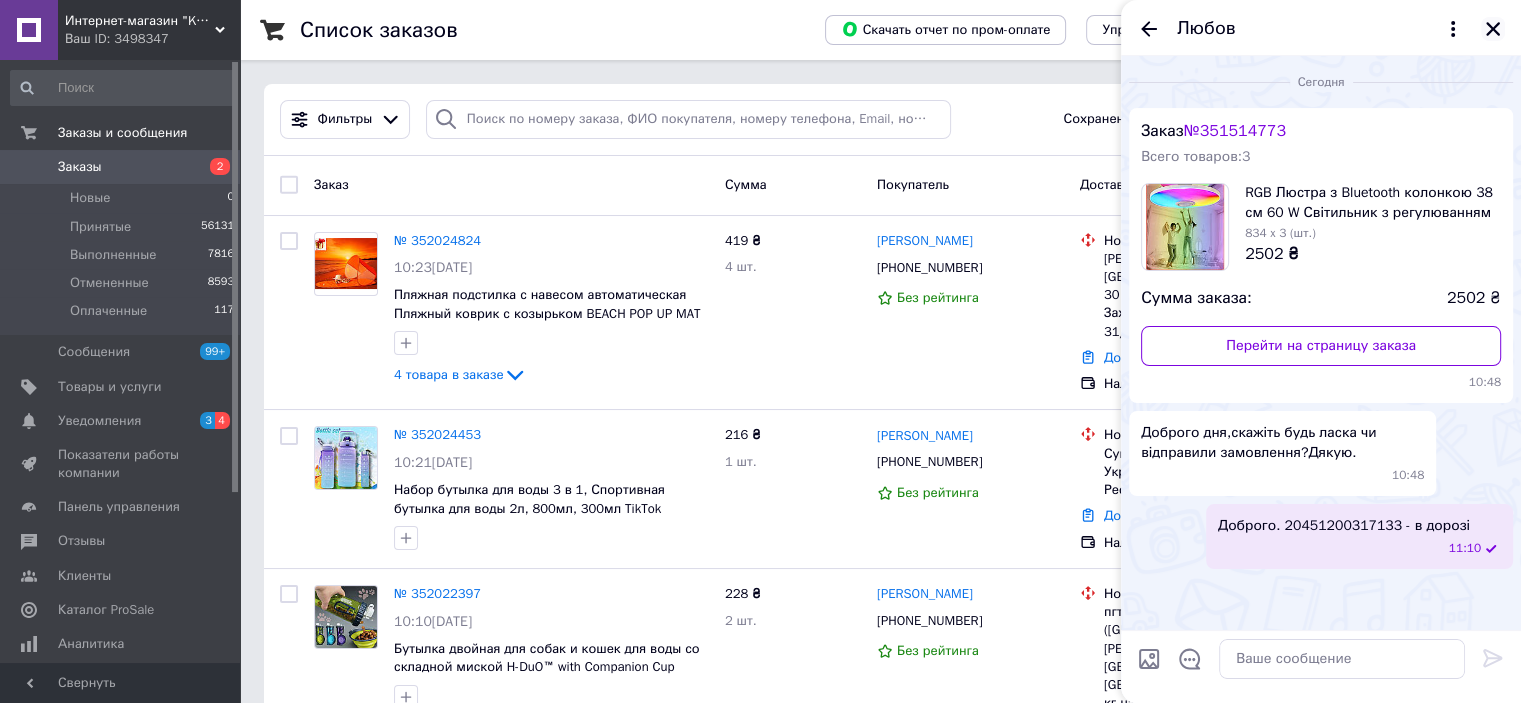 click 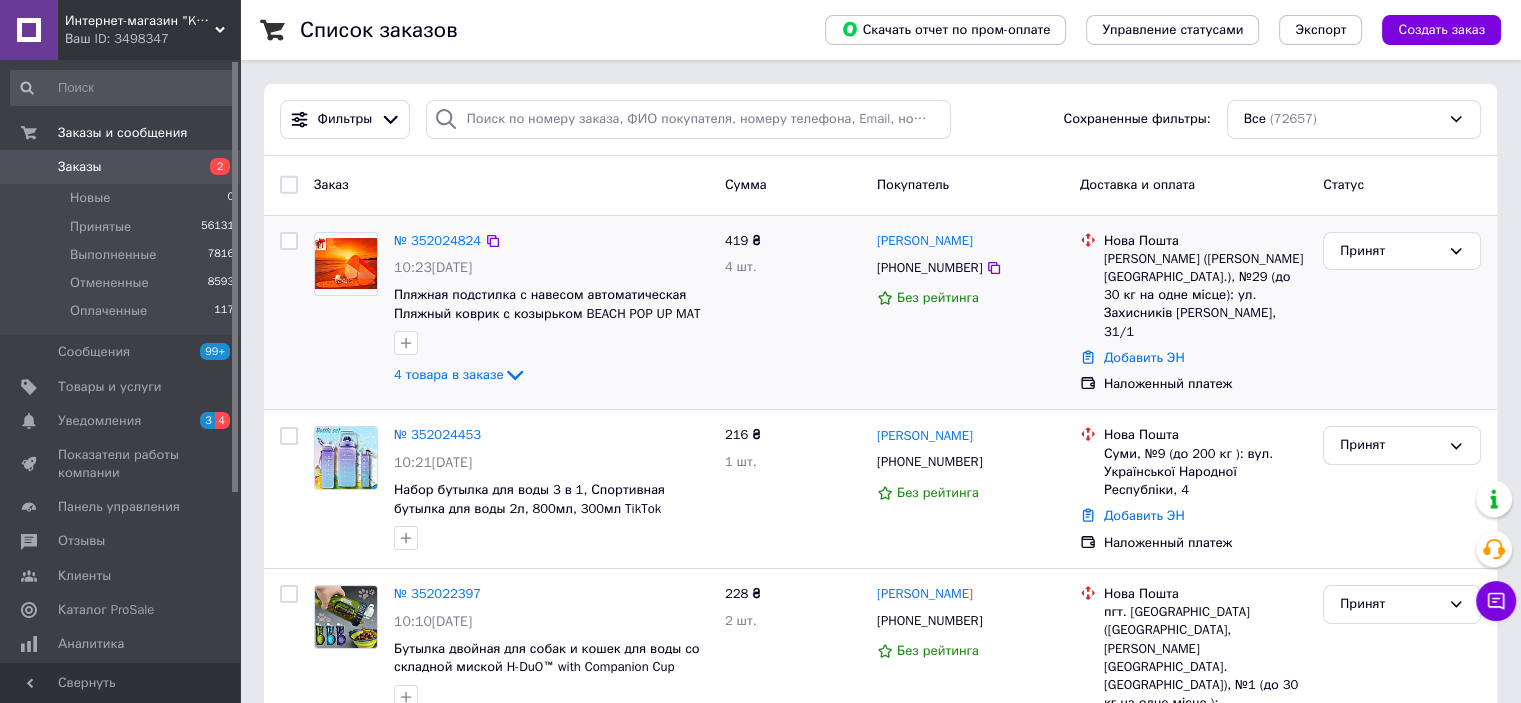 scroll, scrollTop: 0, scrollLeft: 0, axis: both 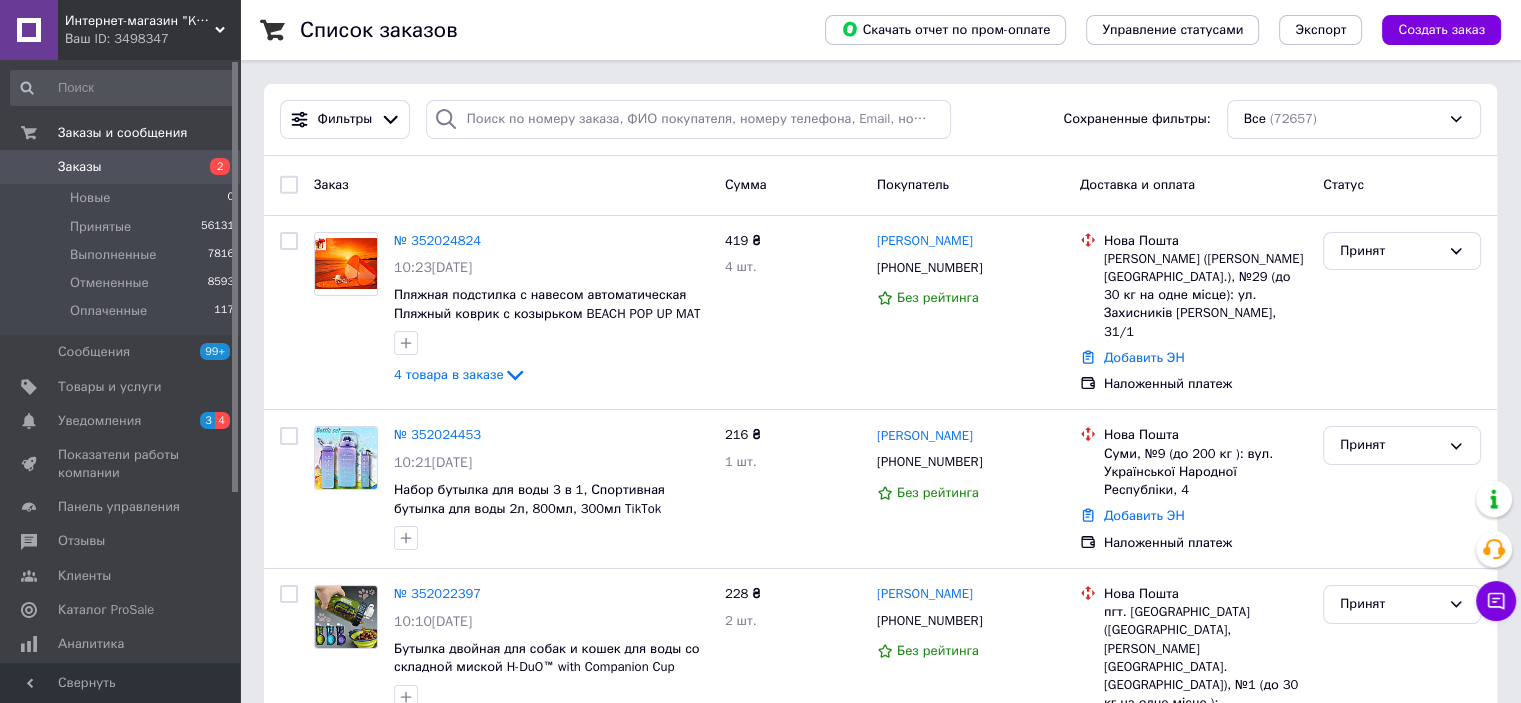 click on "Интернет-магазин "KRISTALL" Ваш ID: 3498347" at bounding box center (149, 30) 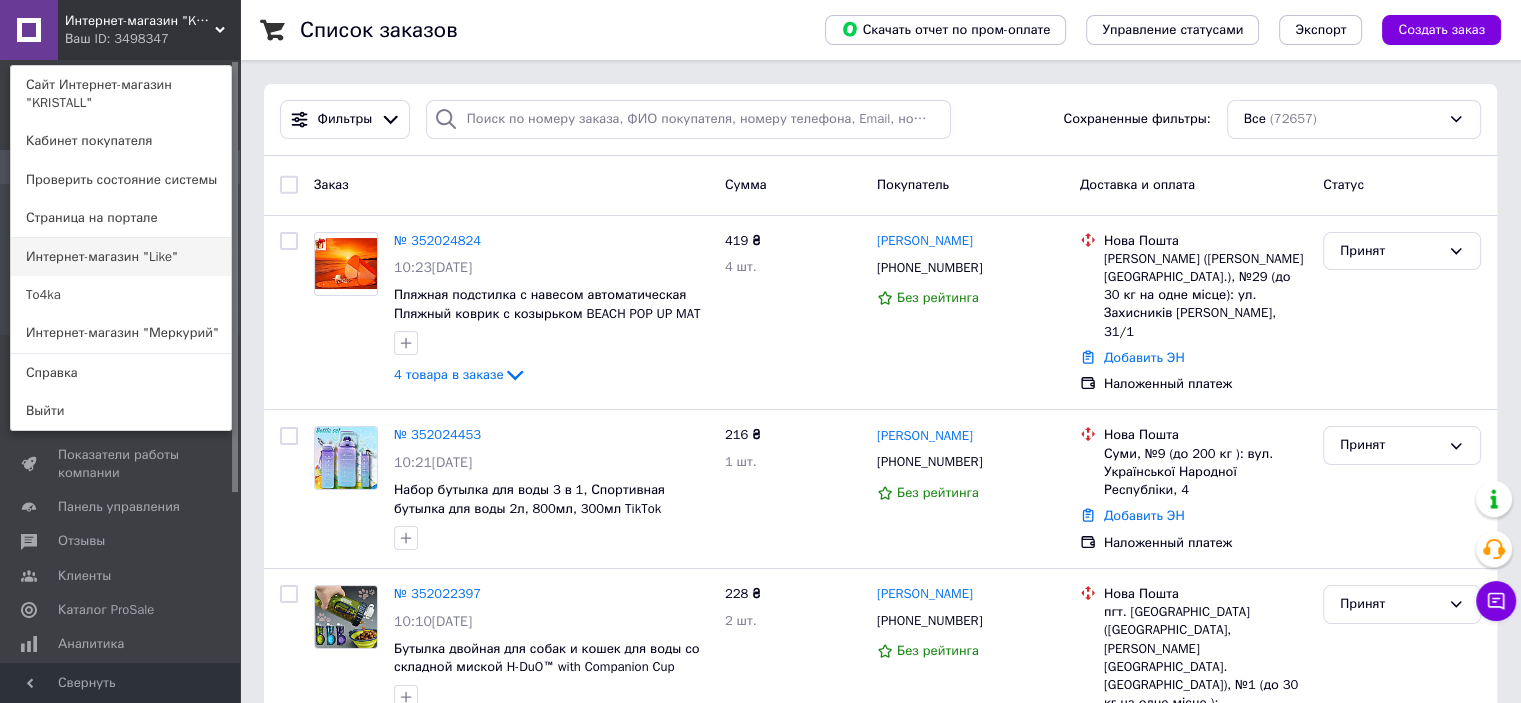 click on "Интернет-магазин "Like"" at bounding box center [121, 257] 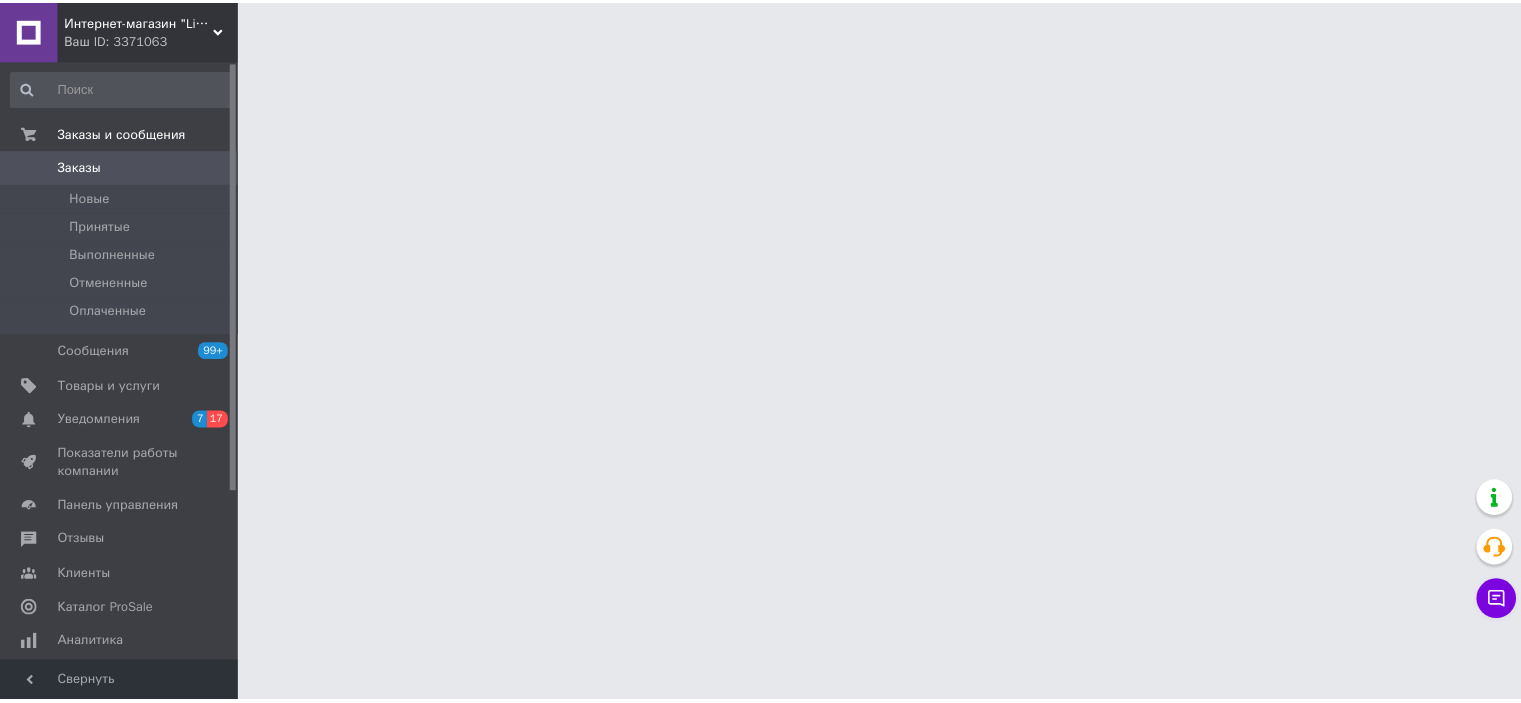 scroll, scrollTop: 0, scrollLeft: 0, axis: both 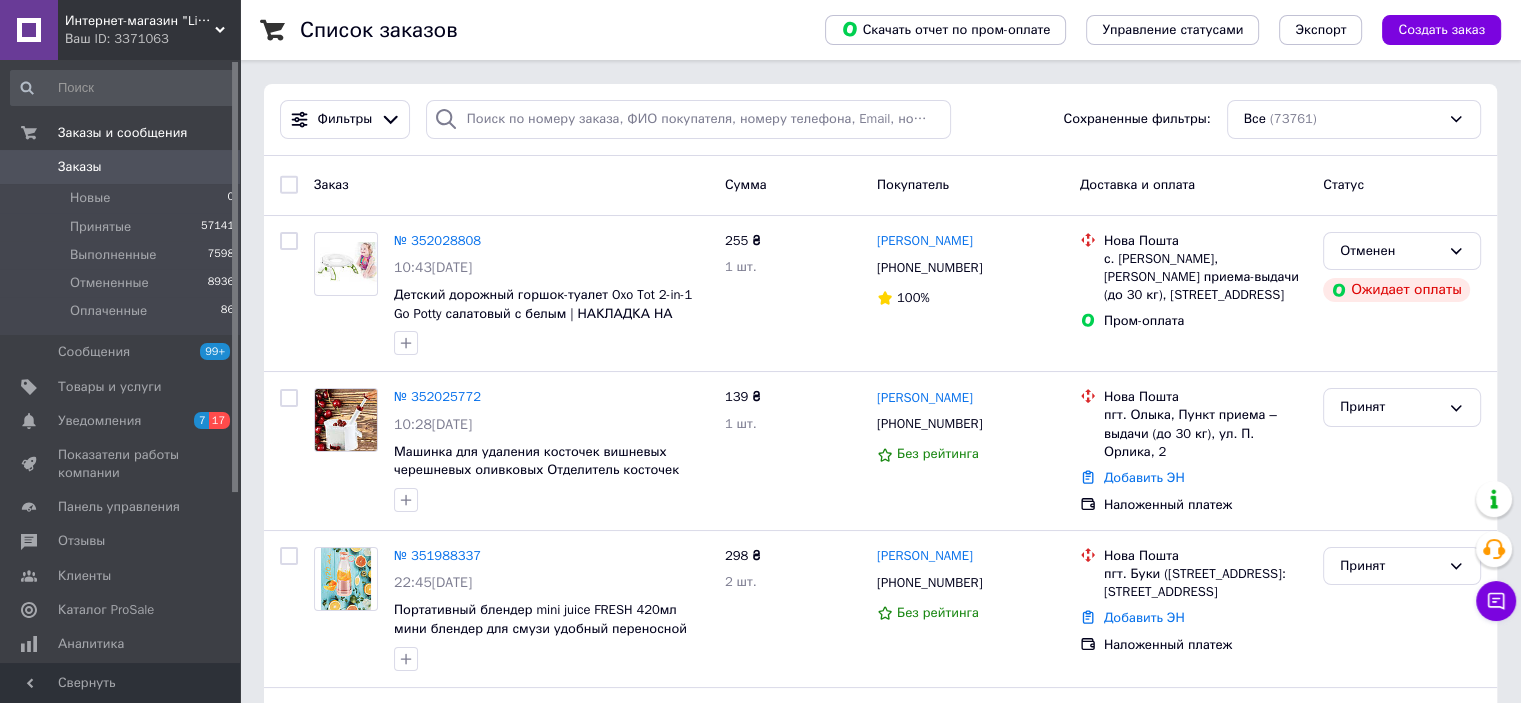 click on "Интернет-магазин "Like" Ваш ID: 3371063" at bounding box center (149, 30) 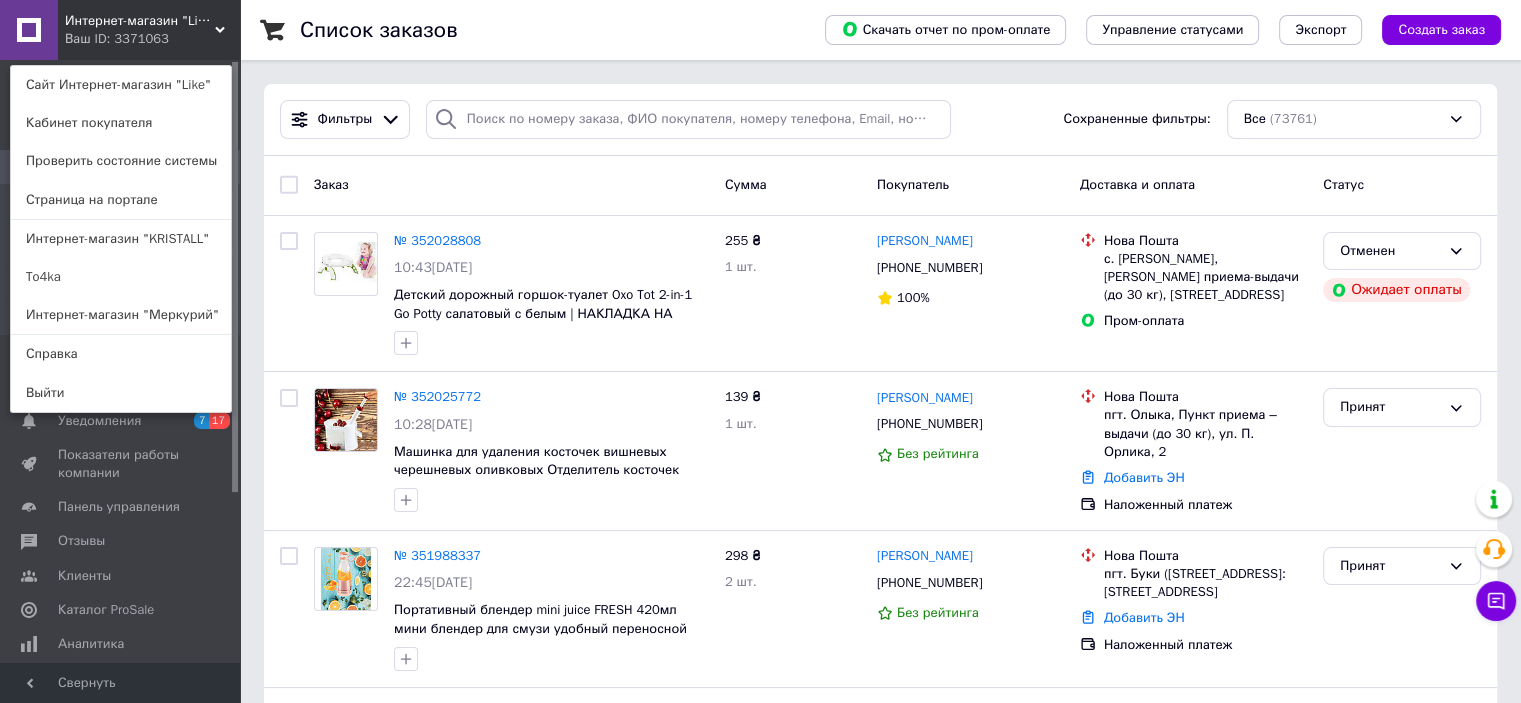 click on "To4ka" at bounding box center [121, 277] 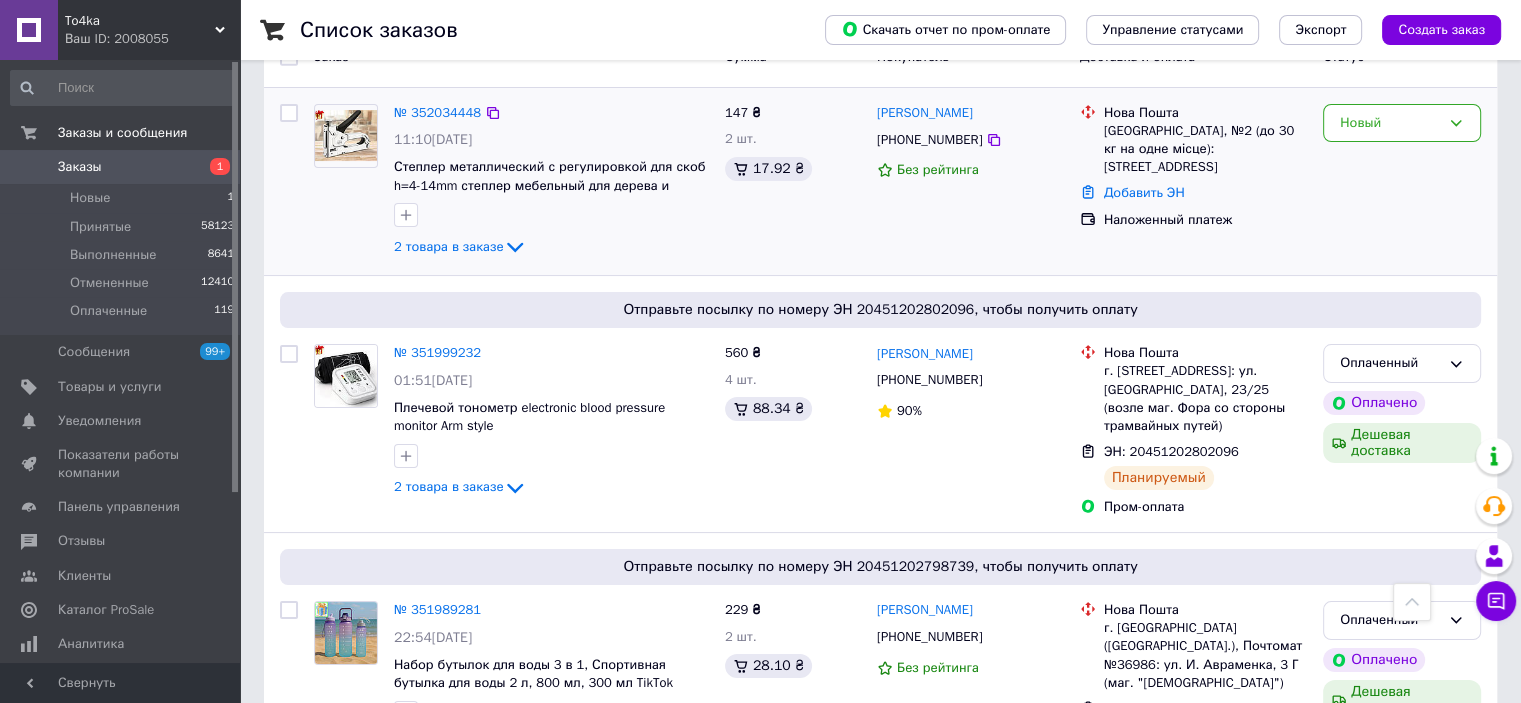scroll, scrollTop: 0, scrollLeft: 0, axis: both 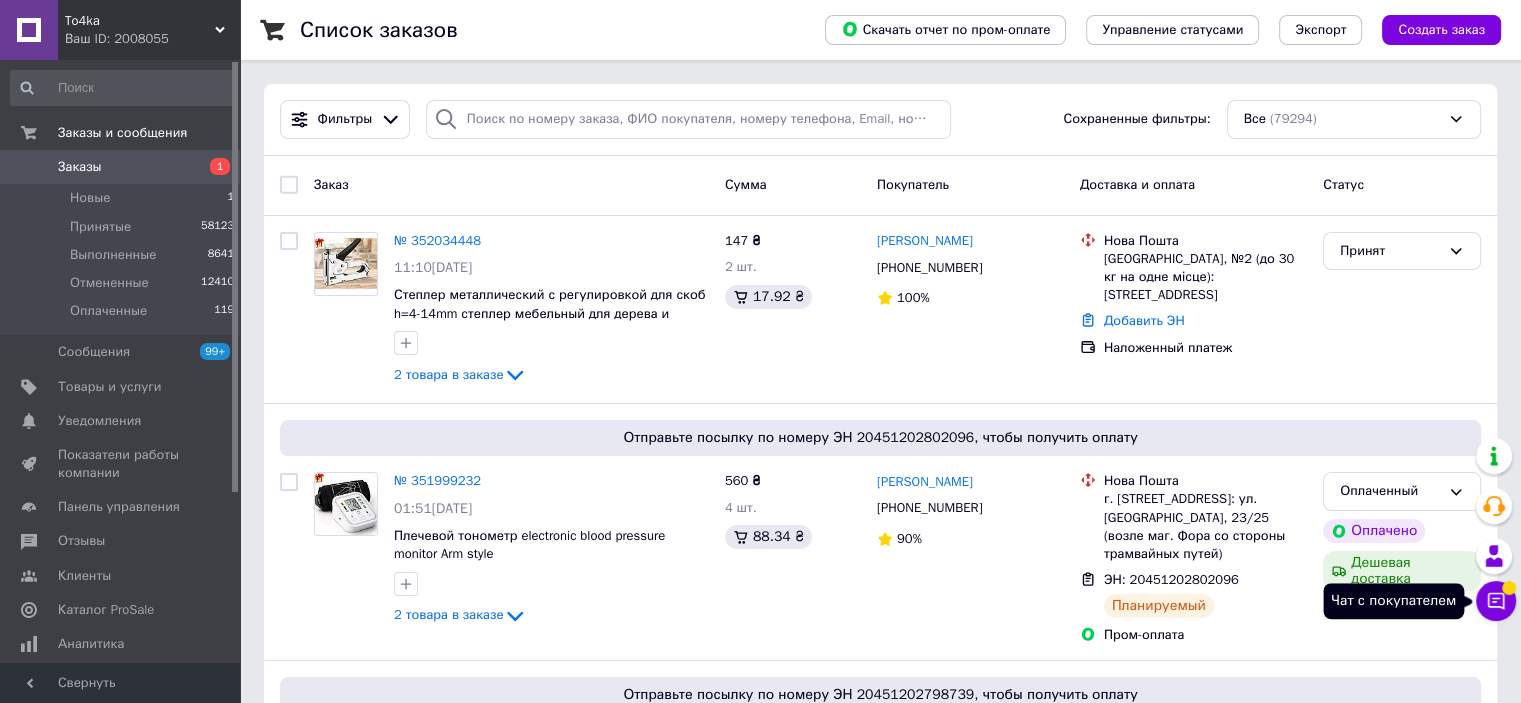 click 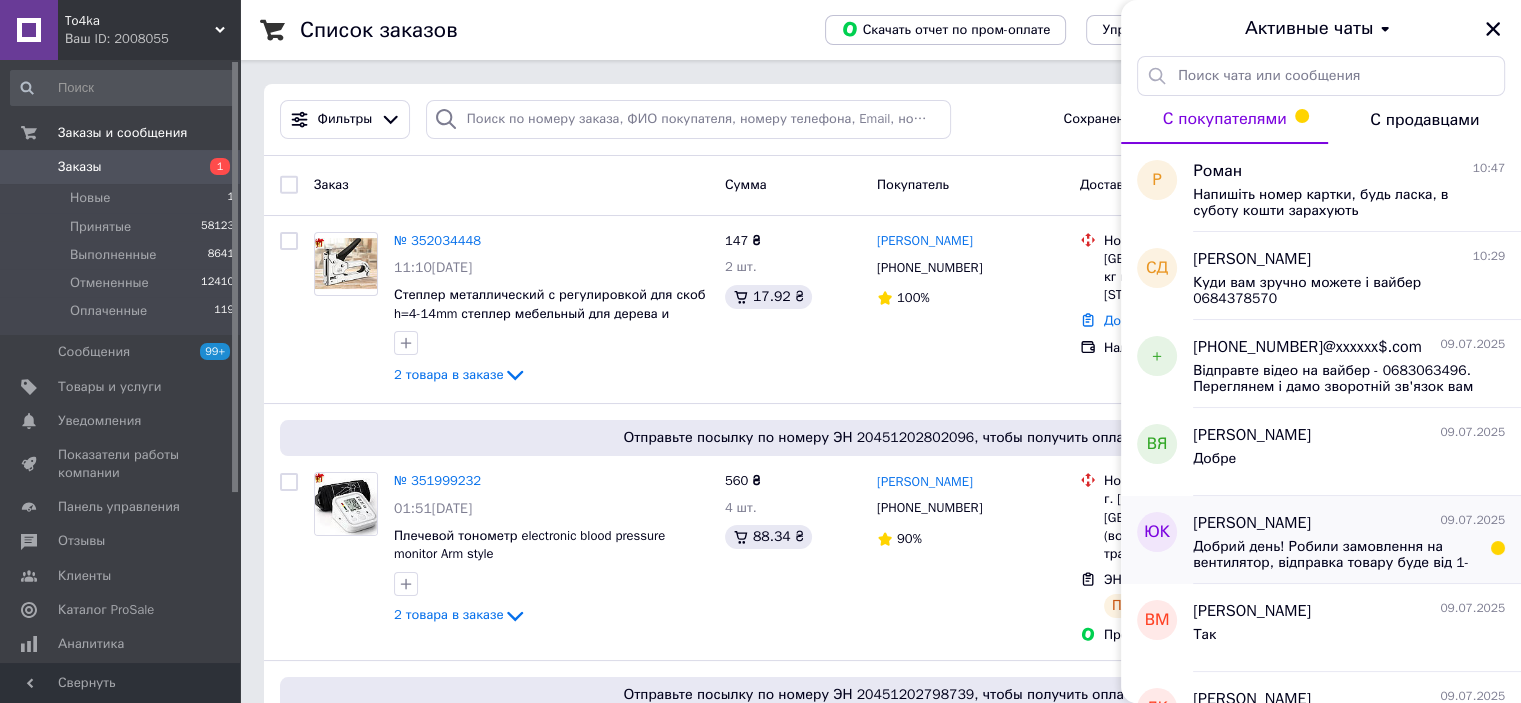 click on "Добрий день! Робили замовлення на вентилятор, відправка товару буде від 1-3 днів, після відправлення товару надійде смс повідомлення з номером ттн. Дякуємо за замовлення! Гарного мирного вечора!" at bounding box center (1335, 555) 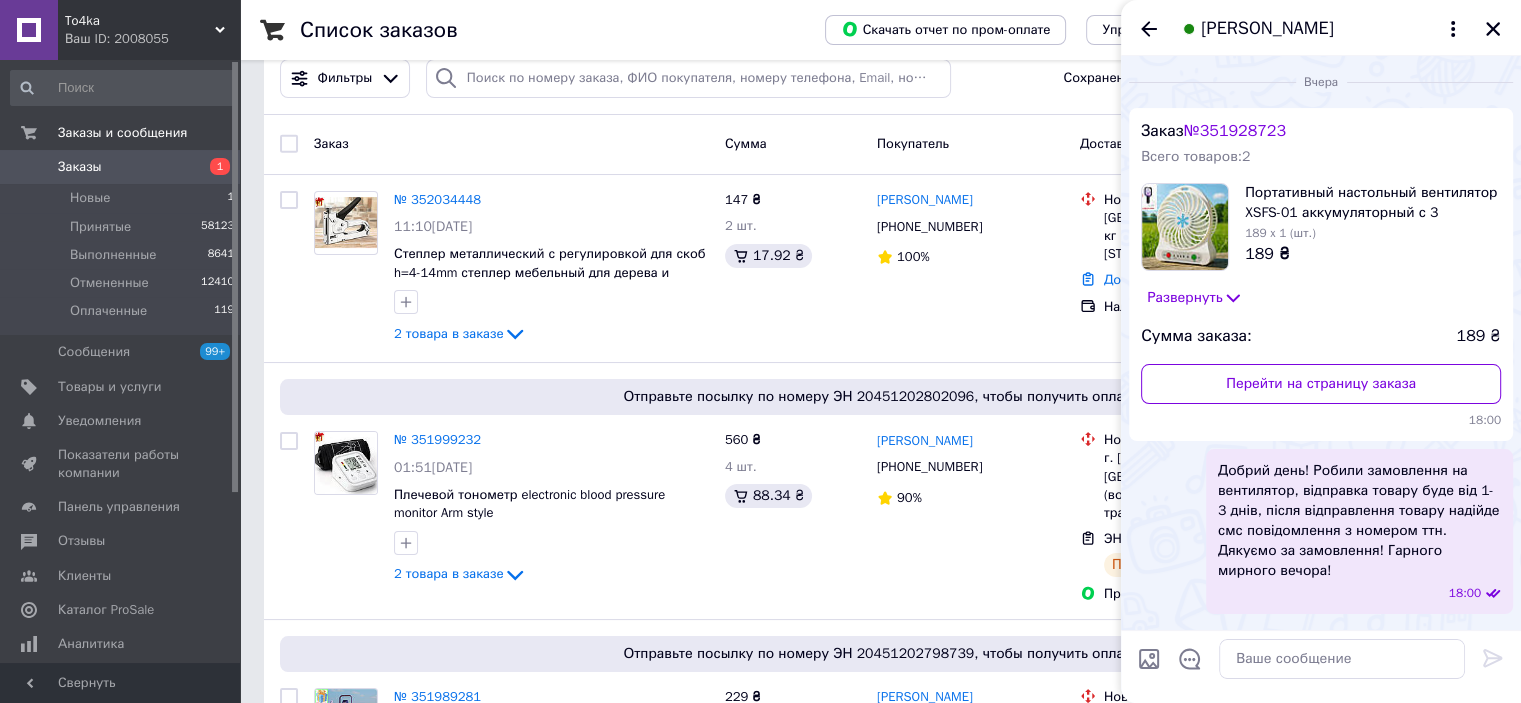 scroll, scrollTop: 0, scrollLeft: 0, axis: both 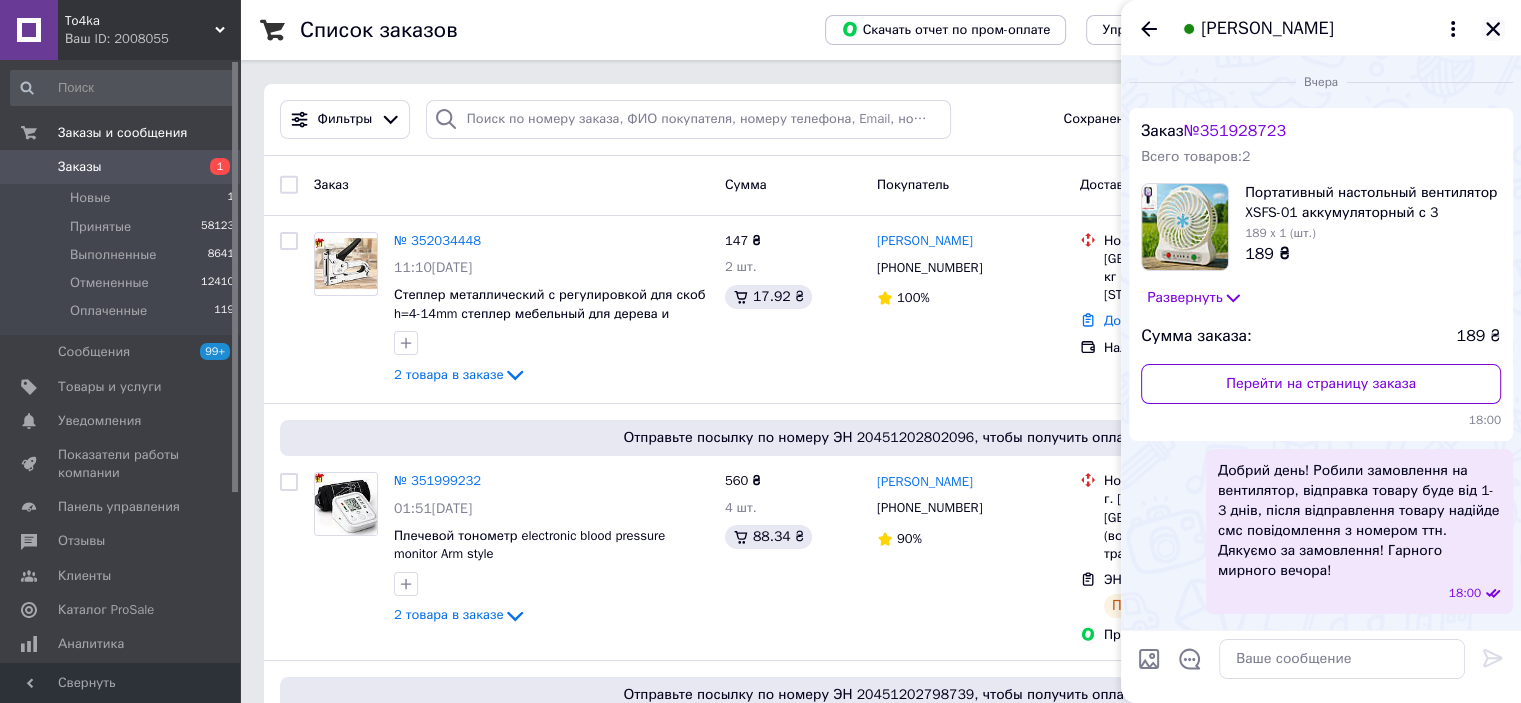 click 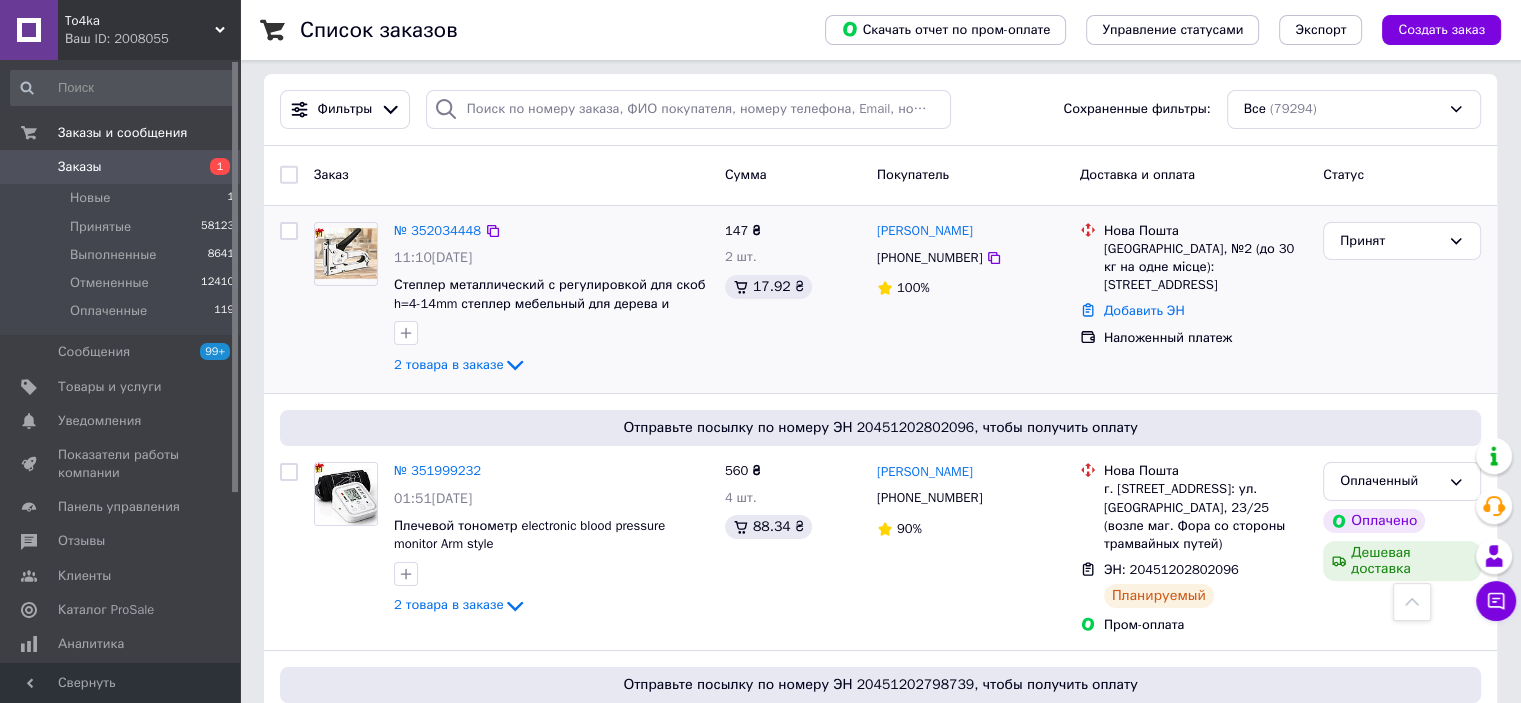 scroll, scrollTop: 0, scrollLeft: 0, axis: both 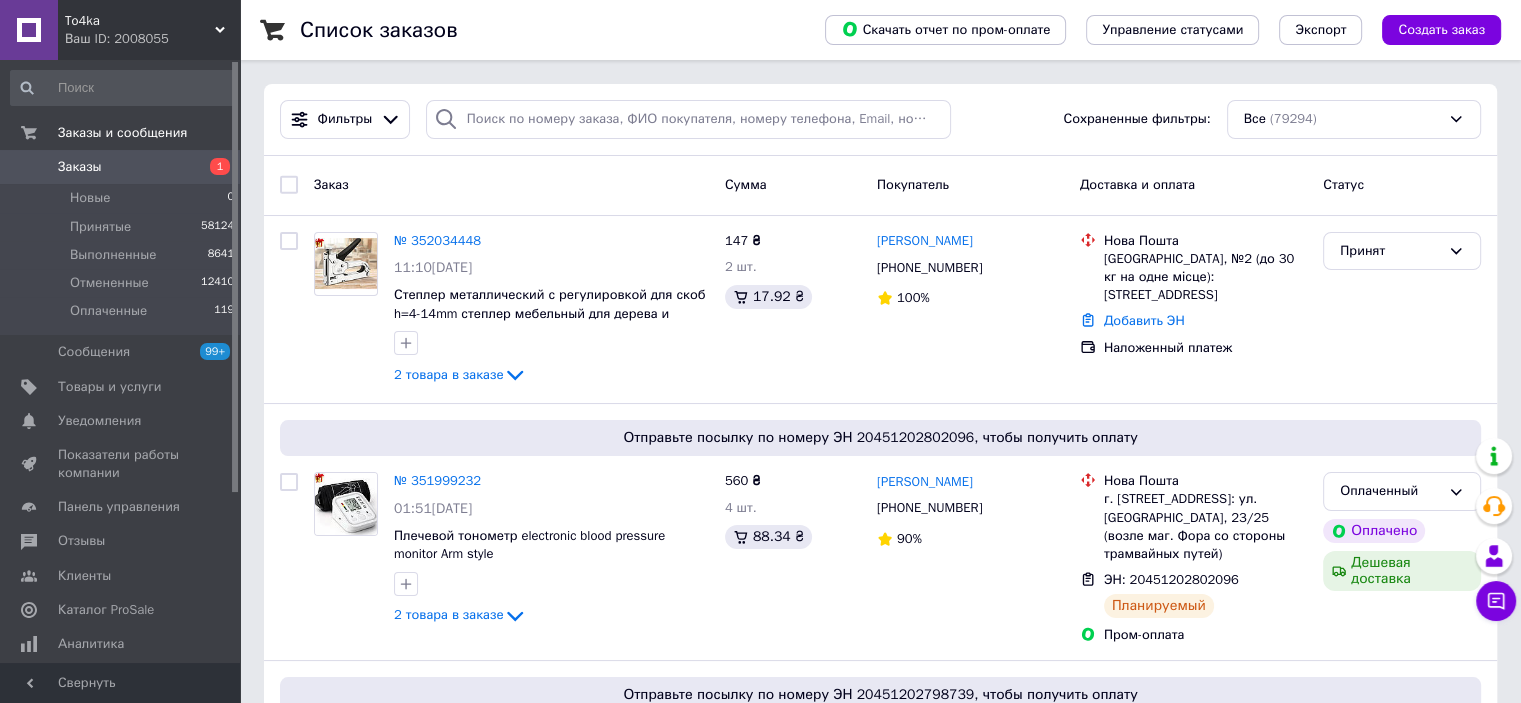 click on "To4ka" at bounding box center [140, 21] 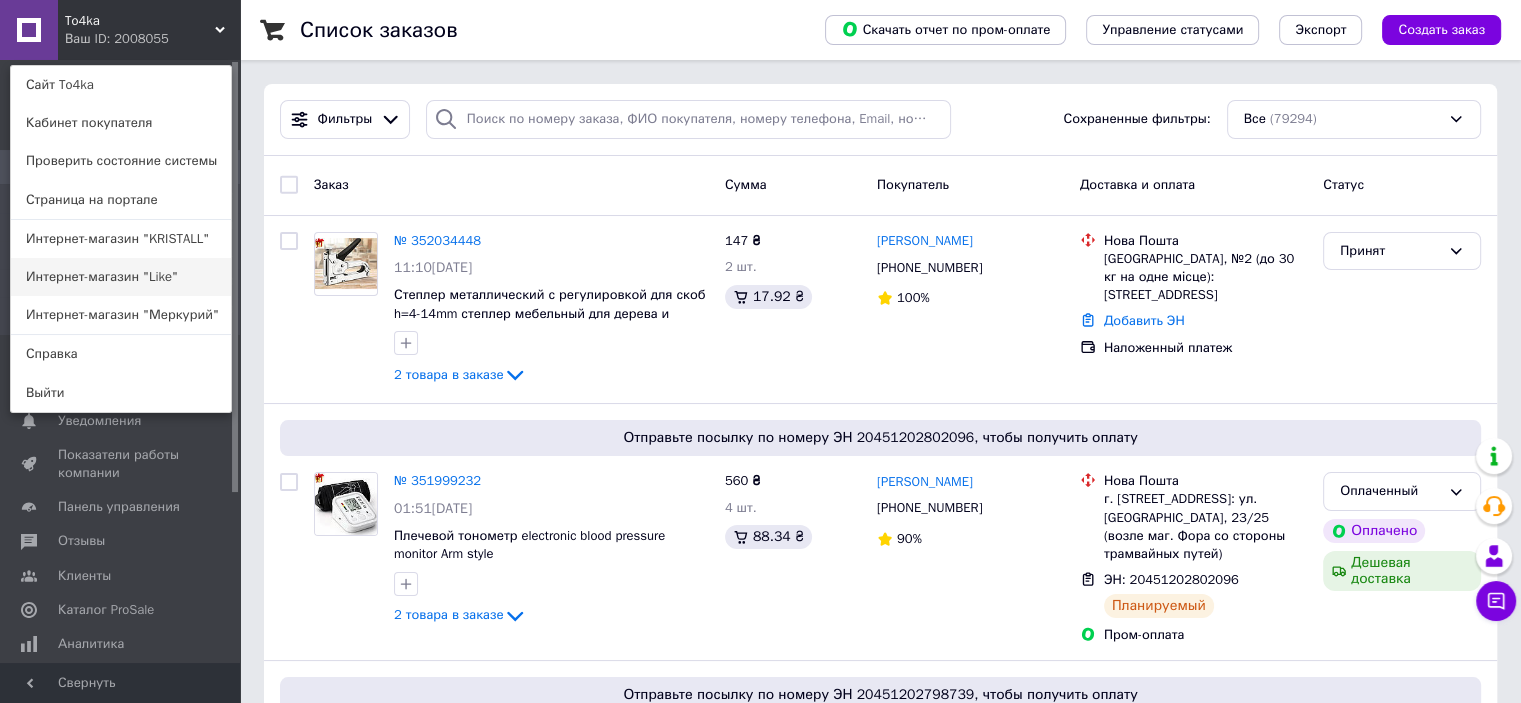 click on "Интернет-магазин "Like"" at bounding box center [121, 277] 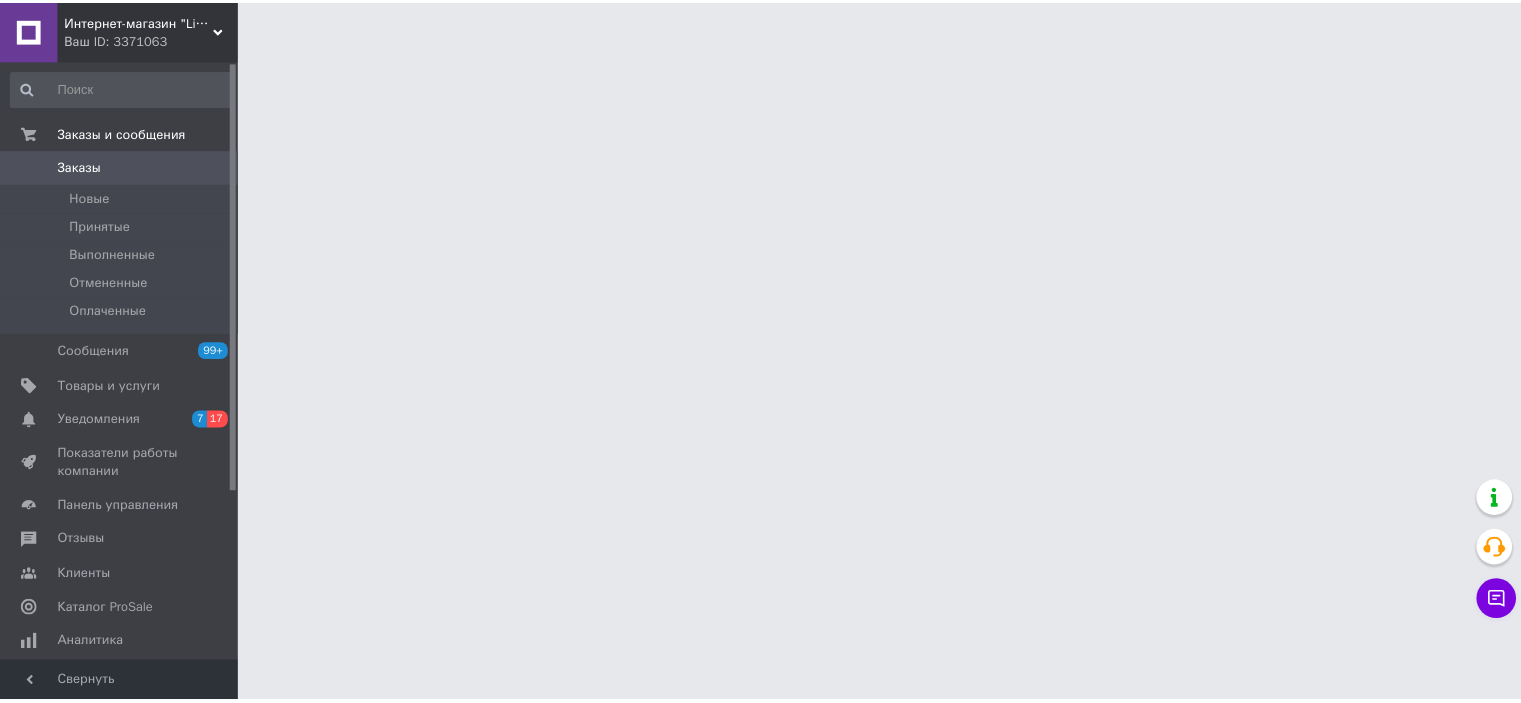 scroll, scrollTop: 0, scrollLeft: 0, axis: both 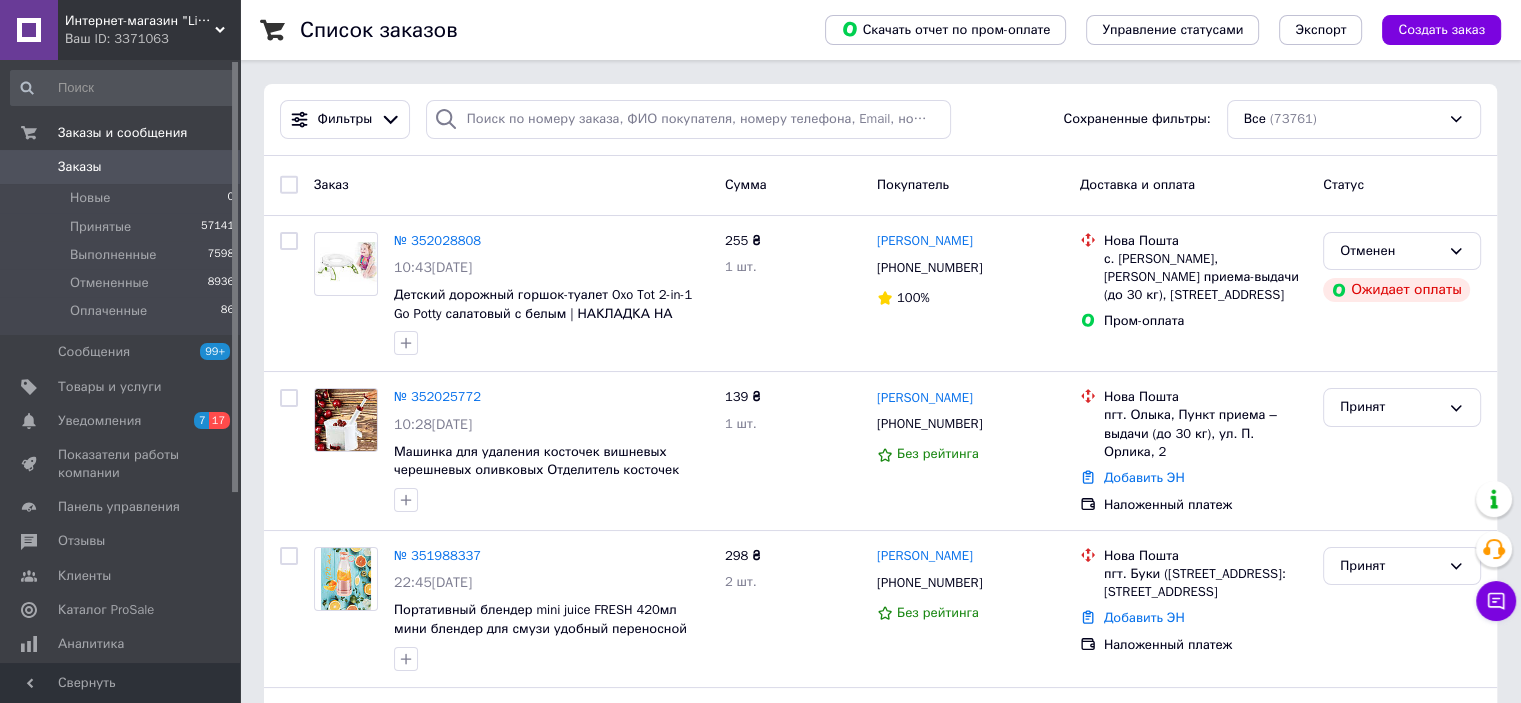 click on "Интернет-магазин "Like"" at bounding box center [140, 21] 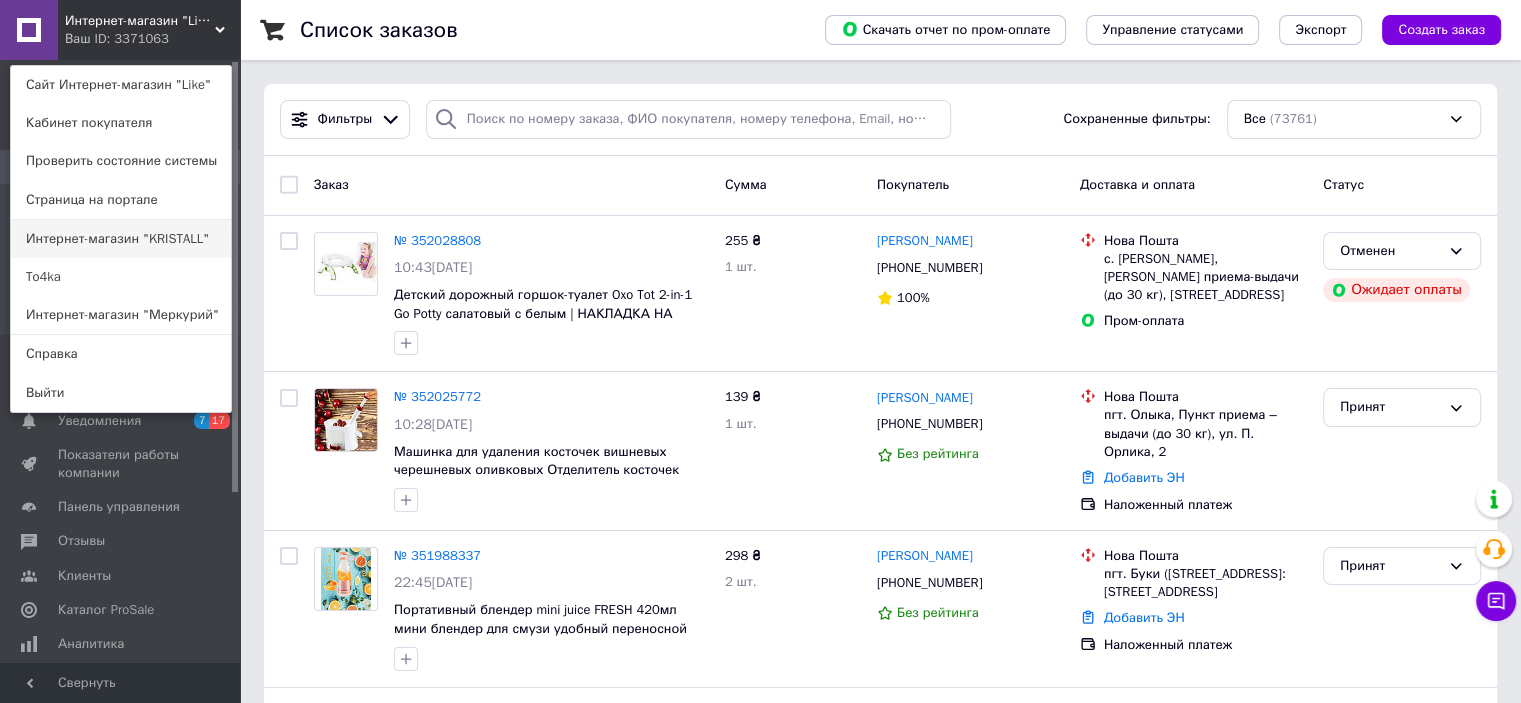 click on "Интернет-магазин "KRISTALL"" at bounding box center [121, 239] 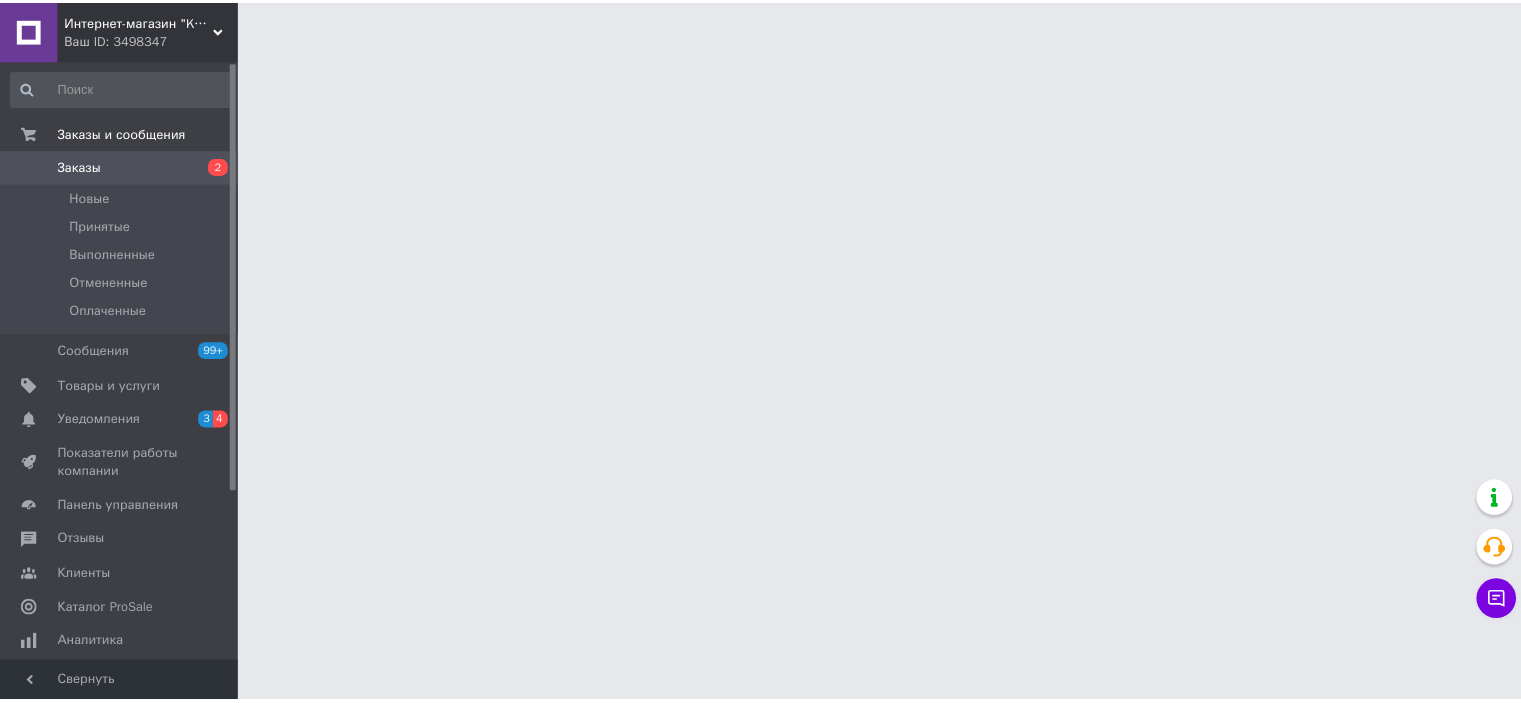 scroll, scrollTop: 0, scrollLeft: 0, axis: both 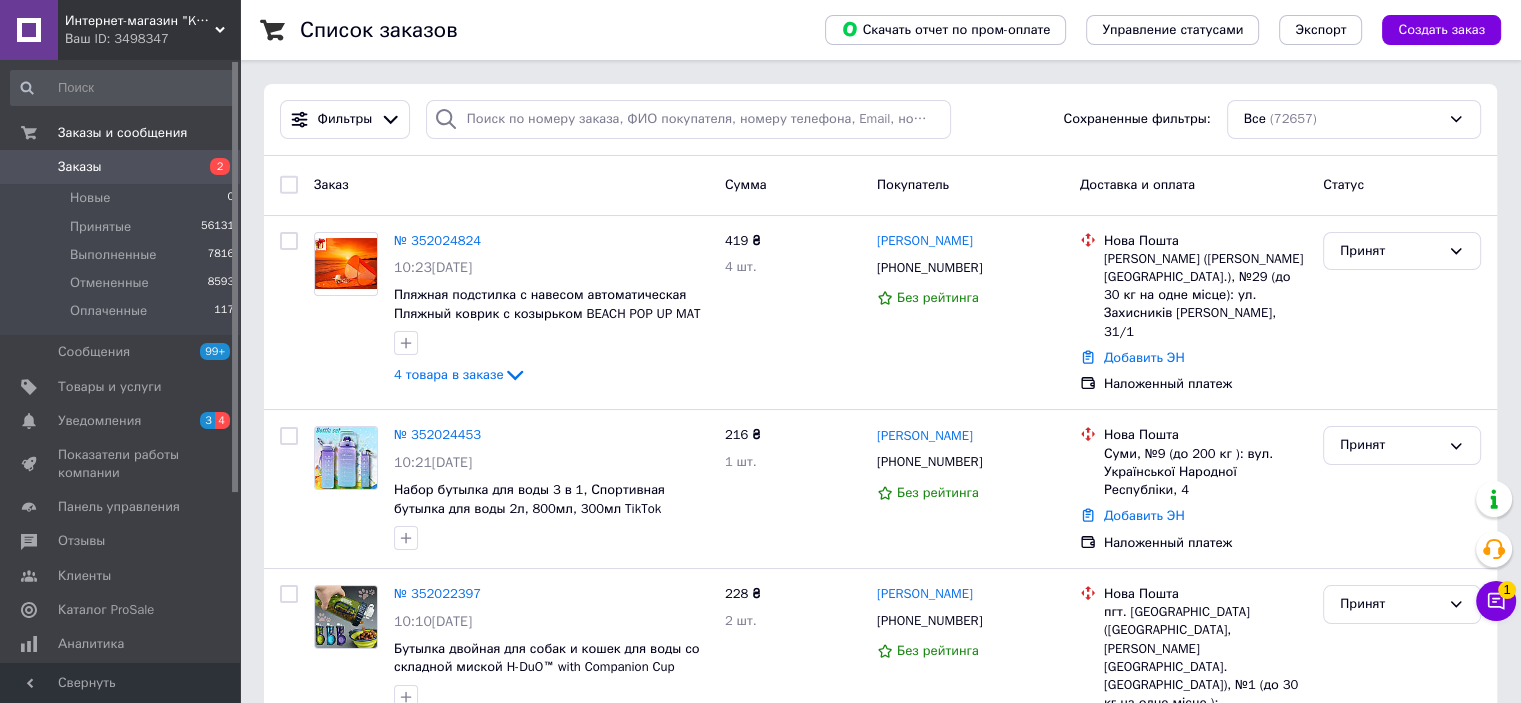 click on "Список заказов   Скачать отчет по пром-оплате Управление статусами Экспорт Создать заказ Фильтры Сохраненные фильтры: Все (72657) Заказ Сумма Покупатель Доставка и оплата Статус № 352024824 10:23[DATE] Пляжная подстилка с навесом автоматическая Пляжный коврик с козырьком BEACH POP UP MAT TRACER WITH SHELTER 4 товара в заказе 419 ₴ 4 шт. [PERSON_NAME] [PHONE_NUMBER] Без рейтинга Нова Пошта [PERSON_NAME] ([PERSON_NAME][GEOGRAPHIC_DATA].), №29 (до 30 кг на одне місце): ул. Захисників [PERSON_NAME], 31/1 Добавить ЭН Наложенный платеж Принят № 352024453 10:21[DATE] 216 ₴ 1 шт. [PERSON_NAME] [PHONE_NUMBER] Без рейтинга Нова Пошта 228 ₴ 1" at bounding box center [880, 2093] 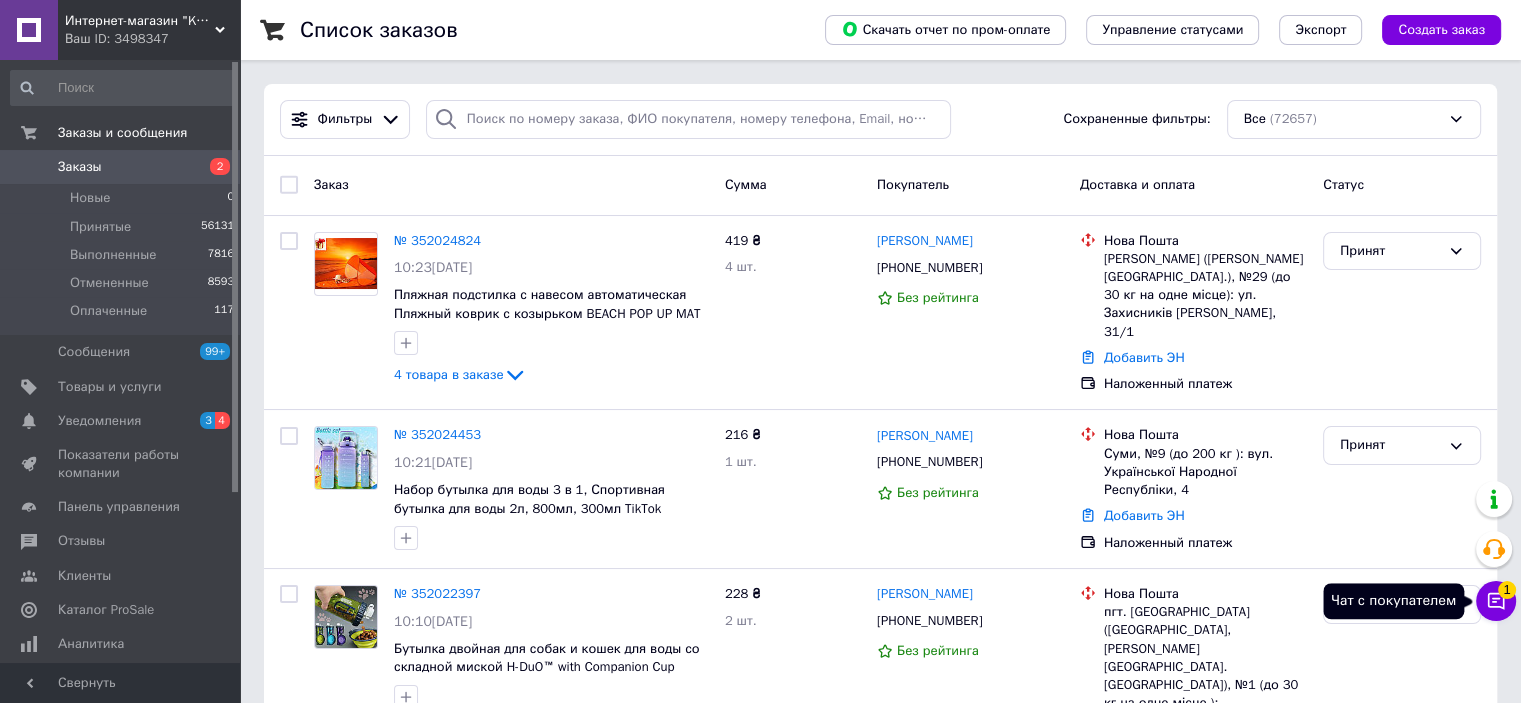 click 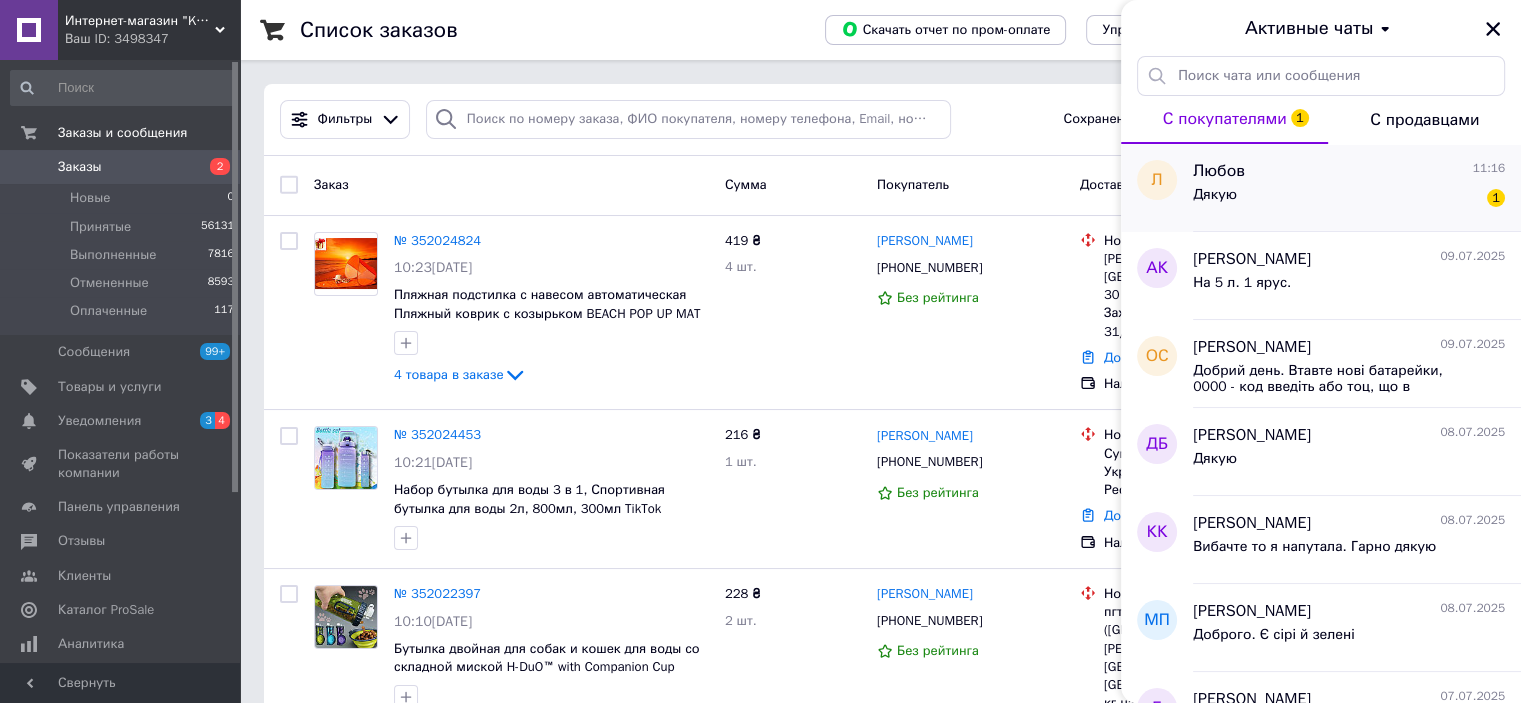 click on "Дякую 1" at bounding box center [1349, 199] 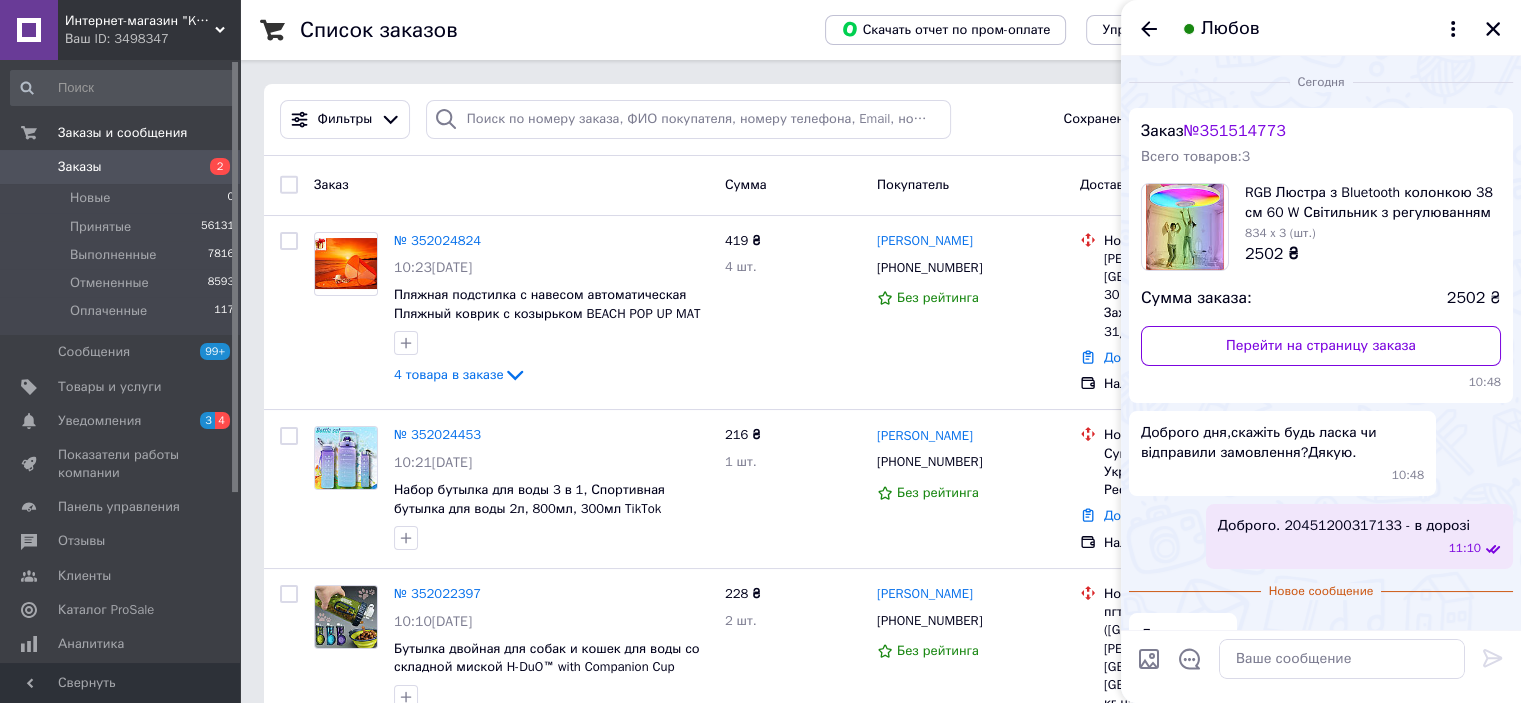 scroll, scrollTop: 36, scrollLeft: 0, axis: vertical 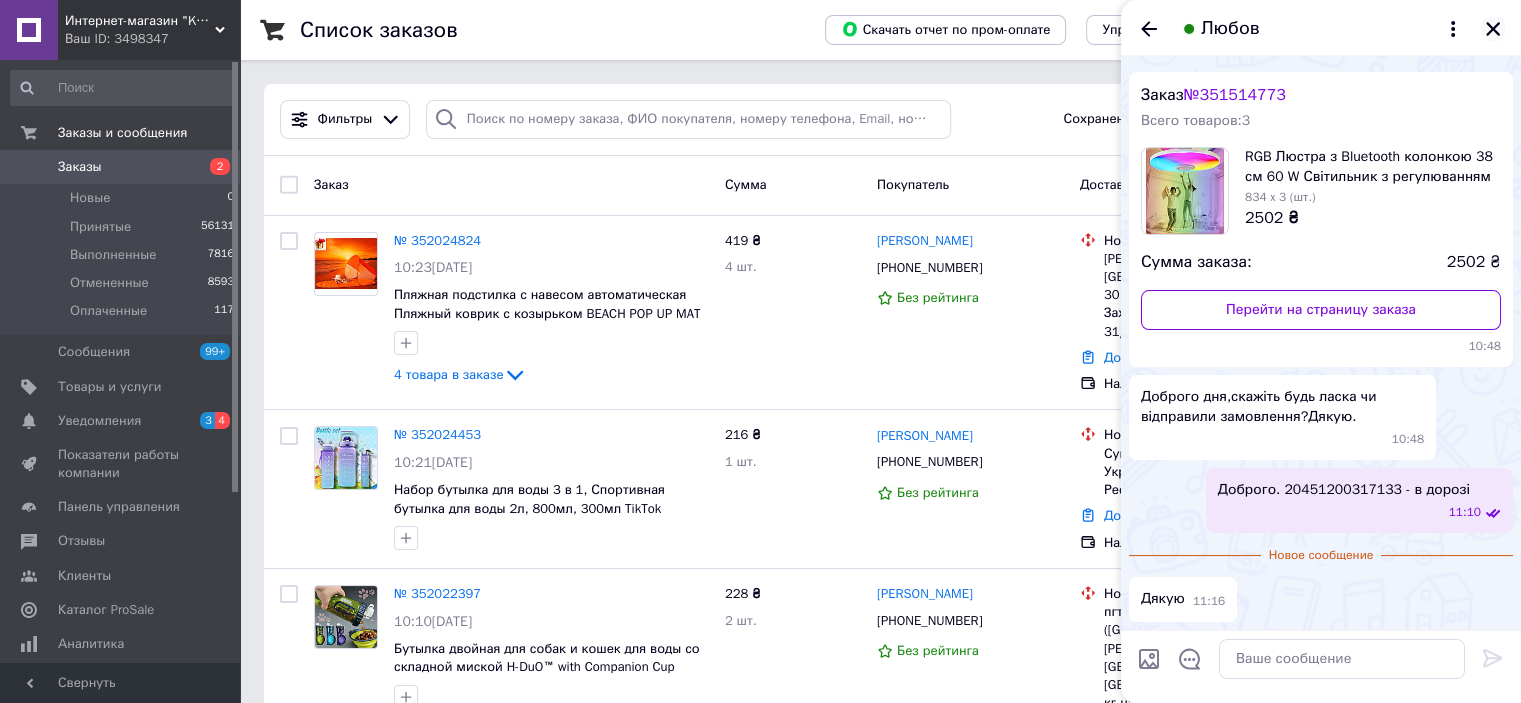 click at bounding box center (1493, 29) 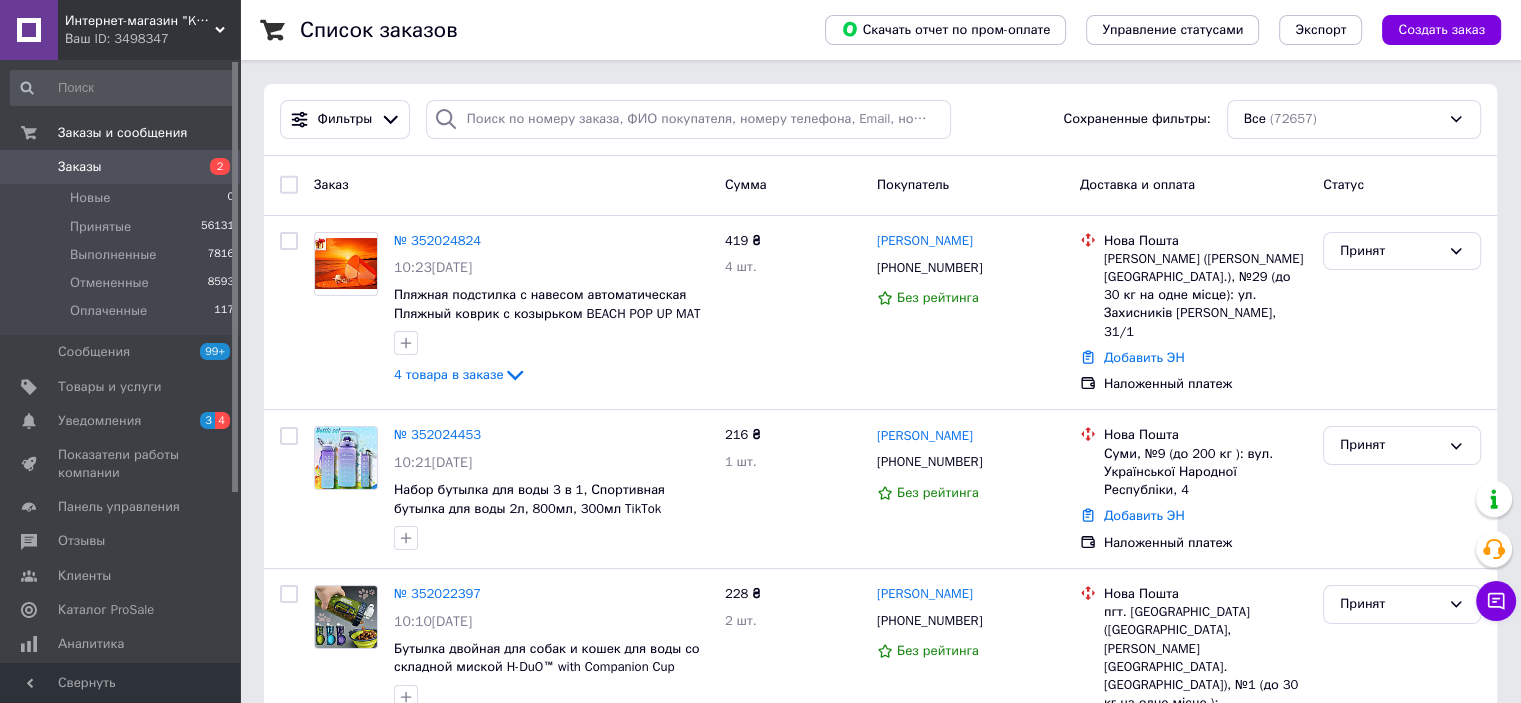 click on "Интернет-магазин "KRISTALL"" at bounding box center [140, 21] 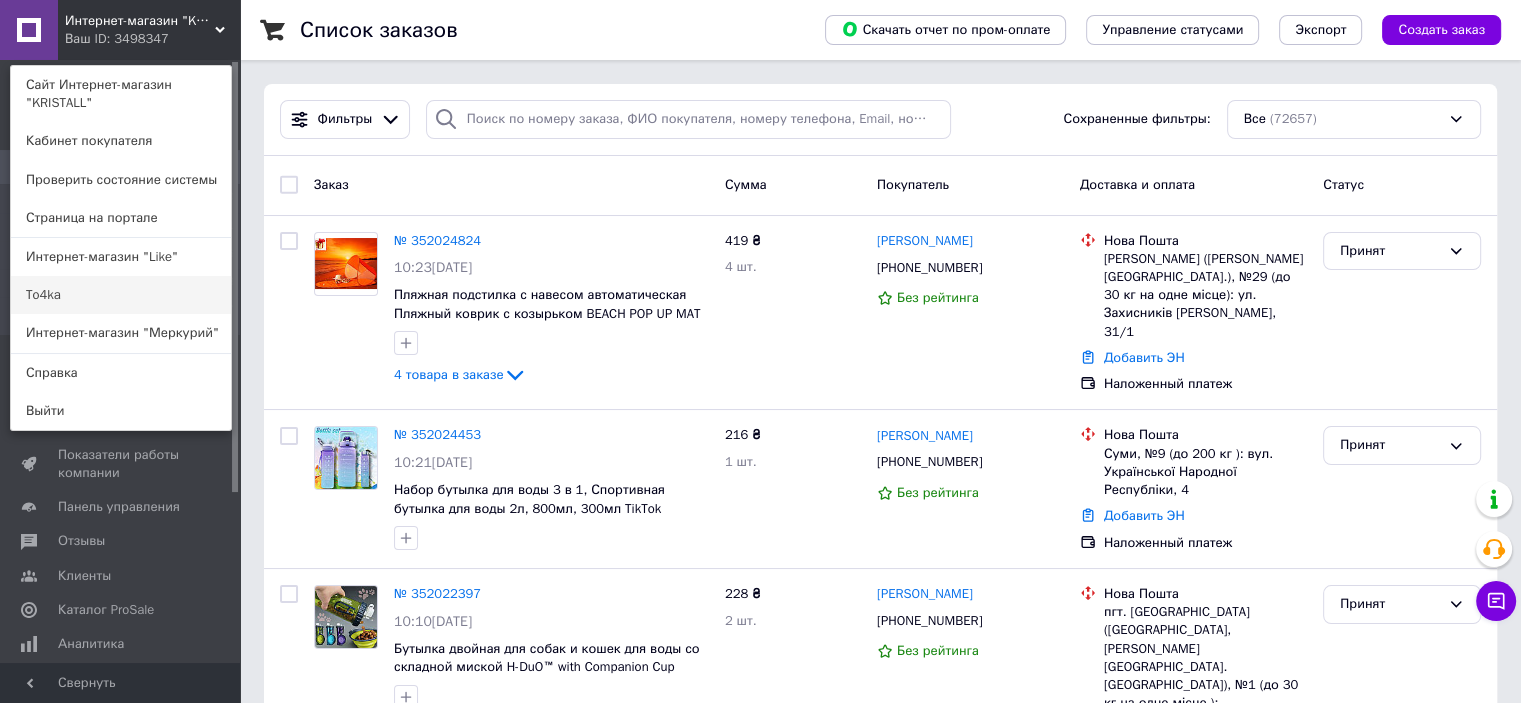 click on "To4ka" at bounding box center [121, 295] 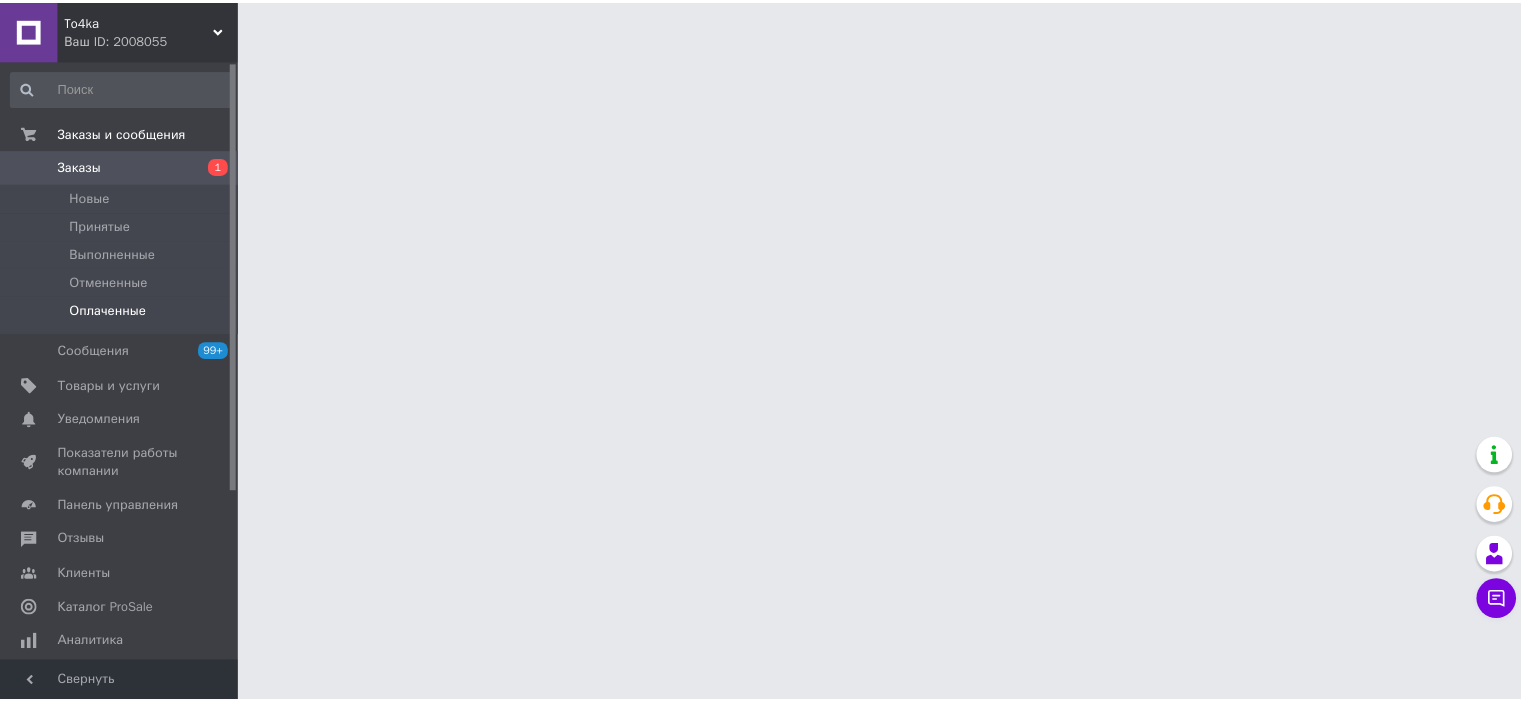 scroll, scrollTop: 0, scrollLeft: 0, axis: both 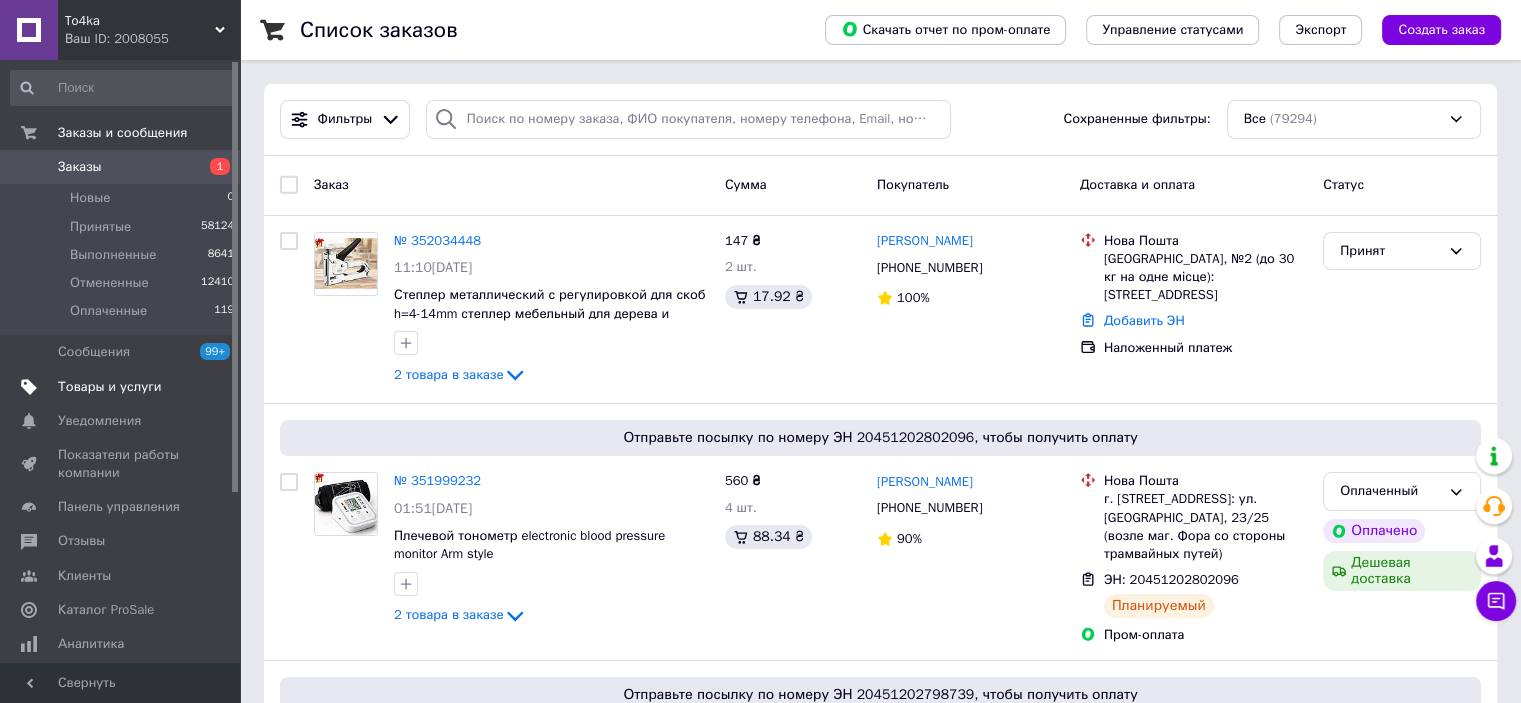 click on "Товары и услуги" at bounding box center [110, 387] 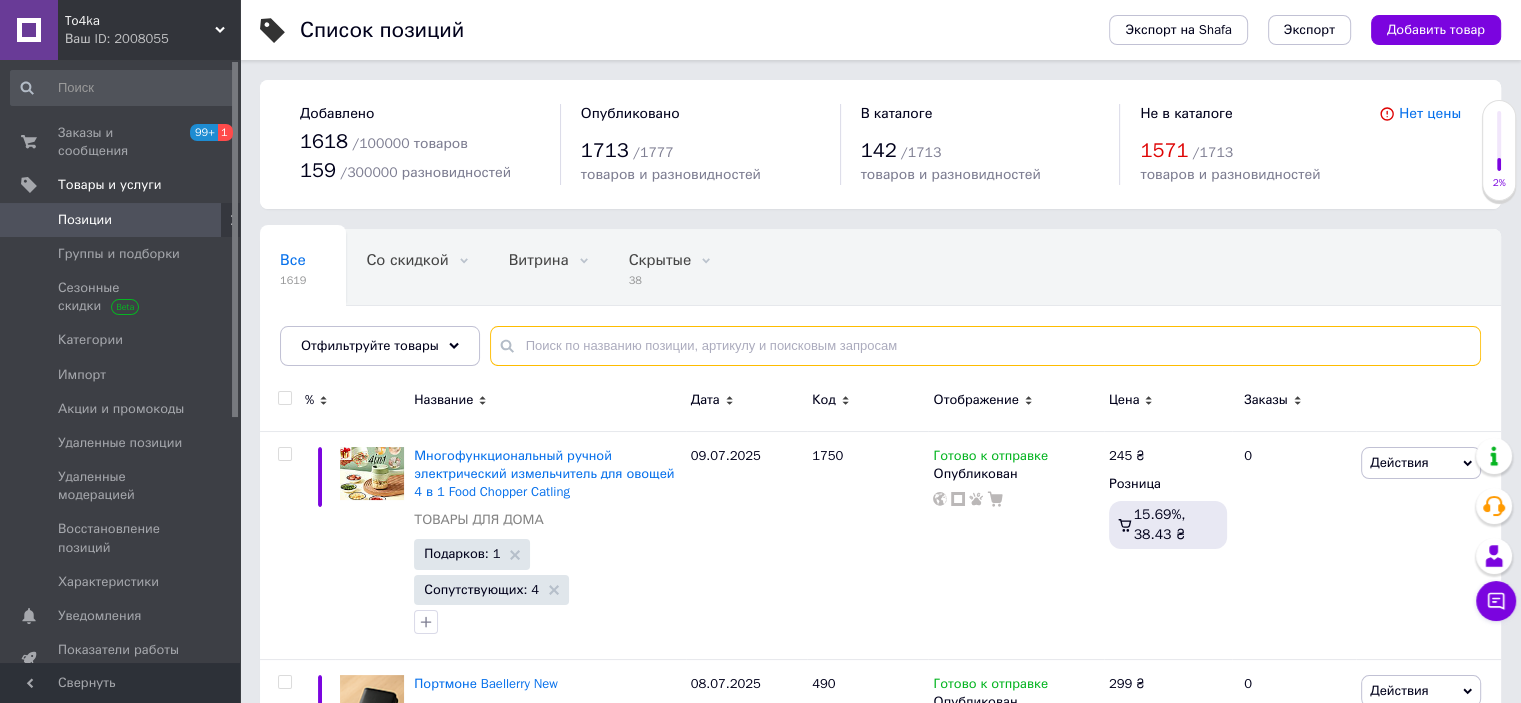 click at bounding box center [985, 346] 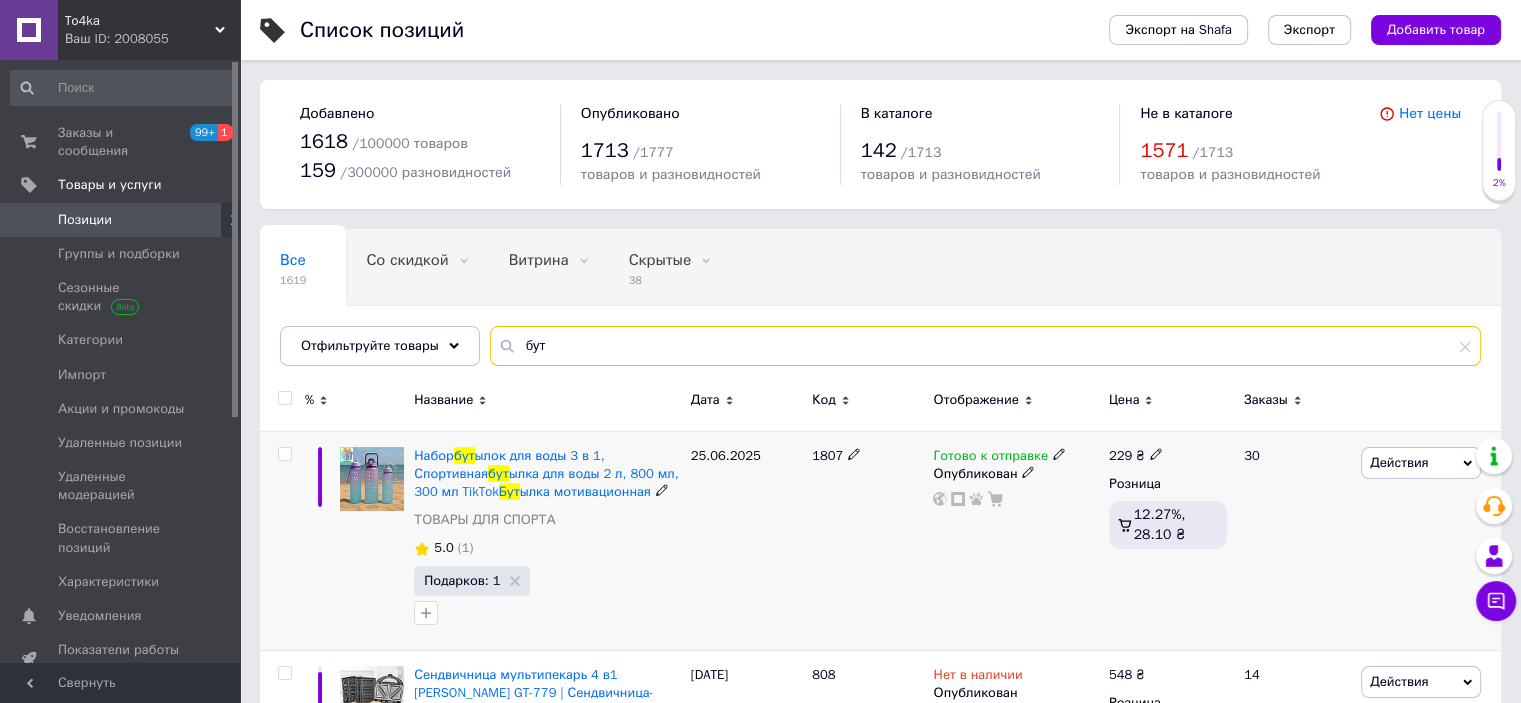 type on "бут" 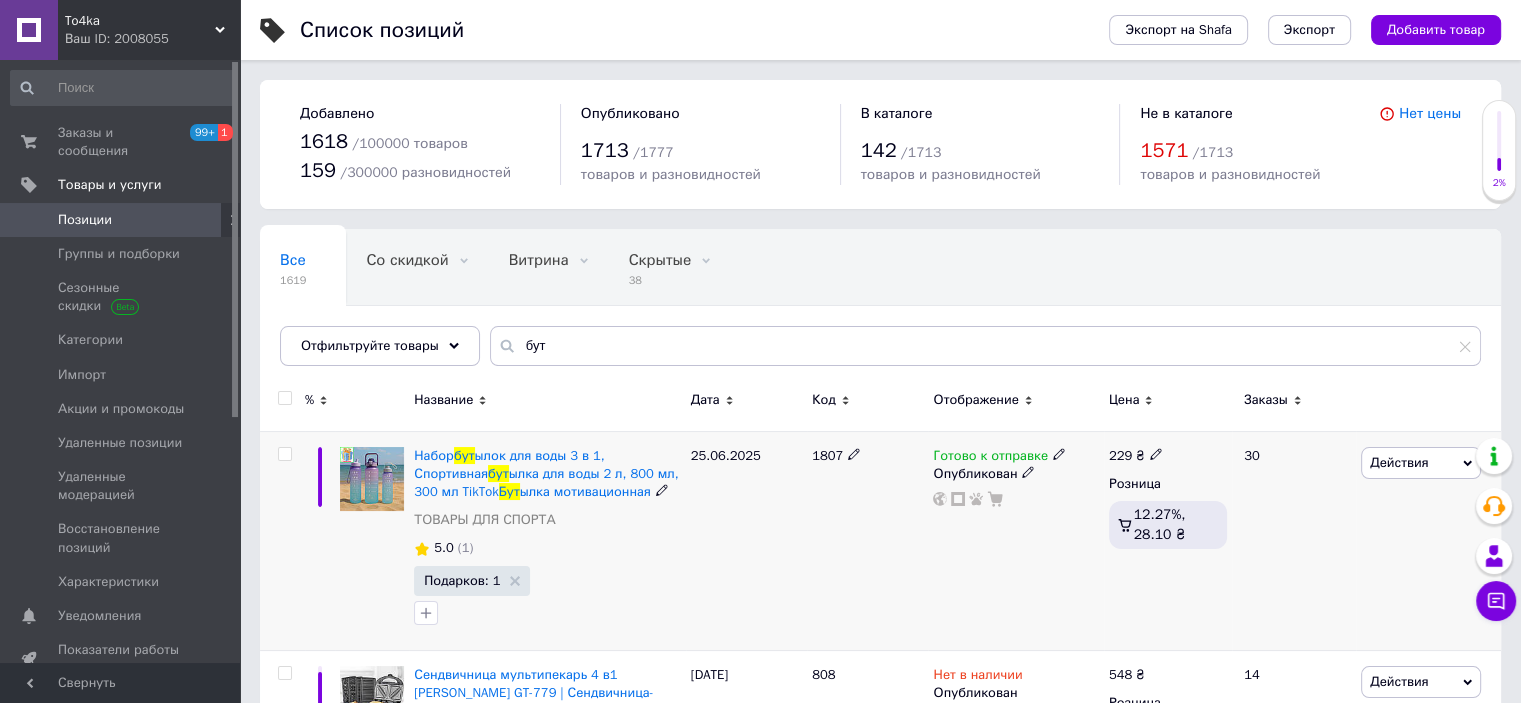 click 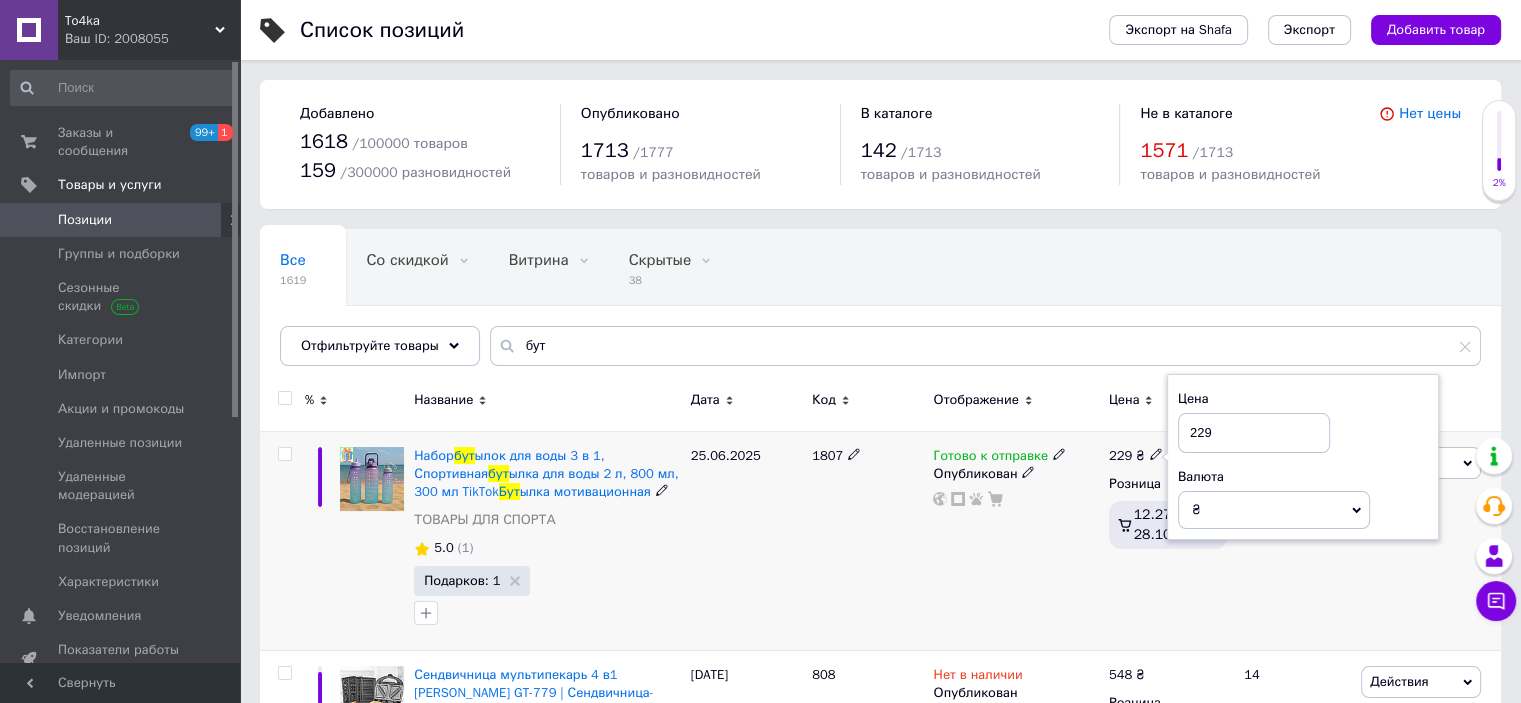 click on "229" at bounding box center (1254, 433) 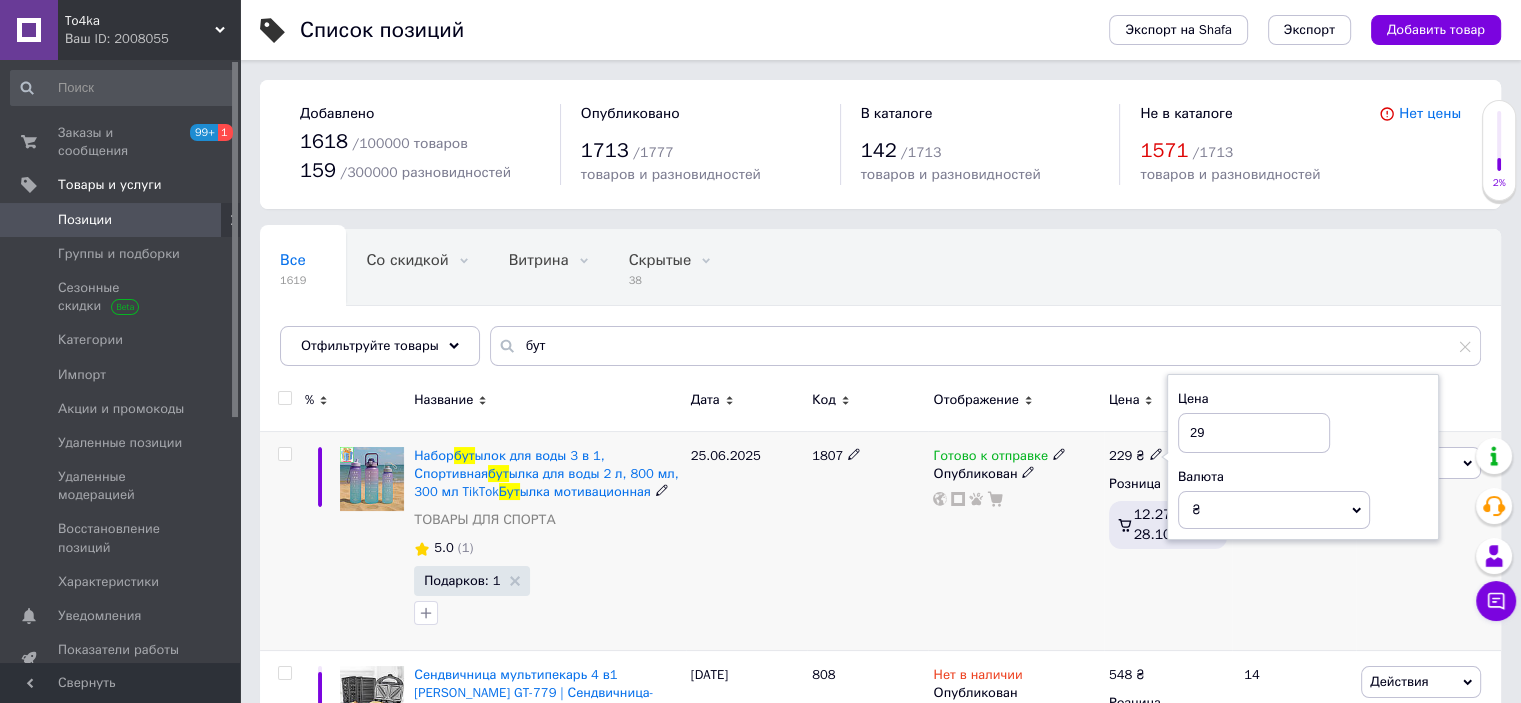 type on "219" 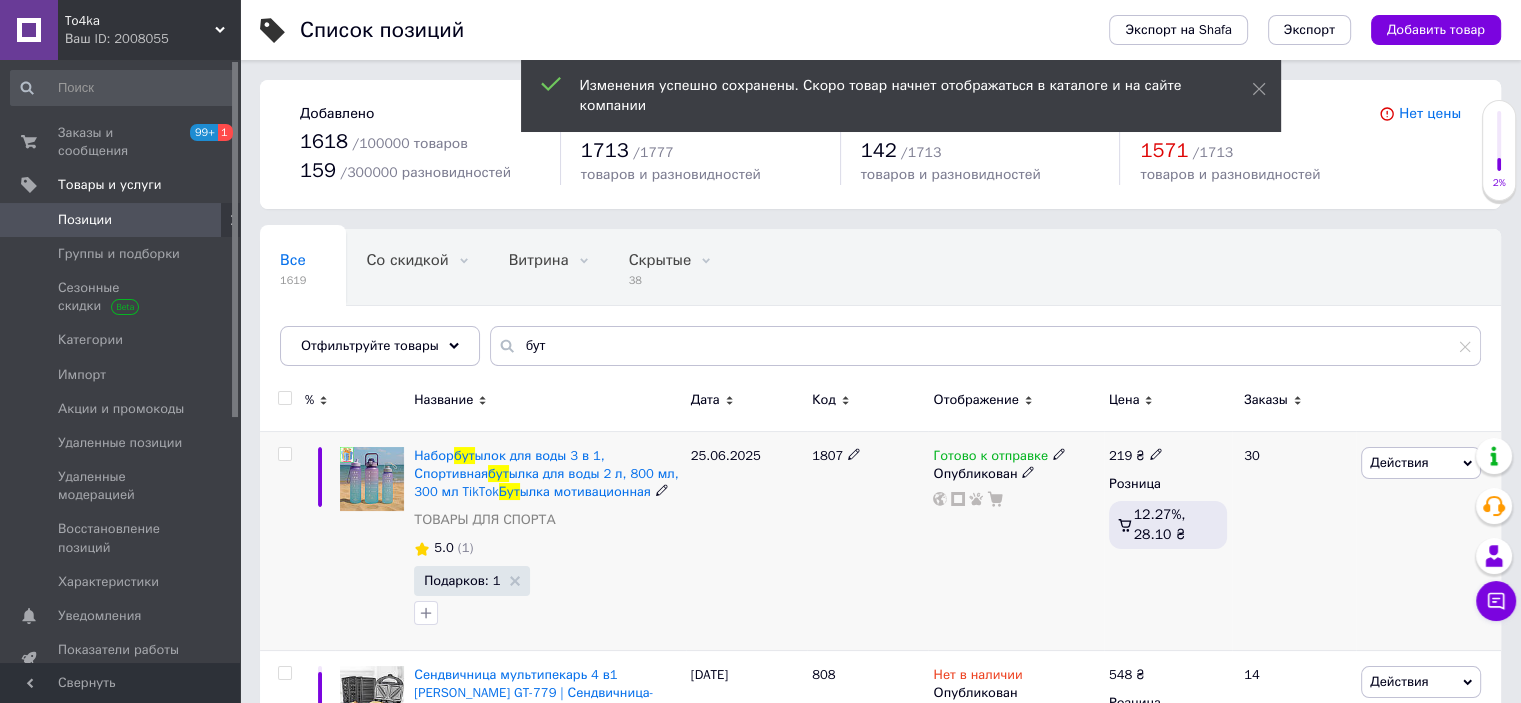 click on "219" at bounding box center [1120, 455] 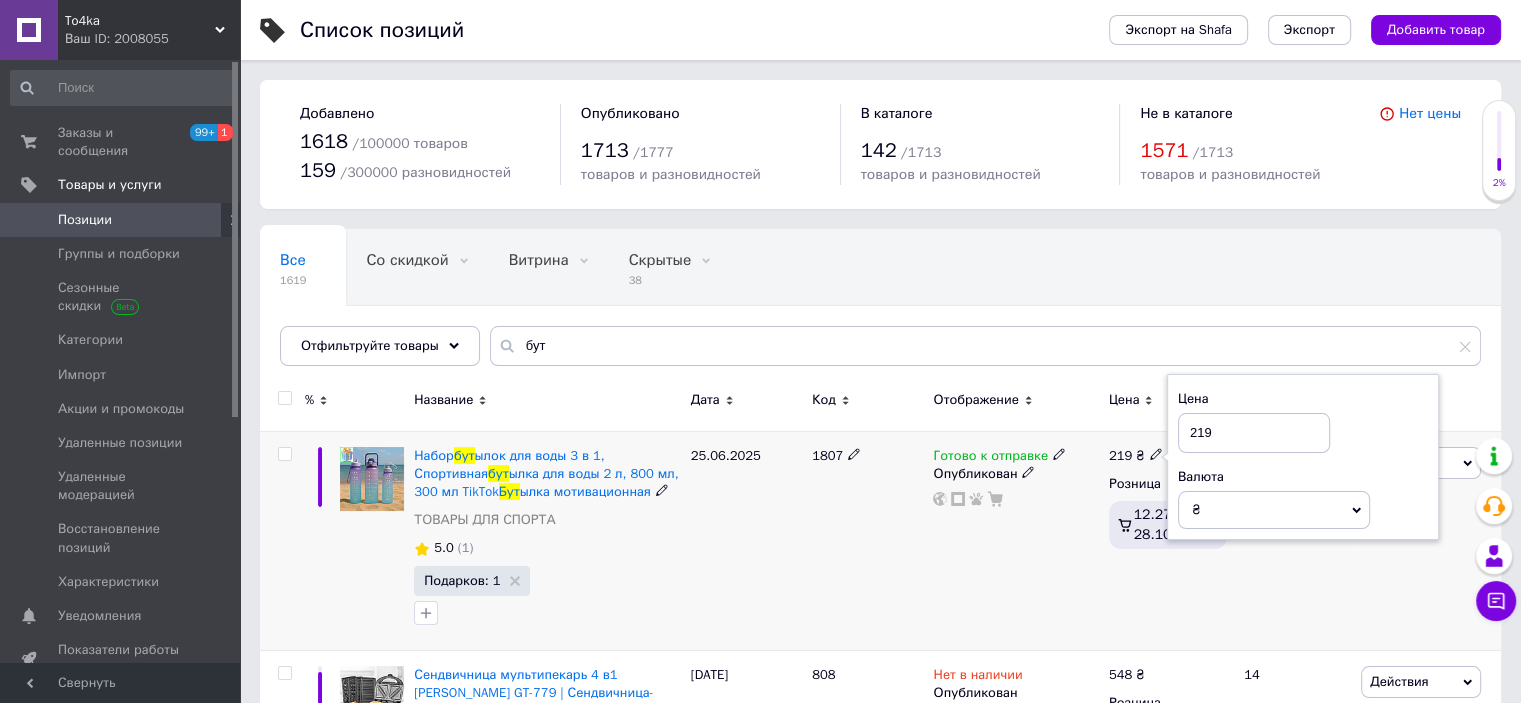 click on "219" at bounding box center (1254, 433) 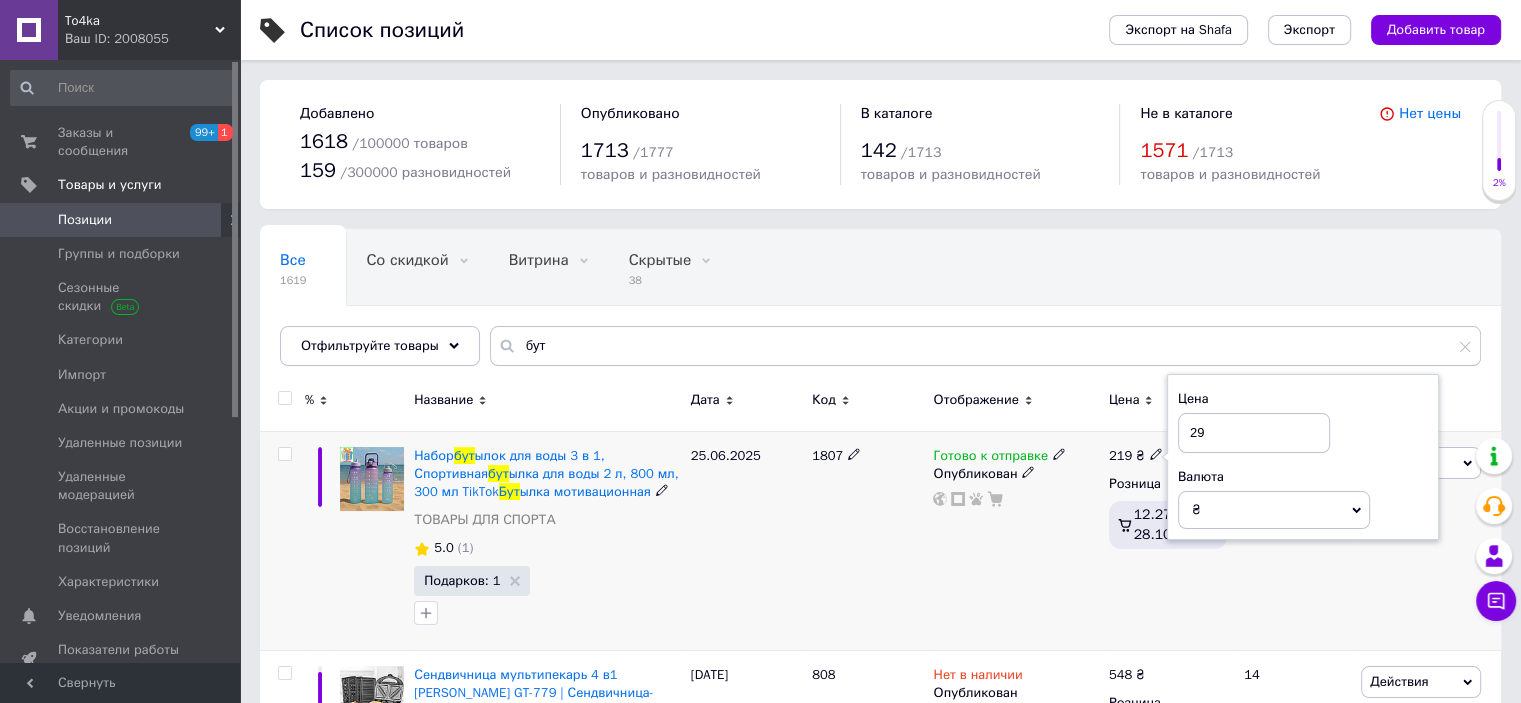 type on "209" 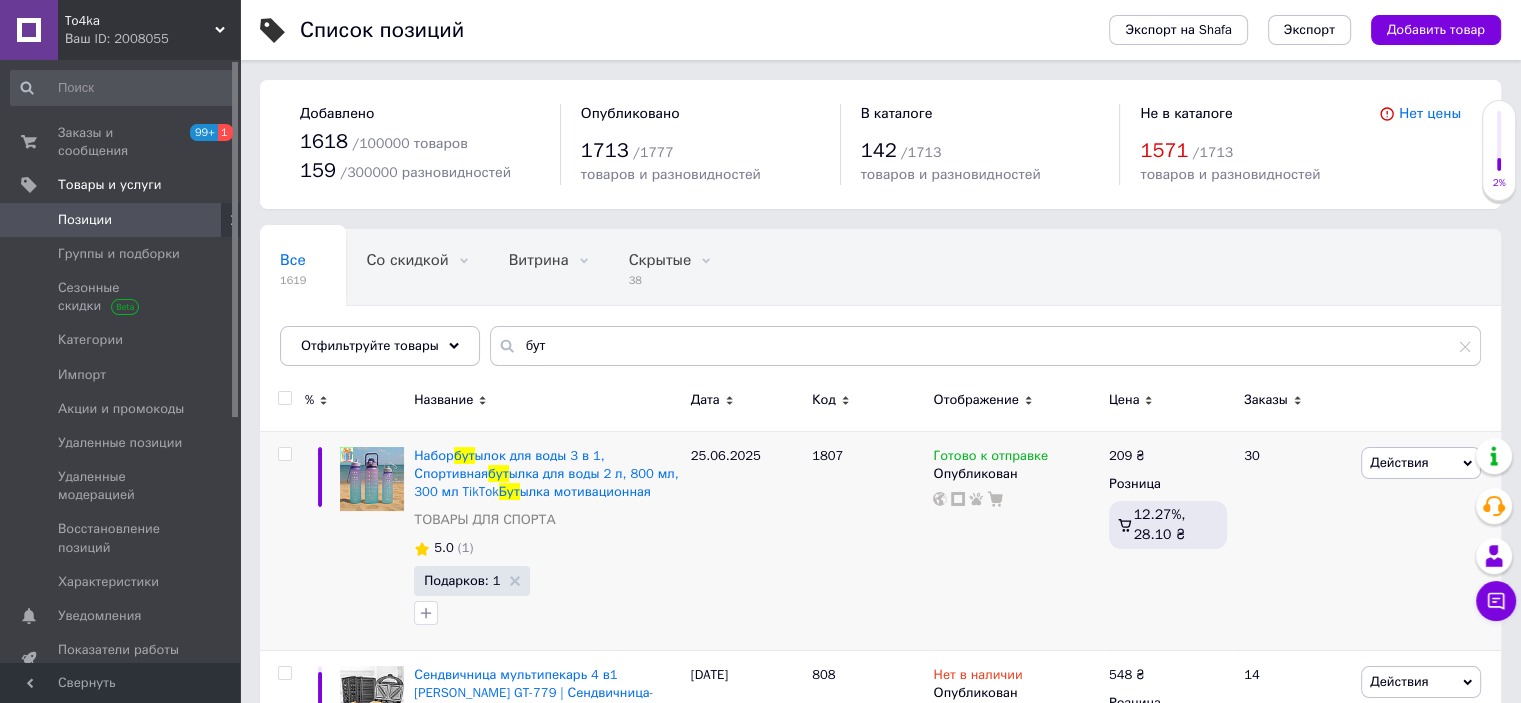 click on "To4ka Ваш ID: 2008055" at bounding box center [149, 30] 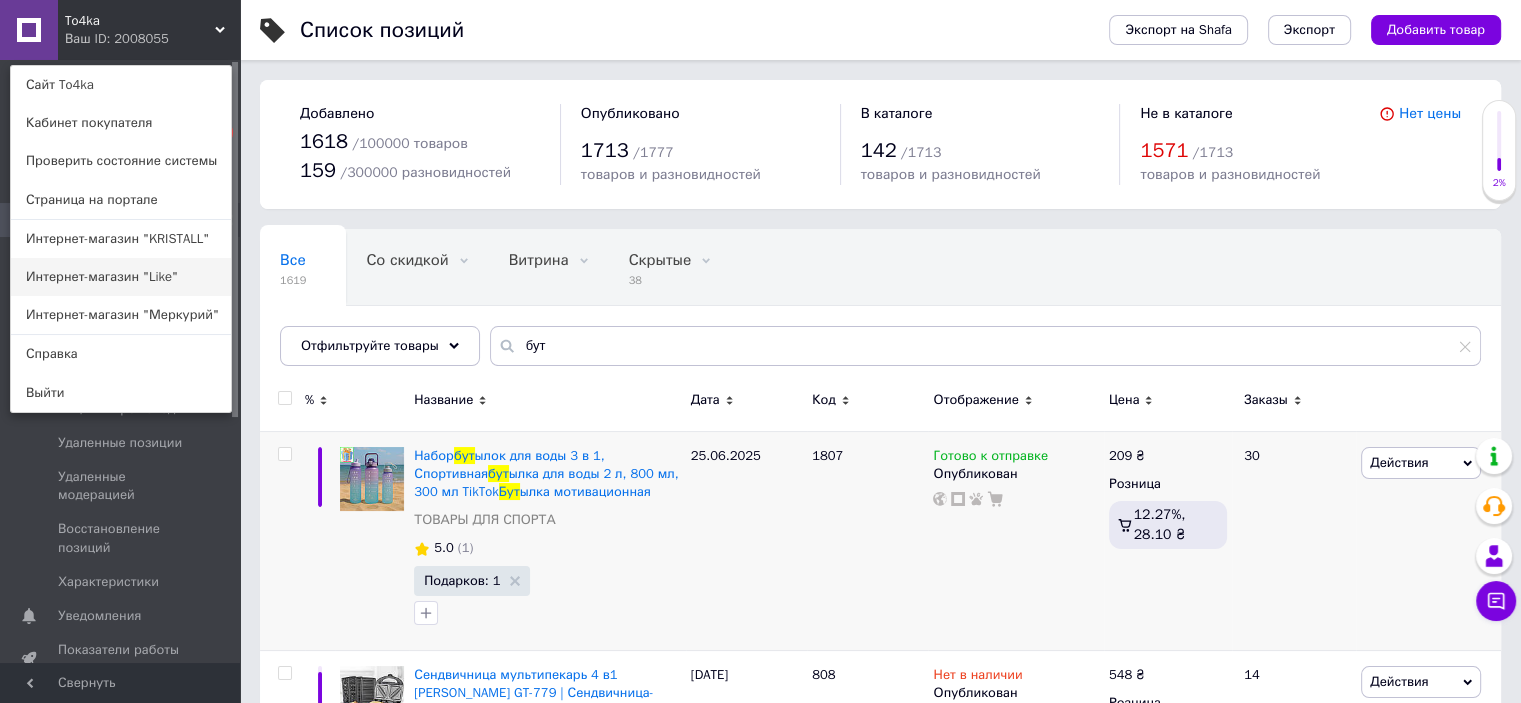 click on "Интернет-магазин "Like"" at bounding box center [121, 277] 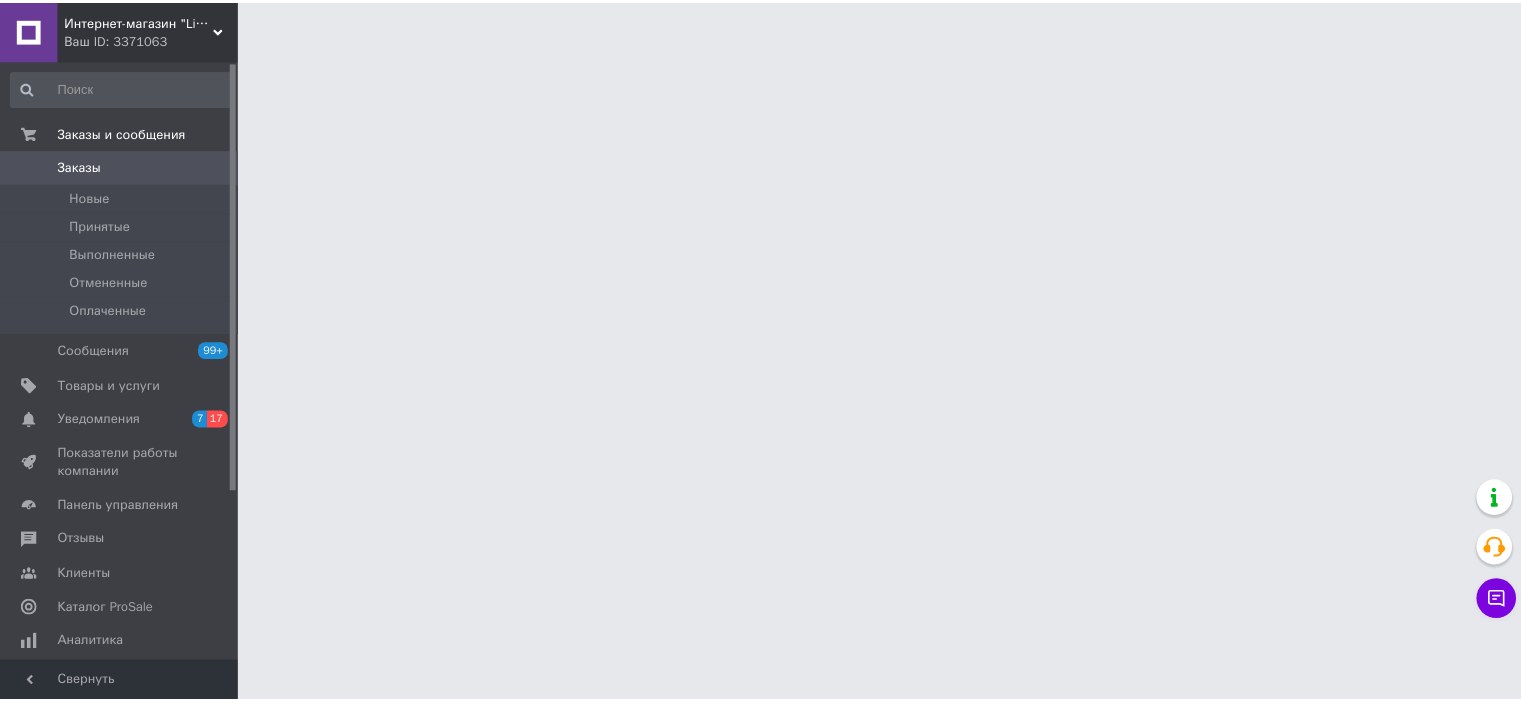 scroll, scrollTop: 0, scrollLeft: 0, axis: both 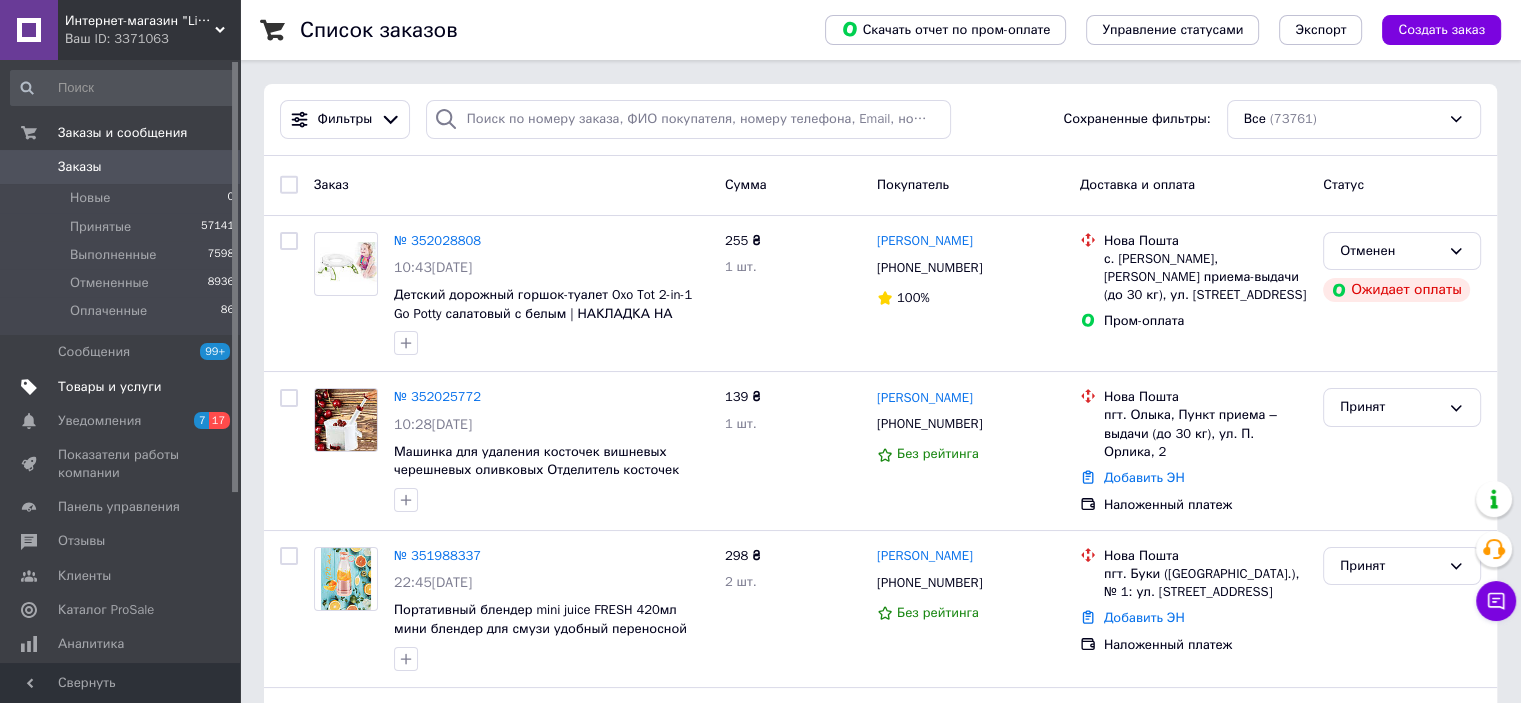 click on "Товары и услуги" at bounding box center [110, 387] 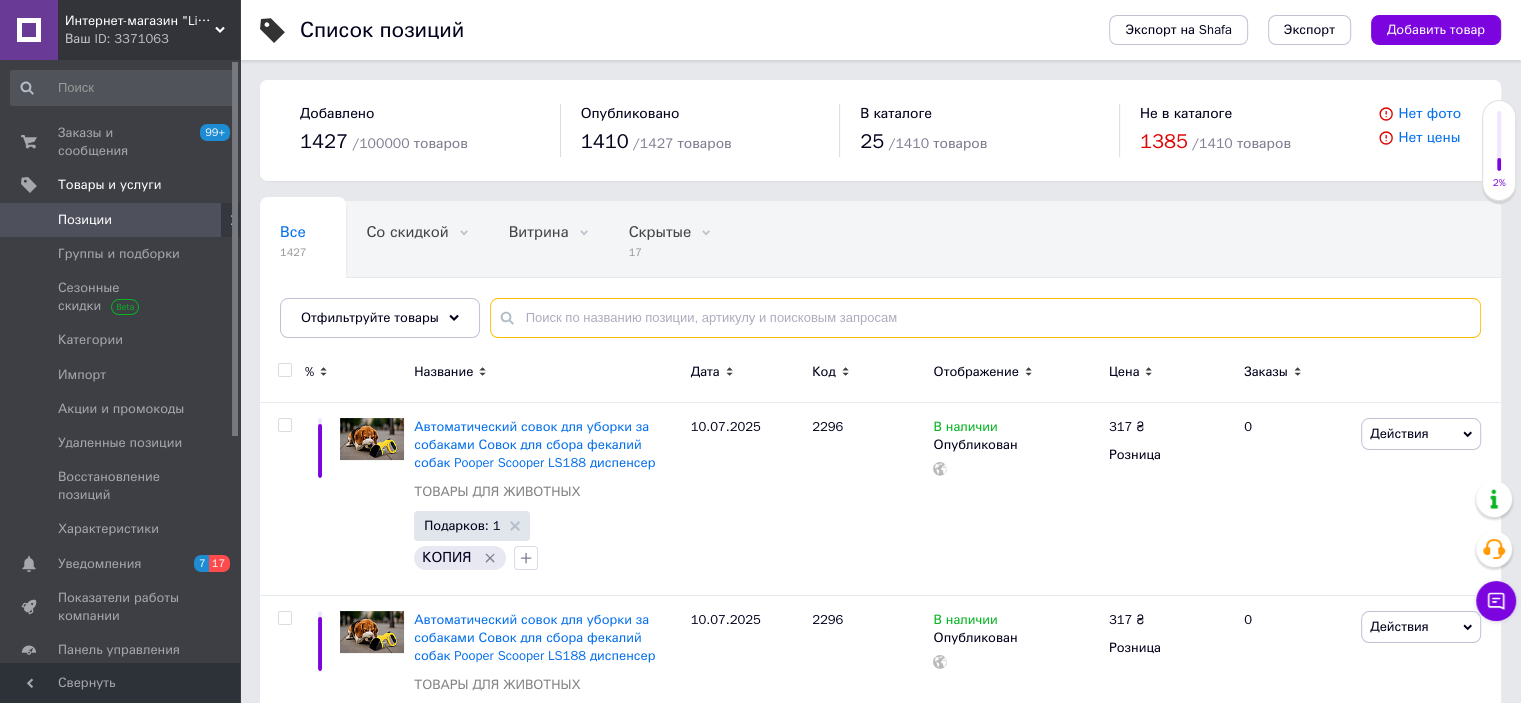 click at bounding box center [985, 318] 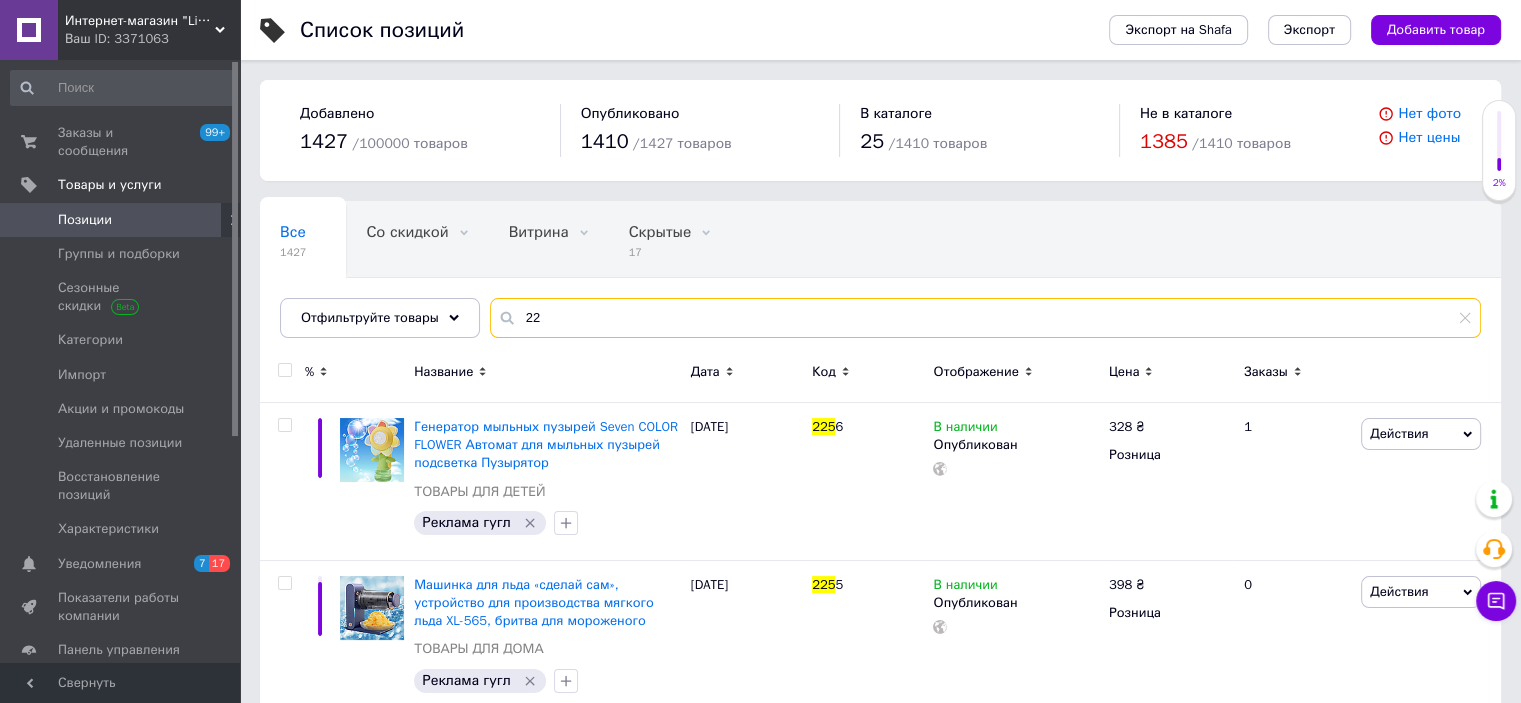 type on "2" 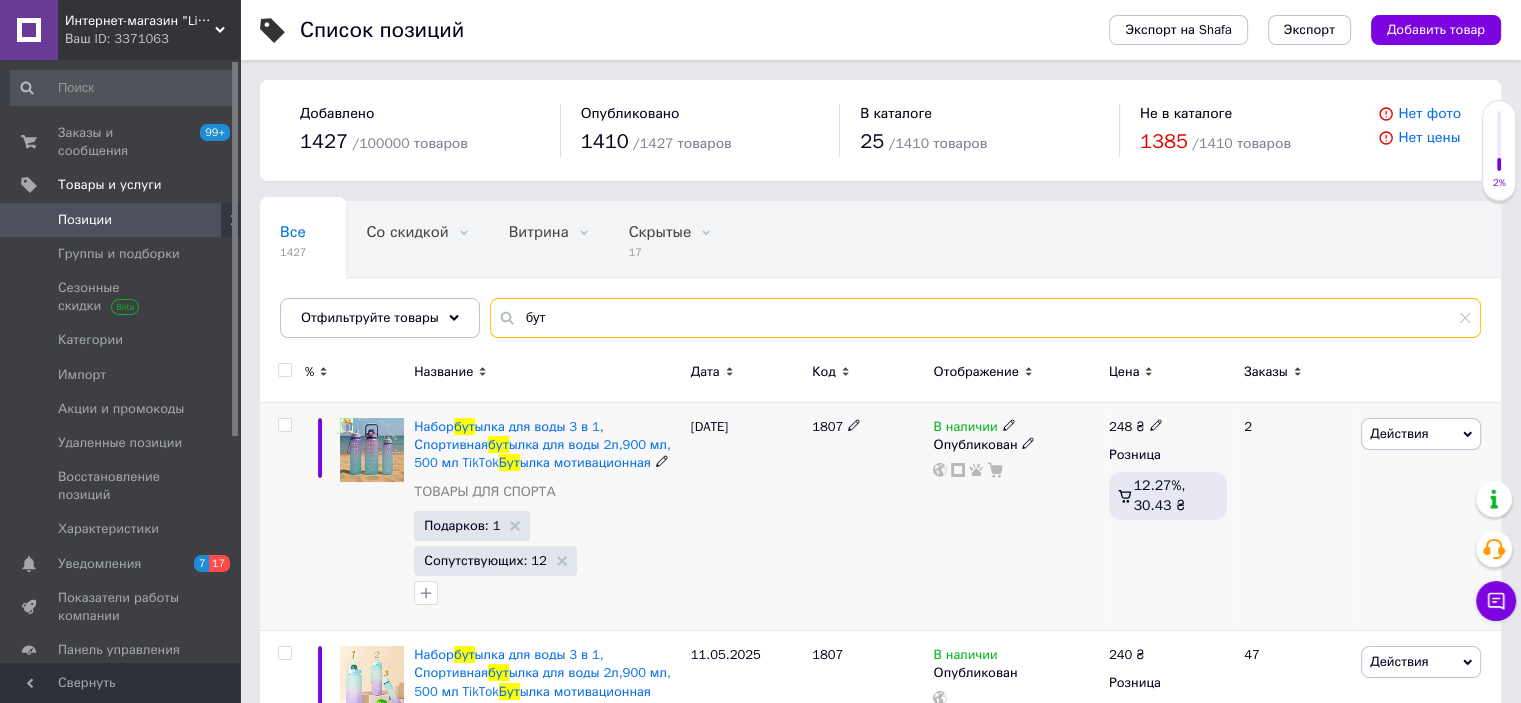 type on "бут" 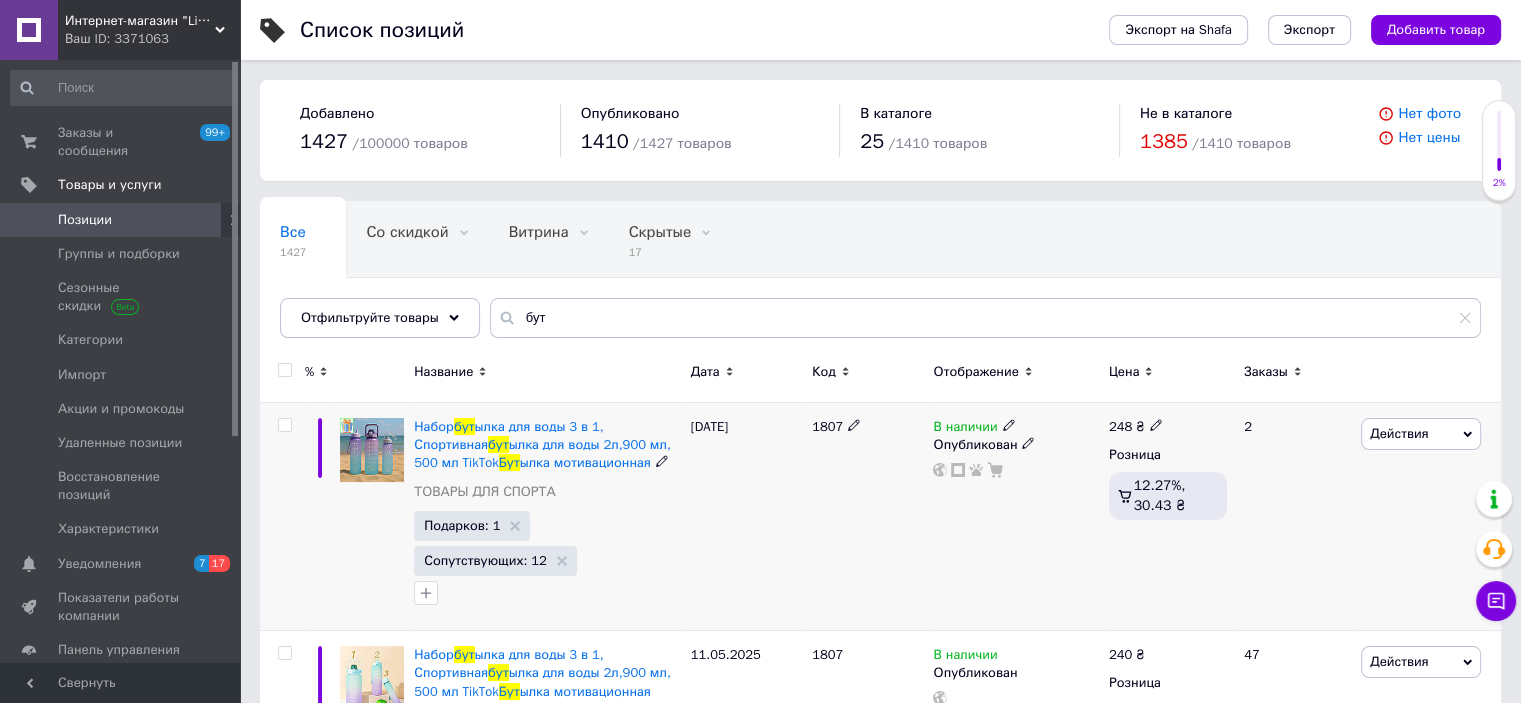 click 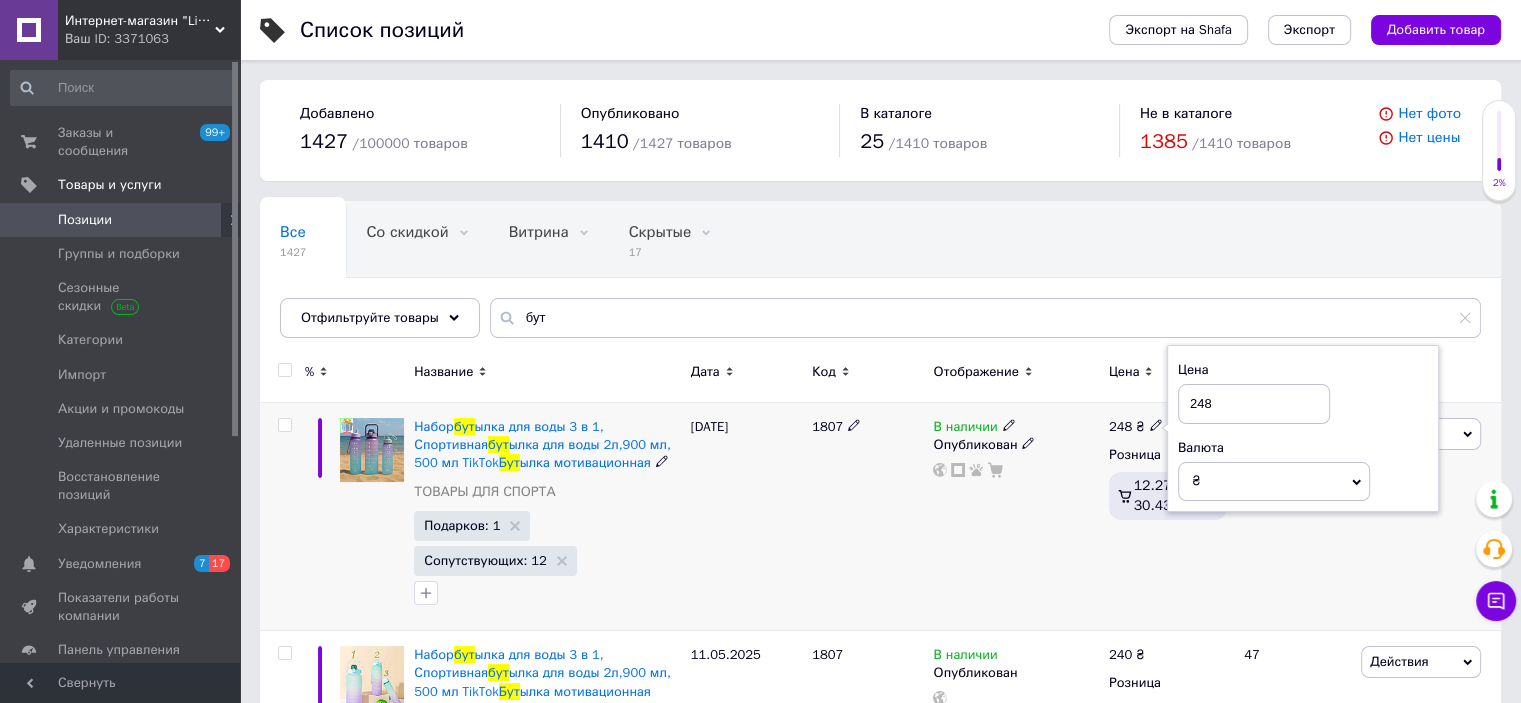 click on "248" at bounding box center (1254, 404) 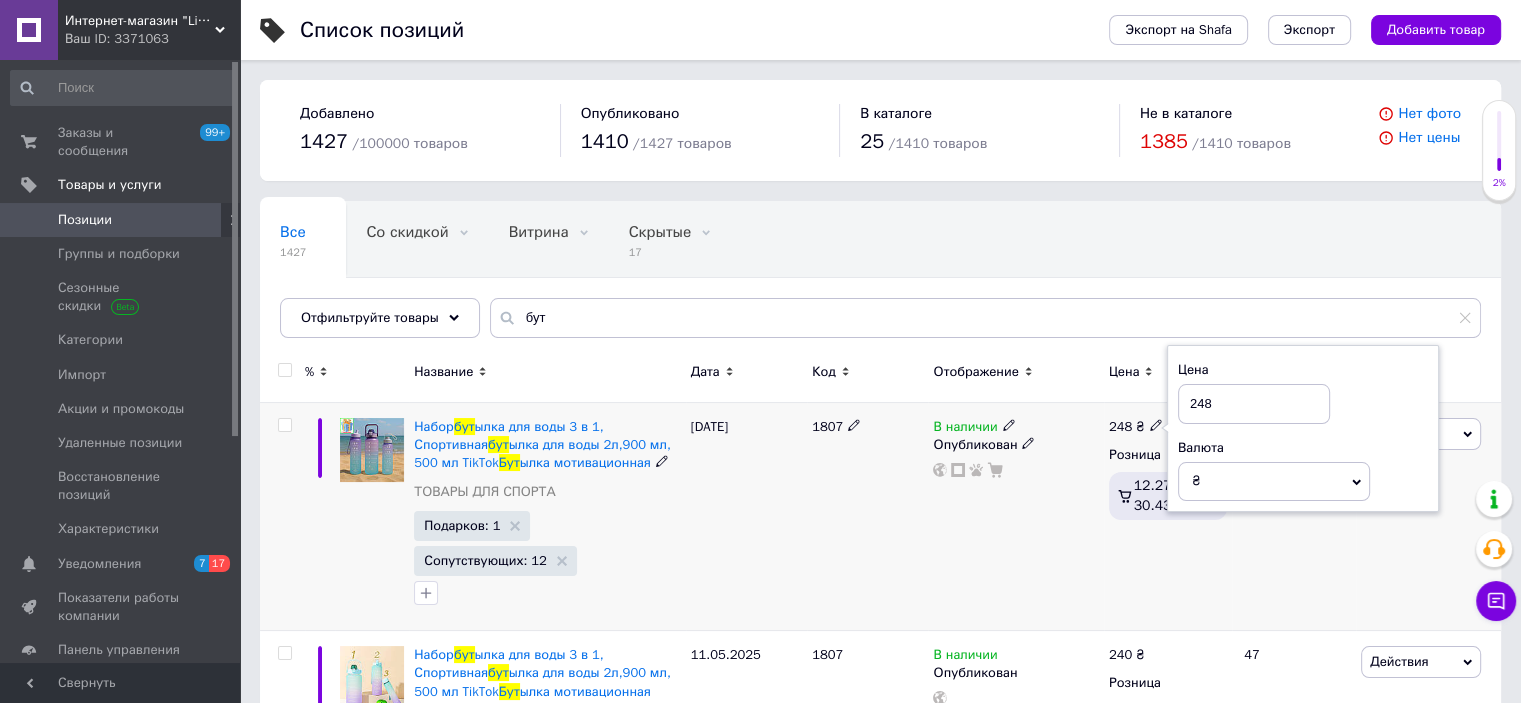 drag, startPoint x: 1220, startPoint y: 402, endPoint x: 1197, endPoint y: 403, distance: 23.021729 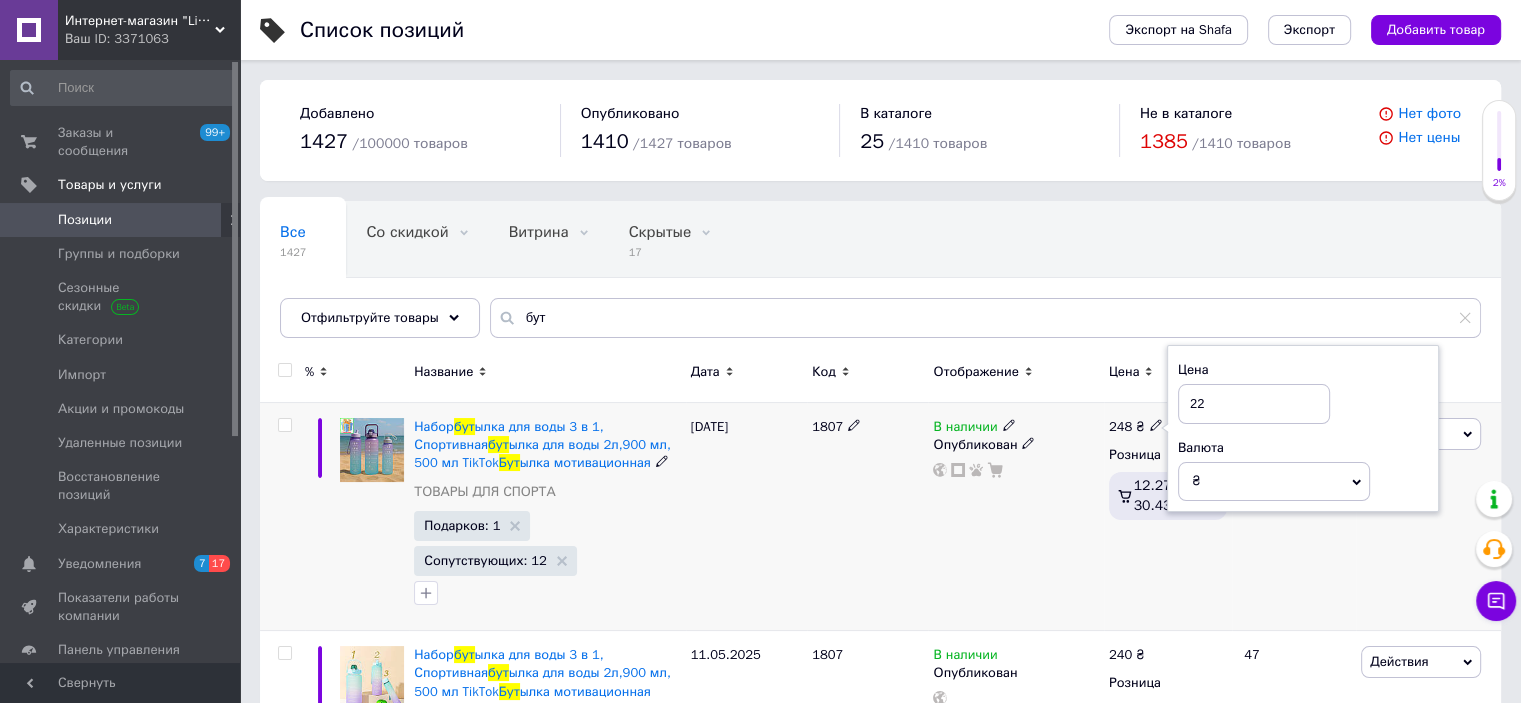 type on "225" 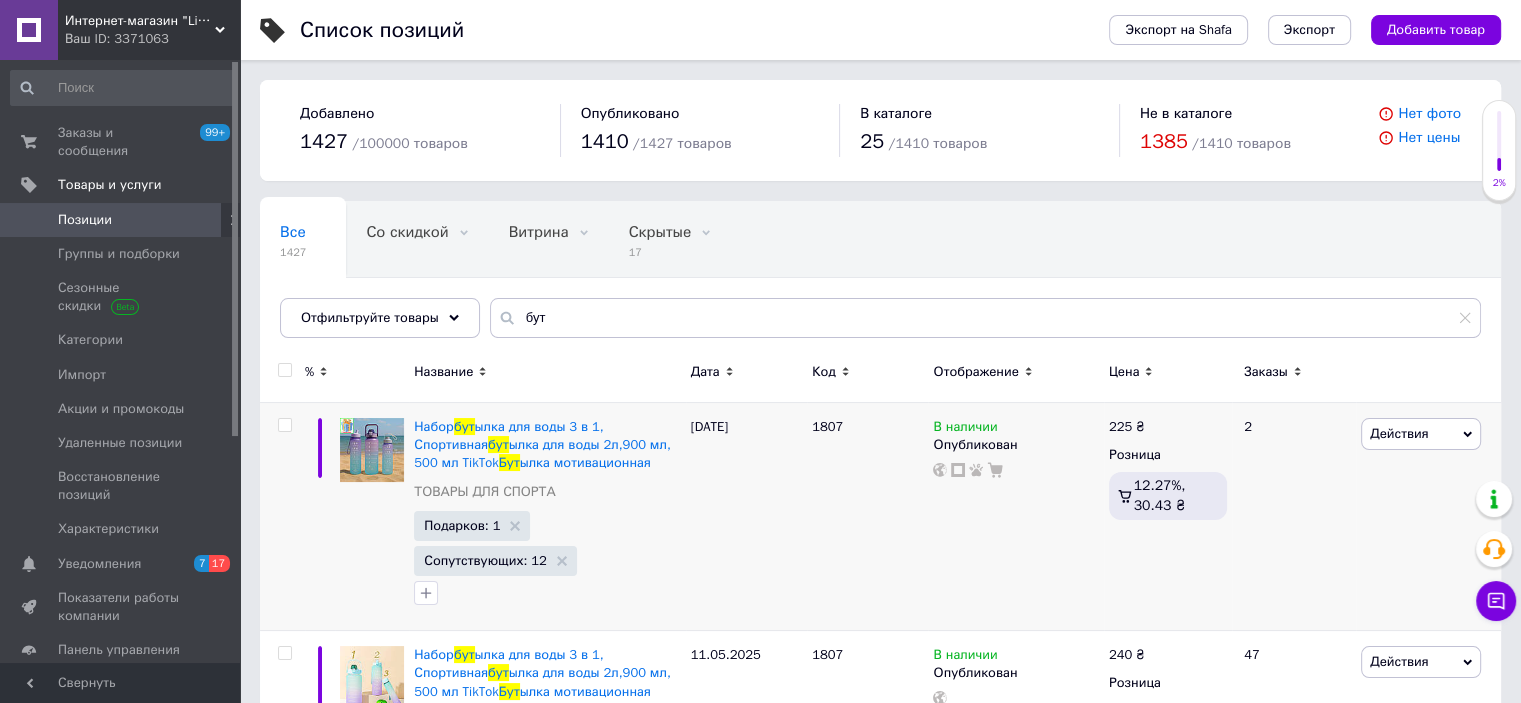 click on "Интернет-магазин "Like"" at bounding box center (140, 21) 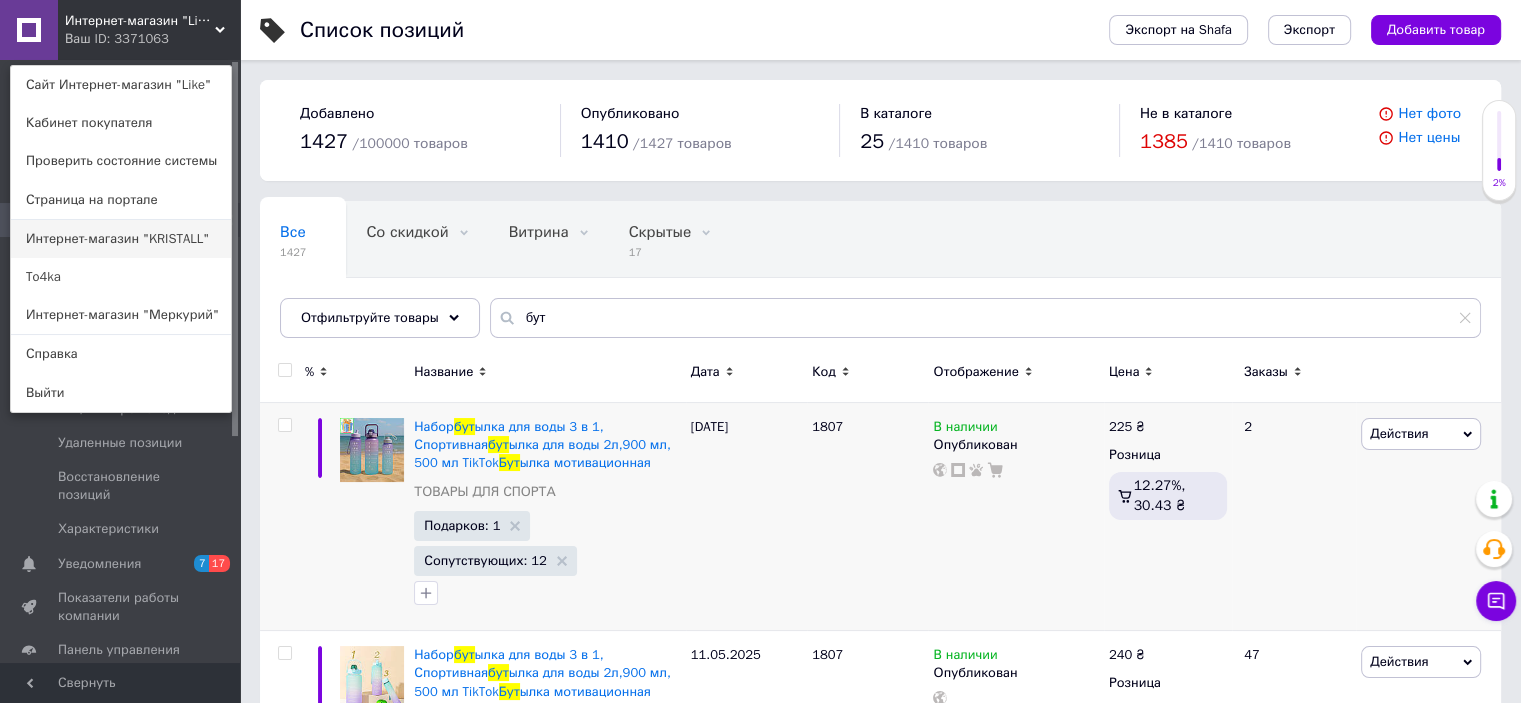click on "Интернет-магазин "KRISTALL"" at bounding box center [121, 239] 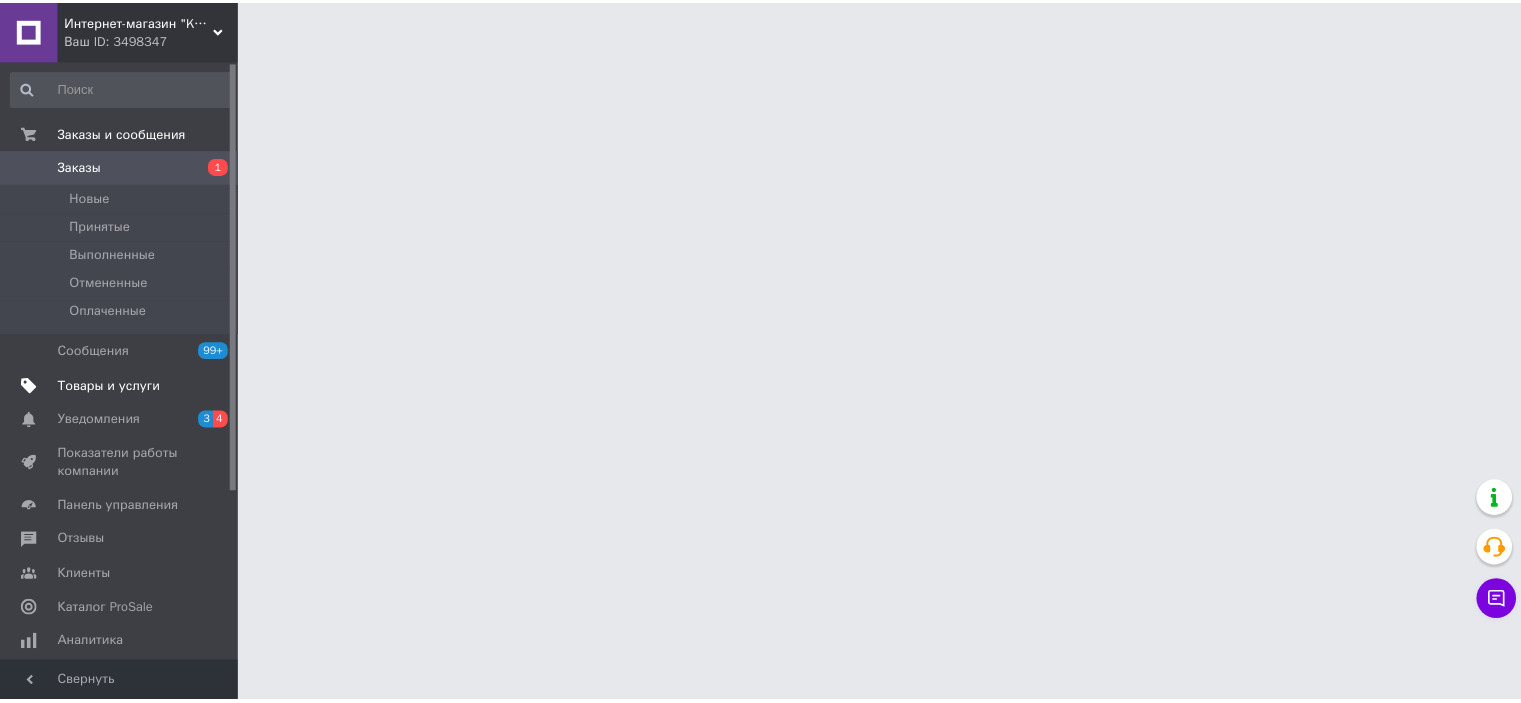 scroll, scrollTop: 0, scrollLeft: 0, axis: both 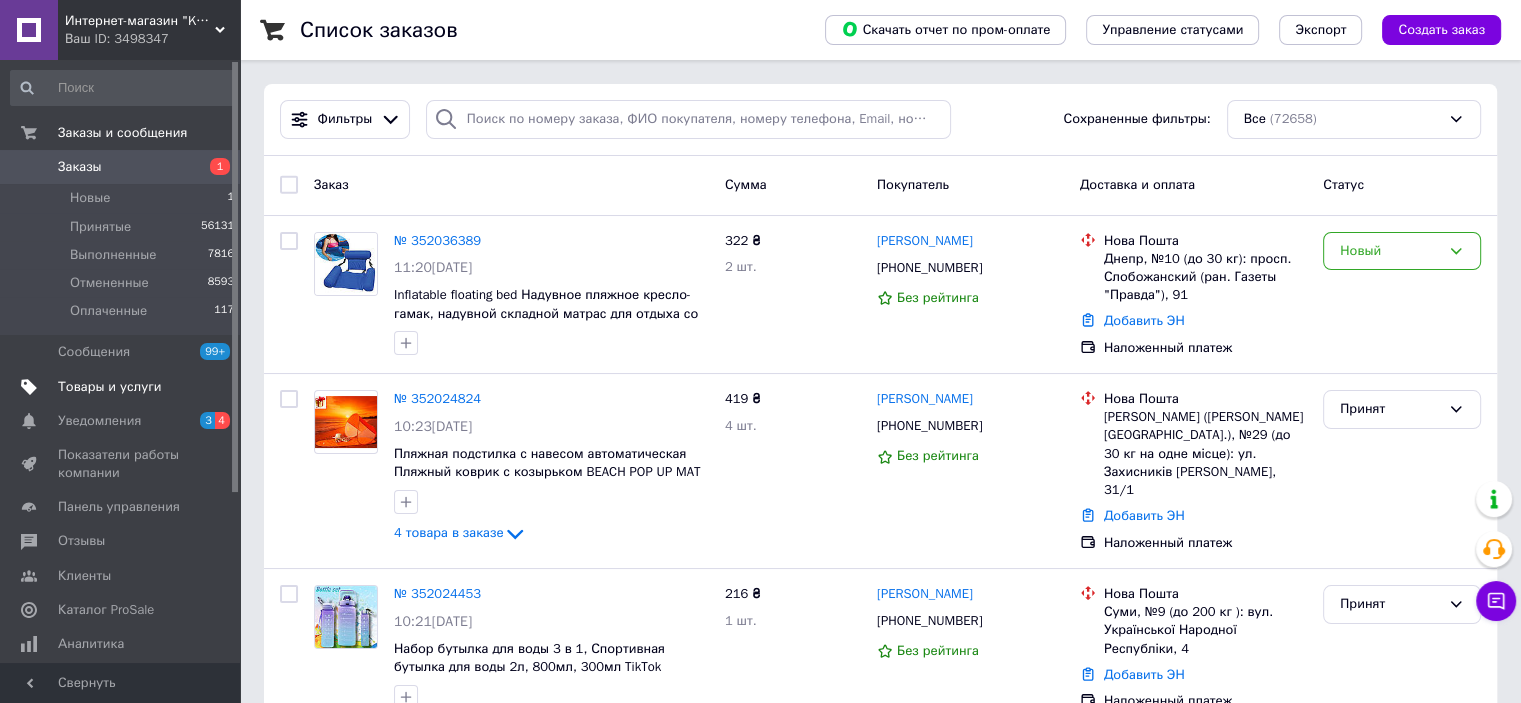 click on "Товары и услуги" at bounding box center (110, 387) 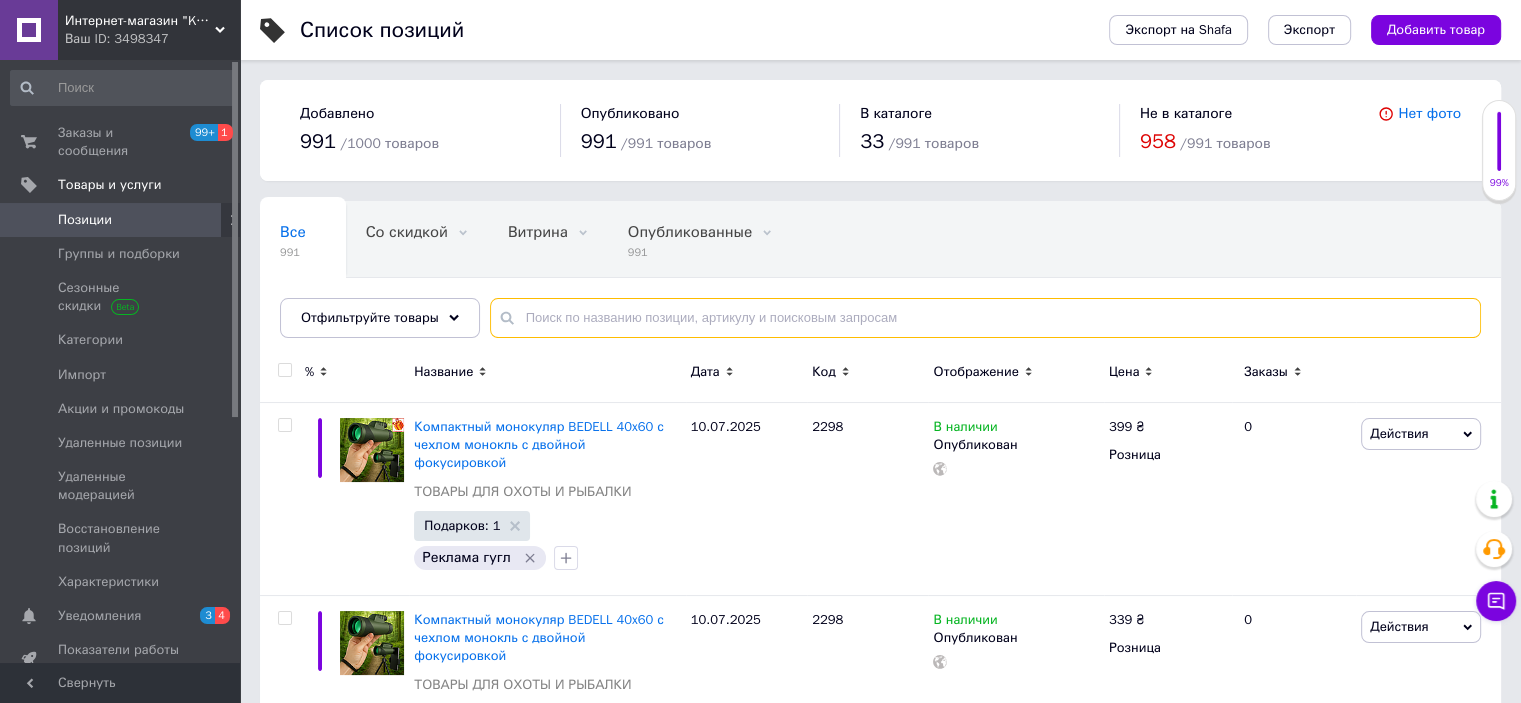 click at bounding box center (985, 318) 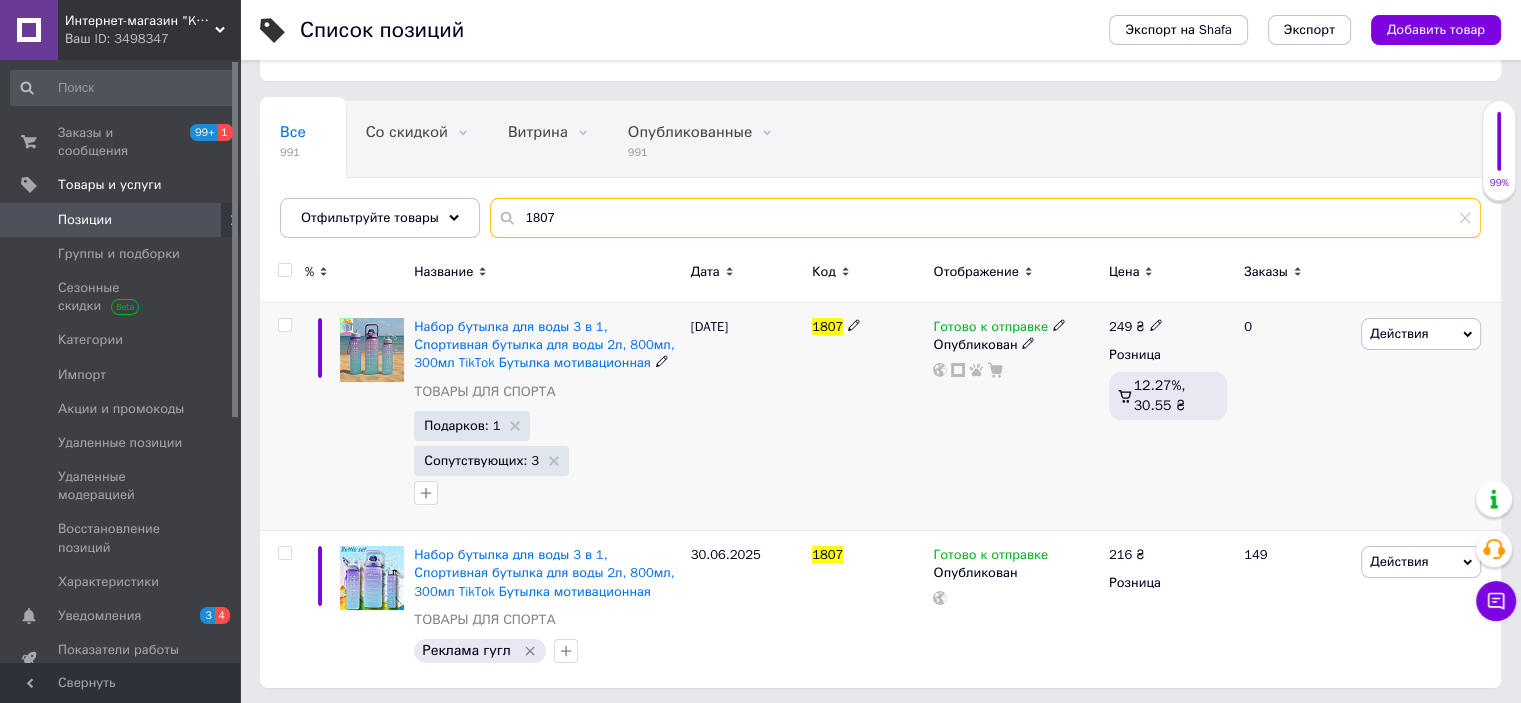 scroll, scrollTop: 104, scrollLeft: 0, axis: vertical 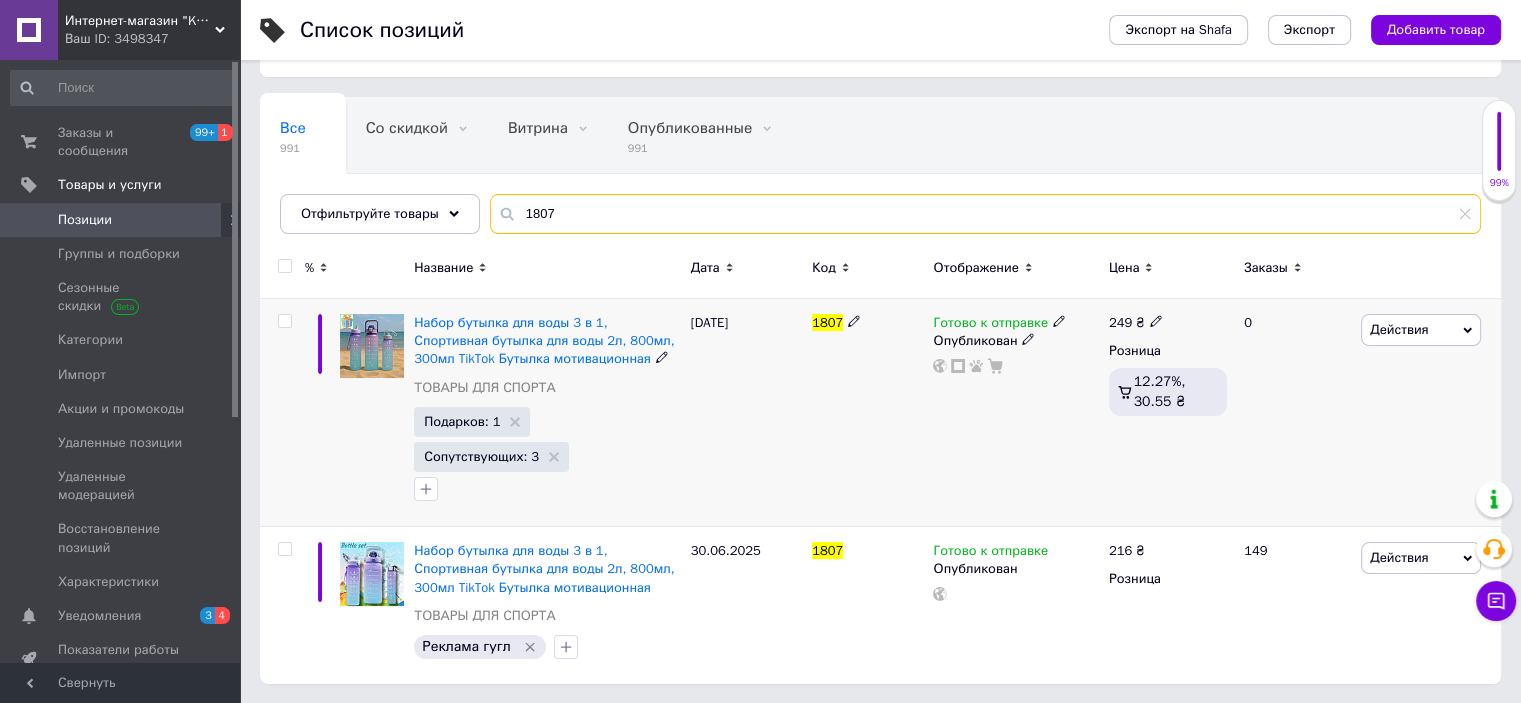 type on "1807" 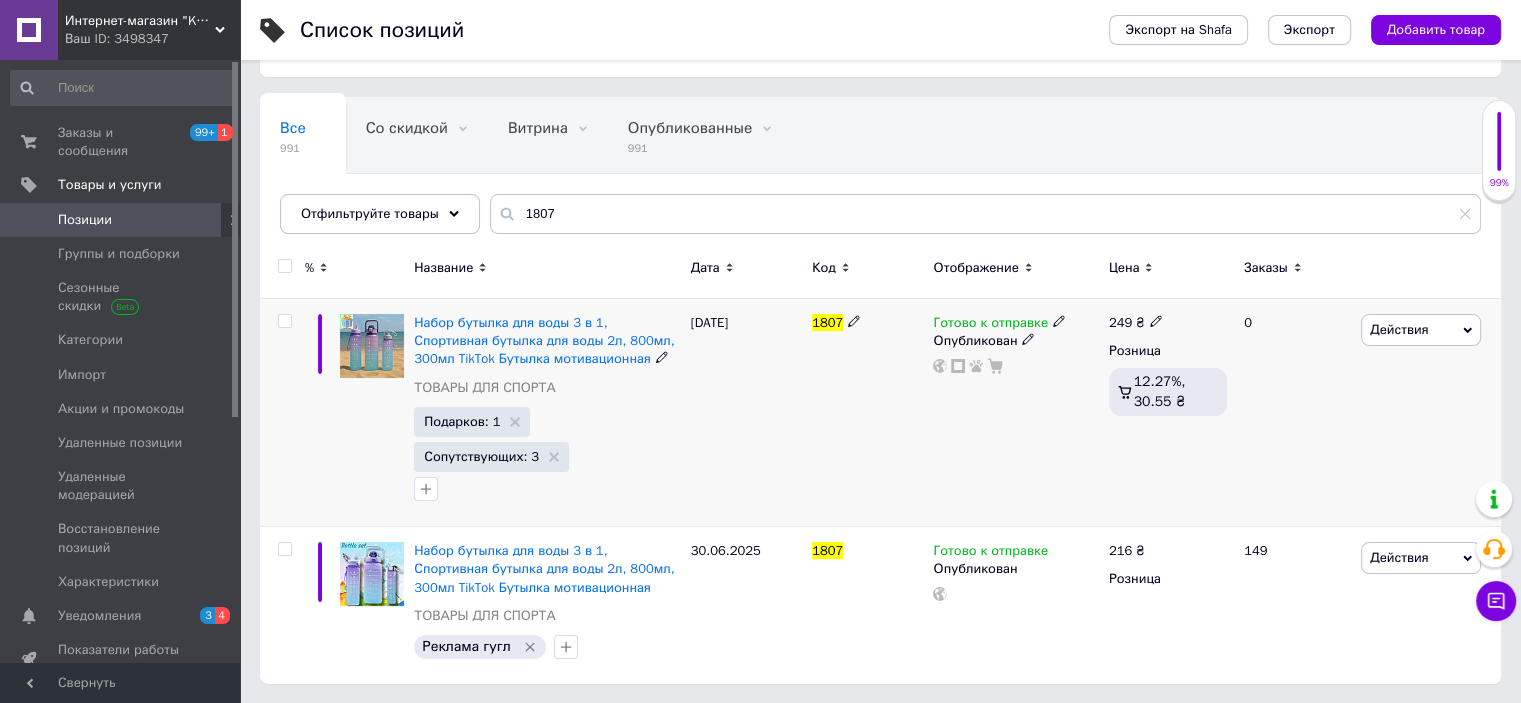 click on "249" at bounding box center [1120, 322] 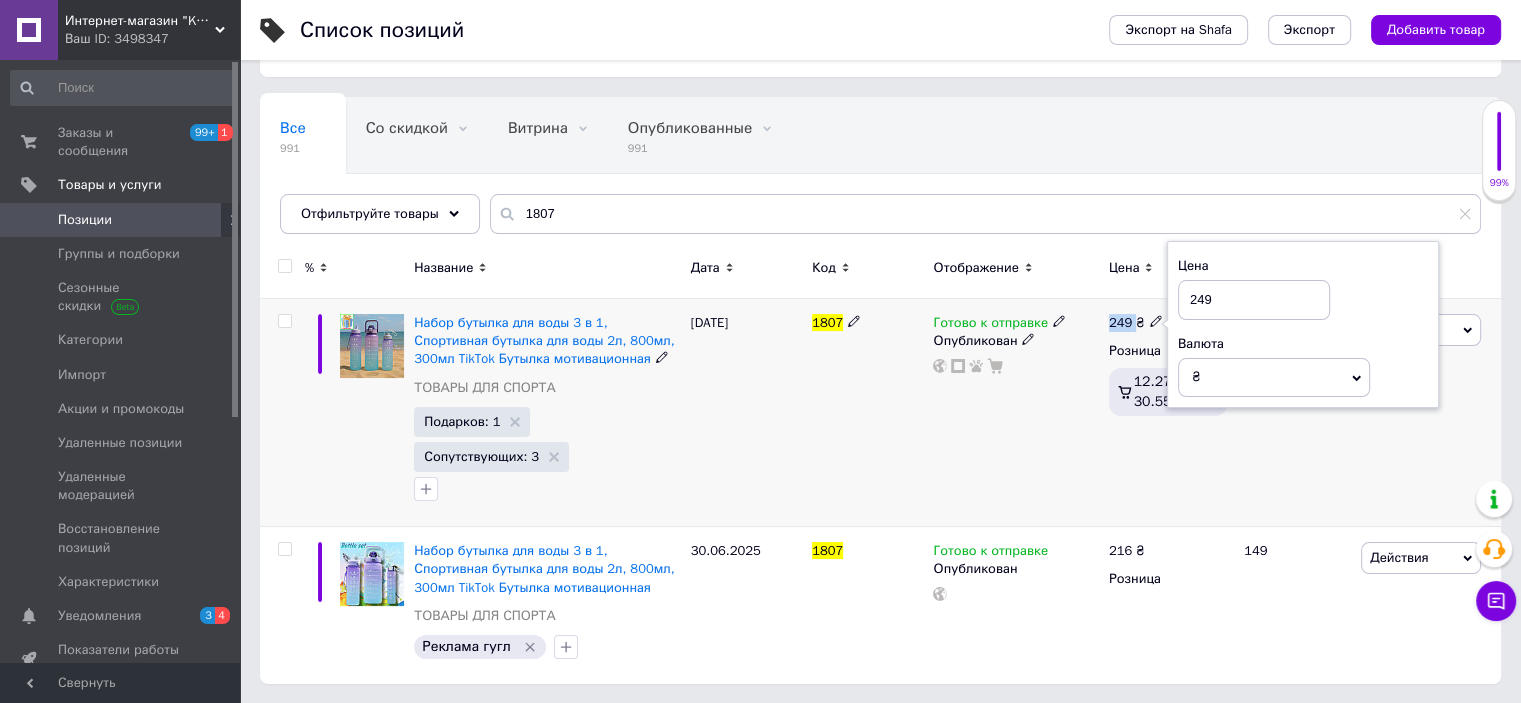 click on "249" at bounding box center [1120, 322] 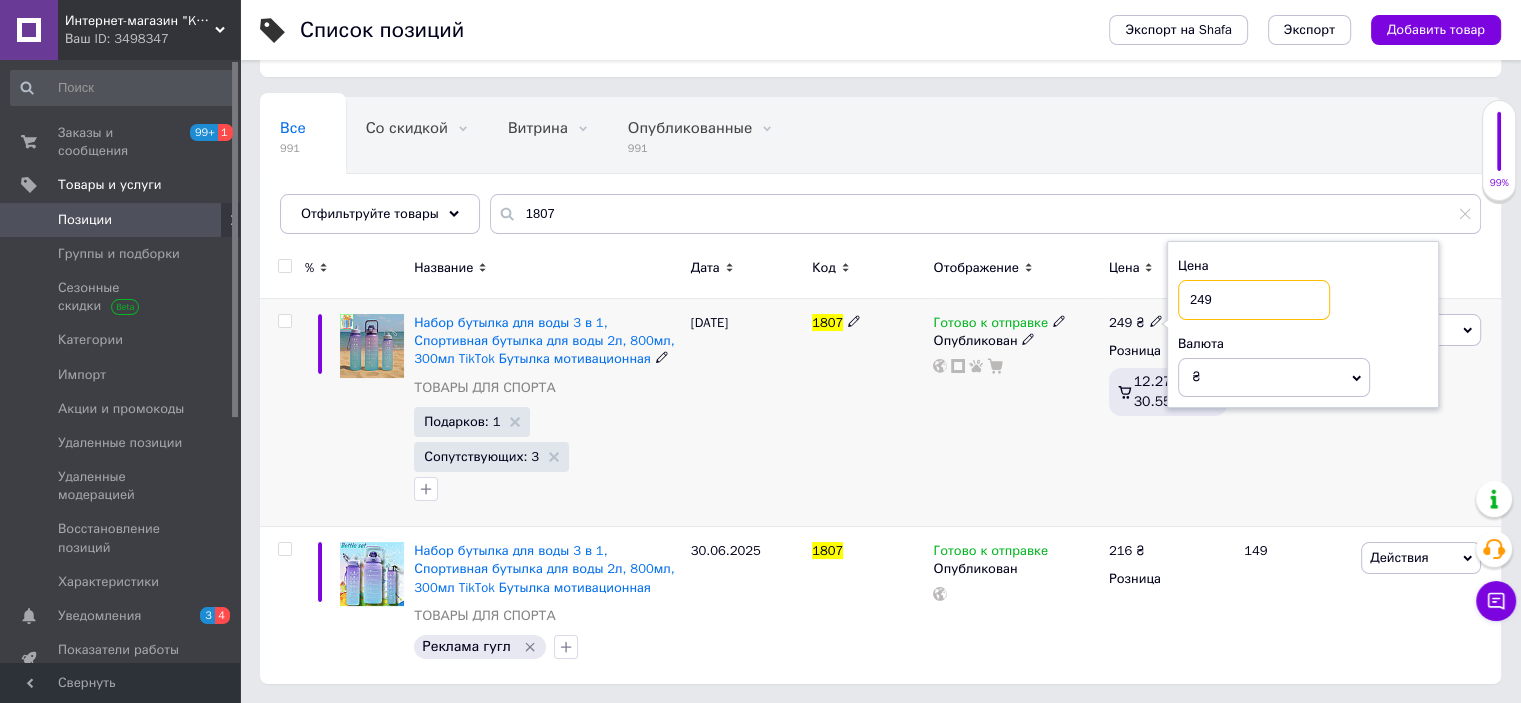 drag, startPoint x: 1211, startPoint y: 298, endPoint x: 1198, endPoint y: 299, distance: 13.038404 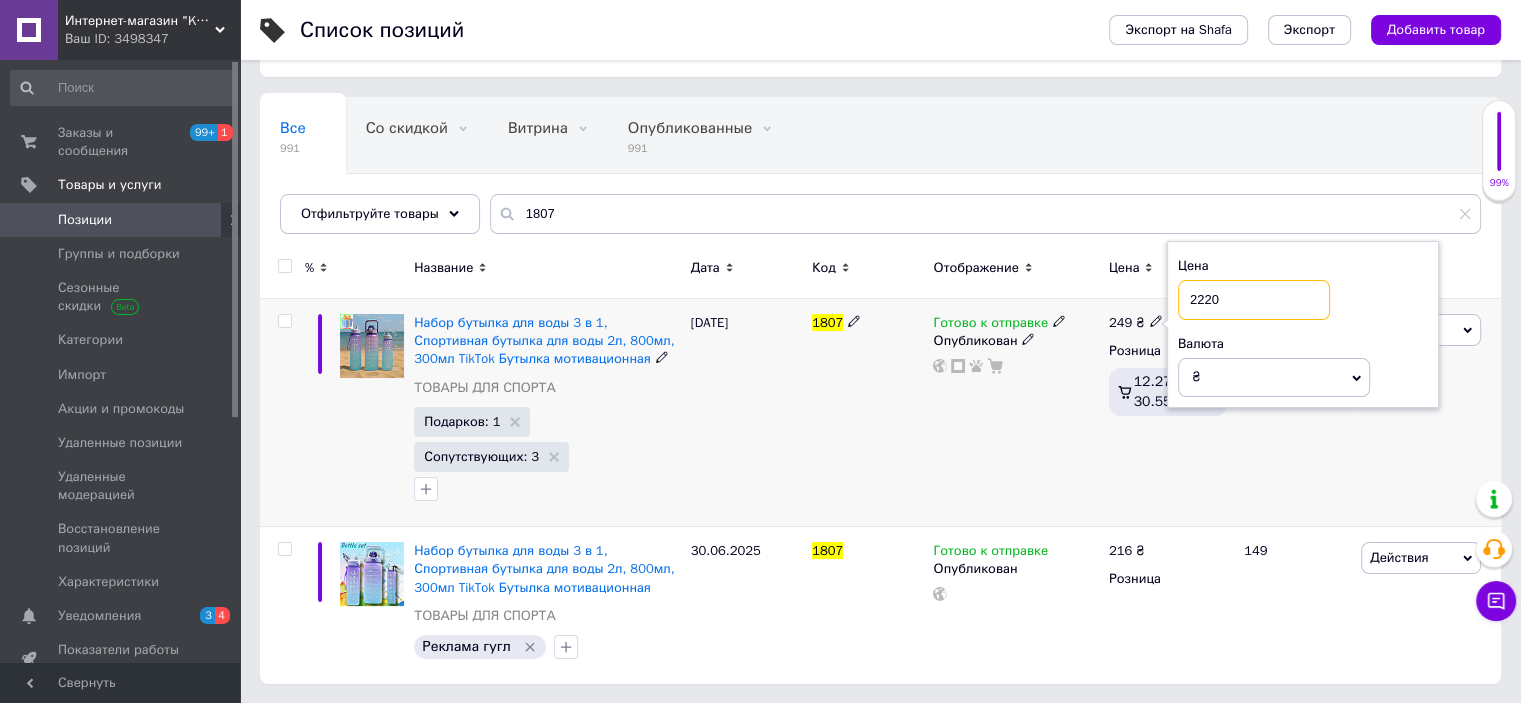 click on "2220" at bounding box center [1254, 300] 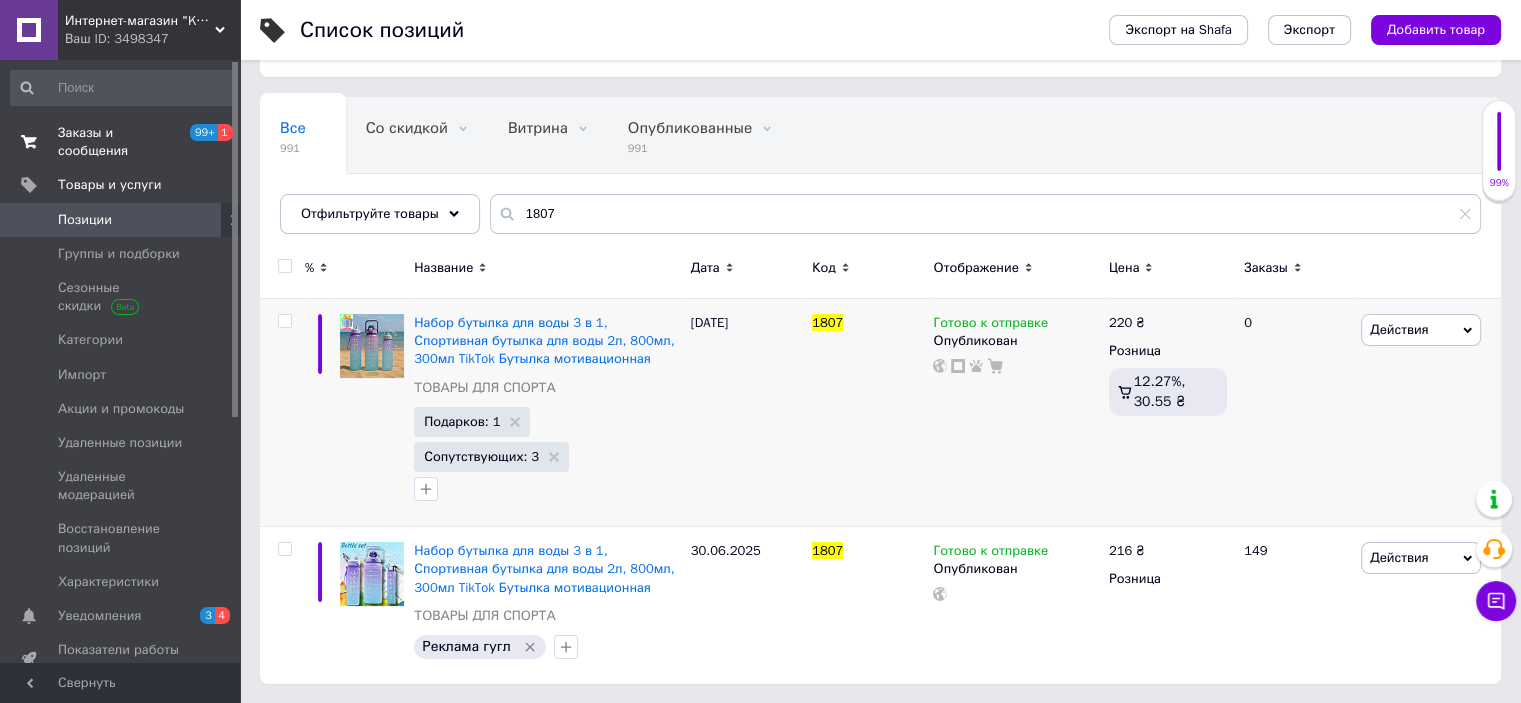 click on "Заказы и сообщения" at bounding box center (121, 142) 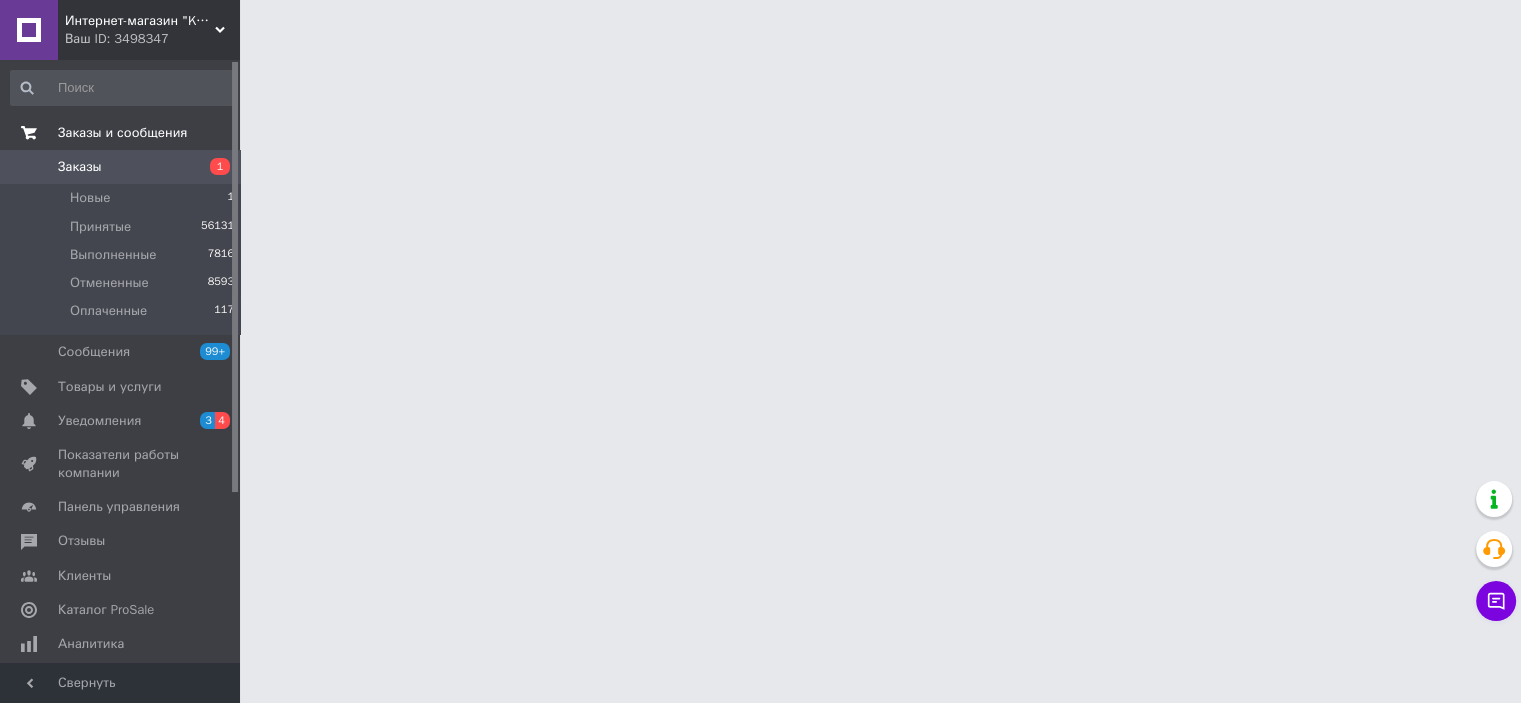 scroll, scrollTop: 0, scrollLeft: 0, axis: both 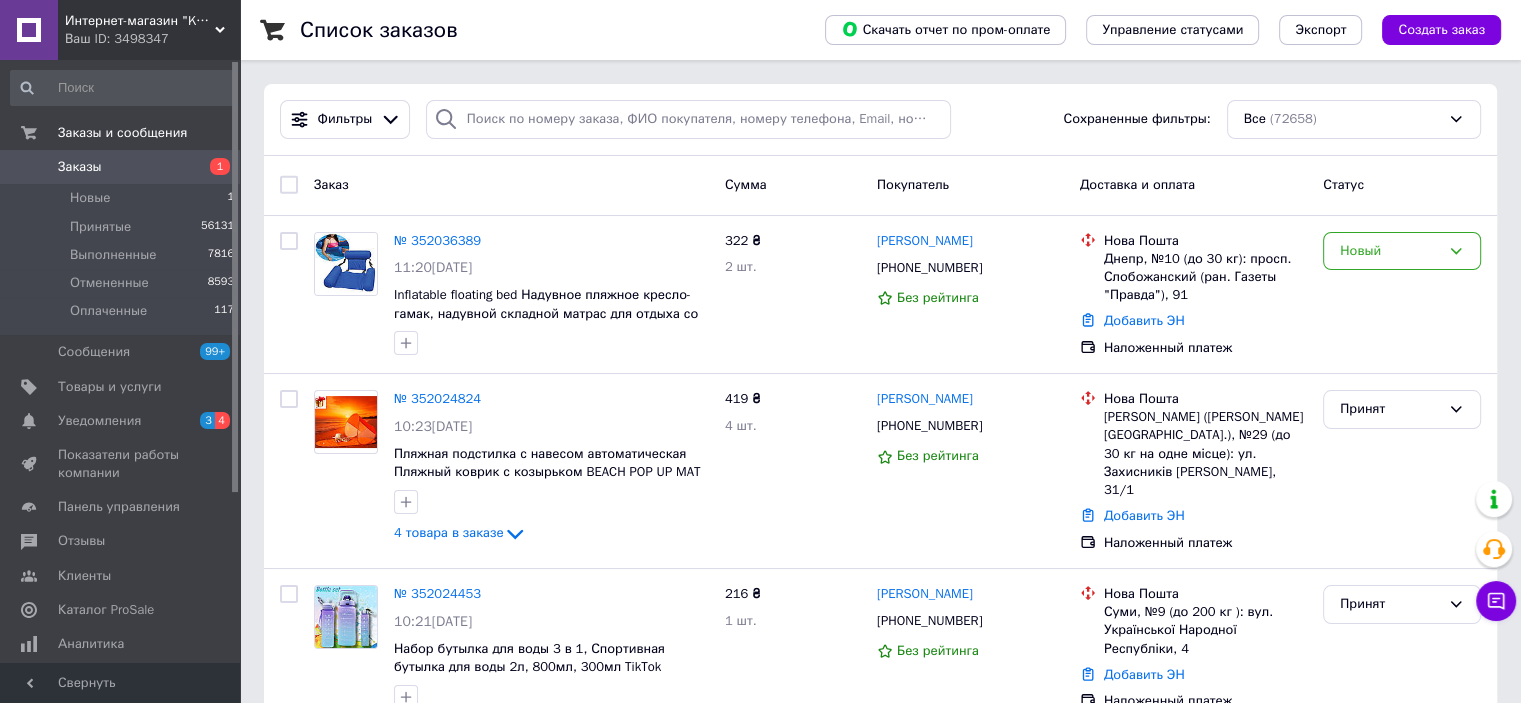 click 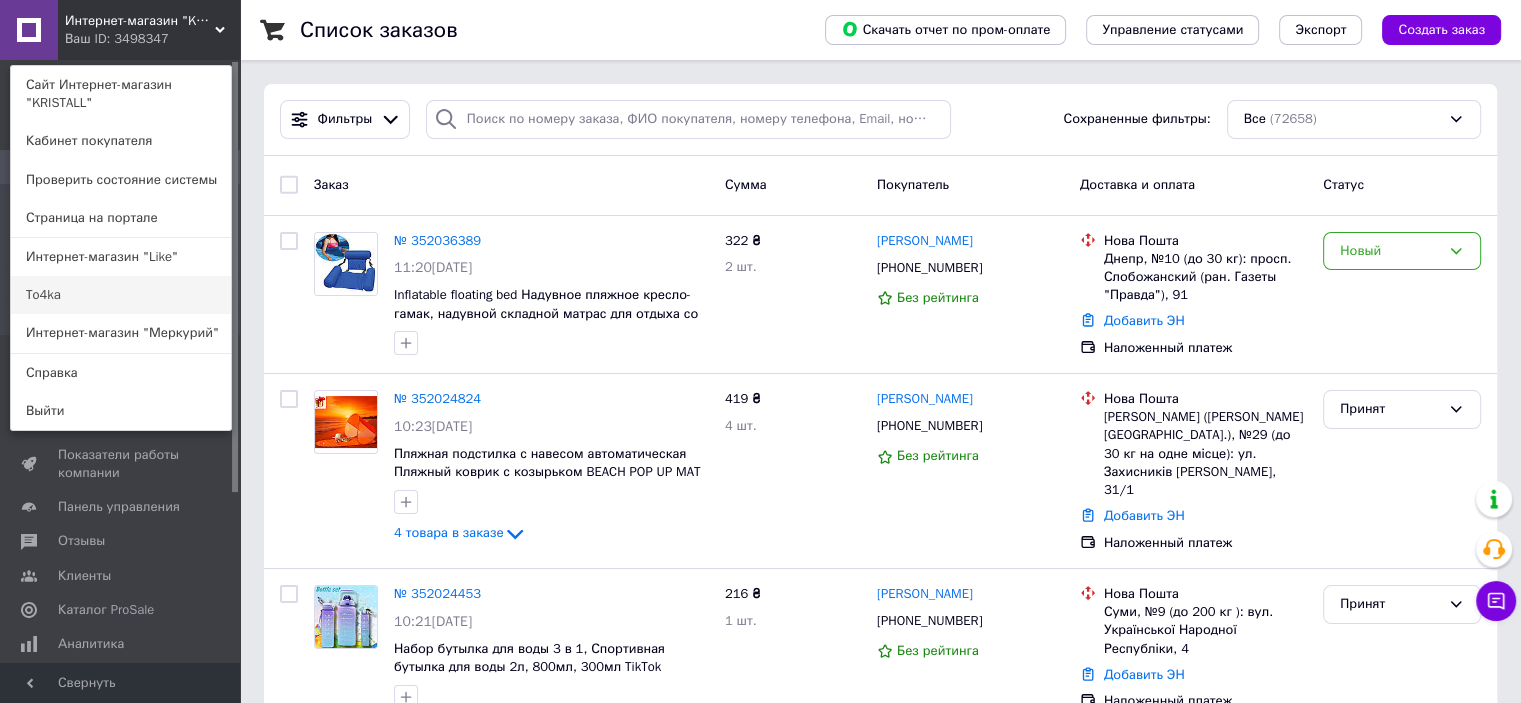 click on "To4ka" at bounding box center [121, 295] 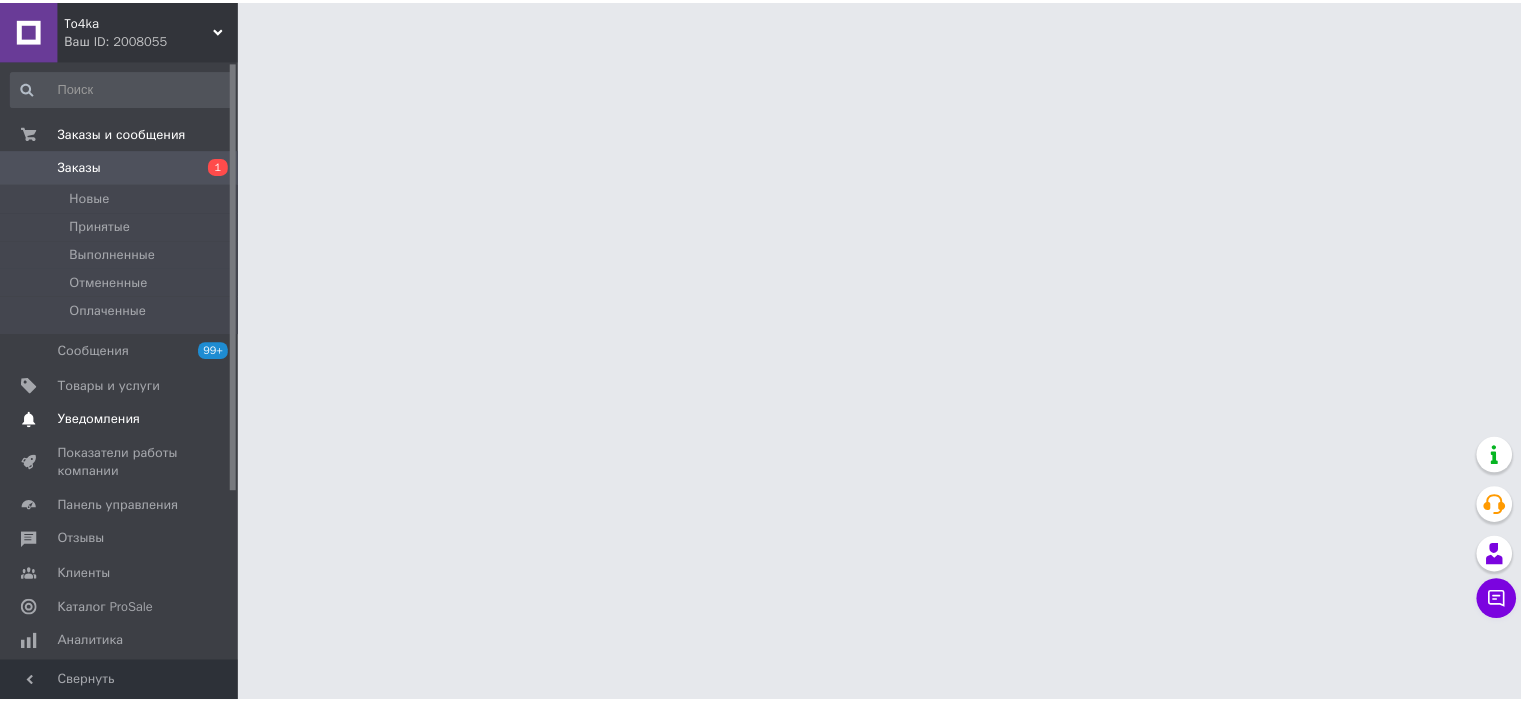 scroll, scrollTop: 0, scrollLeft: 0, axis: both 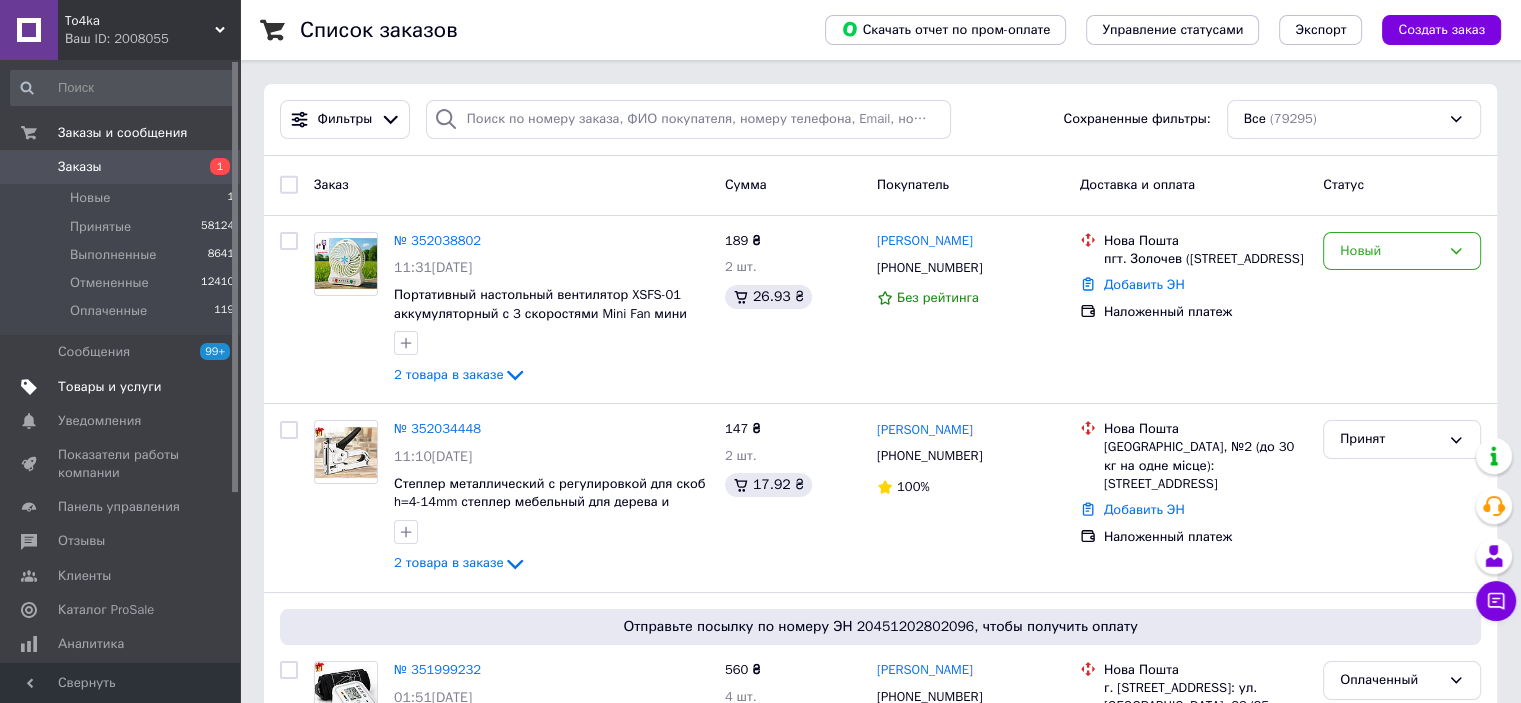 click on "Товары и услуги" at bounding box center (110, 387) 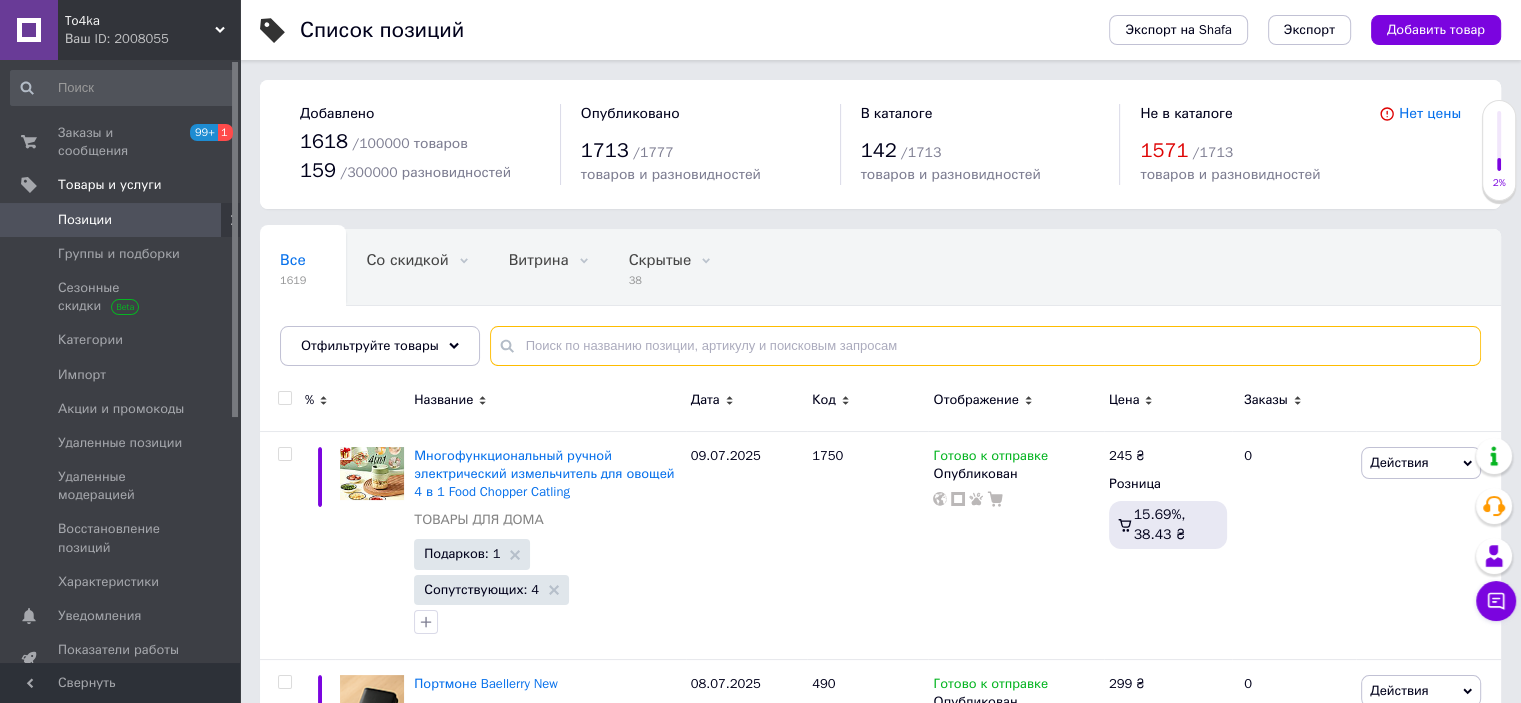 click at bounding box center [985, 346] 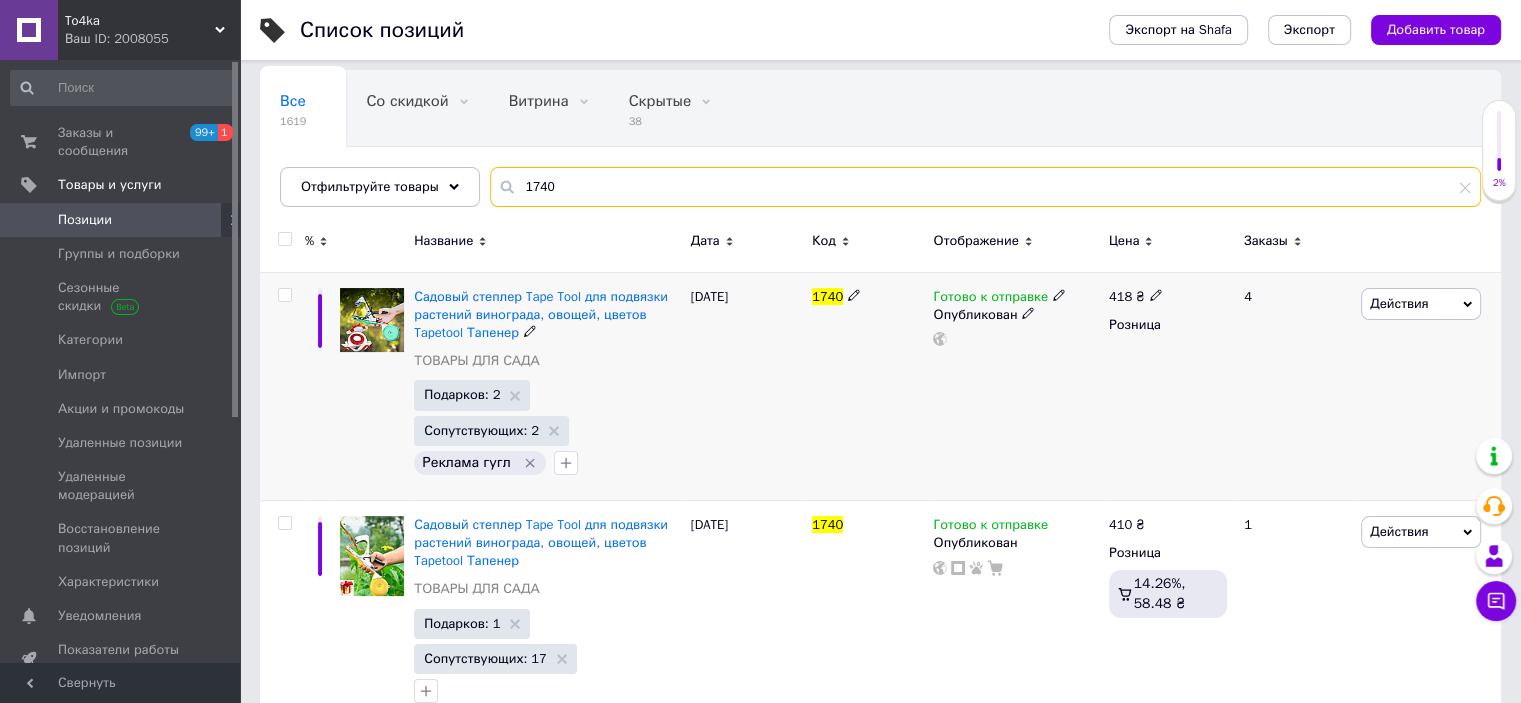 scroll, scrollTop: 200, scrollLeft: 0, axis: vertical 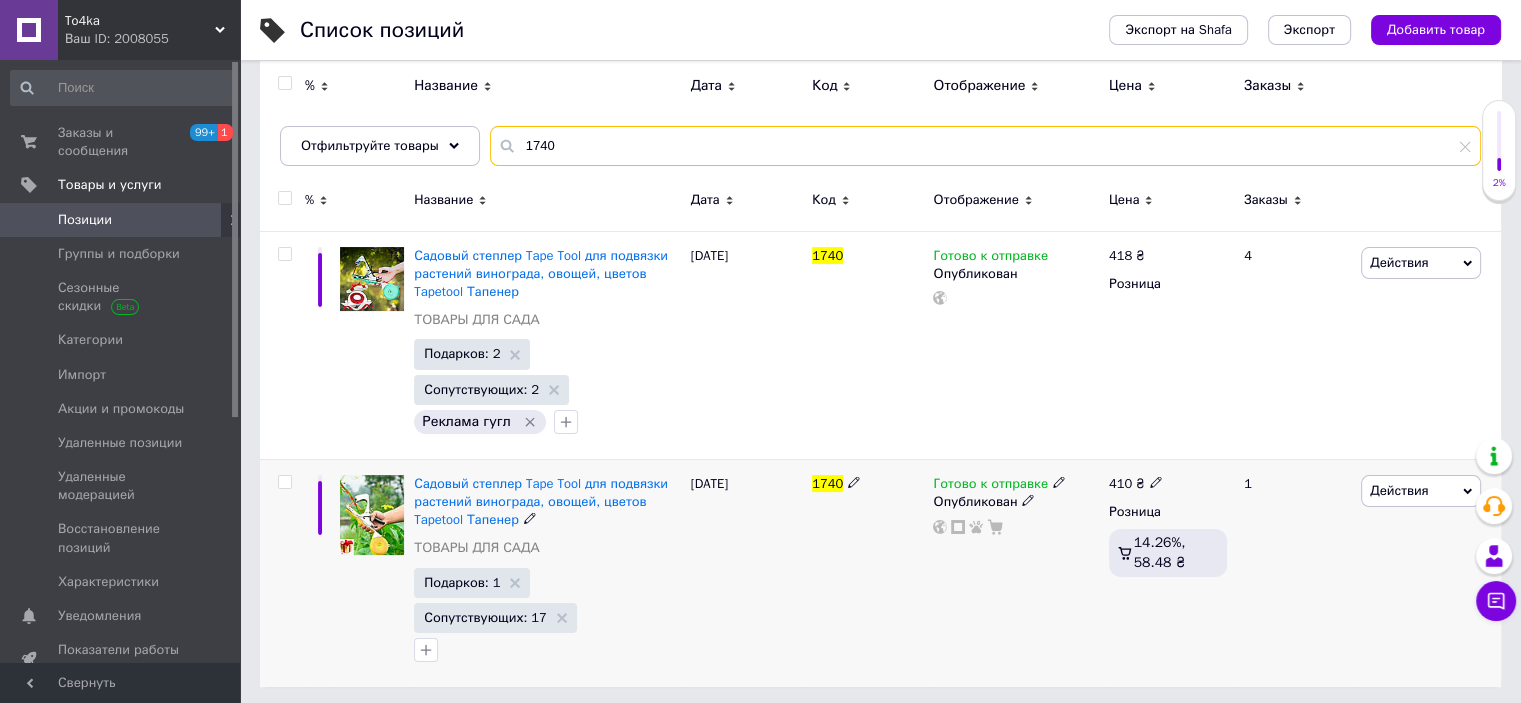 type on "1740" 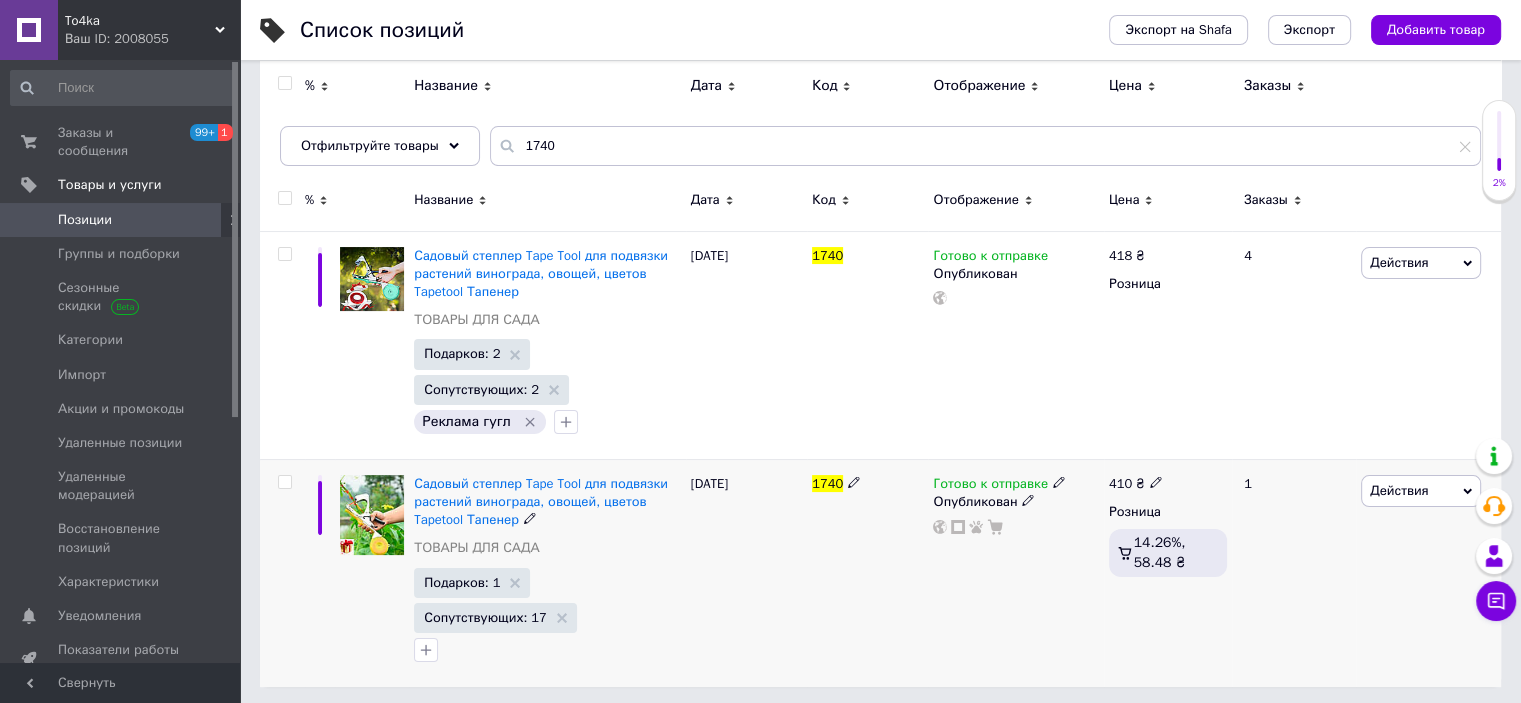 click on "Готово к отправке Опубликован" at bounding box center (1015, 573) 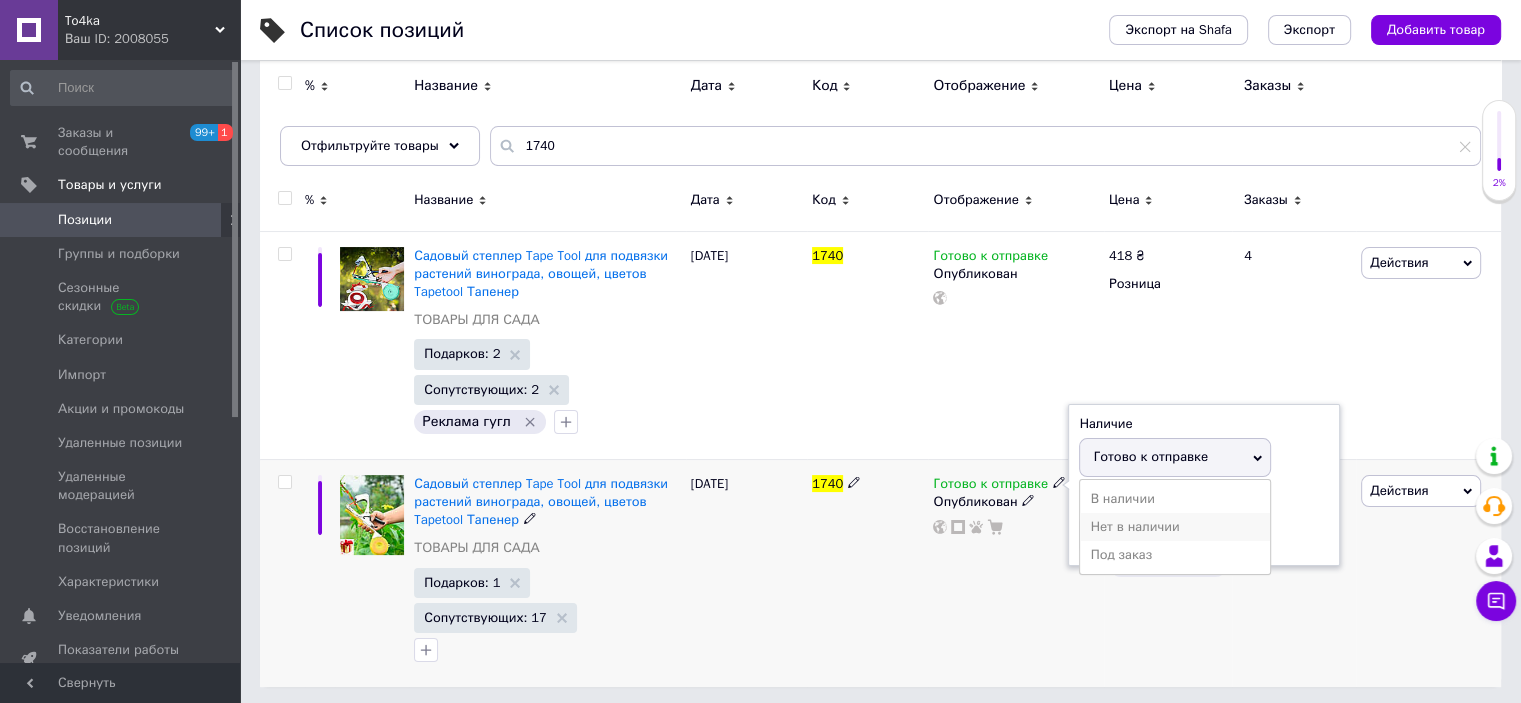 click on "Нет в наличии" at bounding box center (1175, 527) 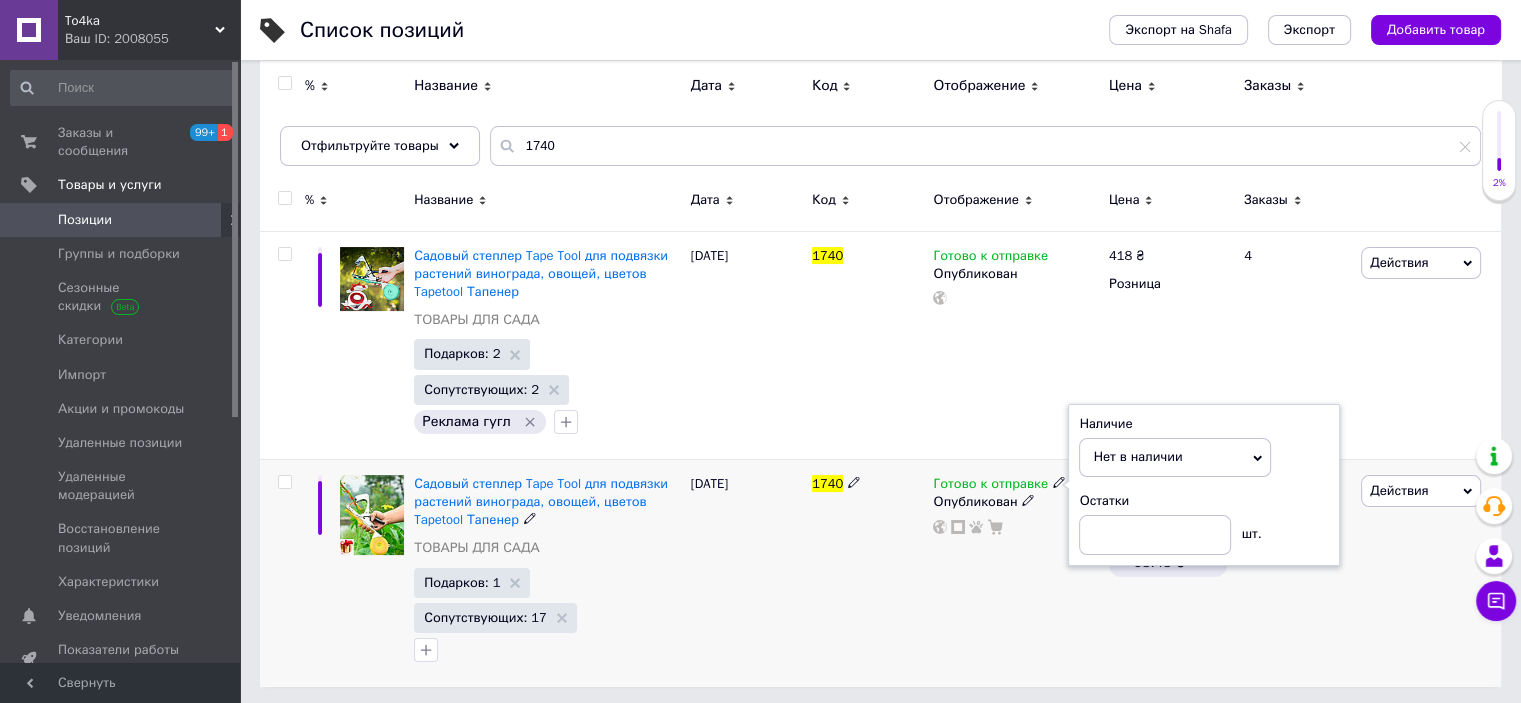 click on "Готово к отправке Наличие Нет в наличии В наличии Под заказ Готово к отправке Остатки шт. Опубликован" at bounding box center [1015, 573] 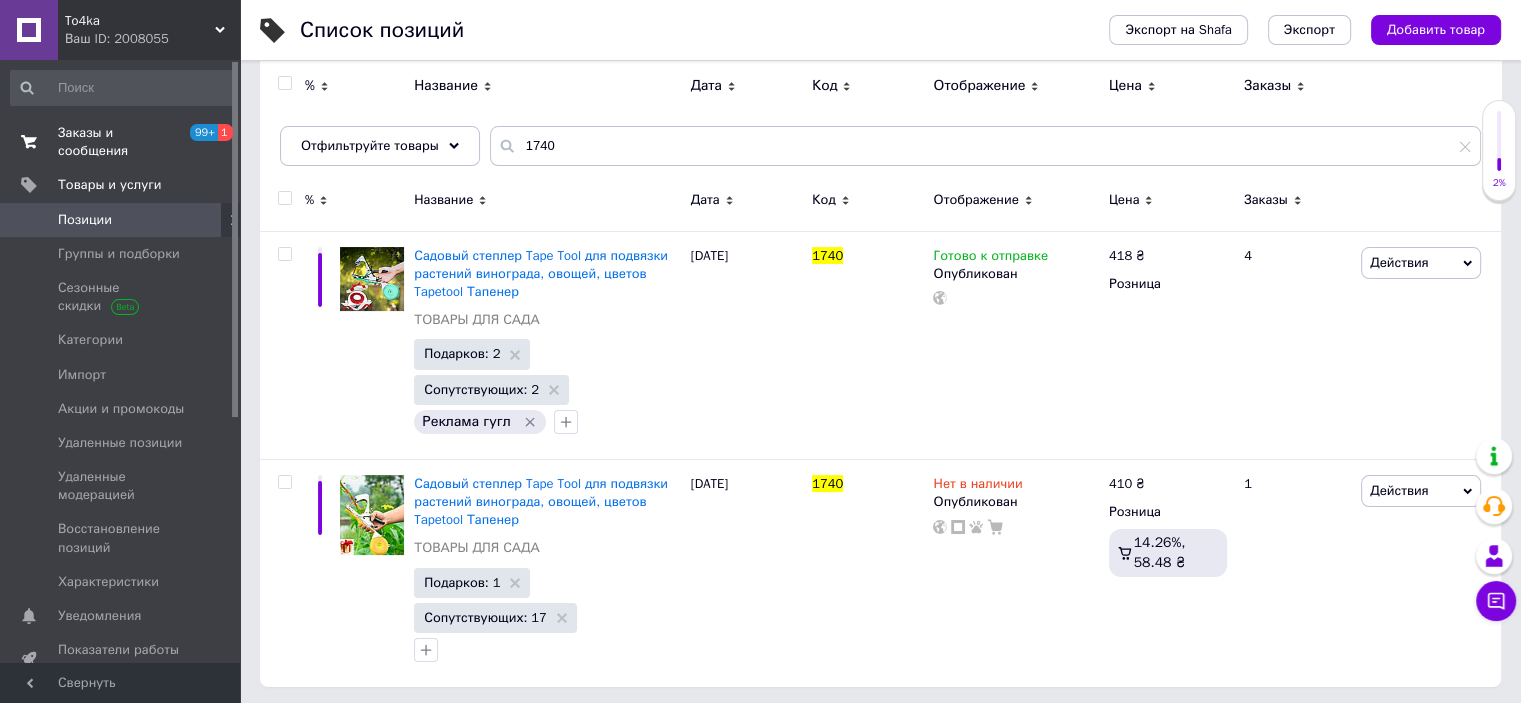 click on "Заказы и сообщения" at bounding box center [121, 142] 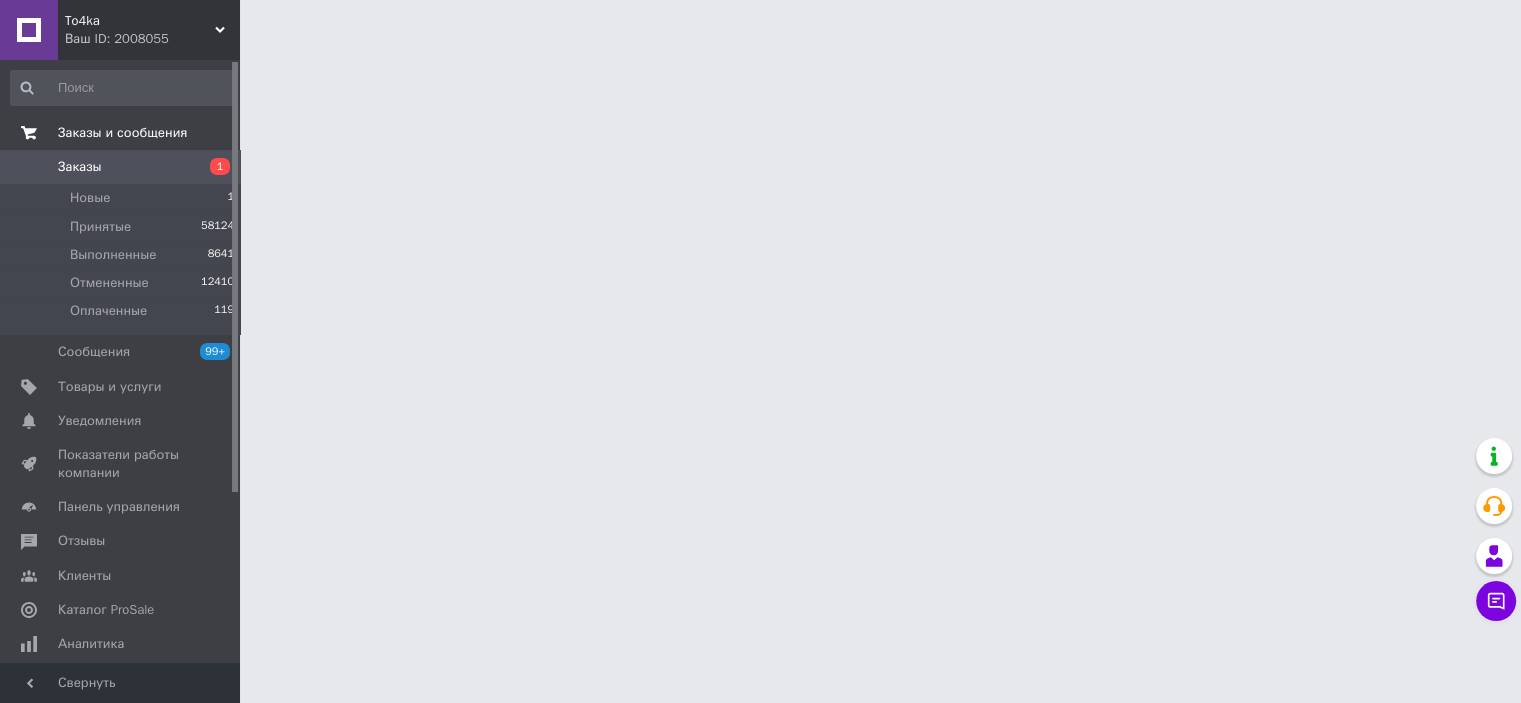 scroll, scrollTop: 0, scrollLeft: 0, axis: both 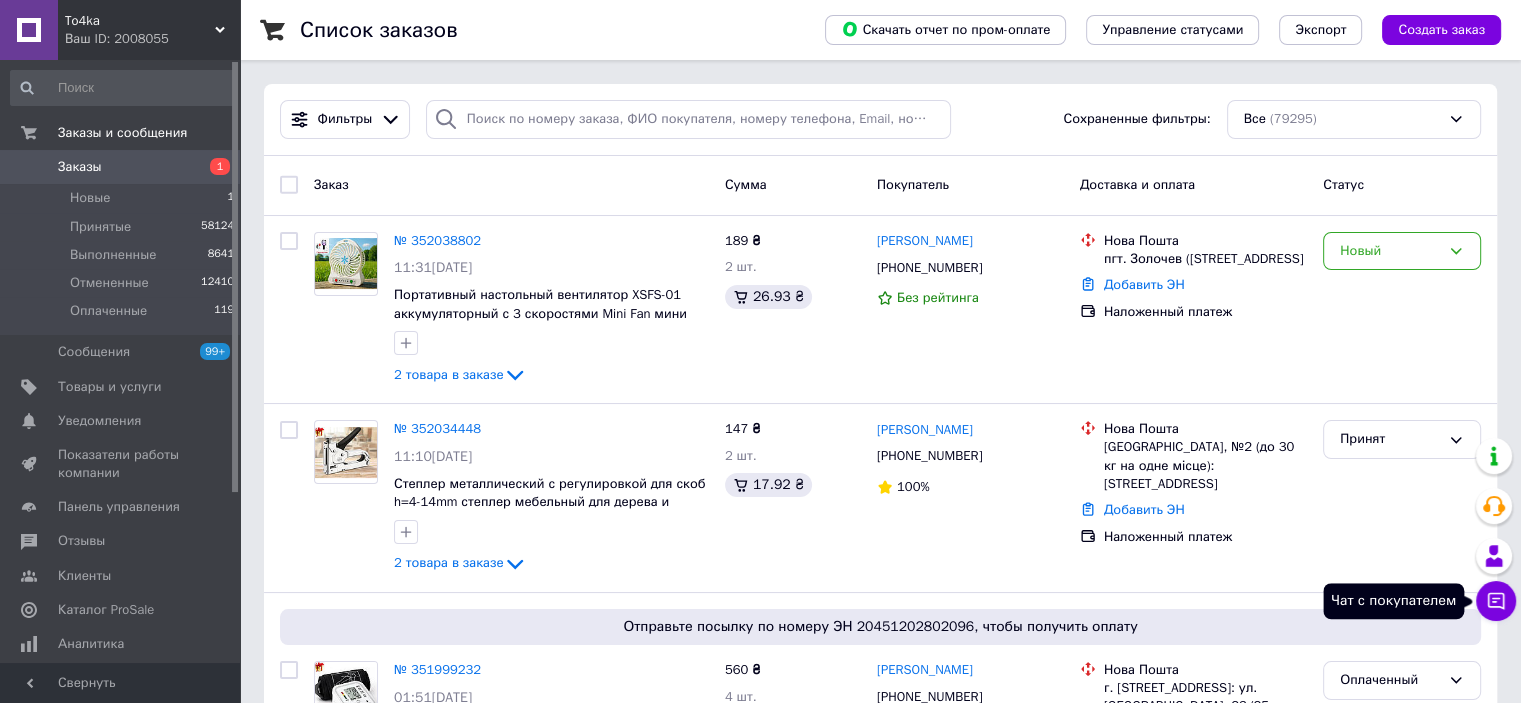 click on "Чат с покупателем" at bounding box center (1496, 601) 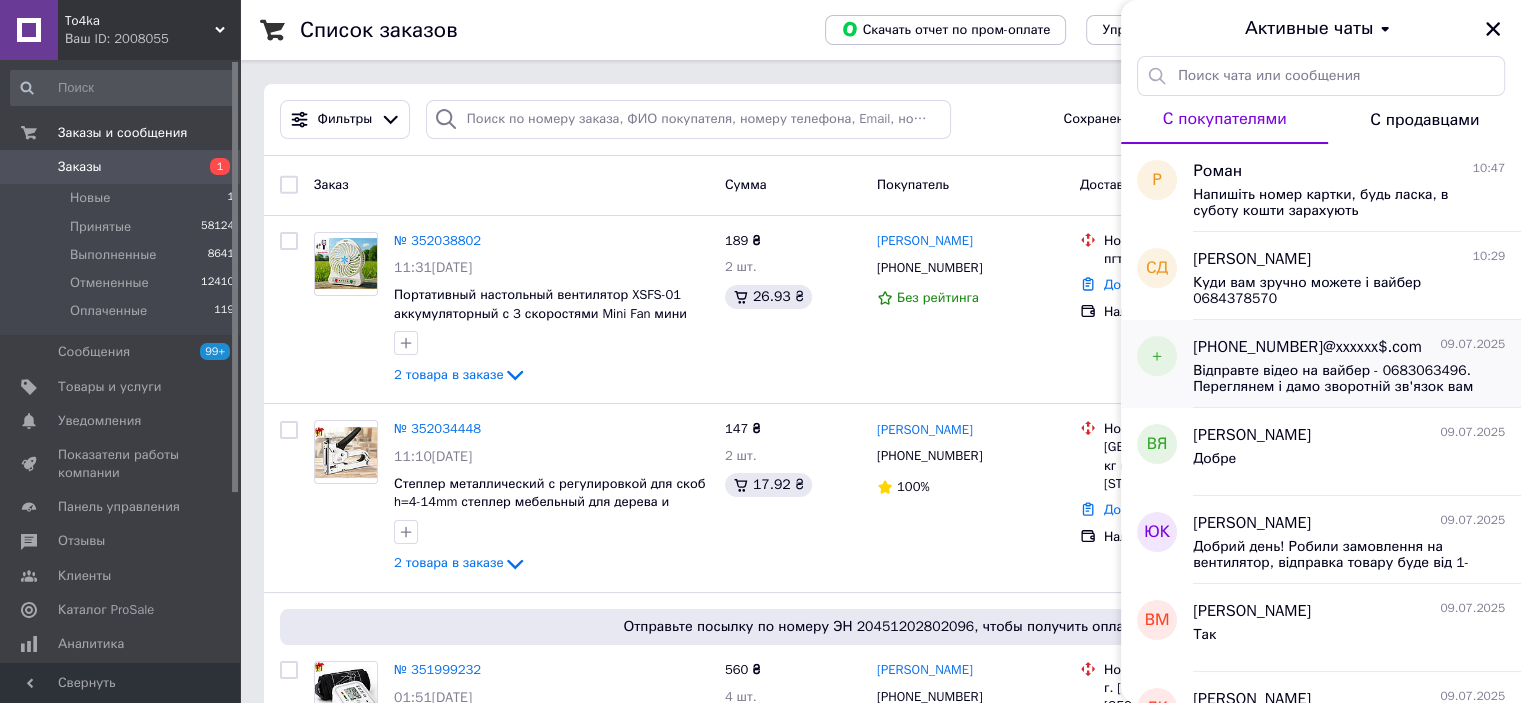 click on "Відправте відео на вайбер - 0683063496. Переглянем і дамо зворотній зв'язок вам завтра" at bounding box center (1335, 379) 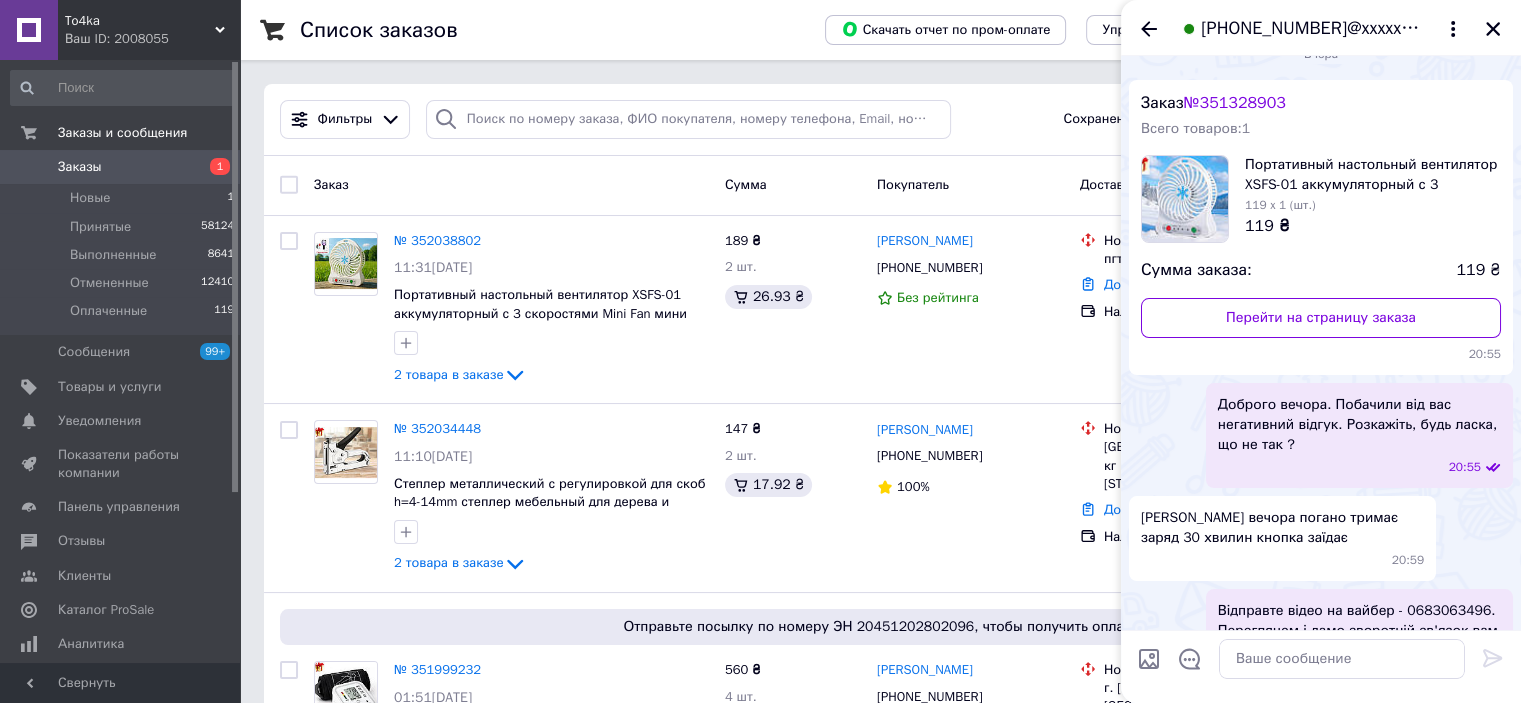 scroll, scrollTop: 0, scrollLeft: 0, axis: both 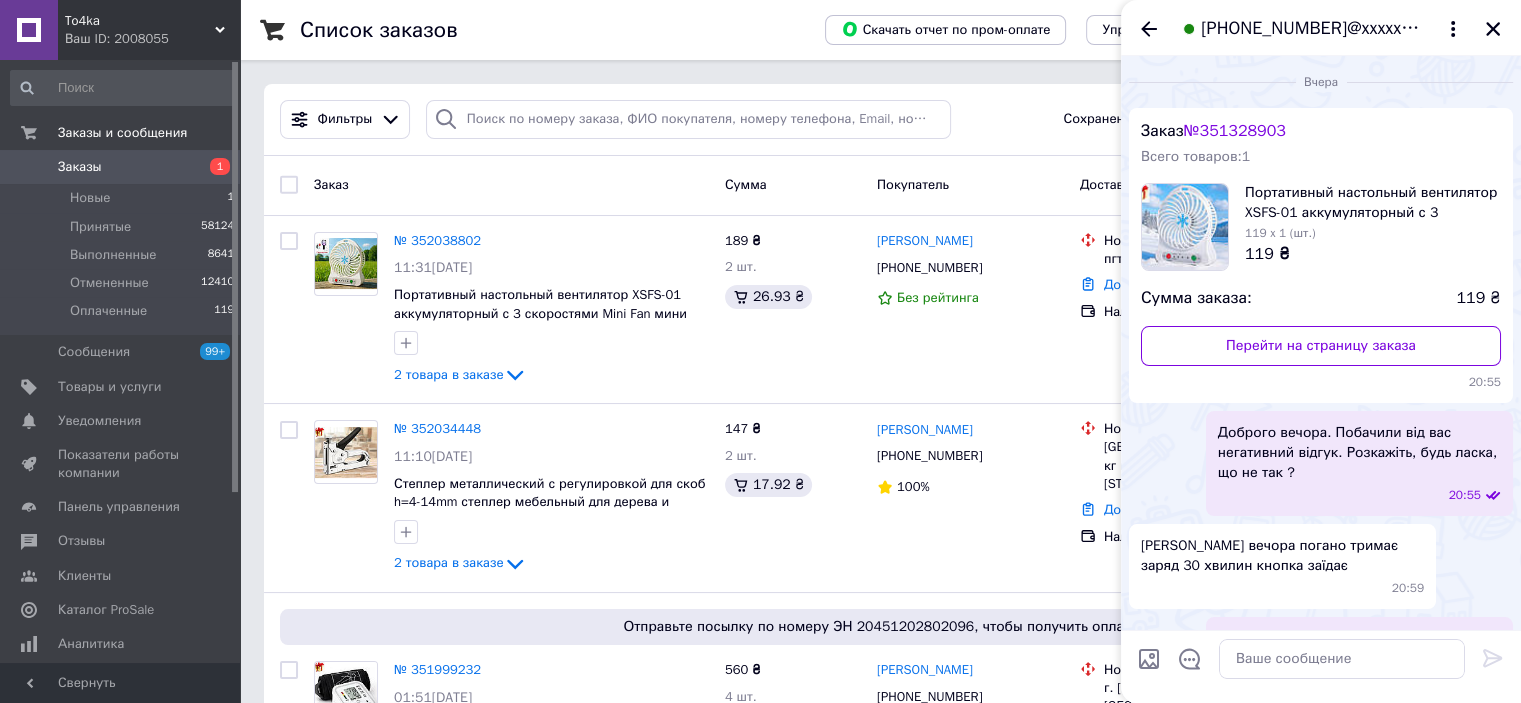 drag, startPoint x: 1339, startPoint y: 35, endPoint x: 1320, endPoint y: 37, distance: 19.104973 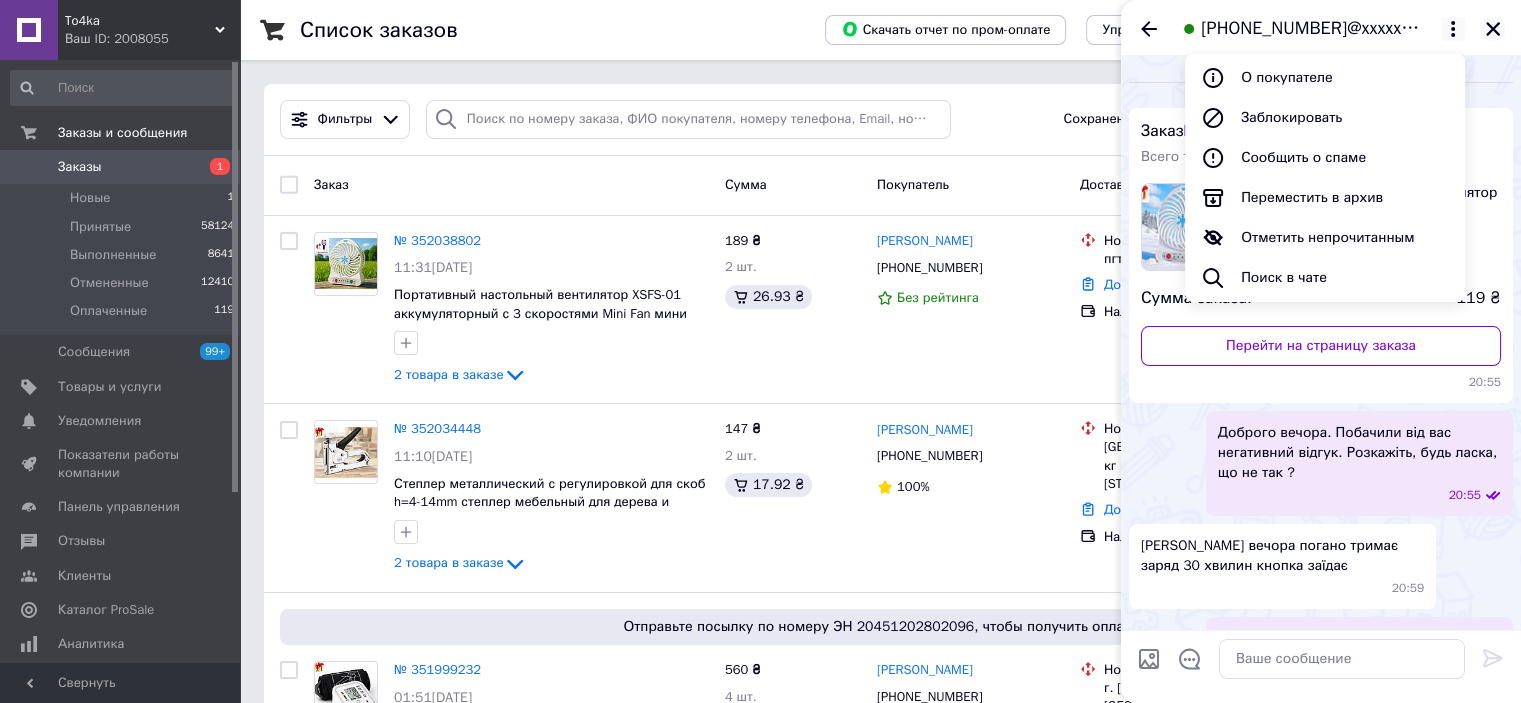 click 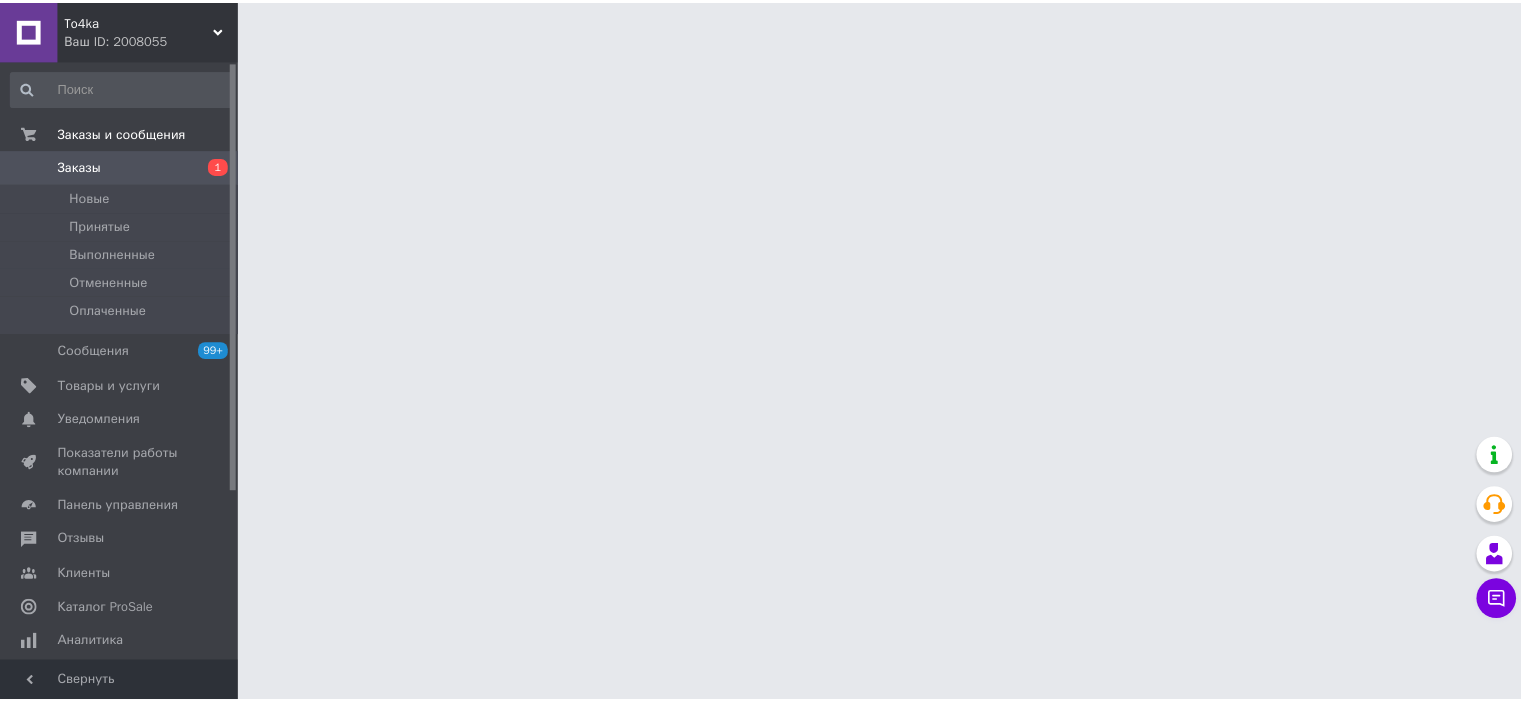 scroll, scrollTop: 0, scrollLeft: 0, axis: both 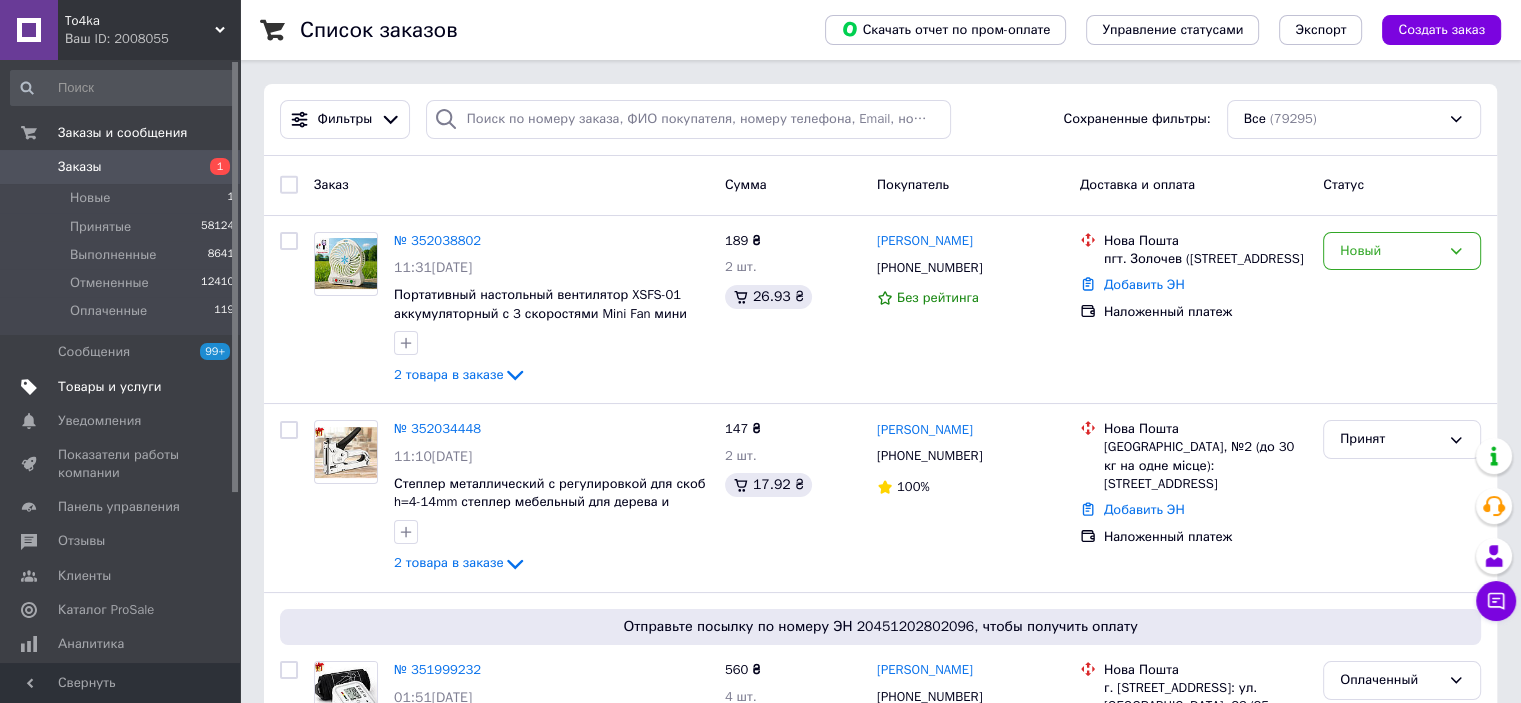 click on "Товары и услуги" at bounding box center (110, 387) 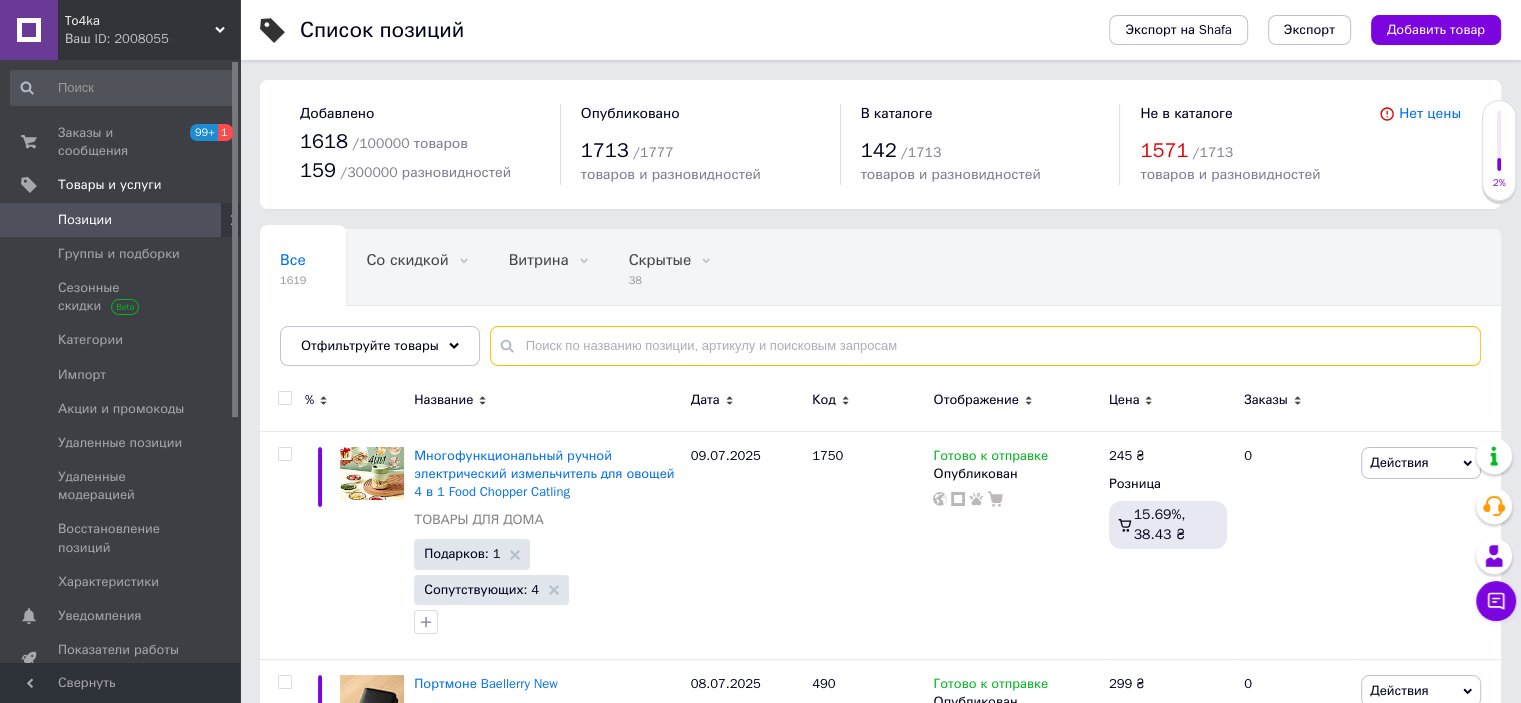 click at bounding box center (985, 346) 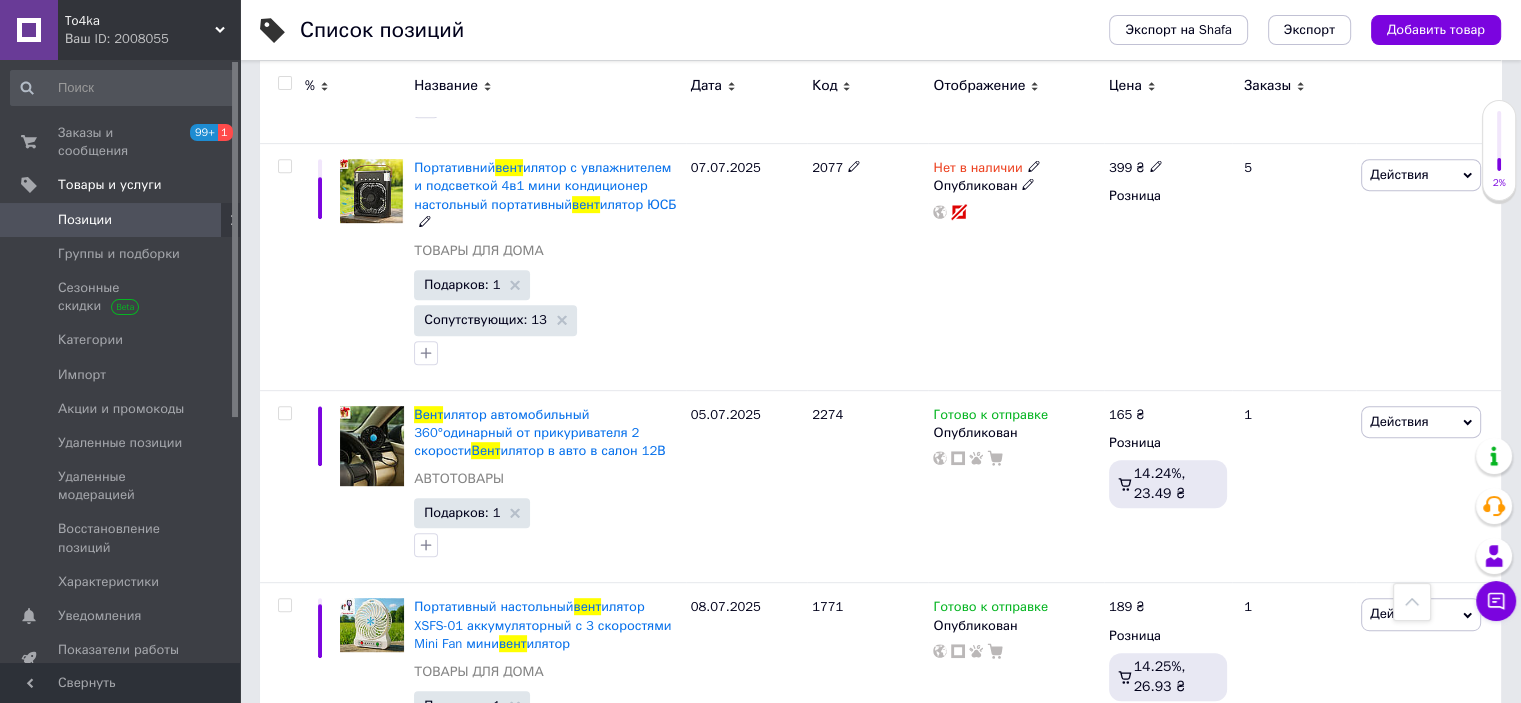 scroll, scrollTop: 900, scrollLeft: 0, axis: vertical 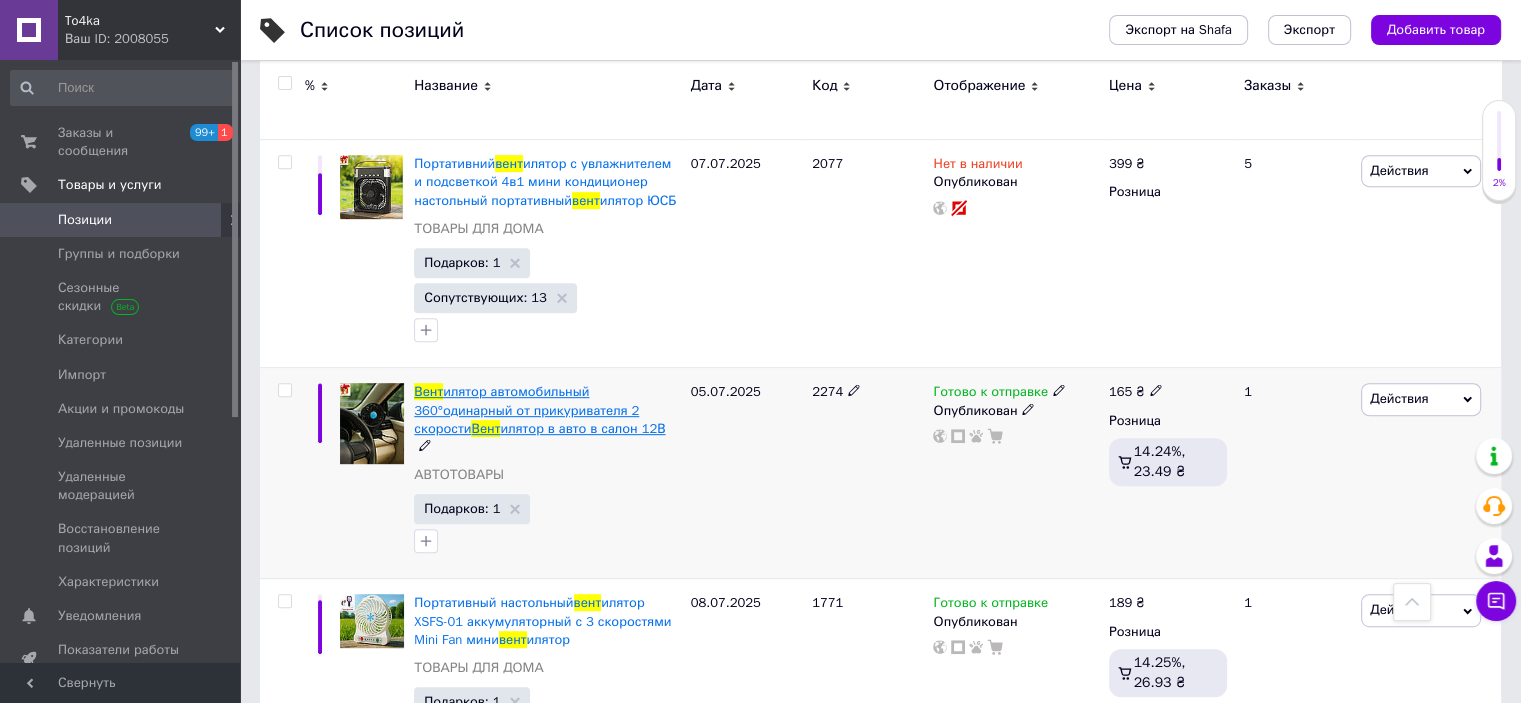 type on "вент" 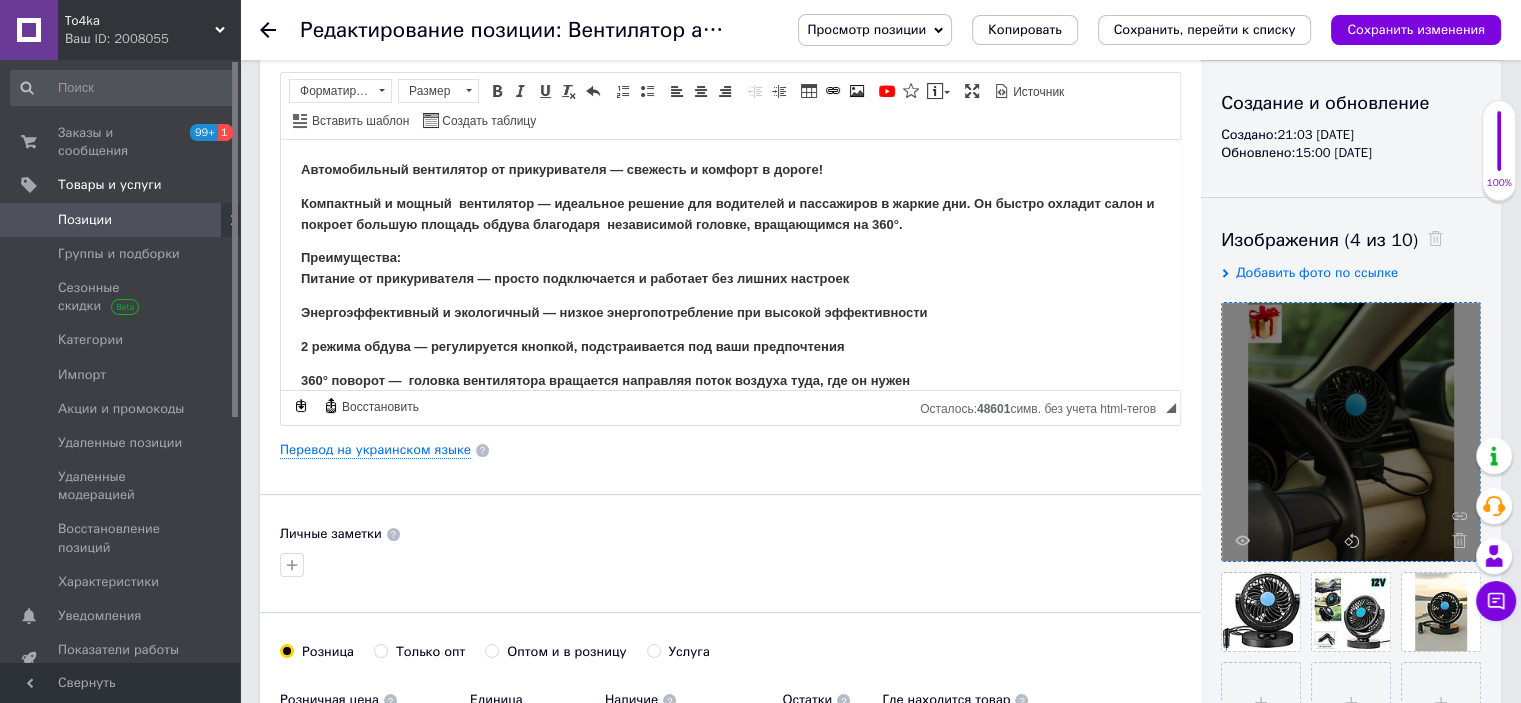 scroll, scrollTop: 200, scrollLeft: 0, axis: vertical 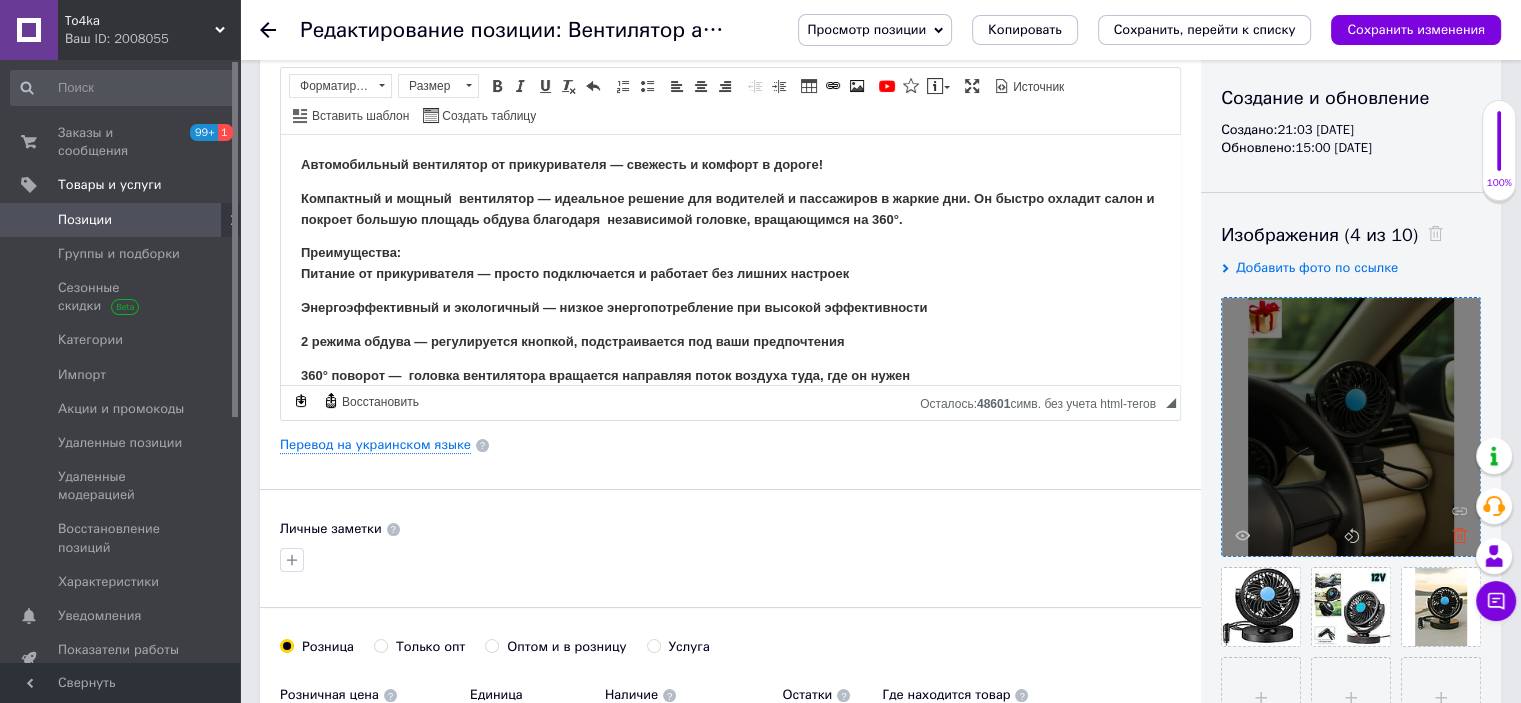 click 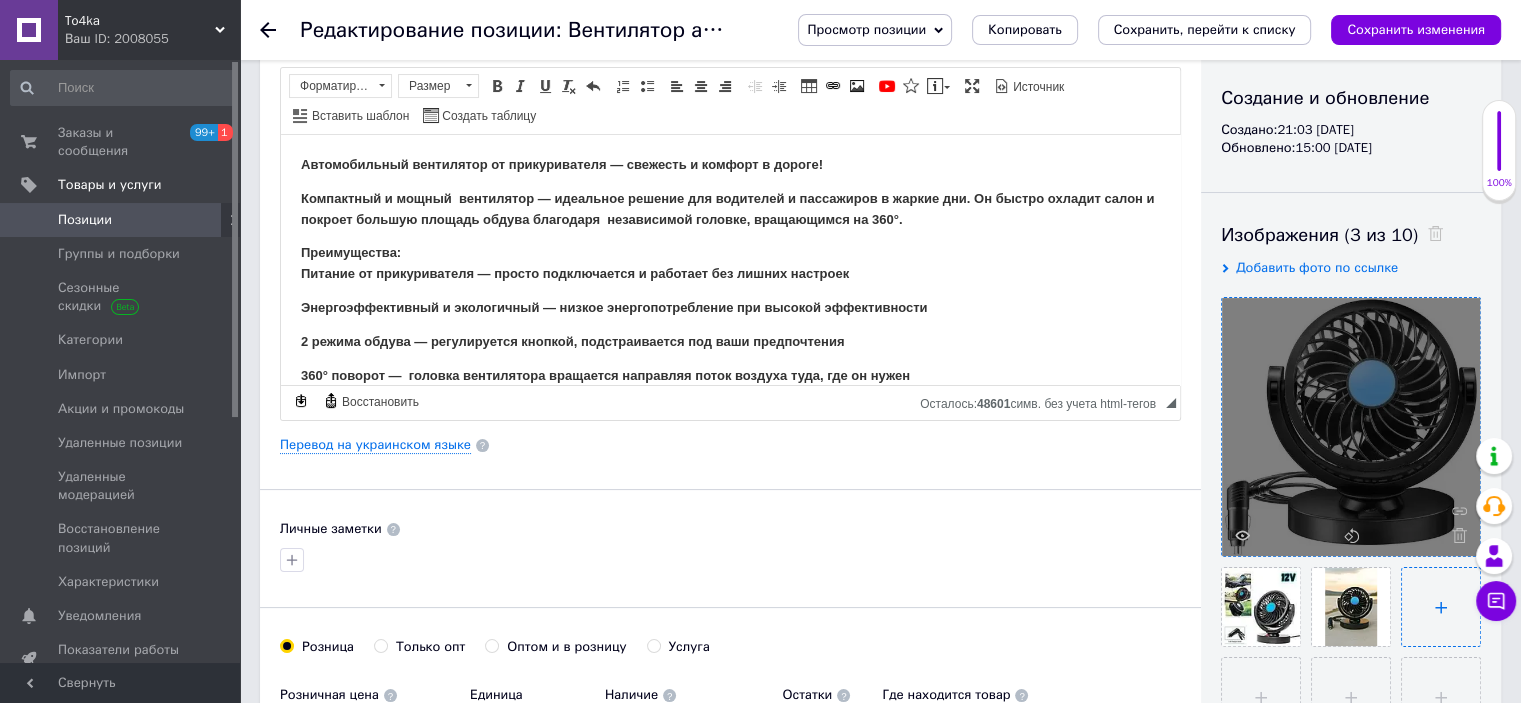 click at bounding box center (1441, 607) 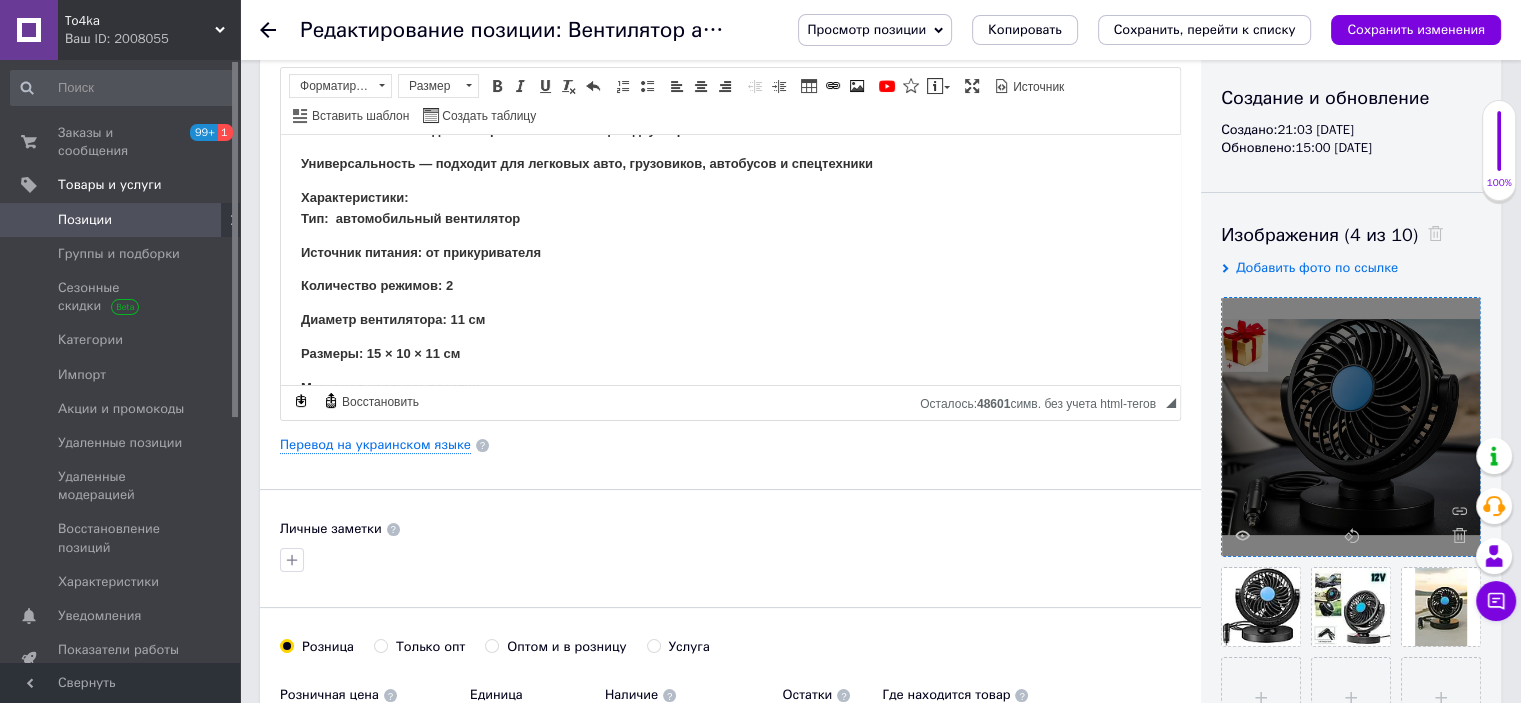 scroll, scrollTop: 300, scrollLeft: 0, axis: vertical 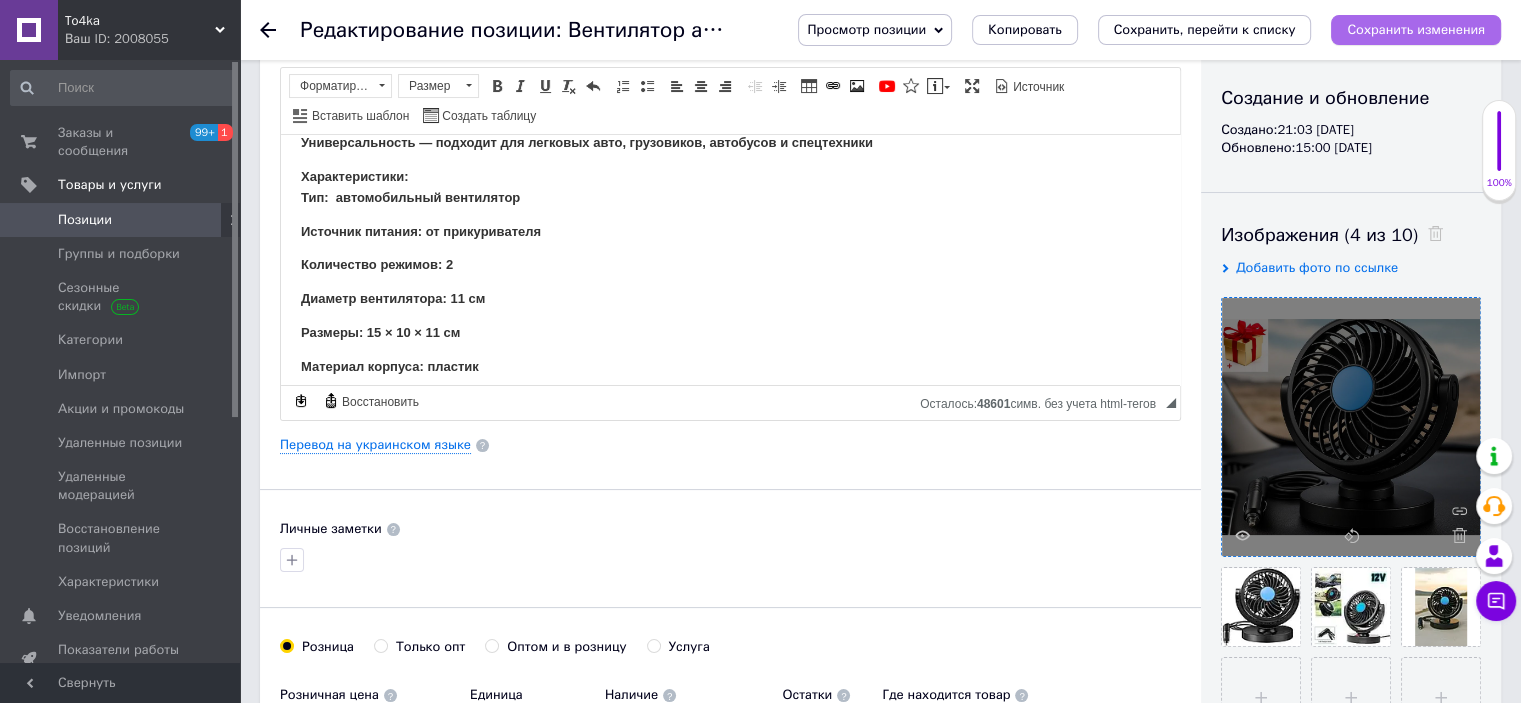 click on "Сохранить изменения" at bounding box center [1416, 29] 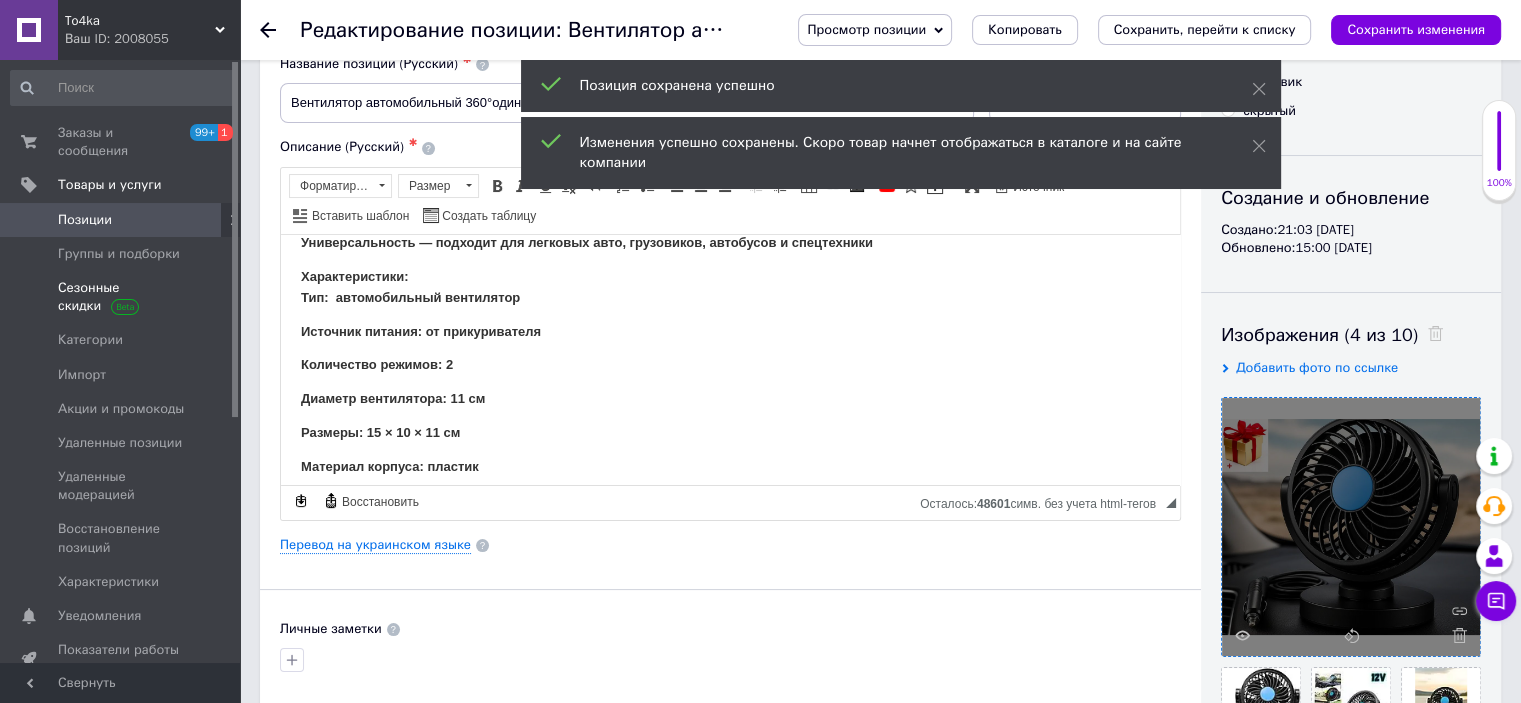 scroll, scrollTop: 0, scrollLeft: 0, axis: both 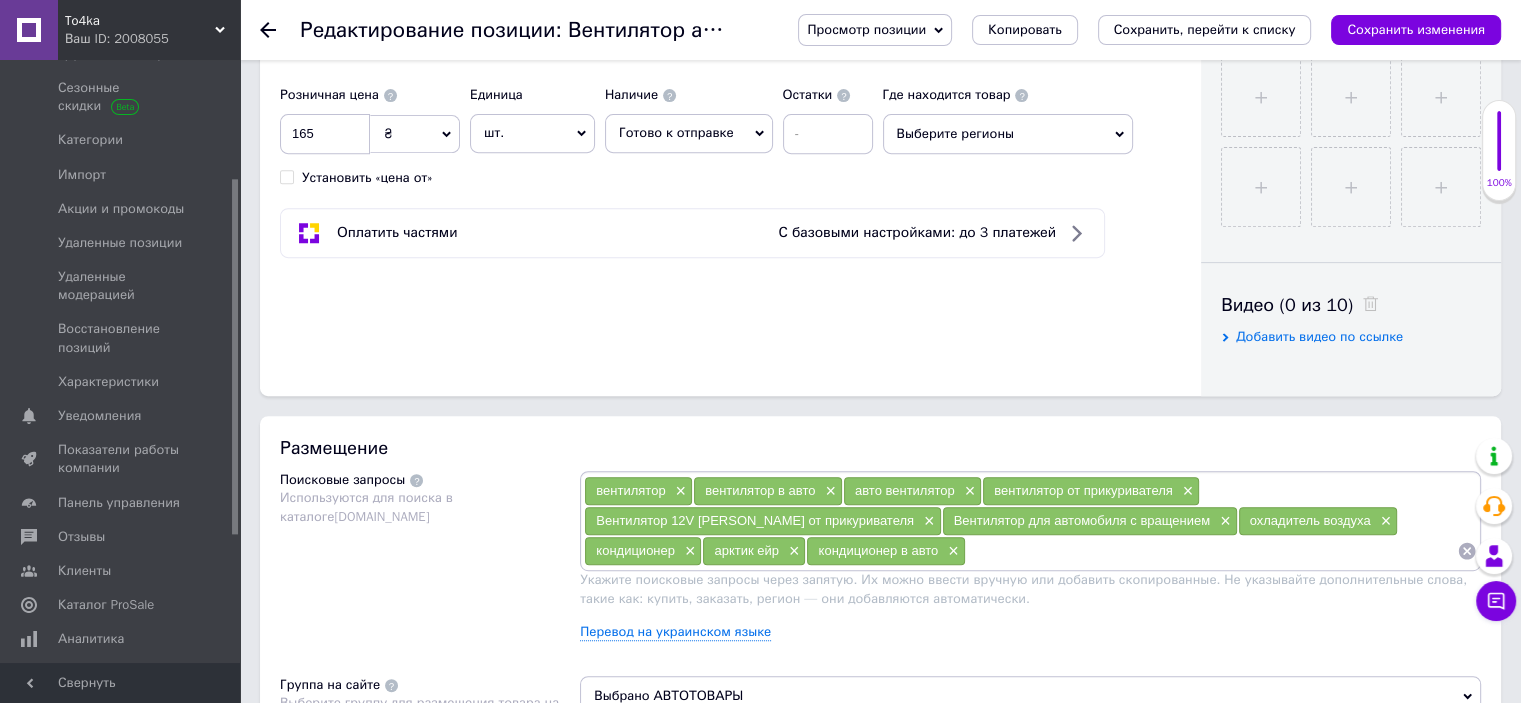 click at bounding box center [1211, 551] 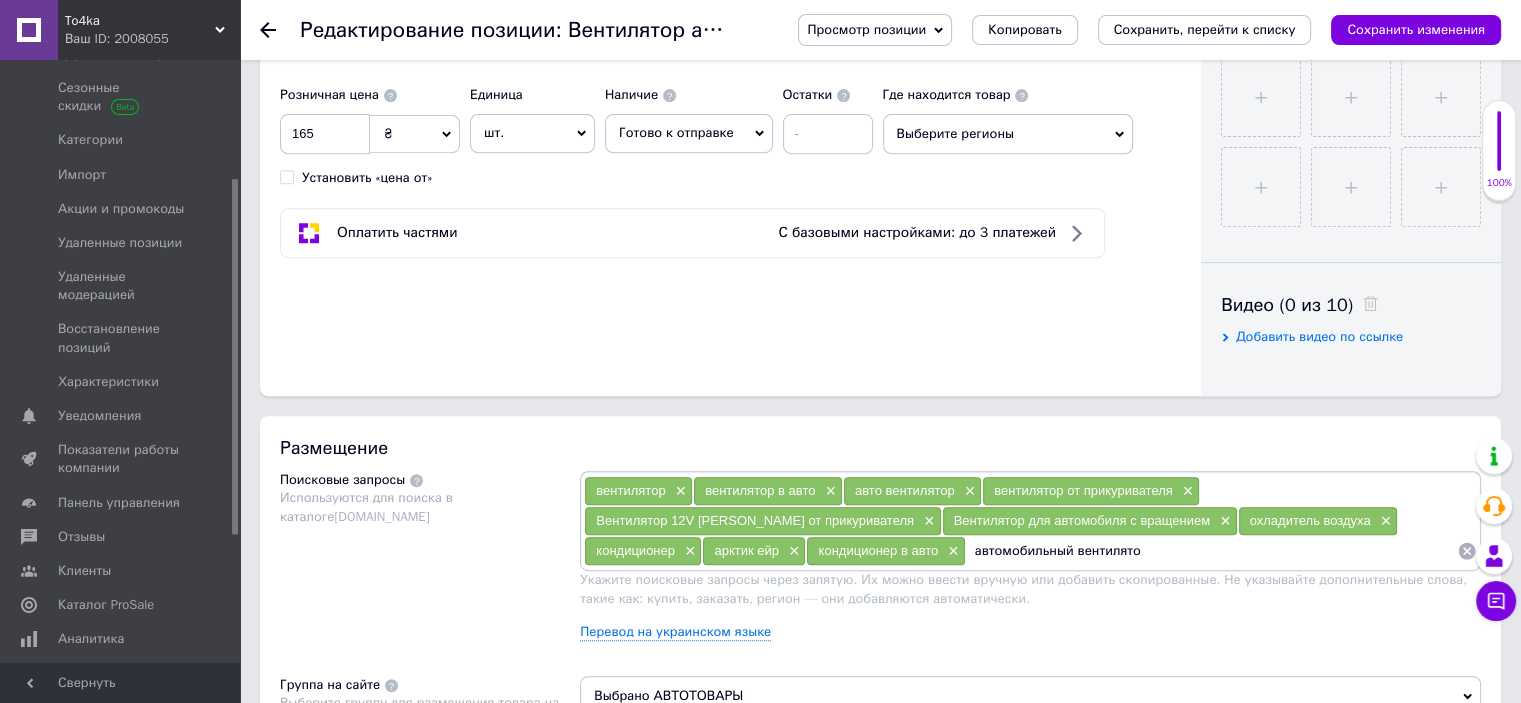 type on "автомобильный вентилятор" 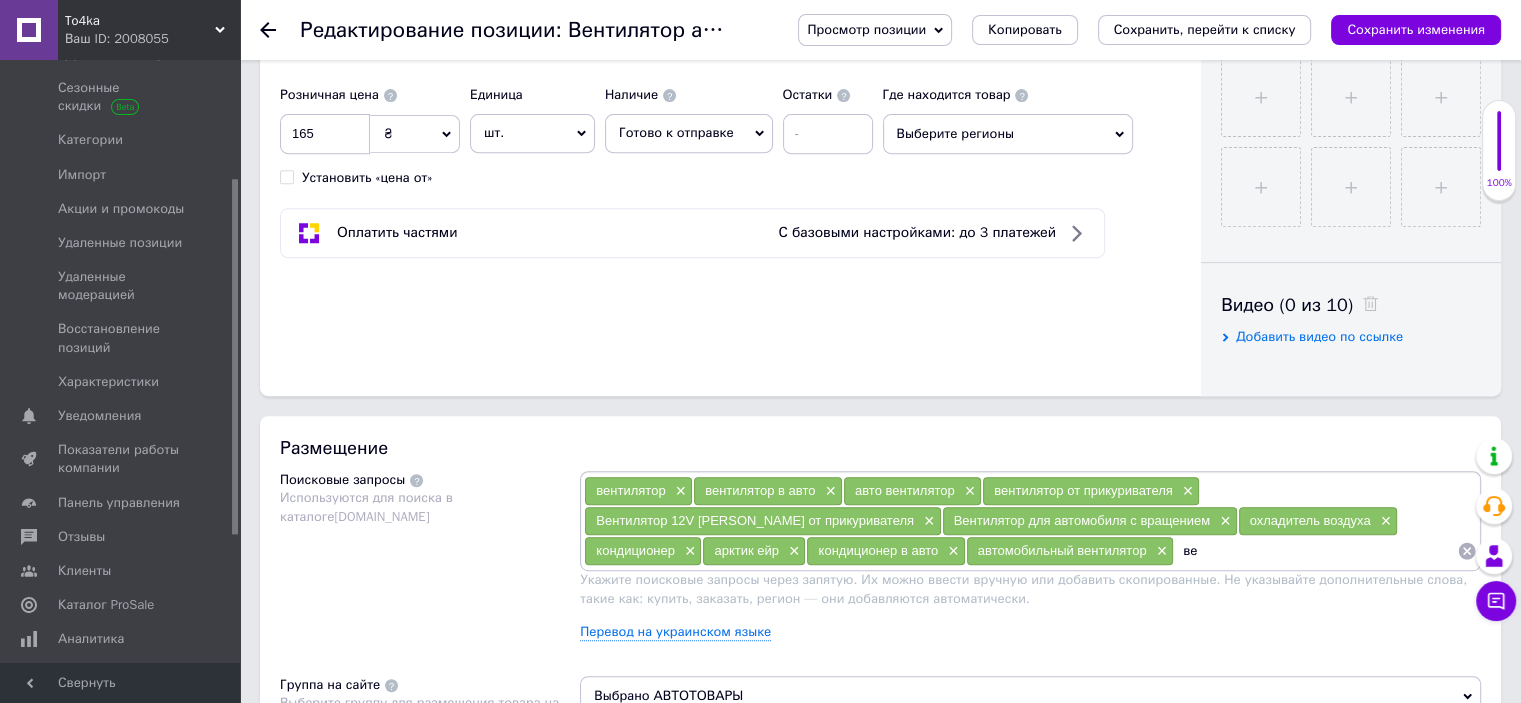 type on "в" 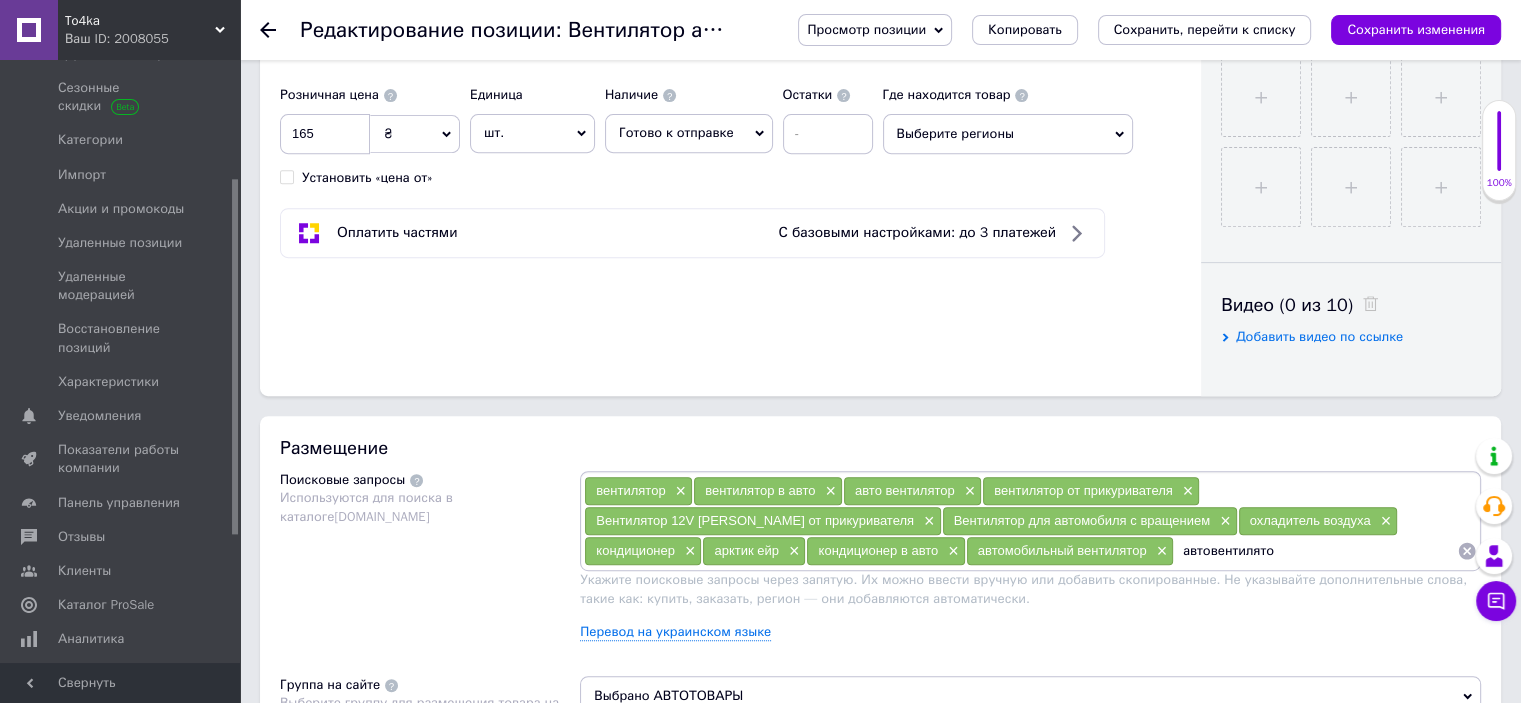 type on "автовентилятор" 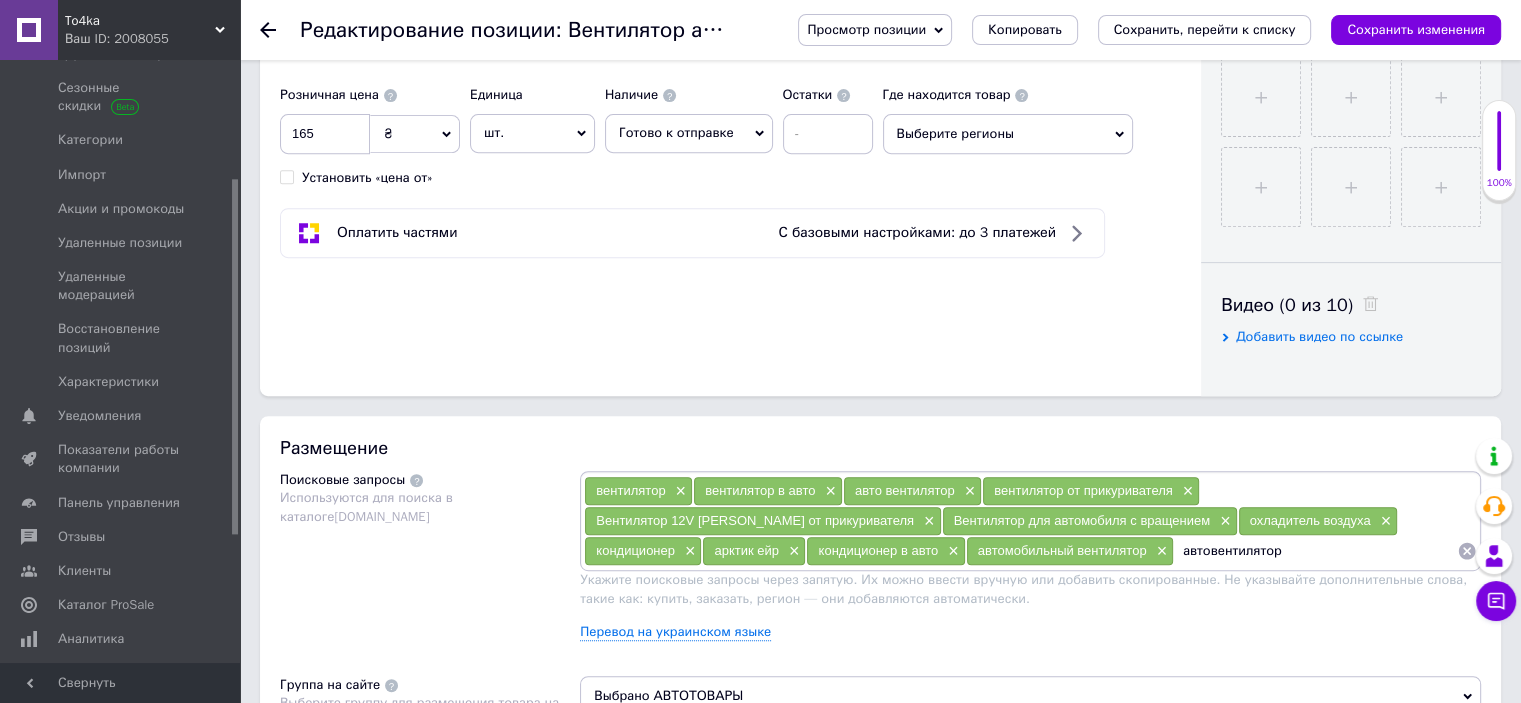 type 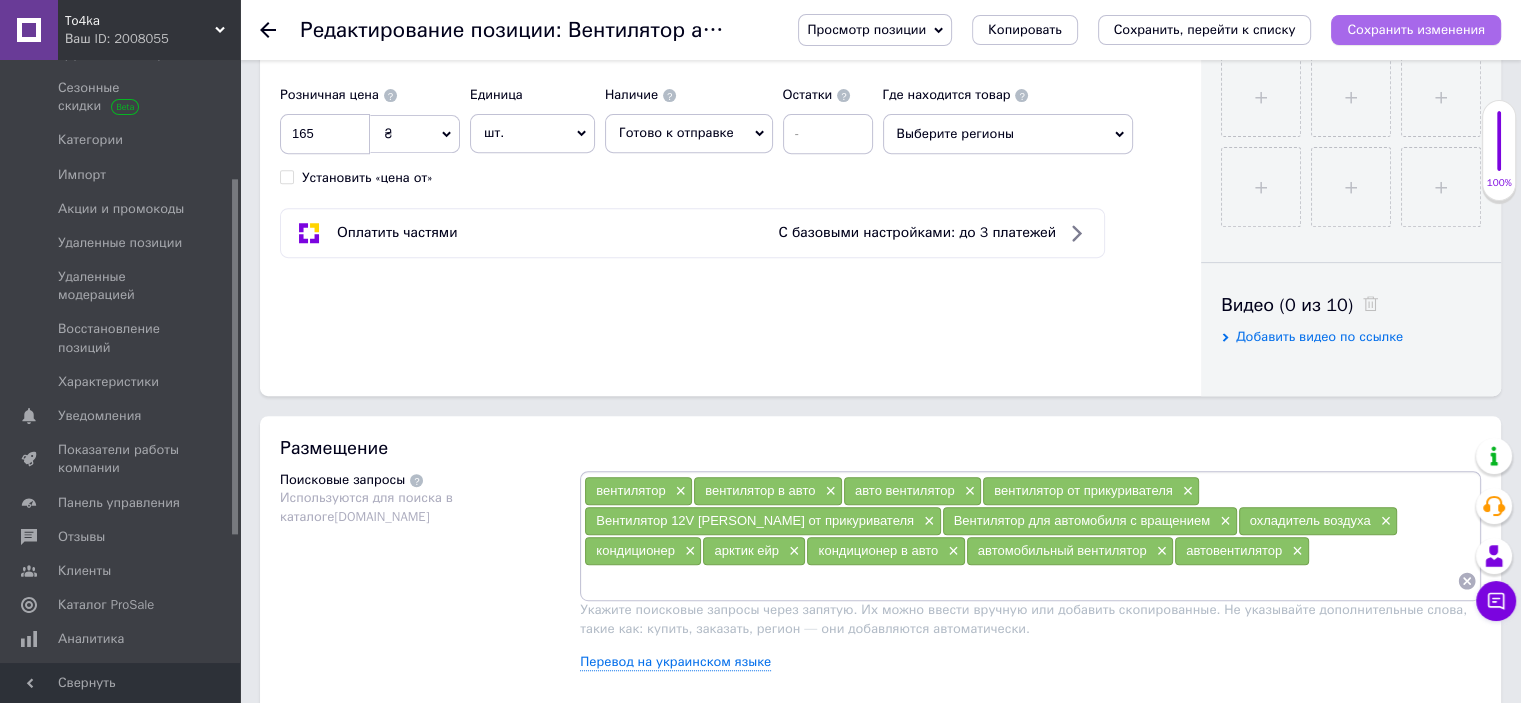 click on "Сохранить изменения" at bounding box center (1416, 30) 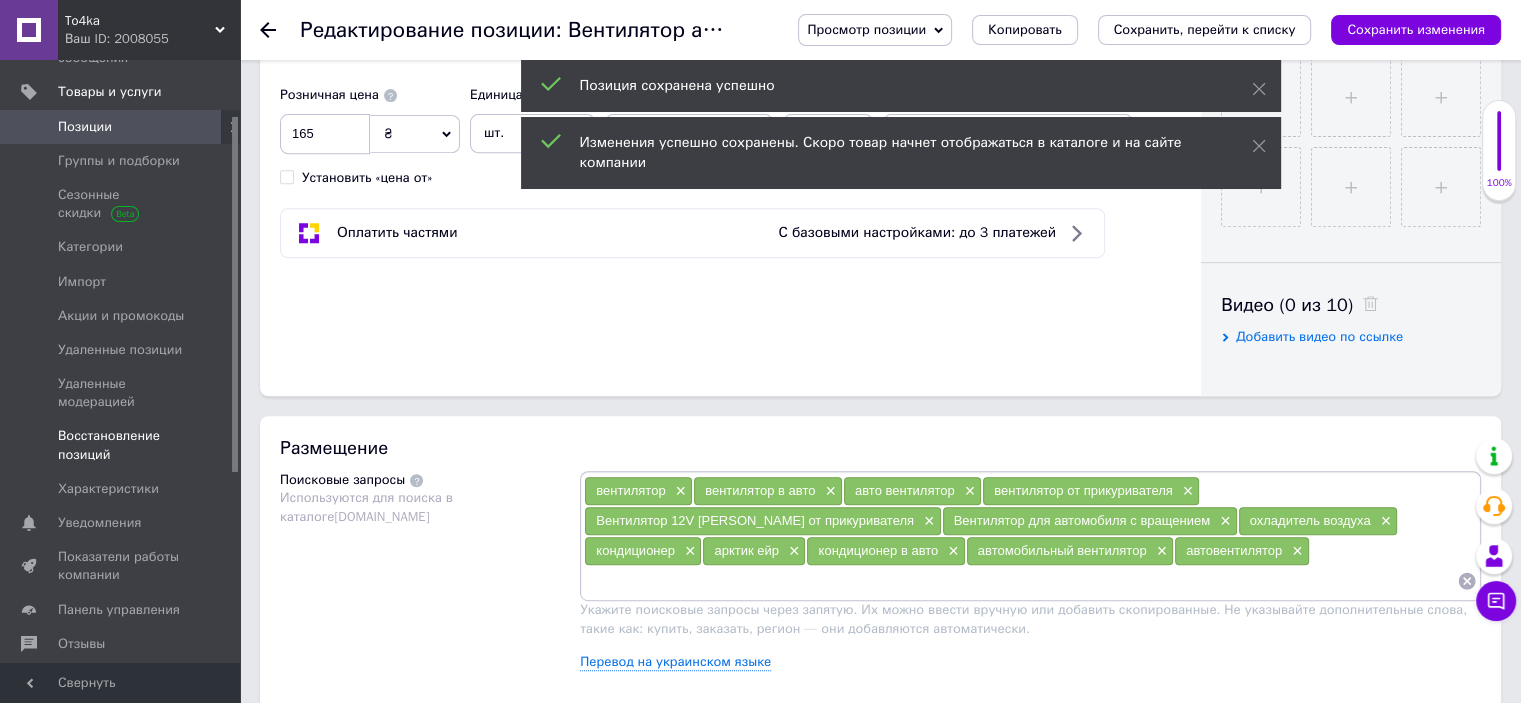scroll, scrollTop: 0, scrollLeft: 0, axis: both 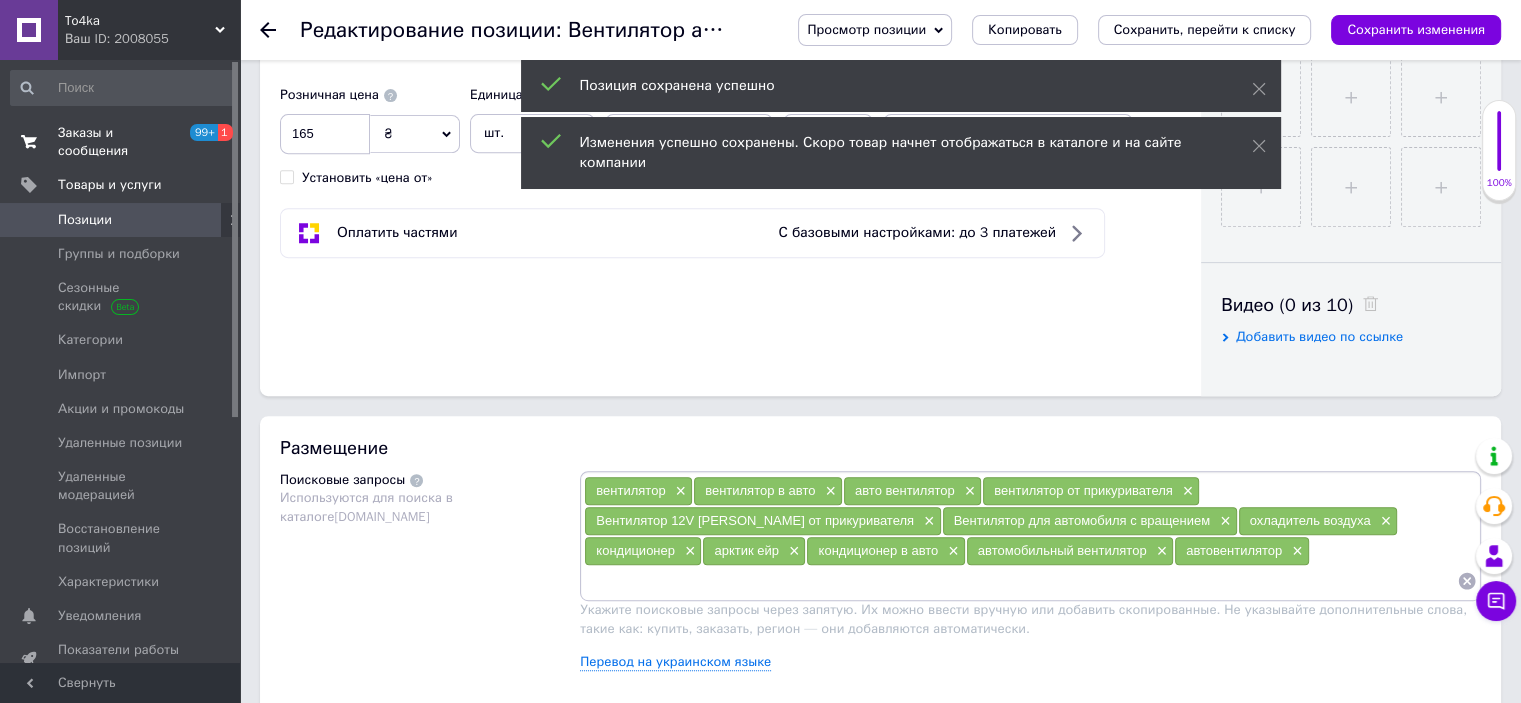 click on "Заказы и сообщения" at bounding box center [121, 142] 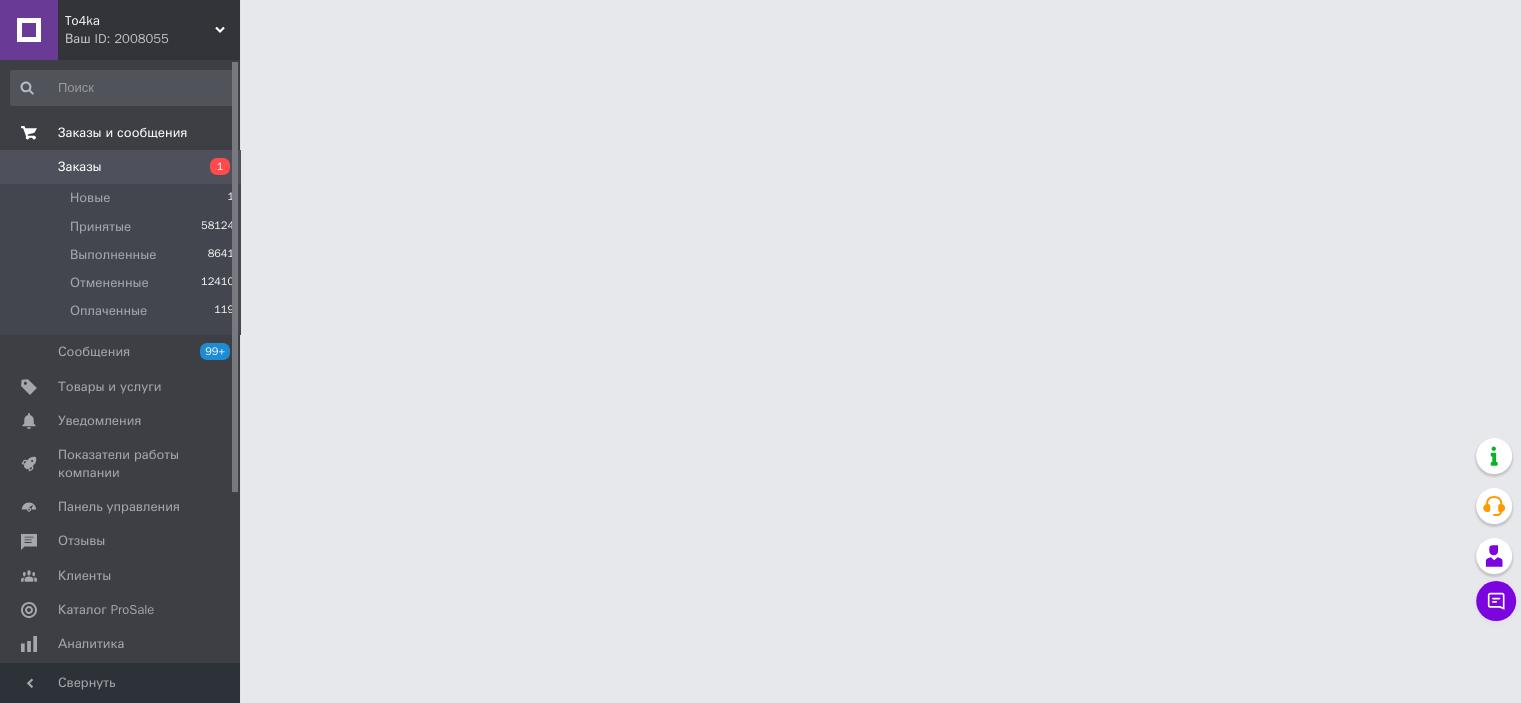 scroll, scrollTop: 0, scrollLeft: 0, axis: both 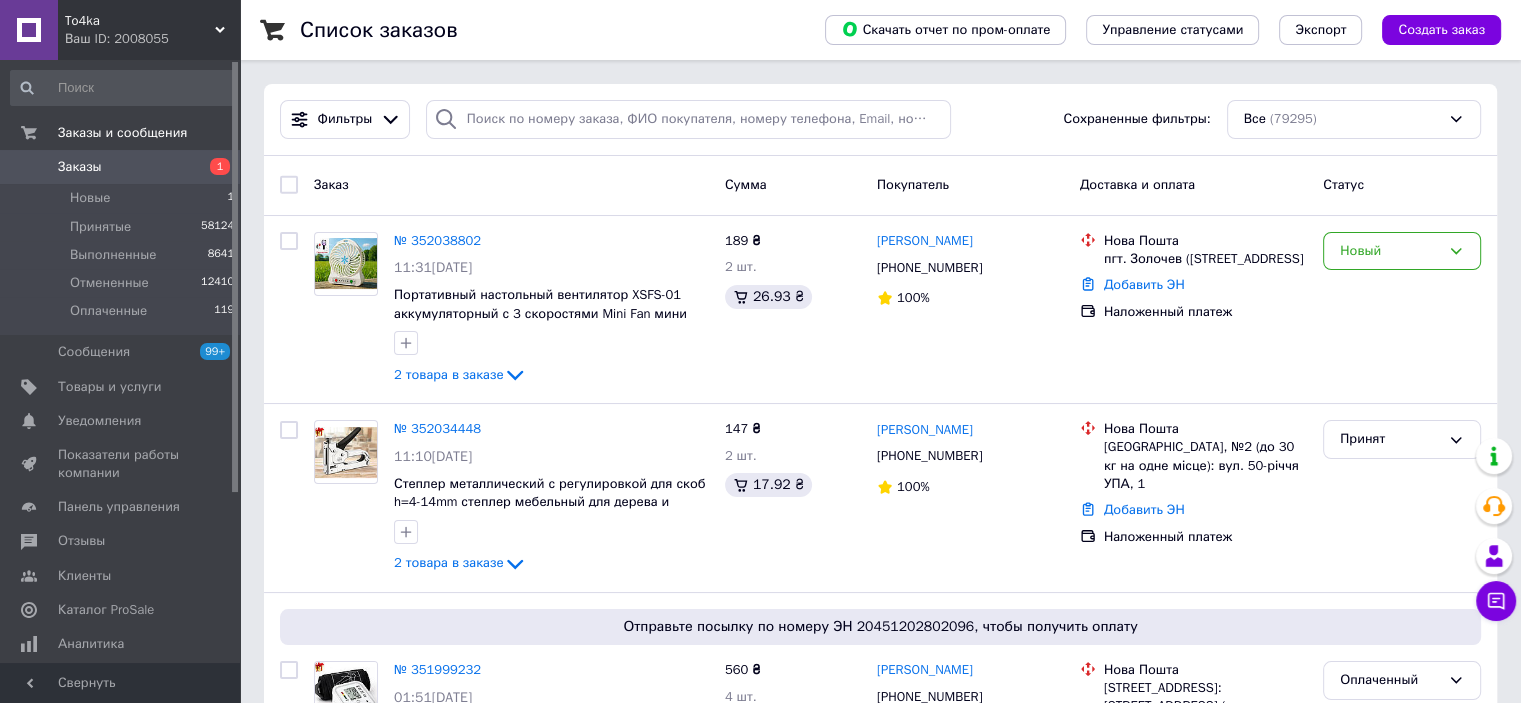 click 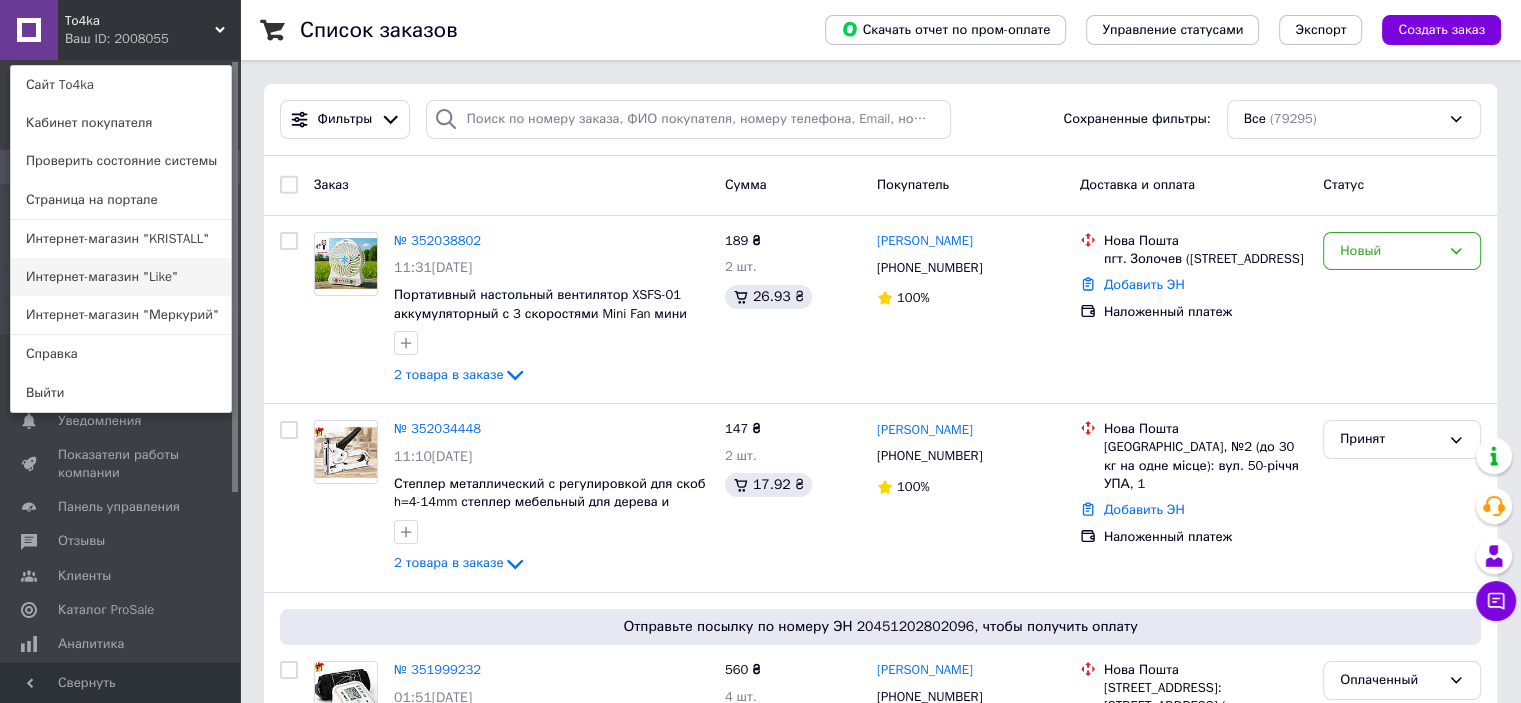 click on "Интернет-магазин "Like"" at bounding box center [121, 277] 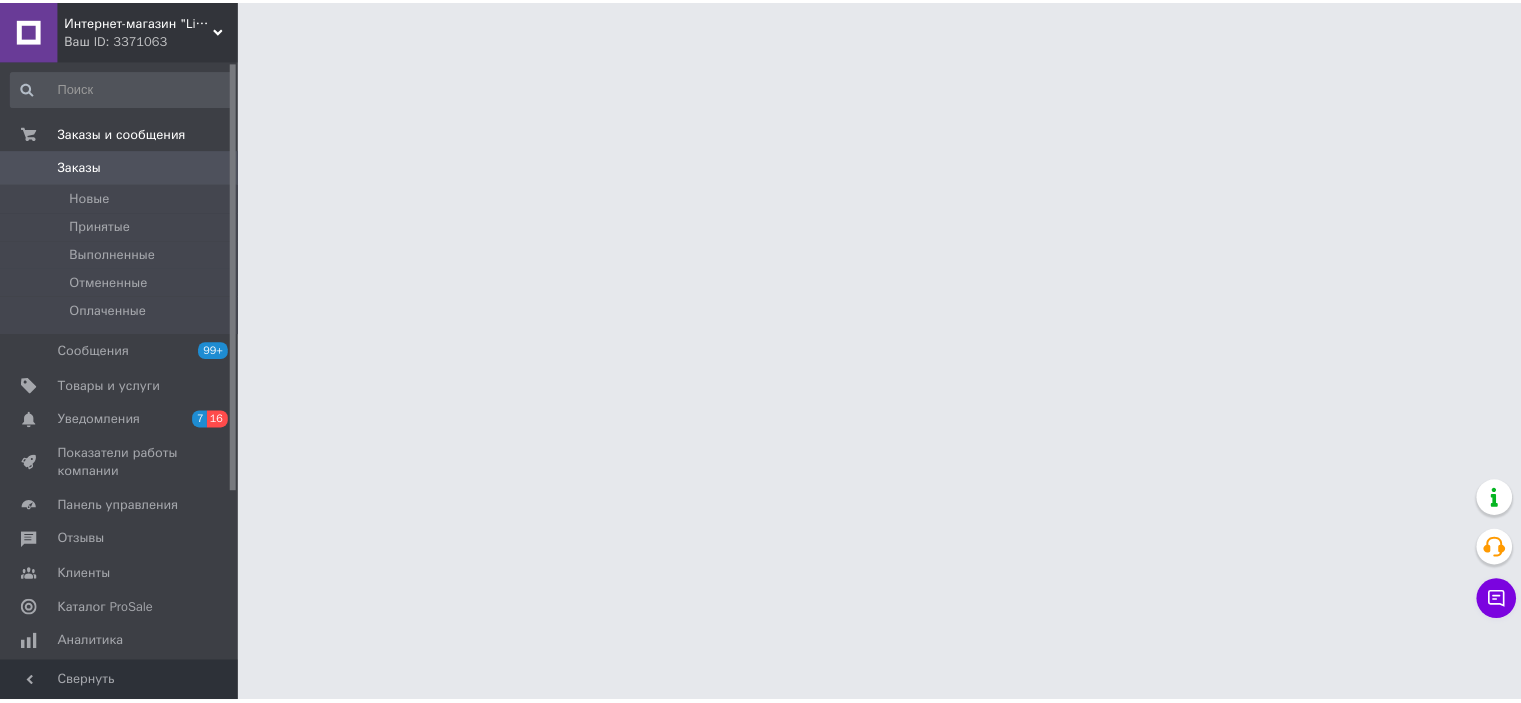 scroll, scrollTop: 0, scrollLeft: 0, axis: both 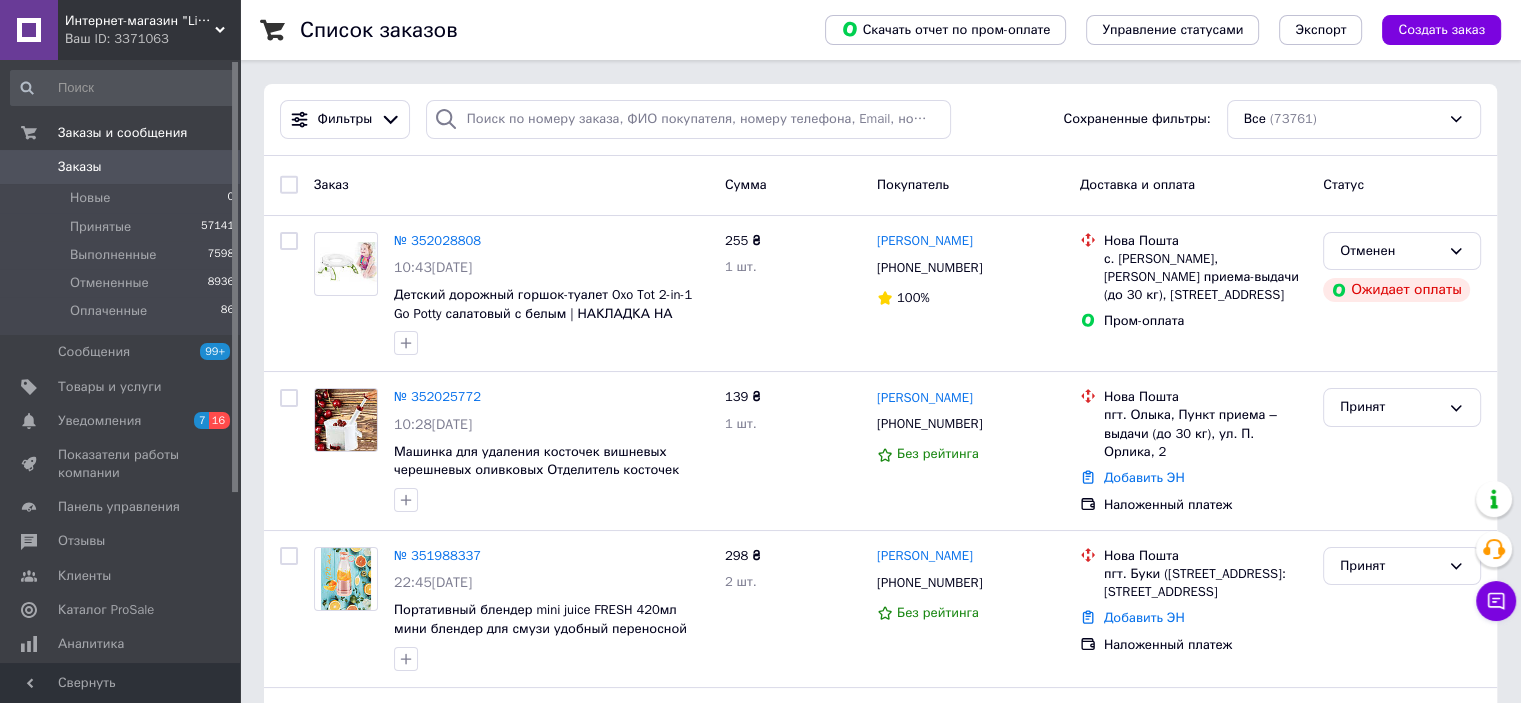 click 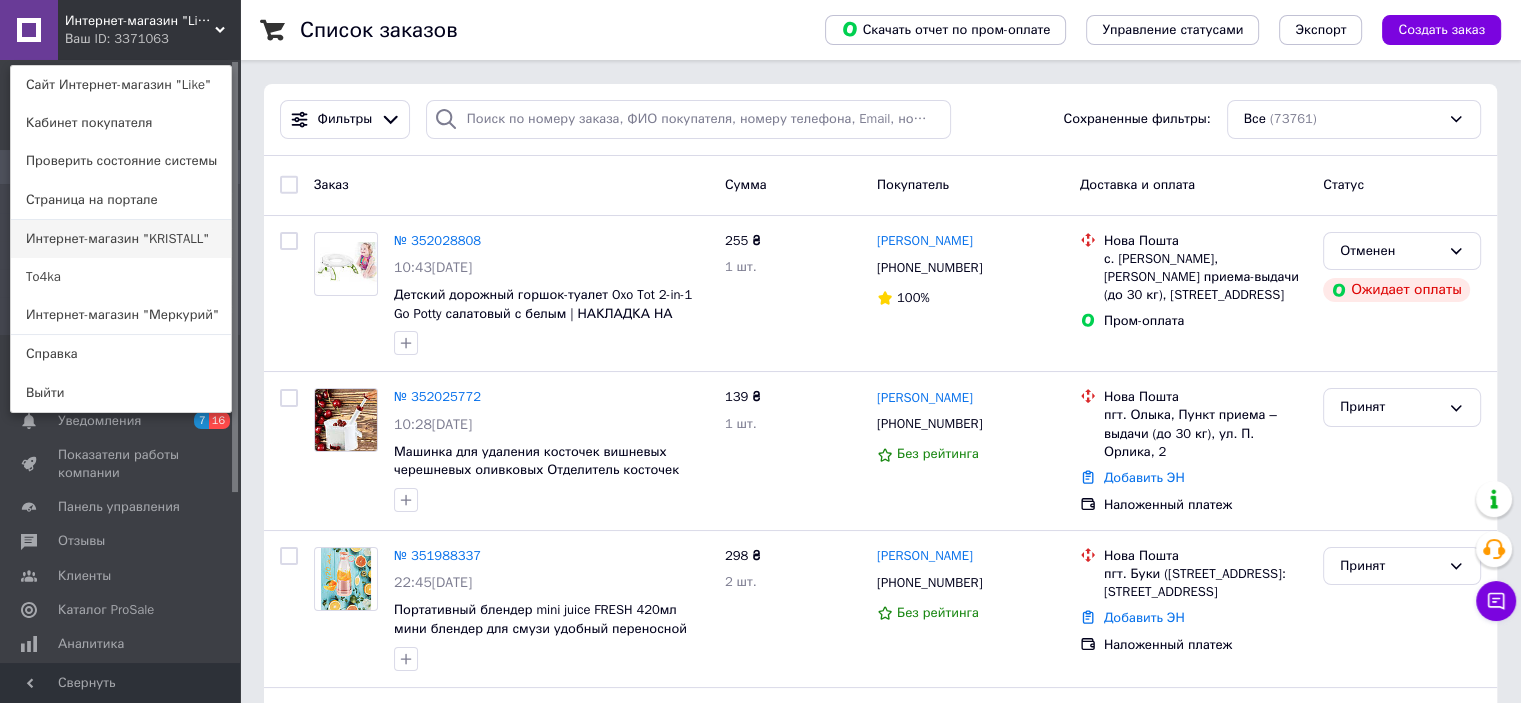 click on "Интернет-магазин "KRISTALL"" at bounding box center [121, 239] 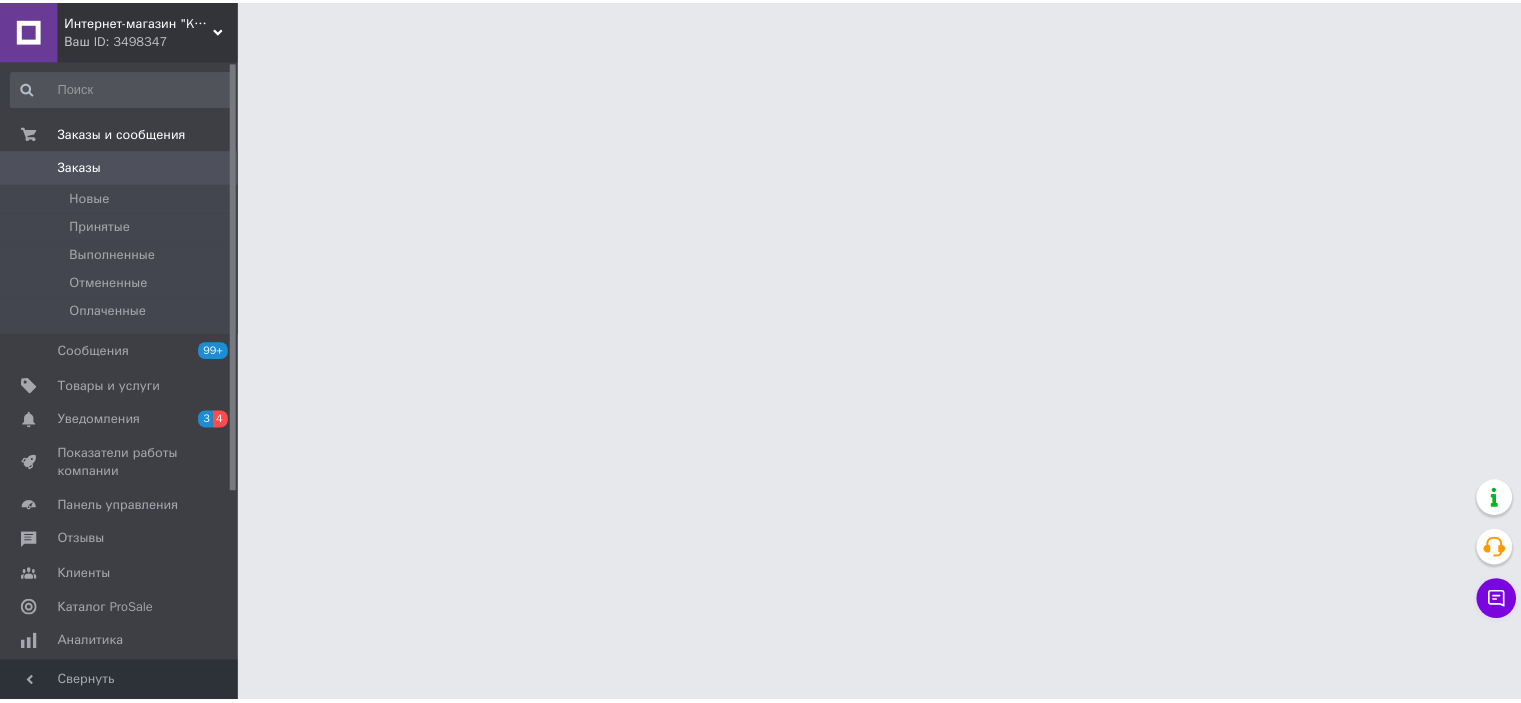 scroll, scrollTop: 0, scrollLeft: 0, axis: both 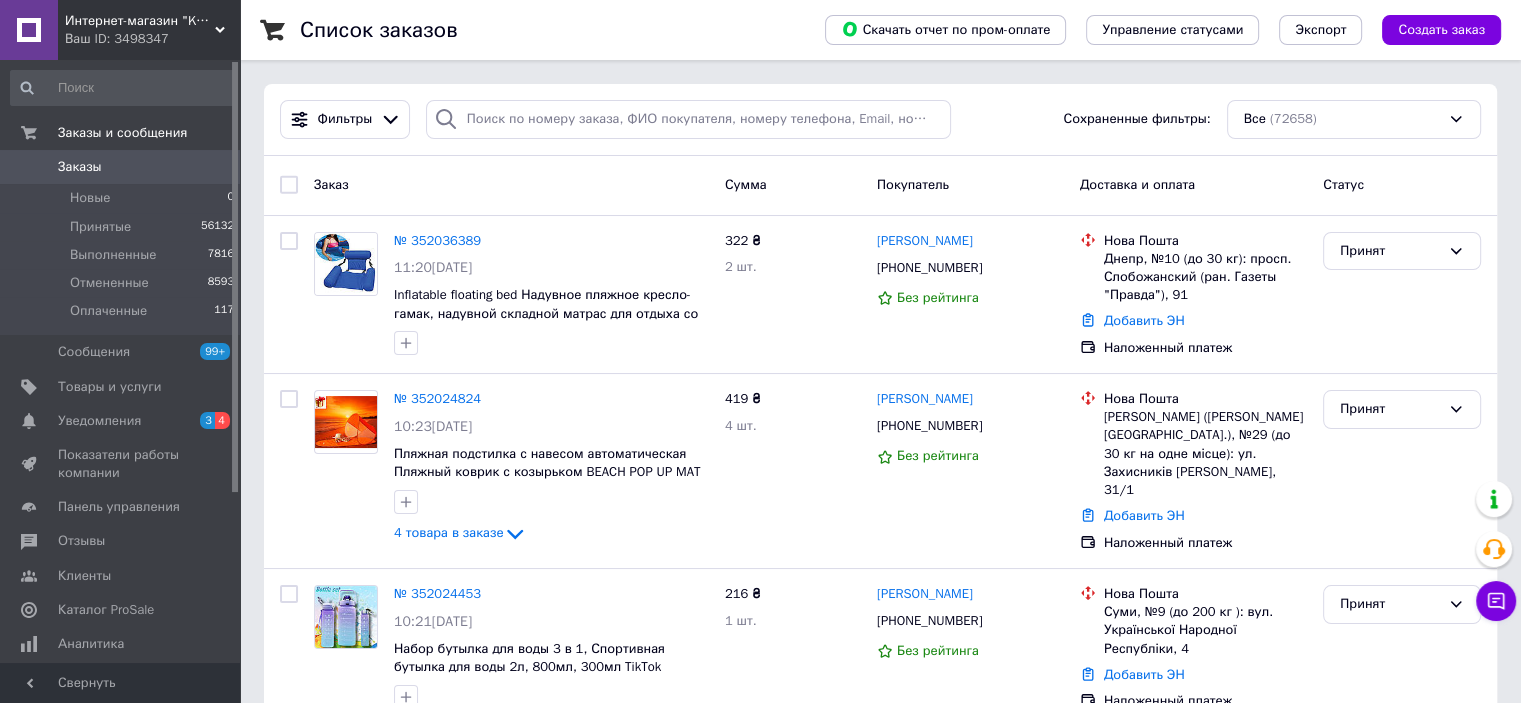 click 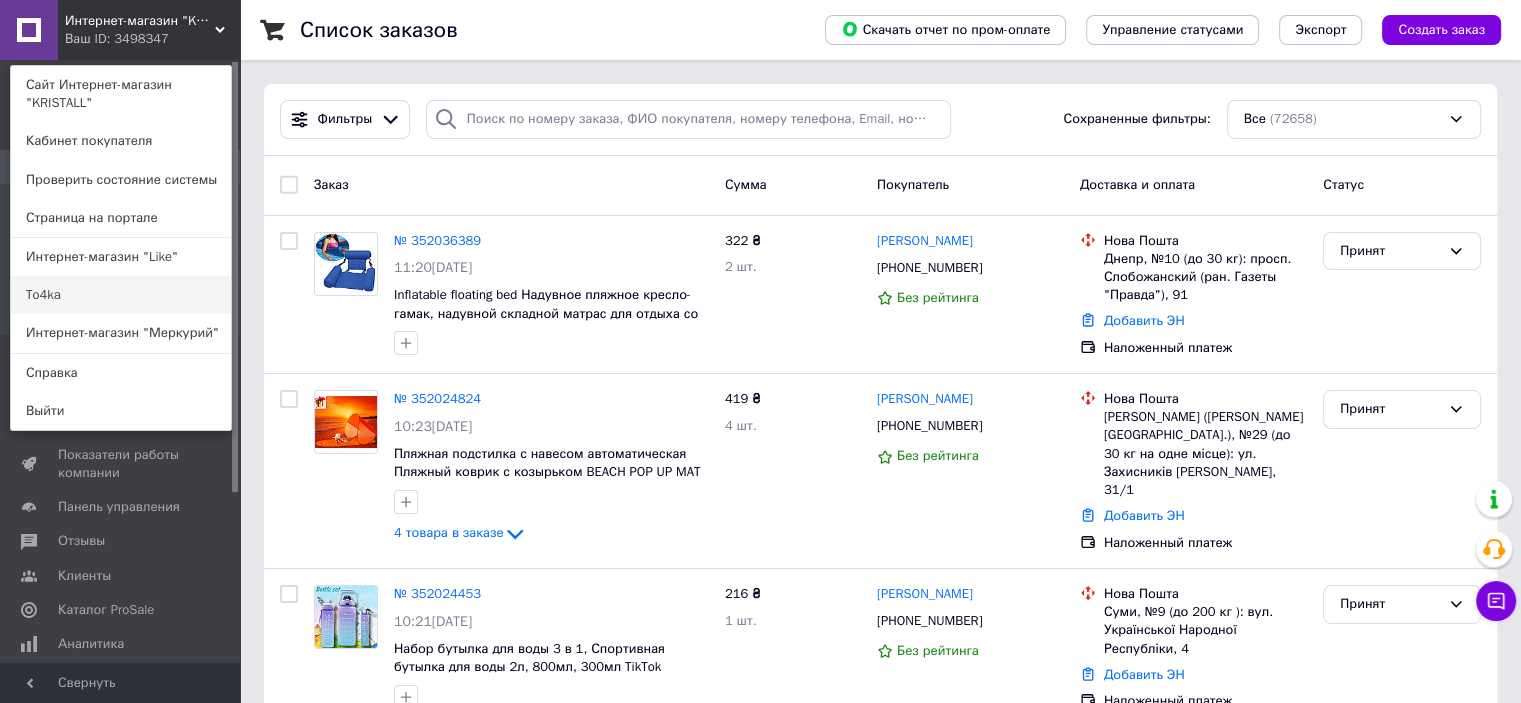 click on "To4ka" at bounding box center [121, 295] 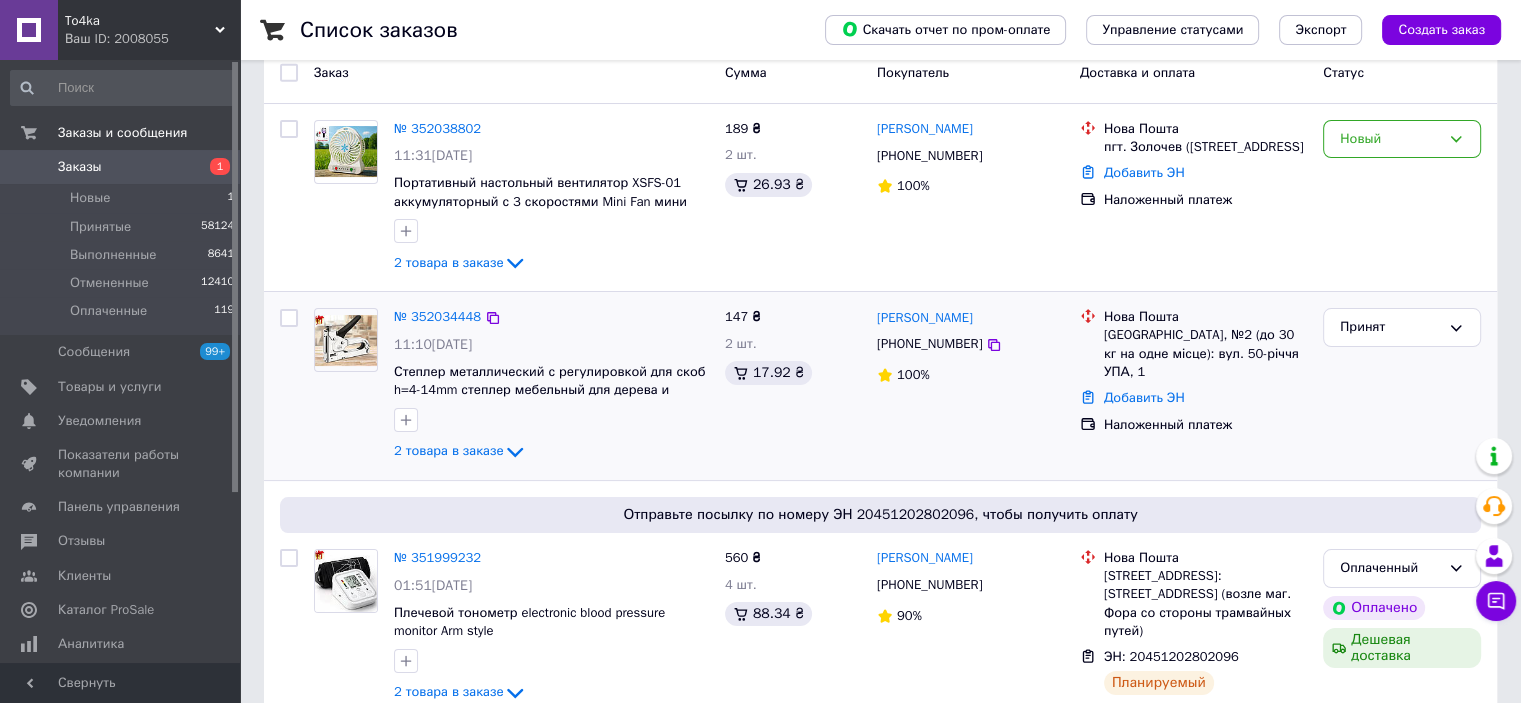 scroll, scrollTop: 0, scrollLeft: 0, axis: both 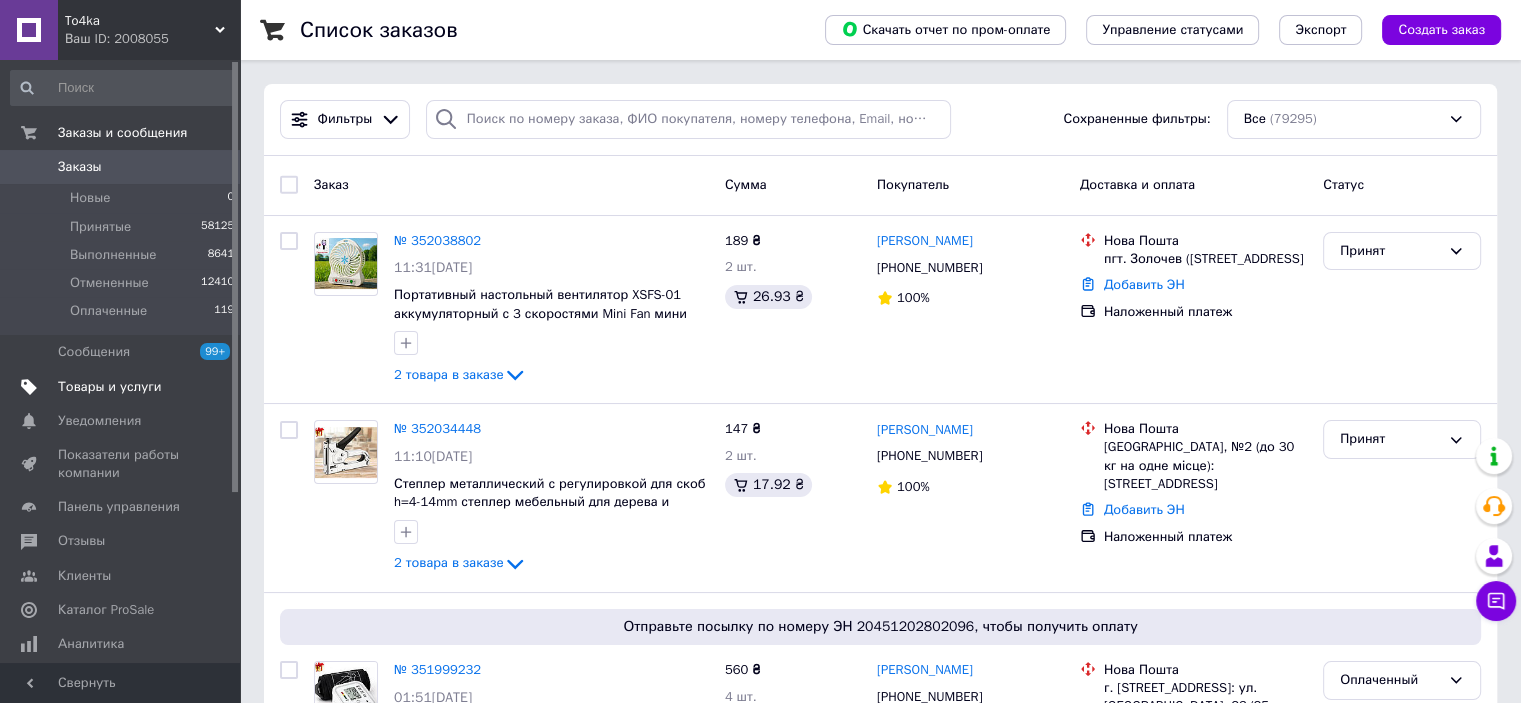 click on "Товары и услуги" at bounding box center [110, 387] 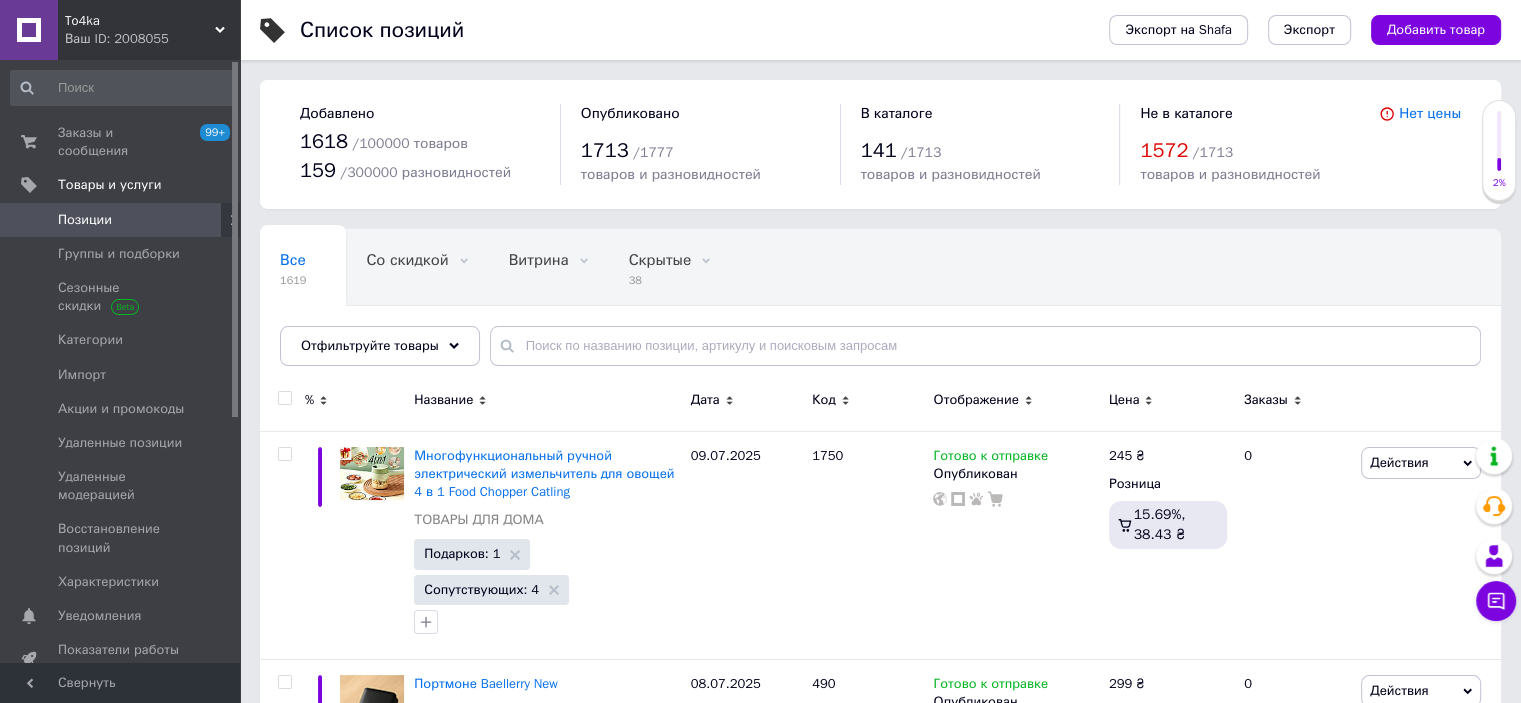 click 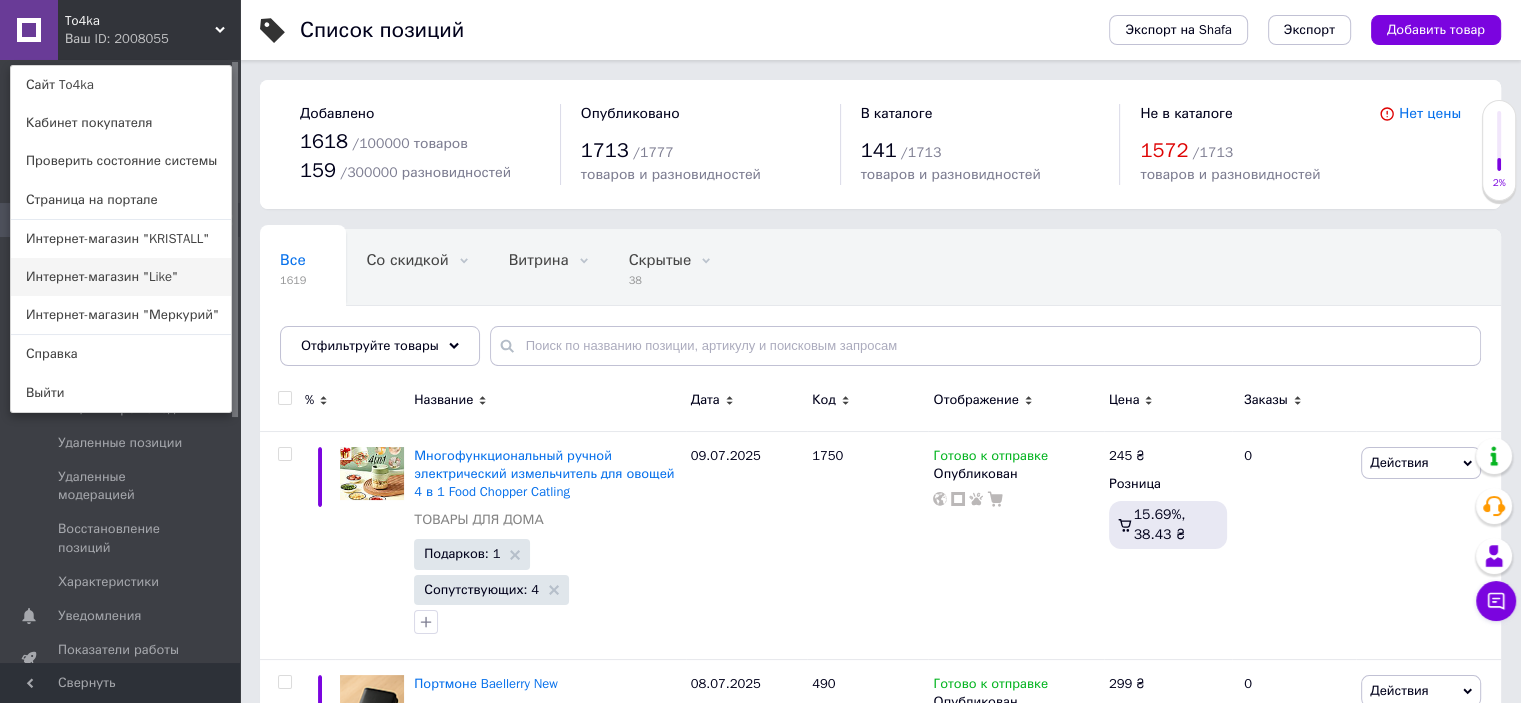 click on "Интернет-магазин "Like"" at bounding box center (121, 277) 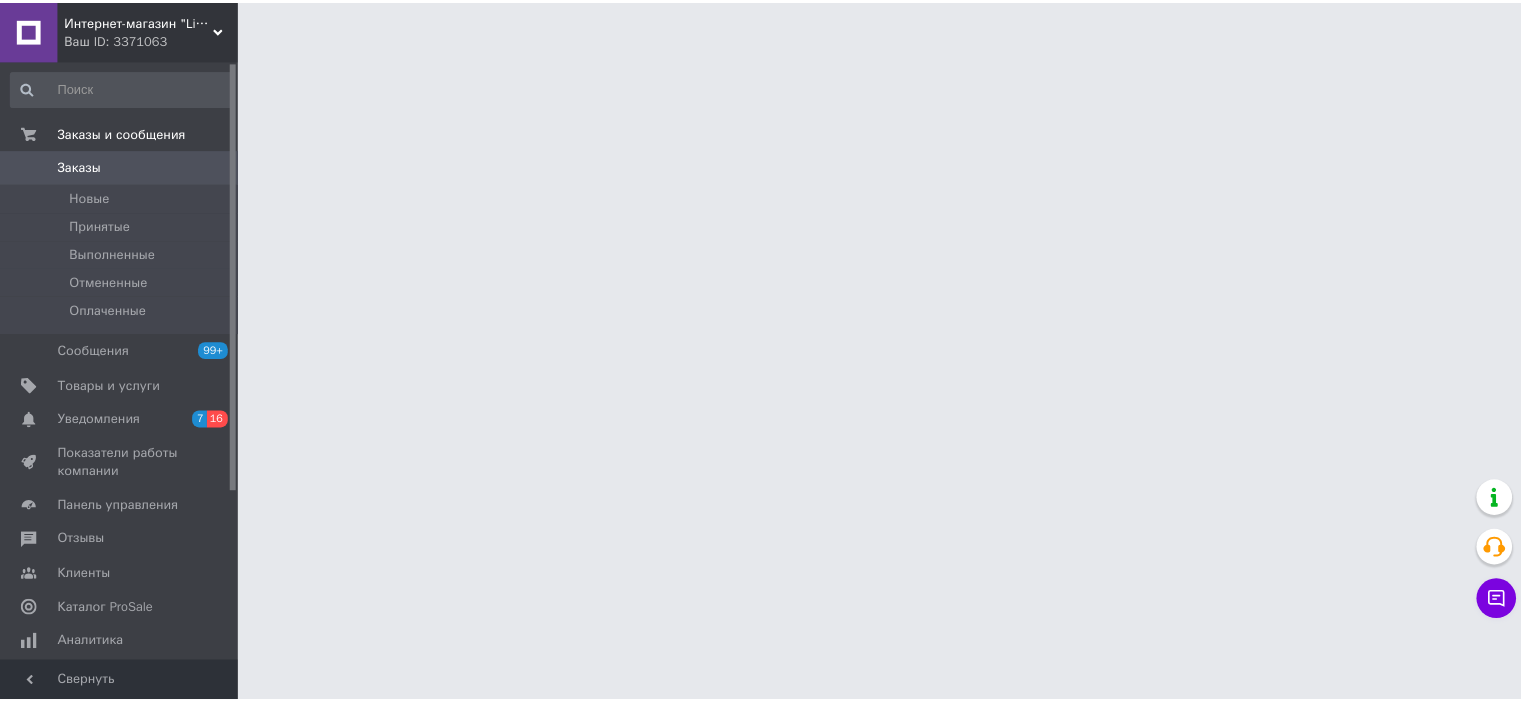 scroll, scrollTop: 0, scrollLeft: 0, axis: both 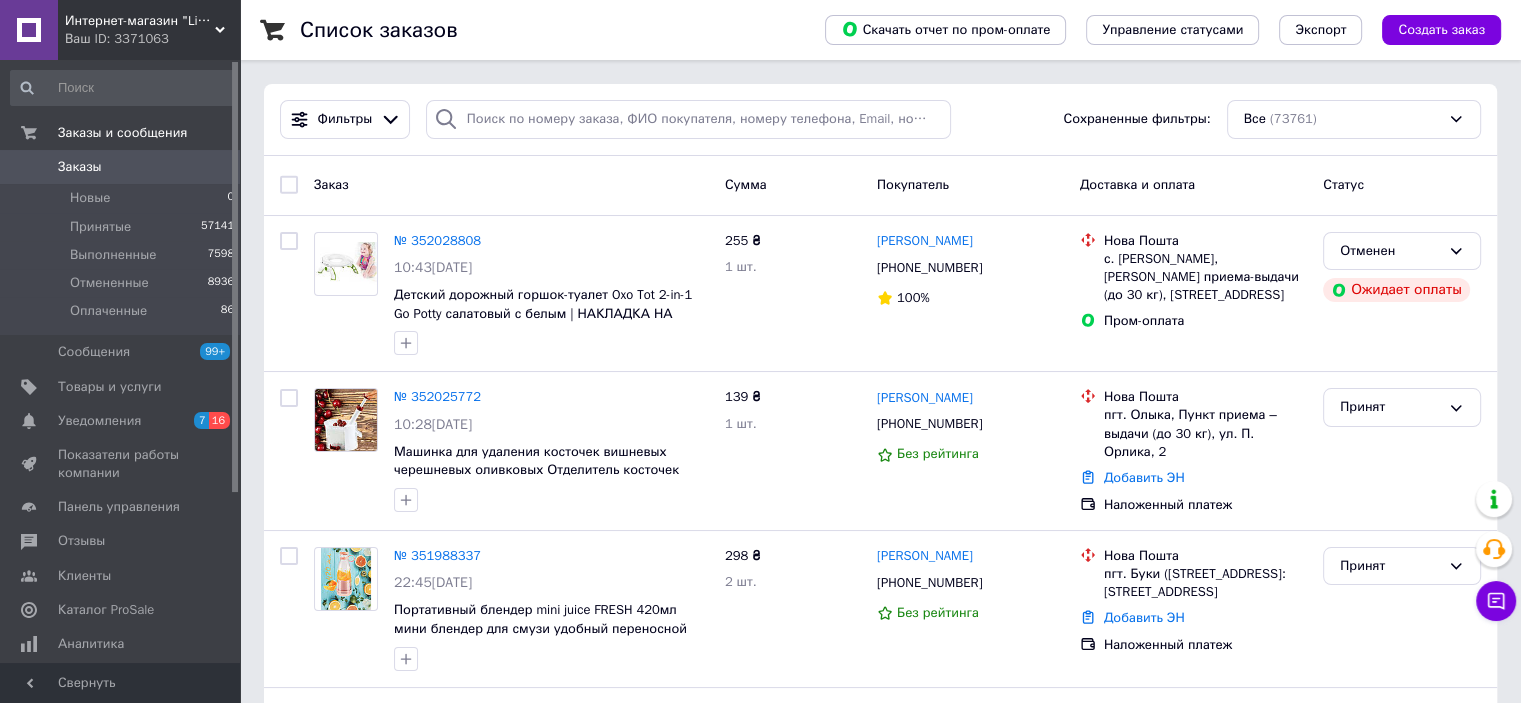 click 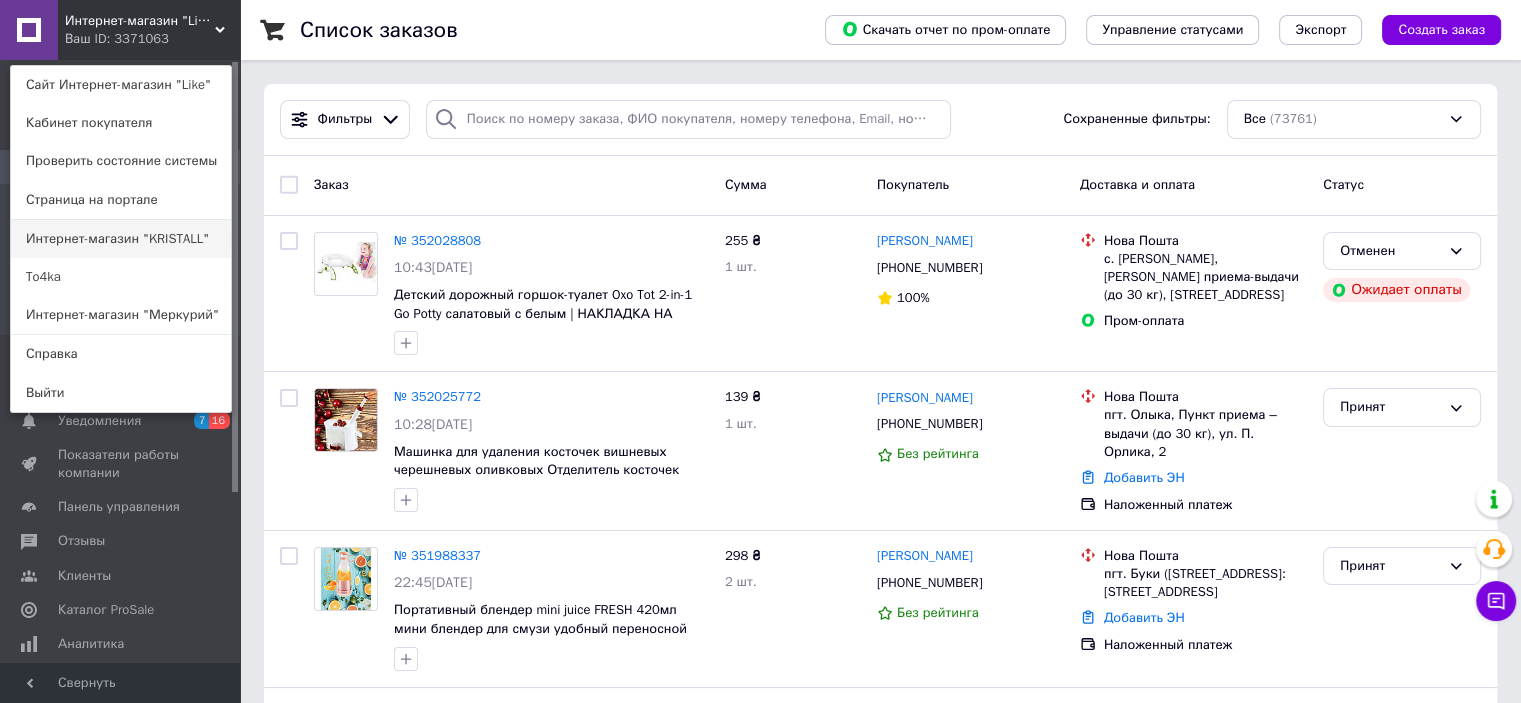 click on "Интернет-магазин "KRISTALL"" at bounding box center (121, 239) 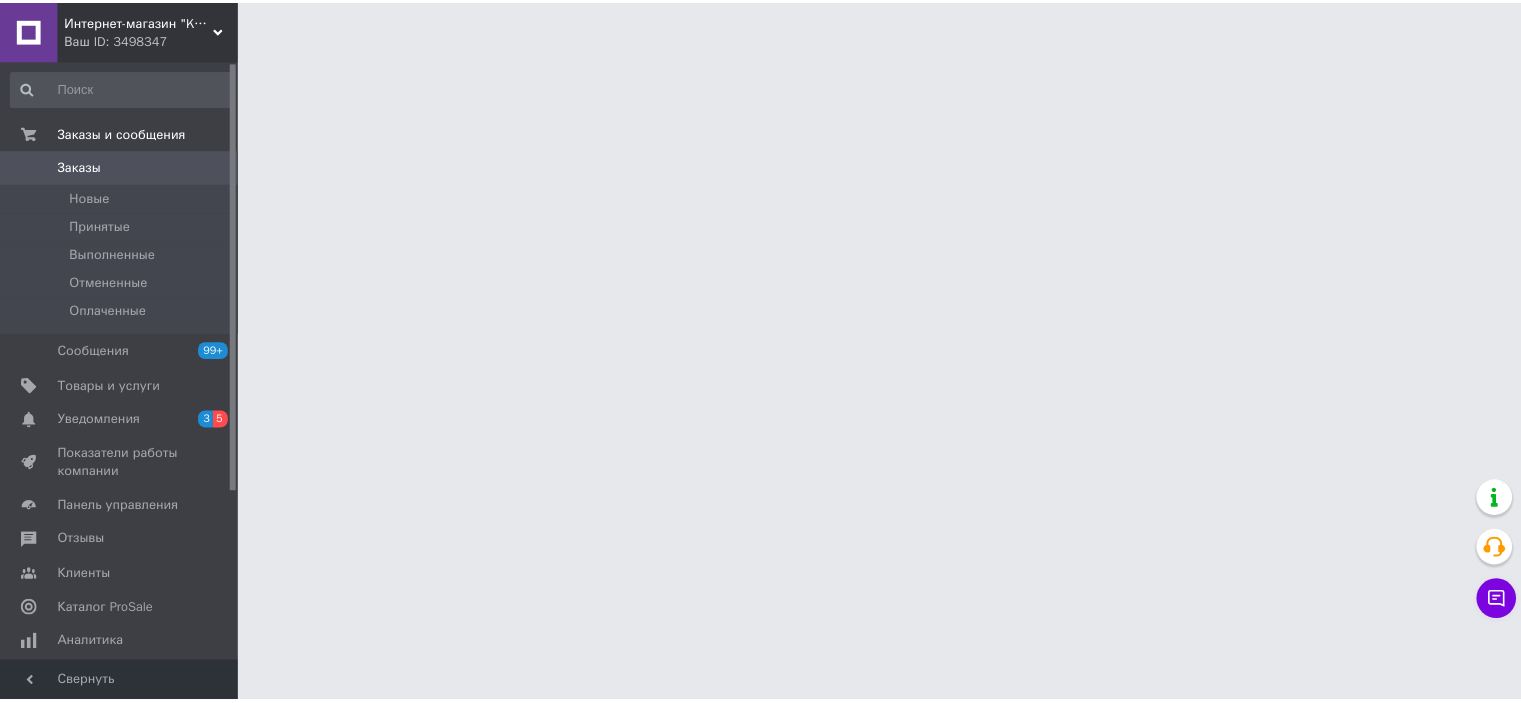 scroll, scrollTop: 0, scrollLeft: 0, axis: both 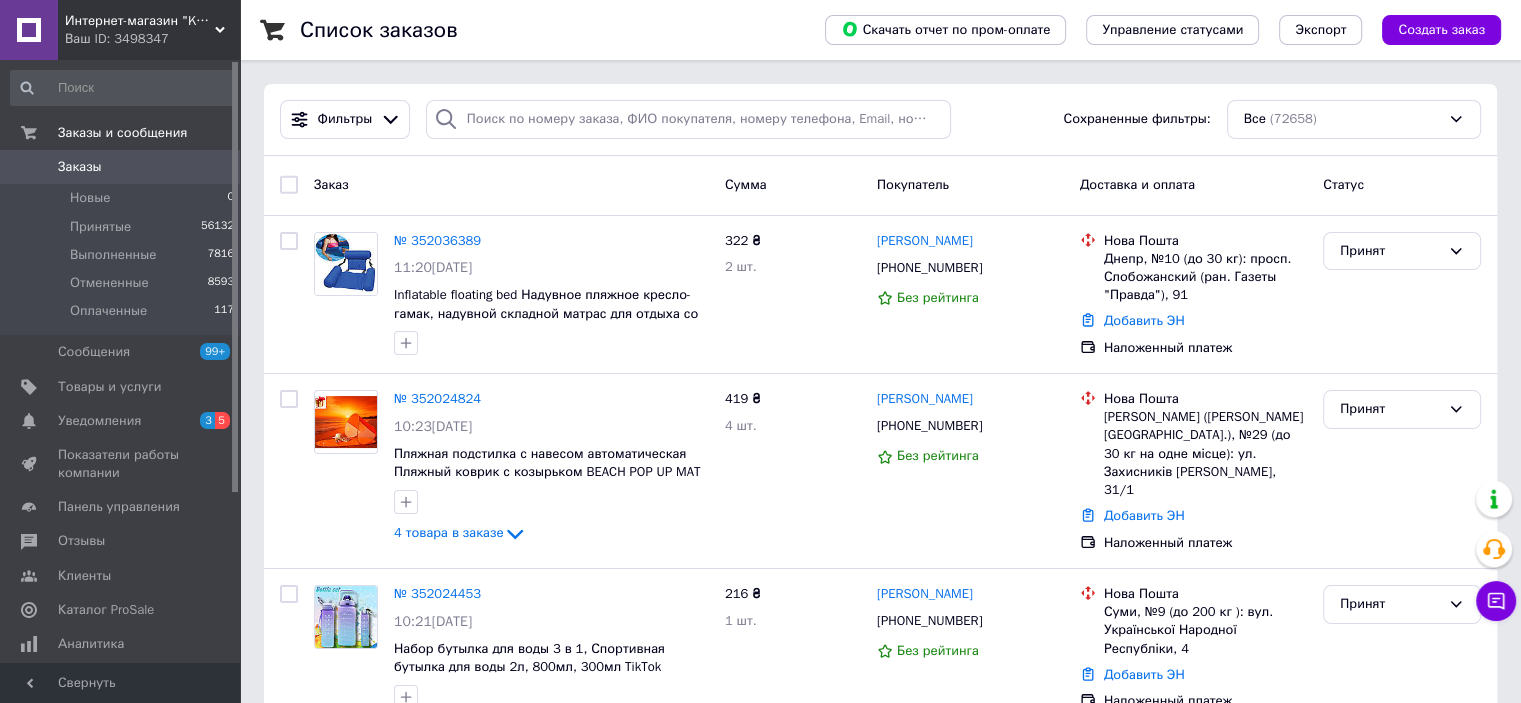 click on "Интернет-магазин "KRISTALL"" at bounding box center [140, 21] 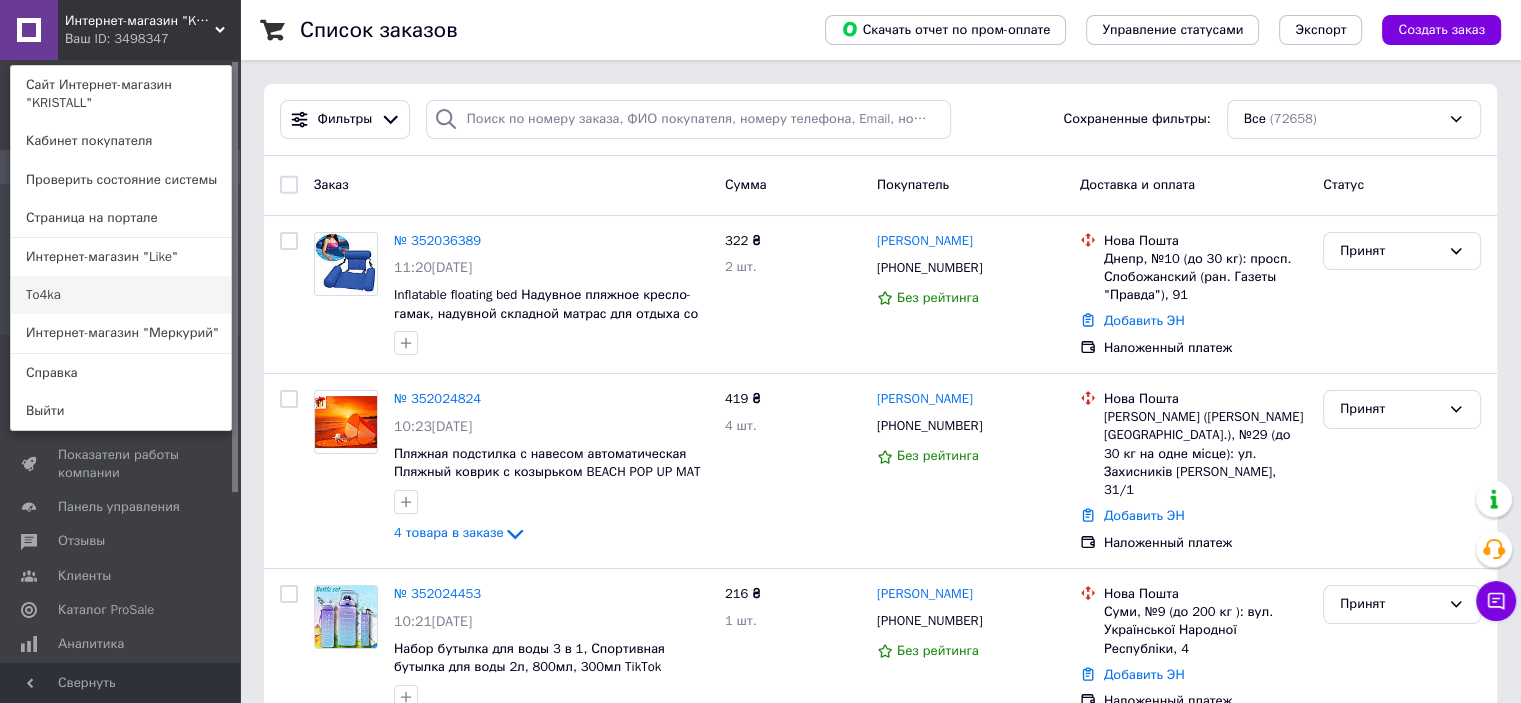 click on "To4ka" at bounding box center (121, 295) 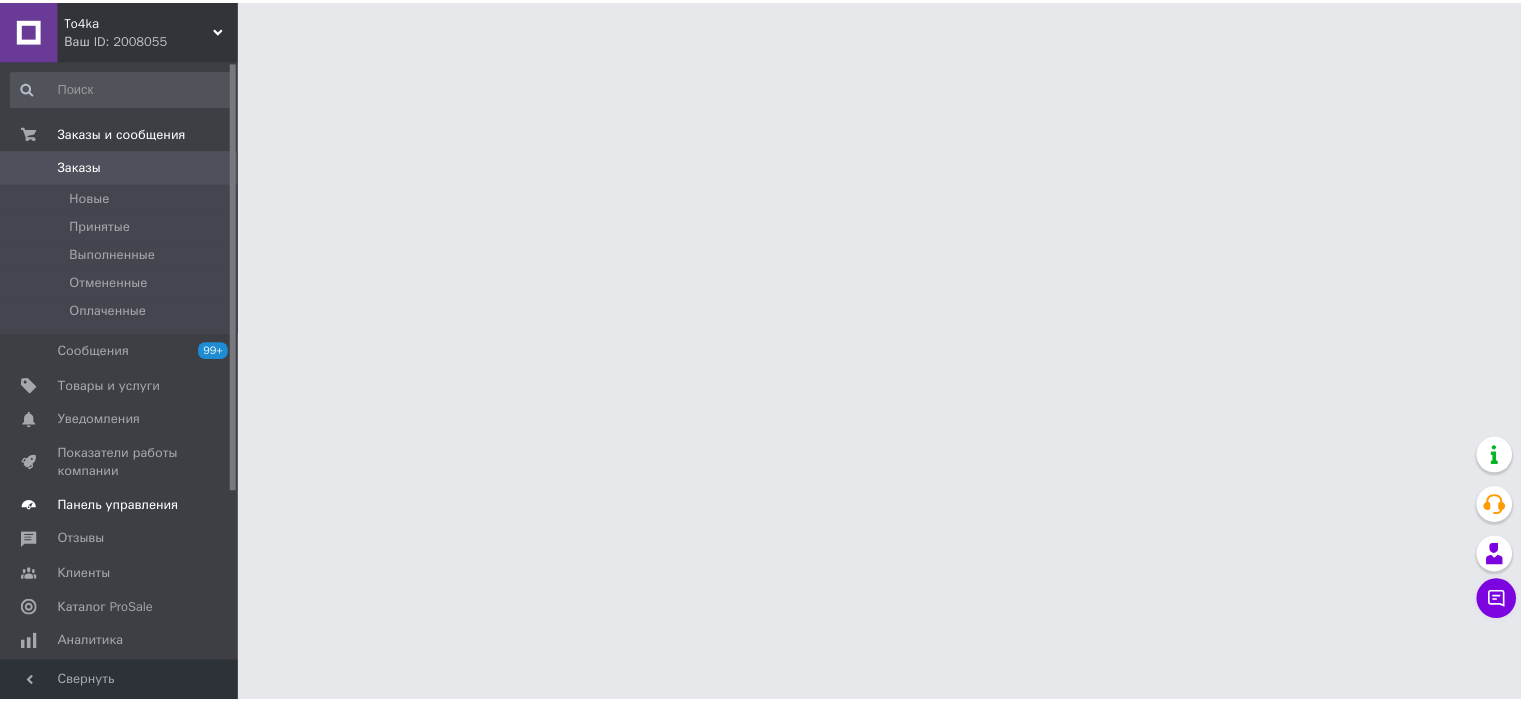 scroll, scrollTop: 0, scrollLeft: 0, axis: both 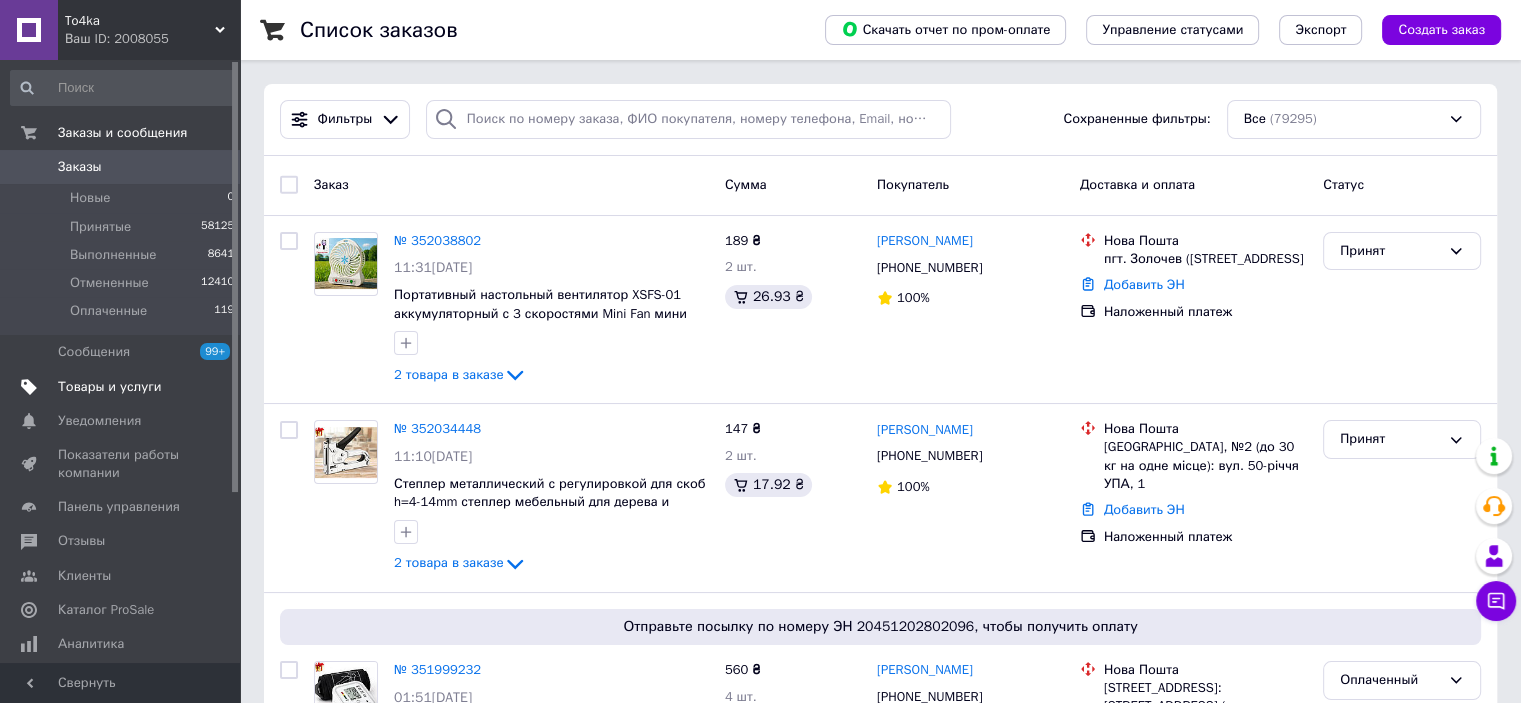 click on "Товары и услуги" at bounding box center (110, 387) 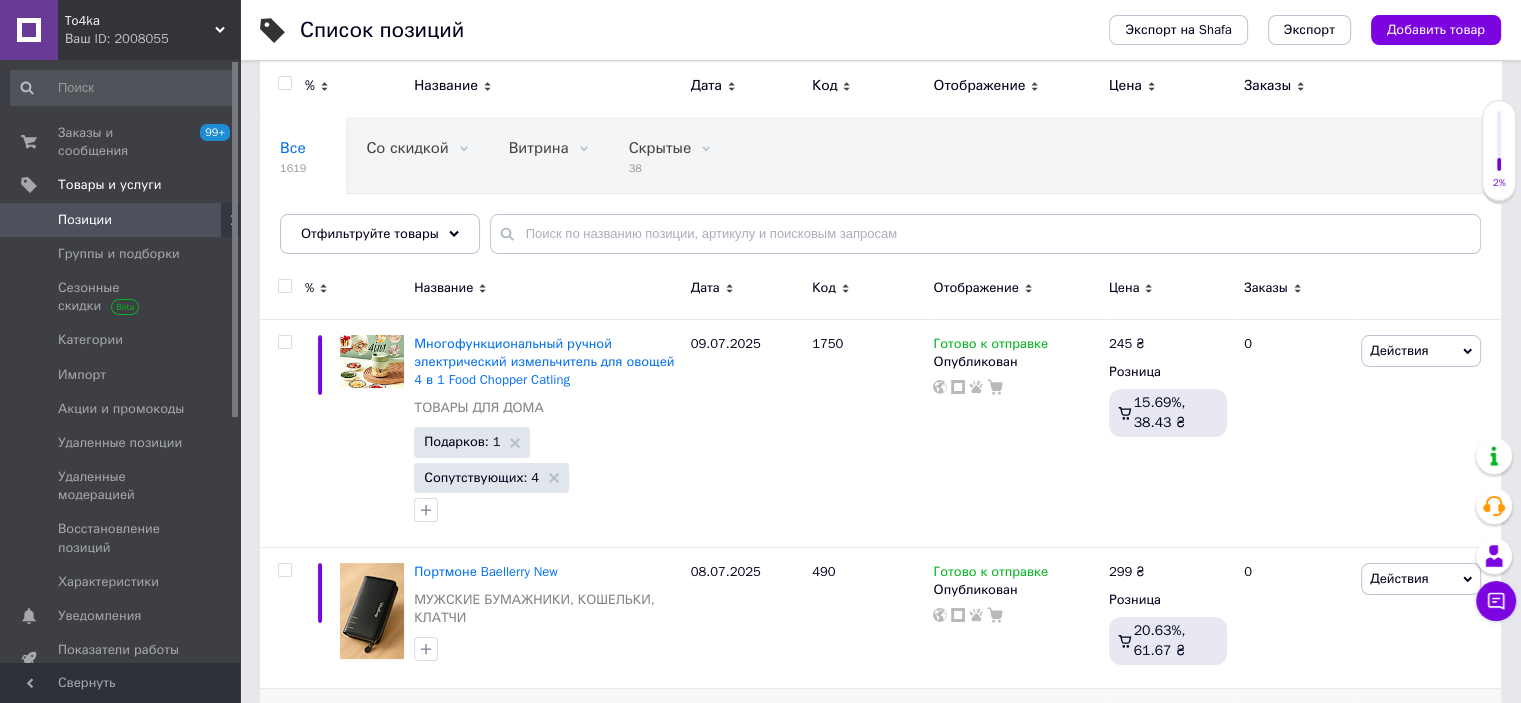 scroll, scrollTop: 0, scrollLeft: 0, axis: both 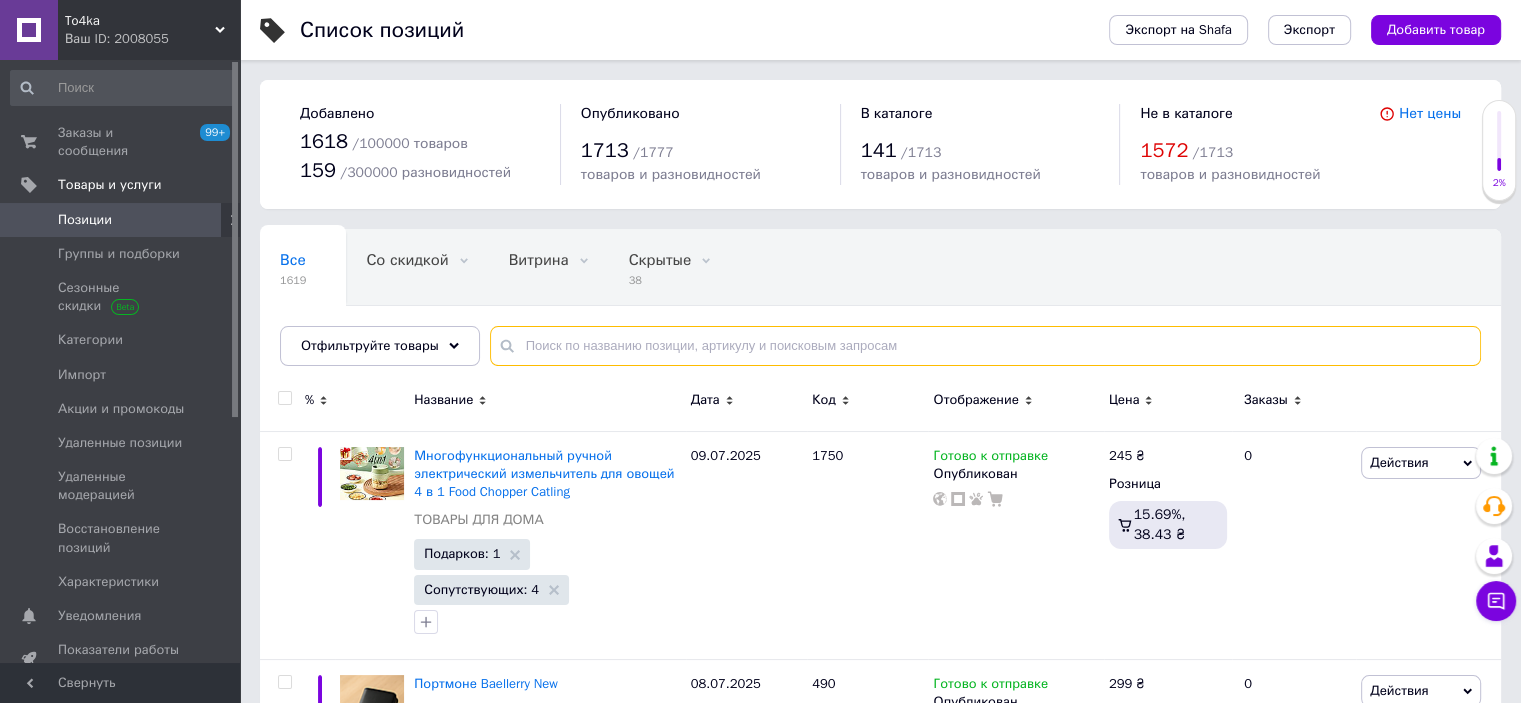 click at bounding box center (985, 346) 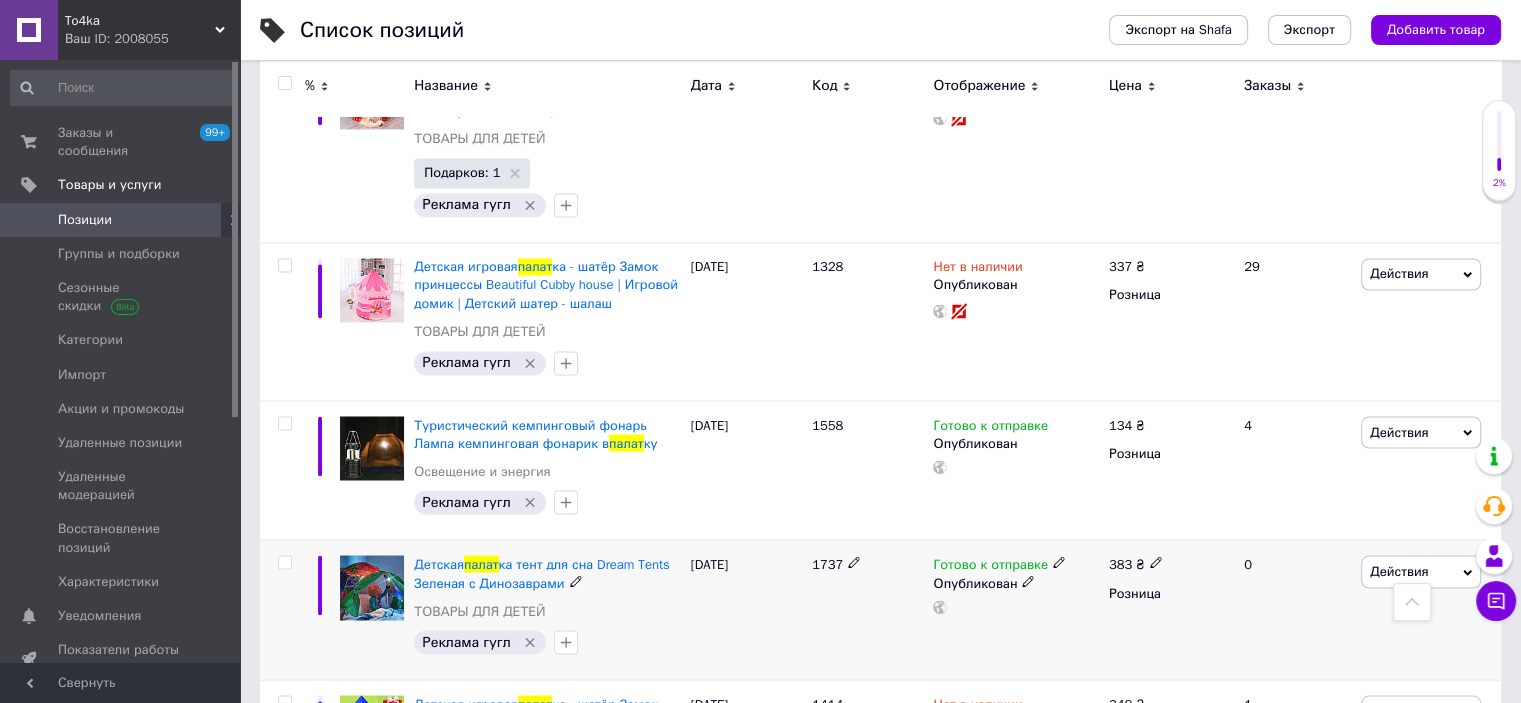 scroll, scrollTop: 3496, scrollLeft: 0, axis: vertical 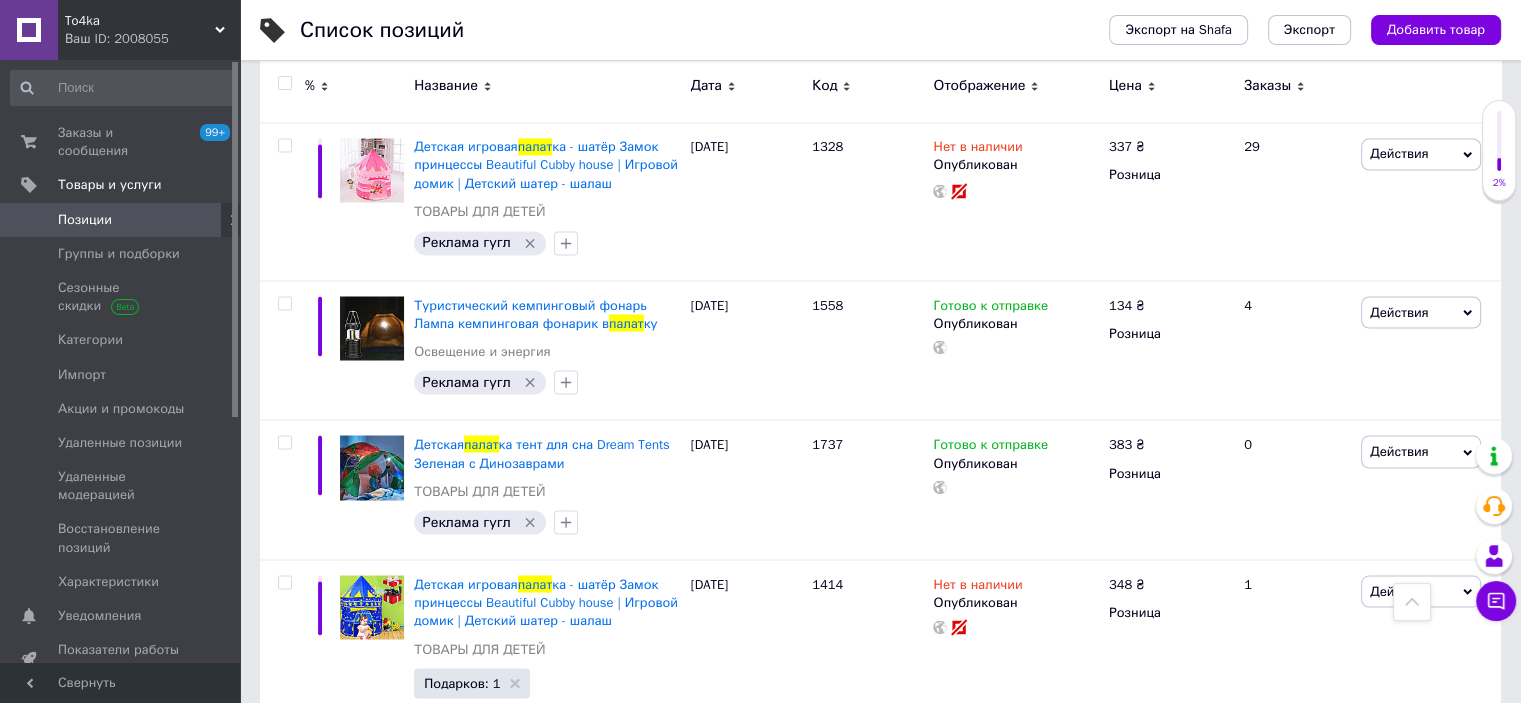click on "2" at bounding box center (327, 793) 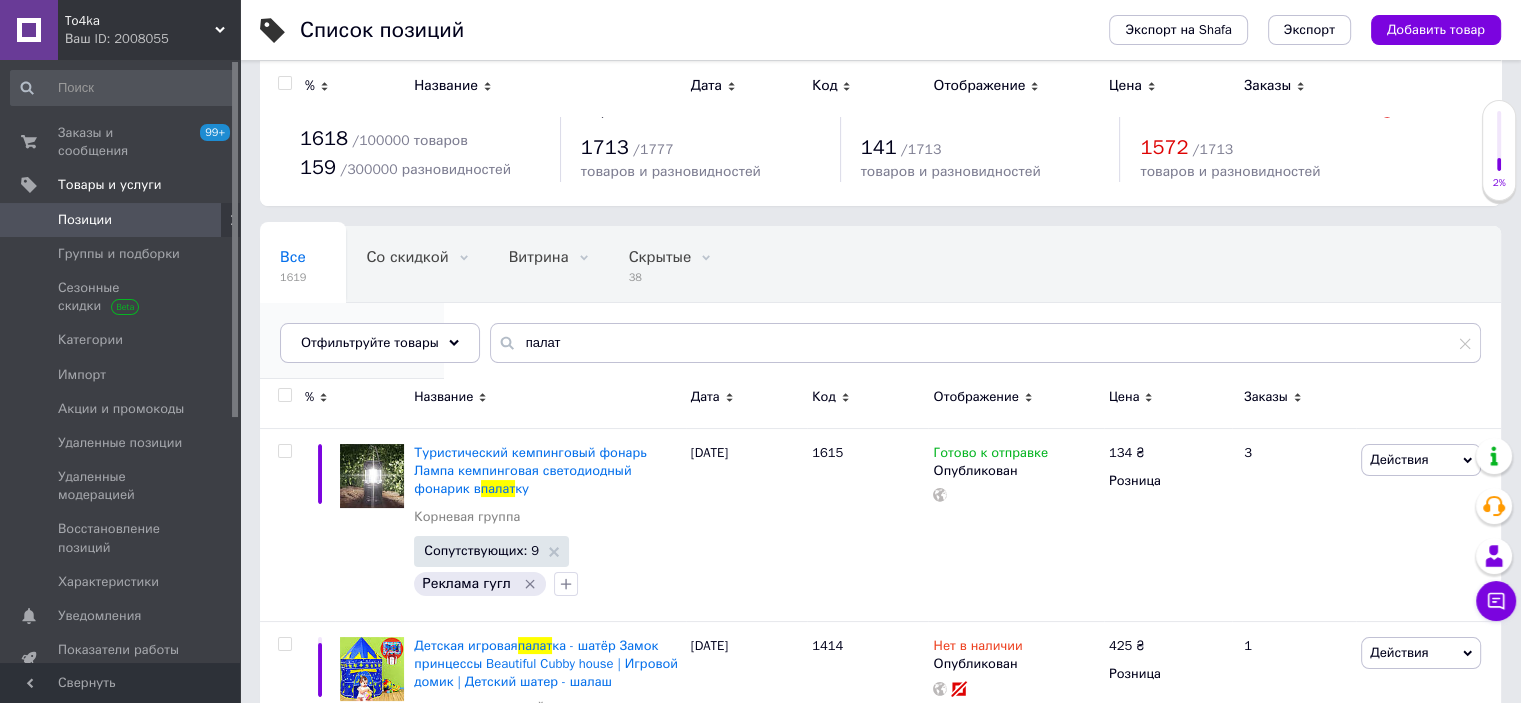 scroll, scrollTop: 0, scrollLeft: 0, axis: both 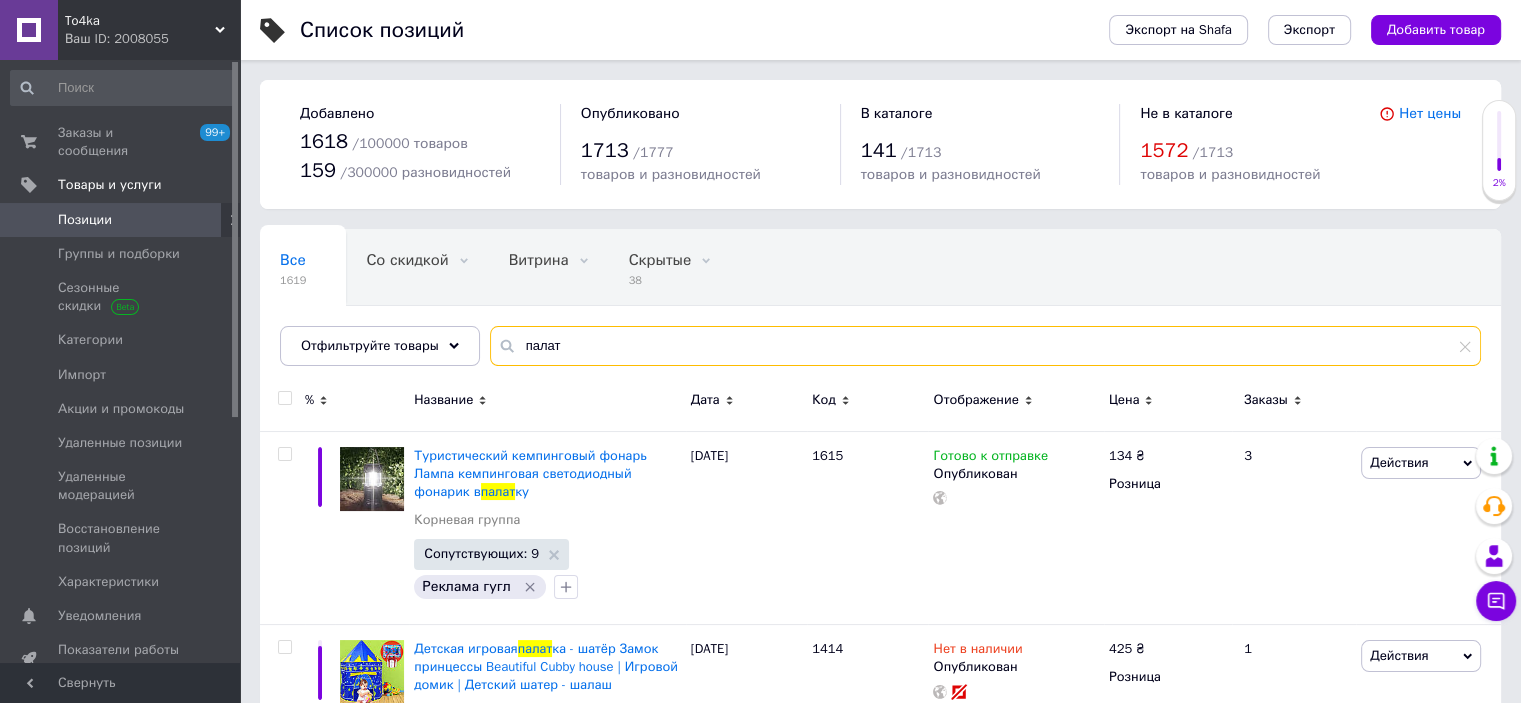 click on "палат" at bounding box center (985, 346) 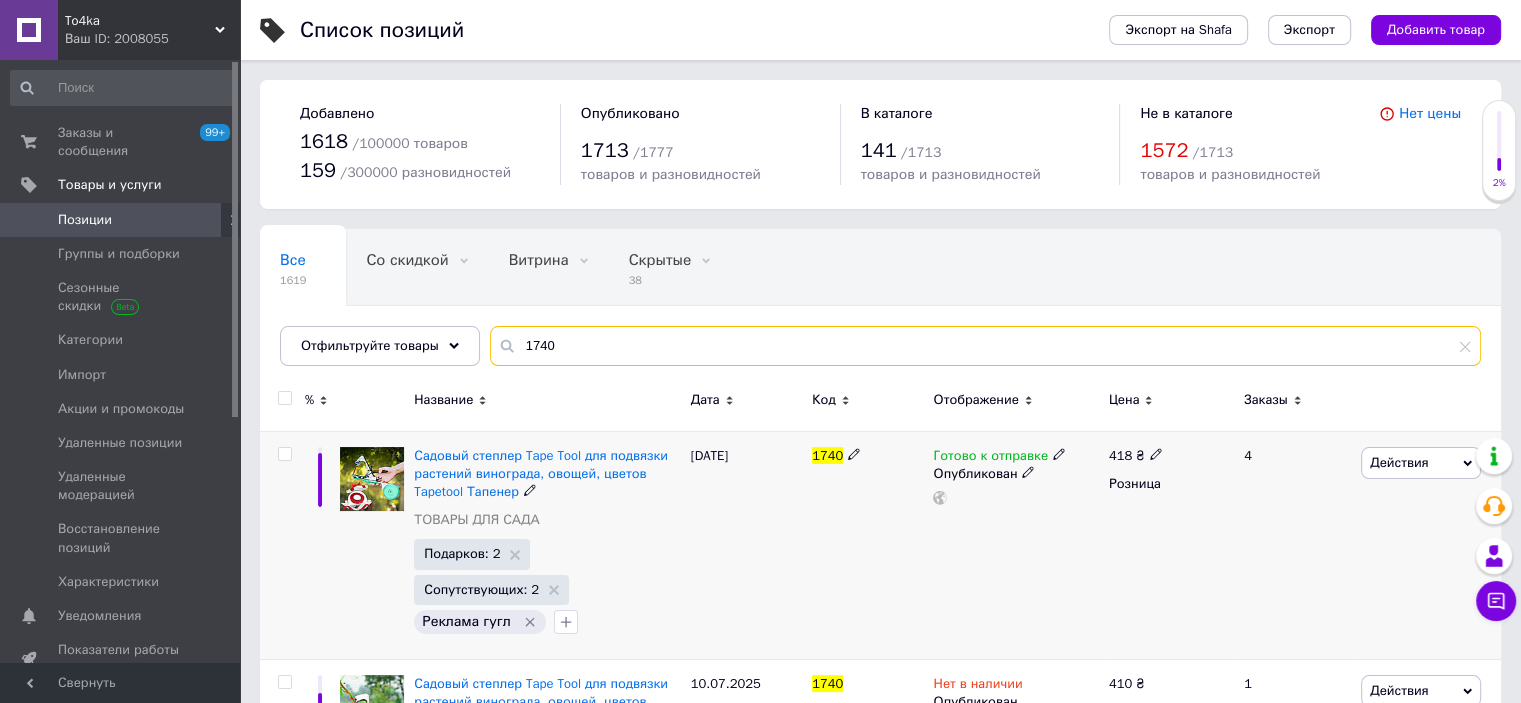 type on "1740" 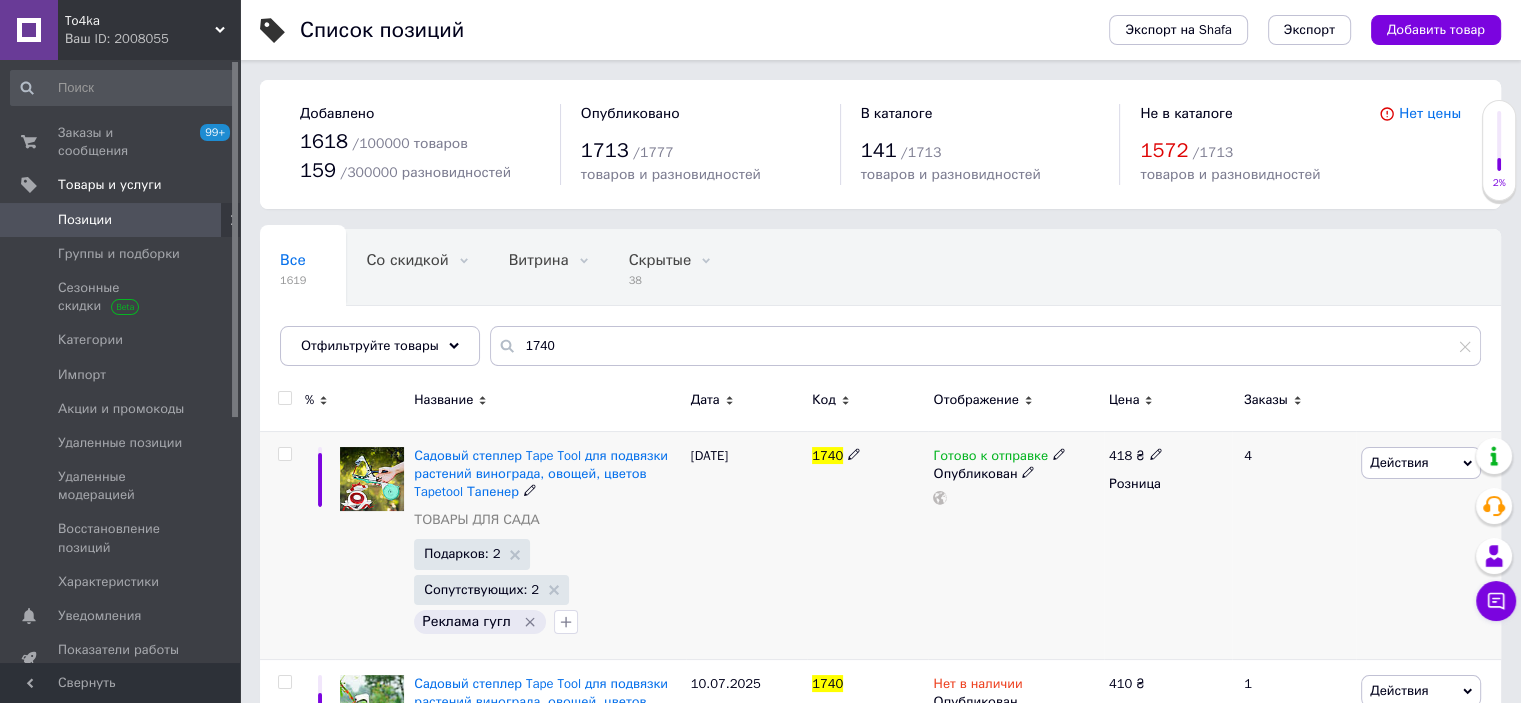 click on "Готово к отправке" at bounding box center [990, 458] 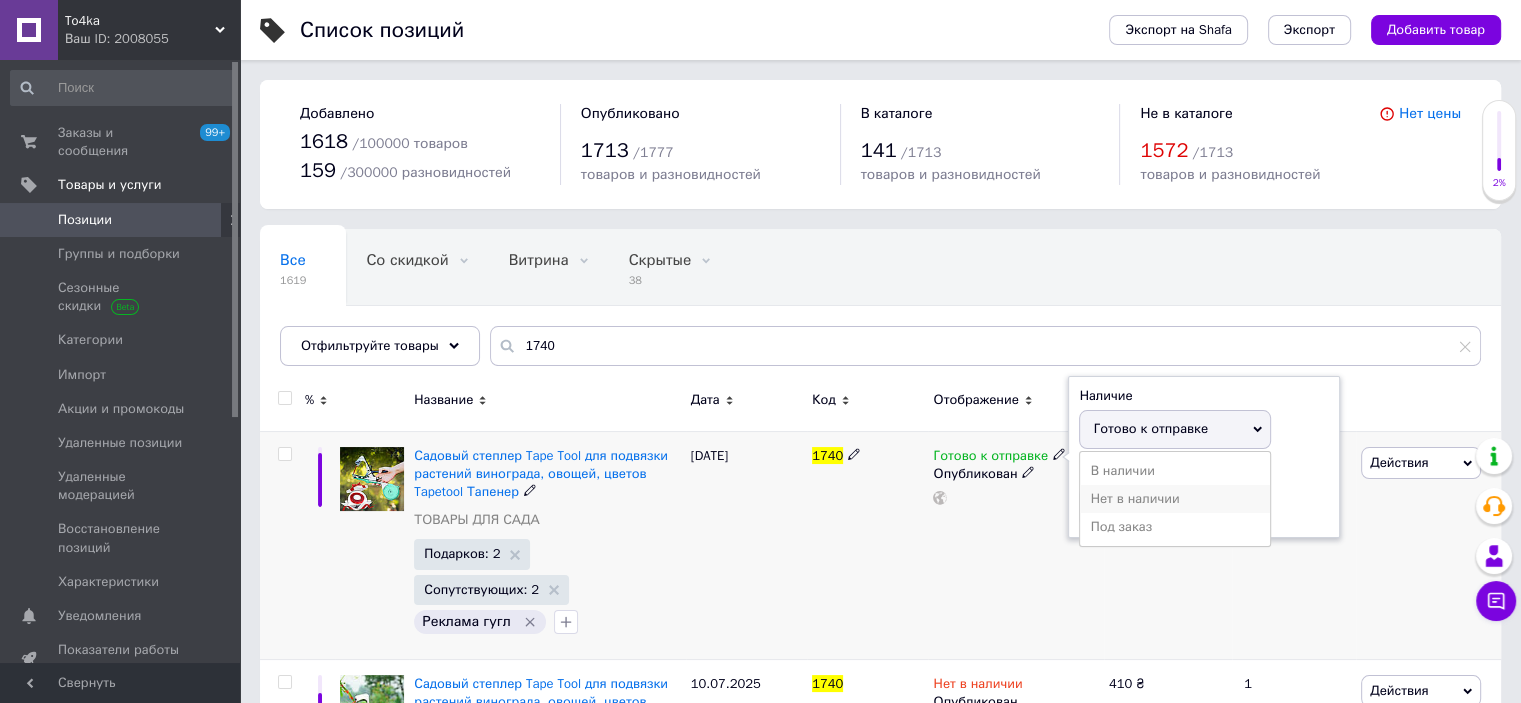 click on "Нет в наличии" at bounding box center (1175, 499) 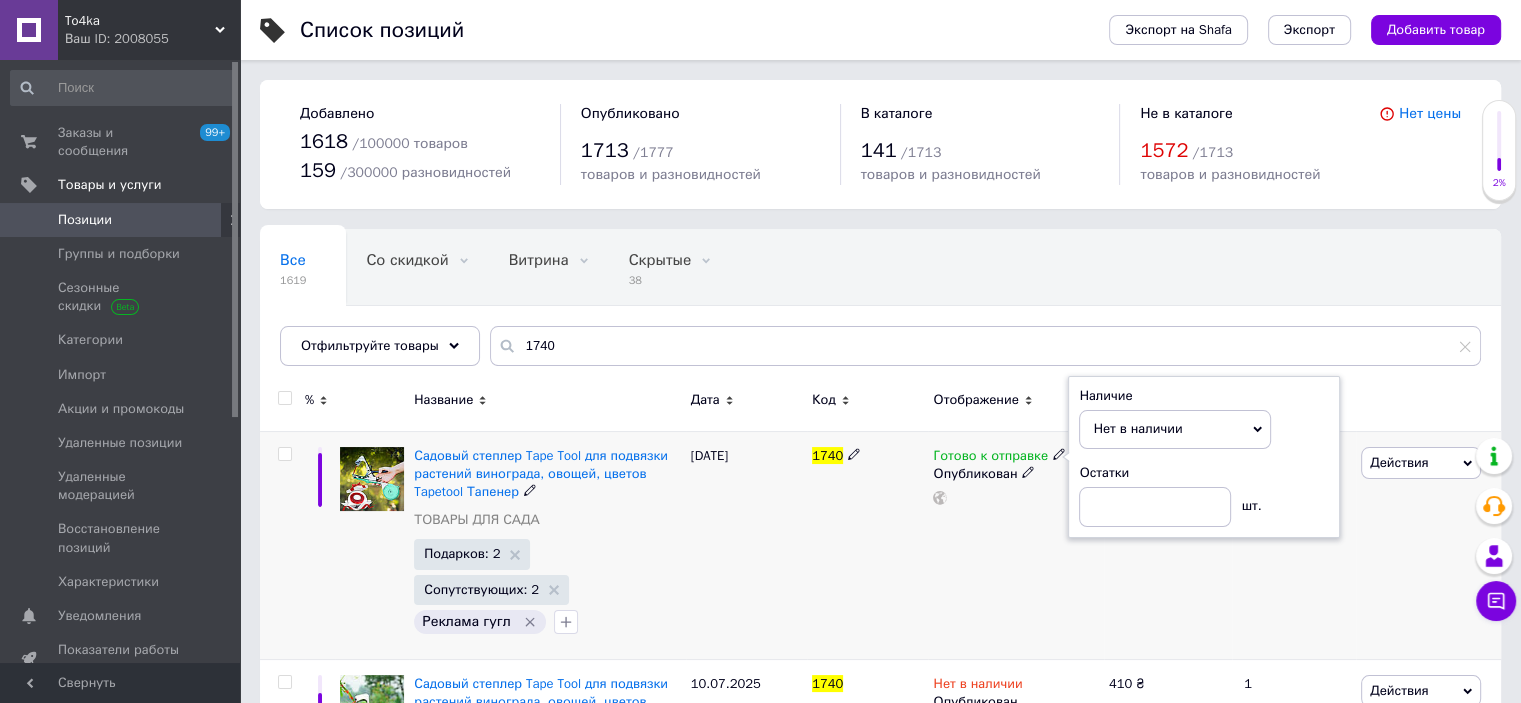 click on "1740" at bounding box center [867, 545] 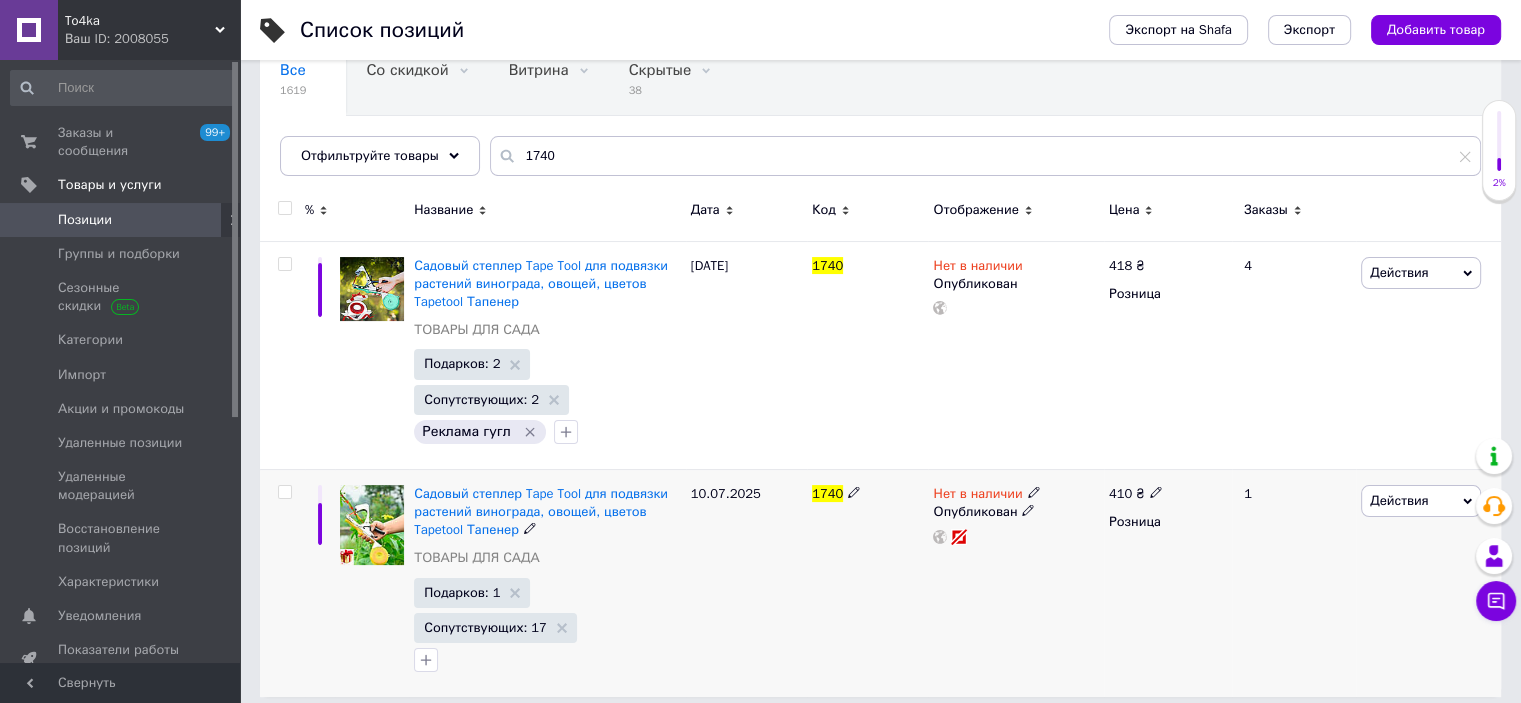 scroll, scrollTop: 202, scrollLeft: 0, axis: vertical 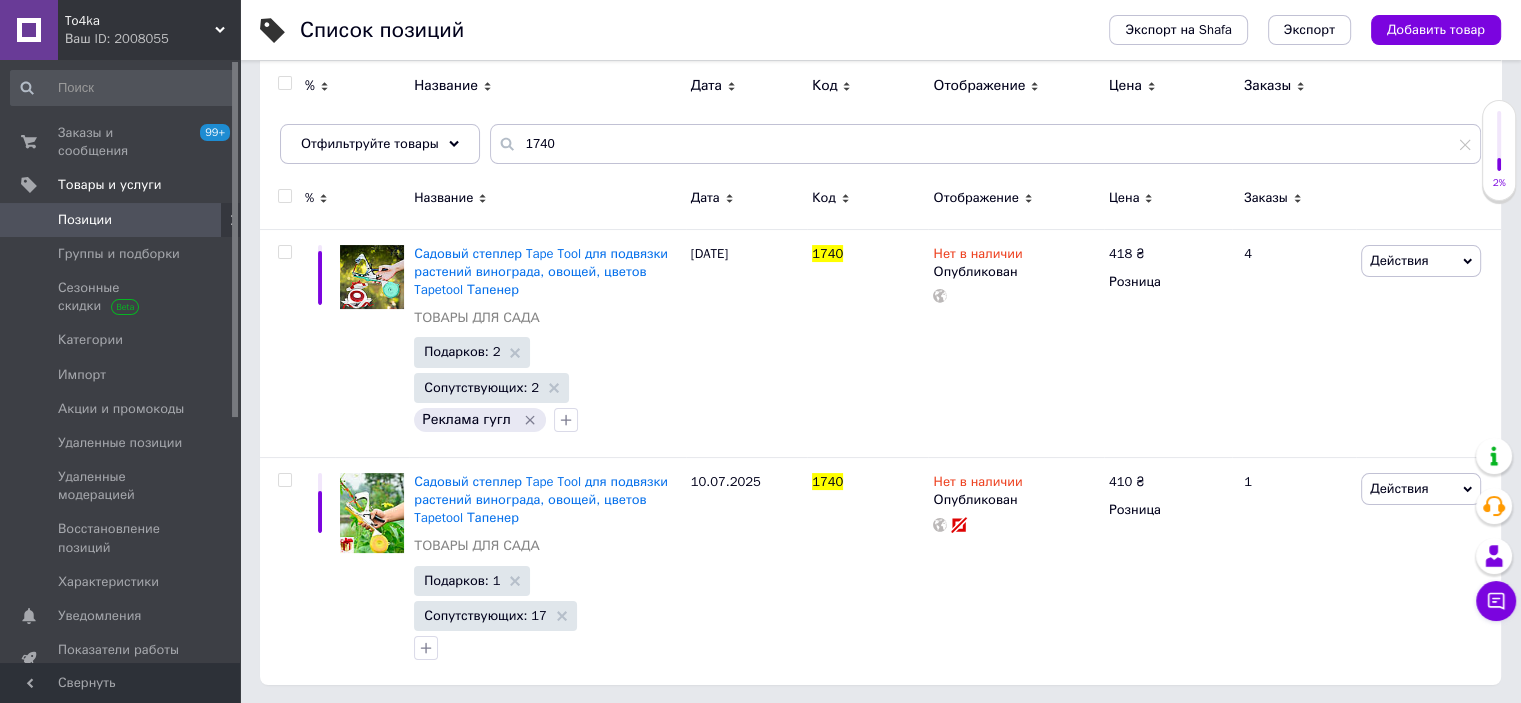click on "To4ka Ваш ID: 2008055" at bounding box center [149, 30] 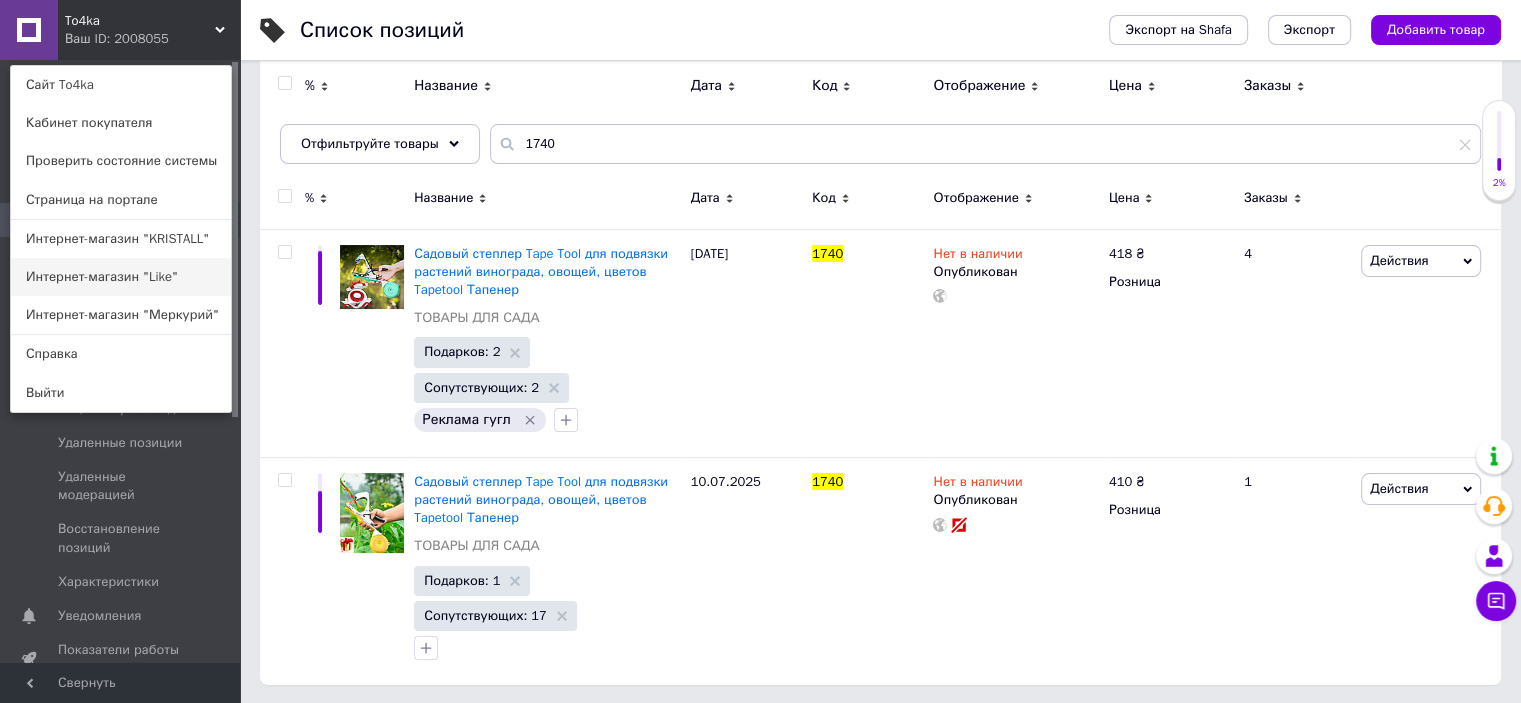 click on "Интернет-магазин "Like"" at bounding box center (121, 277) 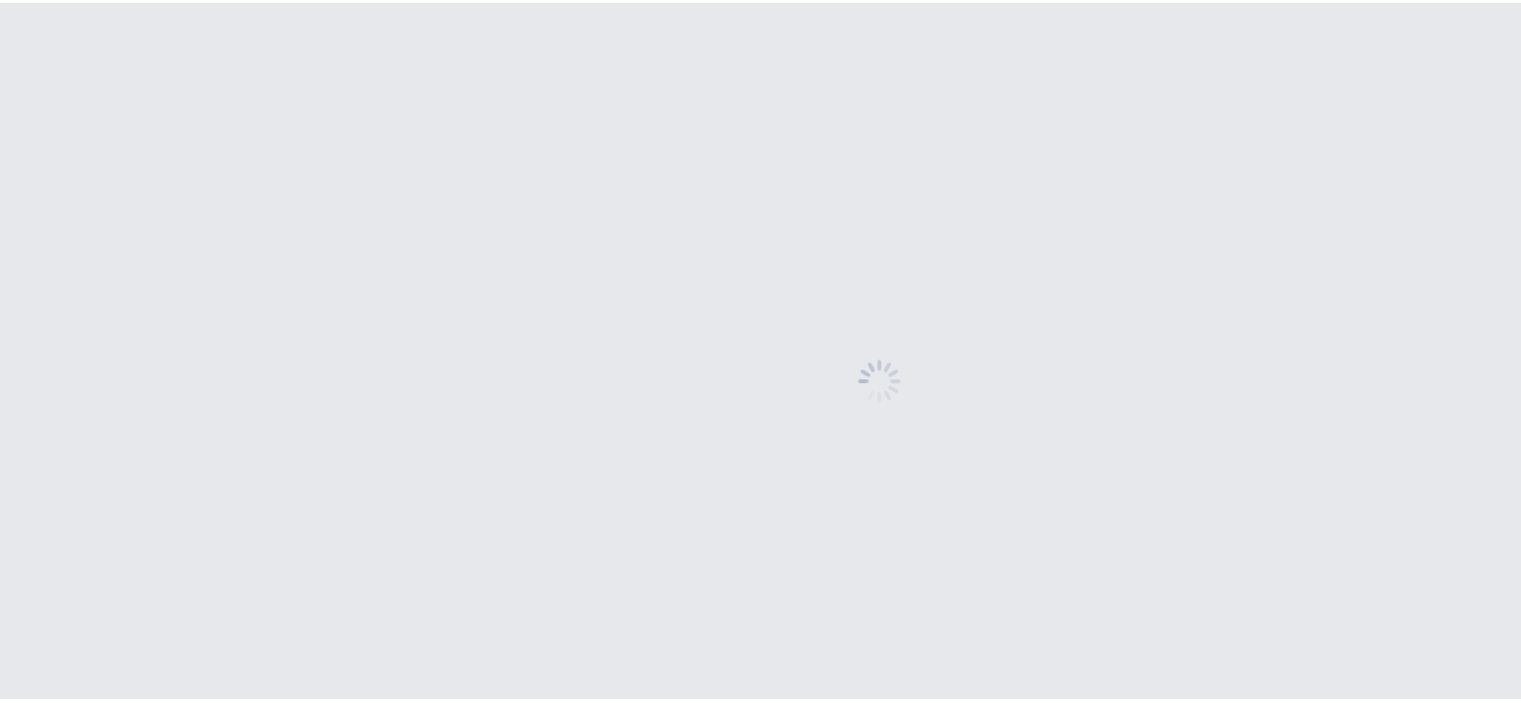 scroll, scrollTop: 0, scrollLeft: 0, axis: both 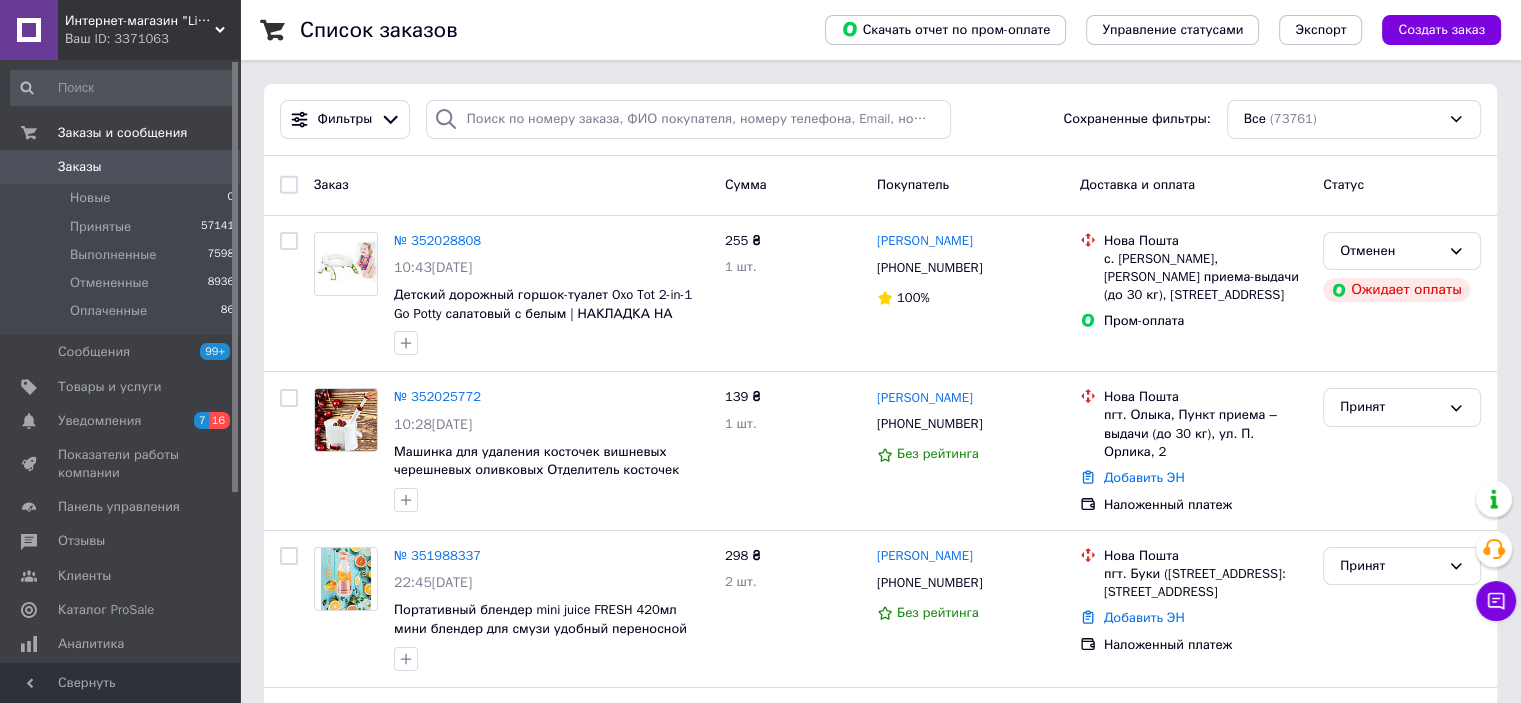click on "Интернет-магазин "Like"" at bounding box center (140, 21) 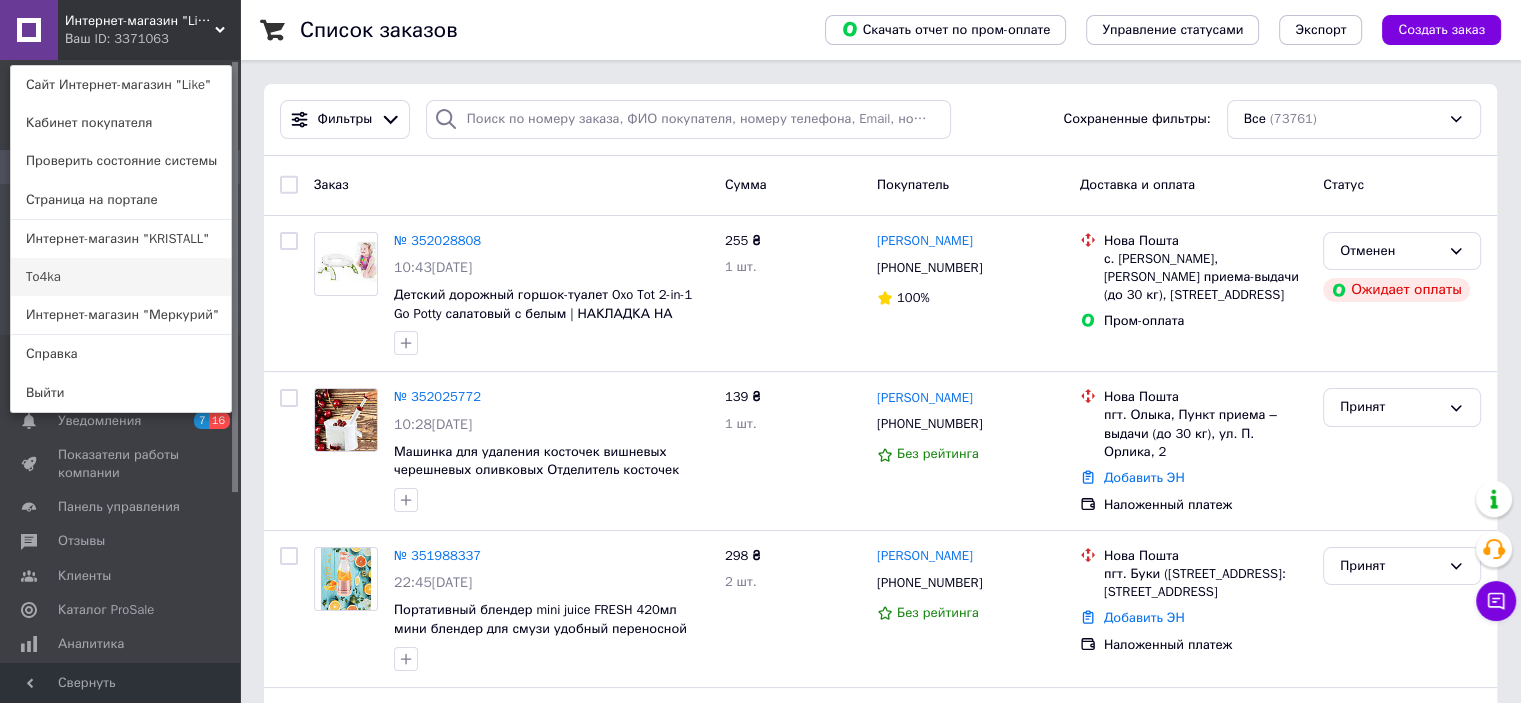 click on "To4ka" at bounding box center [121, 277] 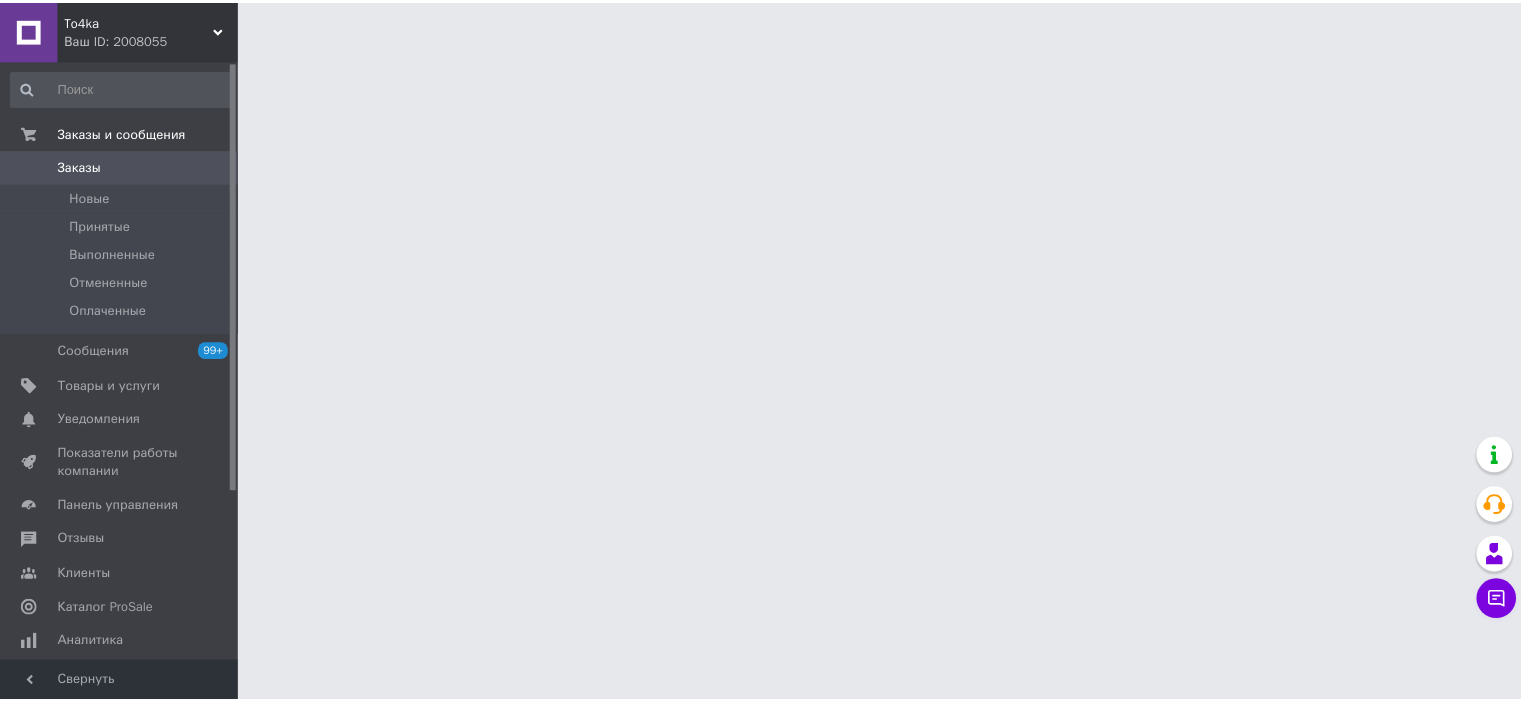 scroll, scrollTop: 0, scrollLeft: 0, axis: both 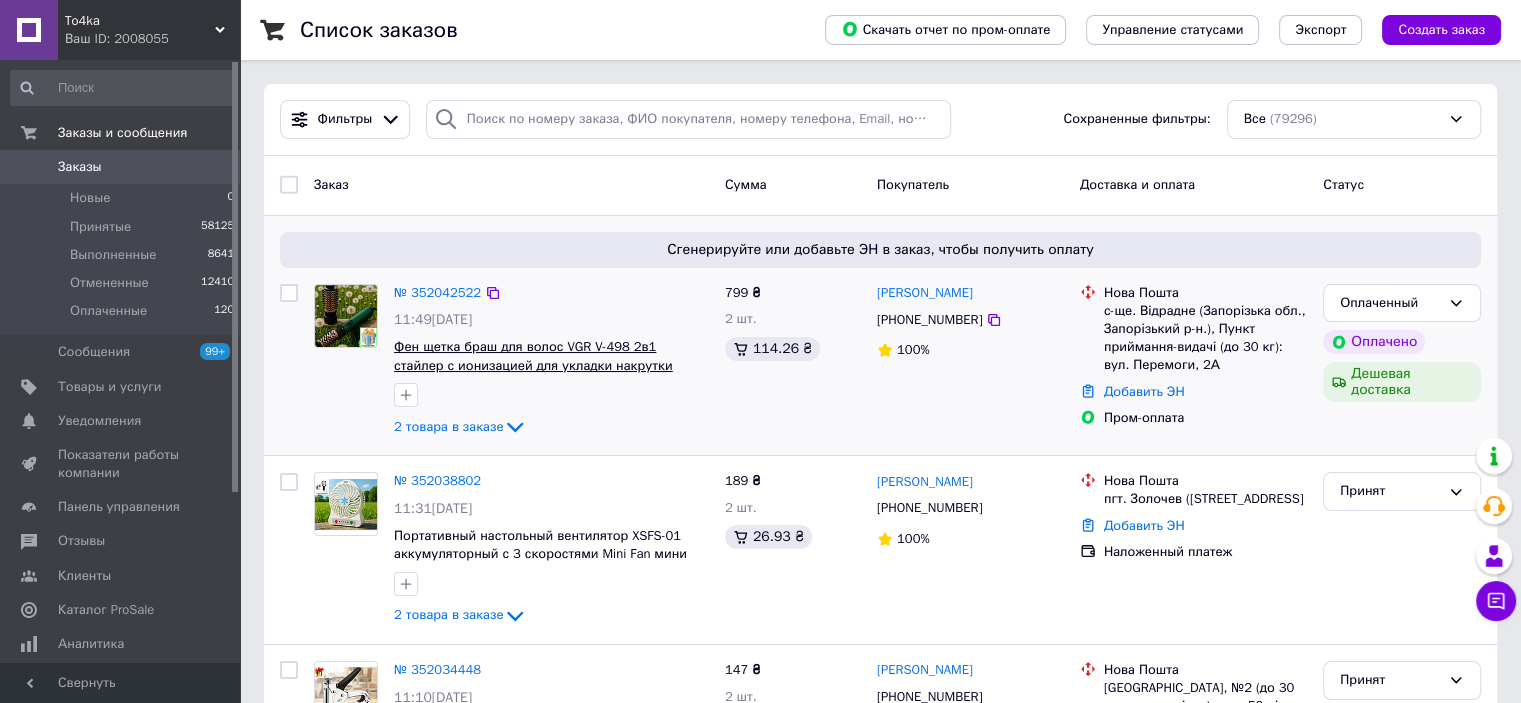 click on "Фен щетка браш для волос VGR V-498 2в1 стайлер с ионизацией для укладки накрутки профессиональная расческа" at bounding box center (533, 365) 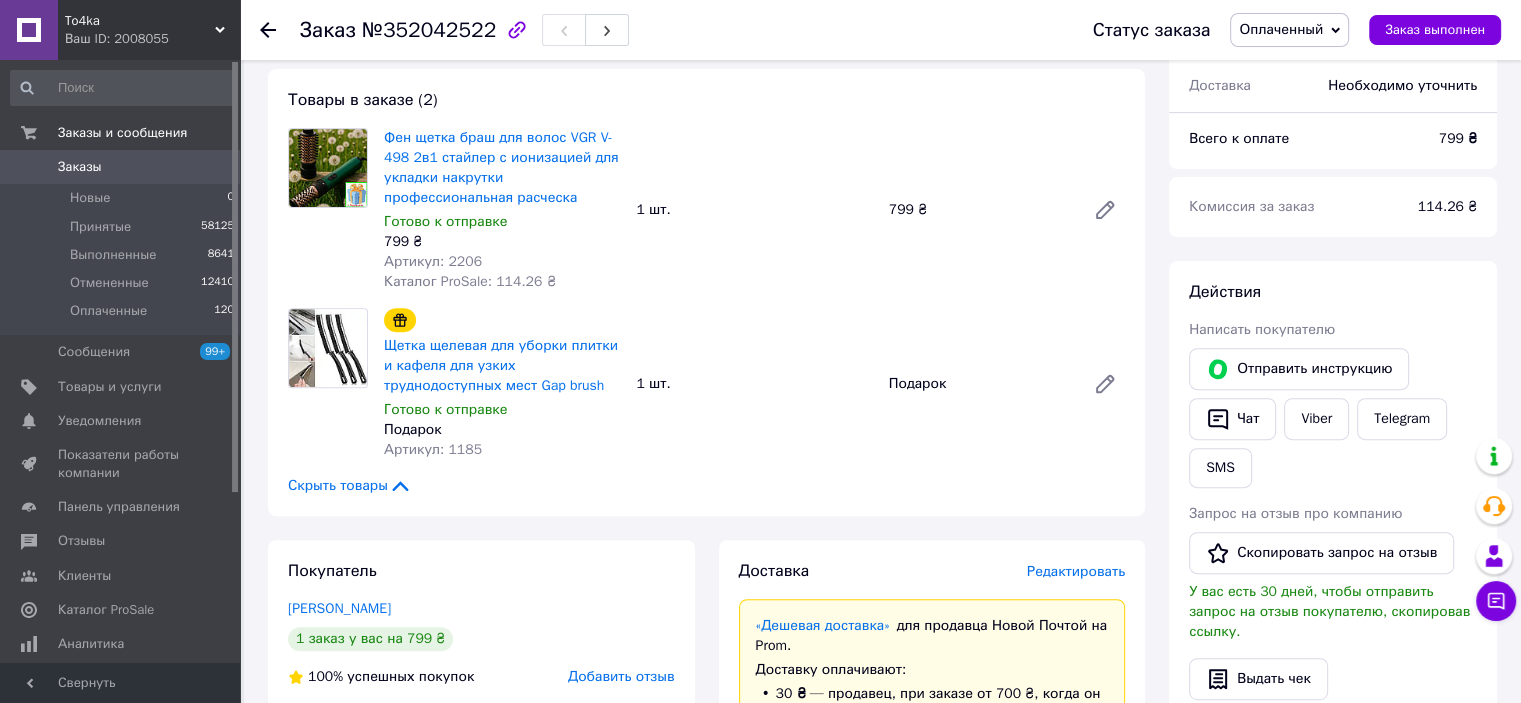 scroll, scrollTop: 554, scrollLeft: 0, axis: vertical 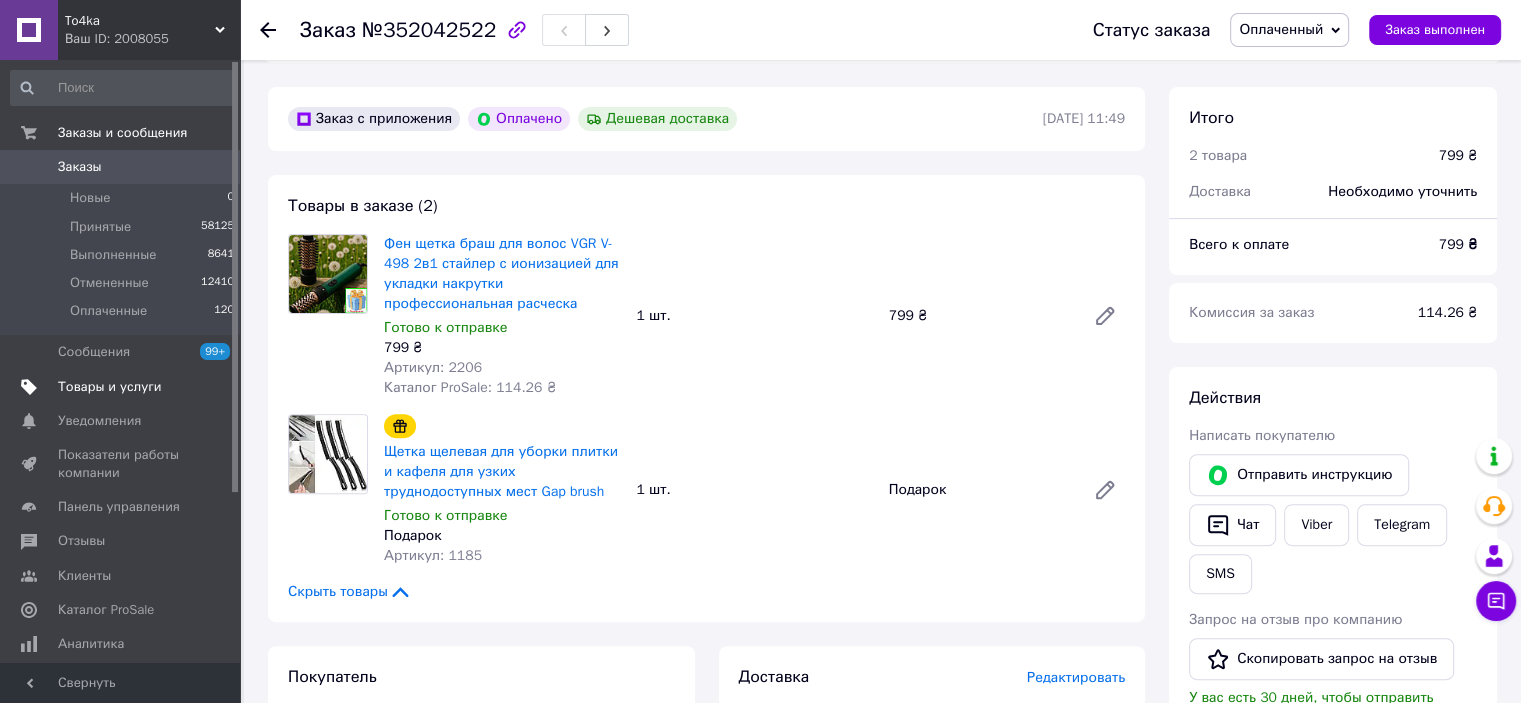 click on "Товары и услуги" at bounding box center (110, 387) 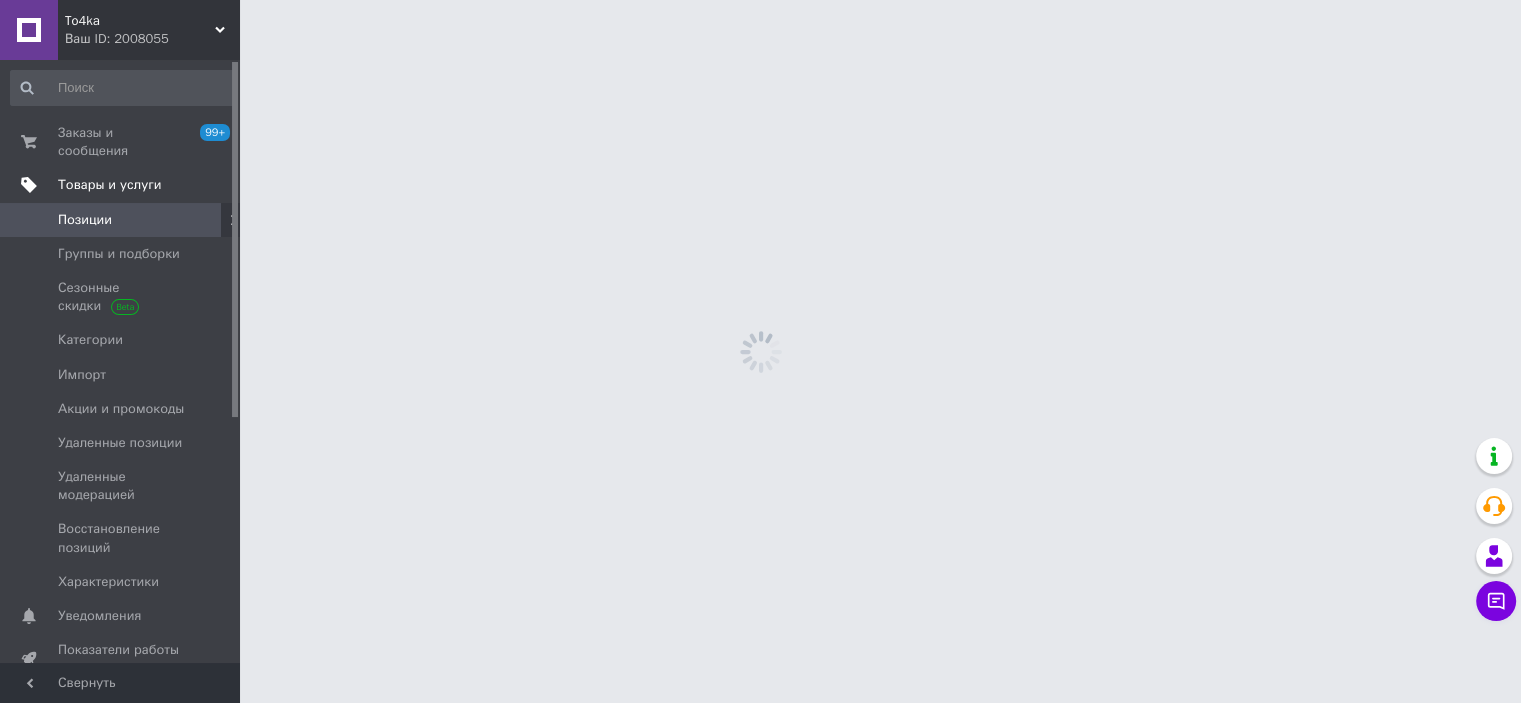 scroll, scrollTop: 0, scrollLeft: 0, axis: both 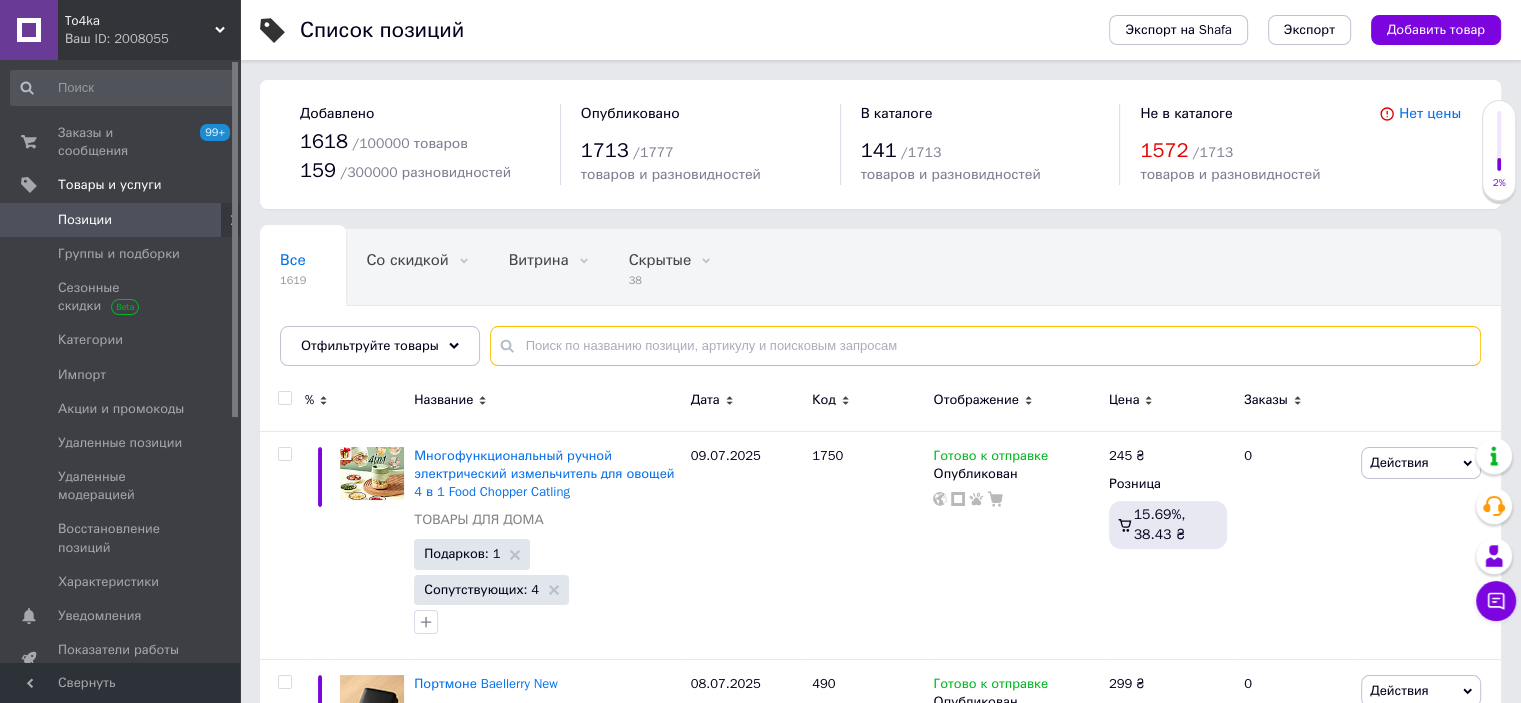 click at bounding box center (985, 346) 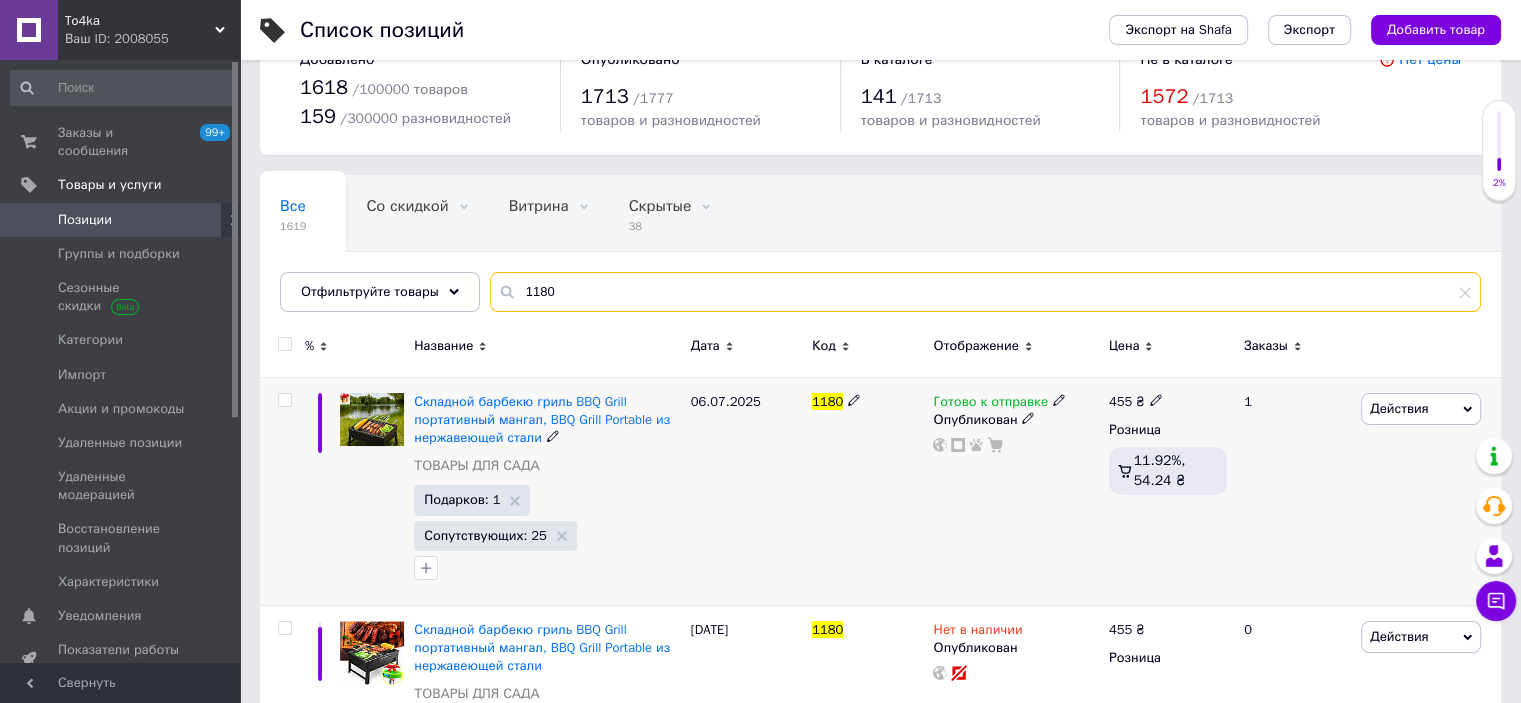 scroll, scrollTop: 100, scrollLeft: 0, axis: vertical 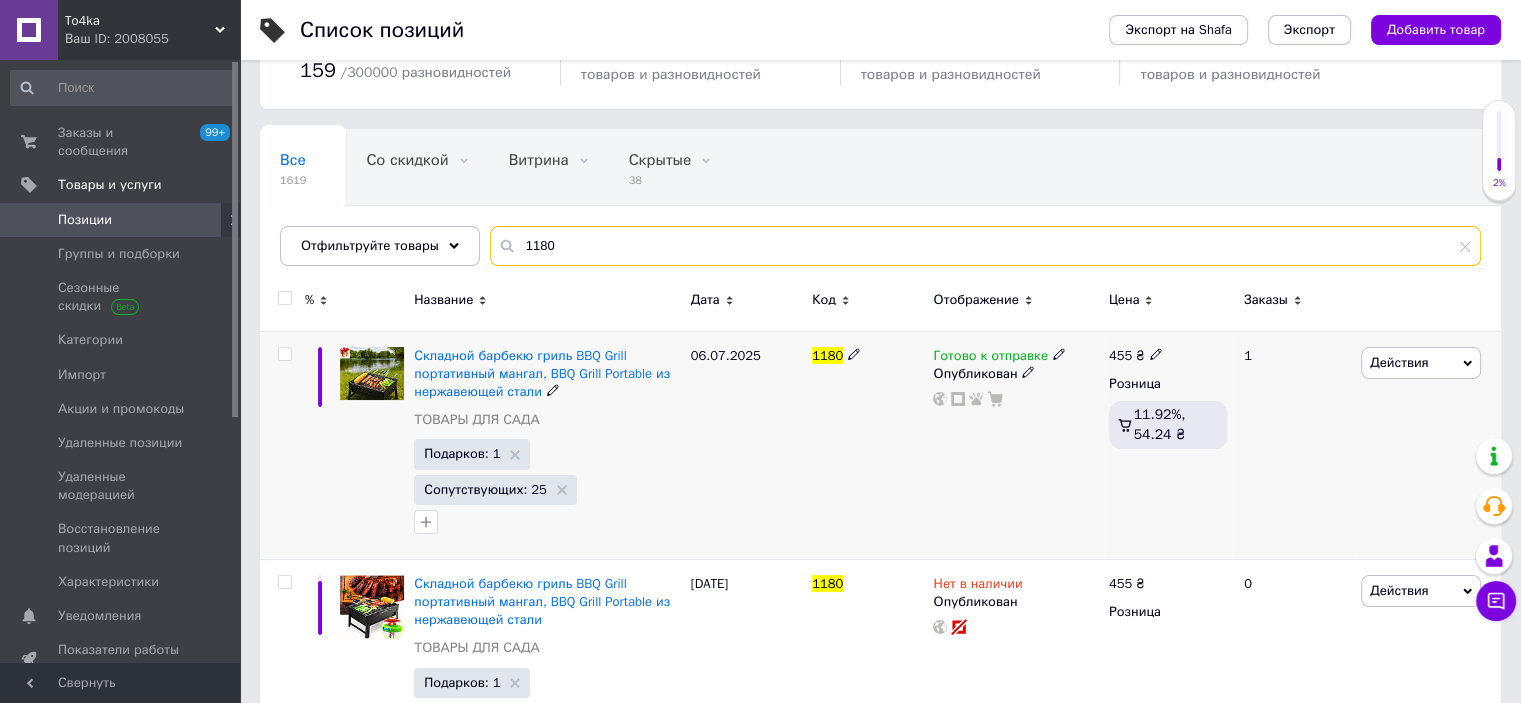 type on "1180" 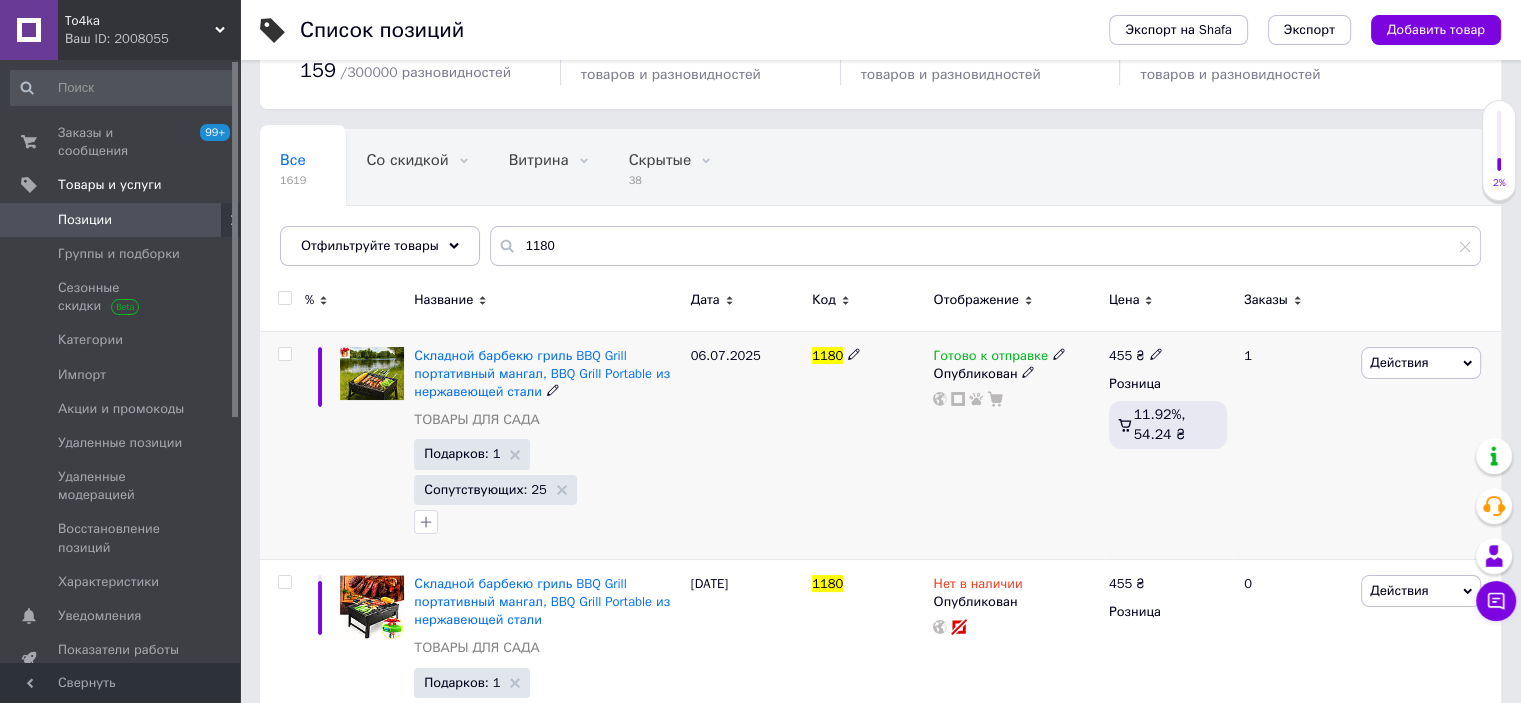 click on "Действия" at bounding box center (1399, 362) 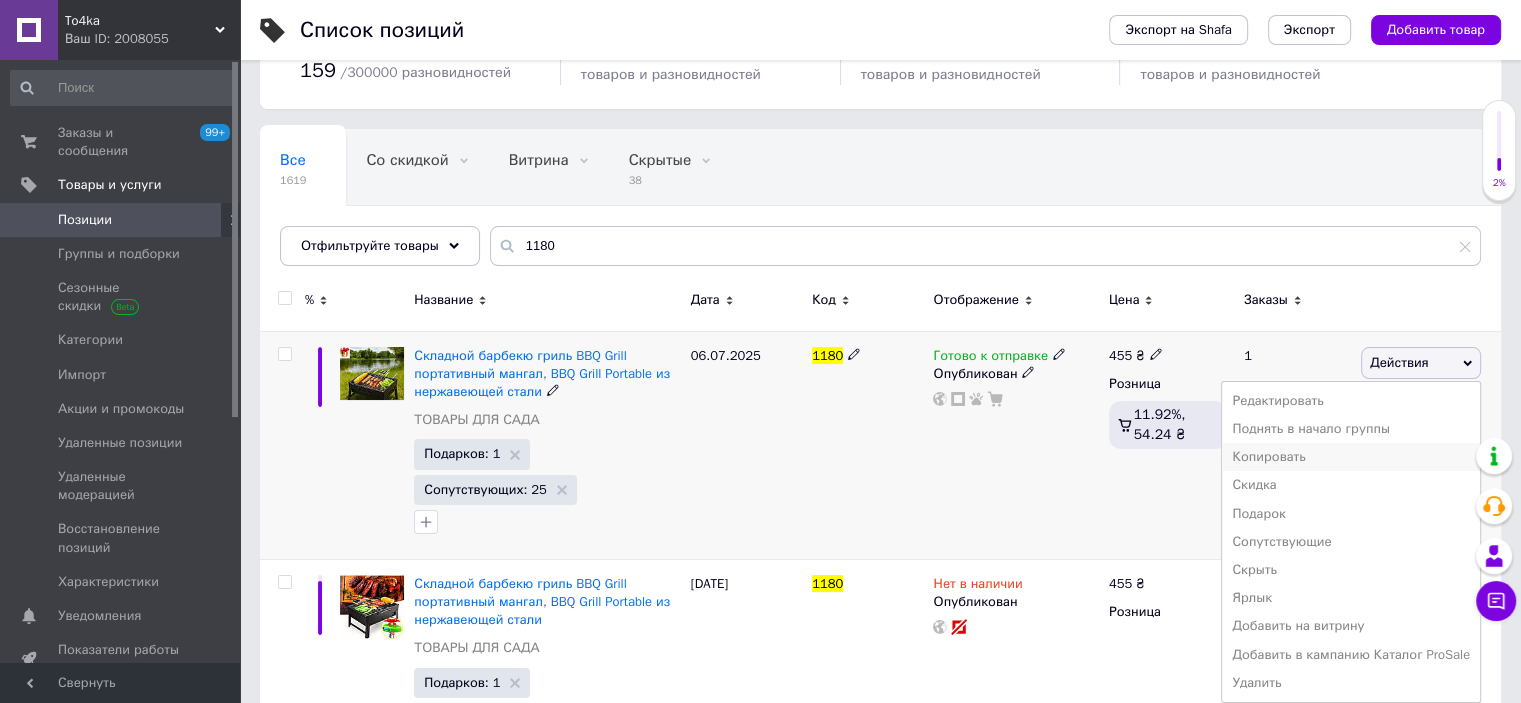click on "Копировать" at bounding box center [1351, 457] 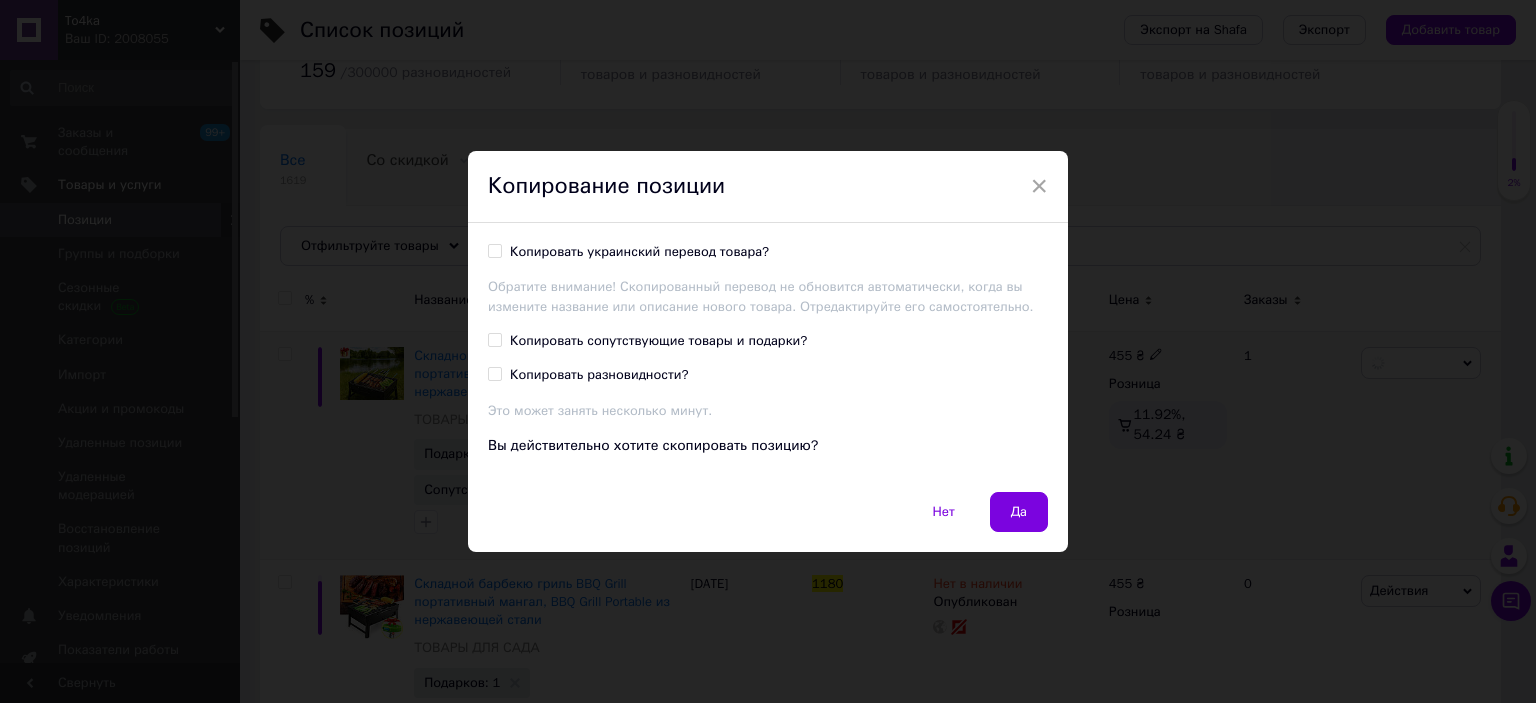 click on "Копировать украинский перевод товара?" at bounding box center [494, 250] 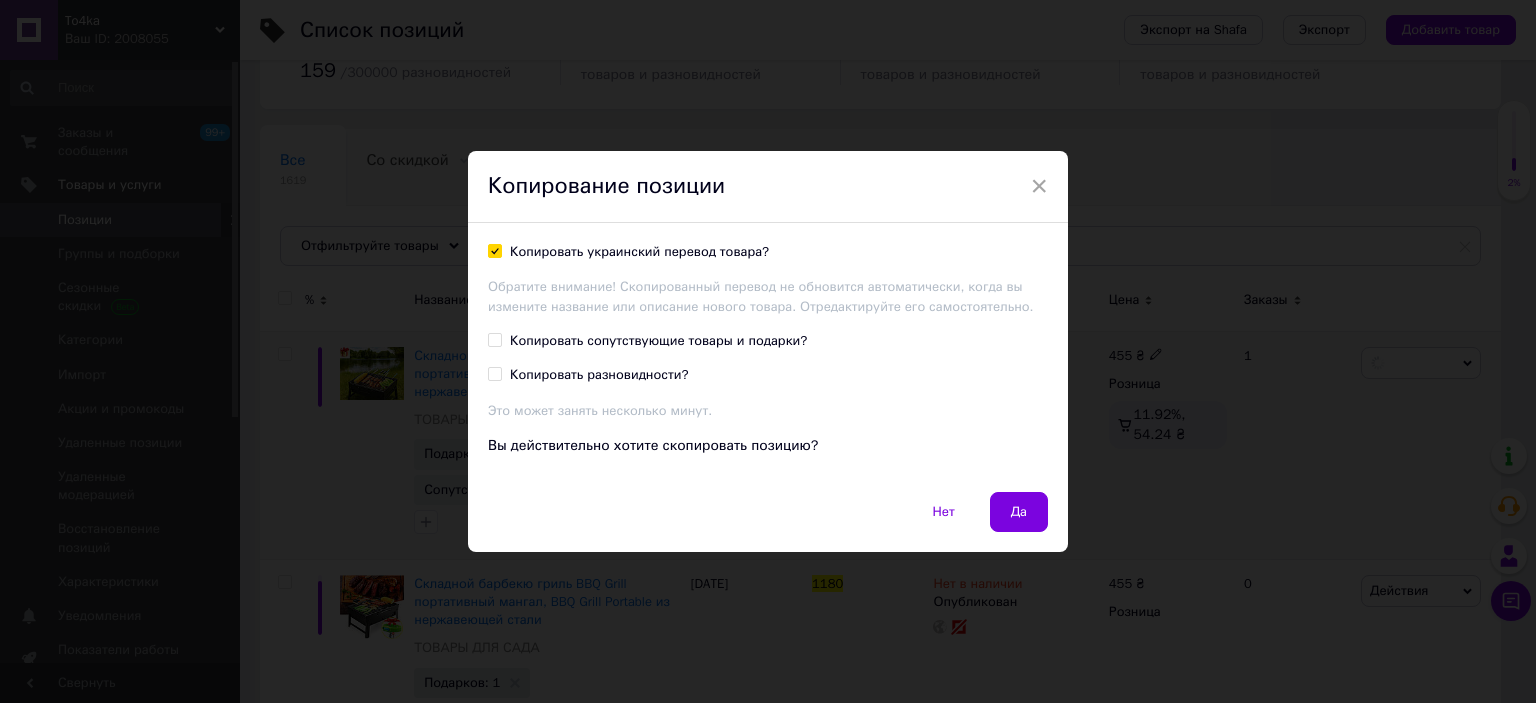 checkbox on "true" 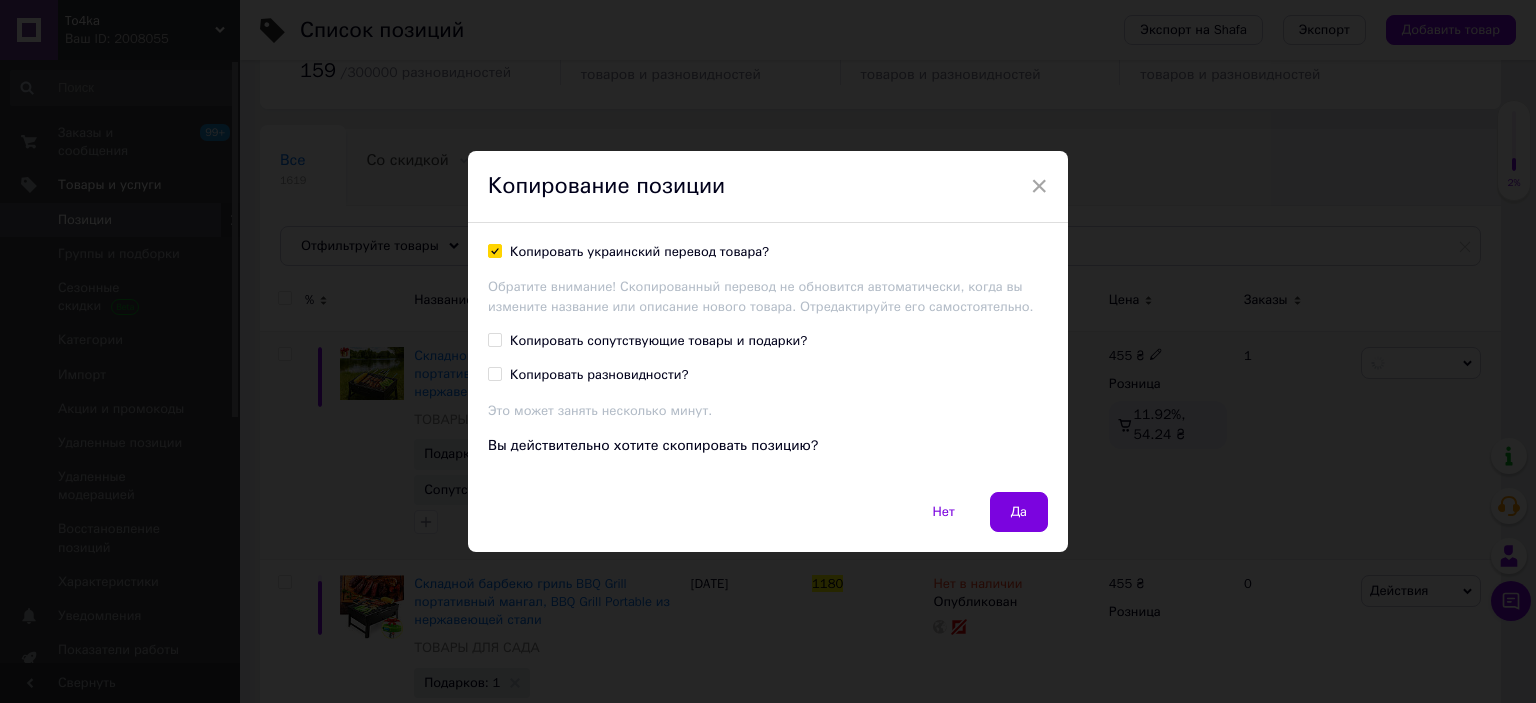 click on "Копировать сопутствующие товары и подарки?" at bounding box center [494, 339] 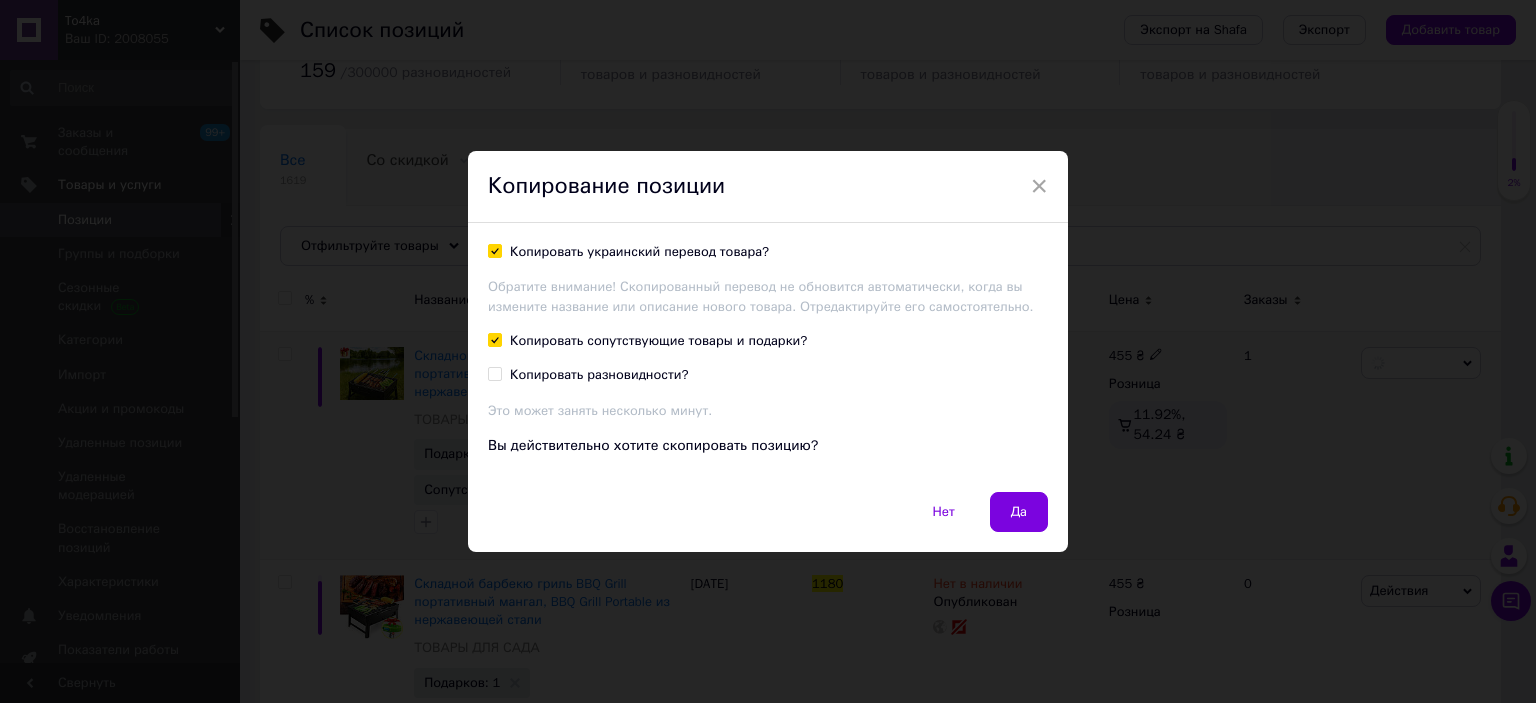 checkbox on "true" 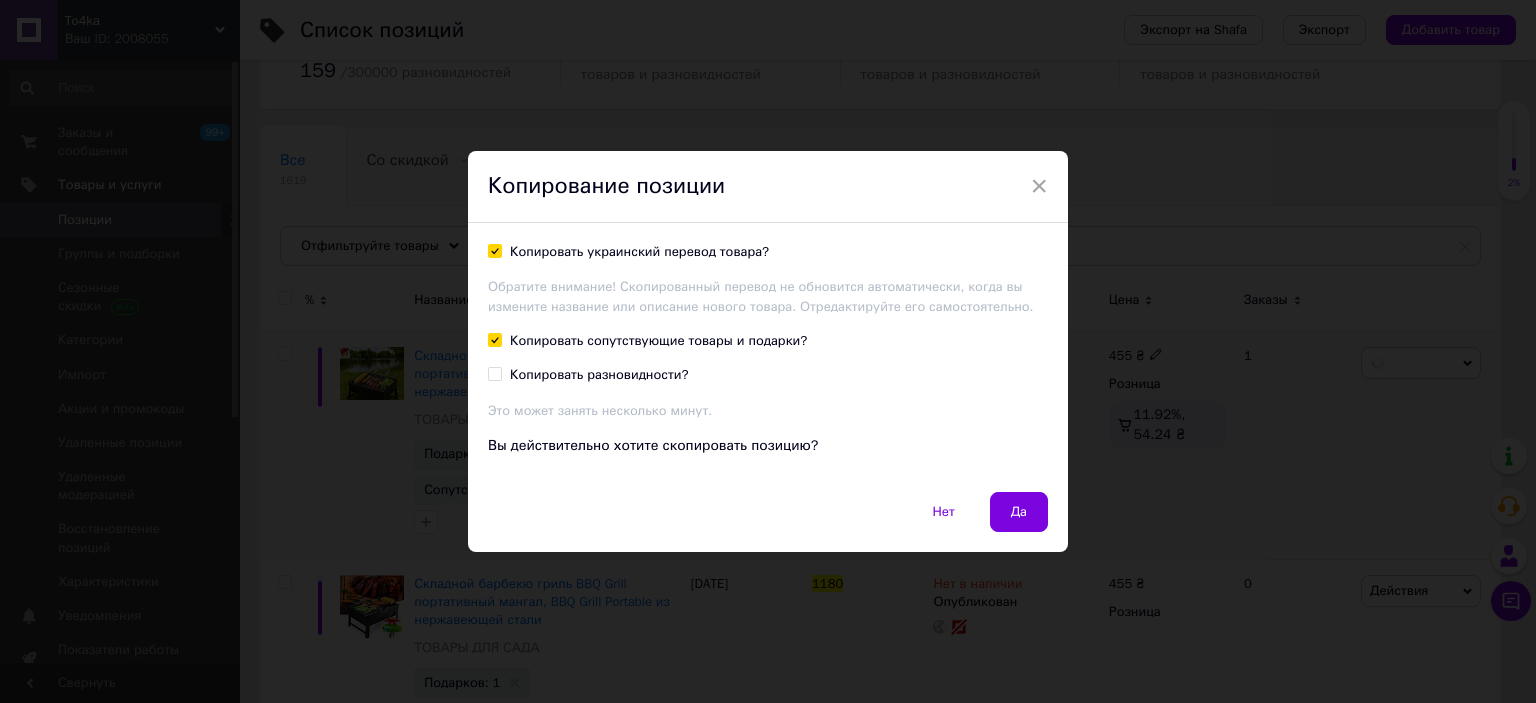 click on "Копировать разновидности?" at bounding box center [494, 373] 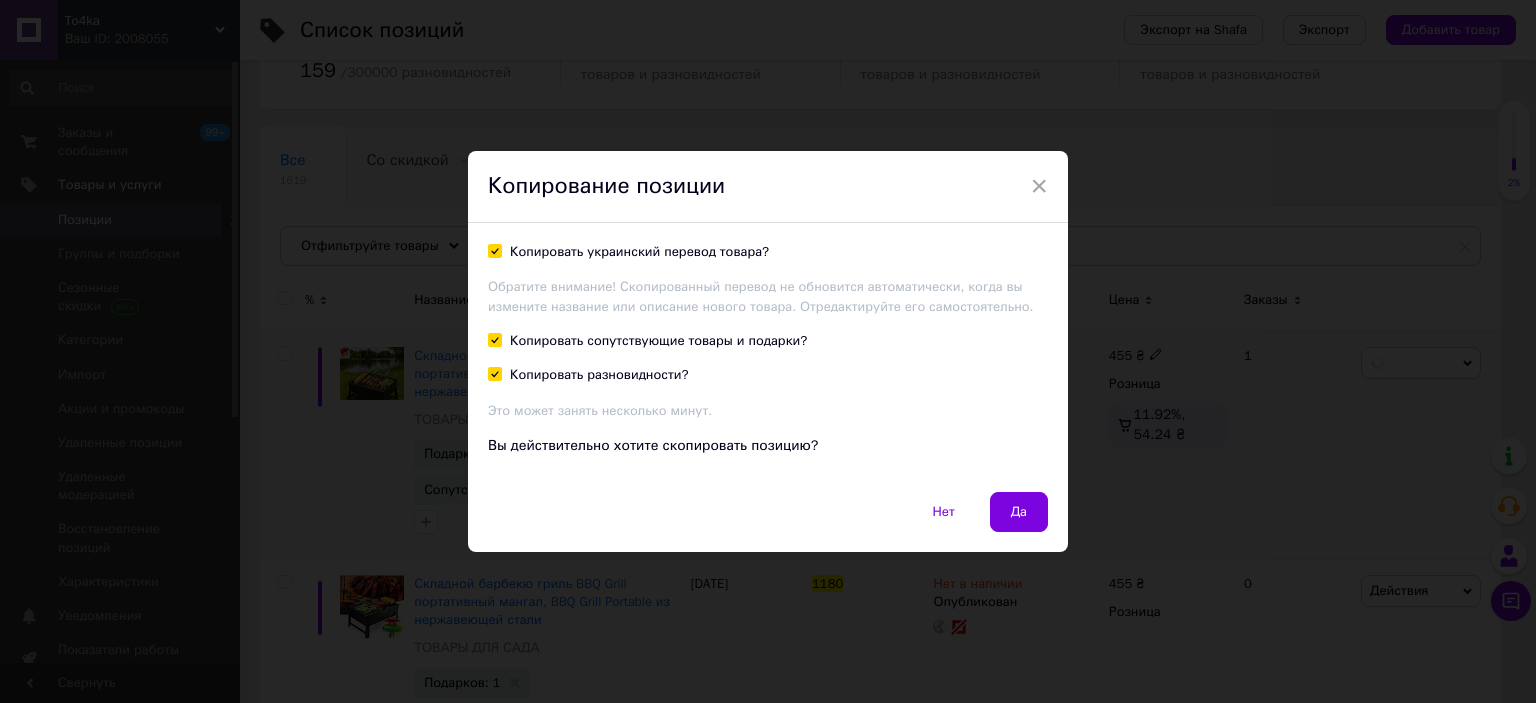 checkbox on "true" 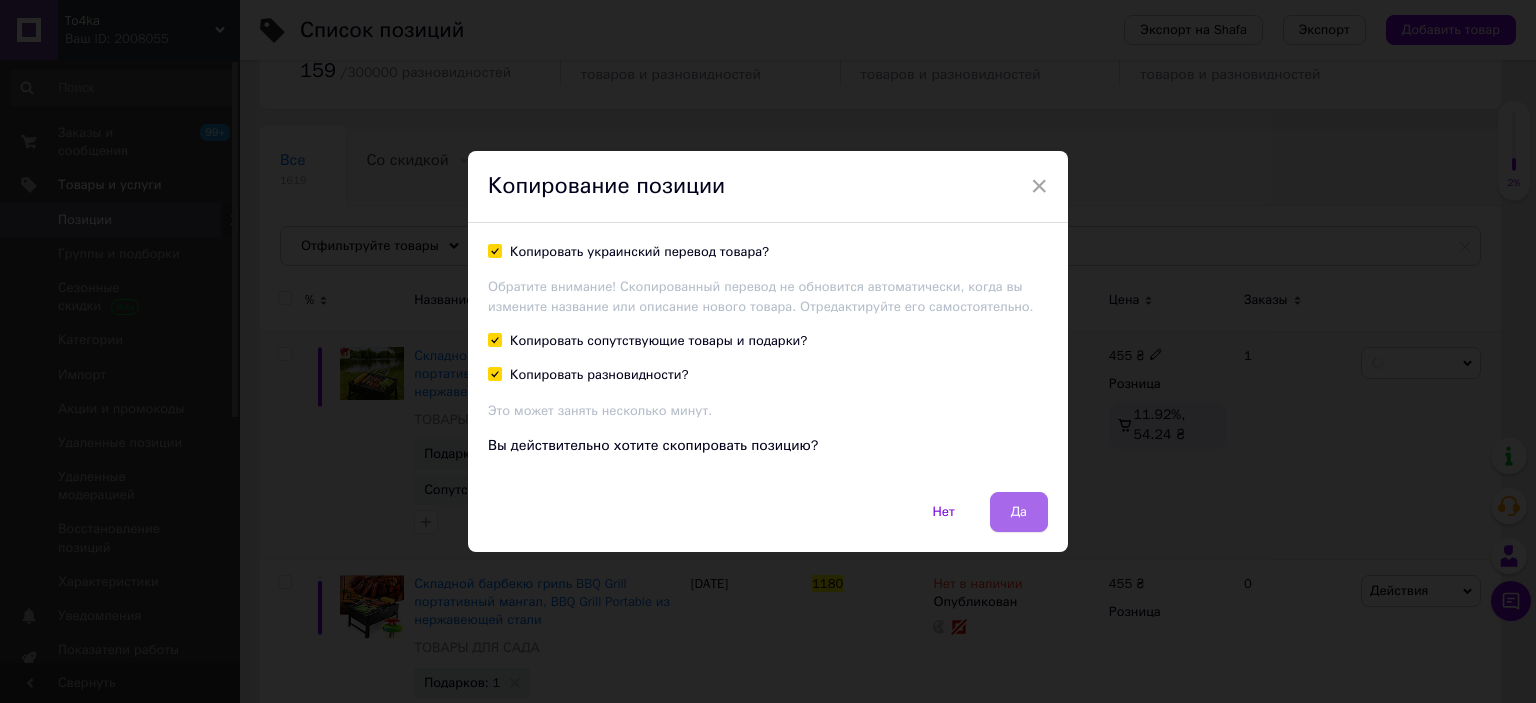 click on "Да" at bounding box center (1019, 512) 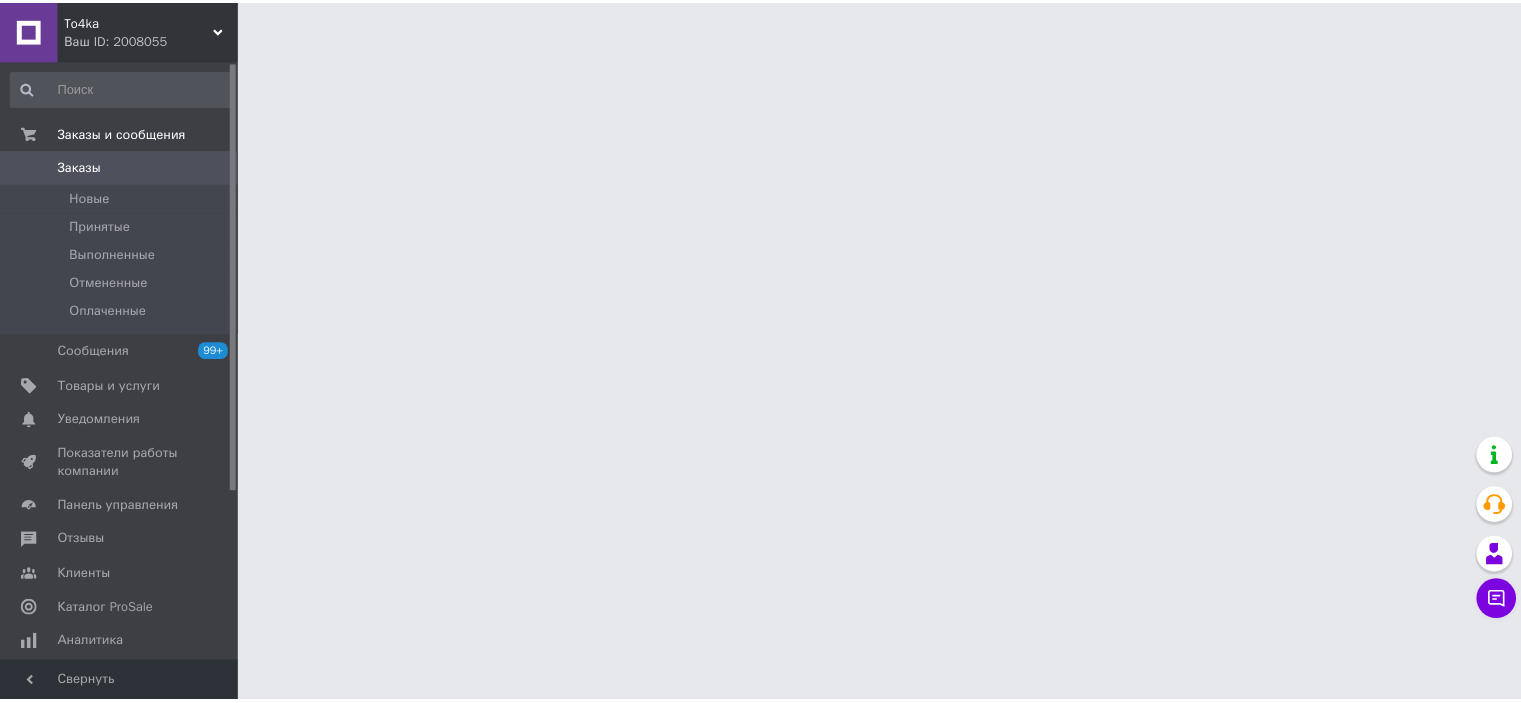 scroll, scrollTop: 0, scrollLeft: 0, axis: both 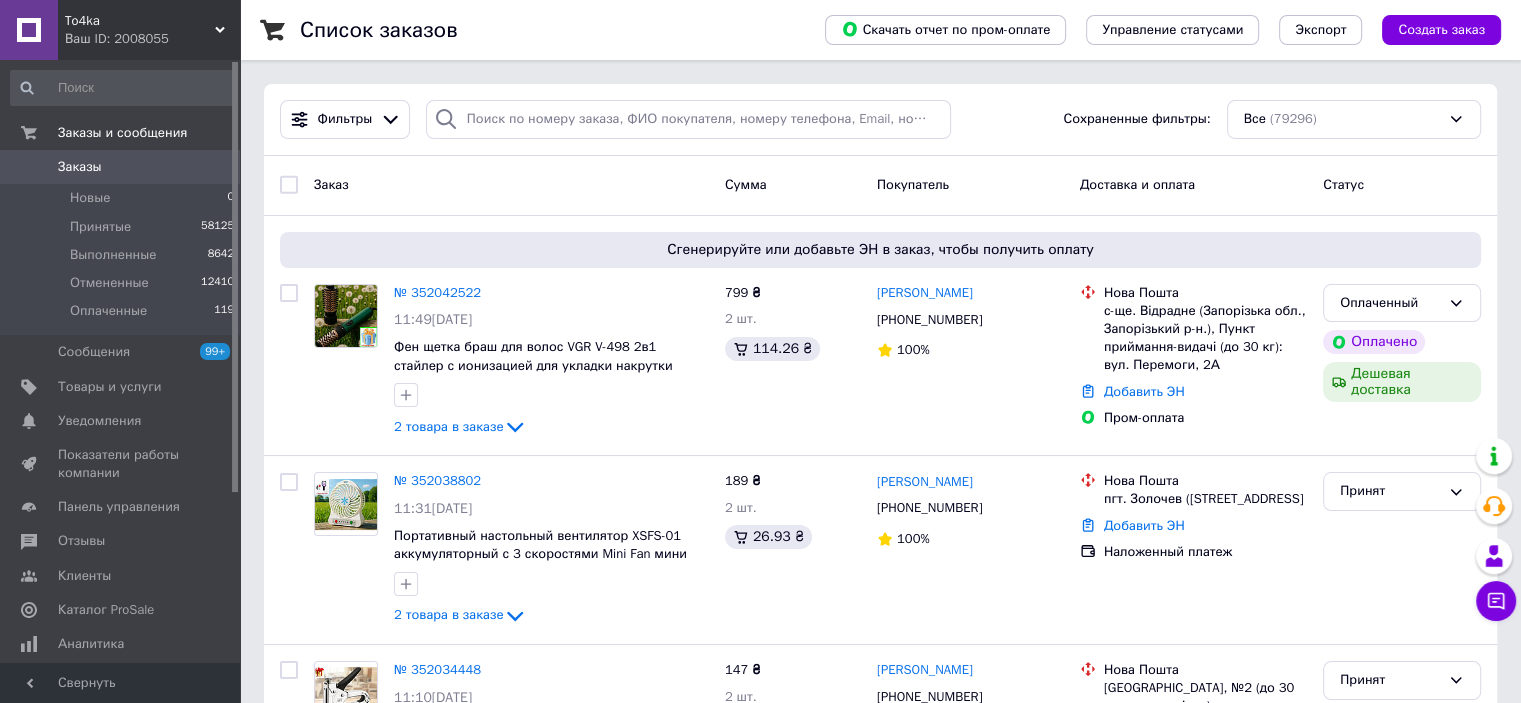click on "To4ka" at bounding box center (140, 21) 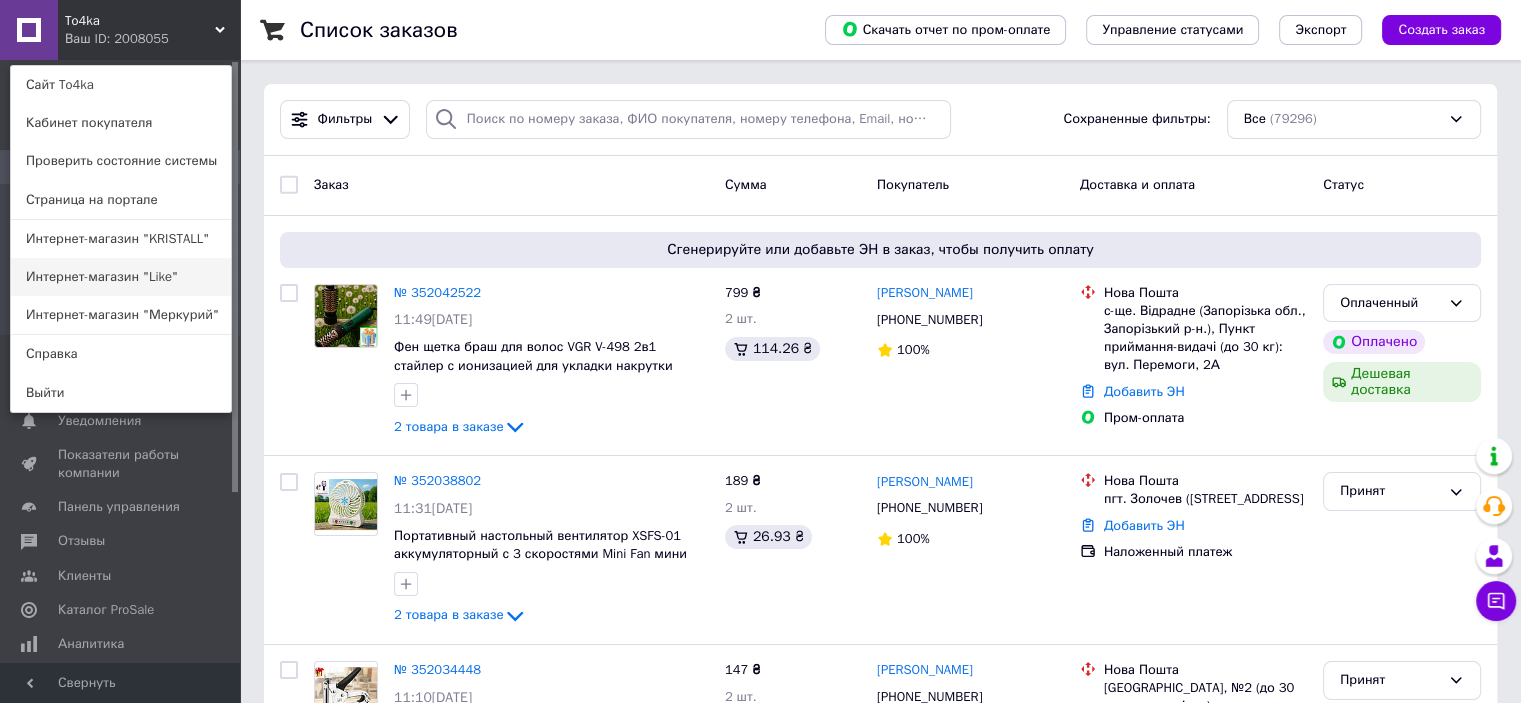 click on "Интернет-магазин "Like"" at bounding box center (121, 277) 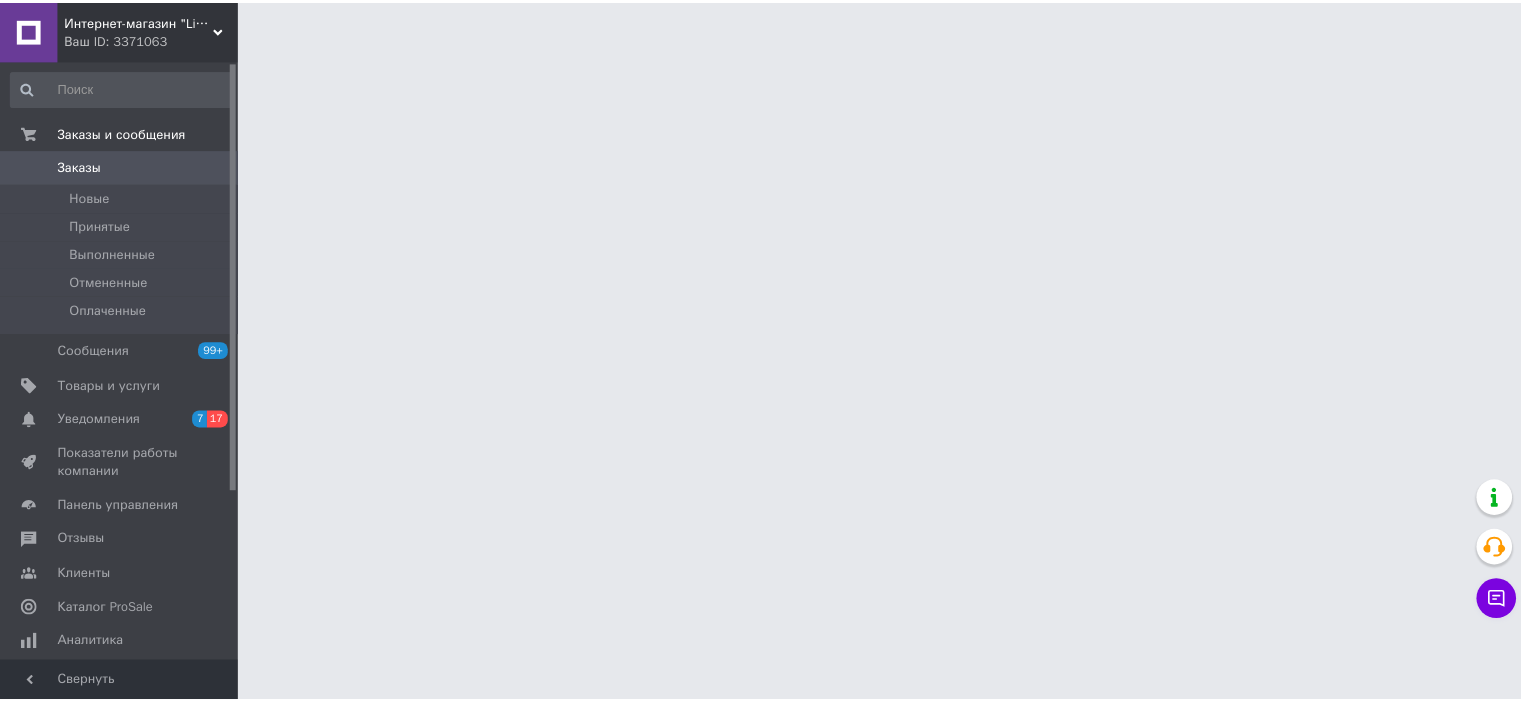 scroll, scrollTop: 0, scrollLeft: 0, axis: both 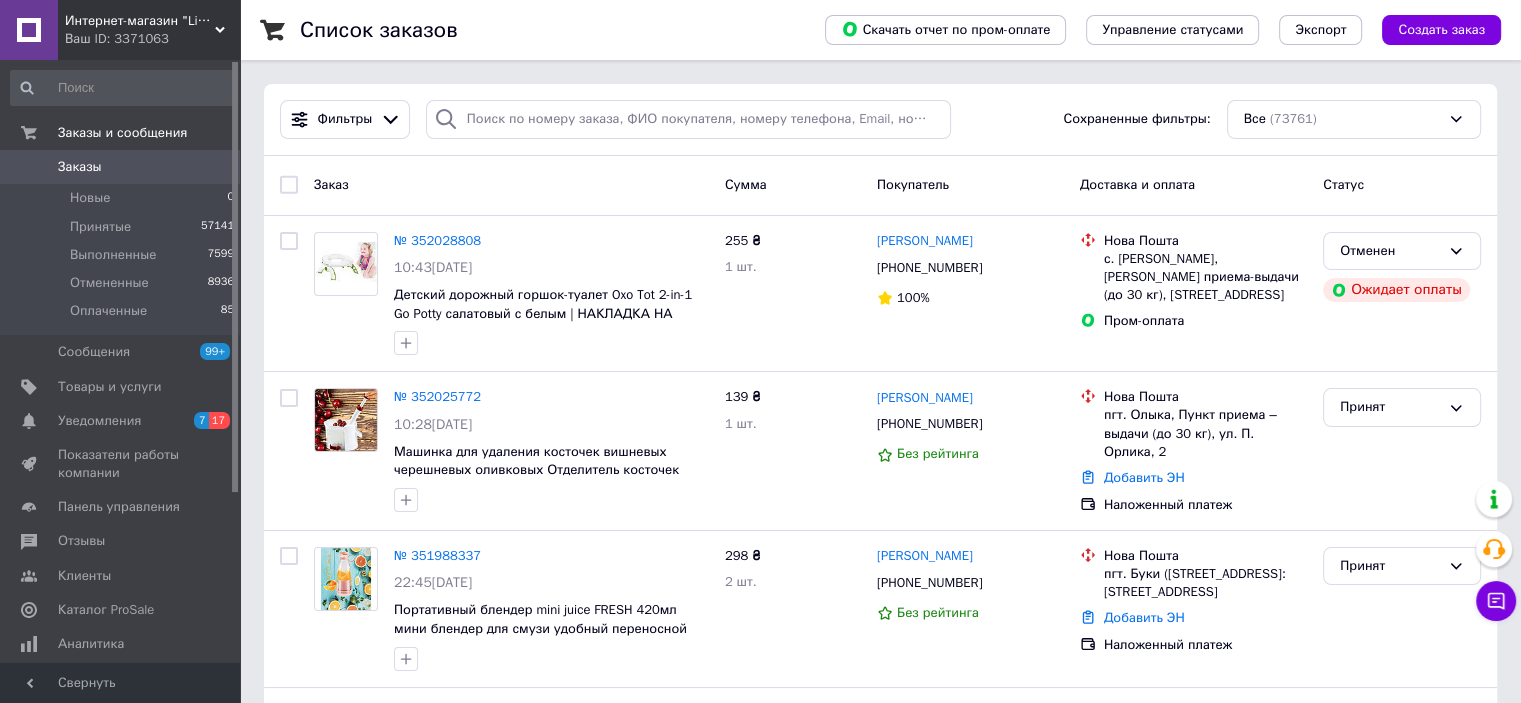 click 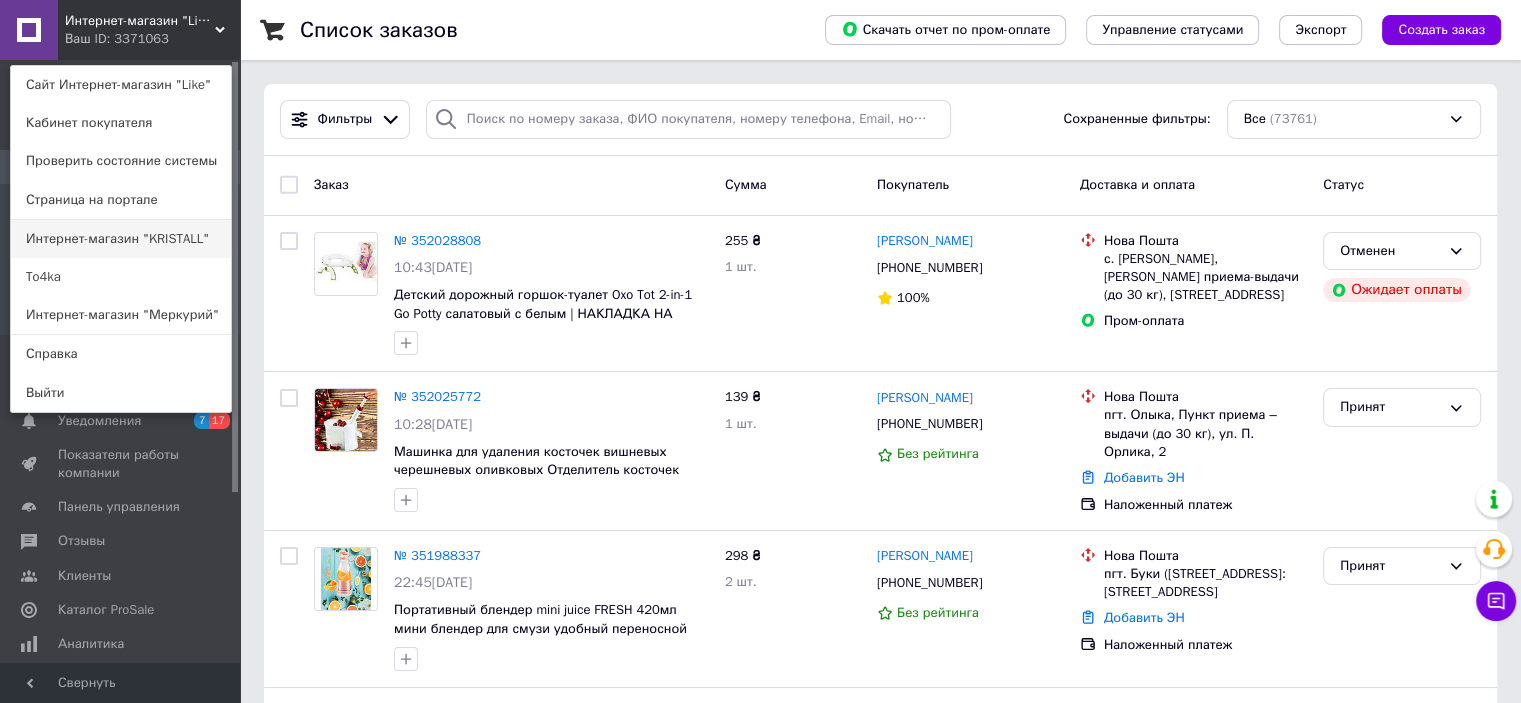 click on "Интернет-магазин "KRISTALL"" at bounding box center (121, 239) 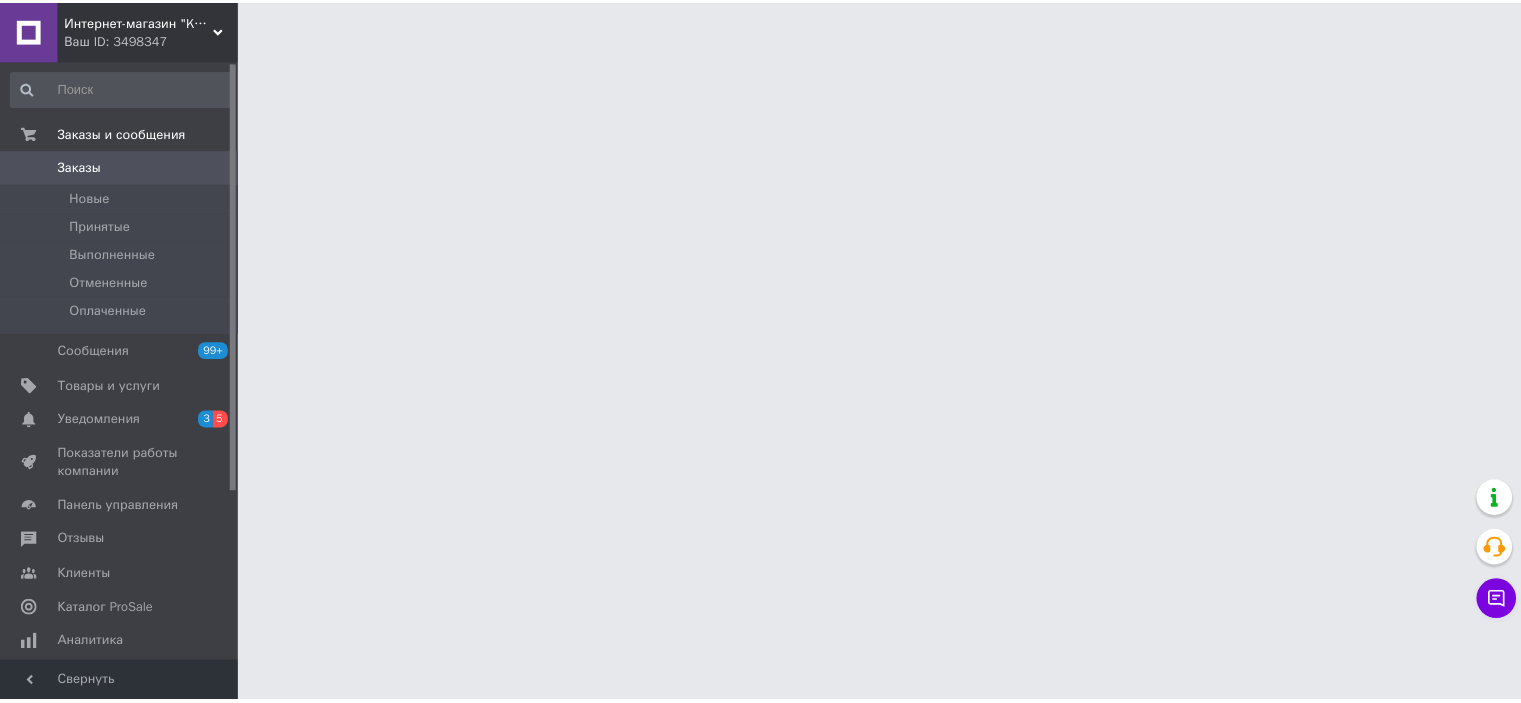 scroll, scrollTop: 0, scrollLeft: 0, axis: both 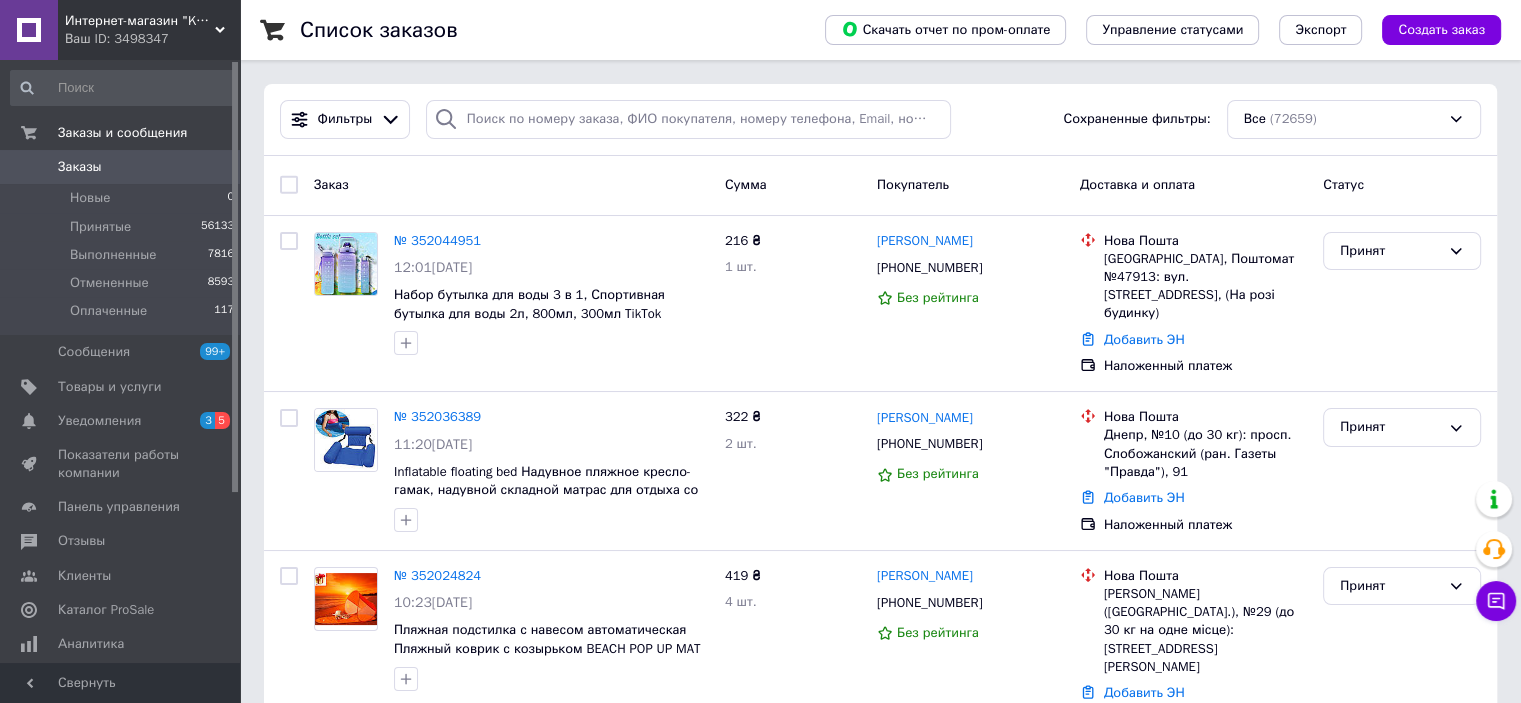 click on "Интернет-магазин "KRISTALL" Ваш ID: 3498347" at bounding box center [149, 30] 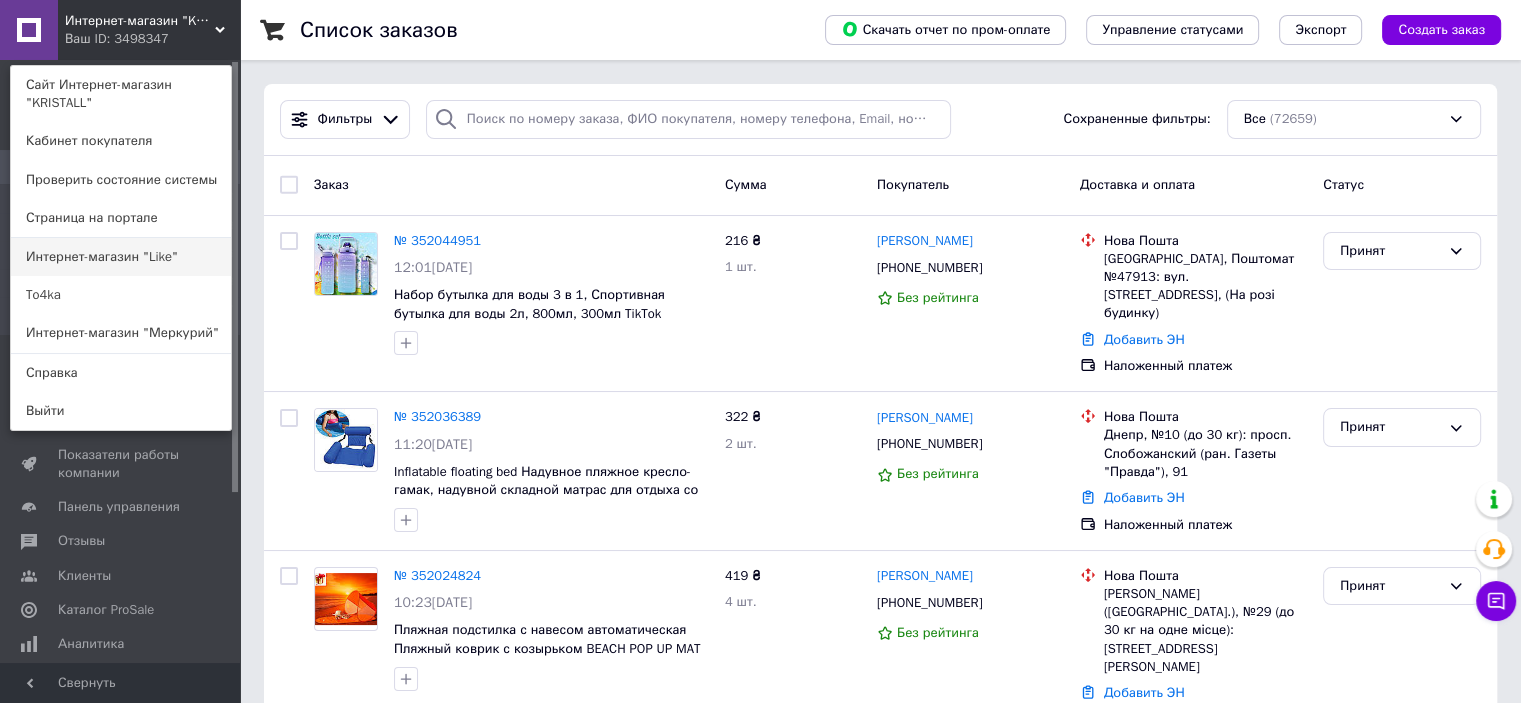 click on "Интернет-магазин "Like"" at bounding box center [121, 257] 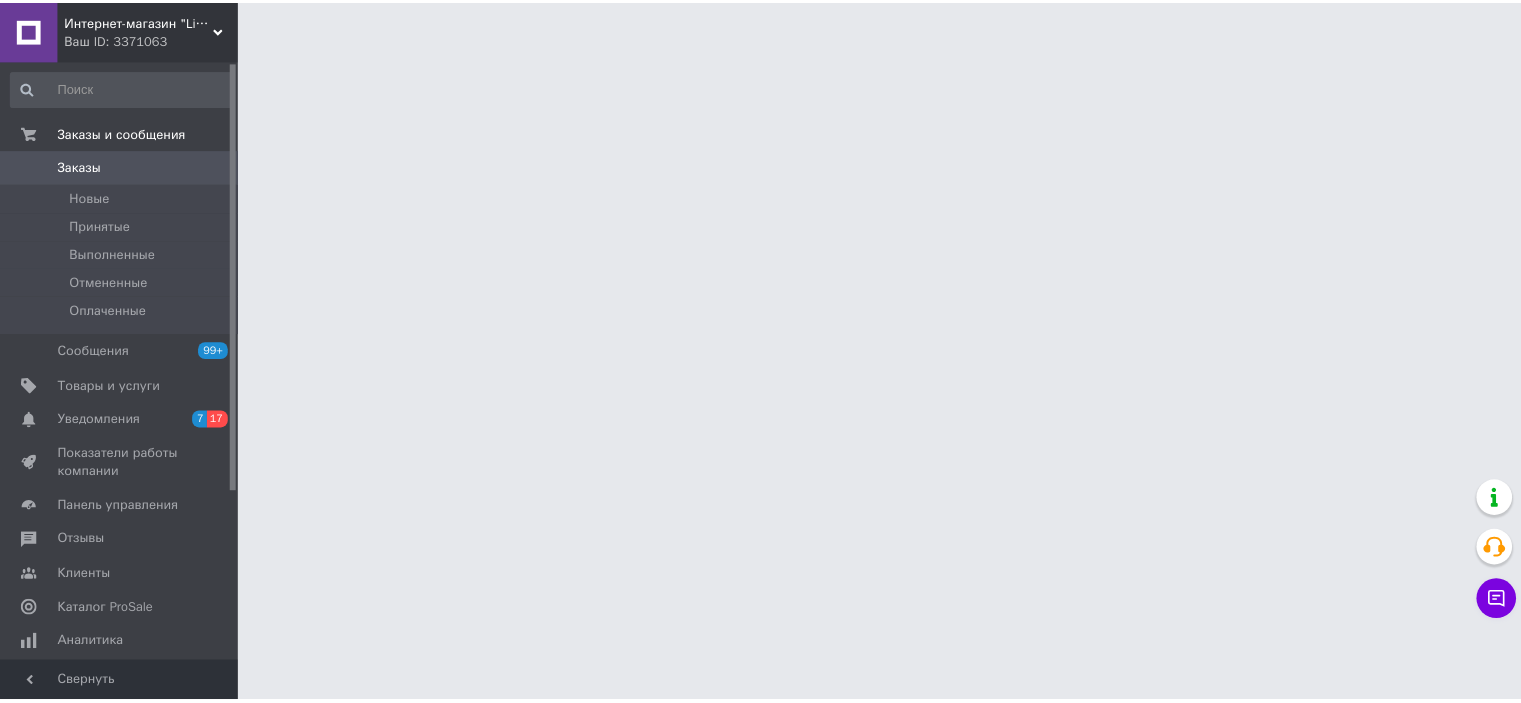 scroll, scrollTop: 0, scrollLeft: 0, axis: both 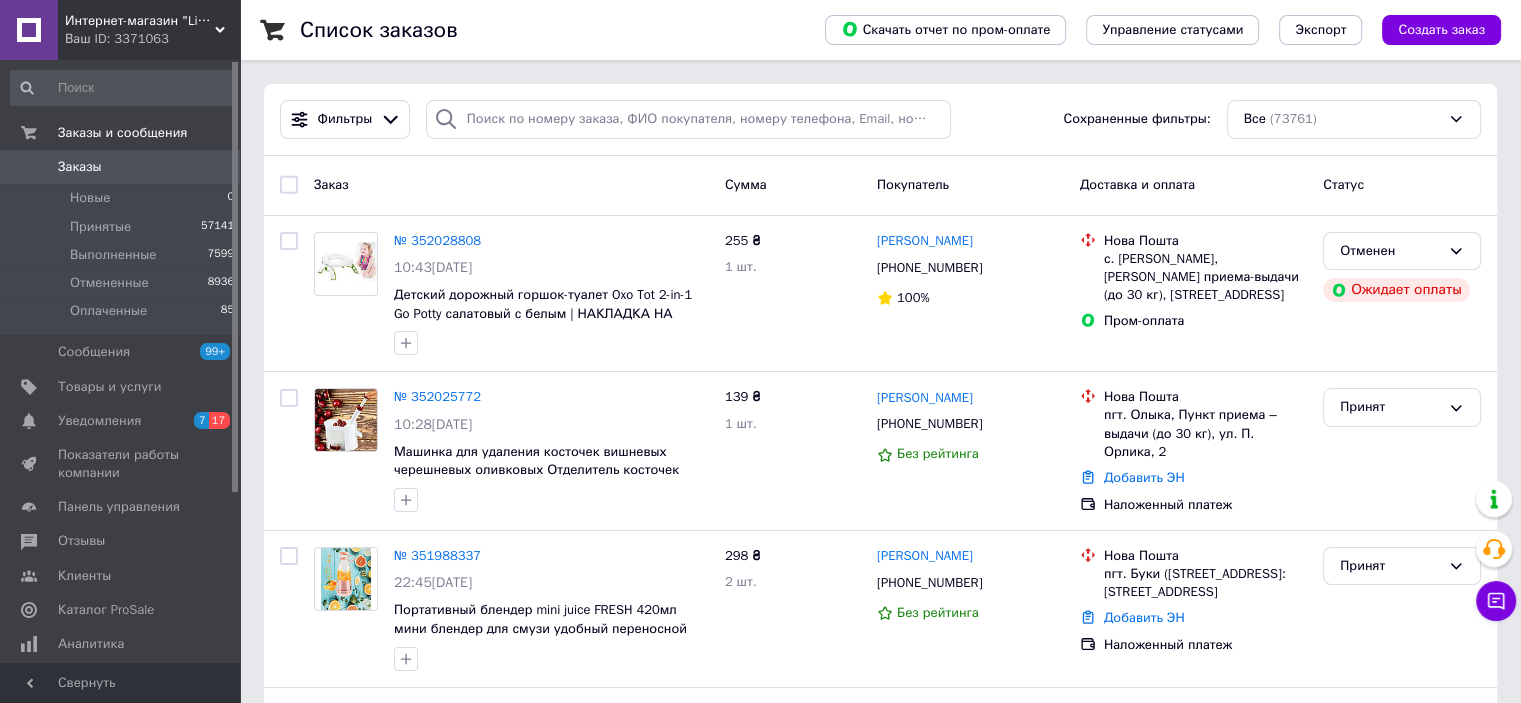 click on "Интернет-магазин "Like"" at bounding box center [140, 21] 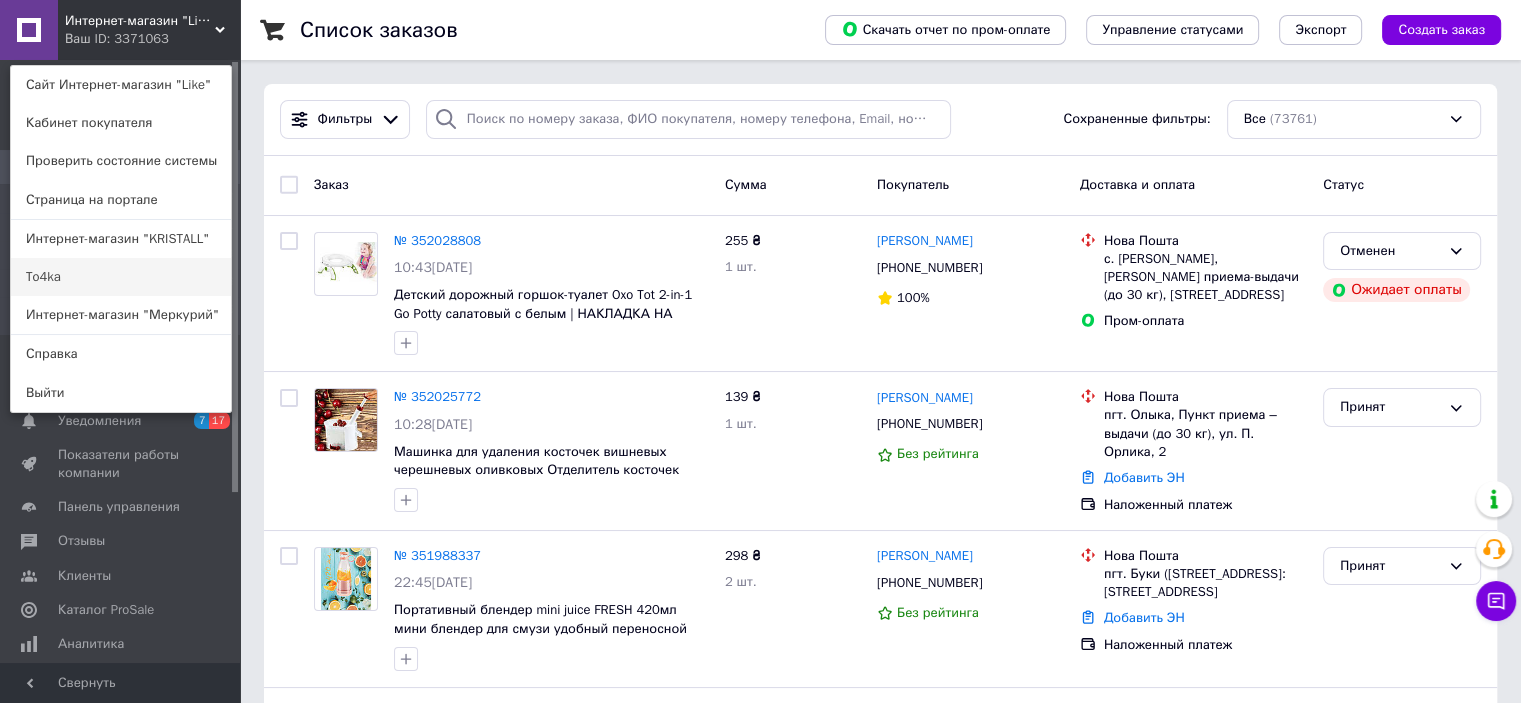 click on "To4ka" at bounding box center [121, 277] 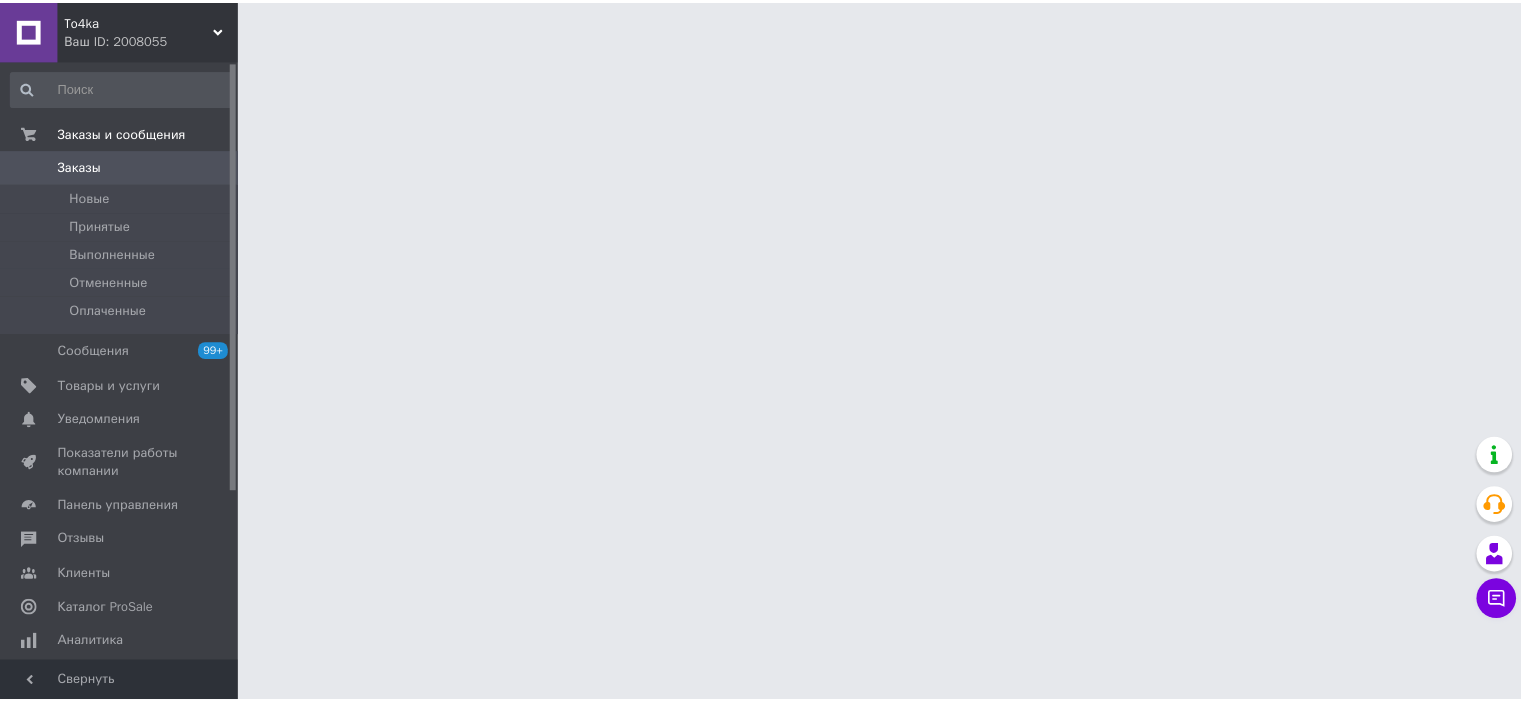 scroll, scrollTop: 0, scrollLeft: 0, axis: both 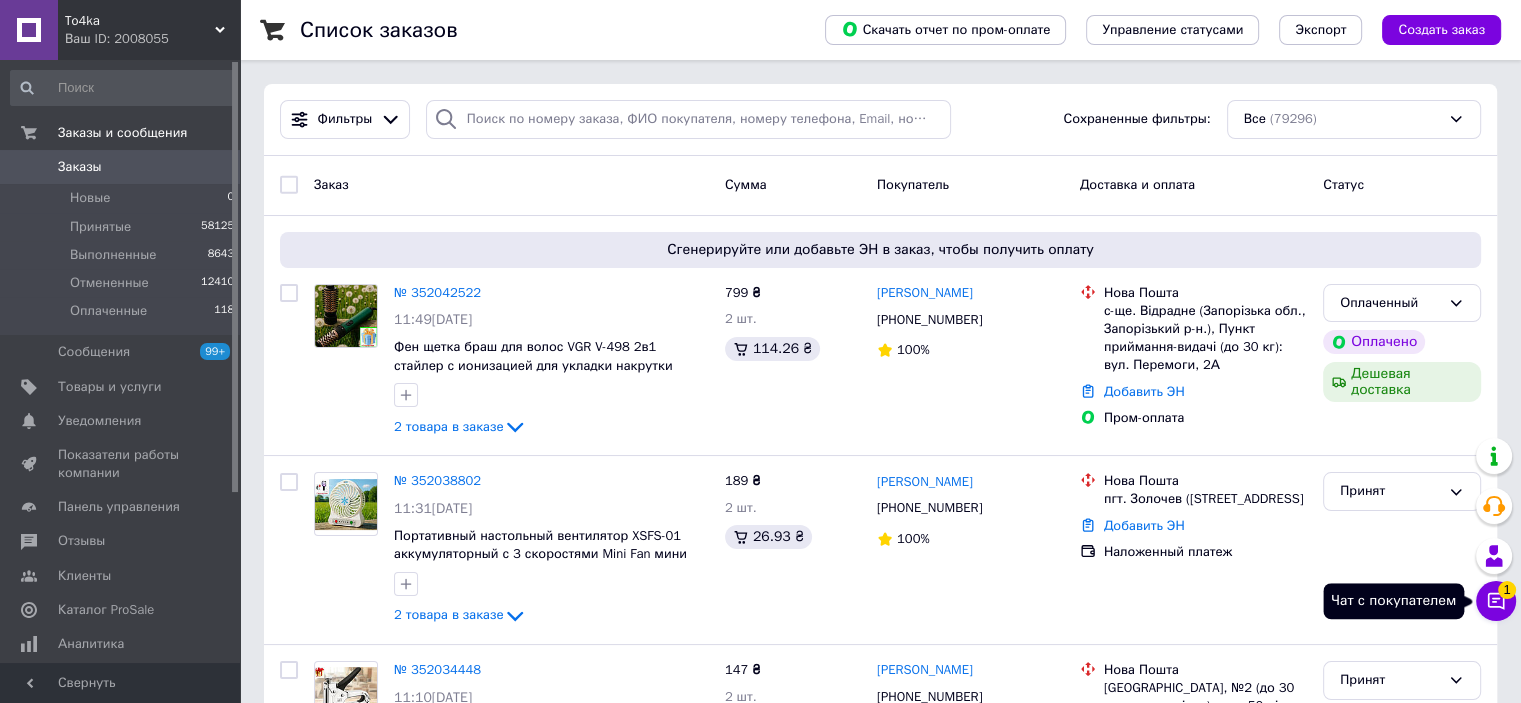 click 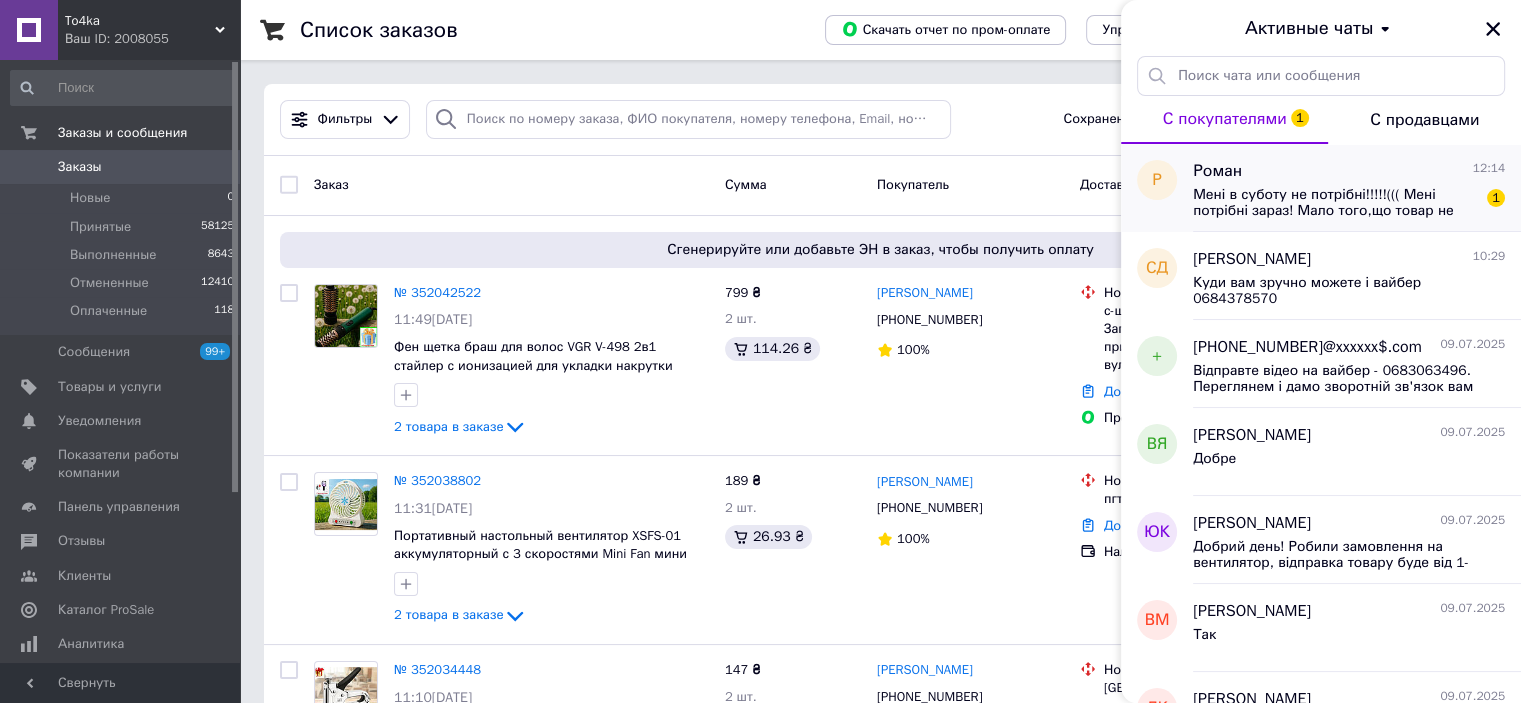 click on "Мені в суботу не потрібні!!!!!((( Мені потрібні зараз! Мало того,що товар не той відправили, так ще й поломаний, і тепер суботами годуєте???? Субота вихідний день, я чекаю зараз!!!" at bounding box center (1335, 203) 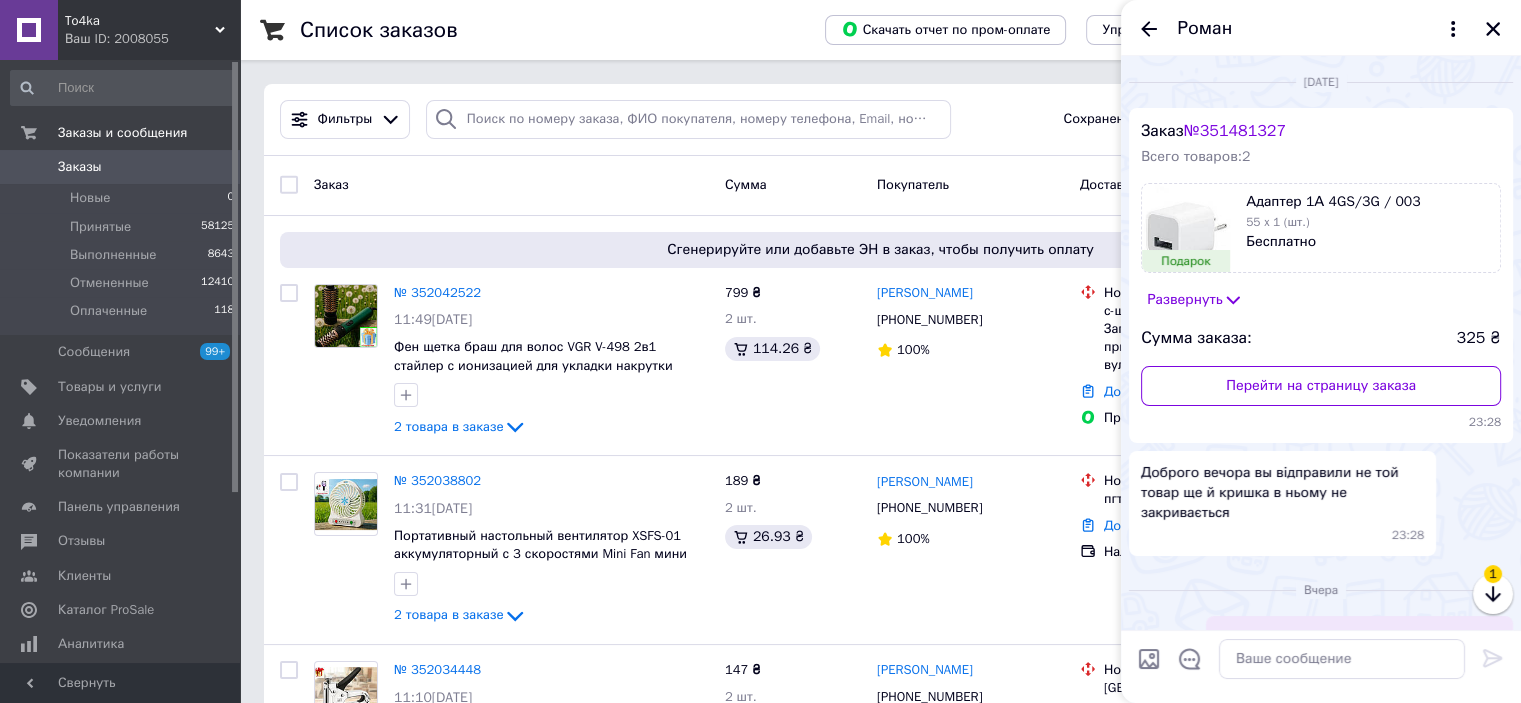 scroll, scrollTop: 1140, scrollLeft: 0, axis: vertical 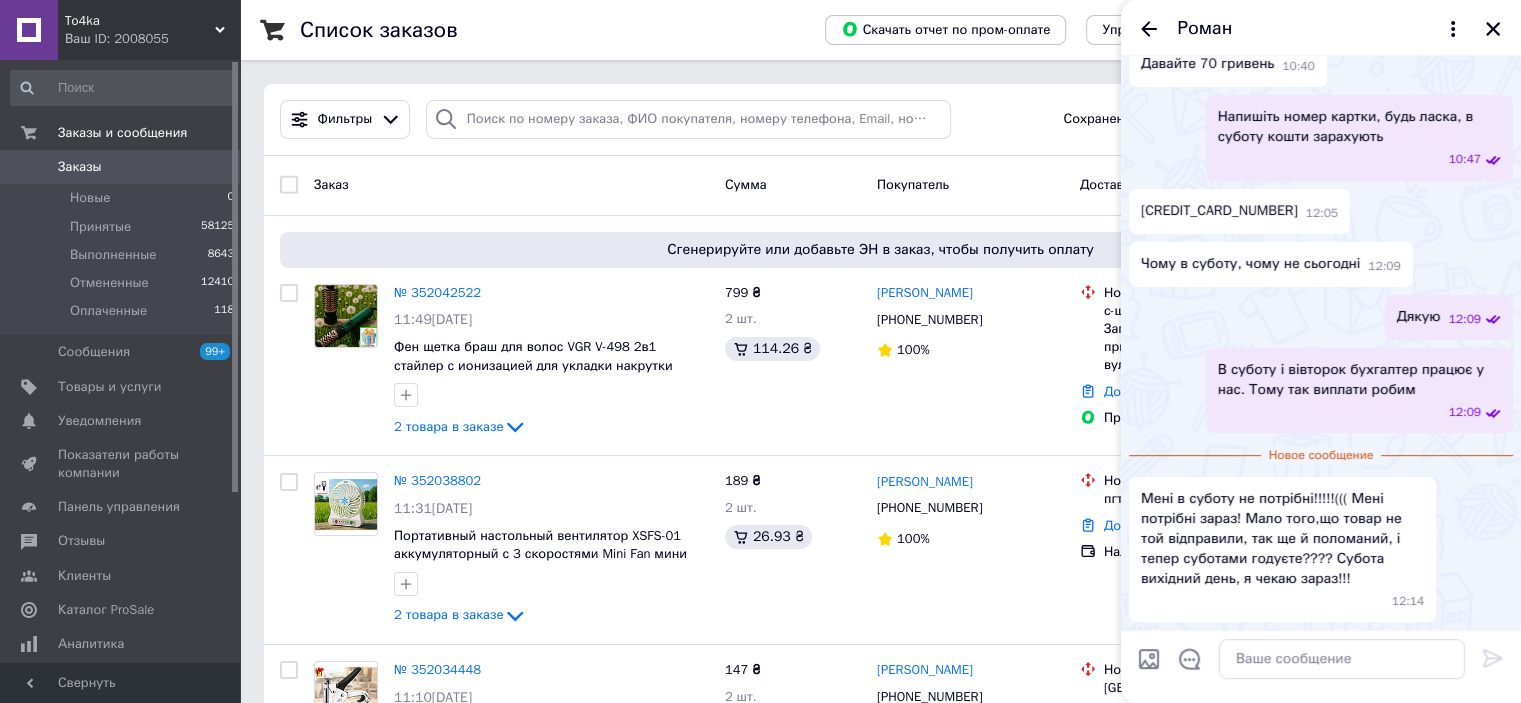 click on "[CREDIT_CARD_NUMBER]" at bounding box center [1219, 211] 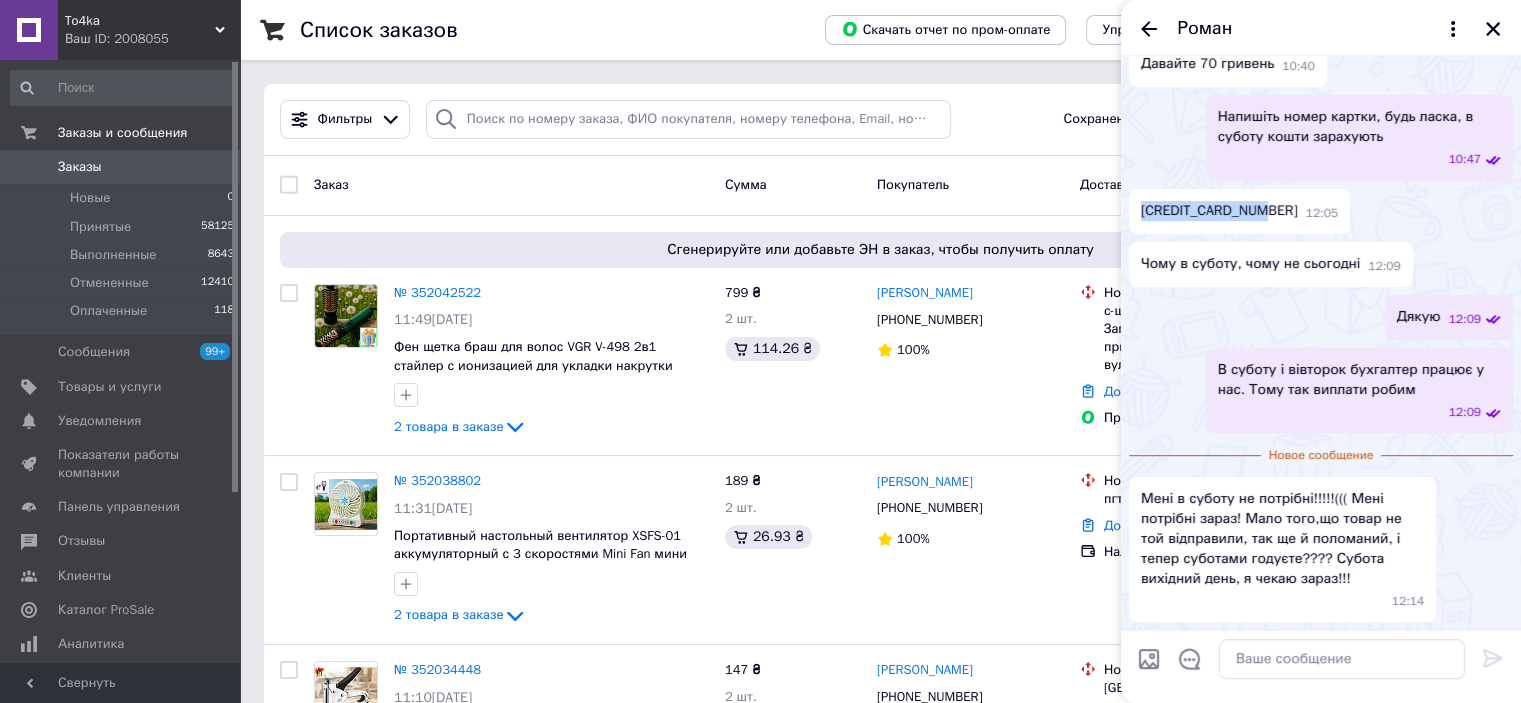 click on "4323347393255663" at bounding box center [1219, 211] 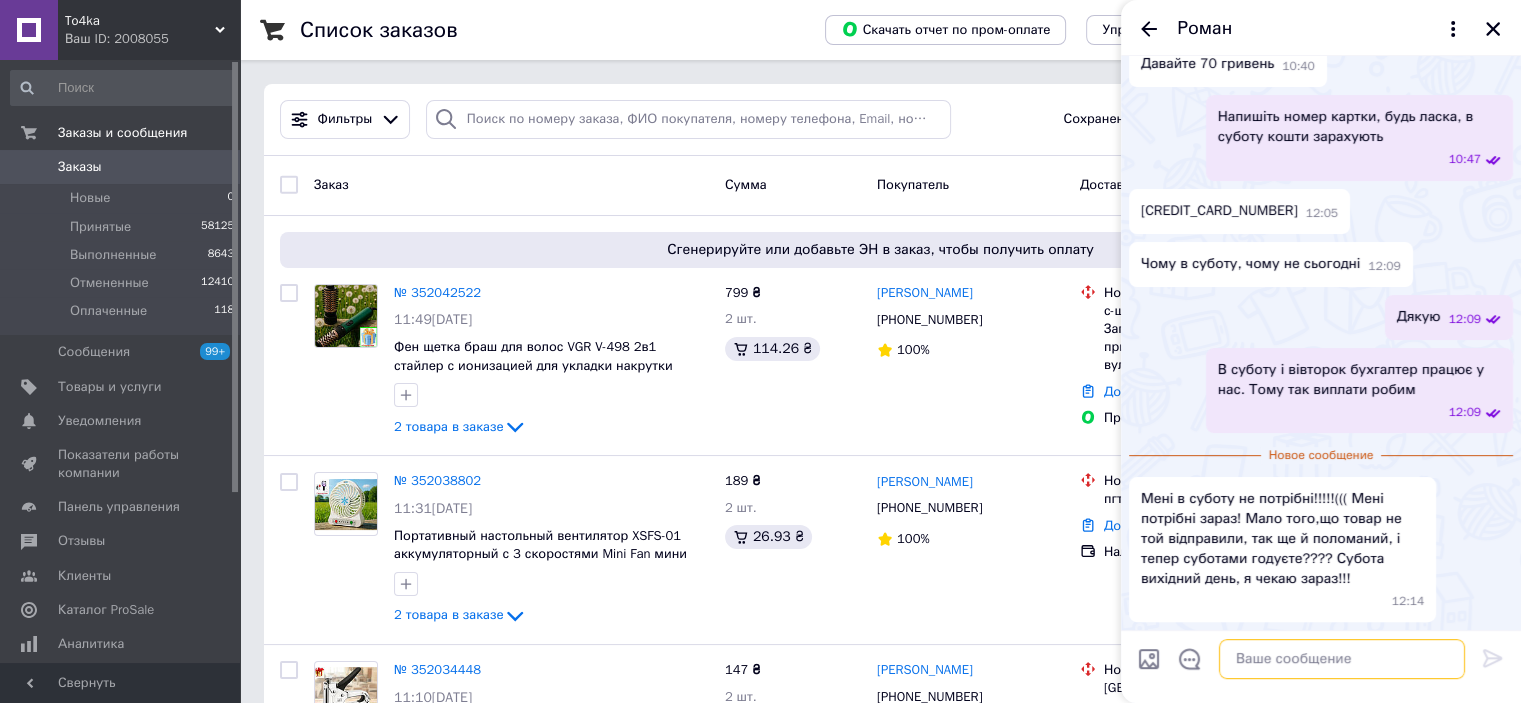 click at bounding box center [1342, 659] 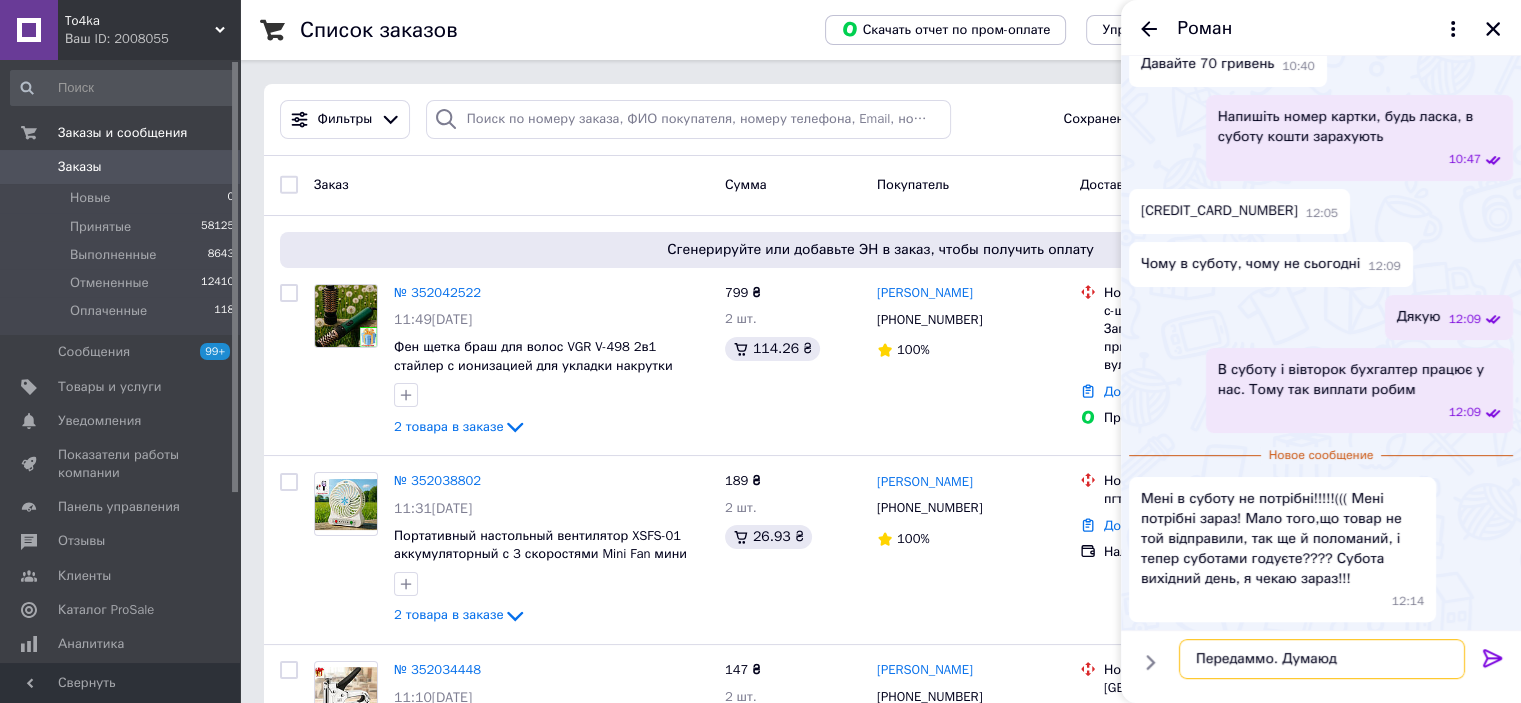 click on "Передаммо. Думаюд" at bounding box center (1322, 659) 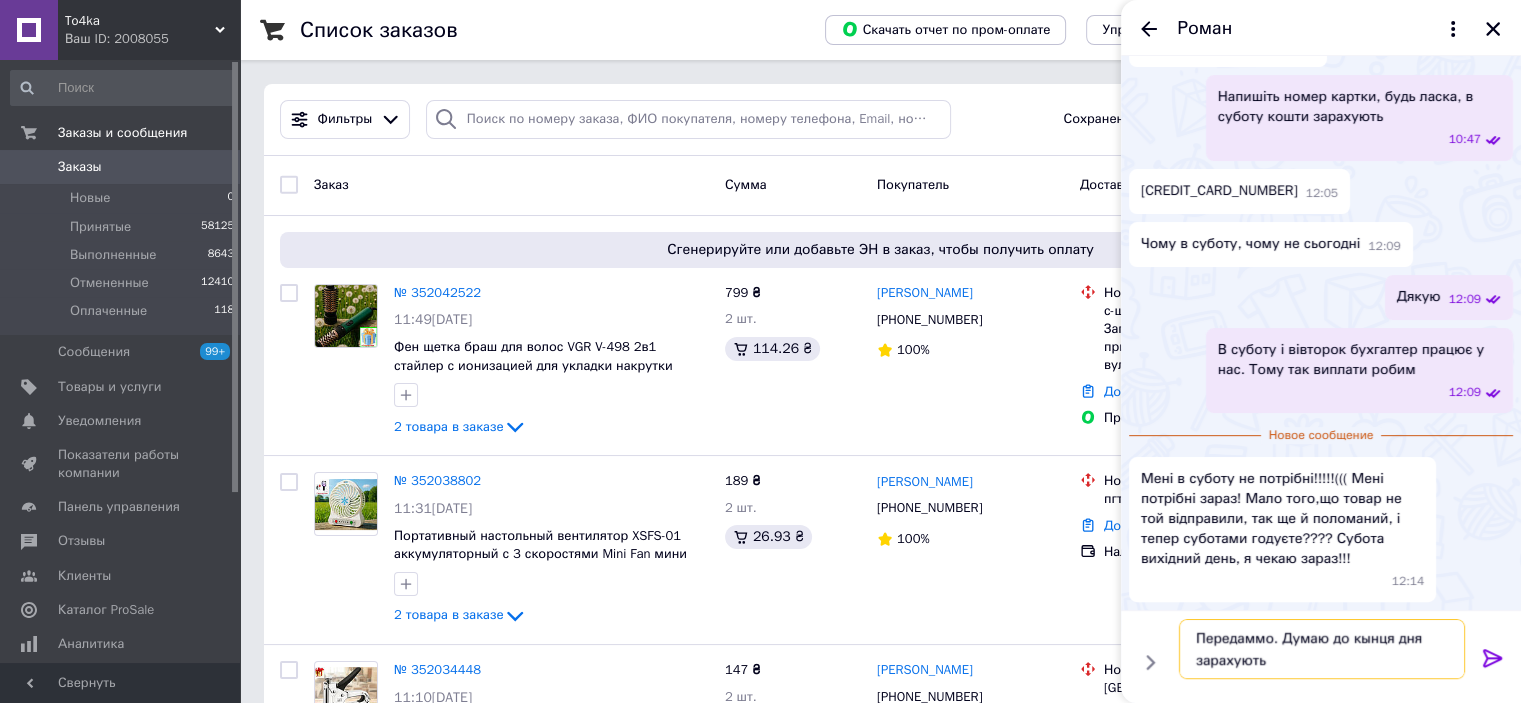 click on "Передаммо. Думаю до кынця дня зарахують" at bounding box center [1322, 649] 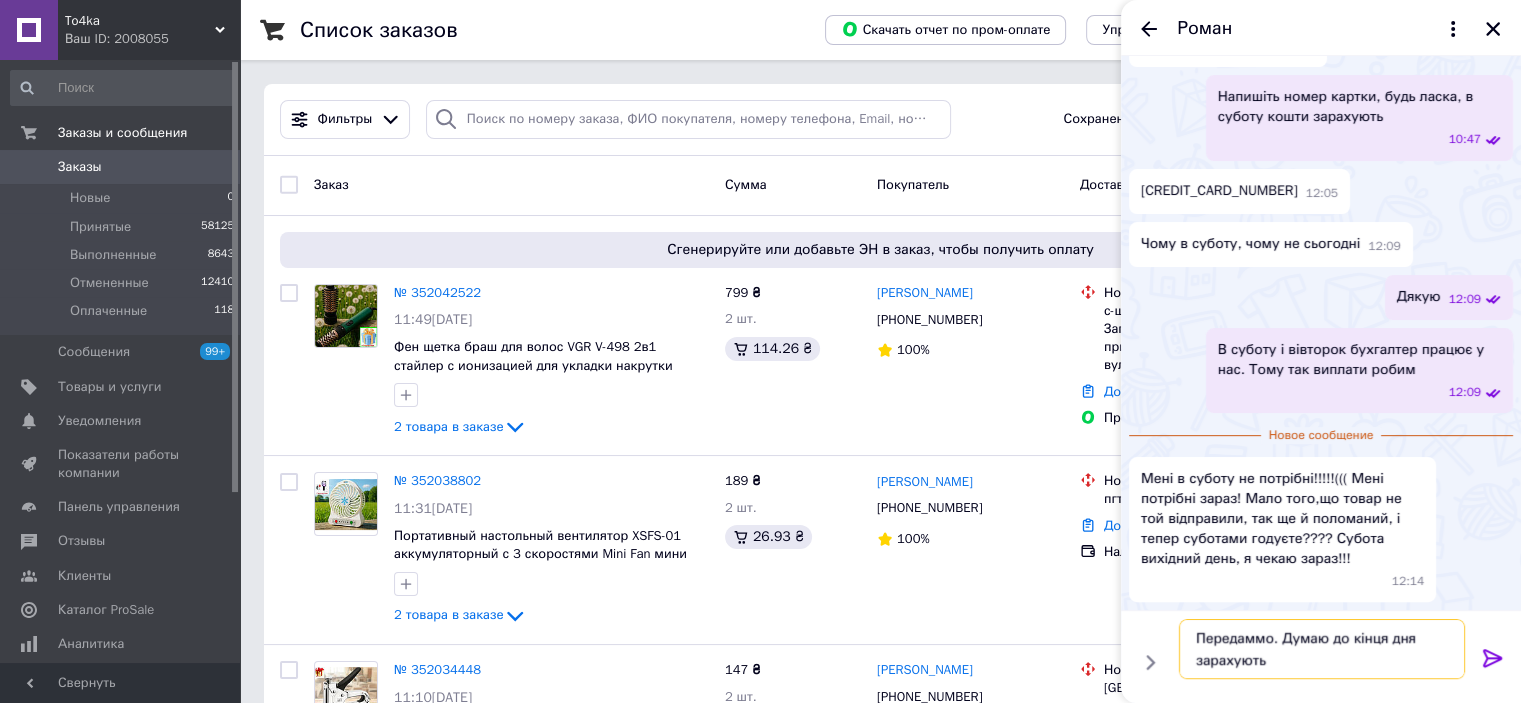 click on "Передаммо. Думаю до кінця дня зарахують" at bounding box center (1322, 649) 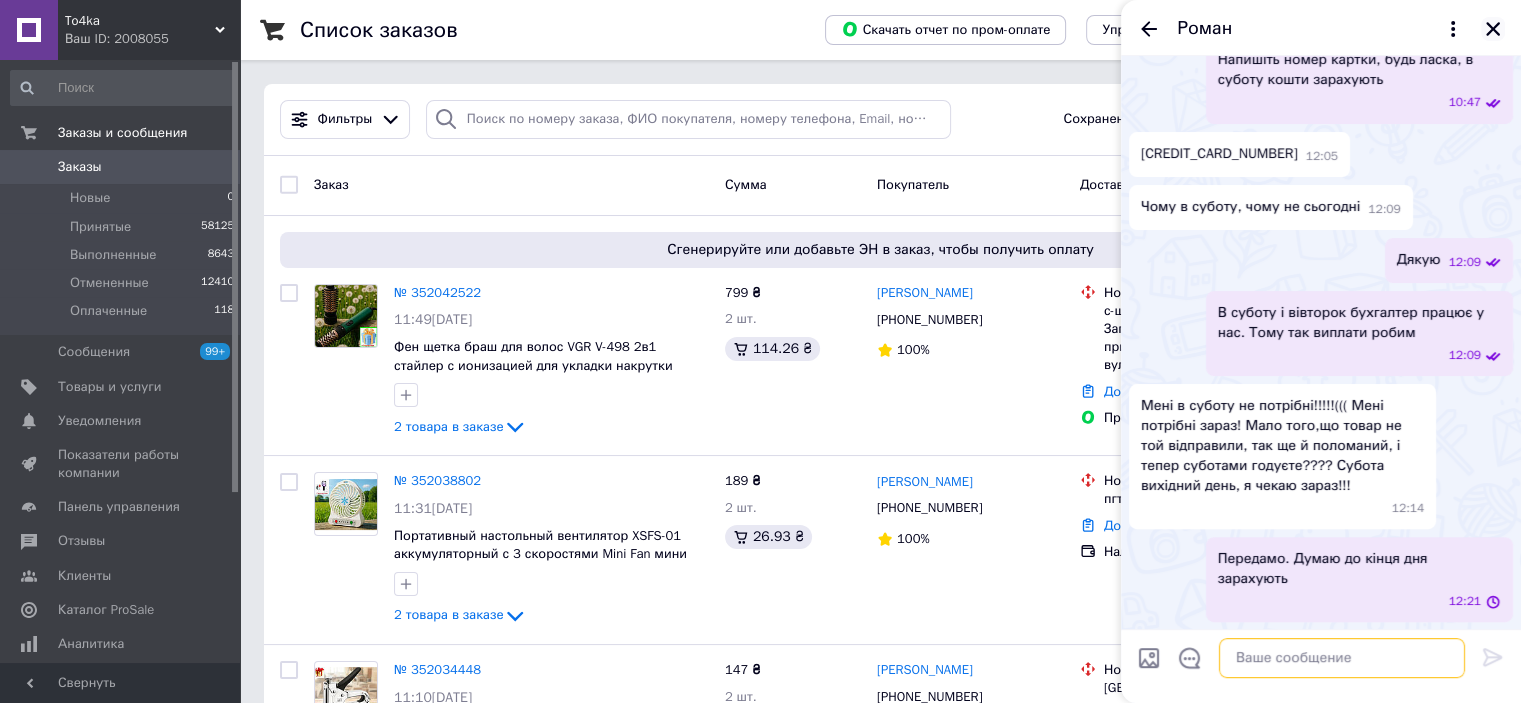 type 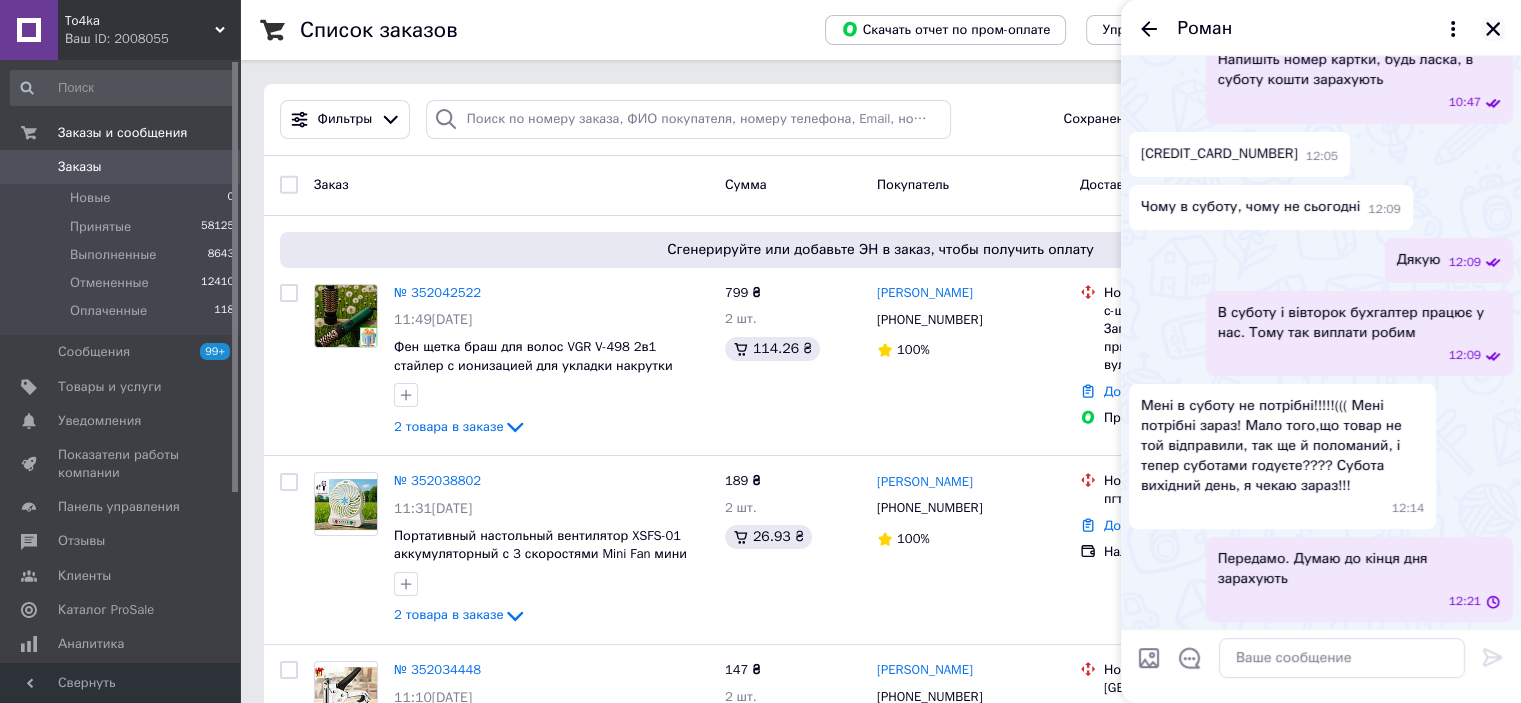 click 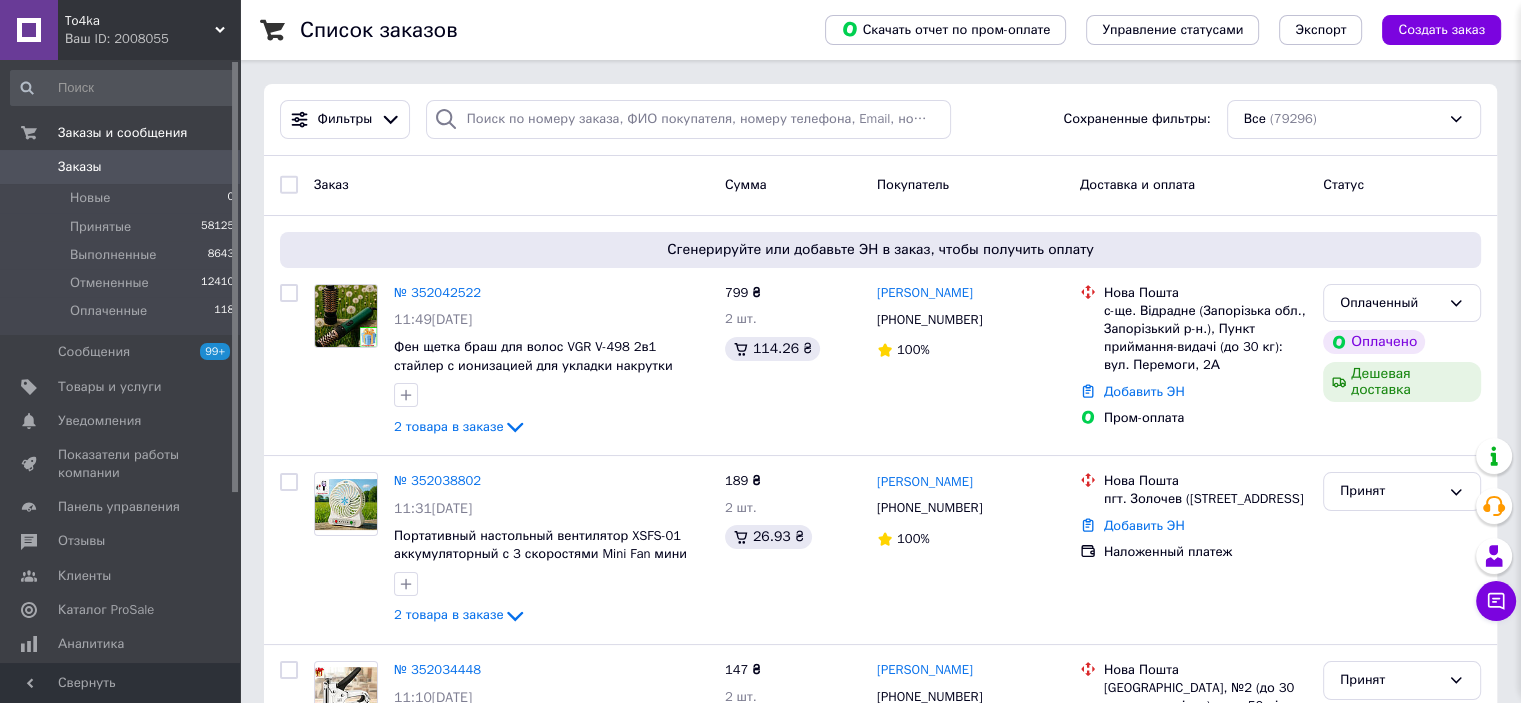 scroll, scrollTop: 1177, scrollLeft: 0, axis: vertical 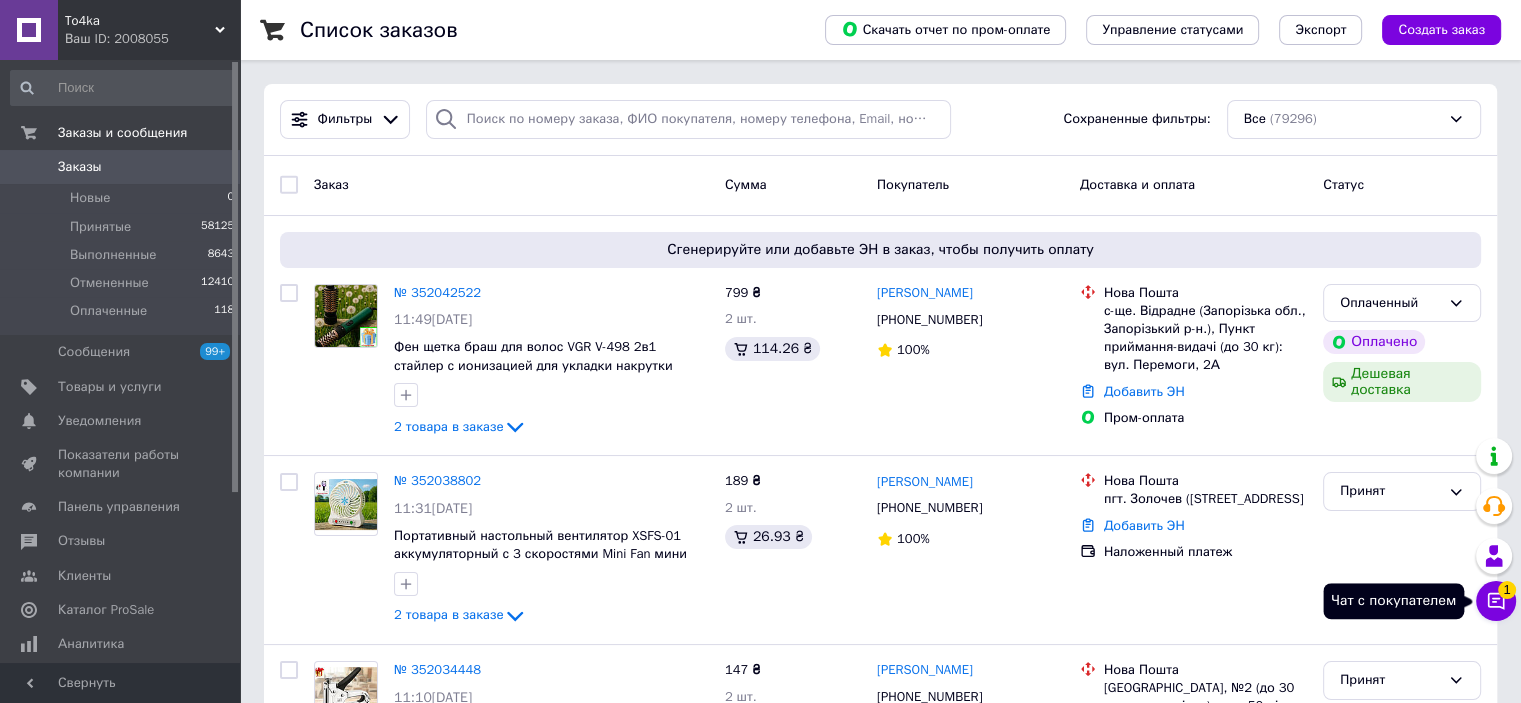 click 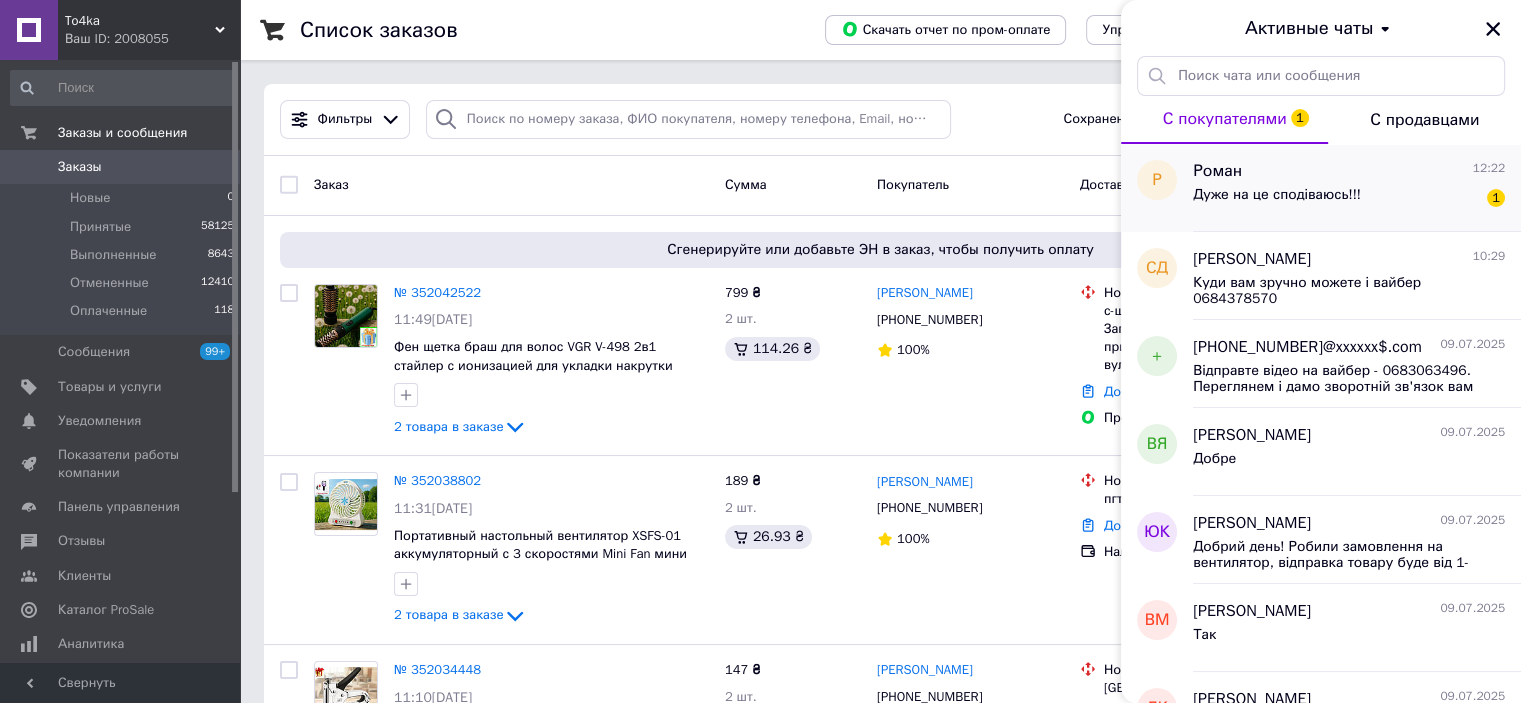 click on "Дуже на це сподіваюсь!!!" at bounding box center (1277, 195) 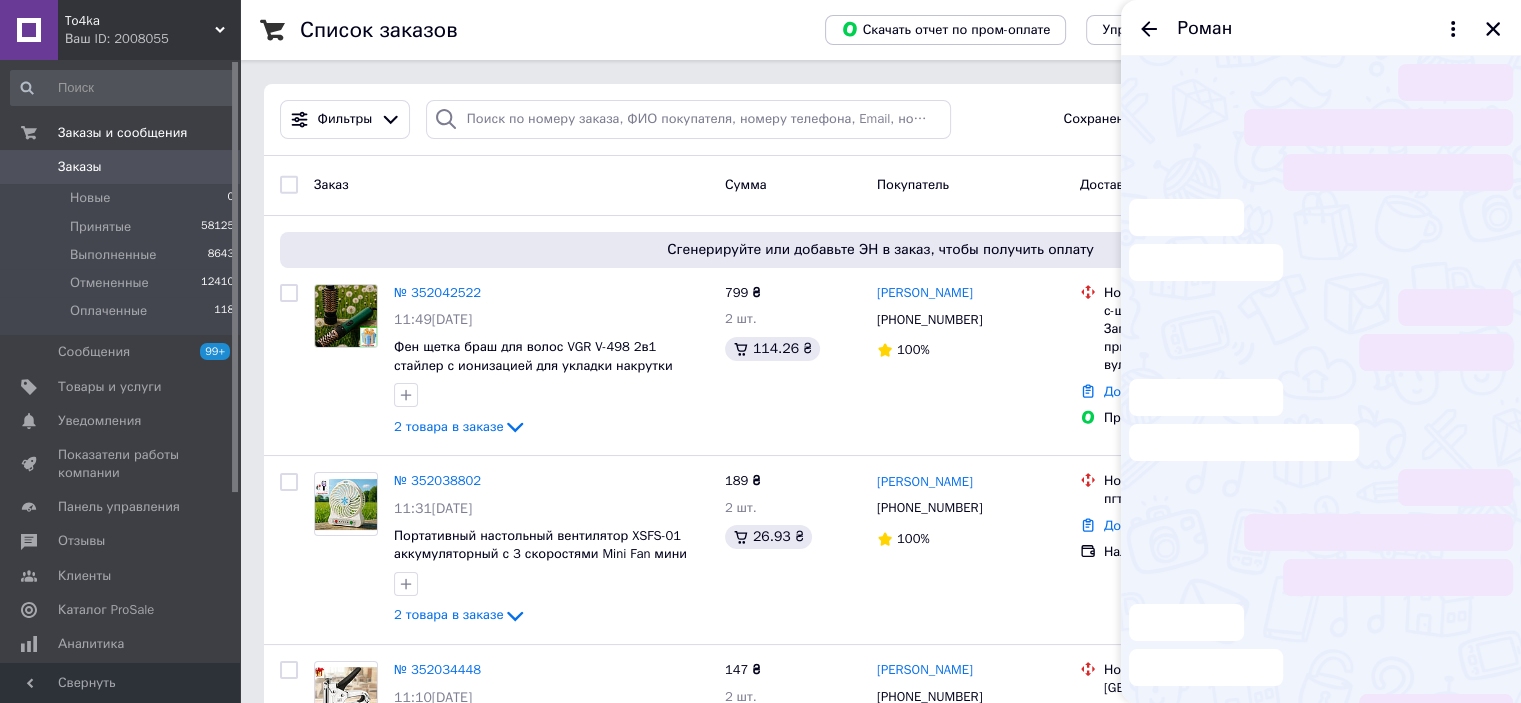 scroll, scrollTop: 1267, scrollLeft: 0, axis: vertical 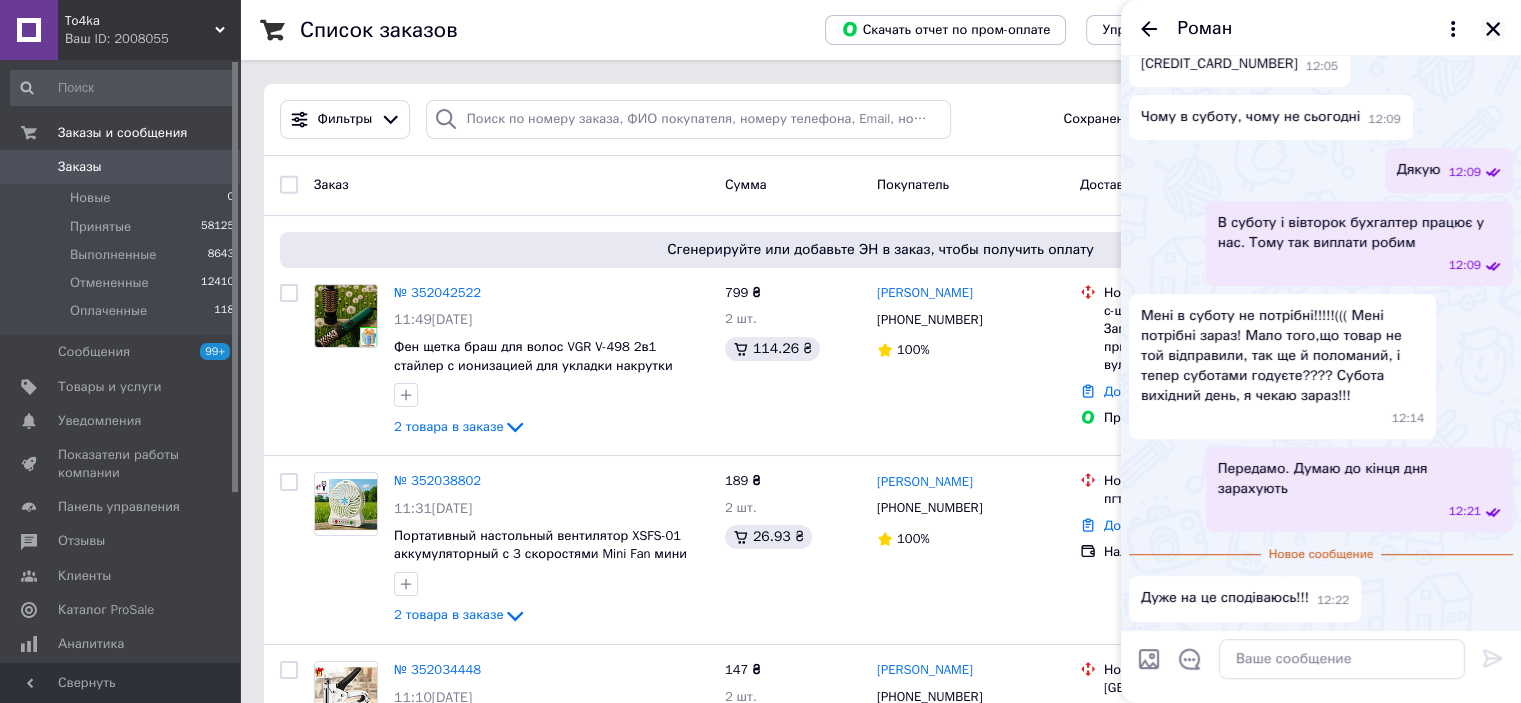 click 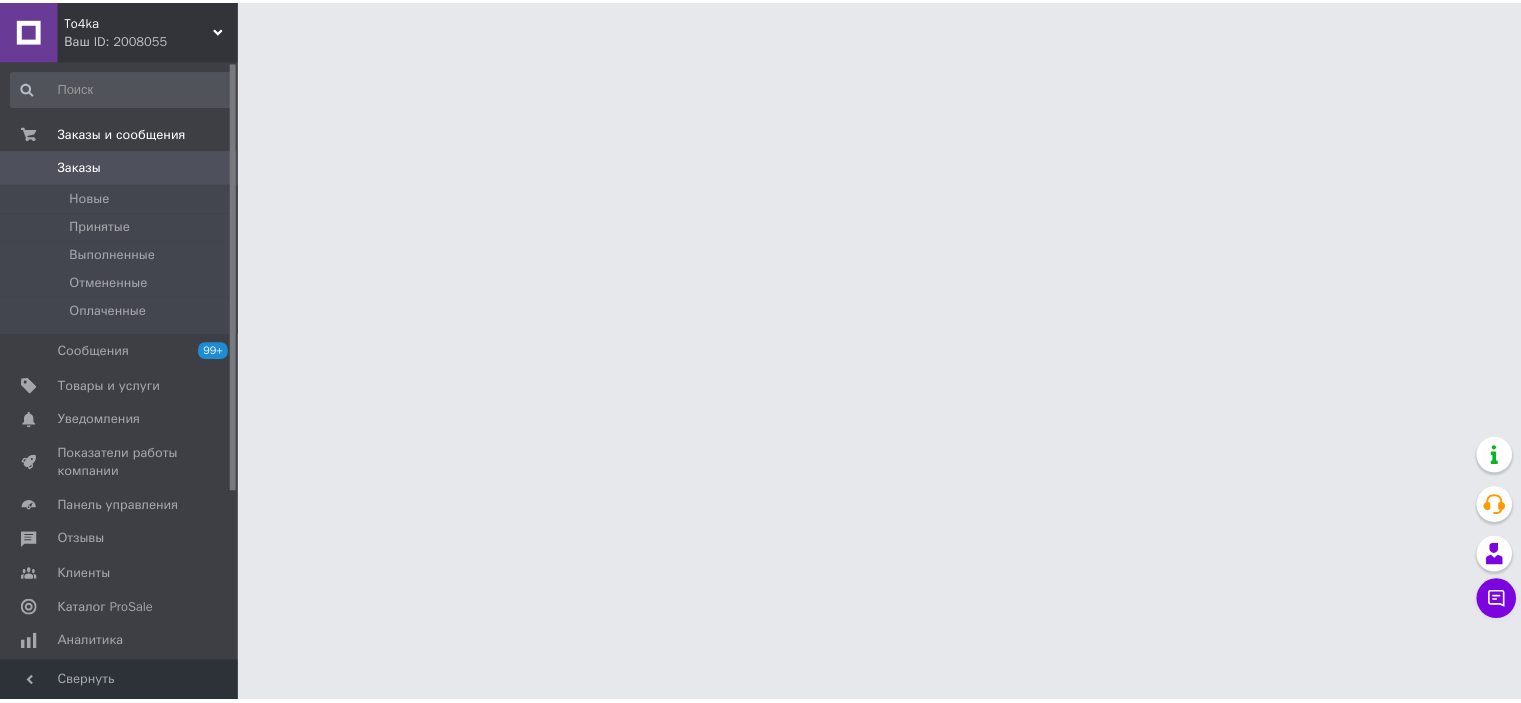 scroll, scrollTop: 0, scrollLeft: 0, axis: both 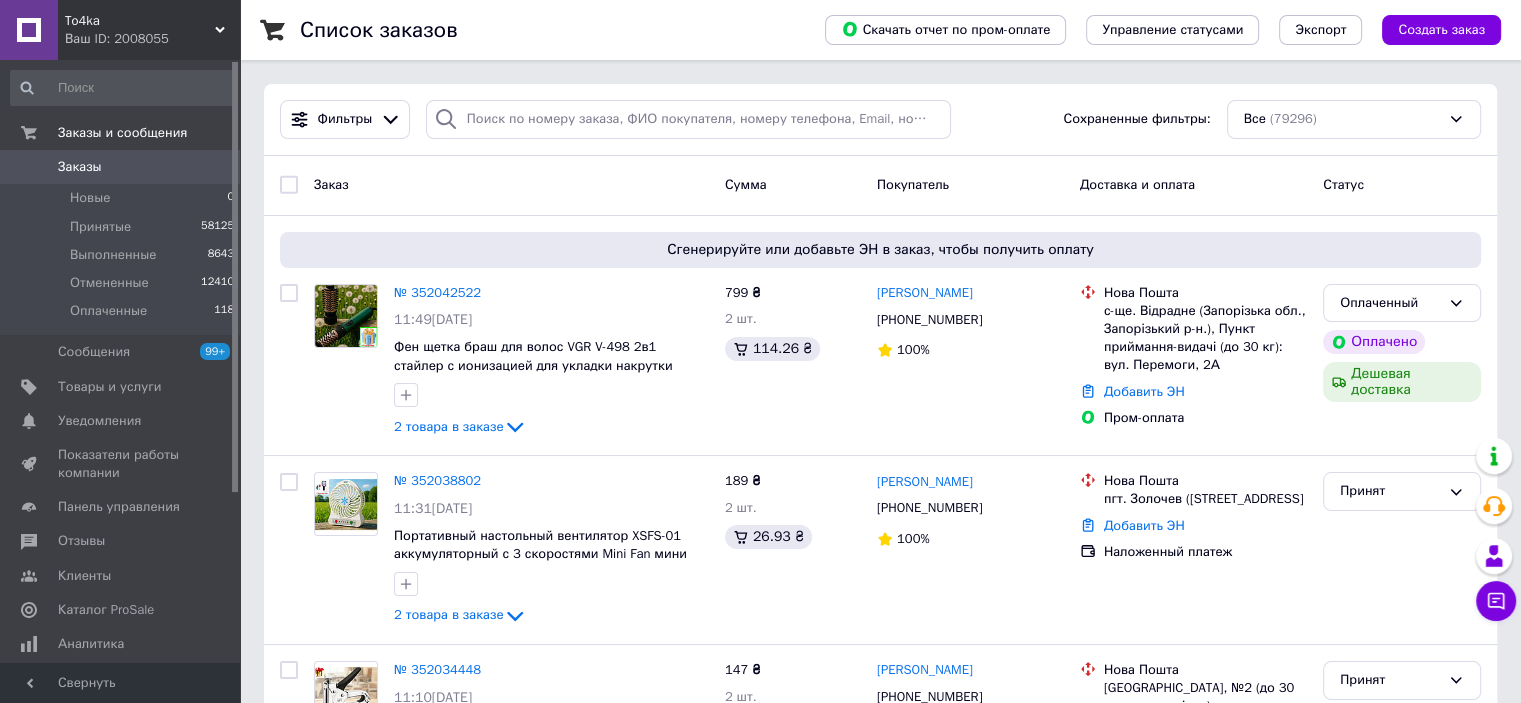click on "To4ka" at bounding box center (140, 21) 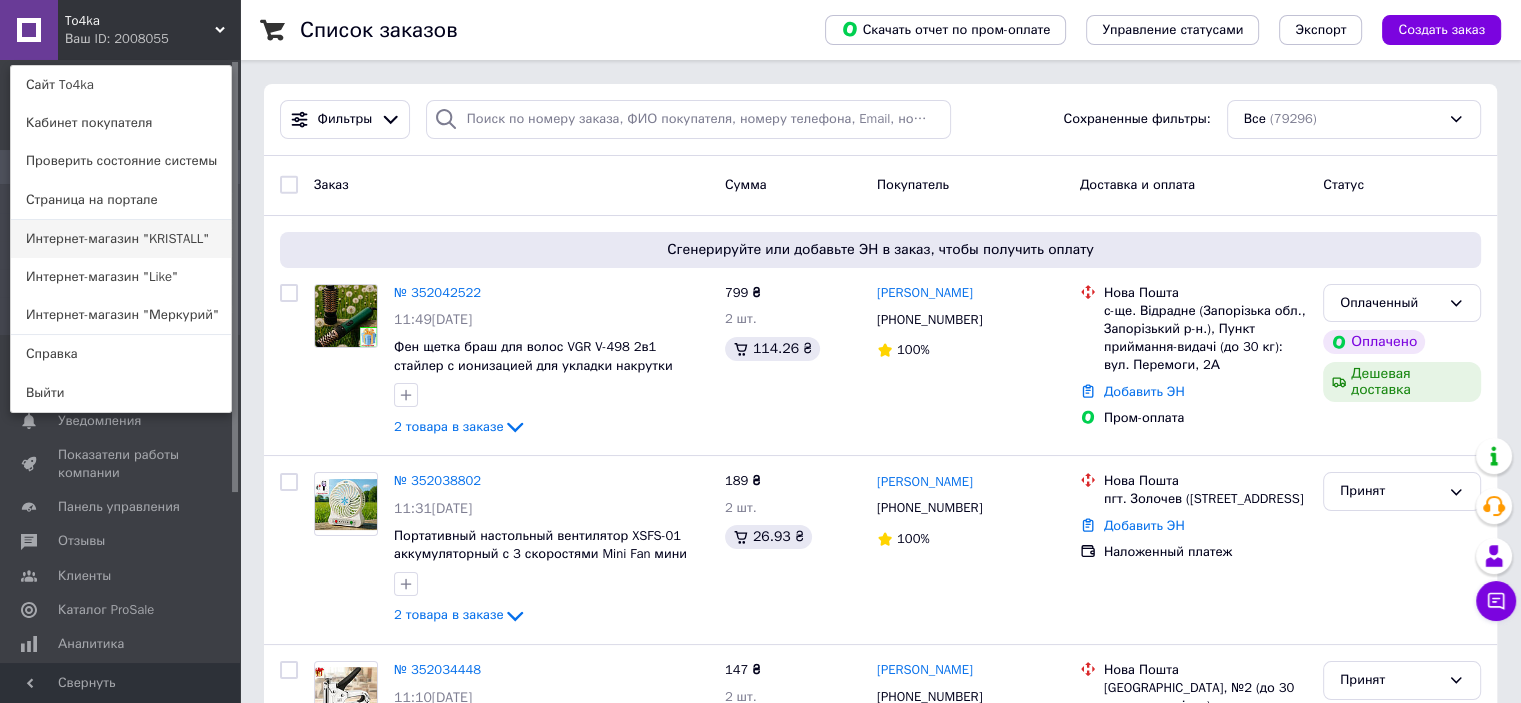 click on "Интернет-магазин "KRISTALL"" at bounding box center (121, 239) 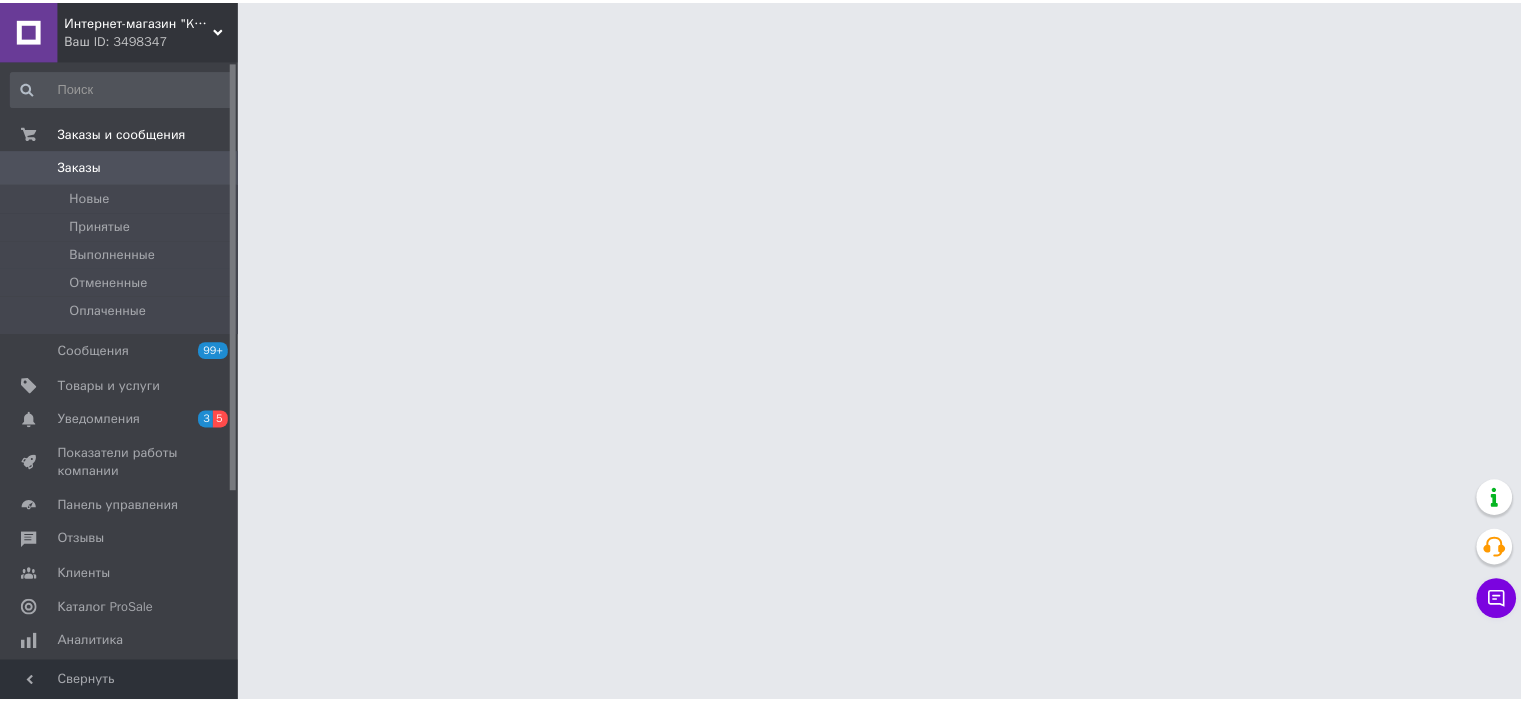scroll, scrollTop: 0, scrollLeft: 0, axis: both 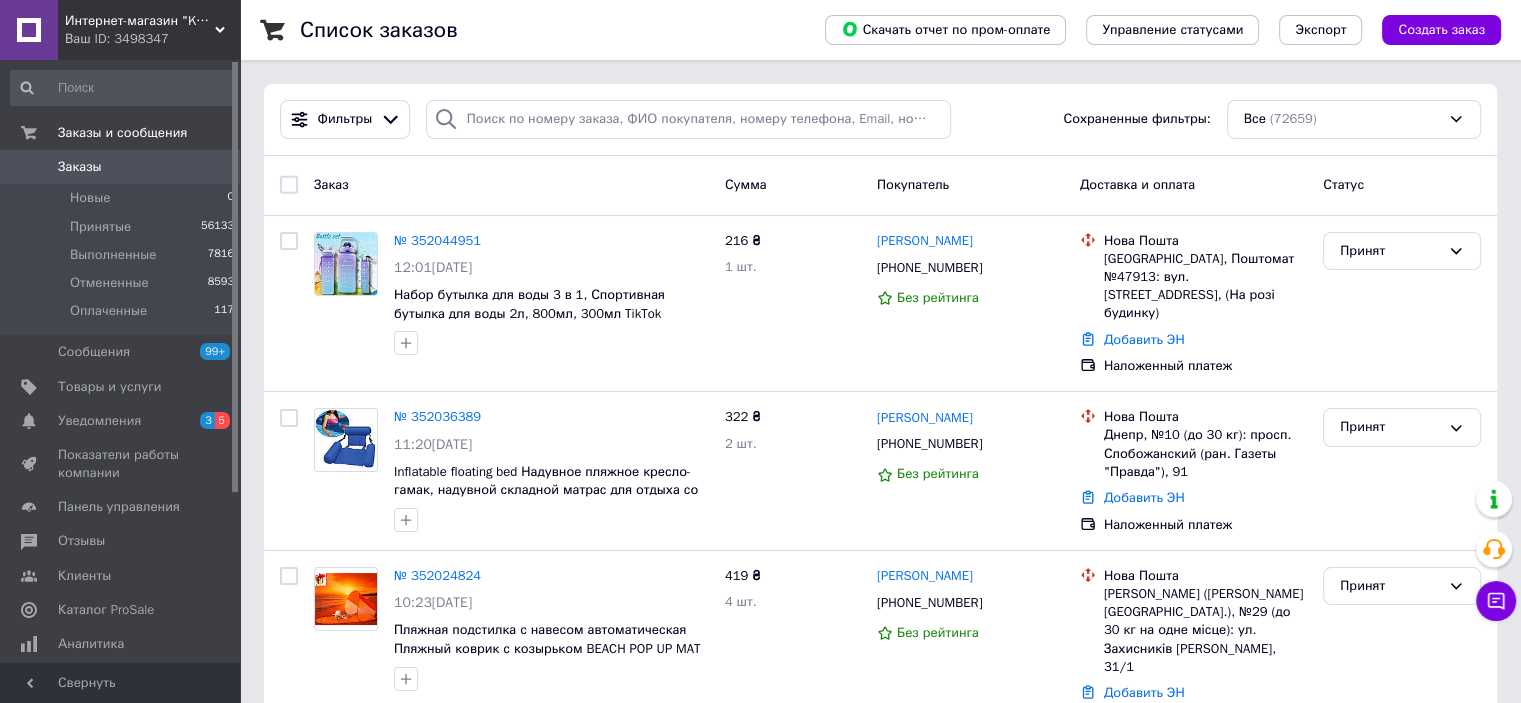 click 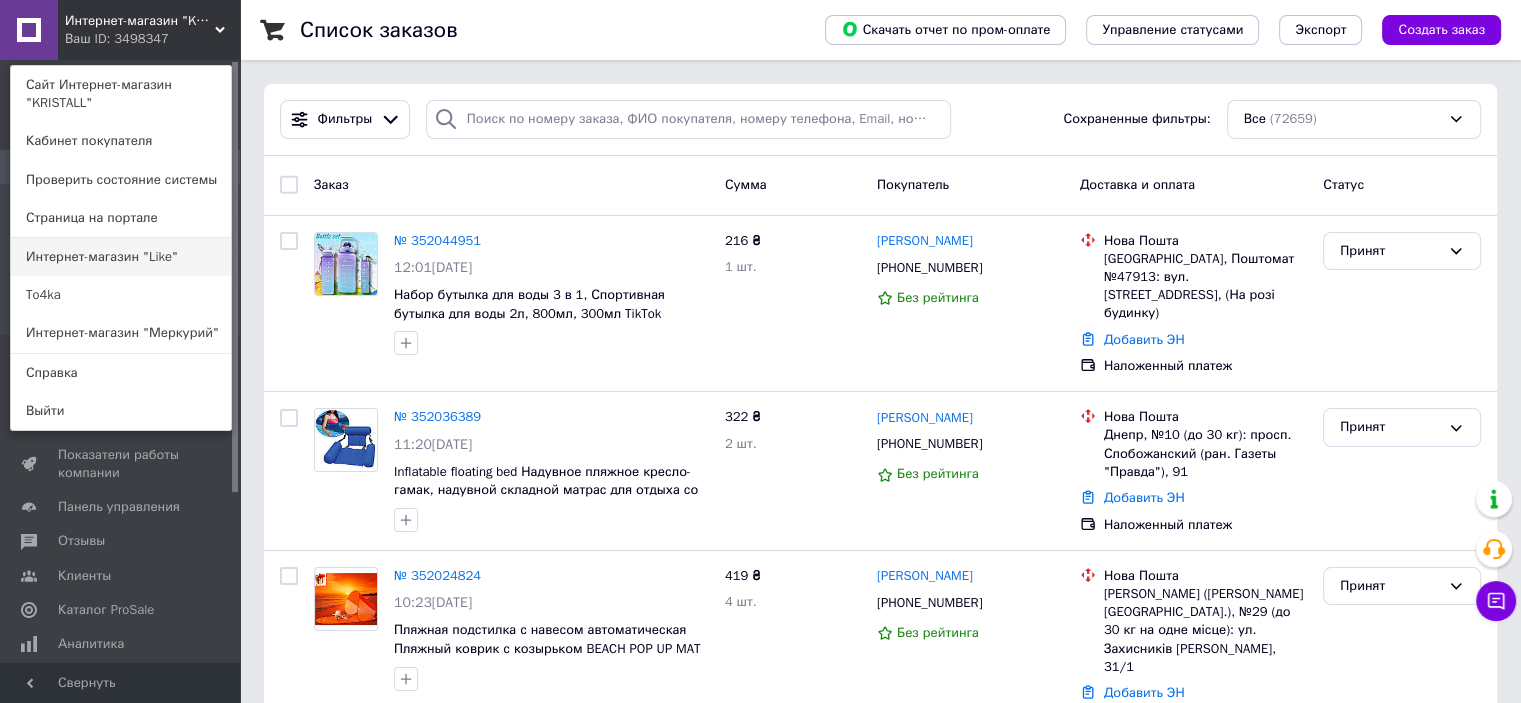 click on "Интернет-магазин "Like"" at bounding box center [121, 257] 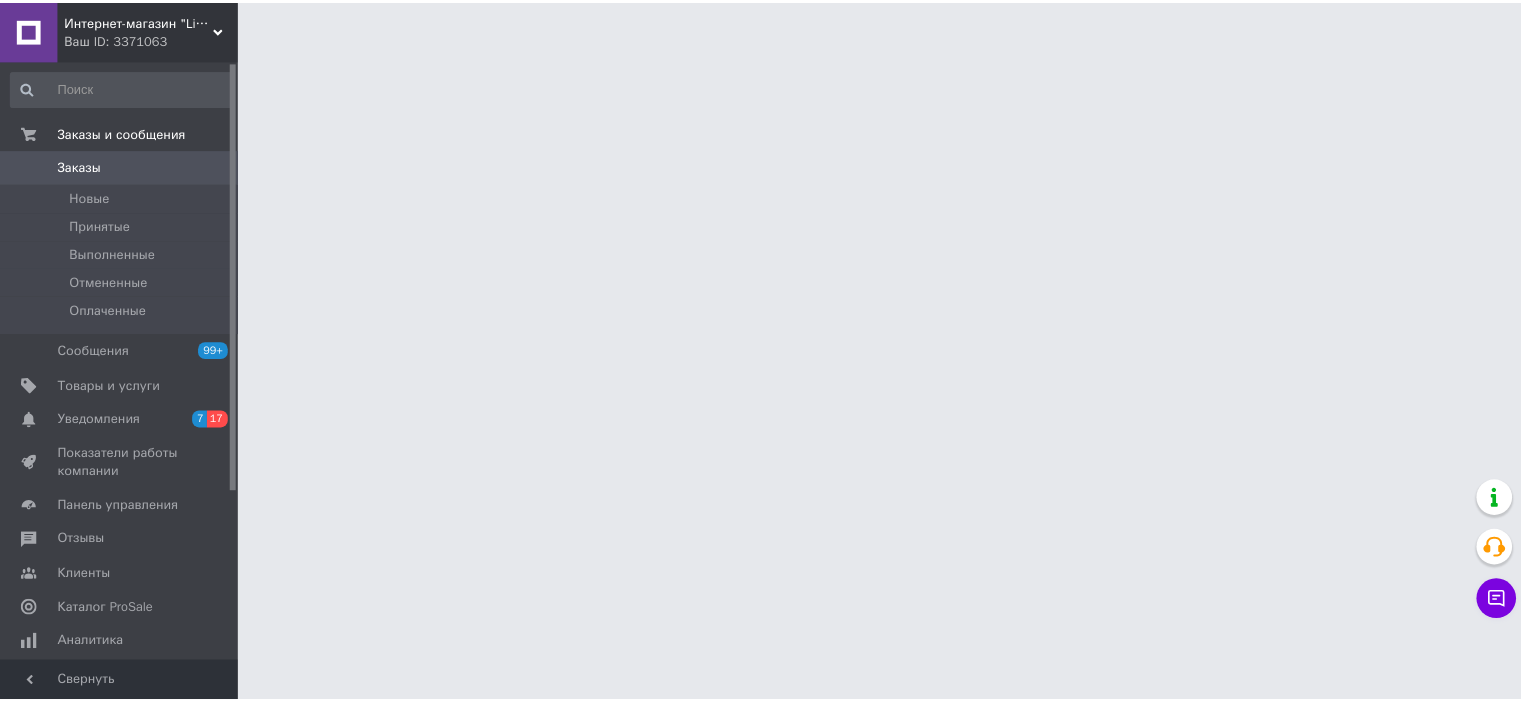 scroll, scrollTop: 0, scrollLeft: 0, axis: both 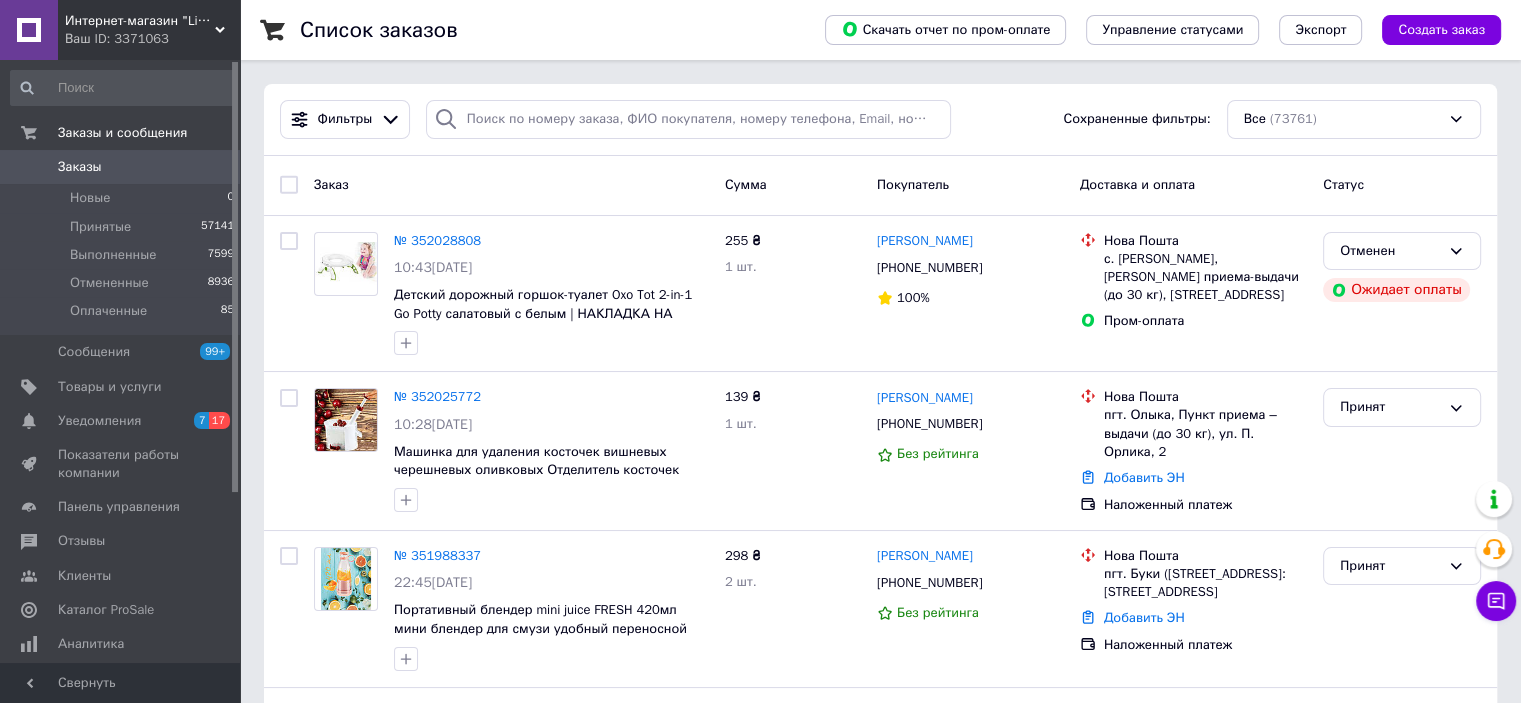 click on "Интернет-магазин "Like" Ваш ID: 3371063" at bounding box center [149, 30] 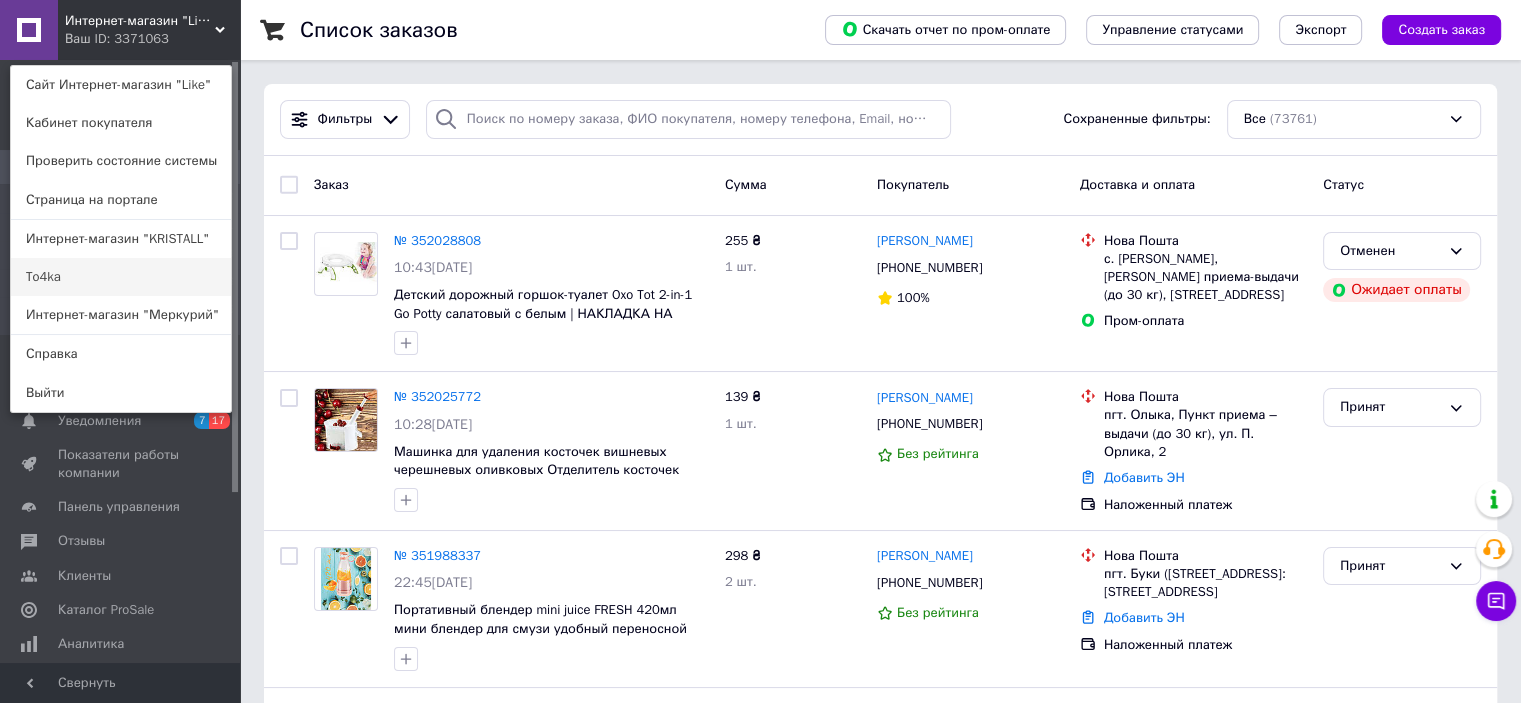 click on "To4ka" at bounding box center [121, 277] 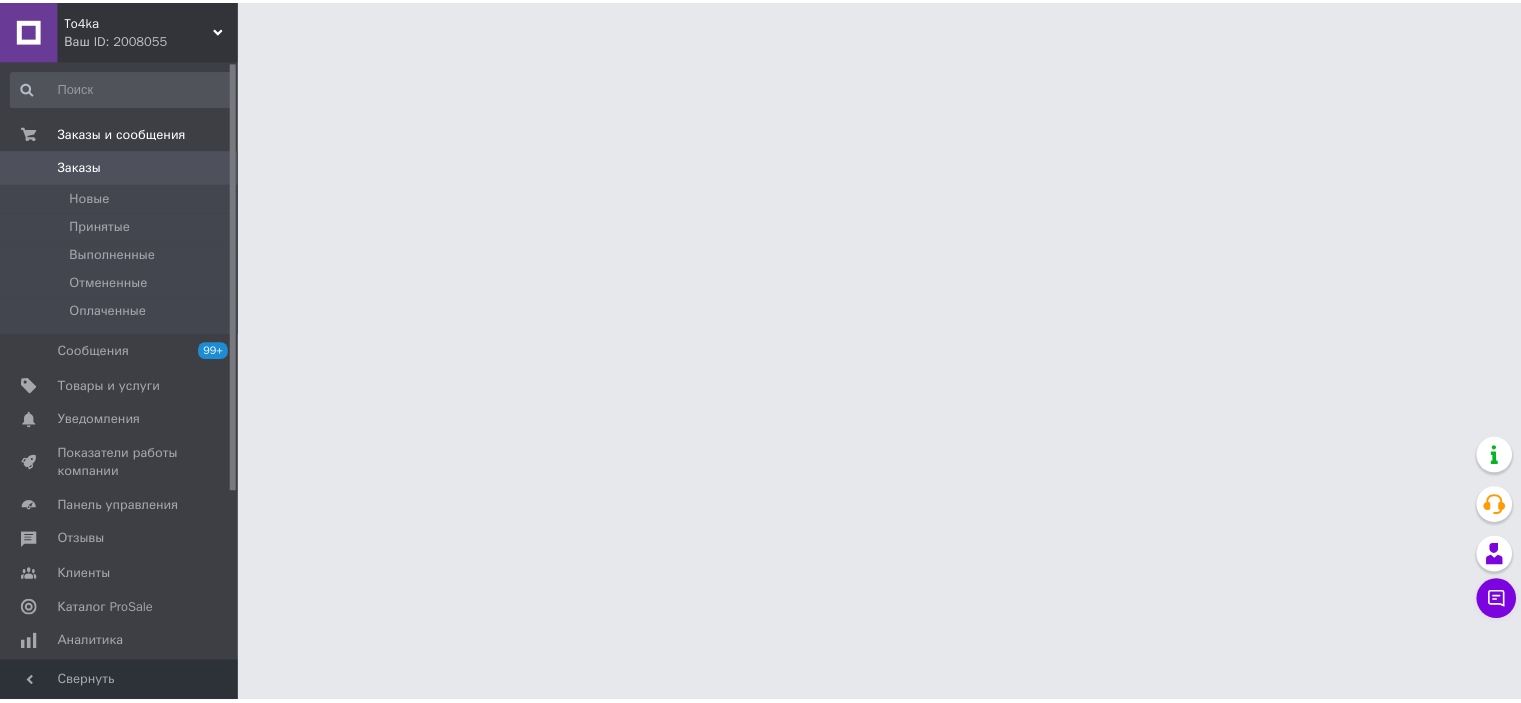 scroll, scrollTop: 0, scrollLeft: 0, axis: both 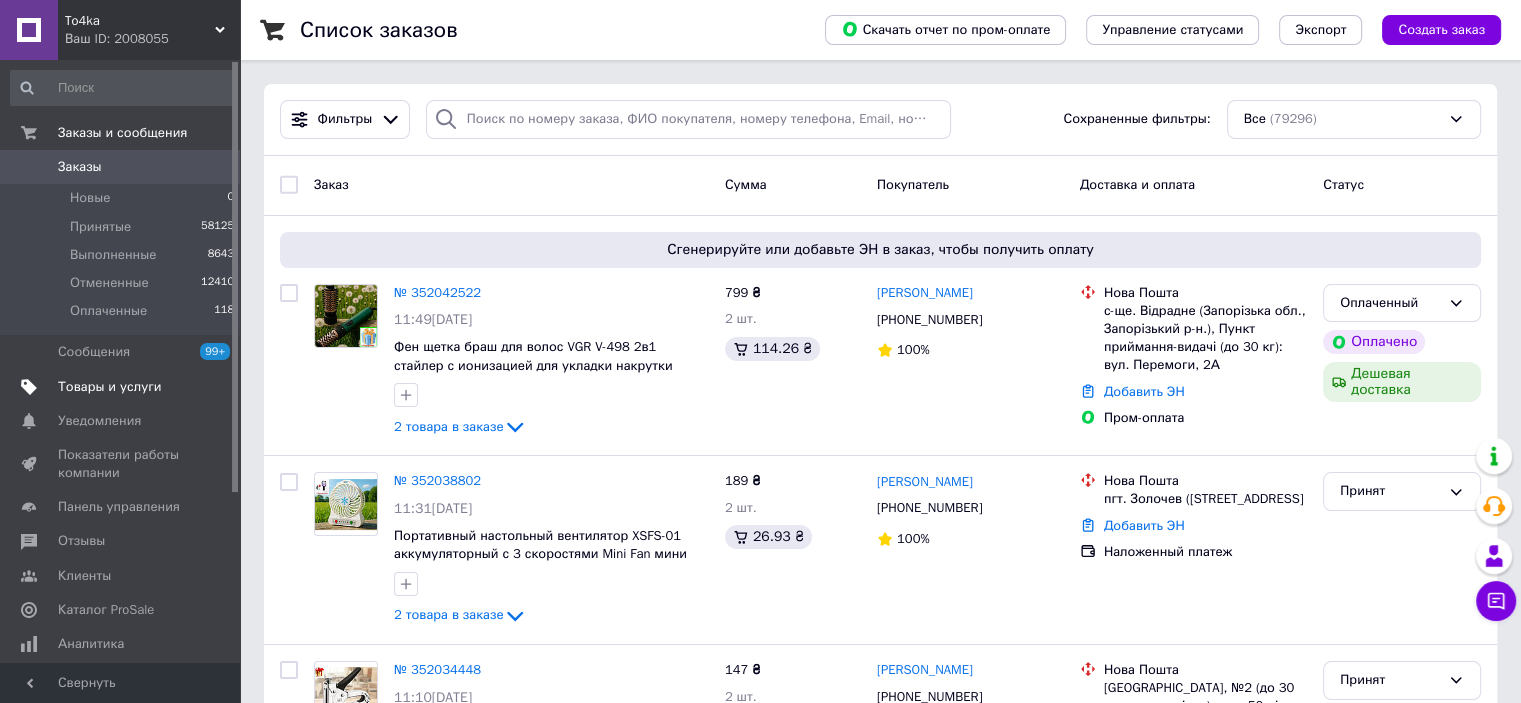 click on "Товары и услуги" at bounding box center [110, 387] 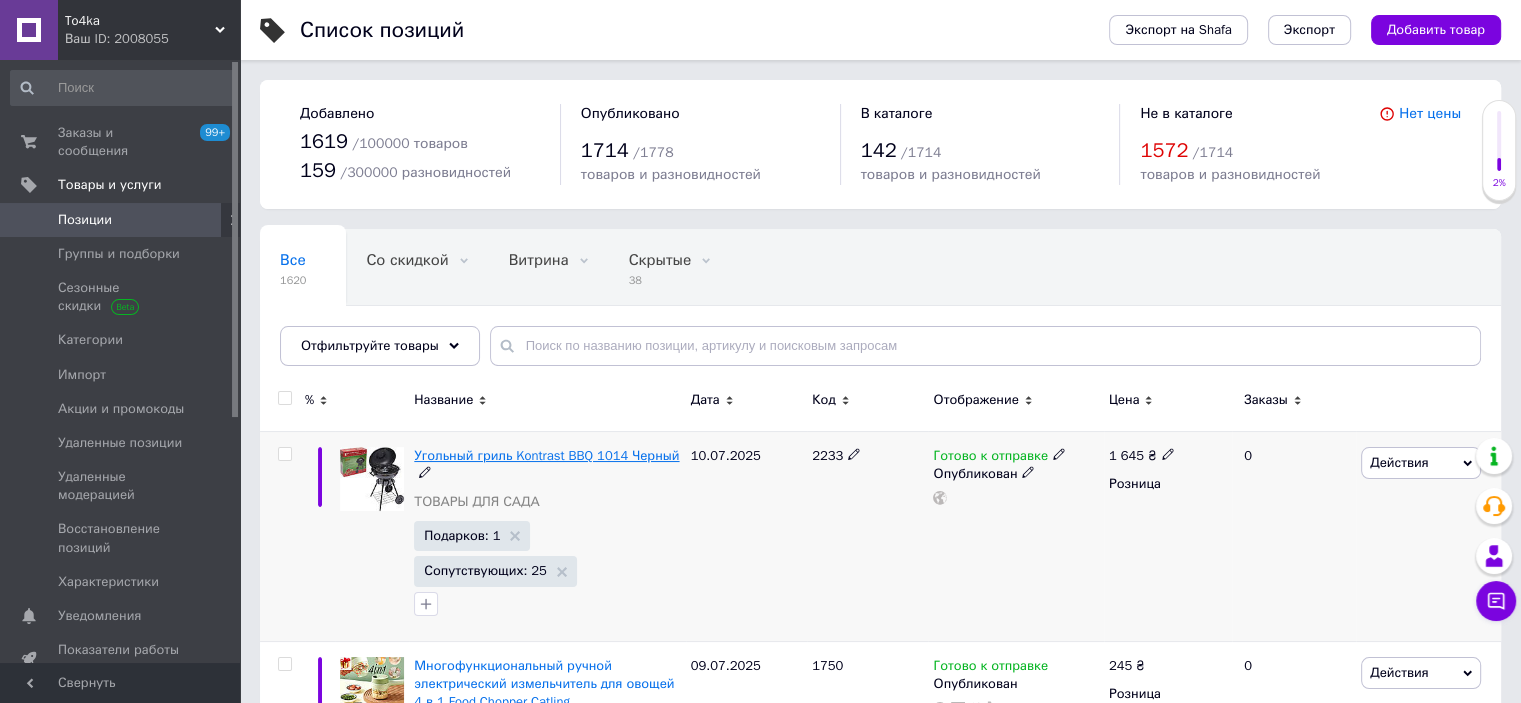 click on "Угольный гриль Kontrast BBQ 1014 Черный" at bounding box center [546, 455] 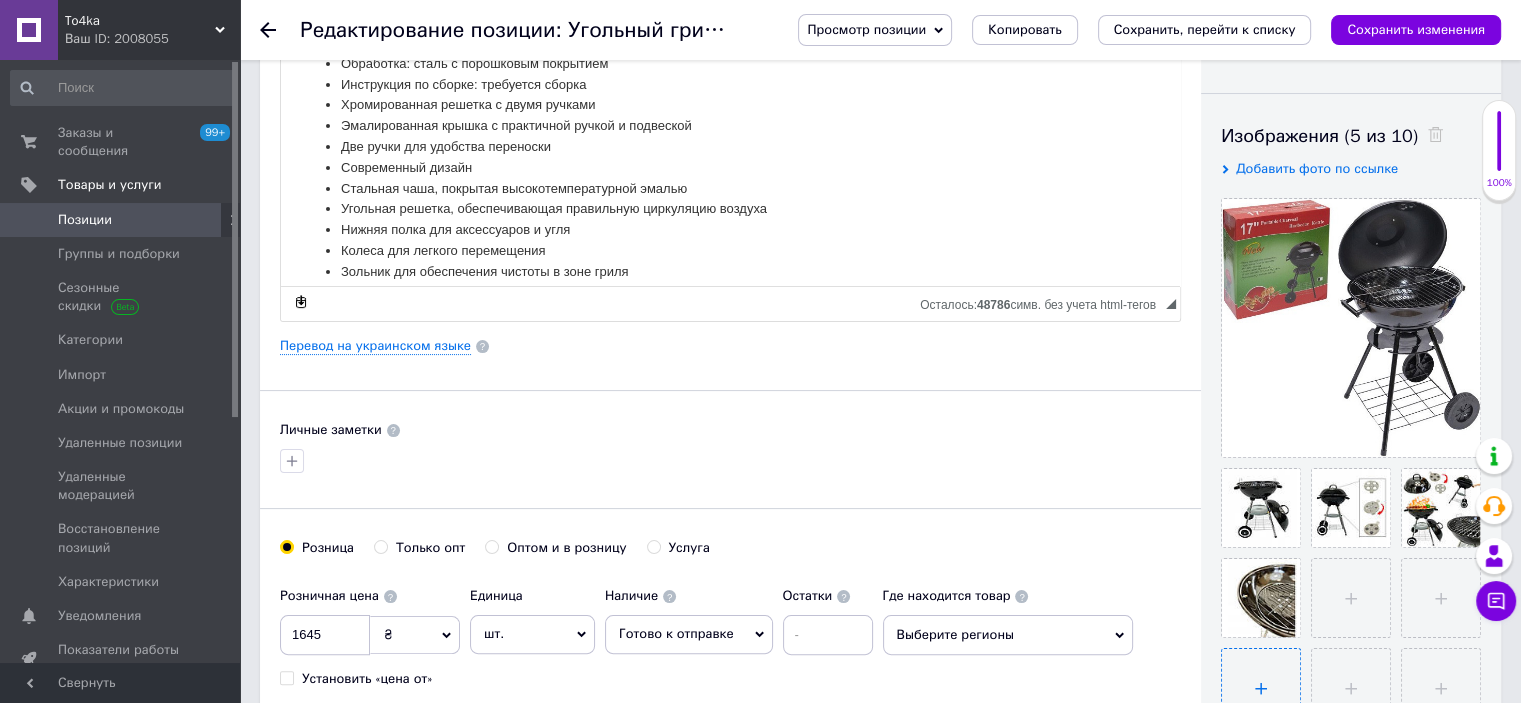scroll, scrollTop: 300, scrollLeft: 0, axis: vertical 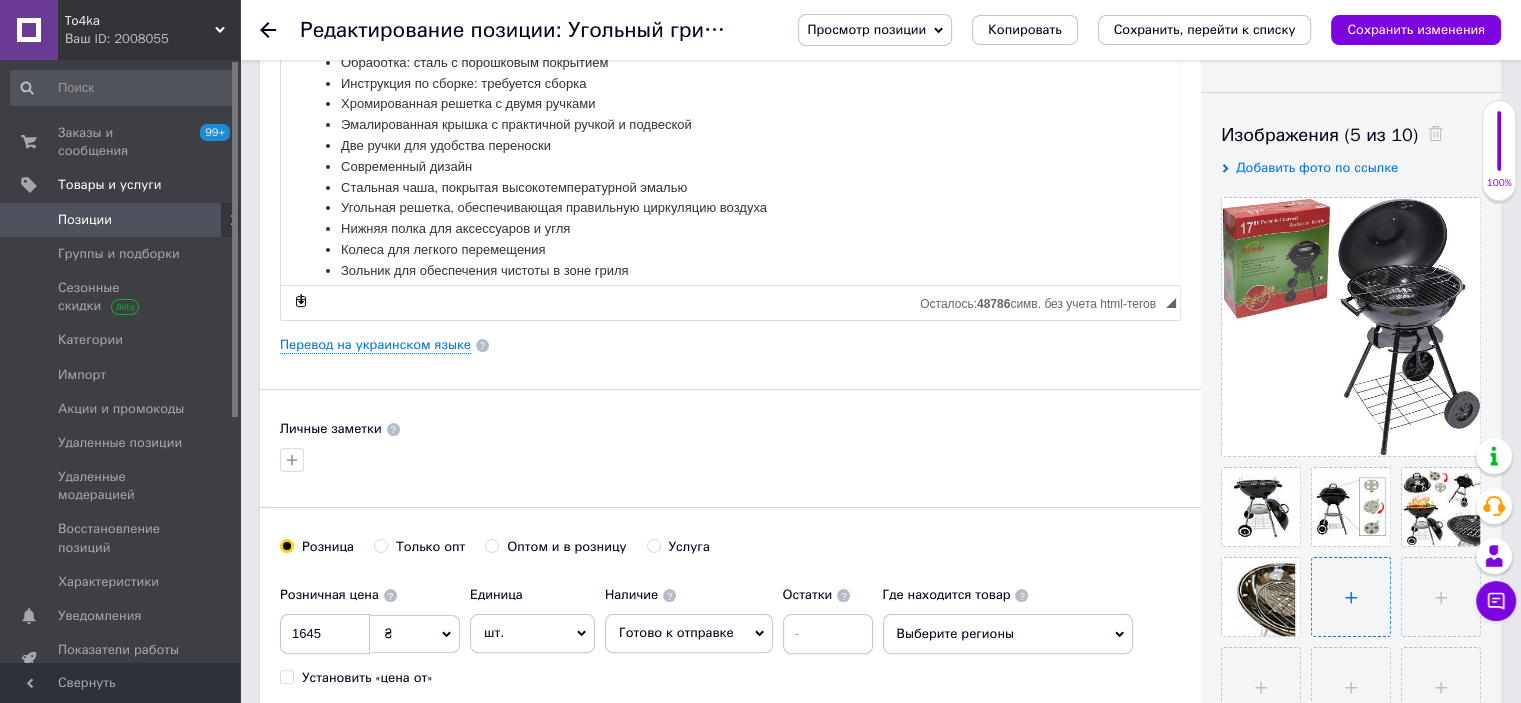 click at bounding box center [1351, 597] 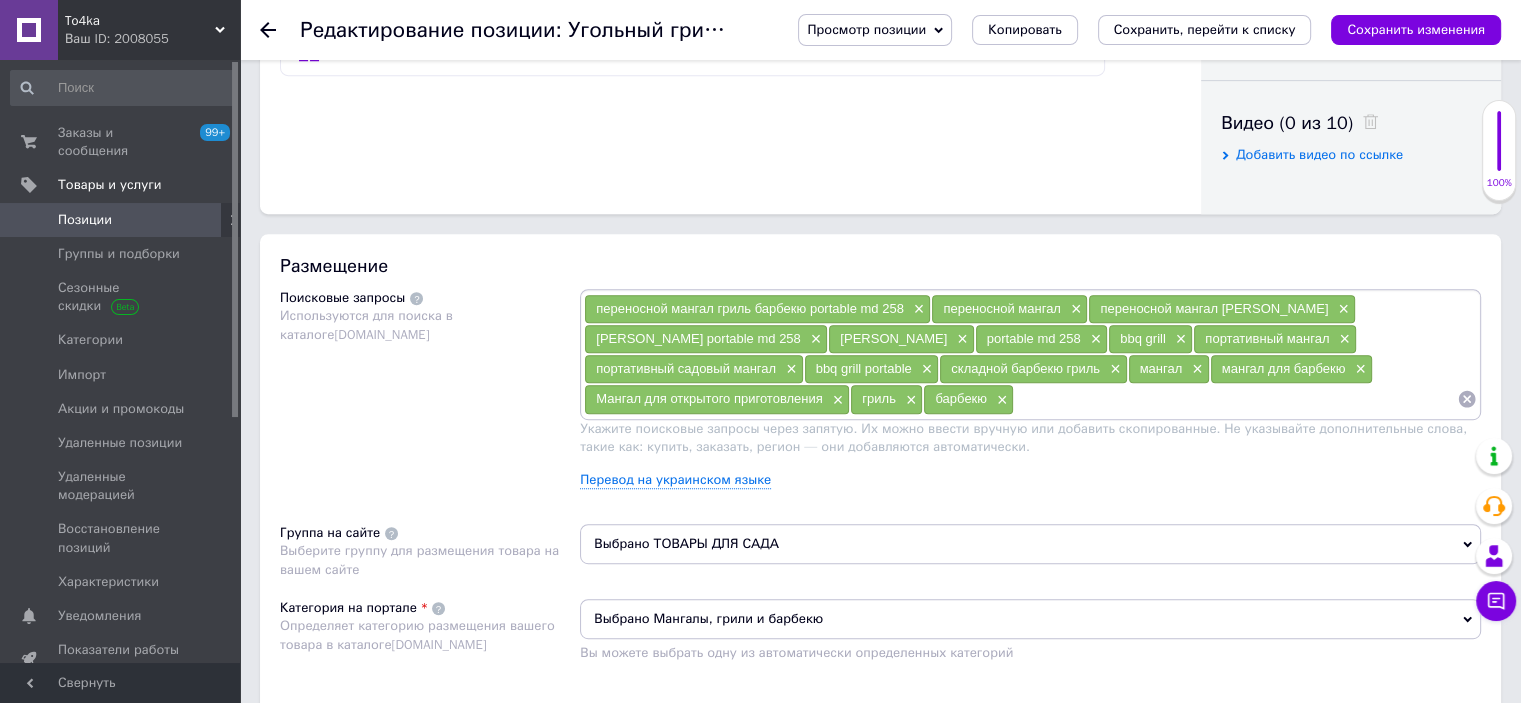 scroll, scrollTop: 900, scrollLeft: 0, axis: vertical 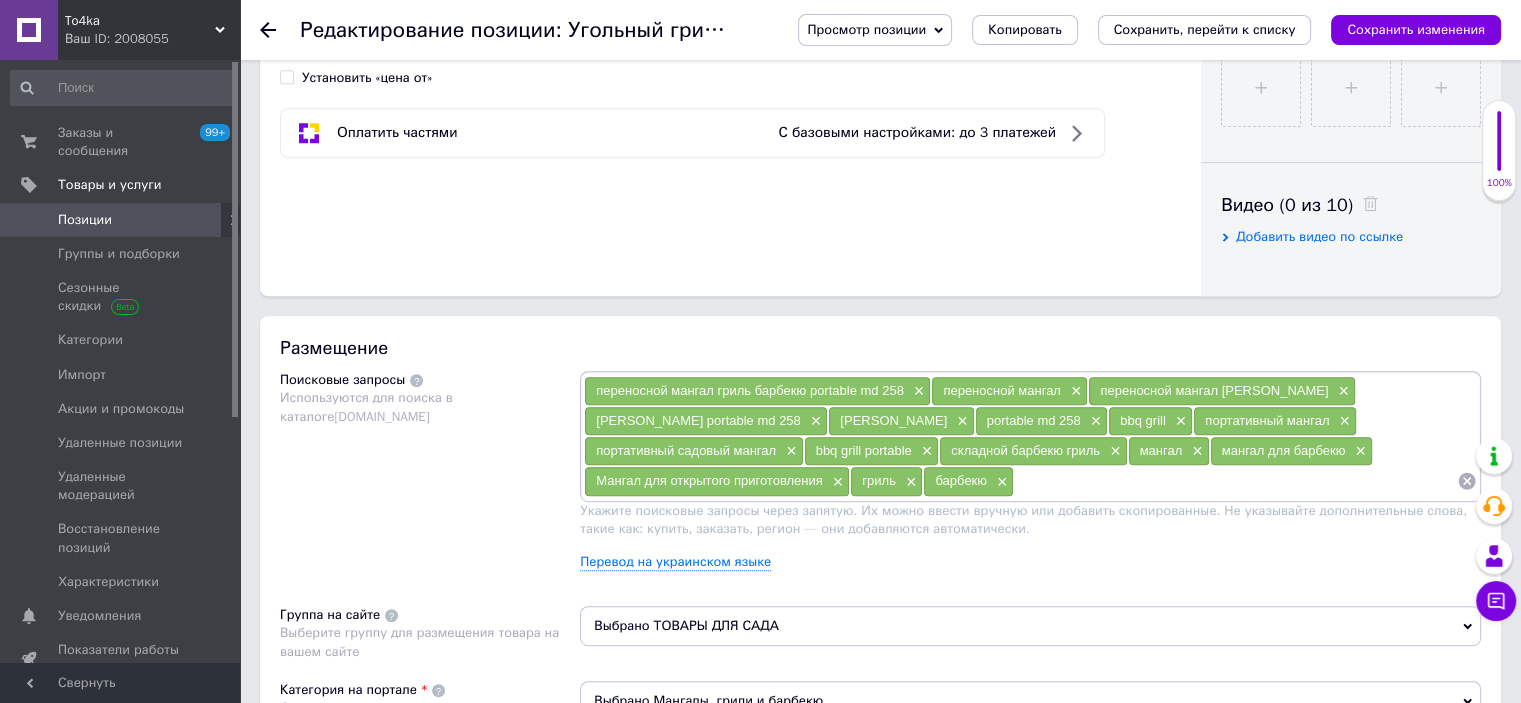 click at bounding box center [1235, 481] 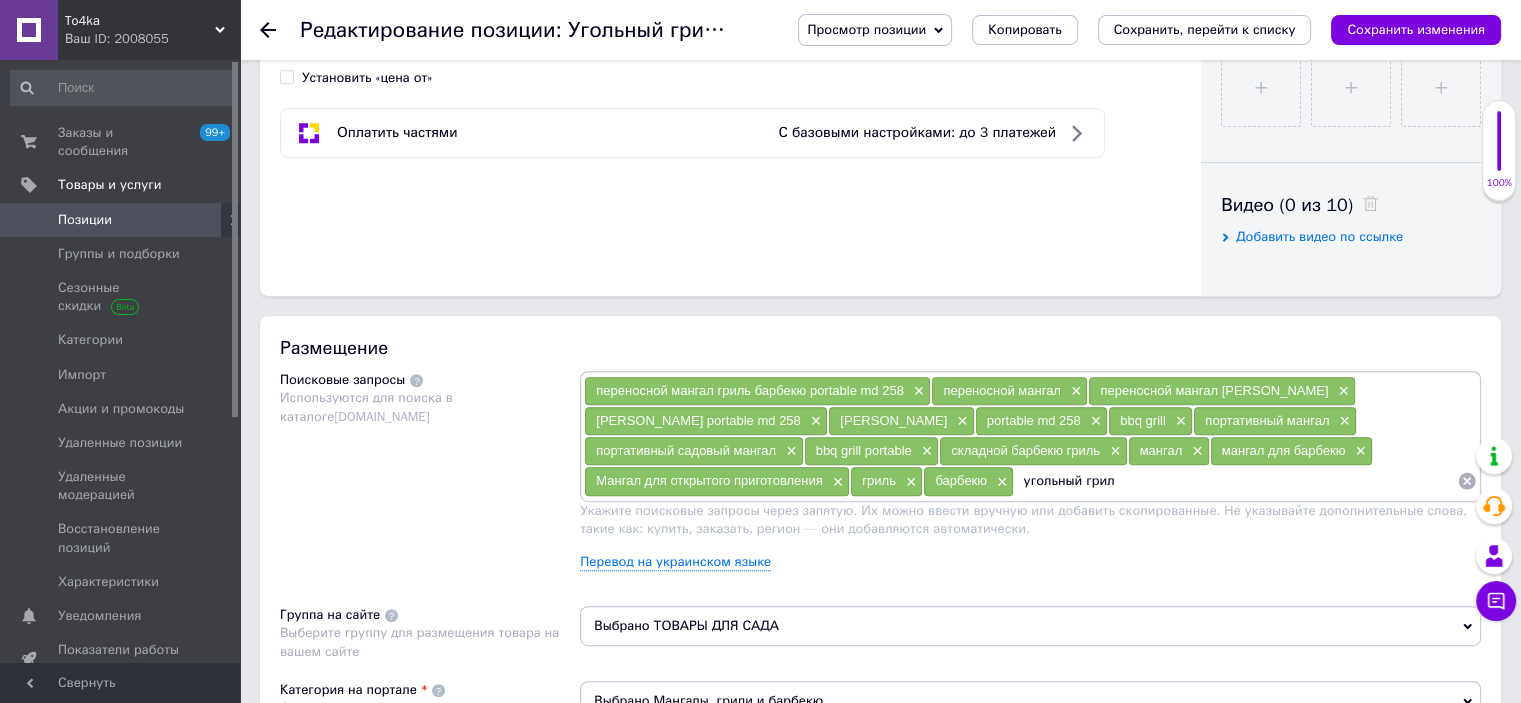 type on "угольный гриль" 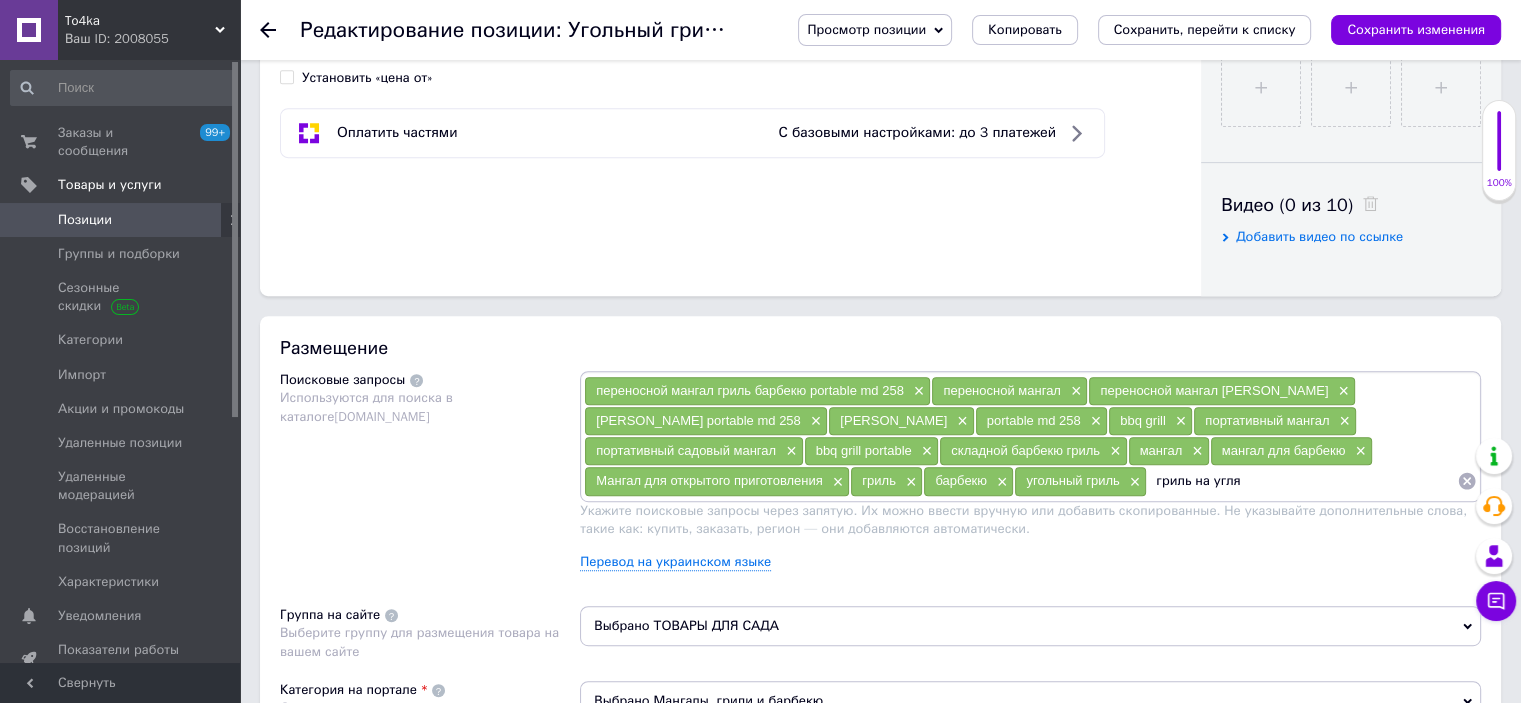 type on "гриль на углях" 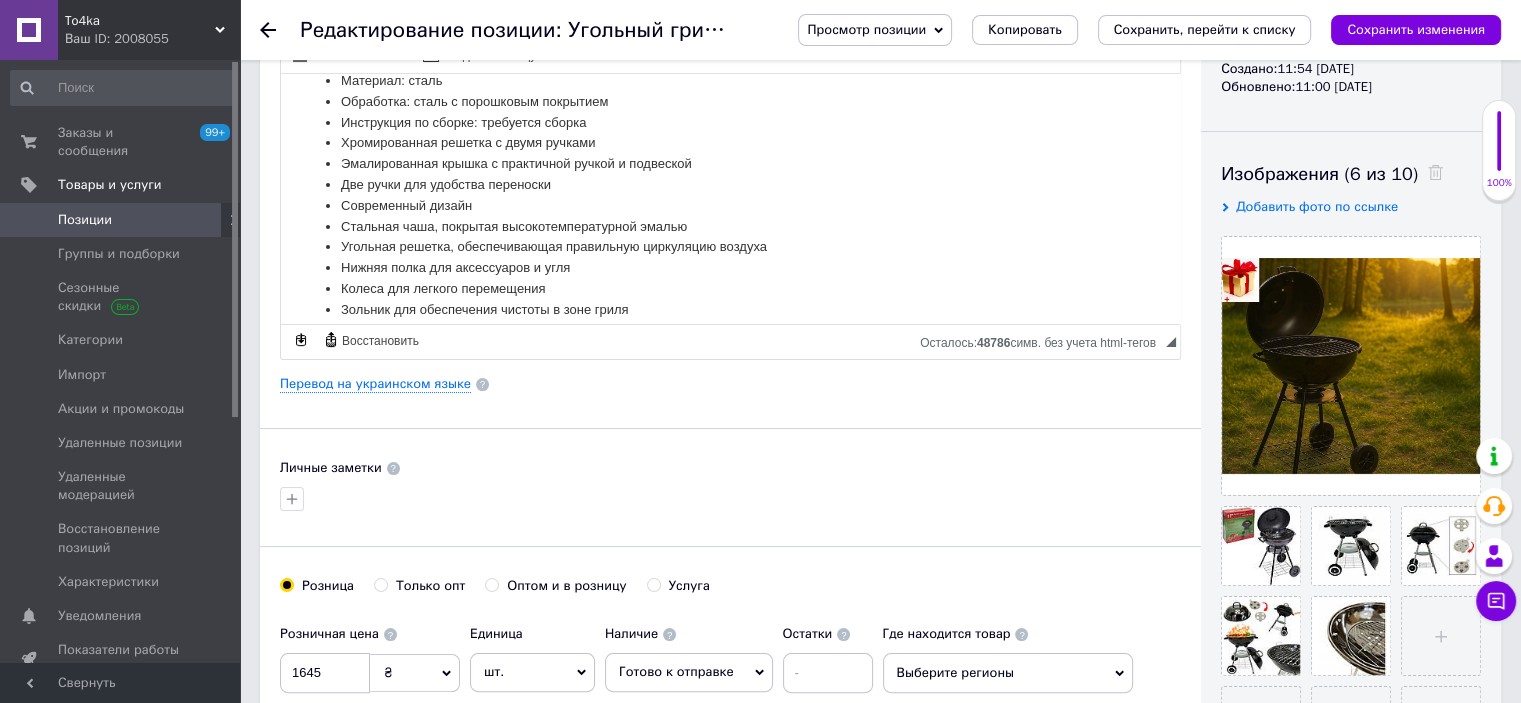 scroll, scrollTop: 0, scrollLeft: 0, axis: both 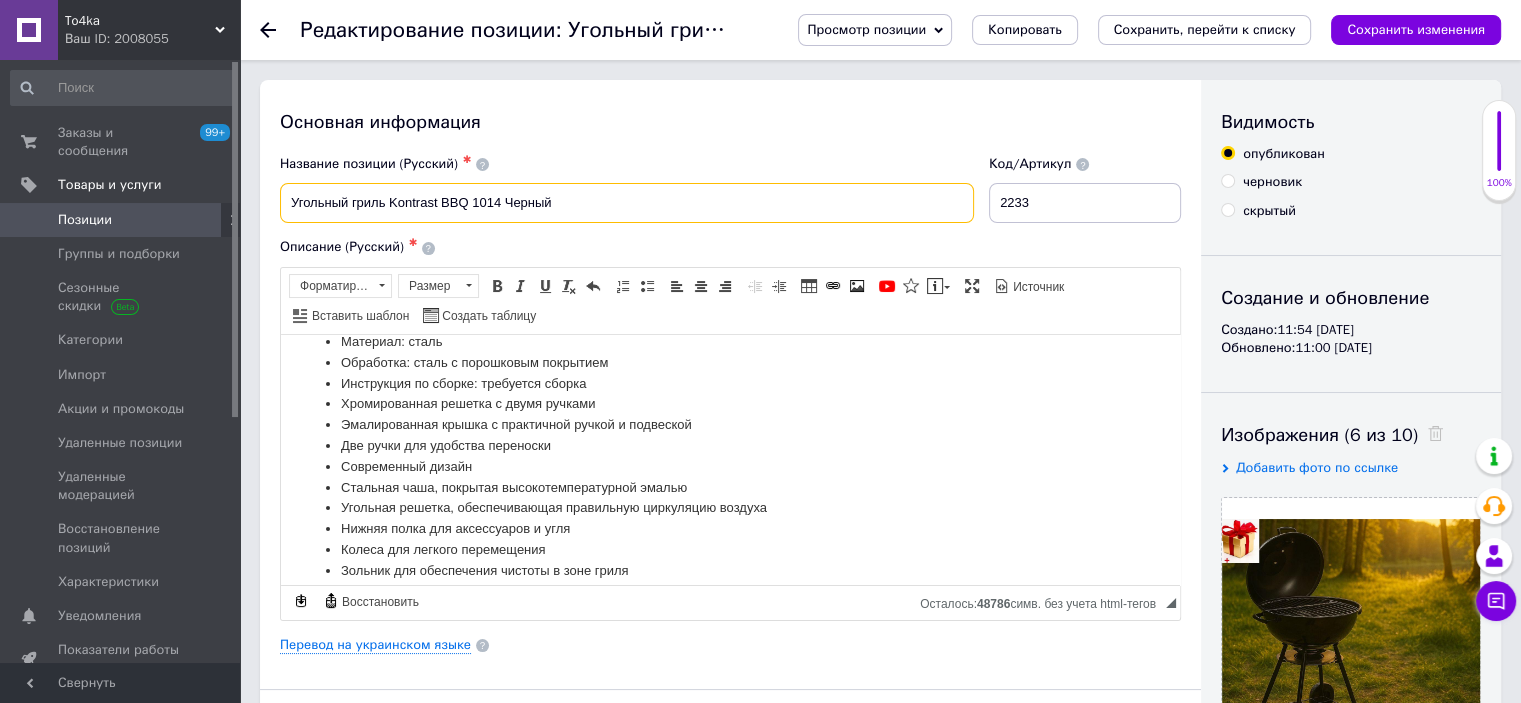 drag, startPoint x: 472, startPoint y: 206, endPoint x: 388, endPoint y: 197, distance: 84.48077 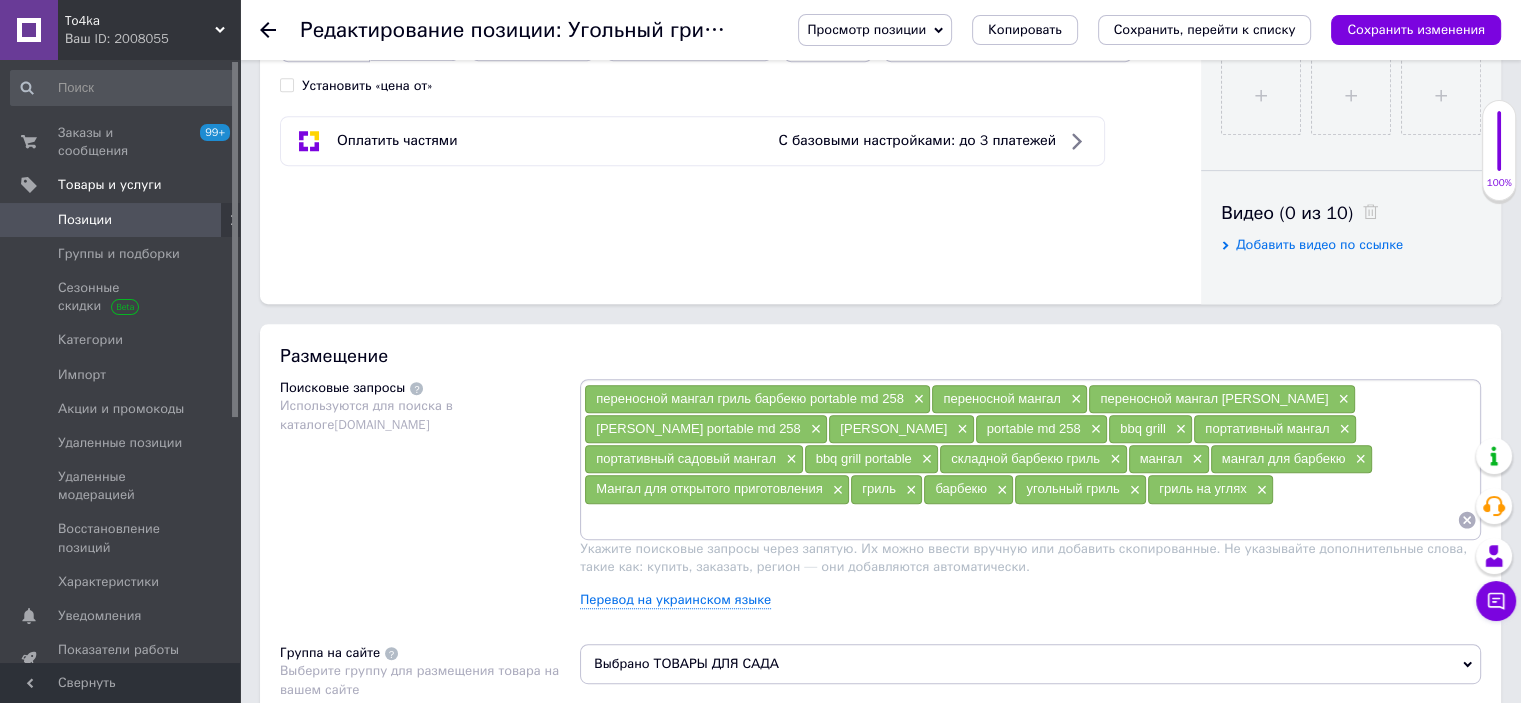 scroll, scrollTop: 900, scrollLeft: 0, axis: vertical 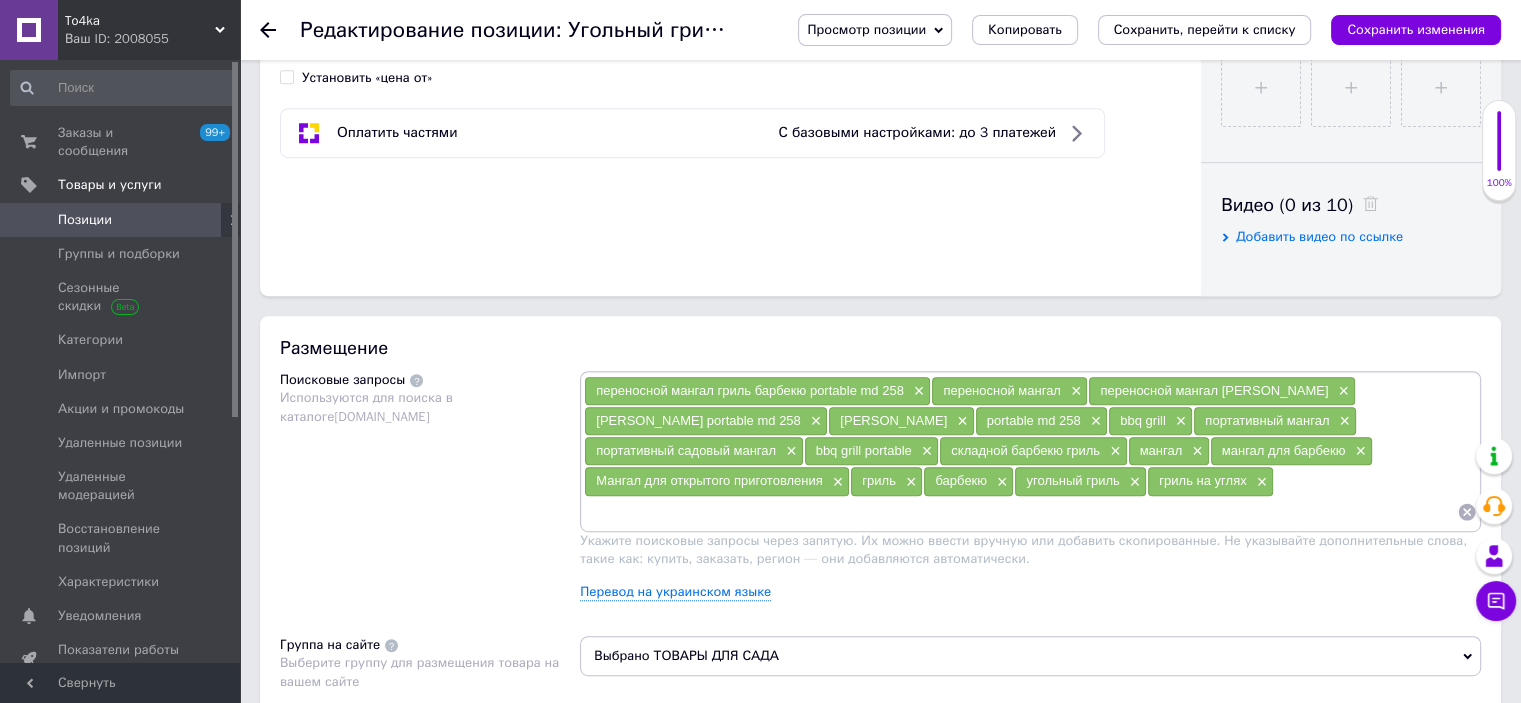 click at bounding box center [1020, 512] 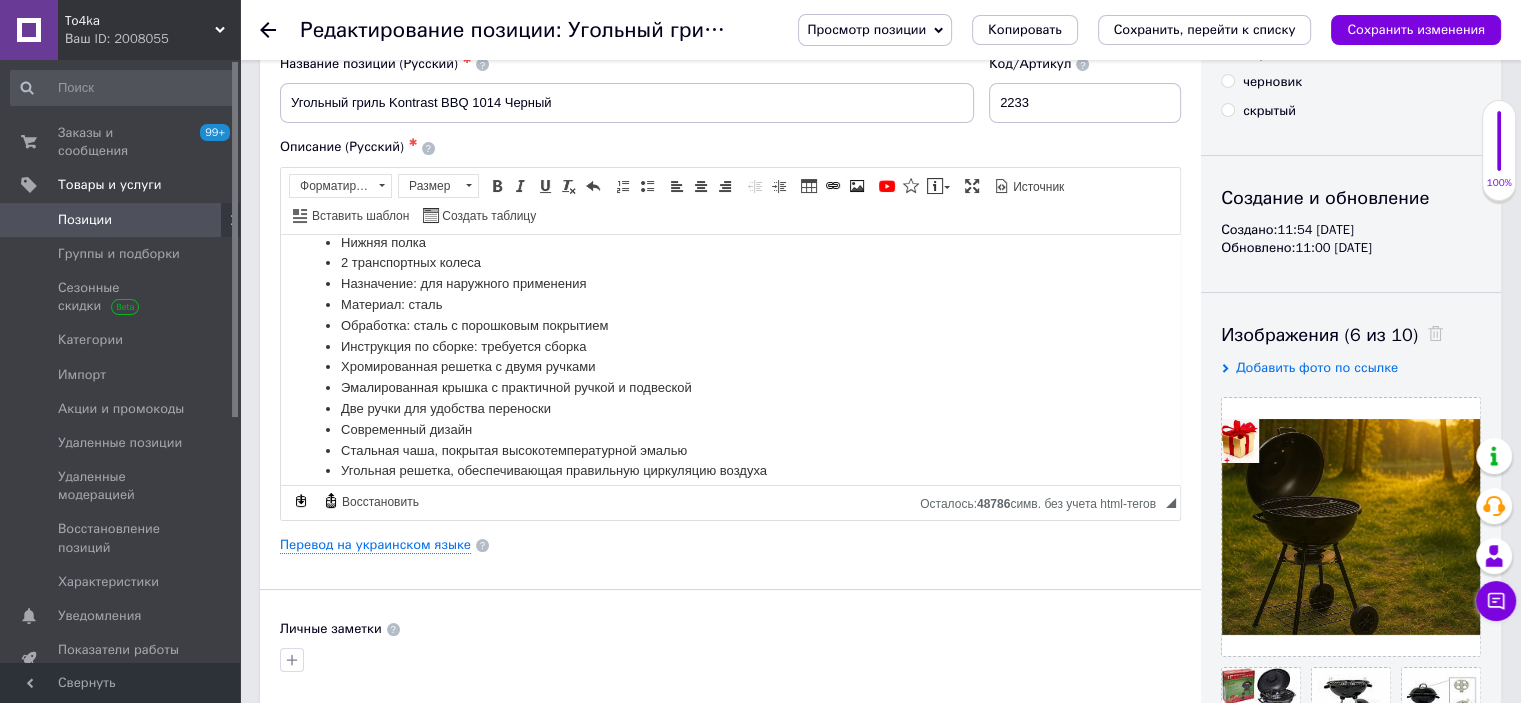 scroll, scrollTop: 336, scrollLeft: 0, axis: vertical 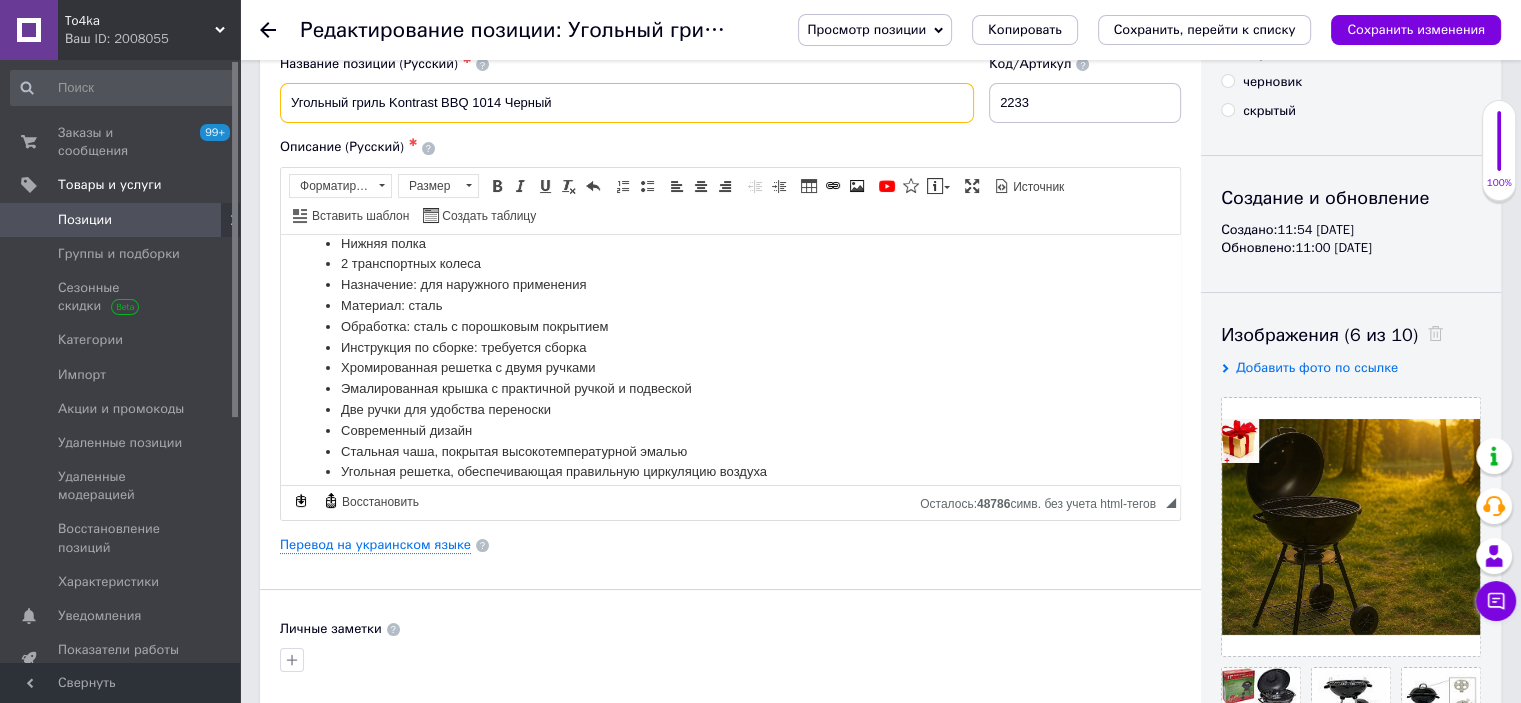 drag, startPoint x: 499, startPoint y: 97, endPoint x: 392, endPoint y: 98, distance: 107.00467 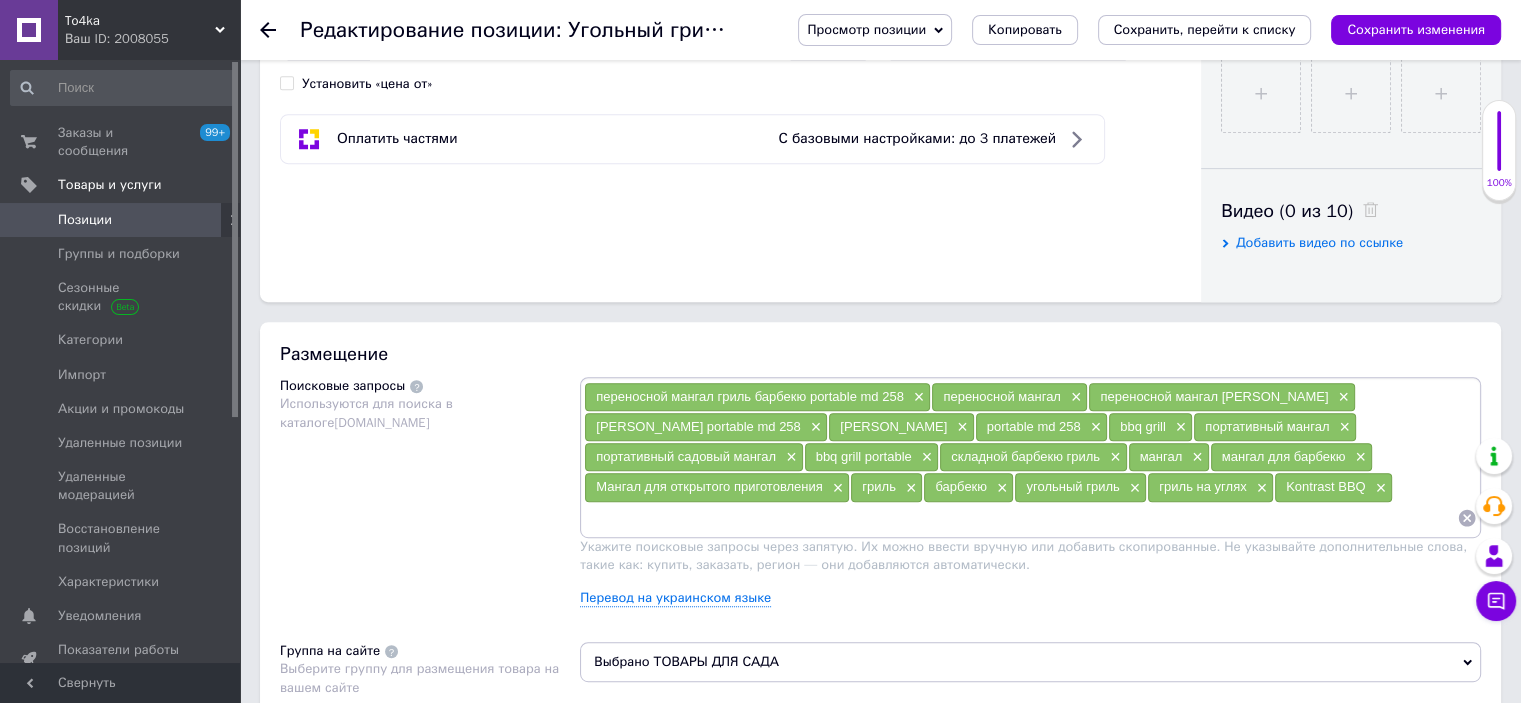 scroll, scrollTop: 900, scrollLeft: 0, axis: vertical 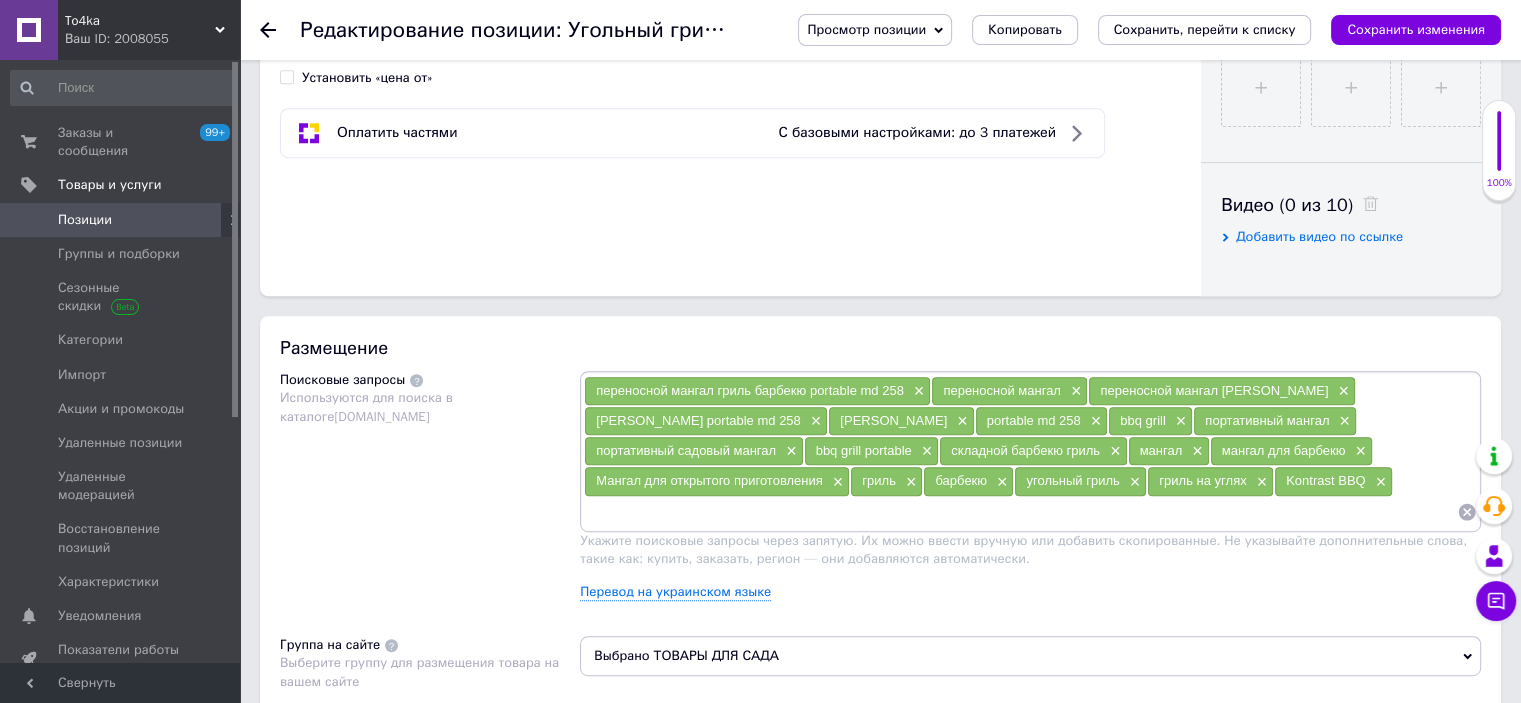 click at bounding box center (1020, 512) 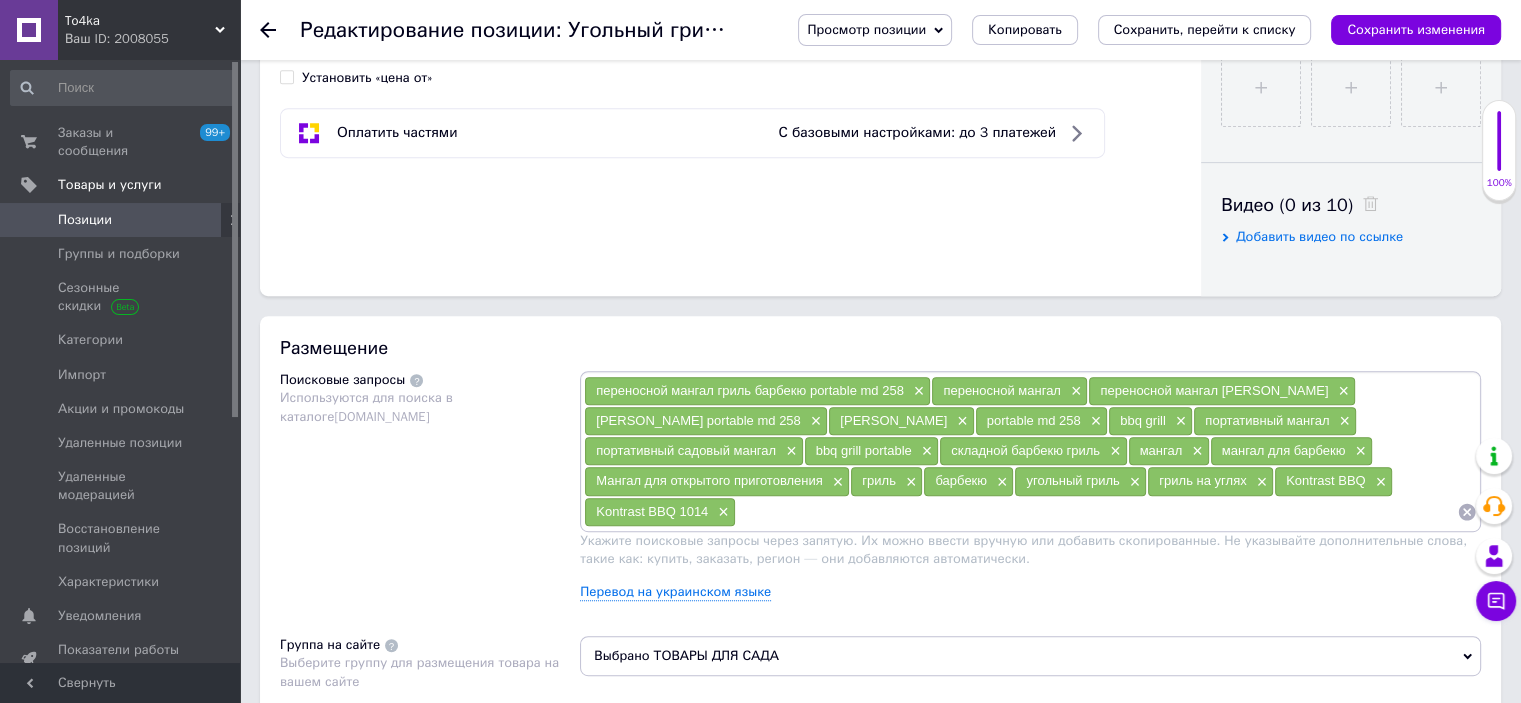 click on "Kontrast BBQ 1014" at bounding box center (652, 511) 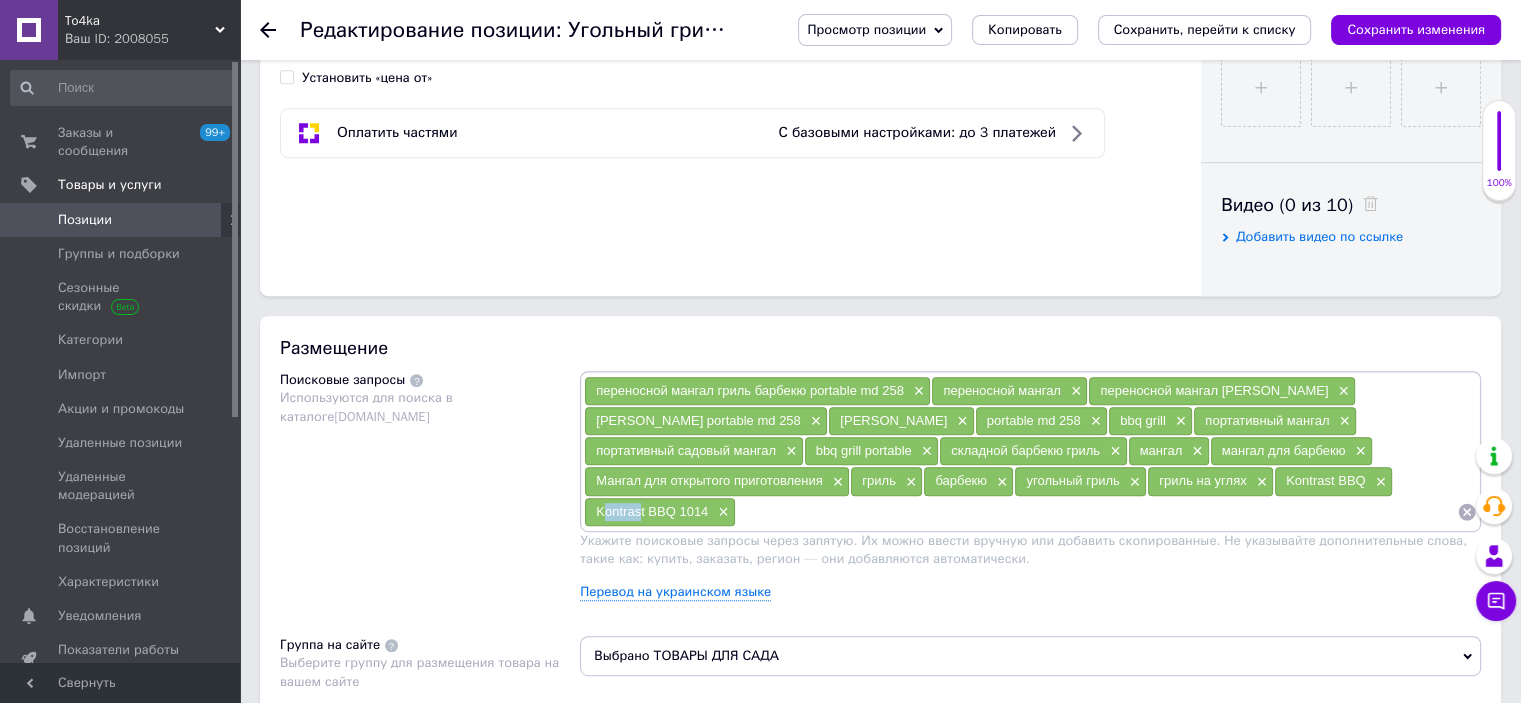 drag, startPoint x: 642, startPoint y: 504, endPoint x: 630, endPoint y: 506, distance: 12.165525 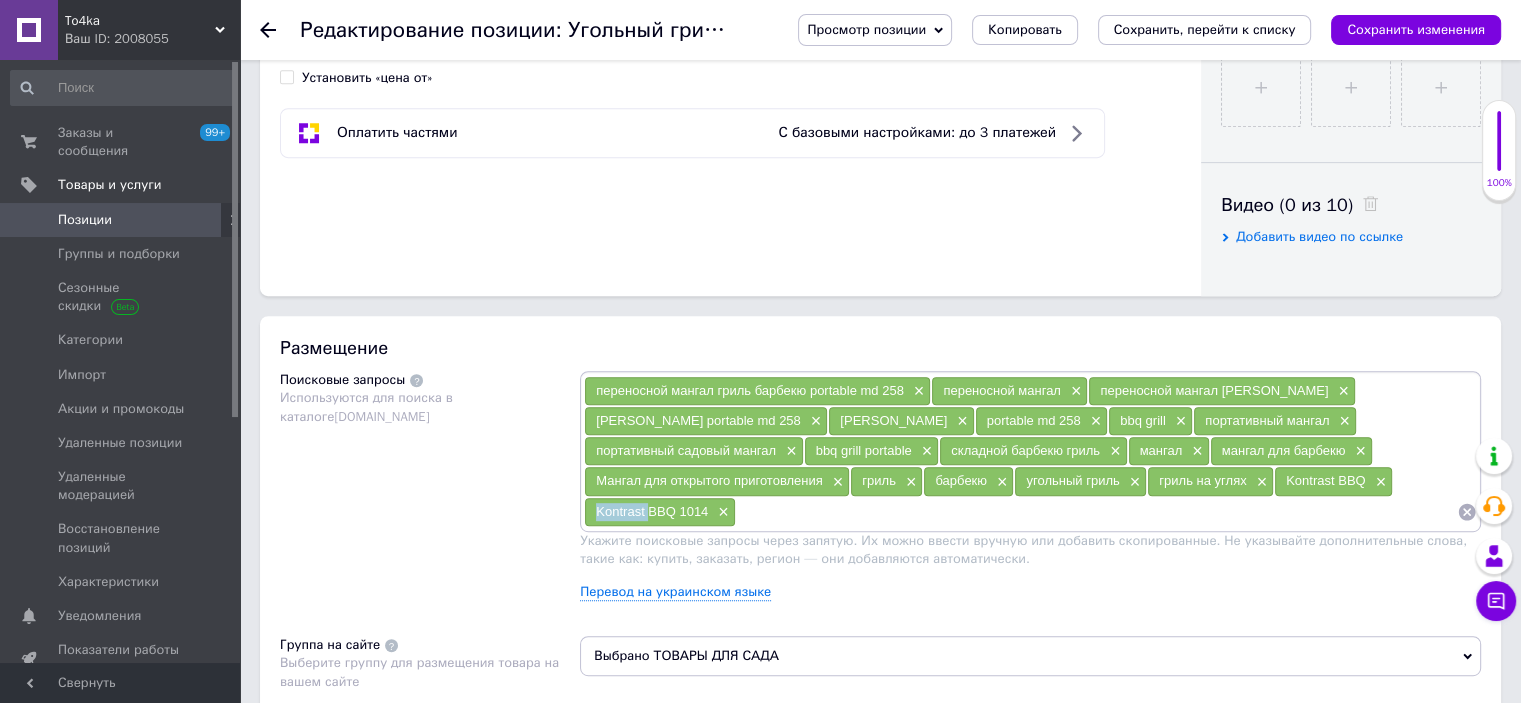 drag, startPoint x: 648, startPoint y: 503, endPoint x: 595, endPoint y: 507, distance: 53.15073 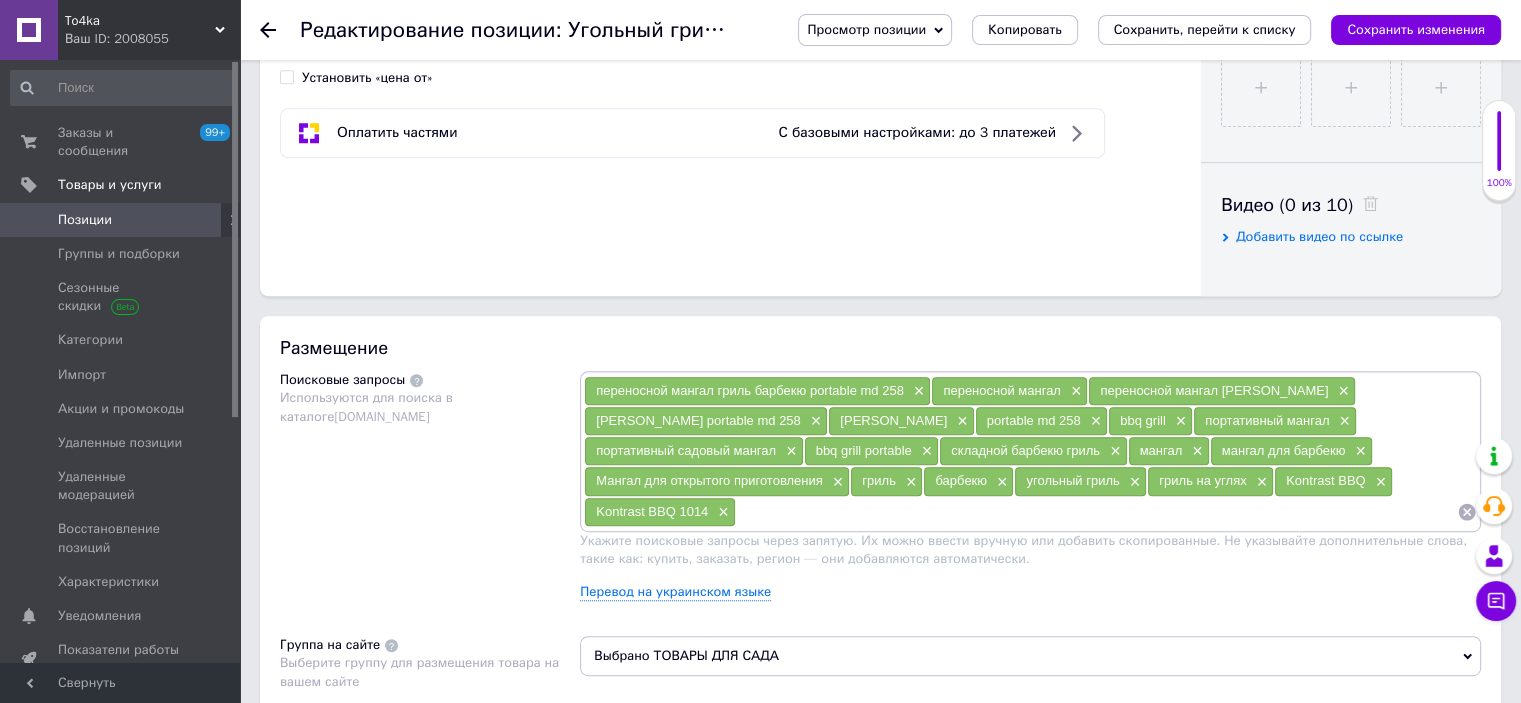 click at bounding box center [1096, 512] 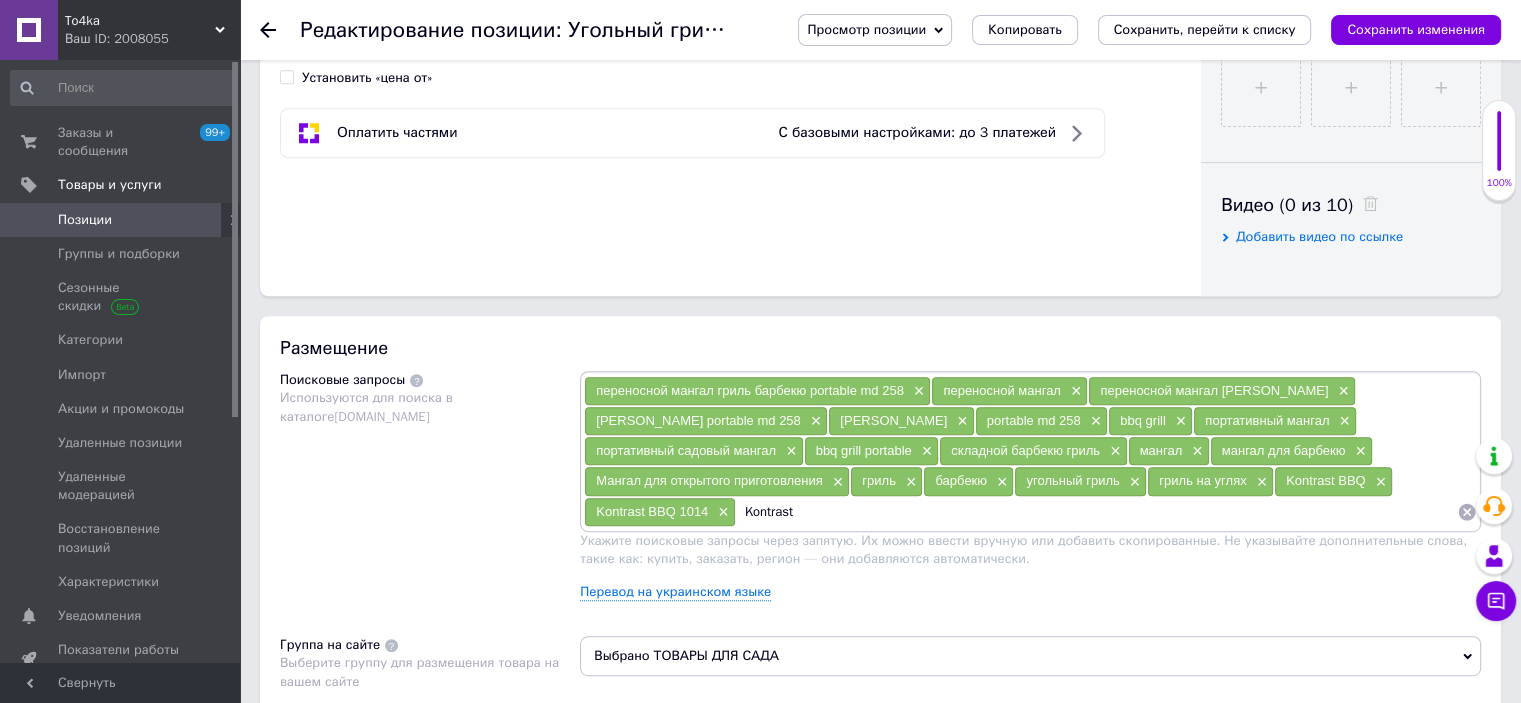 type 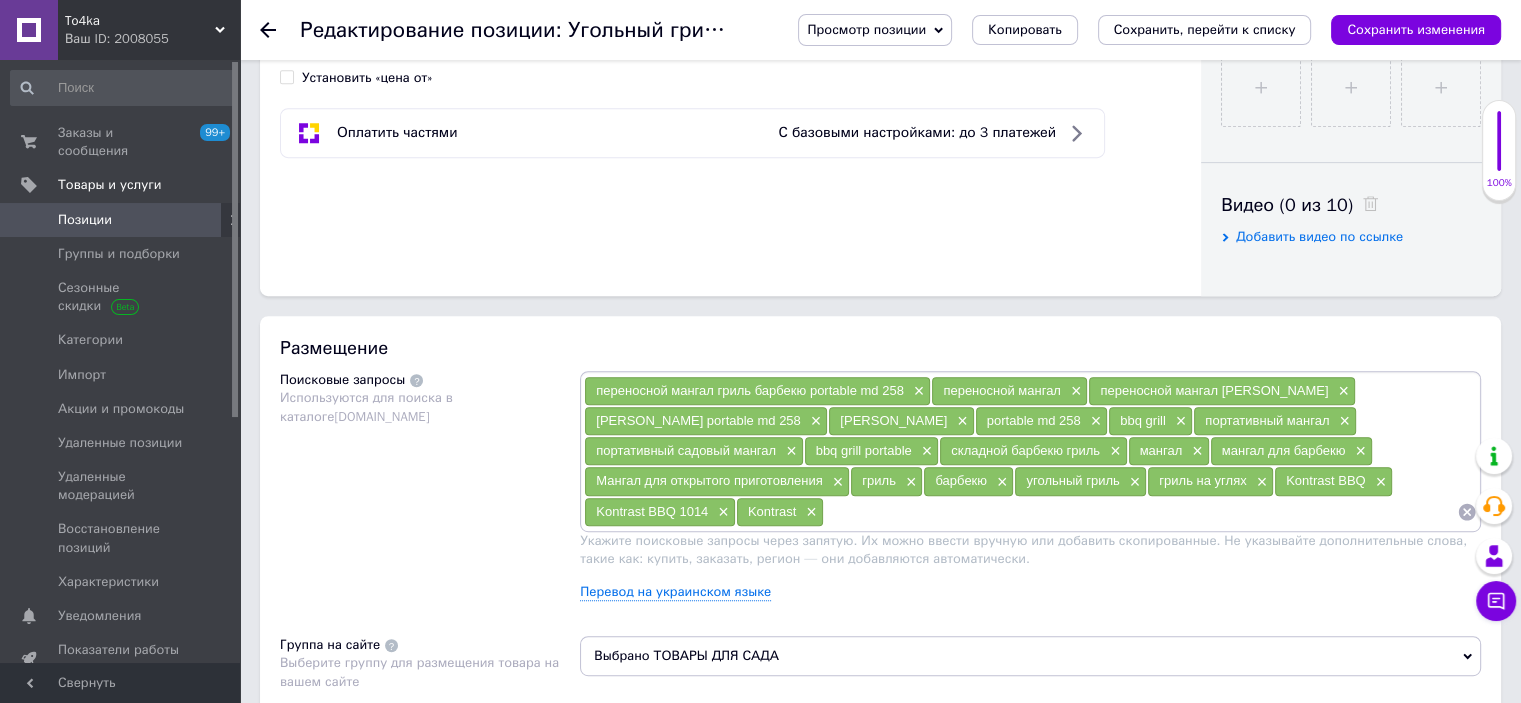 click on "Сохранить изменения" at bounding box center (1416, 30) 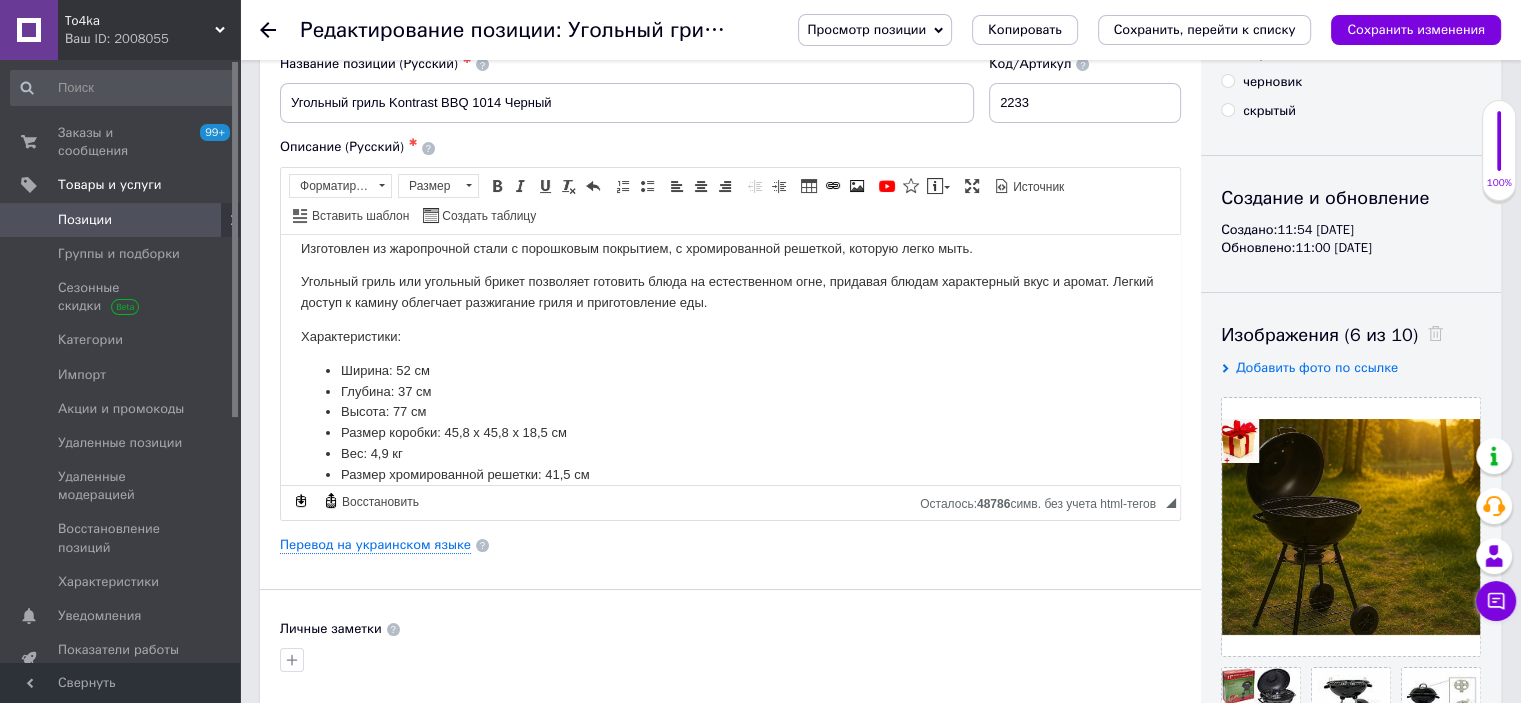 scroll, scrollTop: 36, scrollLeft: 0, axis: vertical 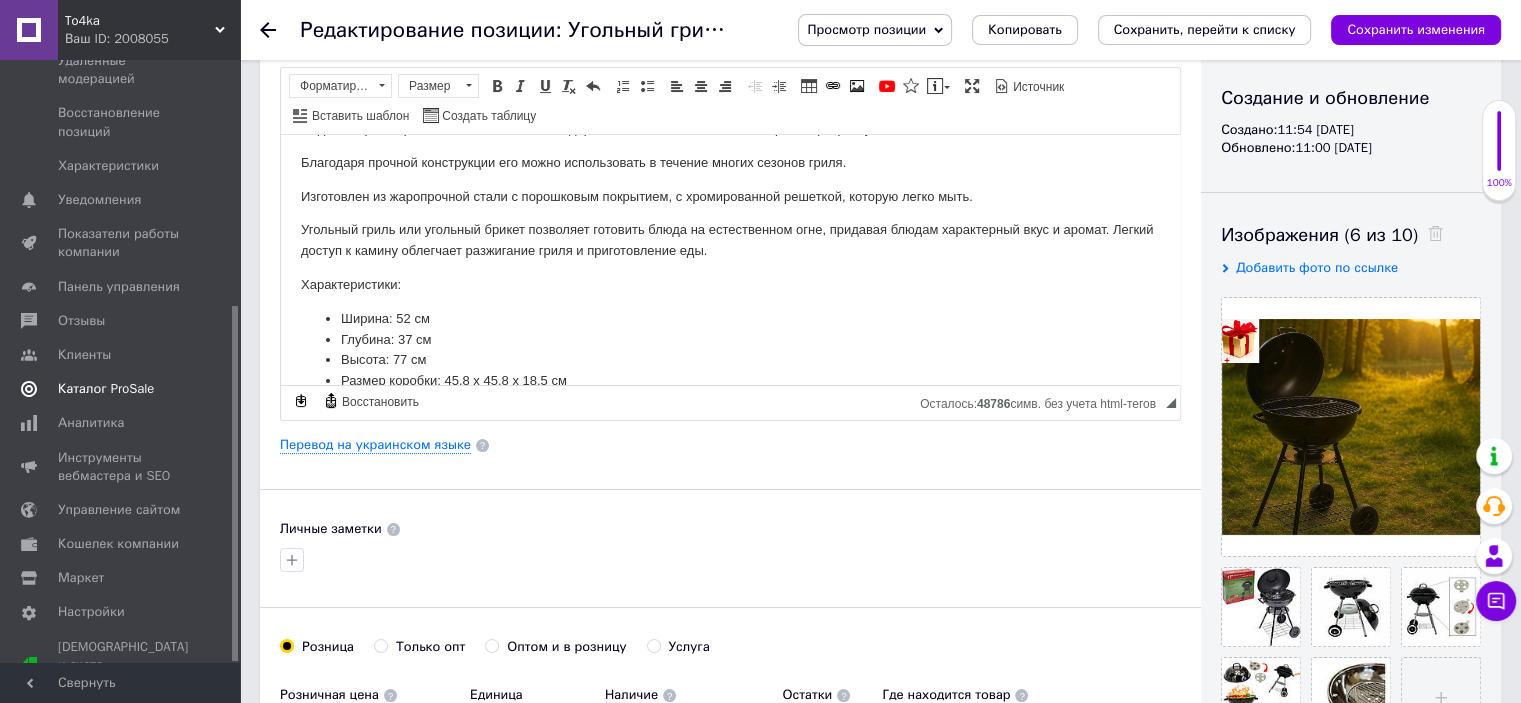 click on "Каталог ProSale" at bounding box center (106, 389) 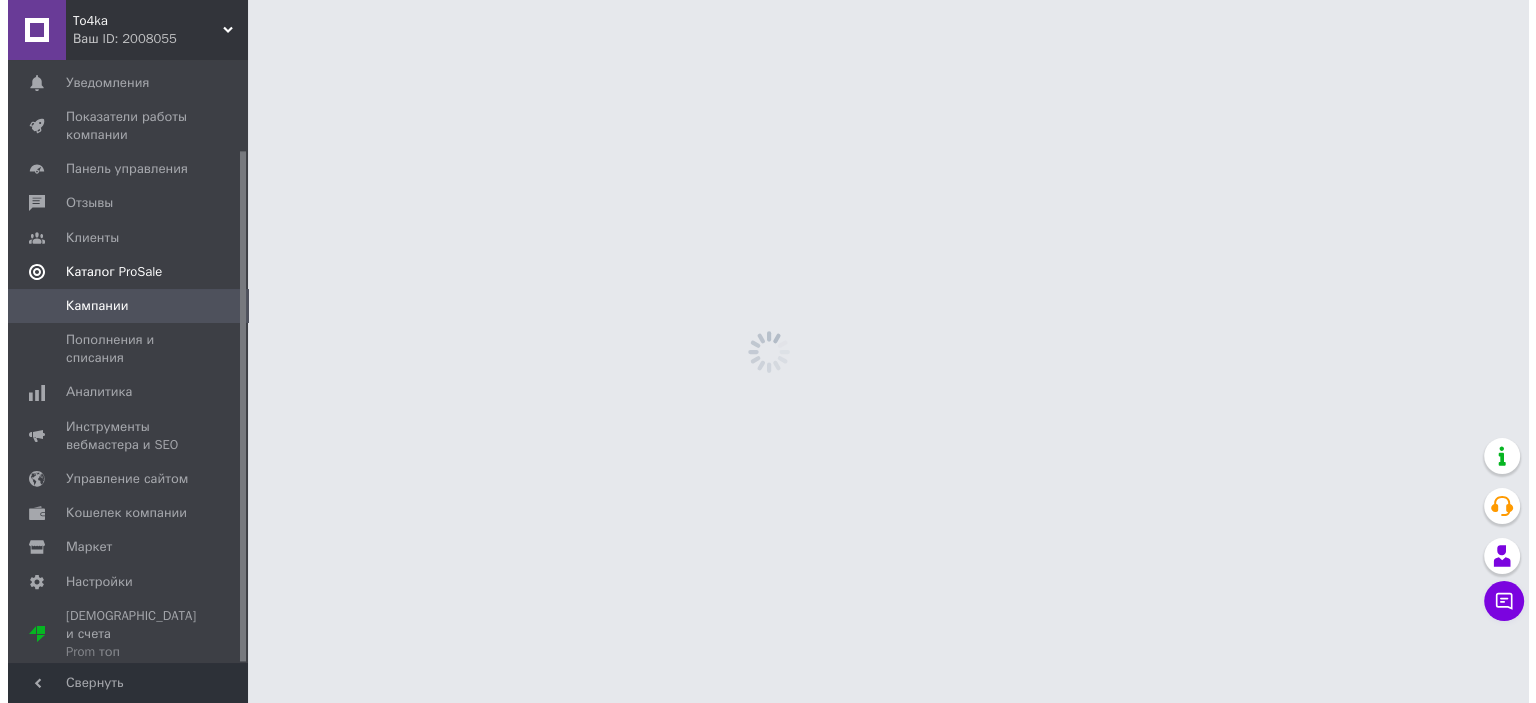 scroll, scrollTop: 0, scrollLeft: 0, axis: both 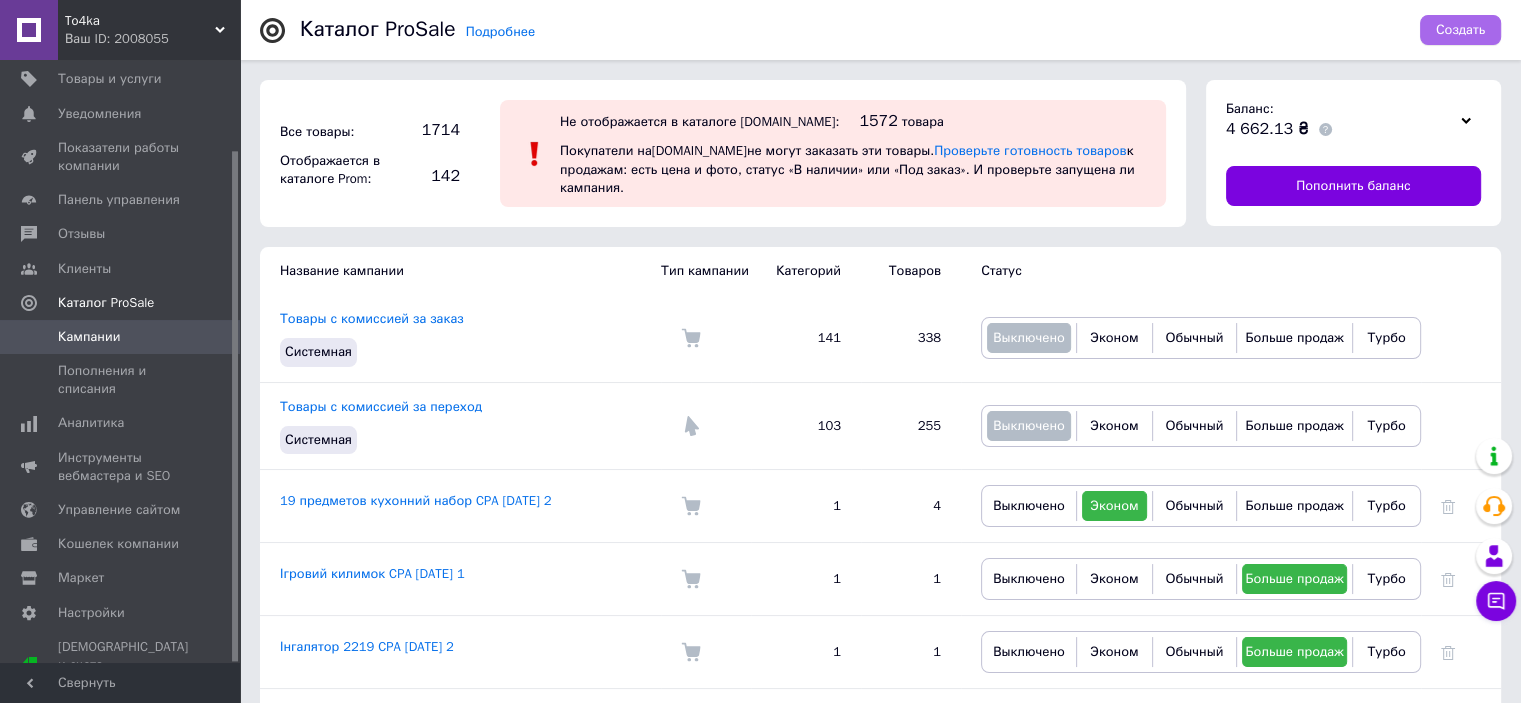 click on "Создать" at bounding box center [1460, 30] 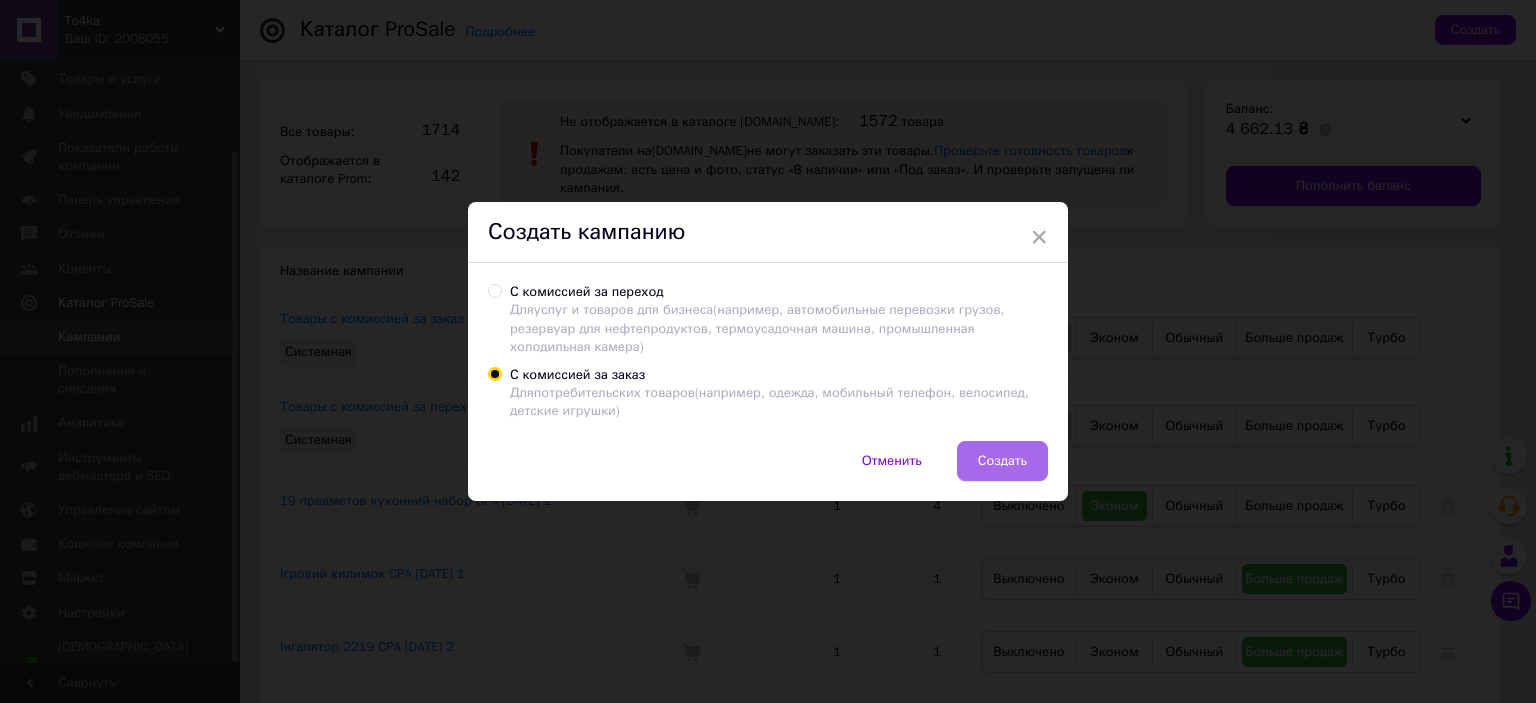 click on "Создать" at bounding box center (1002, 461) 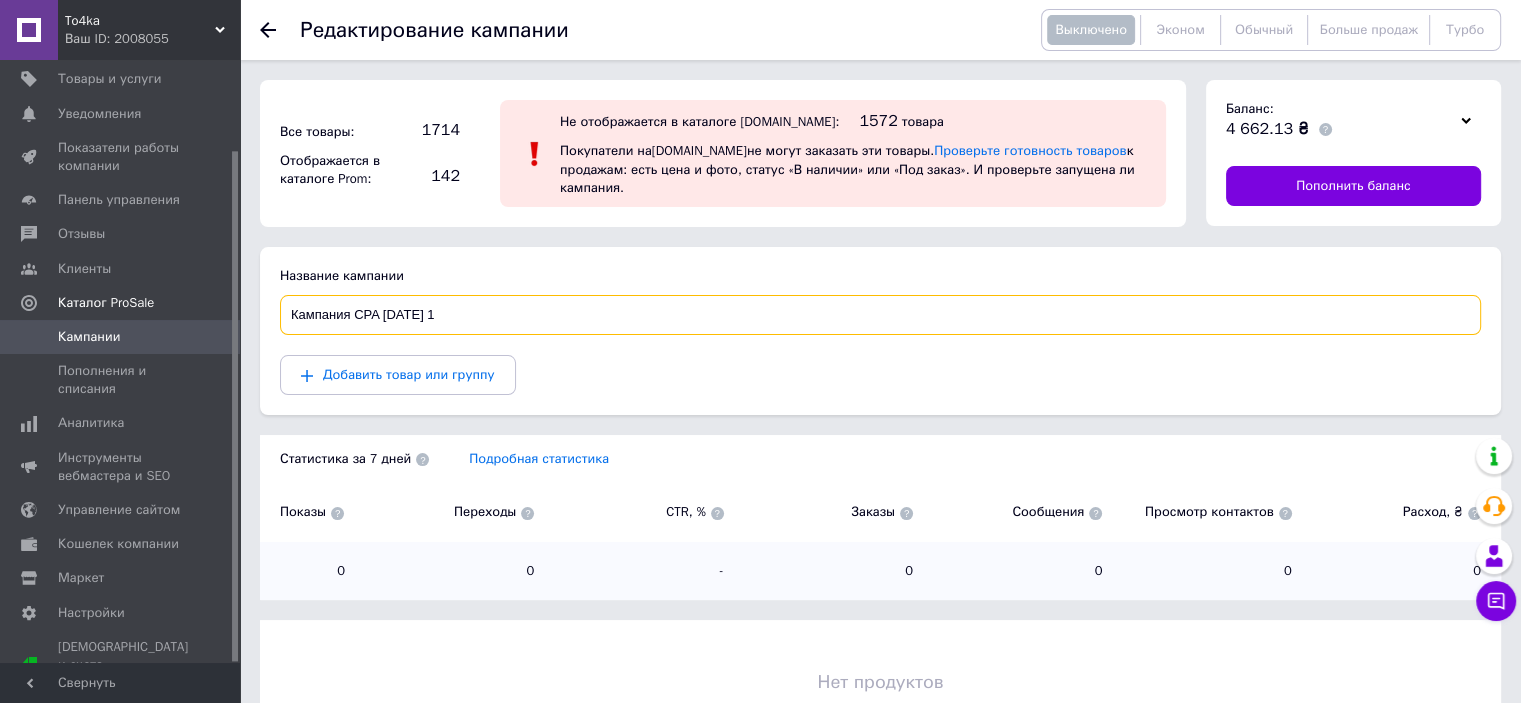 drag, startPoint x: 349, startPoint y: 319, endPoint x: 268, endPoint y: 313, distance: 81.22192 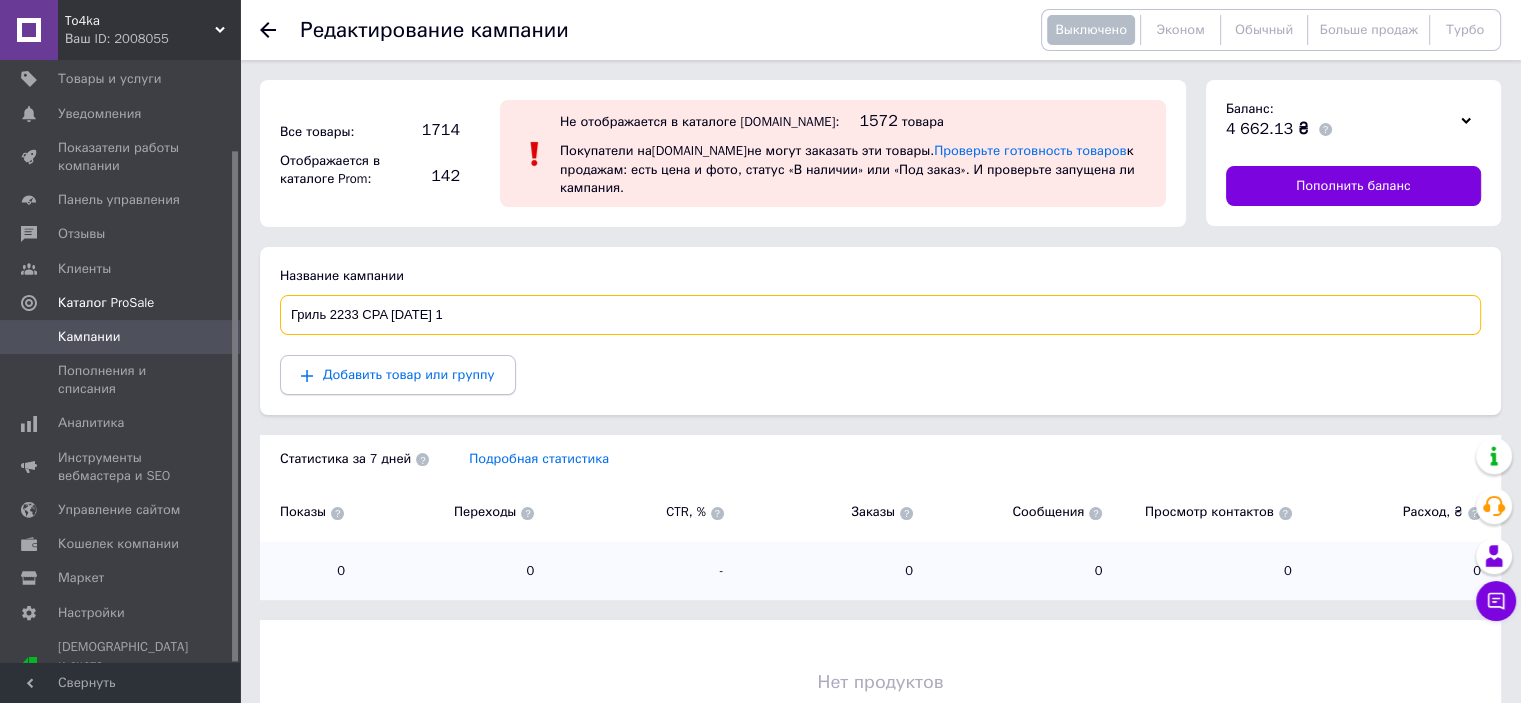 type on "Гриль 2233 CPA 10.07.2025 1" 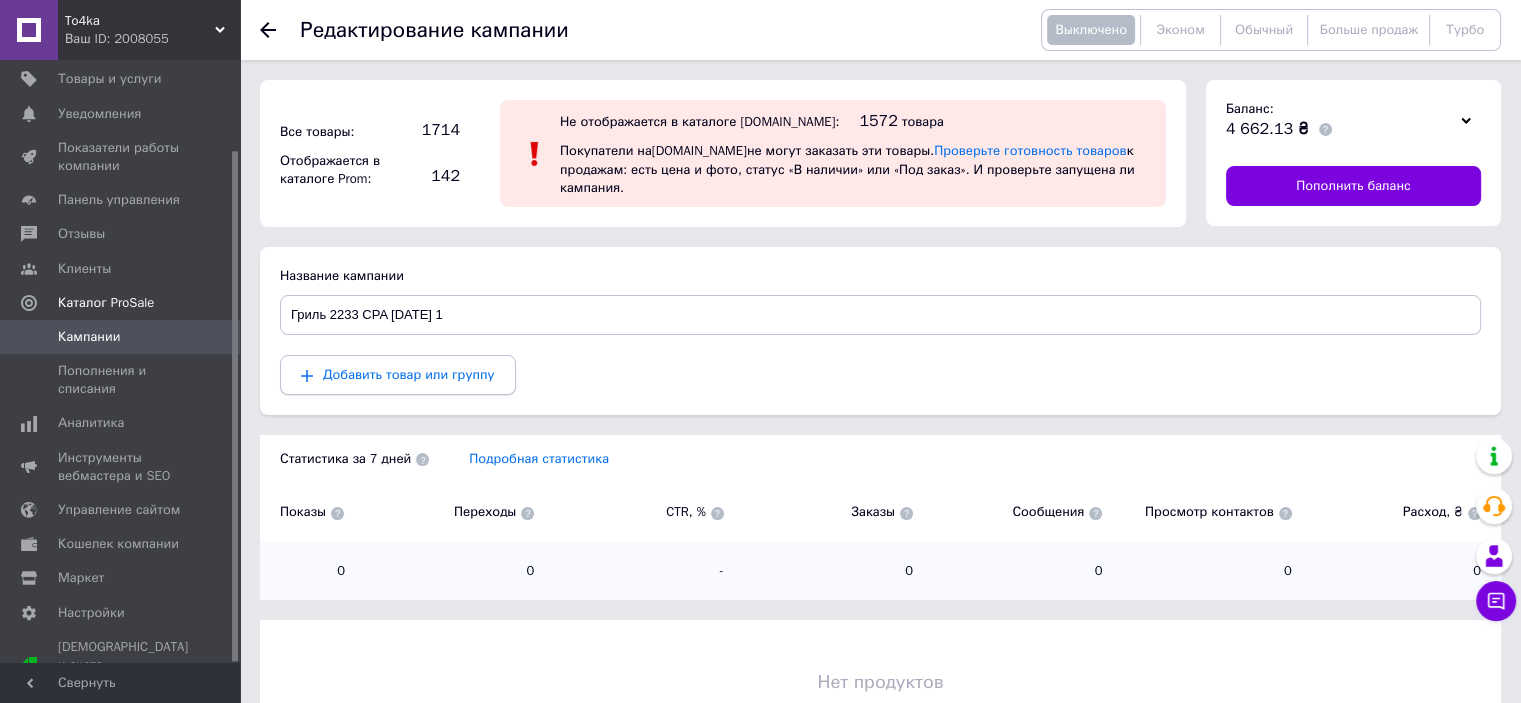 click on "Добавить товар или группу" at bounding box center [409, 374] 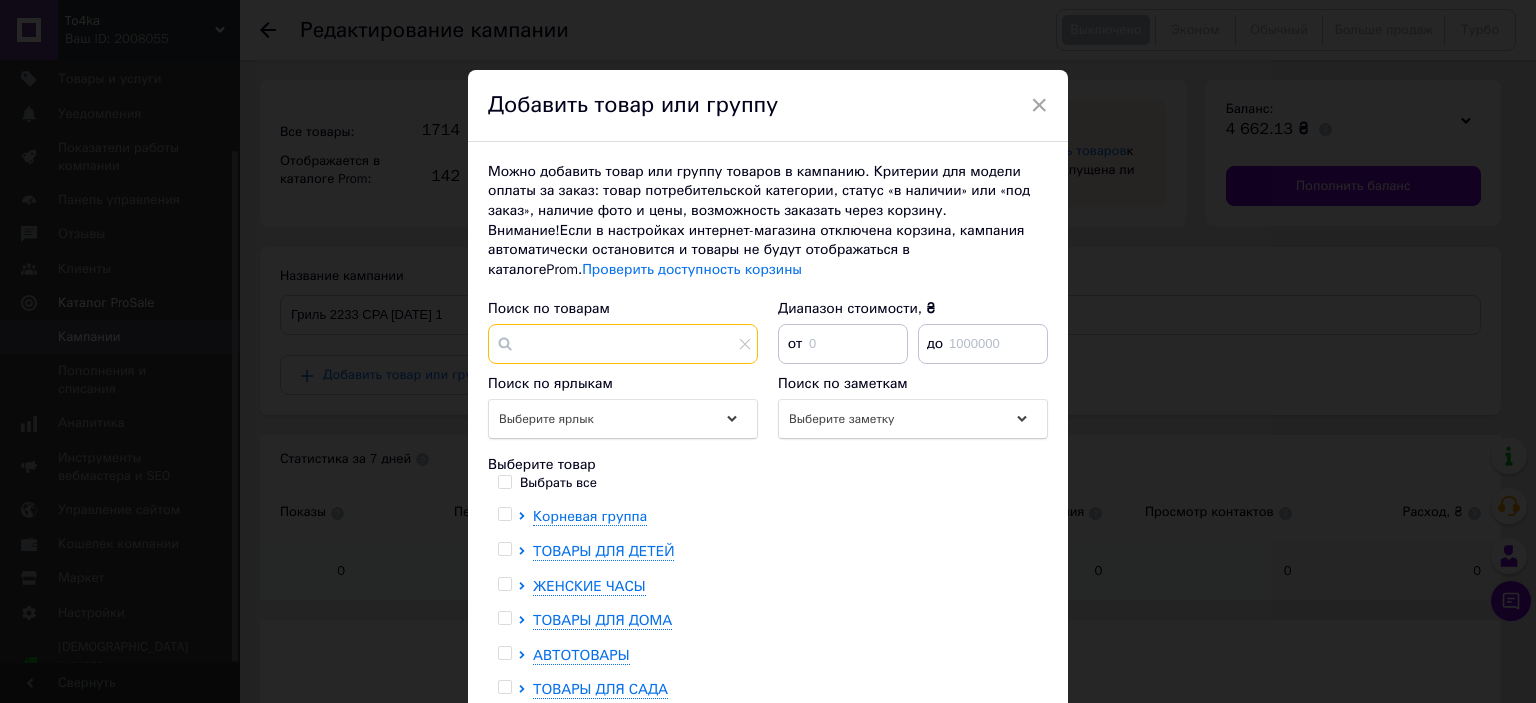 click at bounding box center [623, 344] 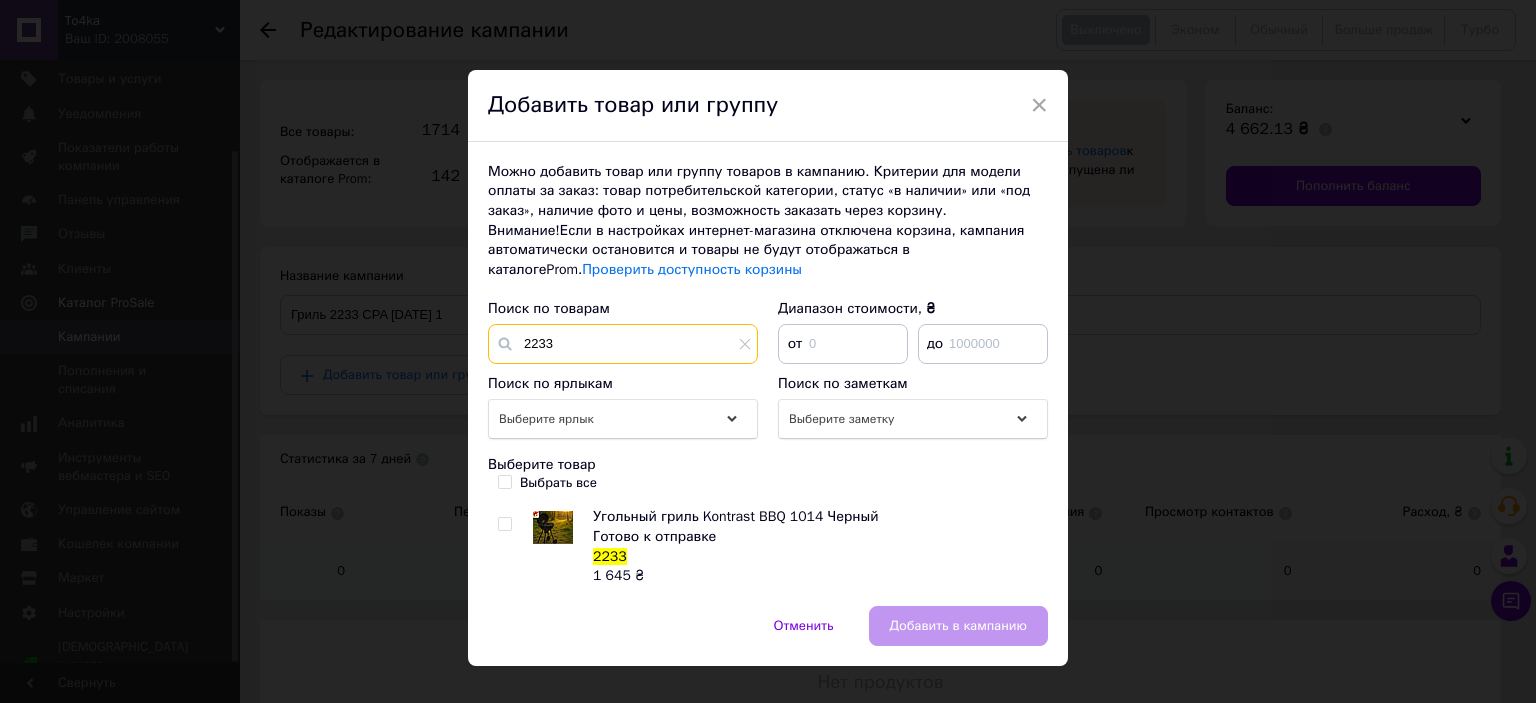 type on "2233" 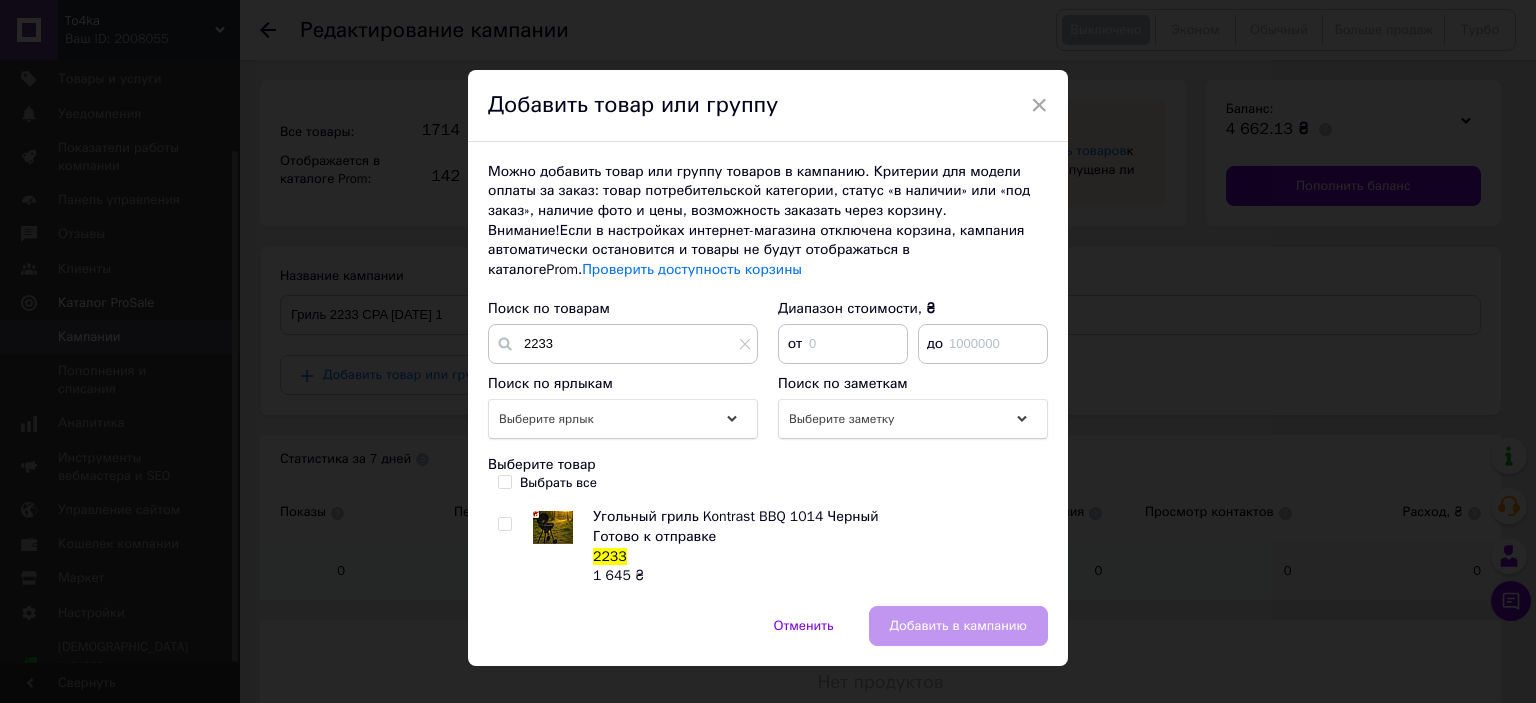 click at bounding box center [504, 524] 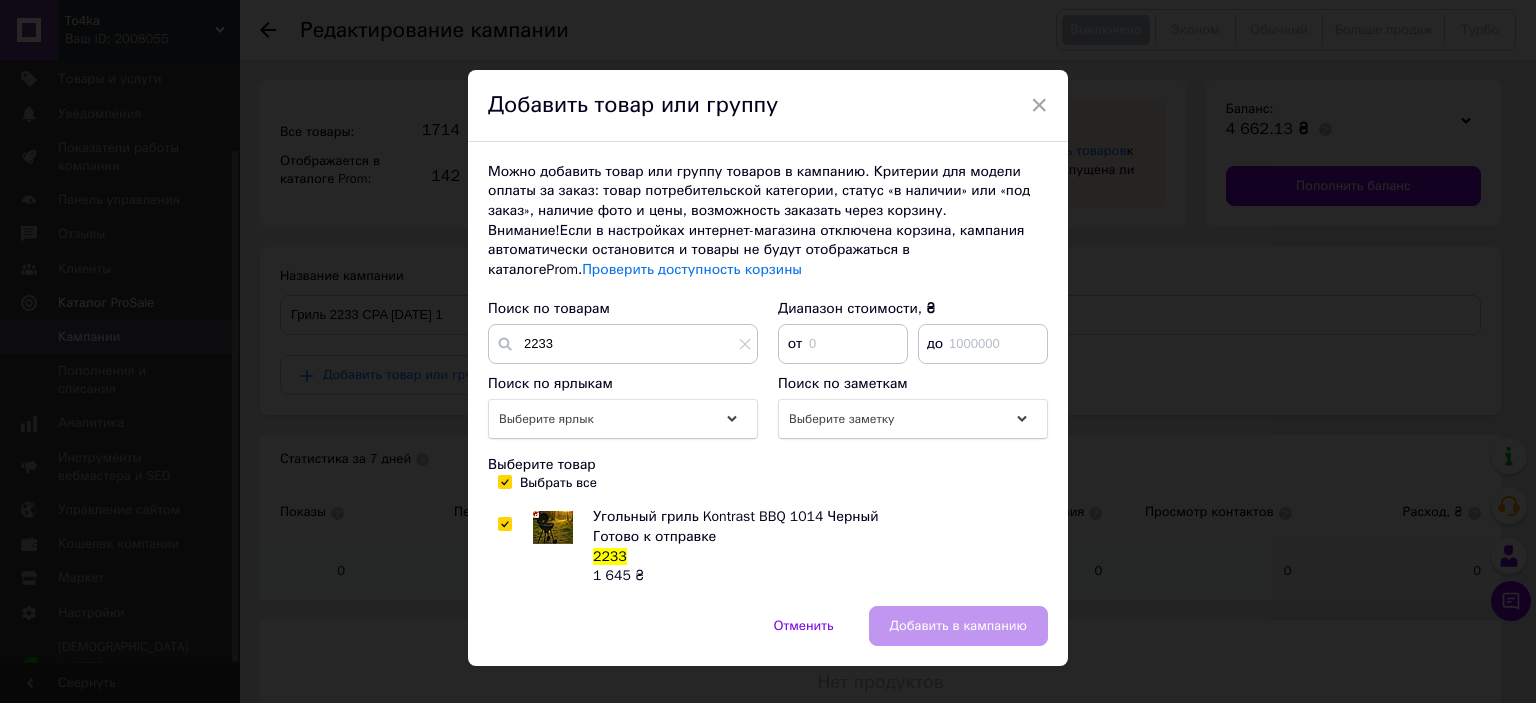 checkbox on "true" 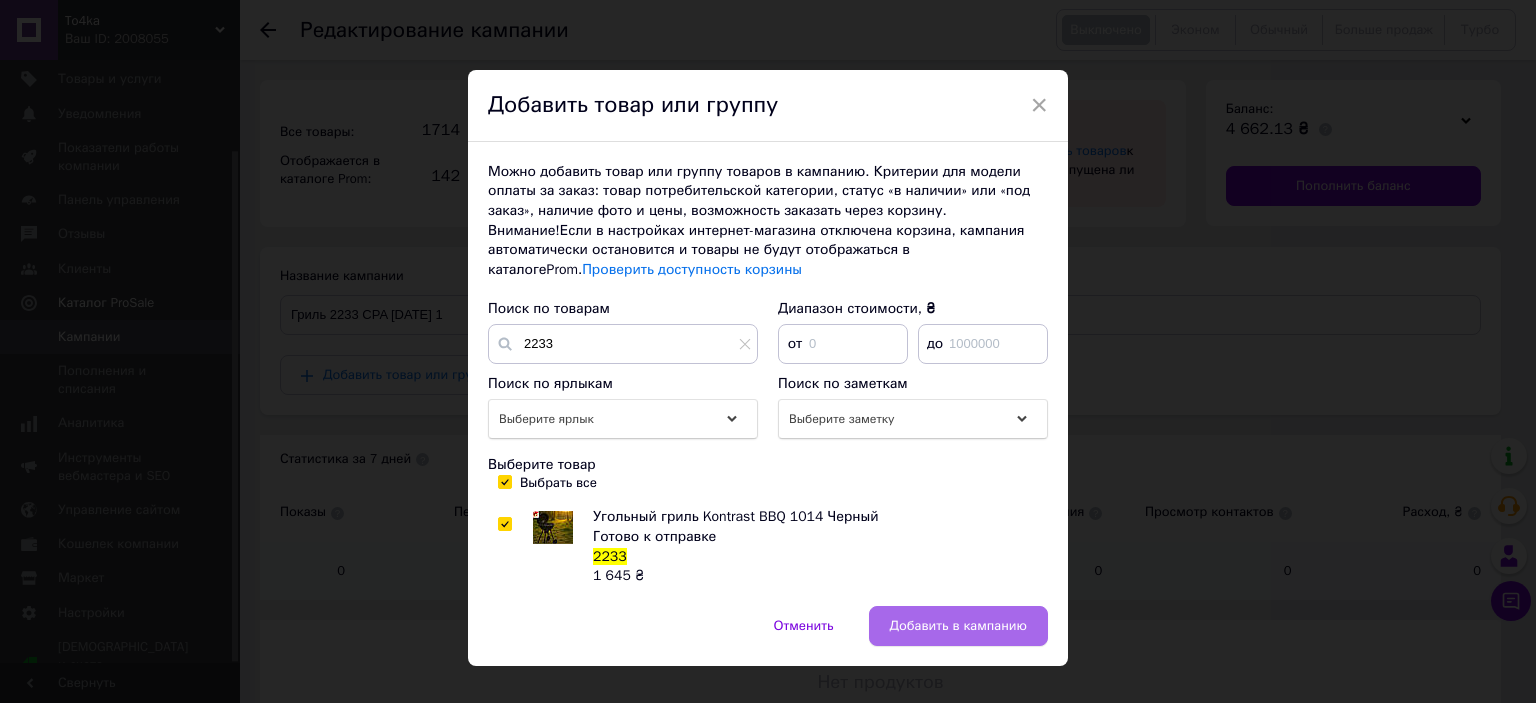 click on "Добавить в кампанию" at bounding box center [958, 626] 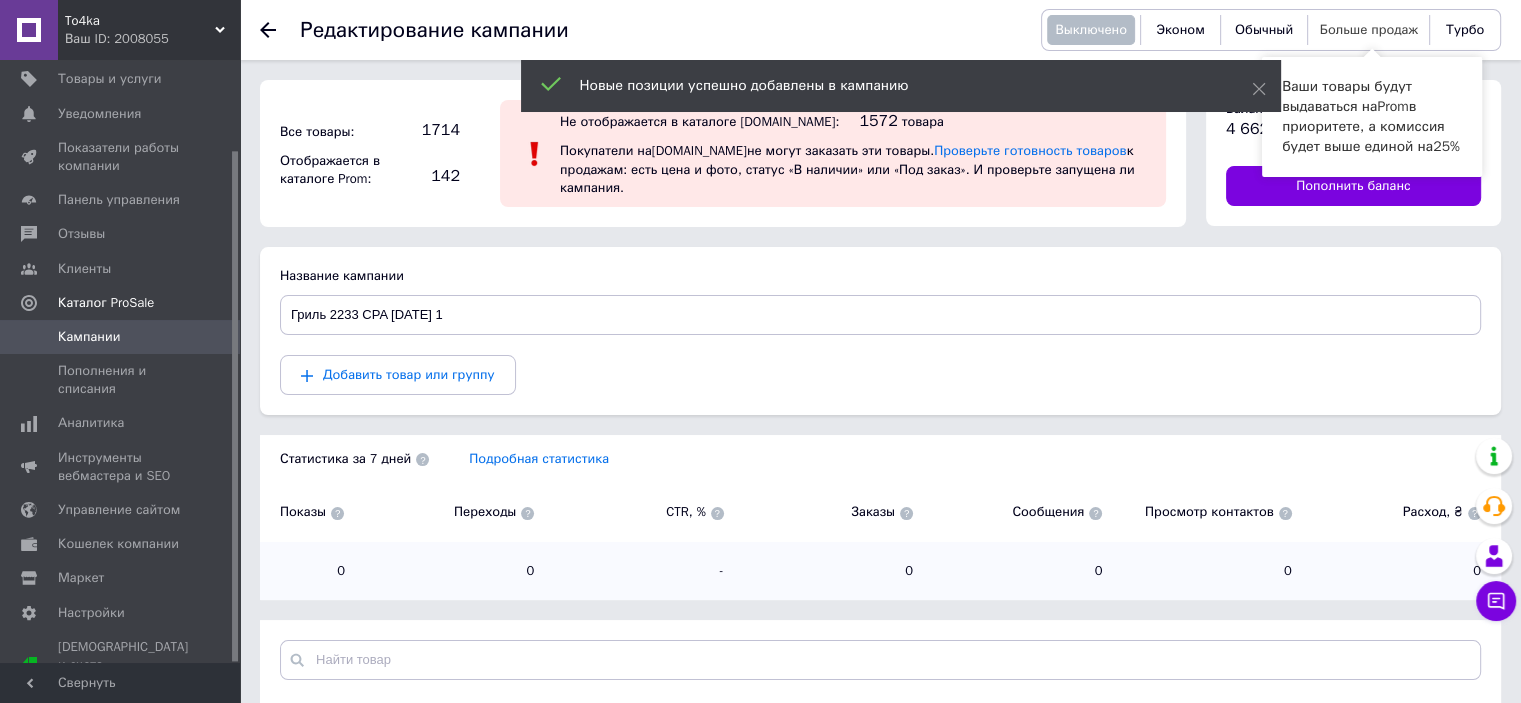 click on "Больше продаж" at bounding box center [1369, 29] 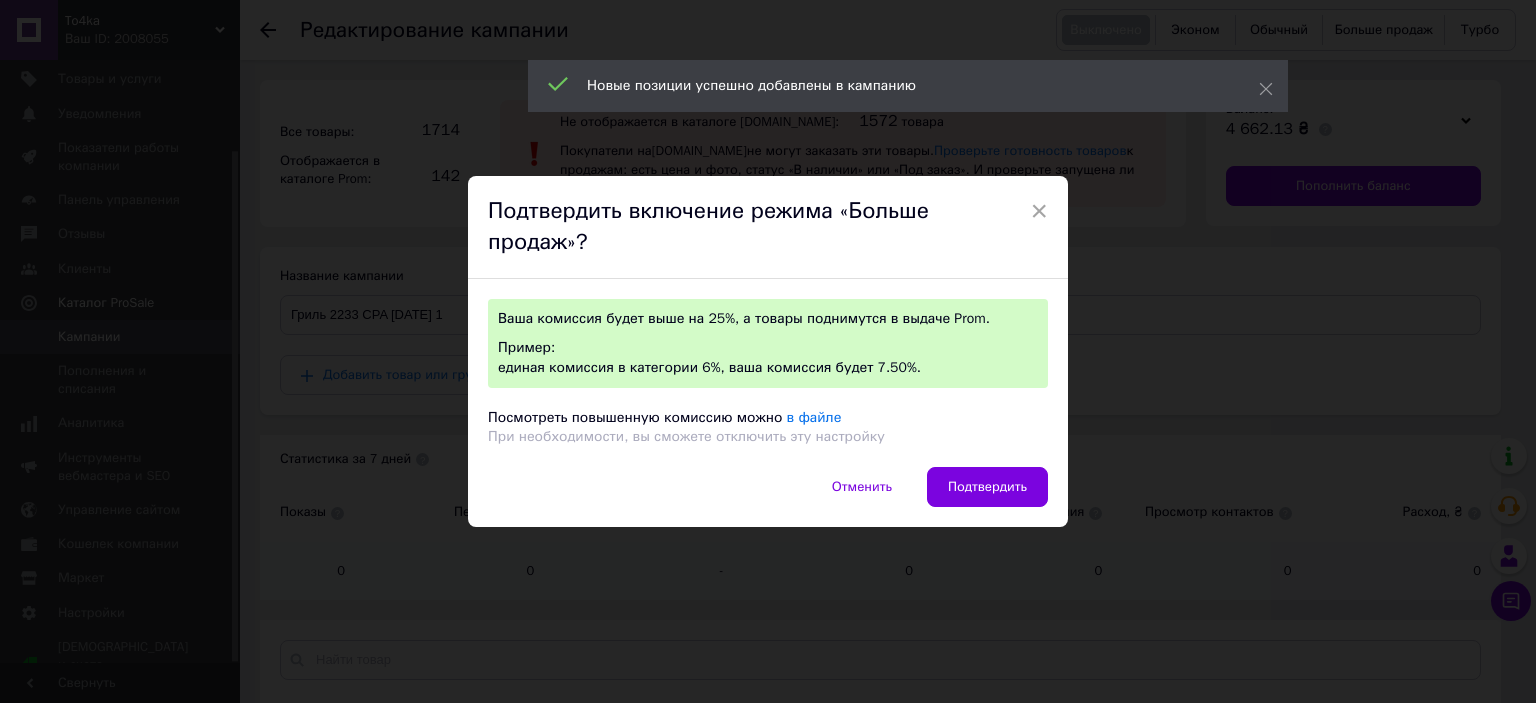 click on "Подтвердить" at bounding box center (987, 487) 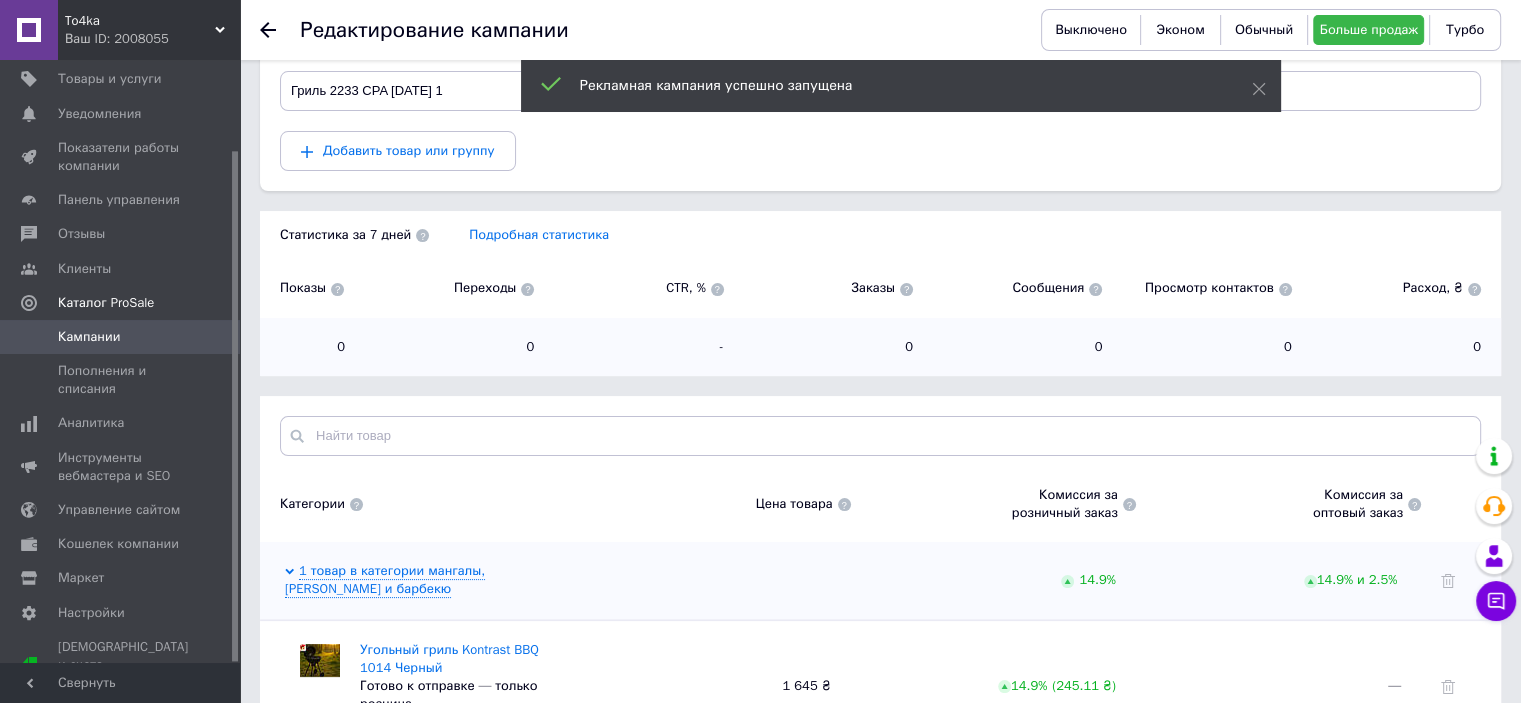scroll, scrollTop: 300, scrollLeft: 0, axis: vertical 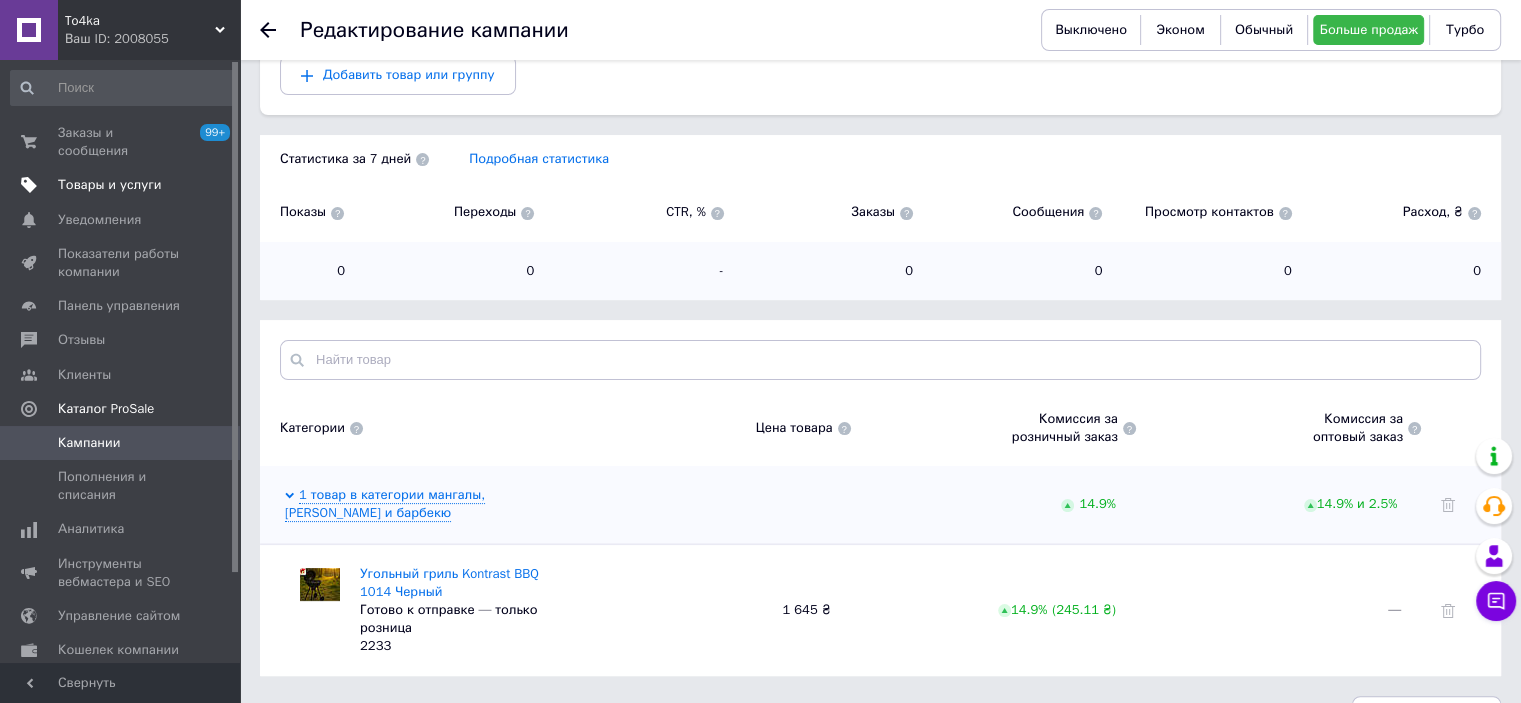 click on "Товары и услуги" at bounding box center [110, 185] 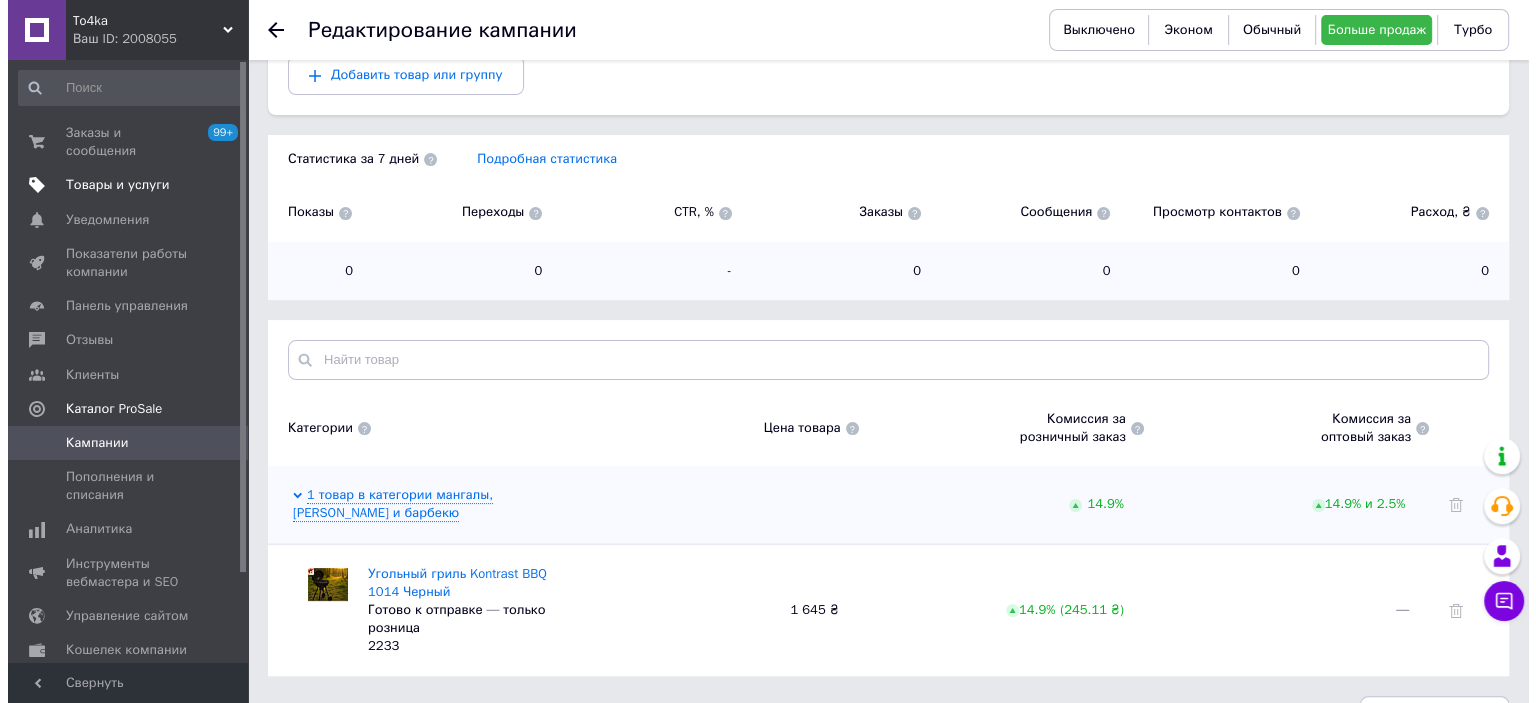 scroll, scrollTop: 0, scrollLeft: 0, axis: both 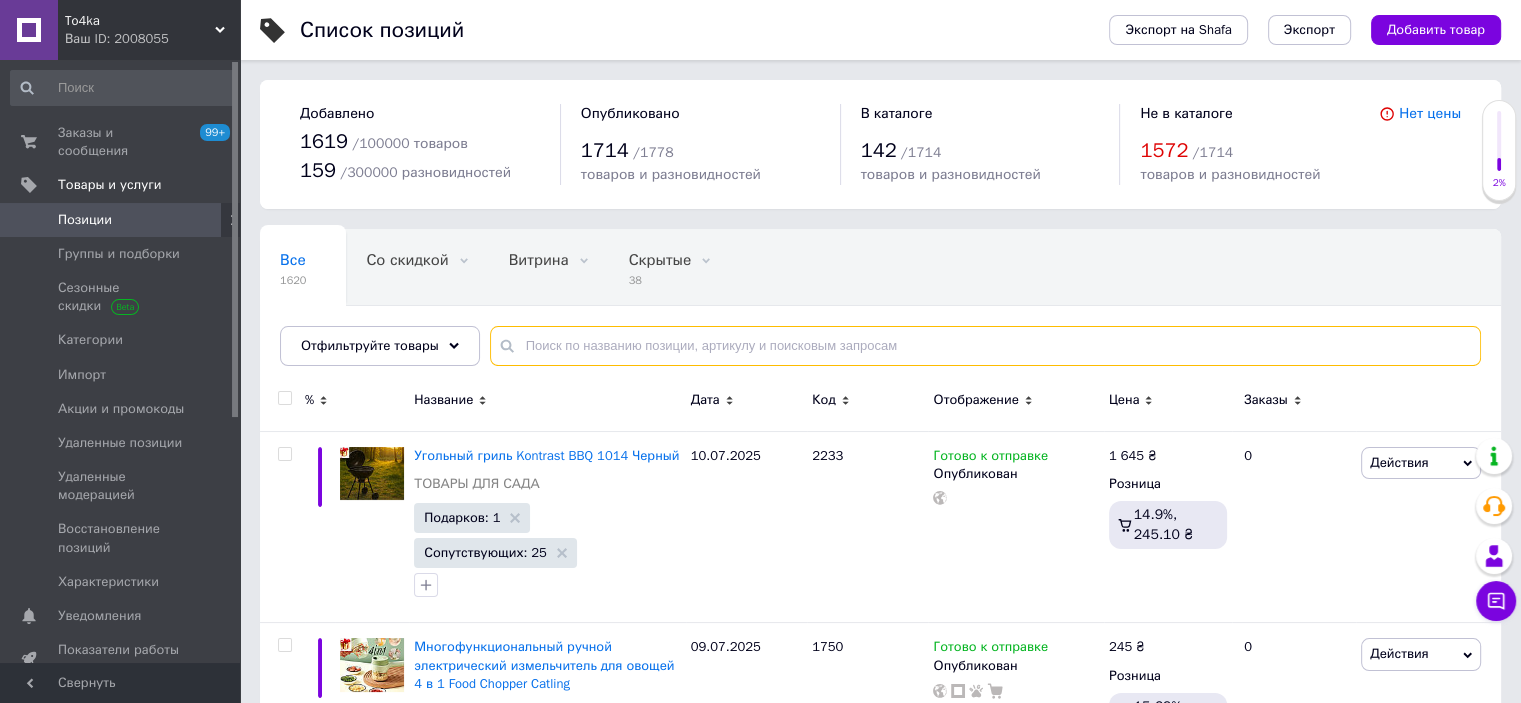 click at bounding box center (985, 346) 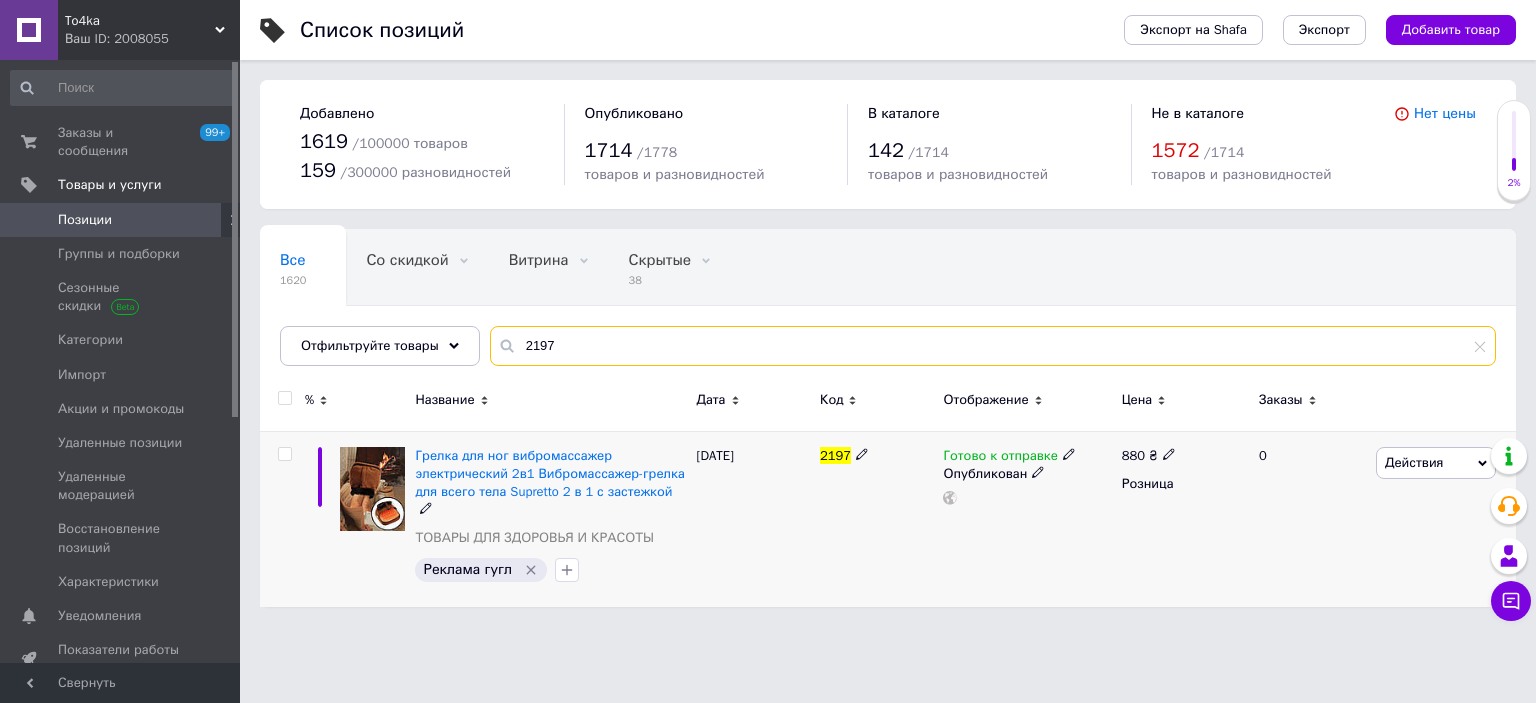 type on "2197" 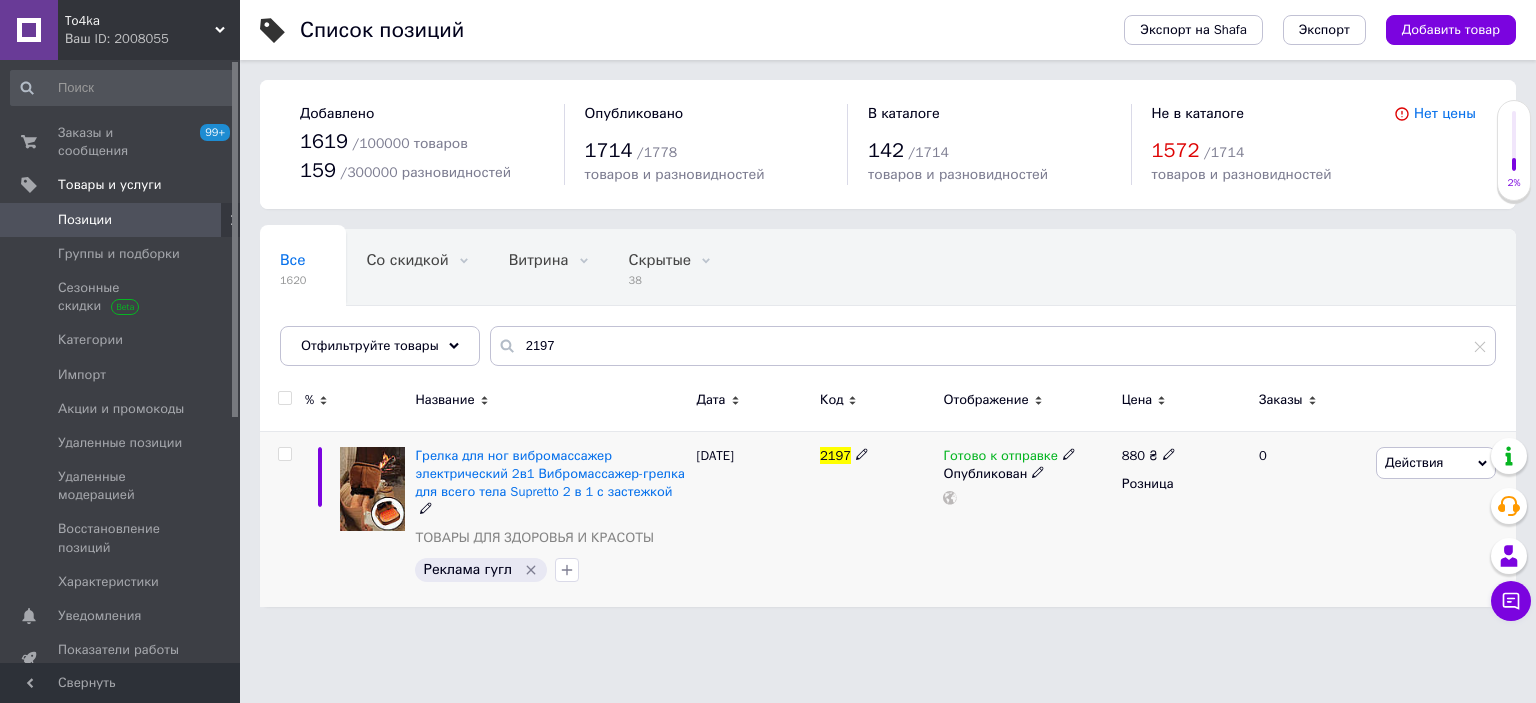 click on "Действия" at bounding box center [1414, 462] 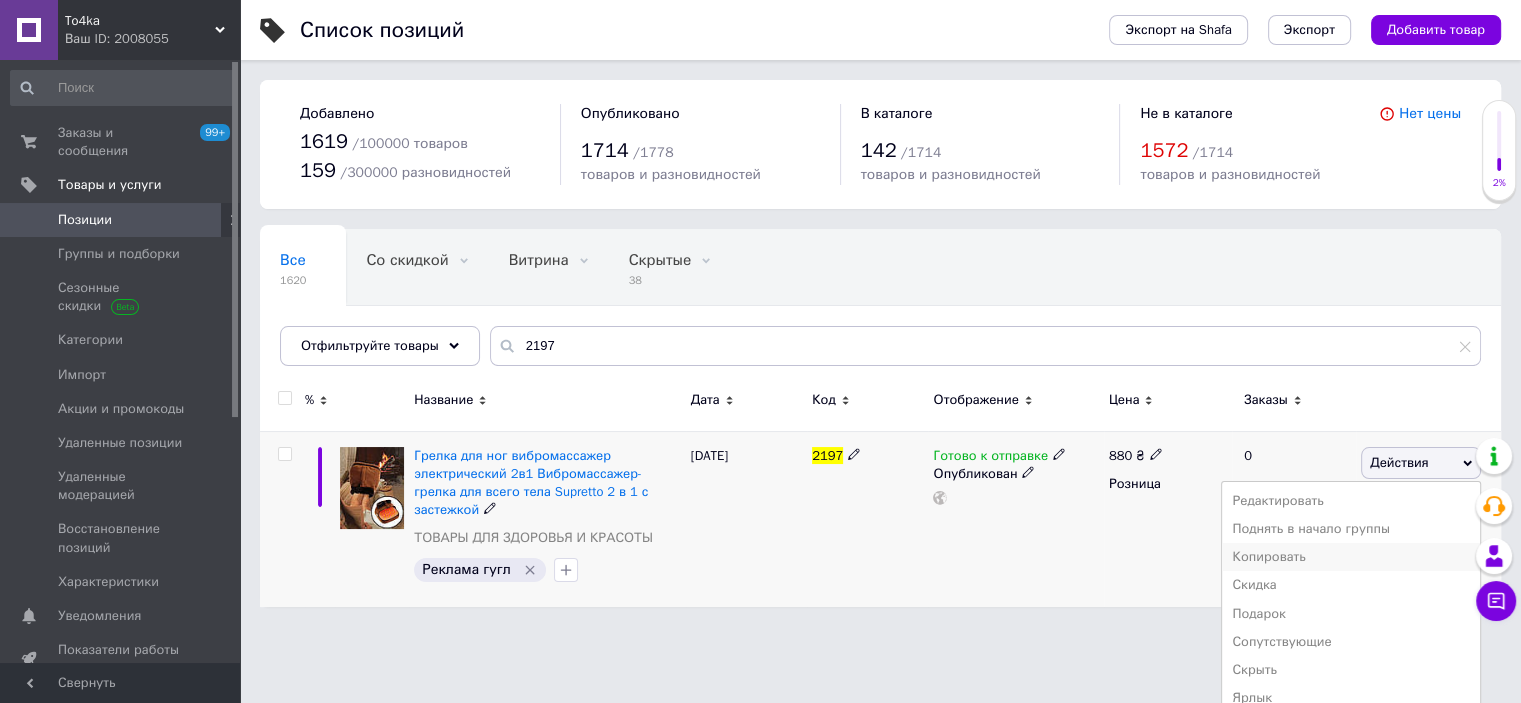 click on "Копировать" at bounding box center [1351, 557] 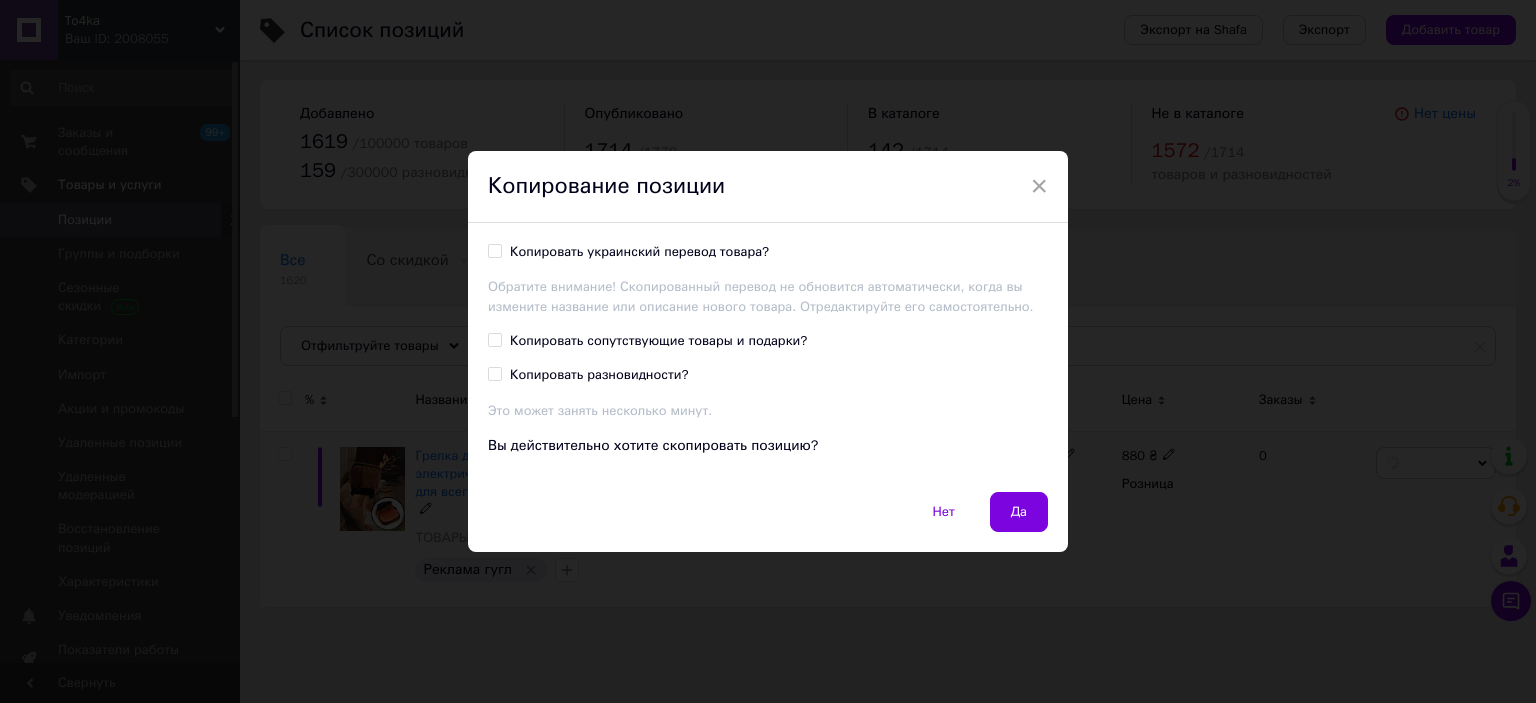 drag, startPoint x: 484, startPoint y: 250, endPoint x: 487, endPoint y: 278, distance: 28.160255 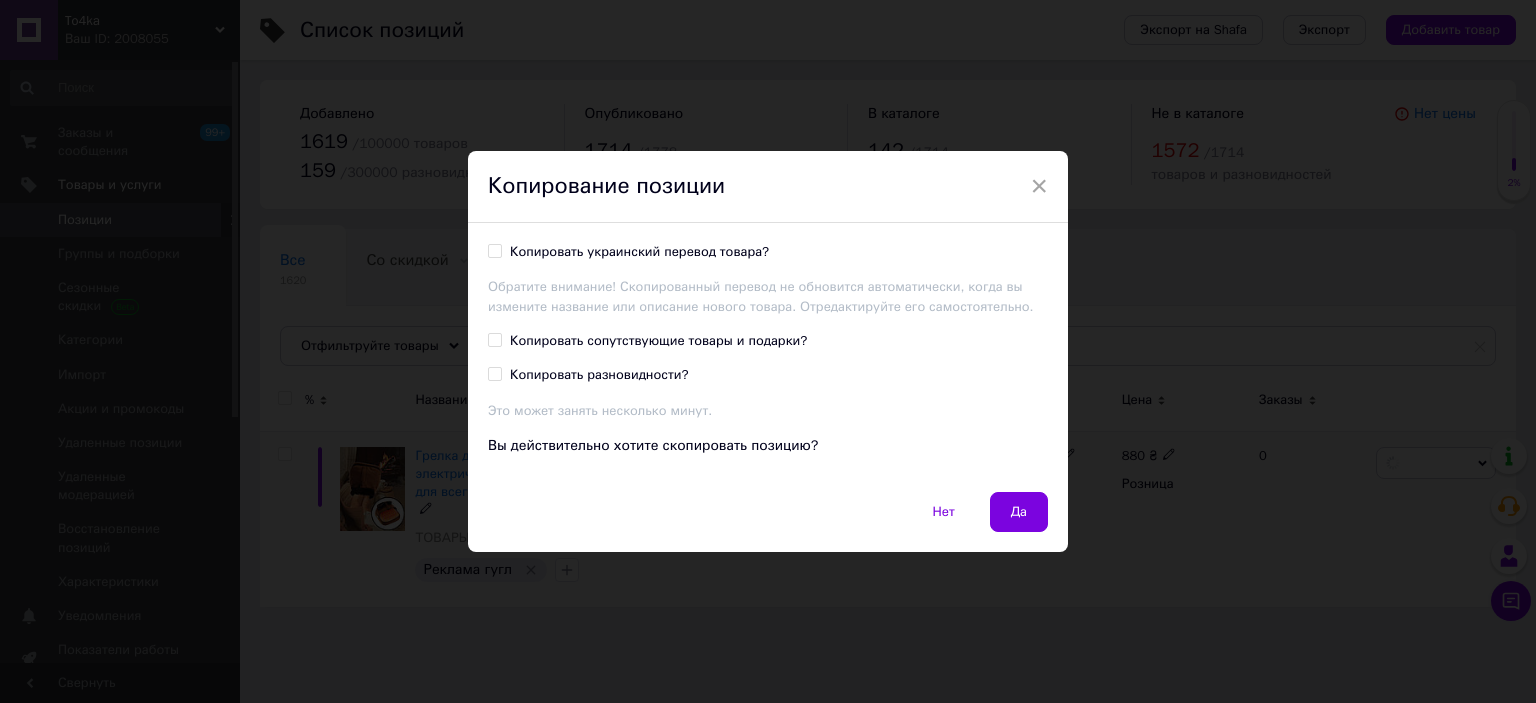 click on "Копировать украинский перевод товара?" at bounding box center [494, 250] 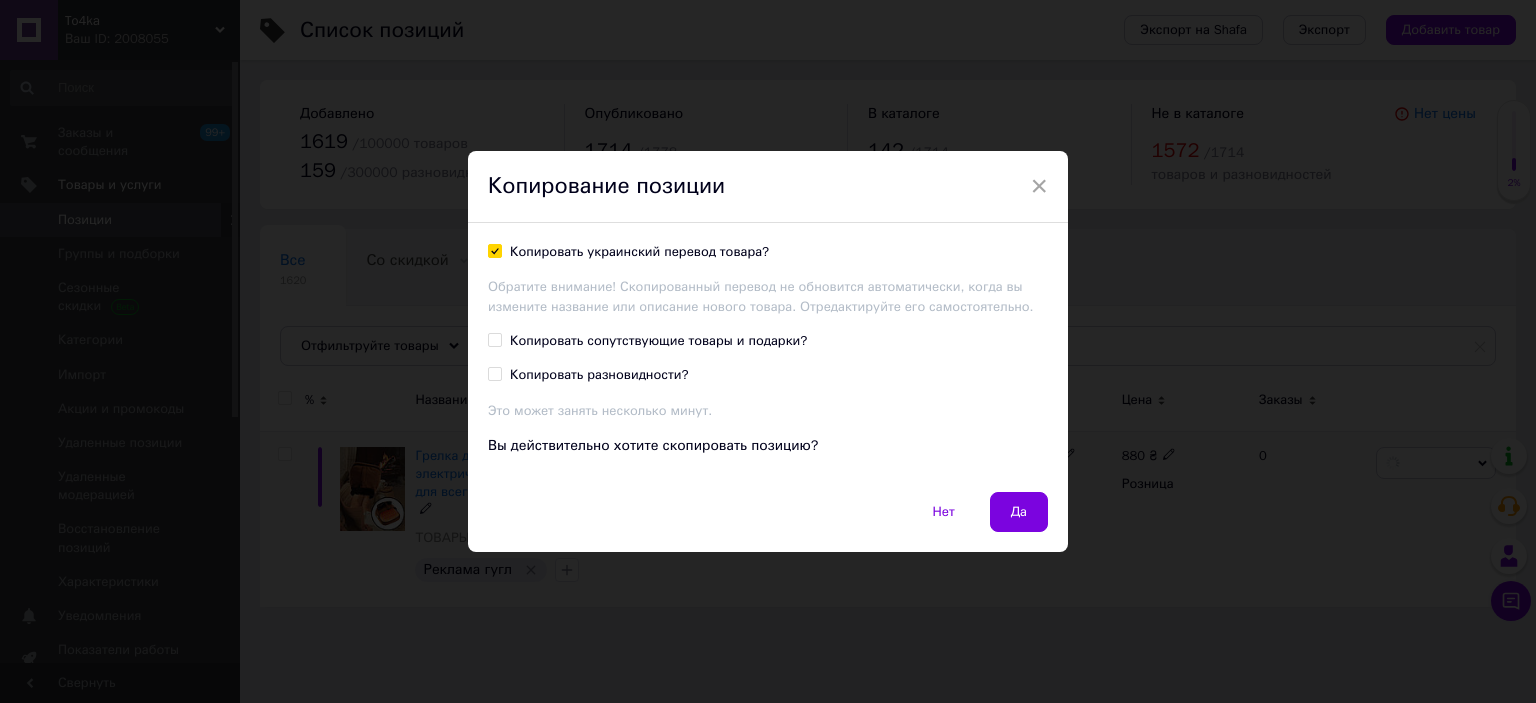 checkbox on "true" 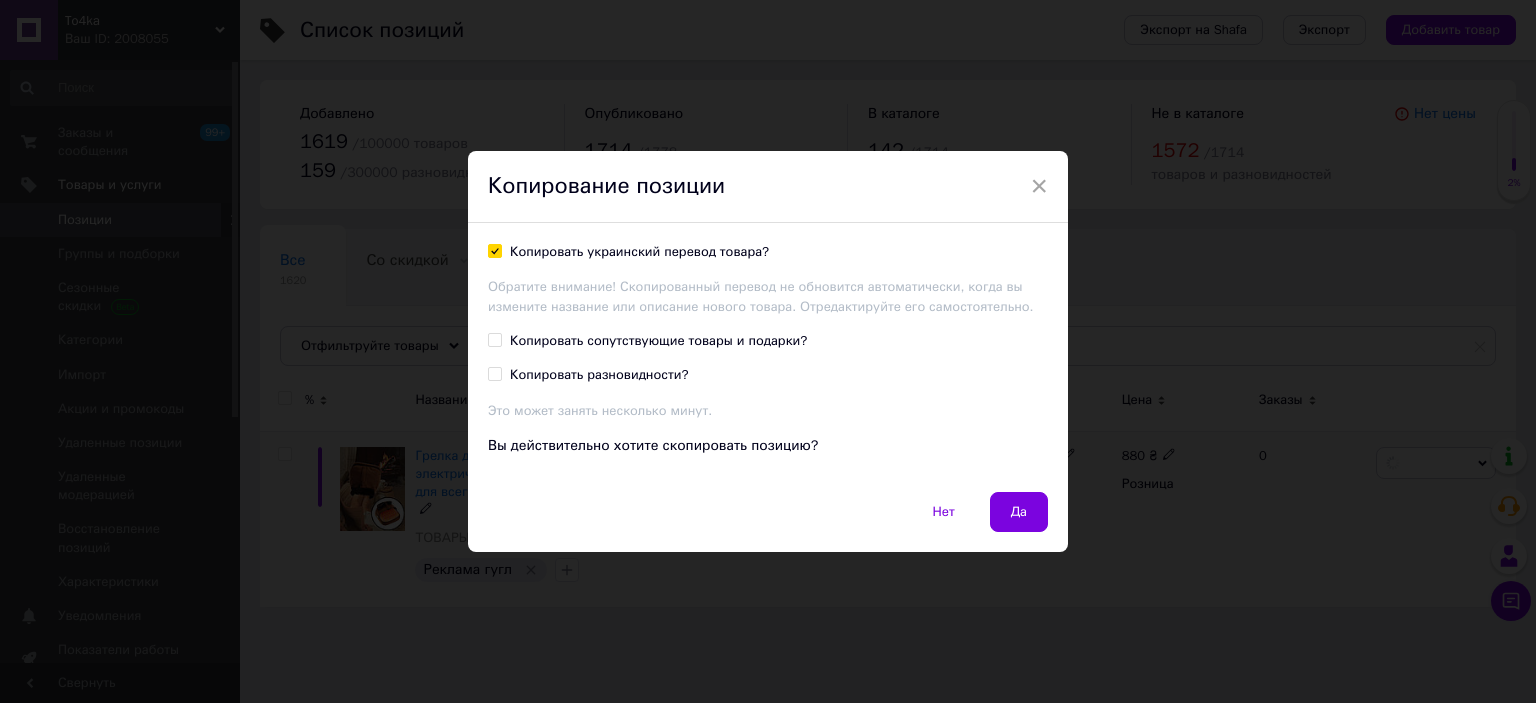 click on "Копировать сопутствующие товары и подарки?" at bounding box center (647, 341) 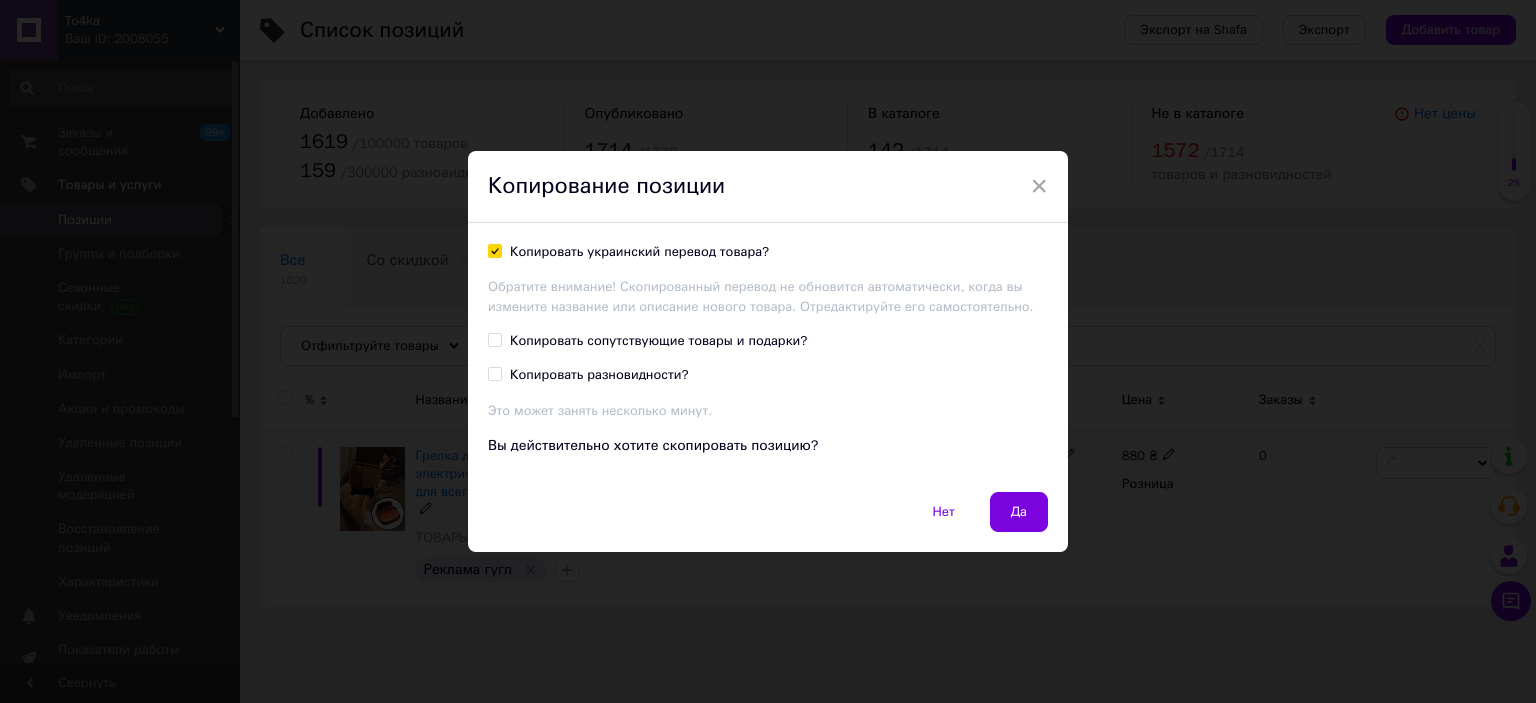 click on "Копировать сопутствующие товары и подарки?" at bounding box center (494, 339) 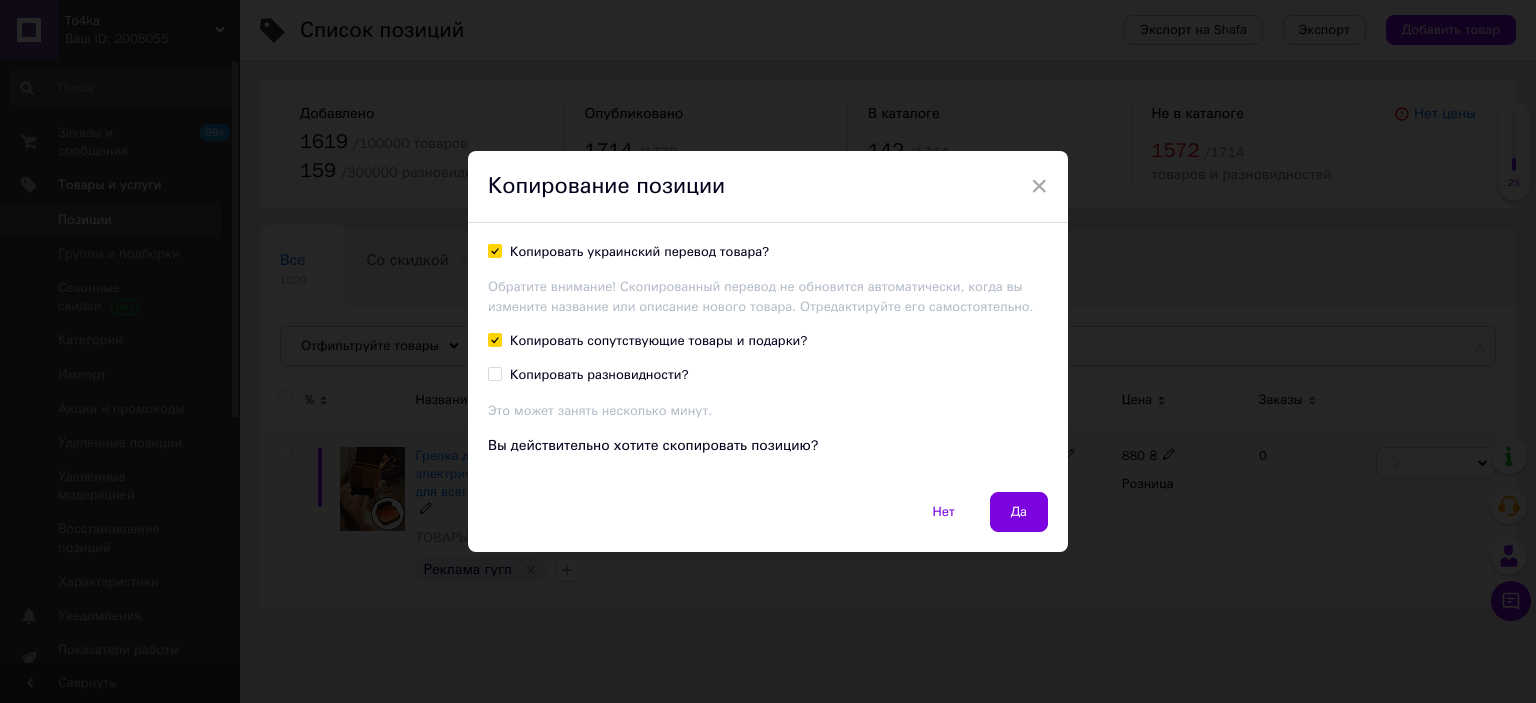 checkbox on "true" 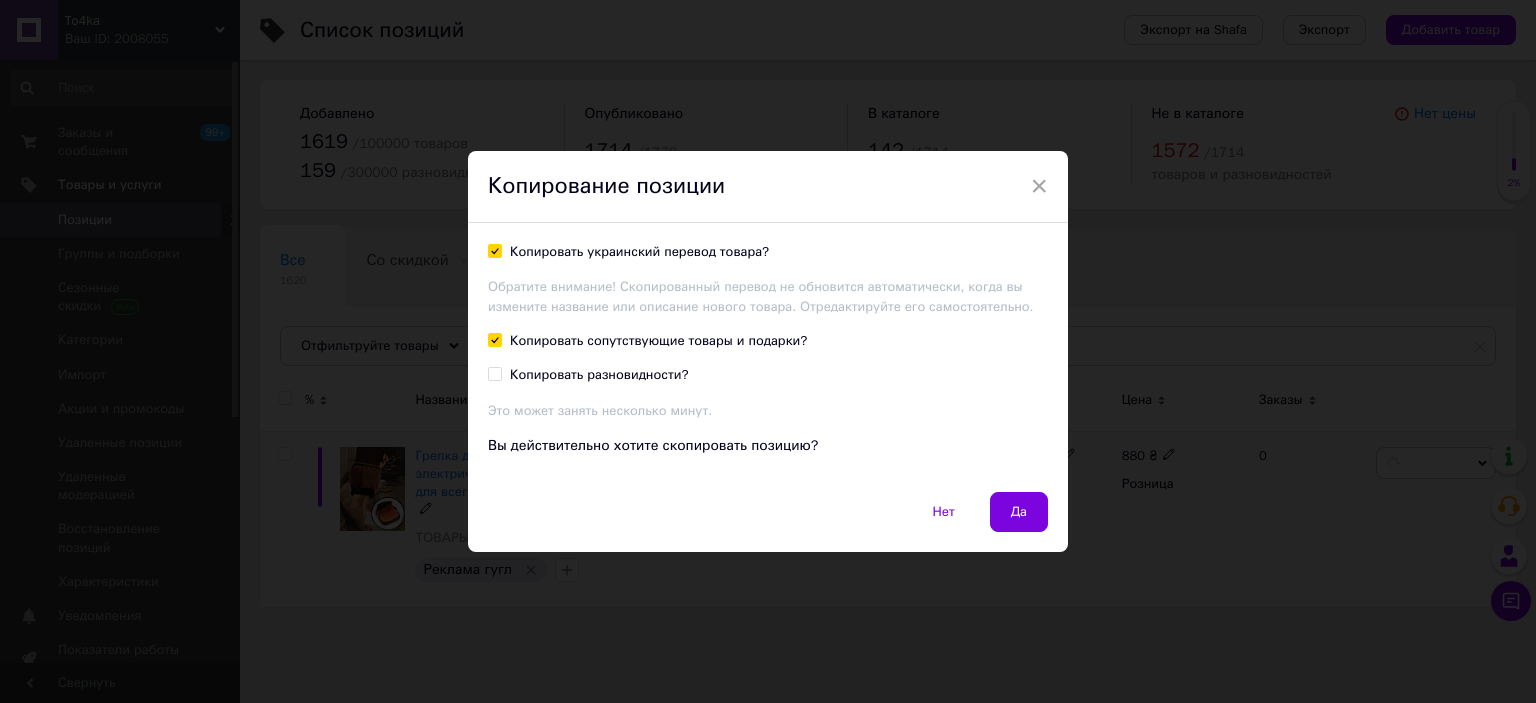 click on "Копировать разновидности?" at bounding box center [494, 373] 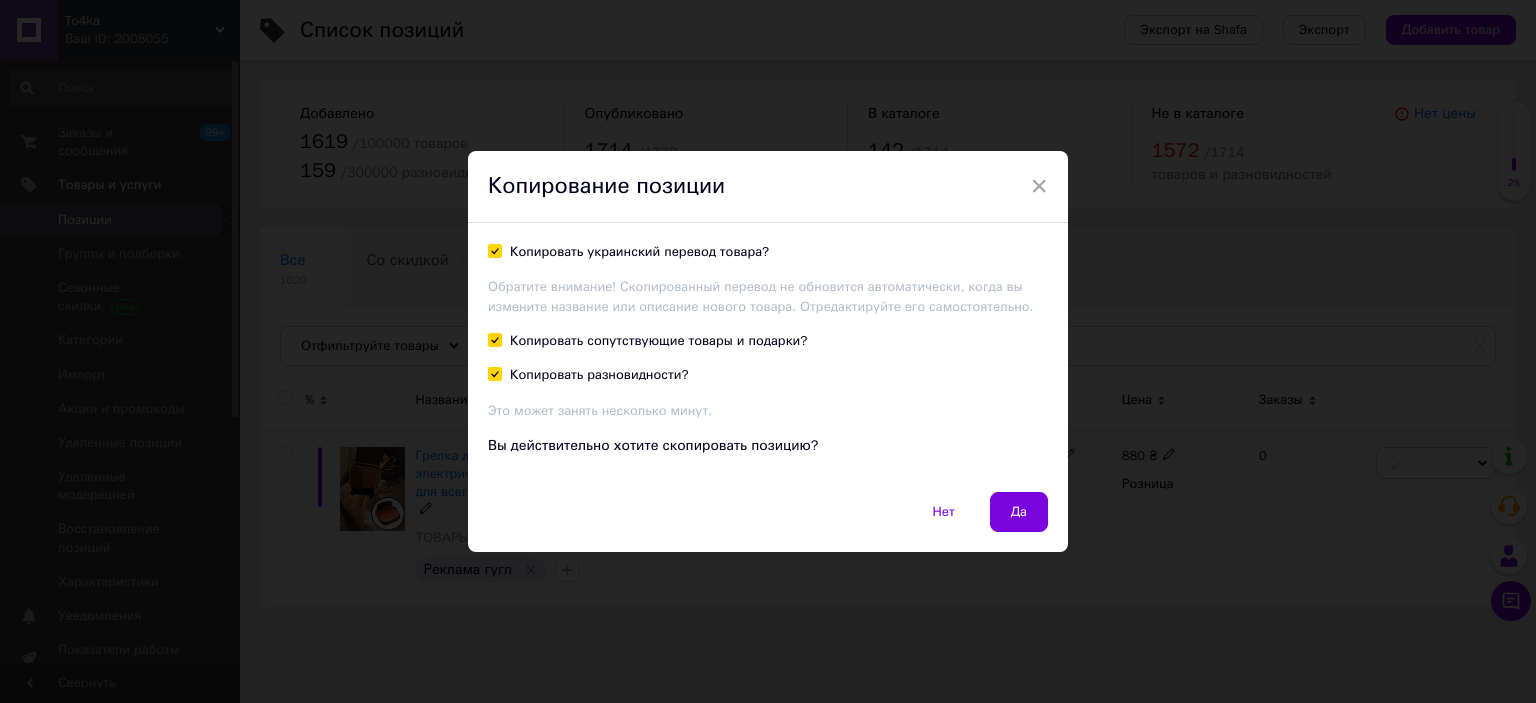 checkbox on "true" 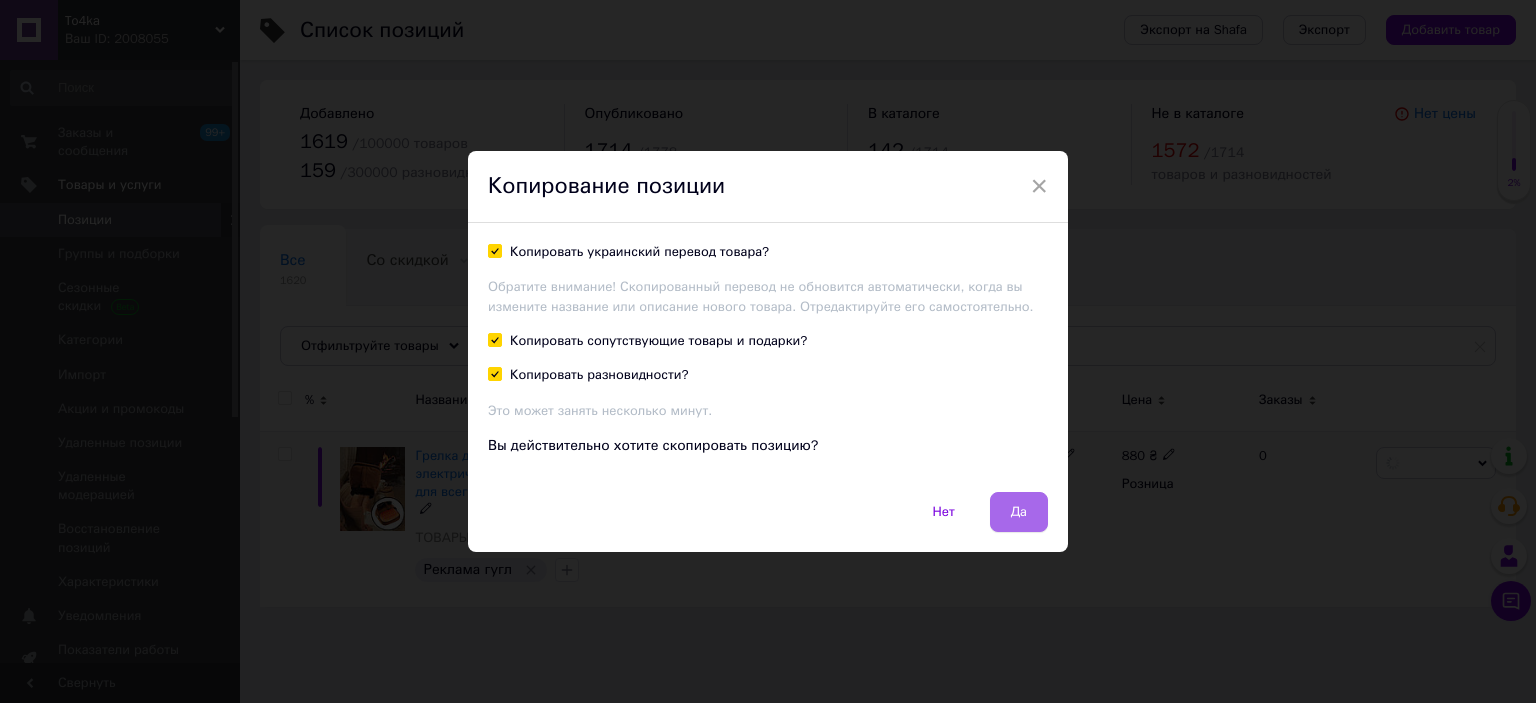 click on "Да" at bounding box center [1019, 512] 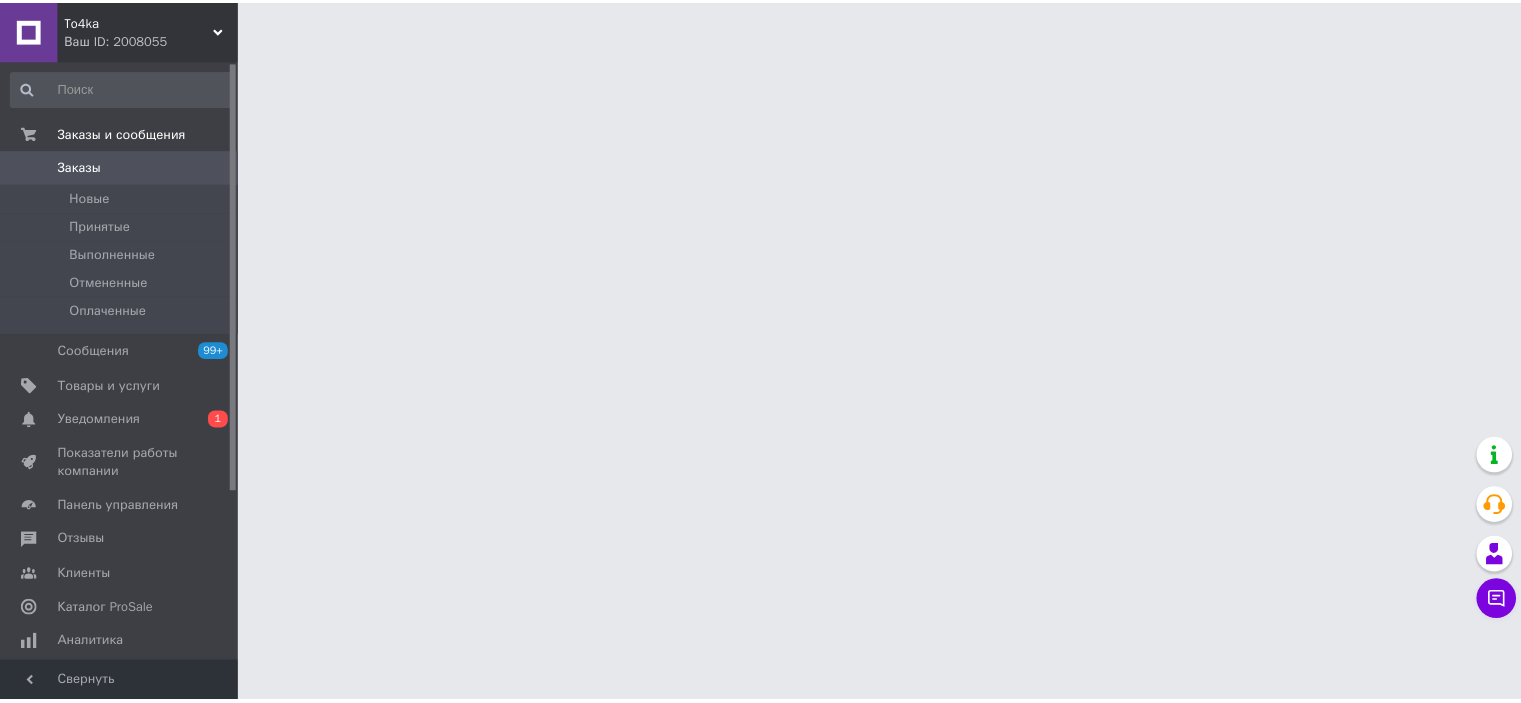 scroll, scrollTop: 0, scrollLeft: 0, axis: both 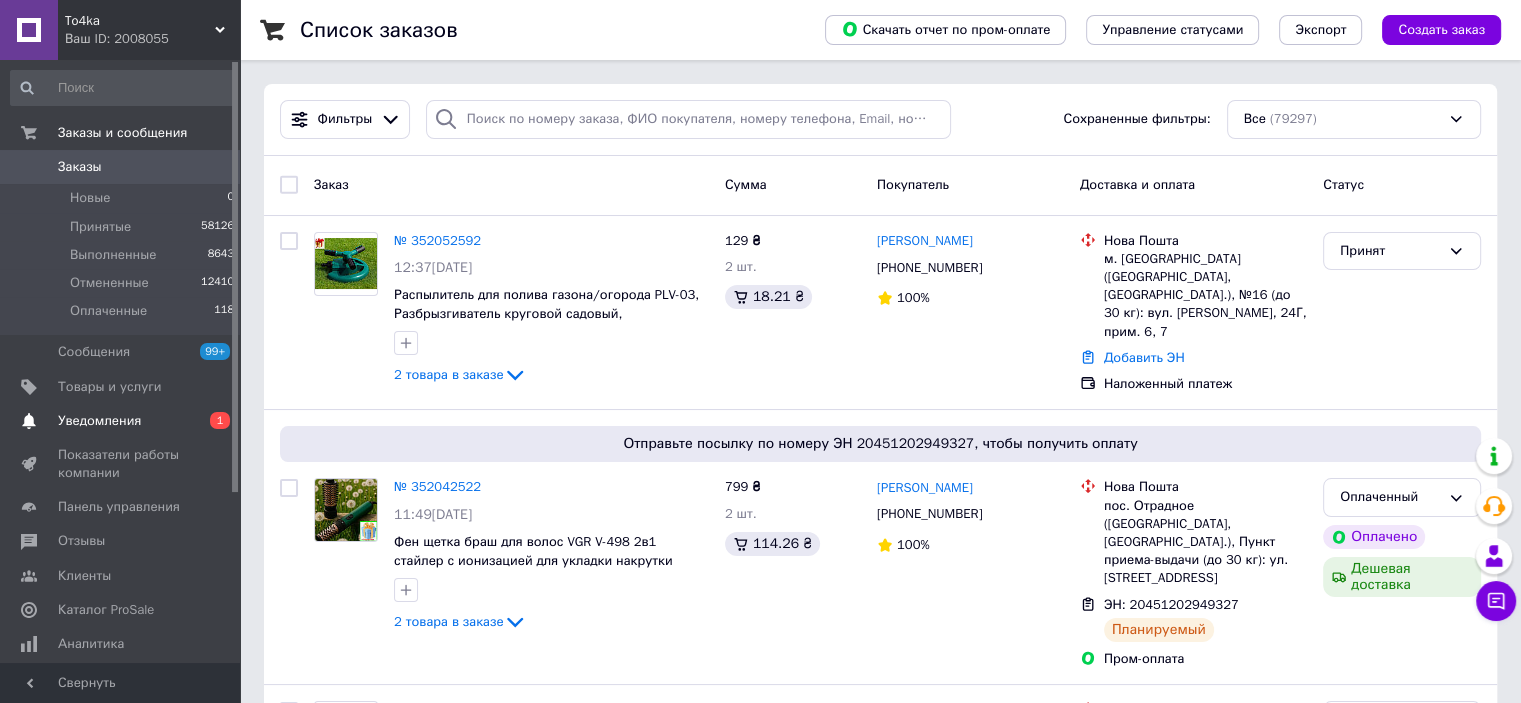 click on "Уведомления" at bounding box center [99, 421] 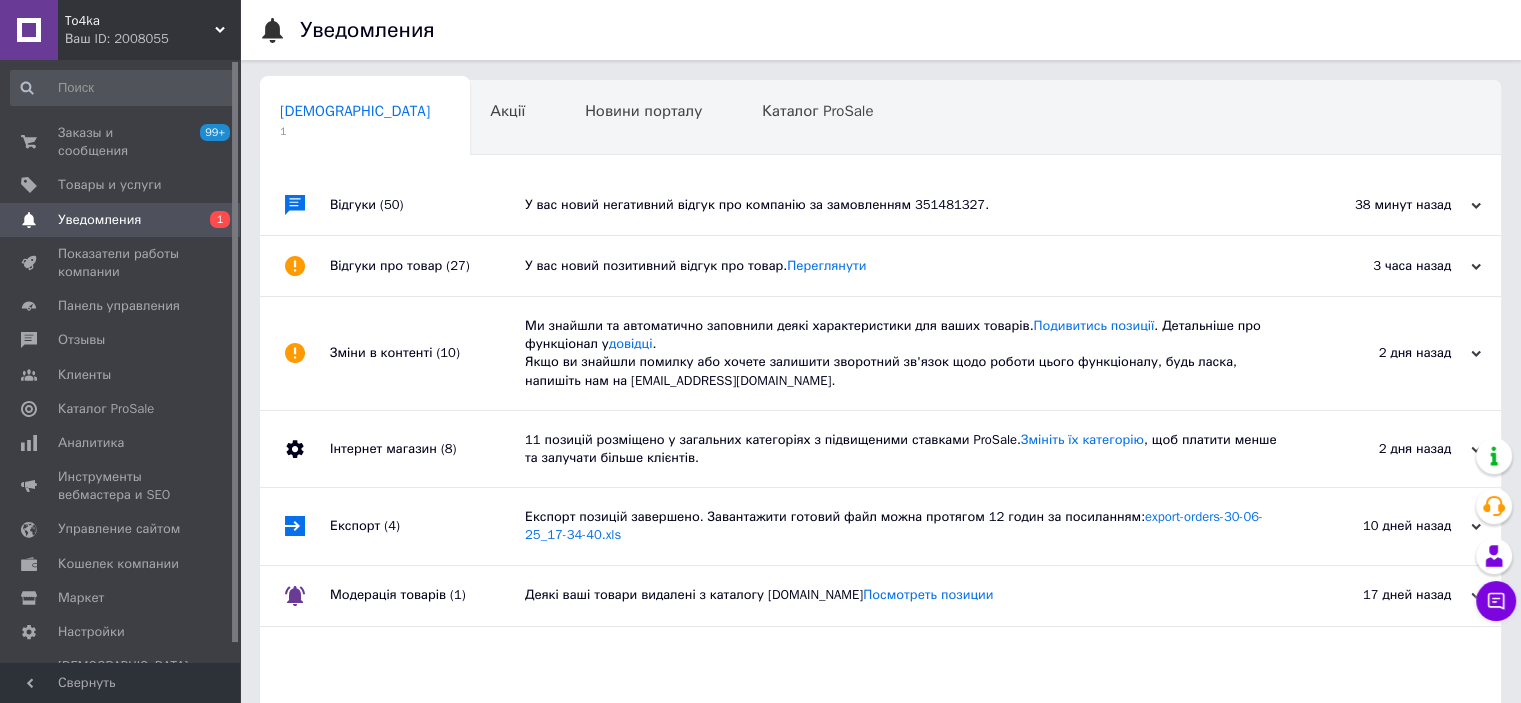 click on "У вас новий негативний відгук про компанію  за замовленням 351481327." at bounding box center (903, 205) 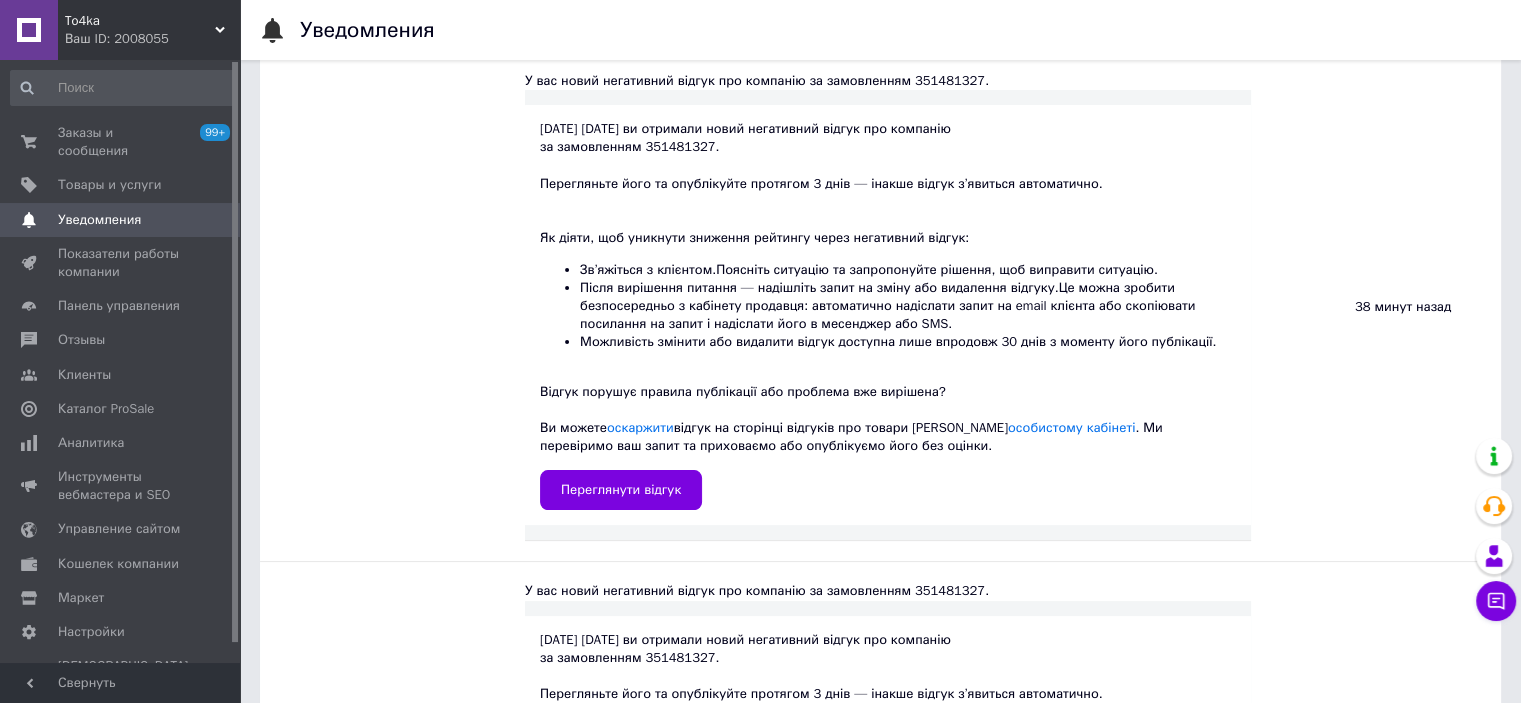 scroll, scrollTop: 200, scrollLeft: 0, axis: vertical 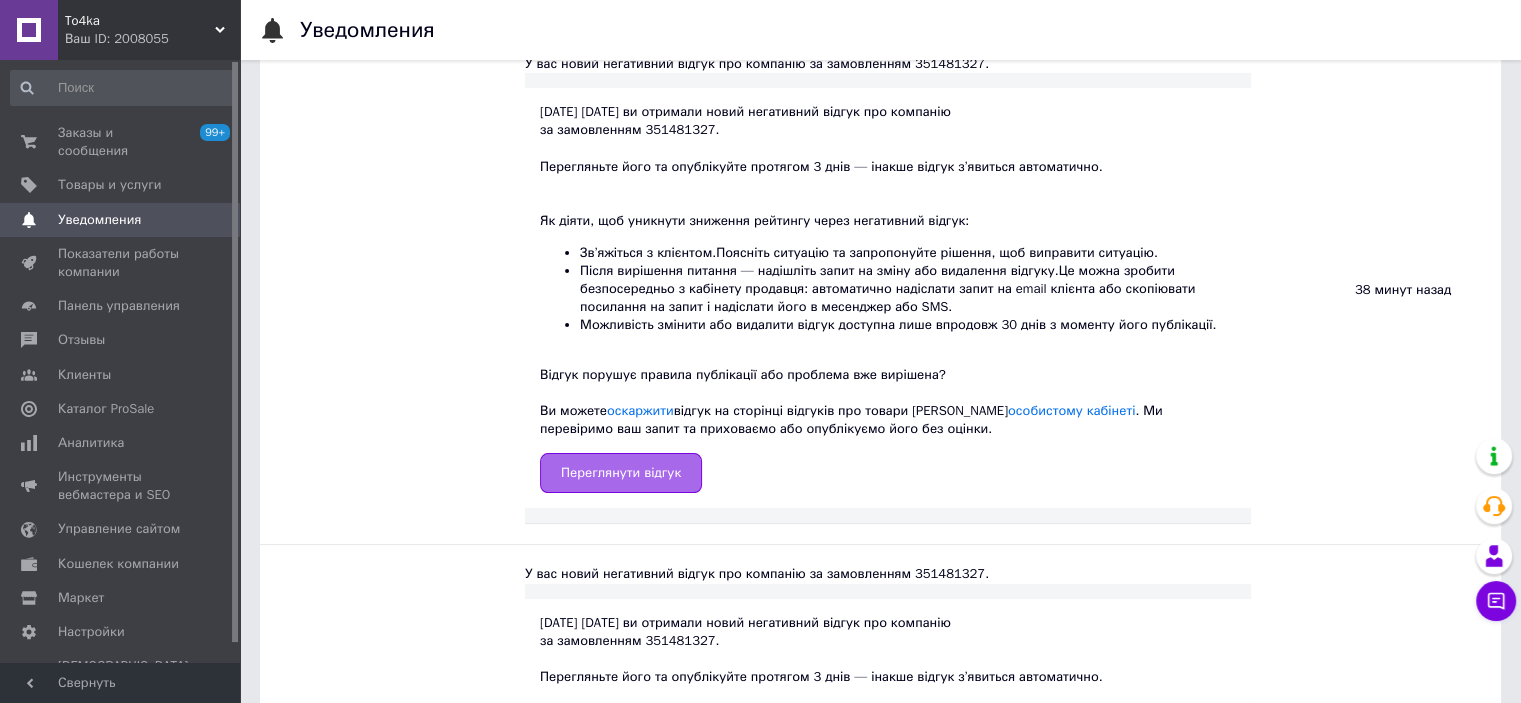 click on "Переглянути відгук" at bounding box center (621, 473) 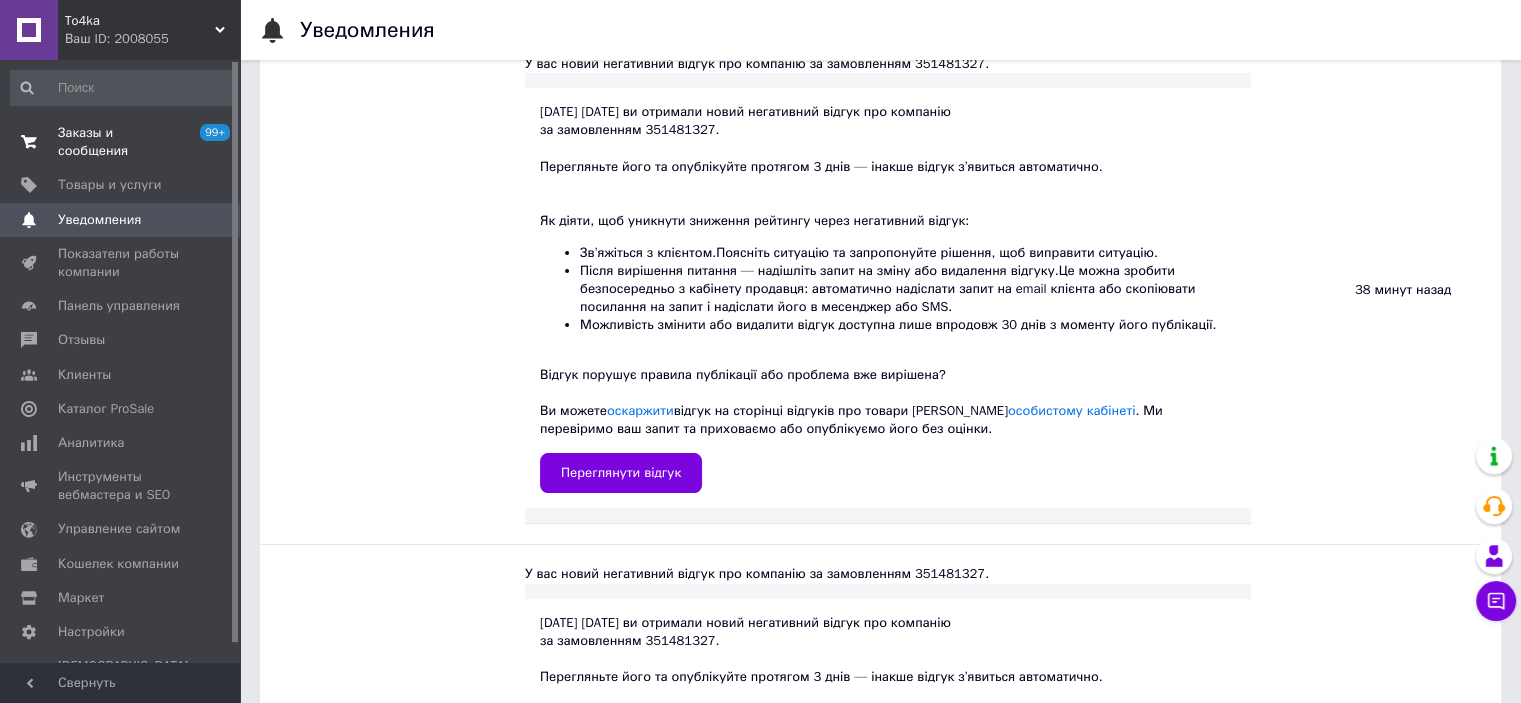 click on "Заказы и сообщения" at bounding box center (121, 142) 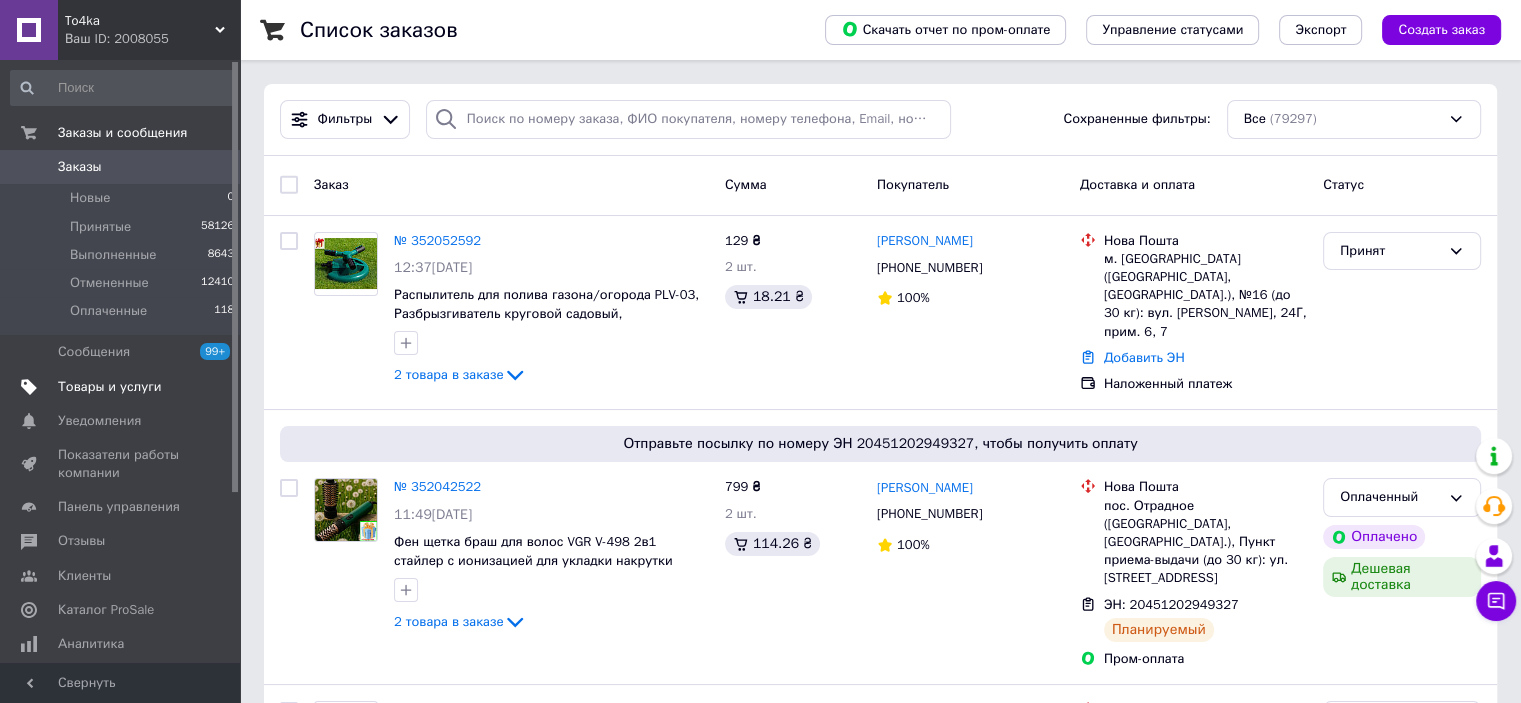 click on "Товары и услуги" at bounding box center [110, 387] 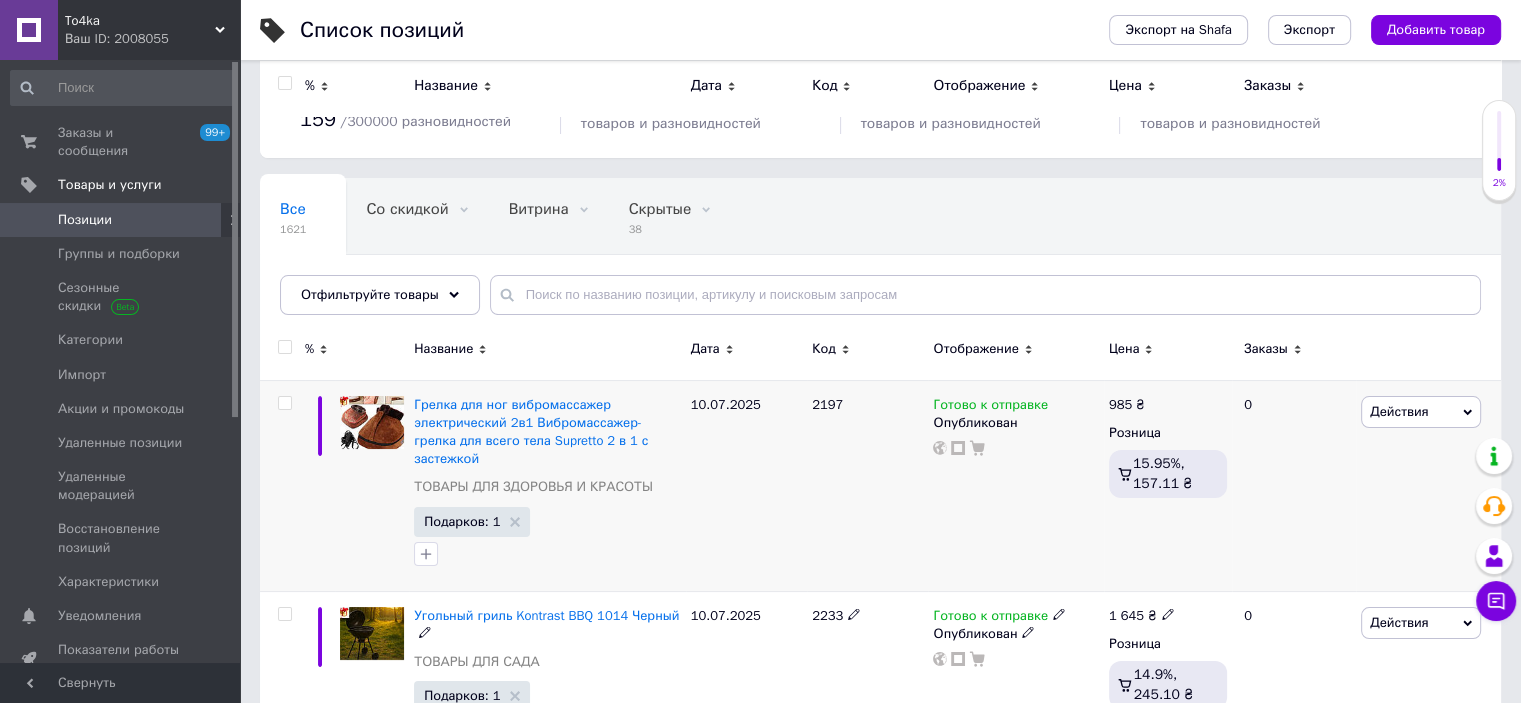 scroll, scrollTop: 0, scrollLeft: 0, axis: both 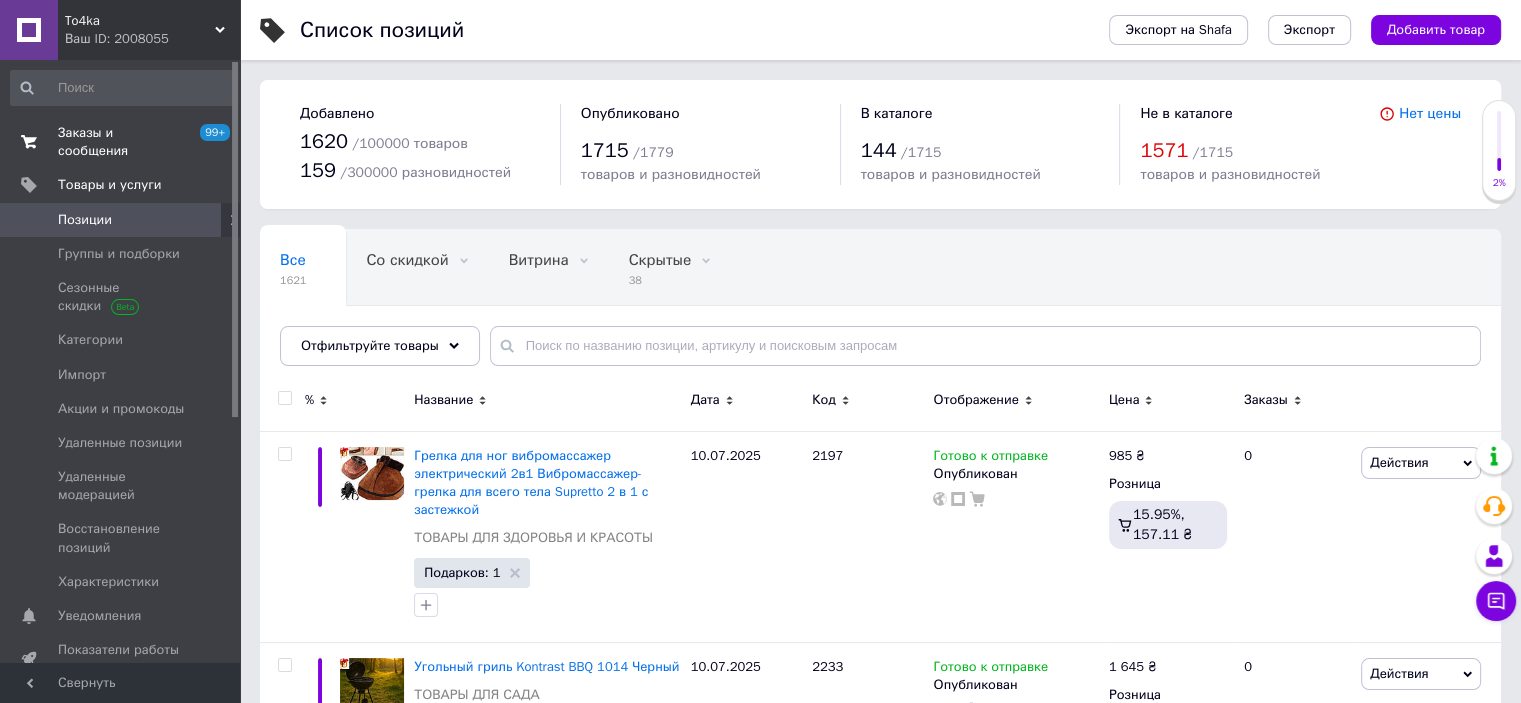 click on "Заказы и сообщения" at bounding box center (121, 142) 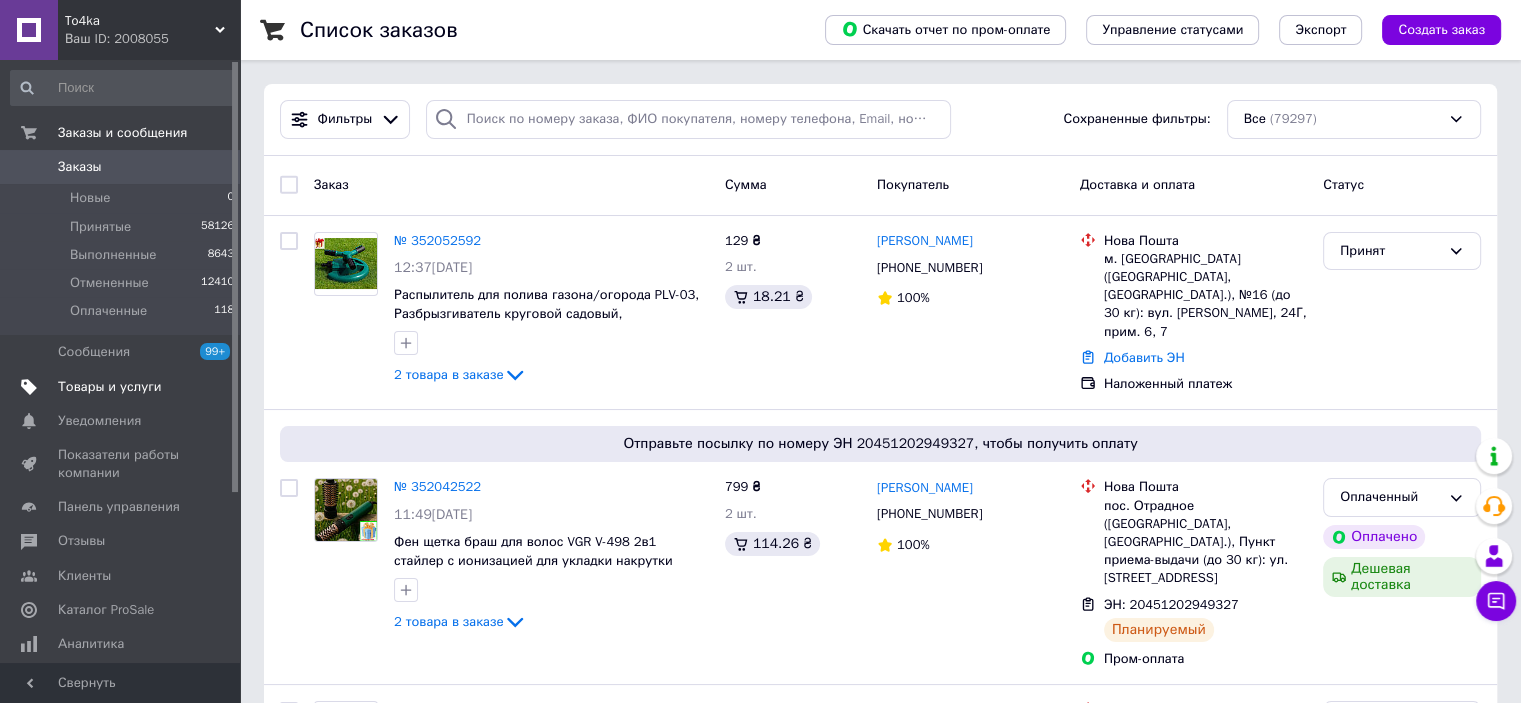 click on "Товары и услуги" at bounding box center [110, 387] 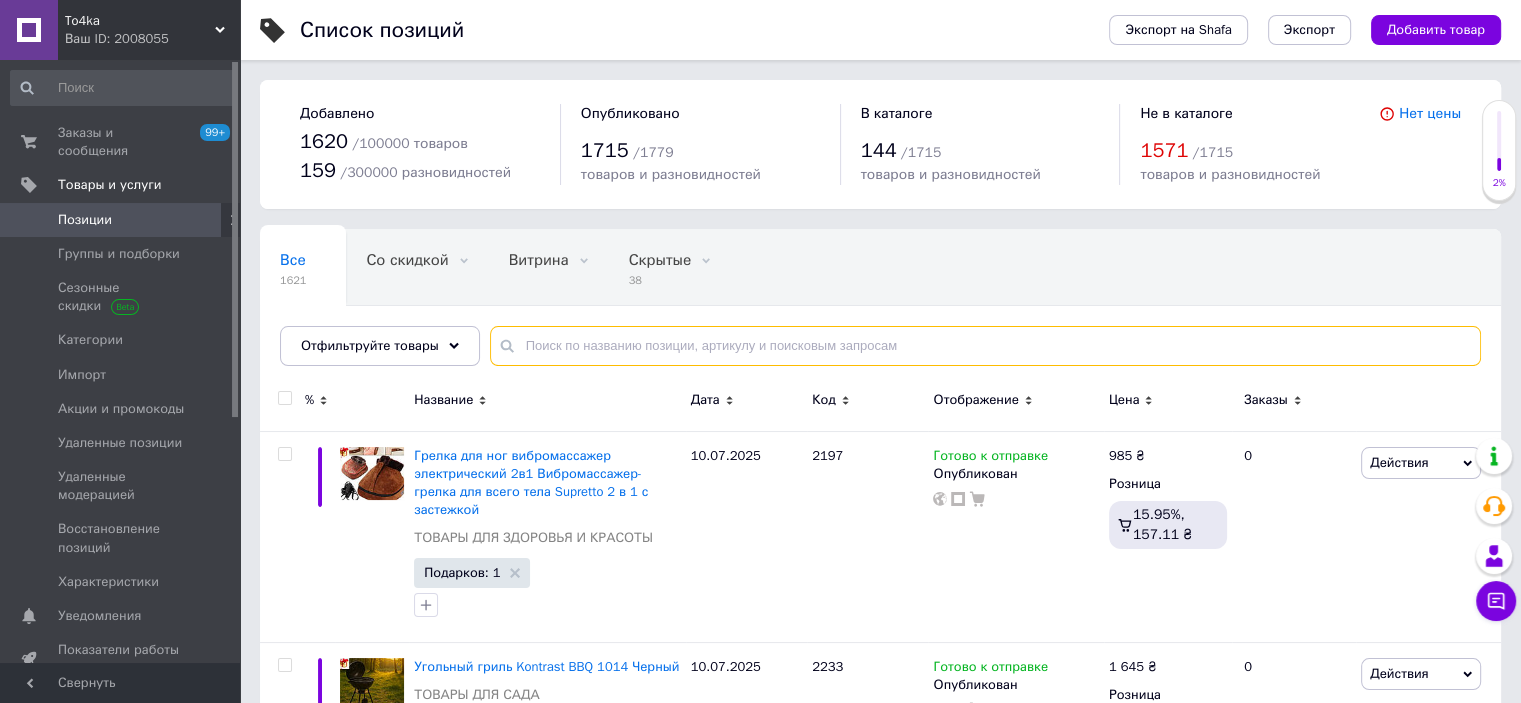 click at bounding box center (985, 346) 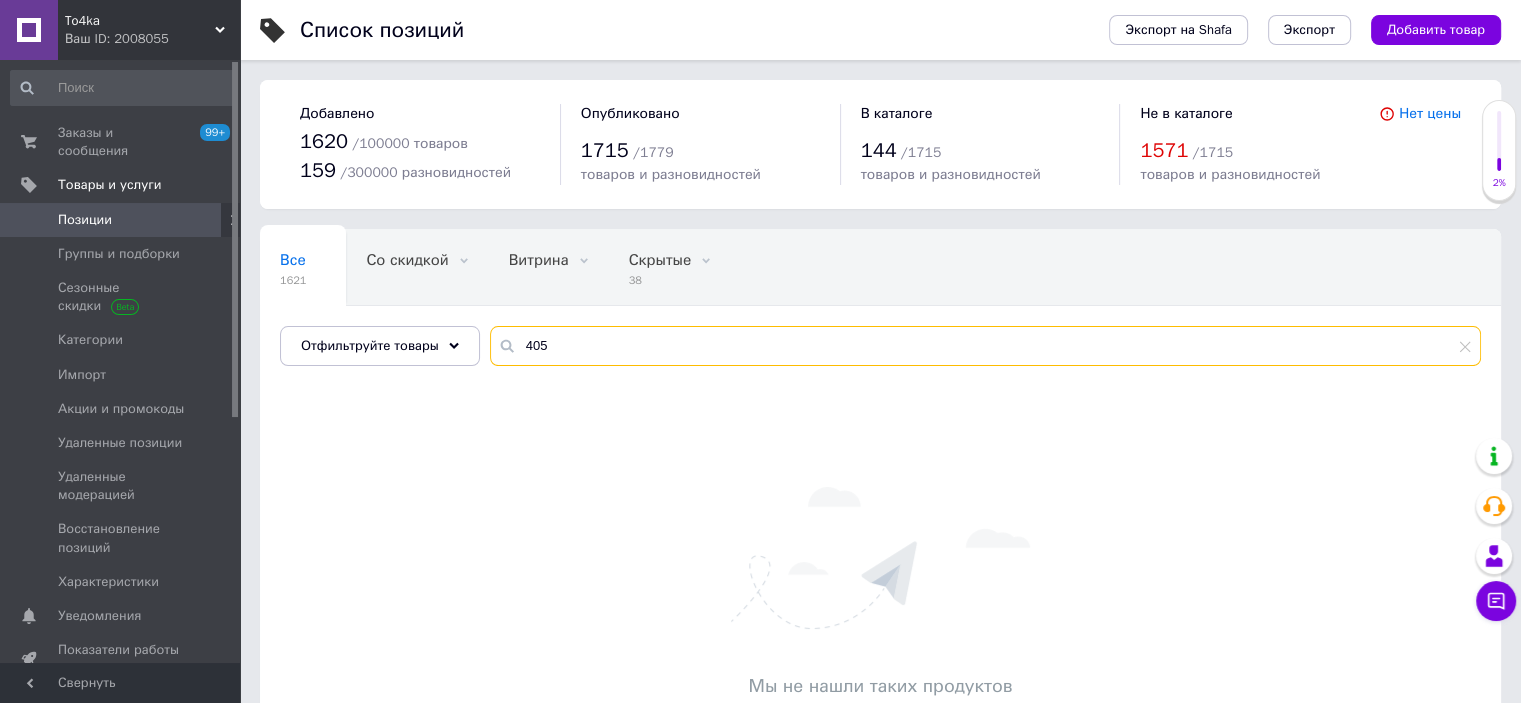 click on "405" at bounding box center [985, 346] 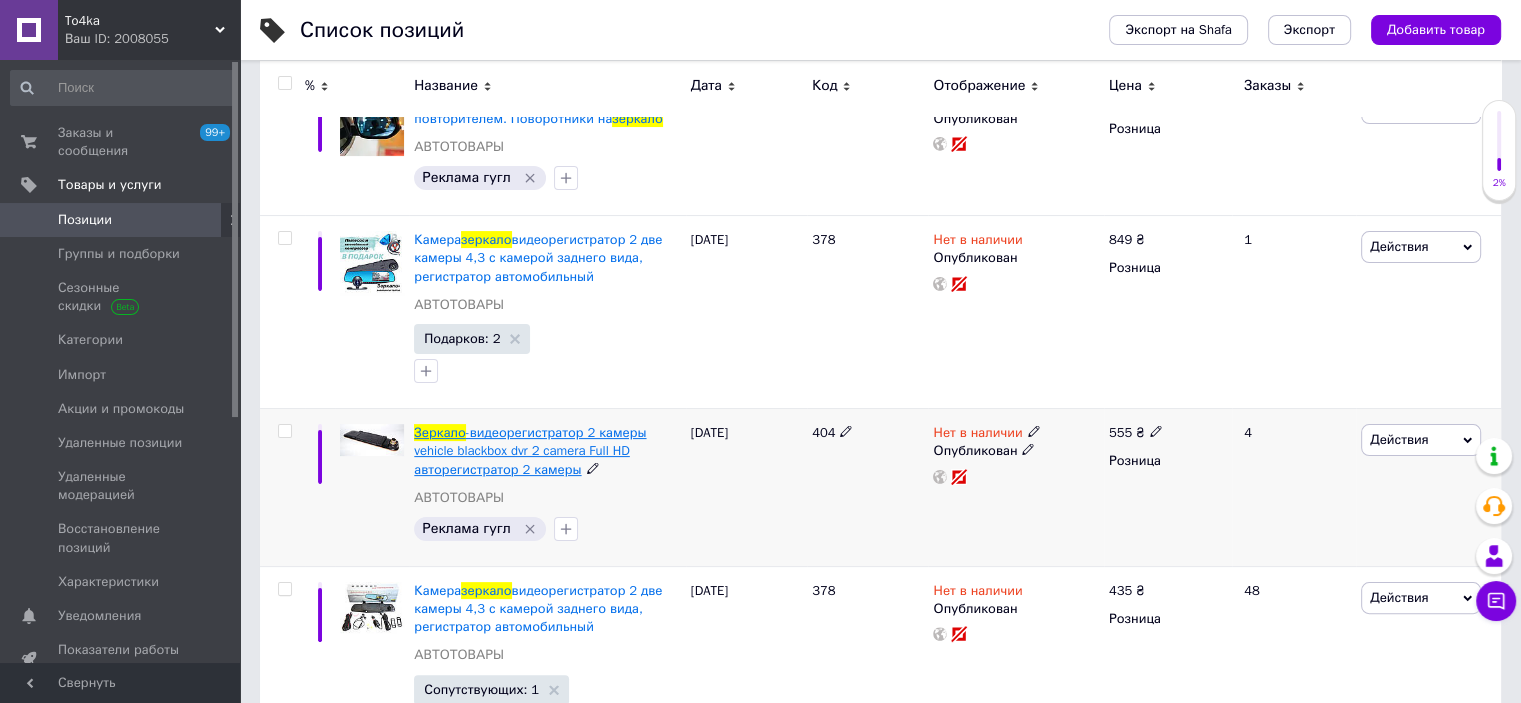 scroll, scrollTop: 400, scrollLeft: 0, axis: vertical 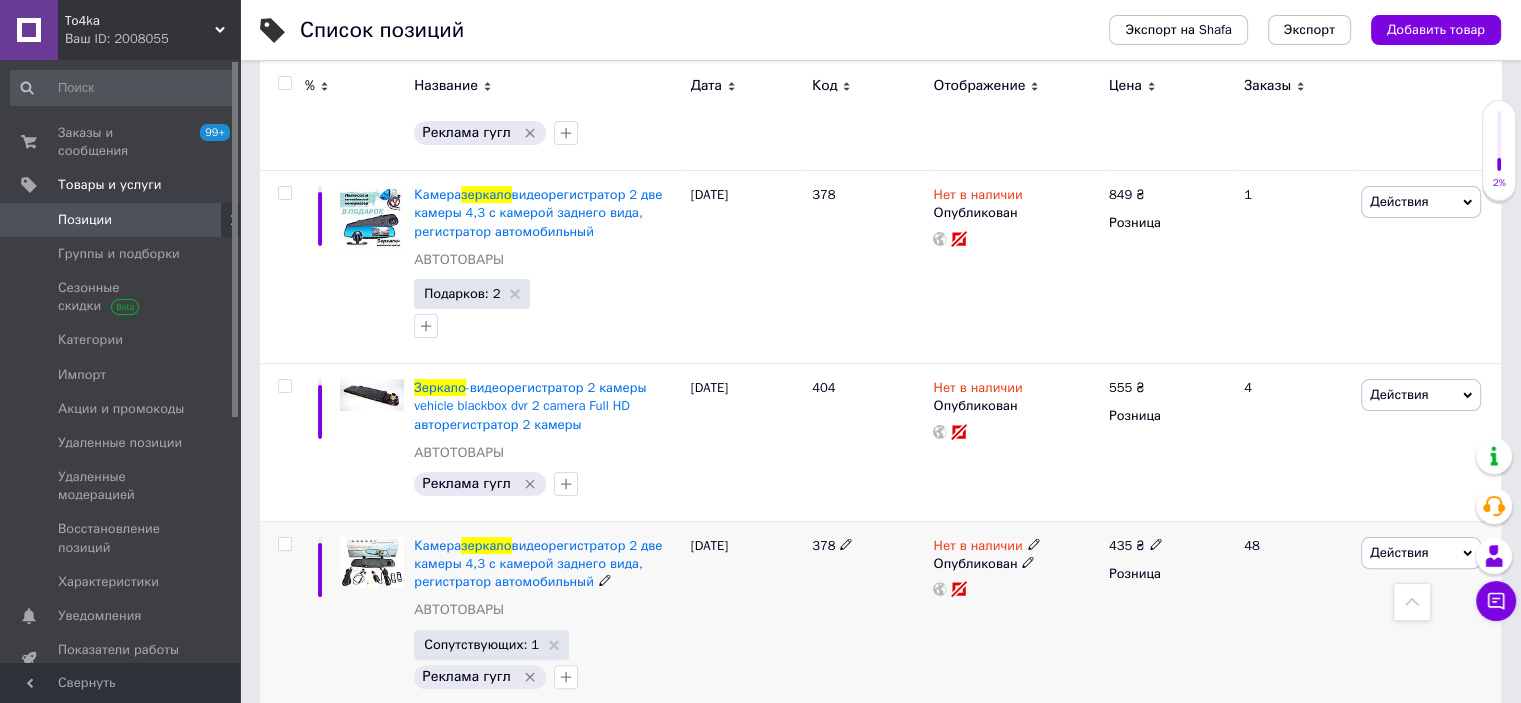 type on "зеркало" 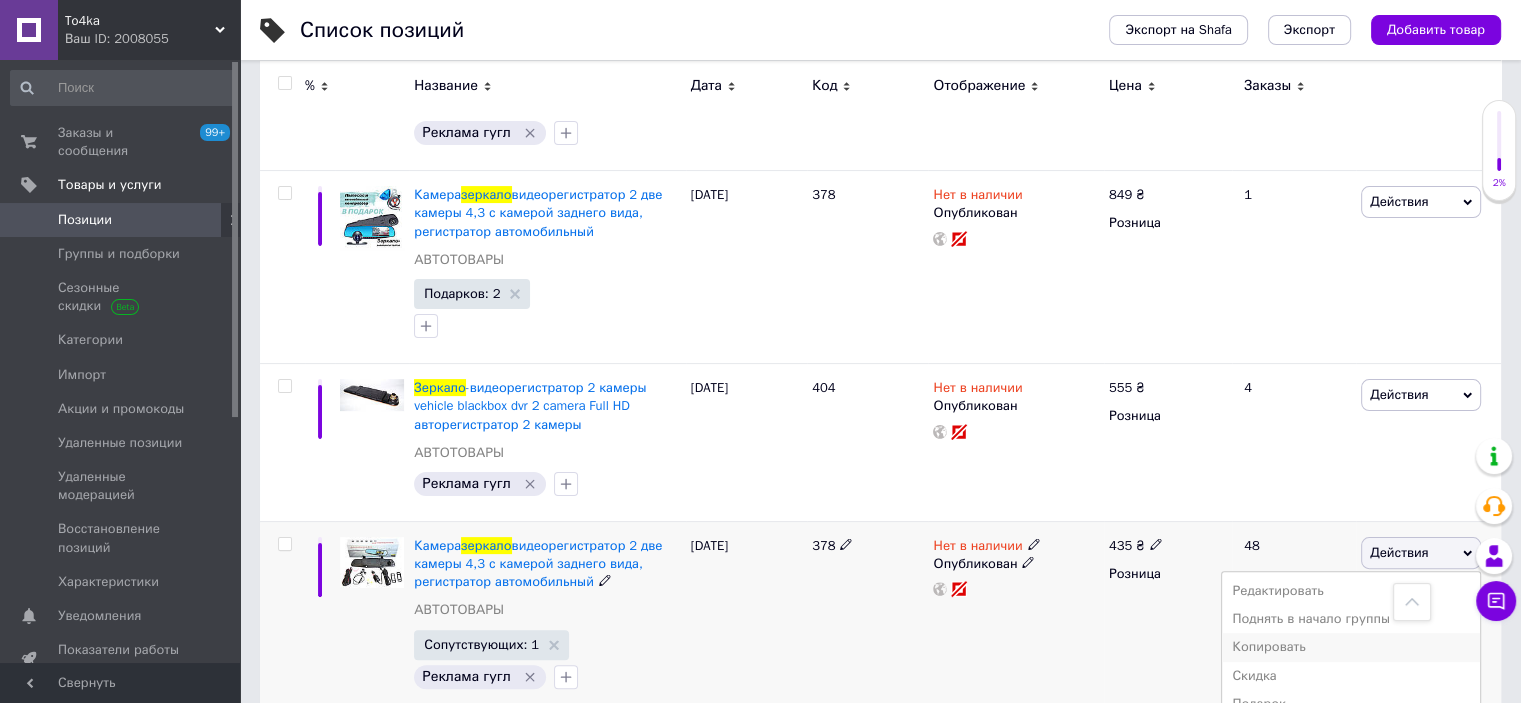 click on "Копировать" at bounding box center [1351, 647] 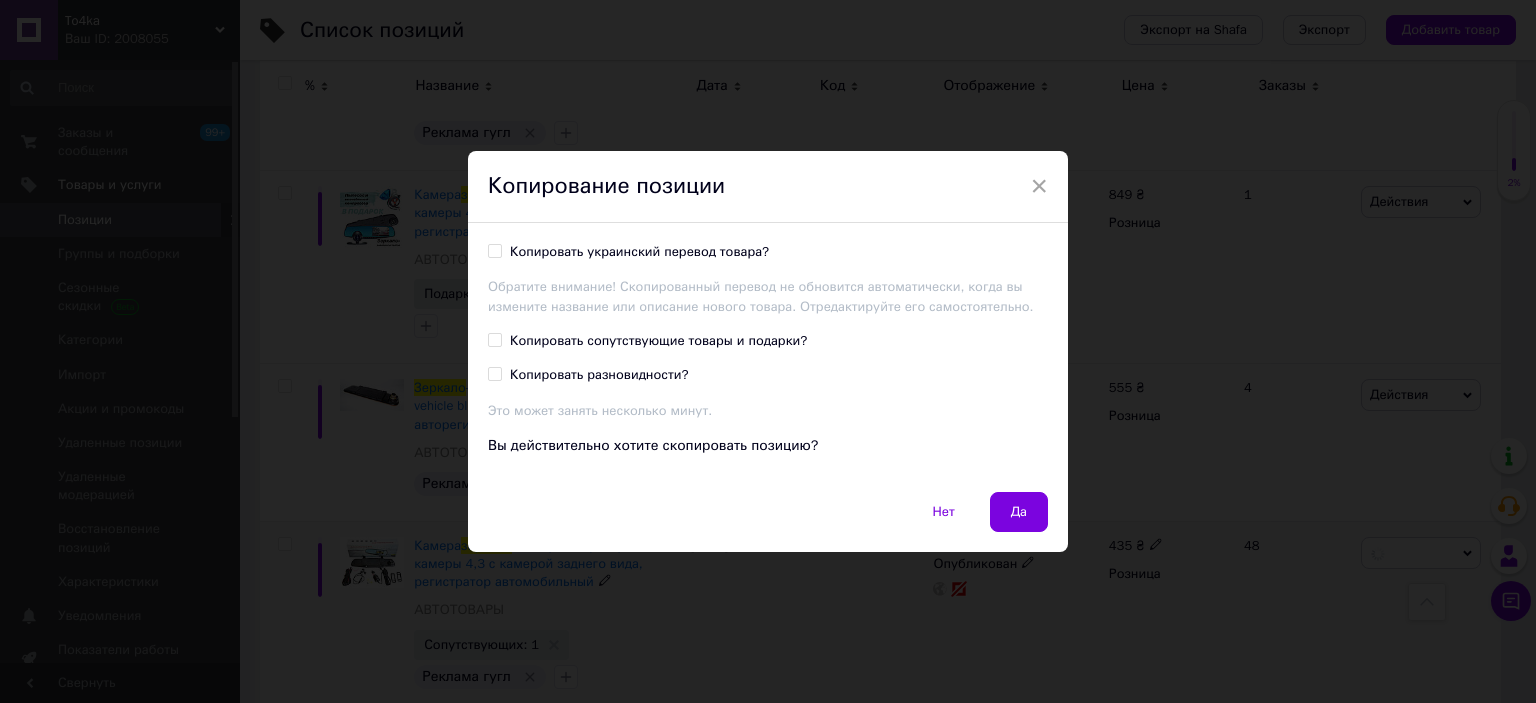 click on "Копировать украинский перевод товара?" at bounding box center [494, 250] 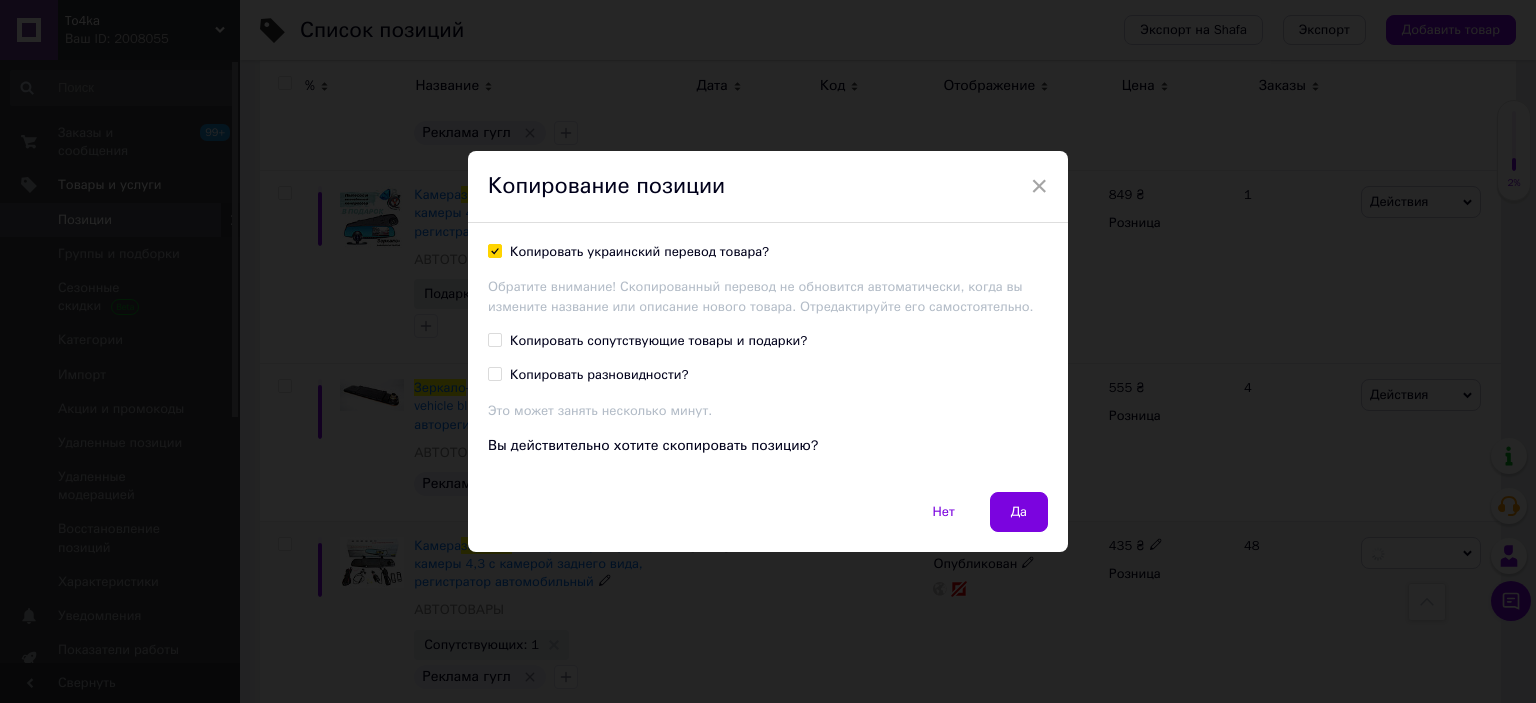 checkbox on "true" 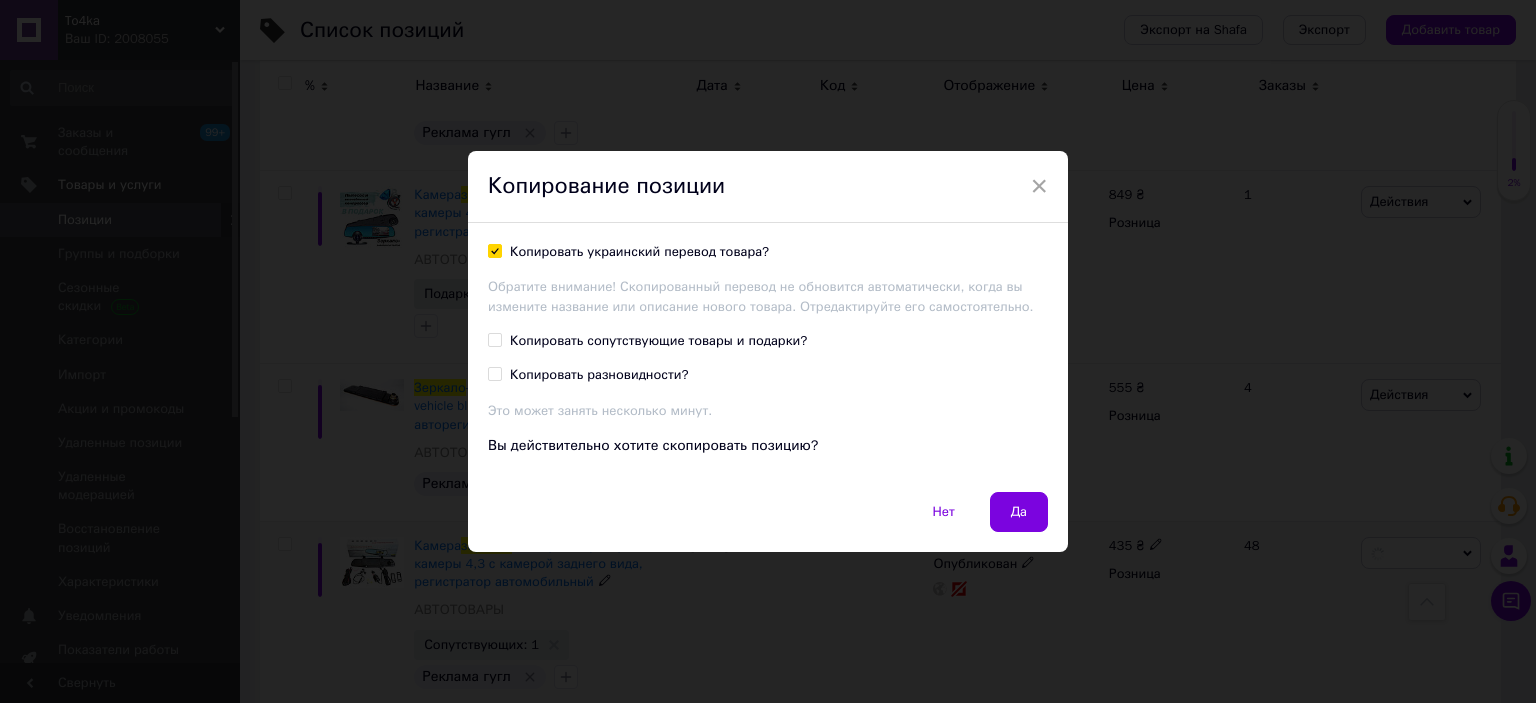 click on "Копировать сопутствующие товары и подарки?" at bounding box center (494, 339) 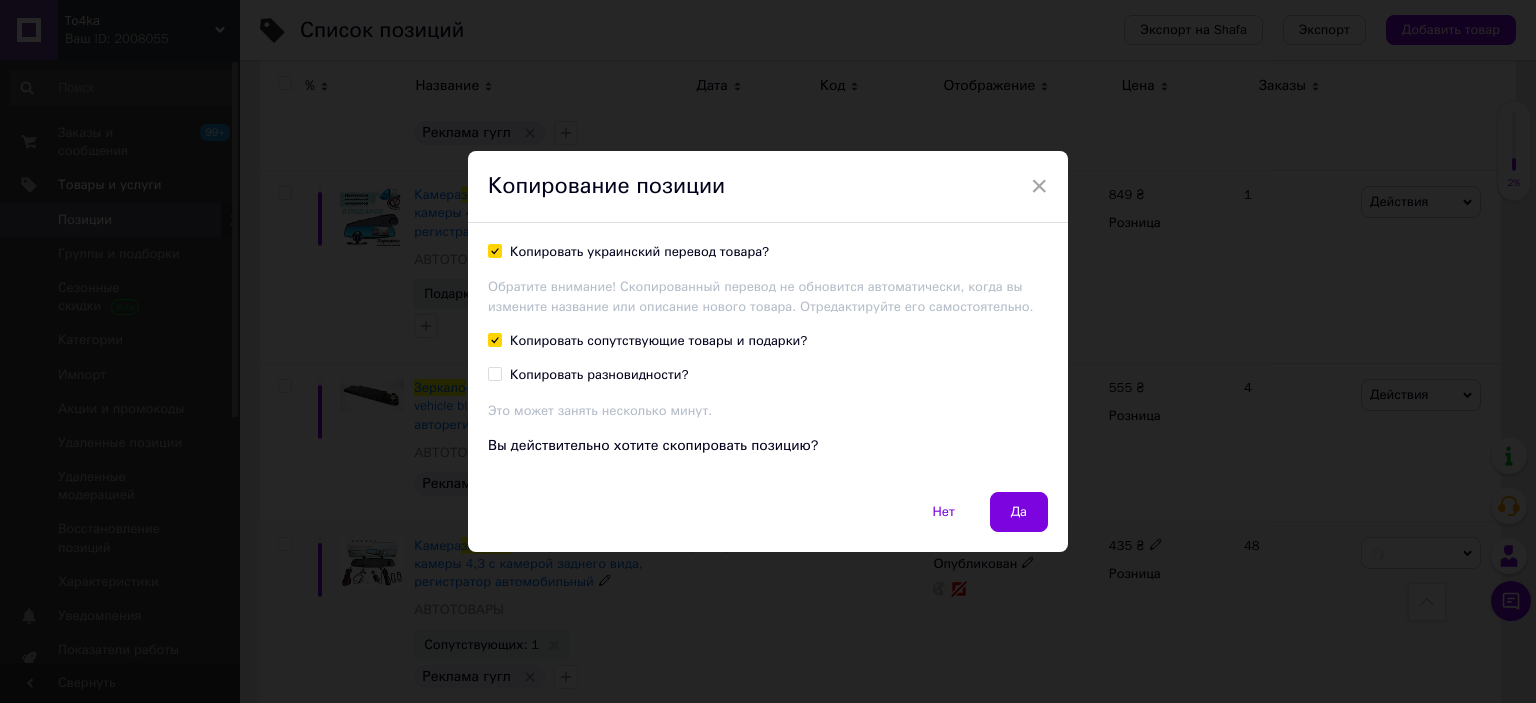 checkbox on "true" 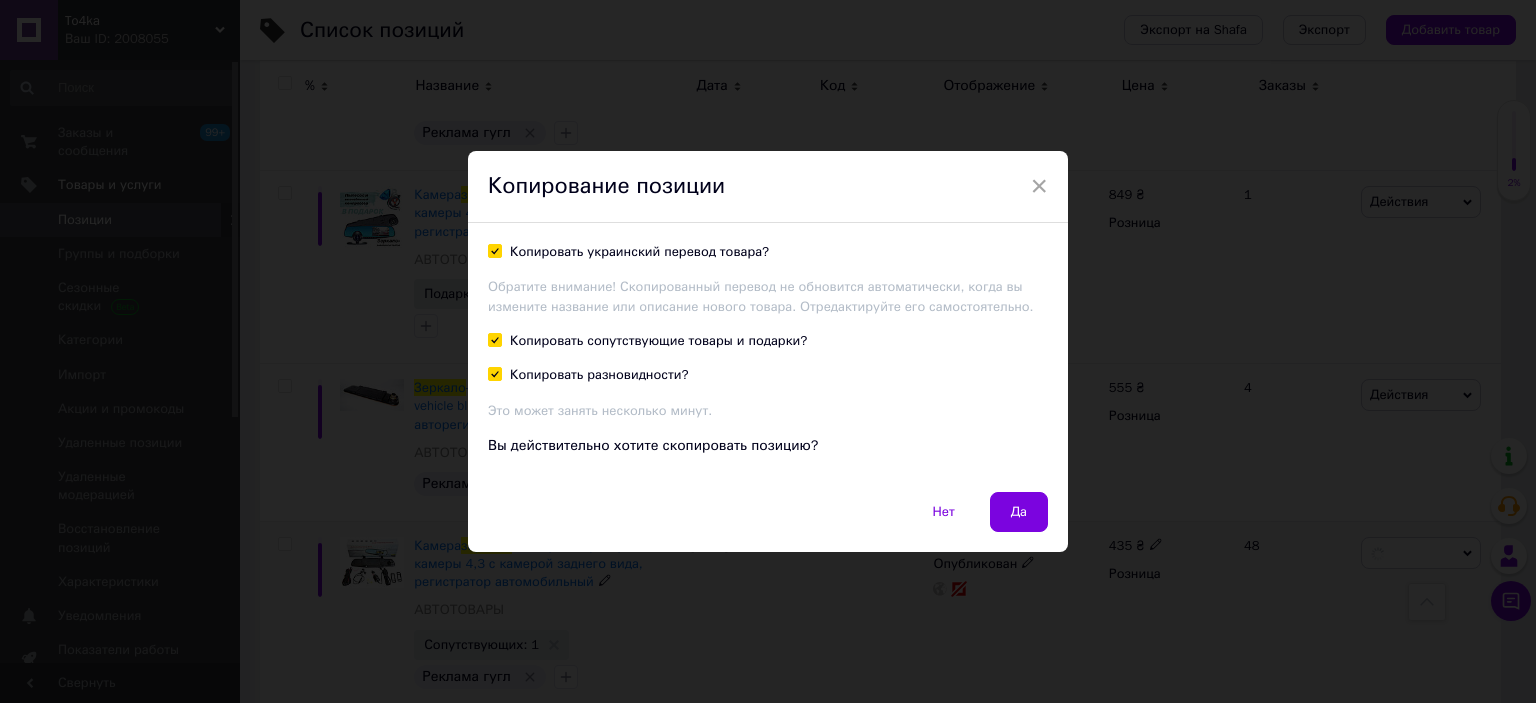 checkbox on "true" 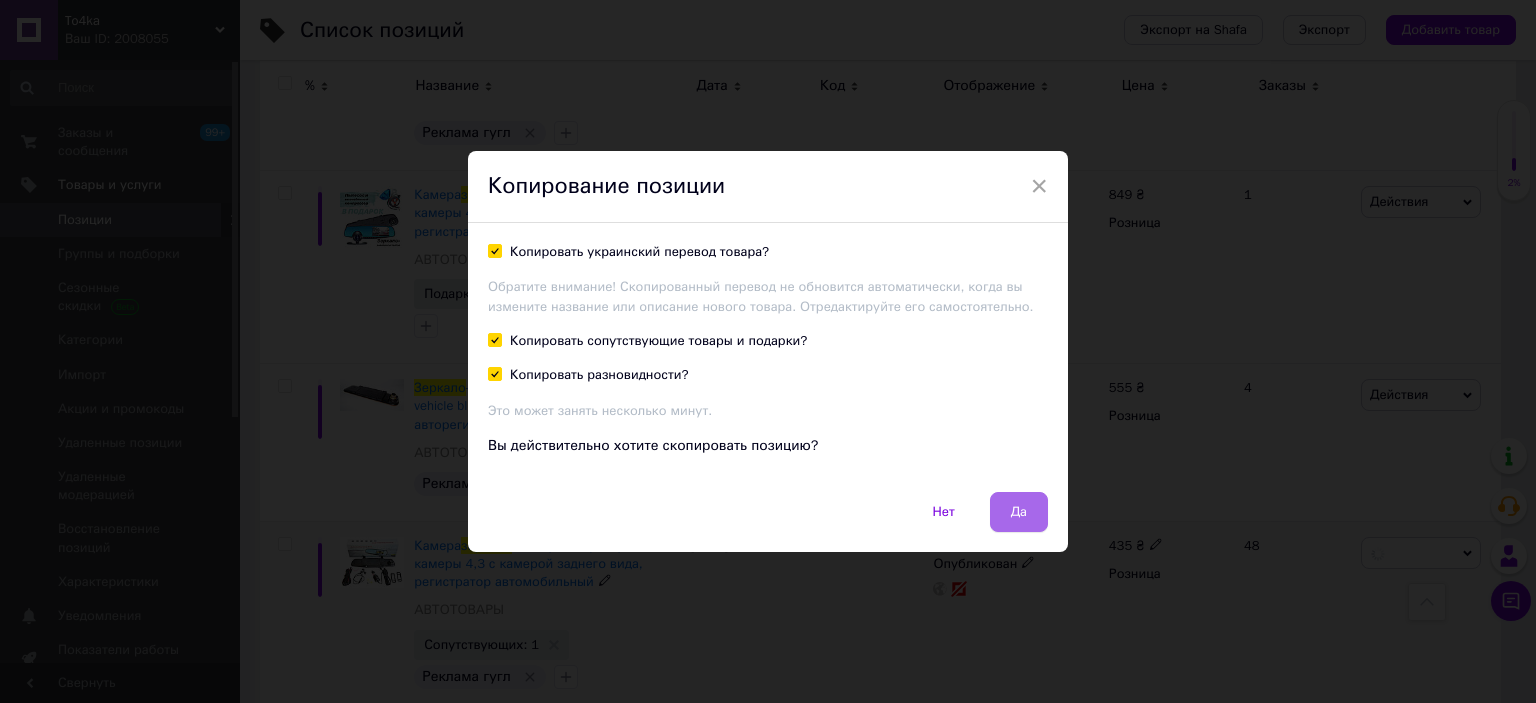 click on "Да" at bounding box center [1019, 512] 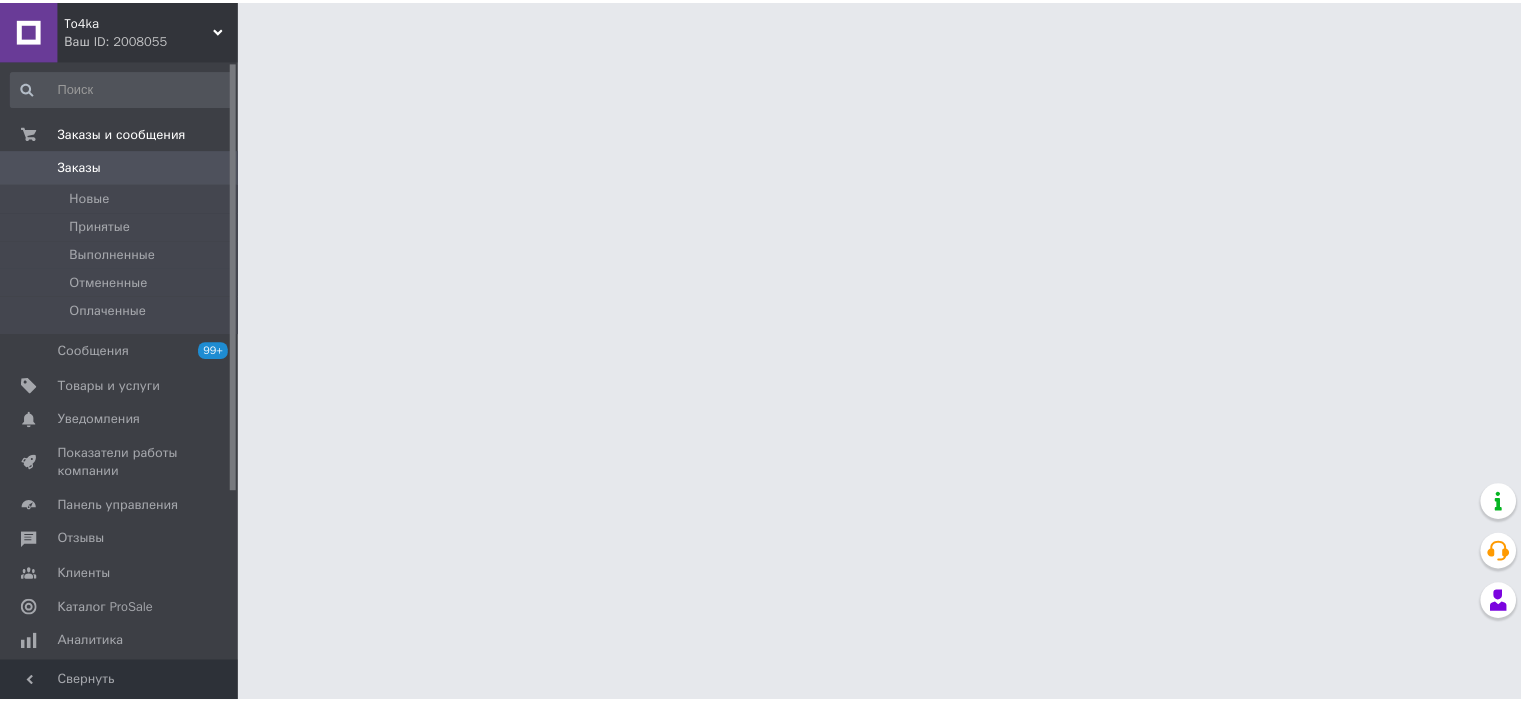 scroll, scrollTop: 0, scrollLeft: 0, axis: both 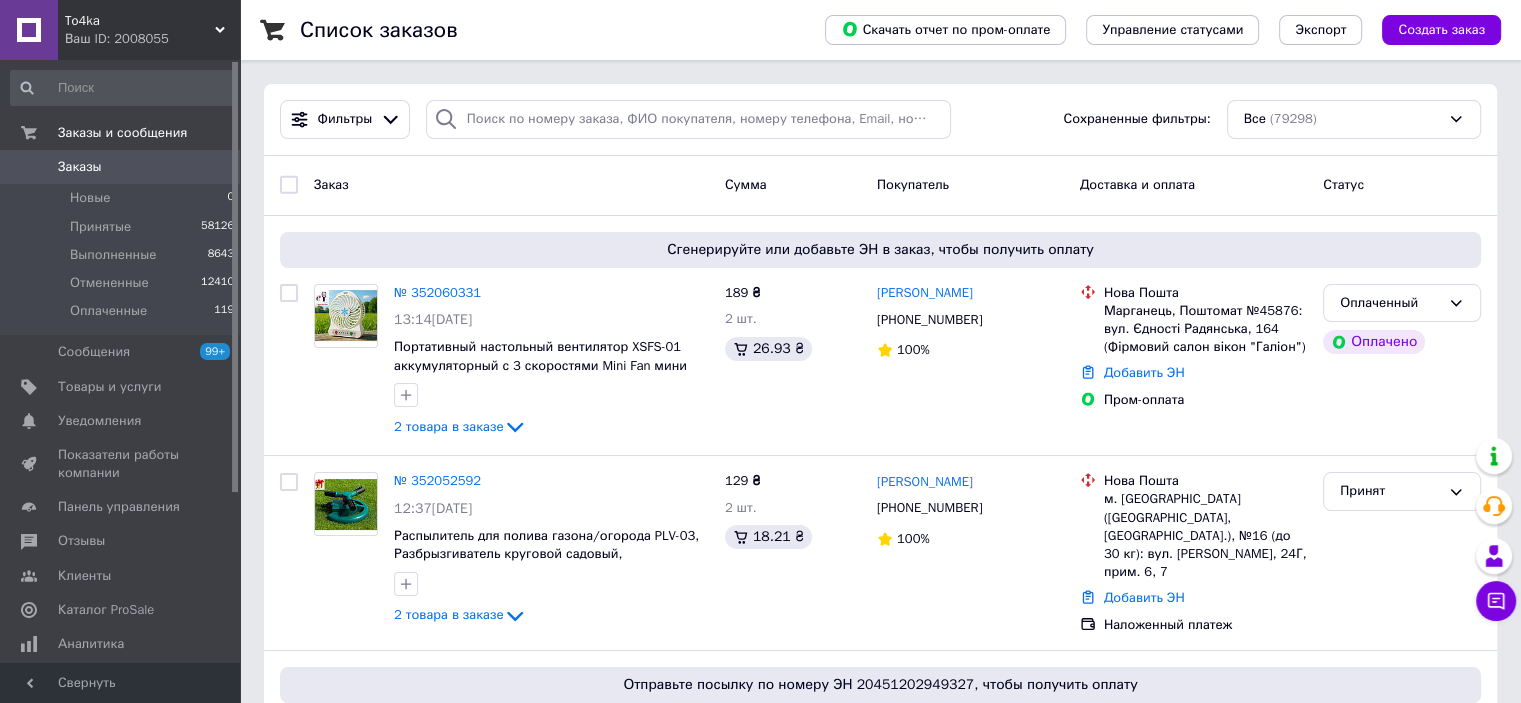 click on "Заказы" at bounding box center (121, 167) 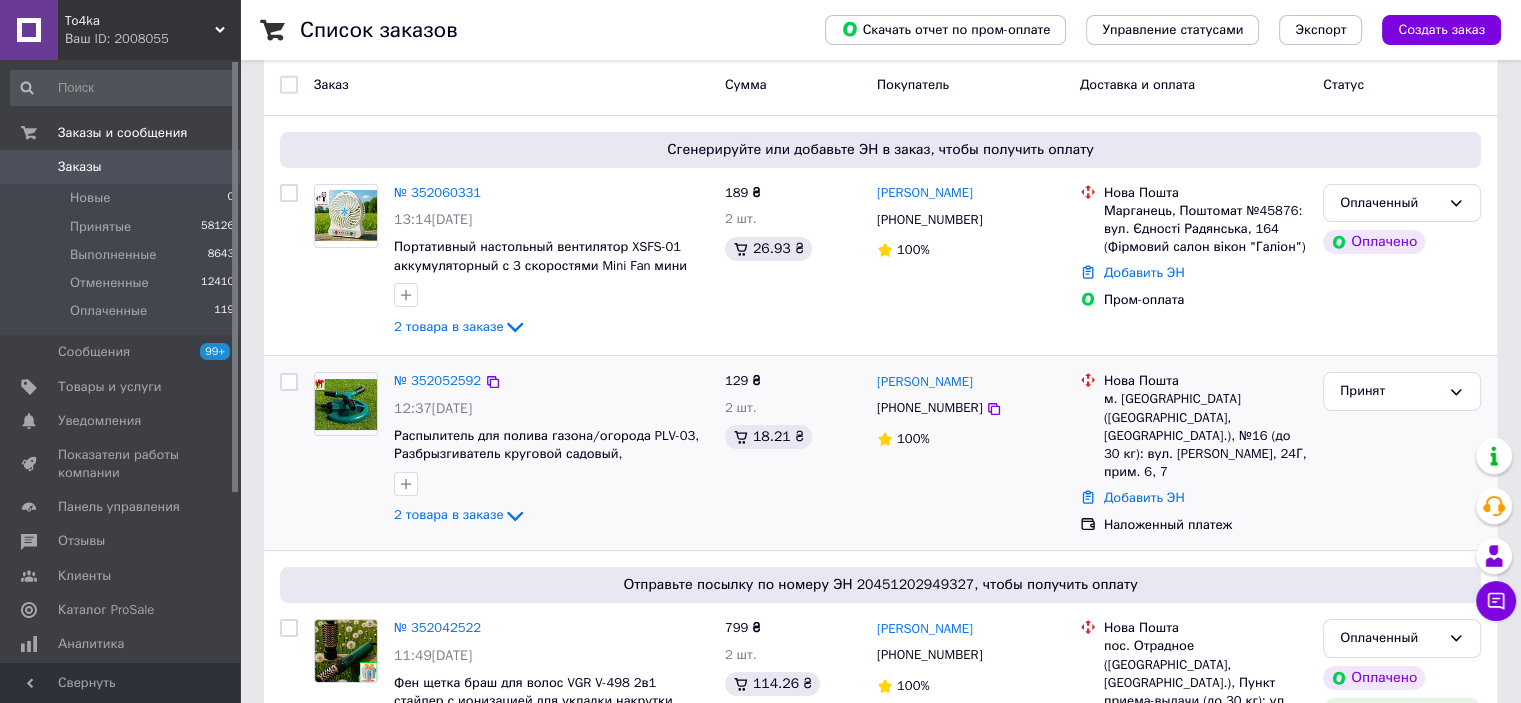 scroll, scrollTop: 0, scrollLeft: 0, axis: both 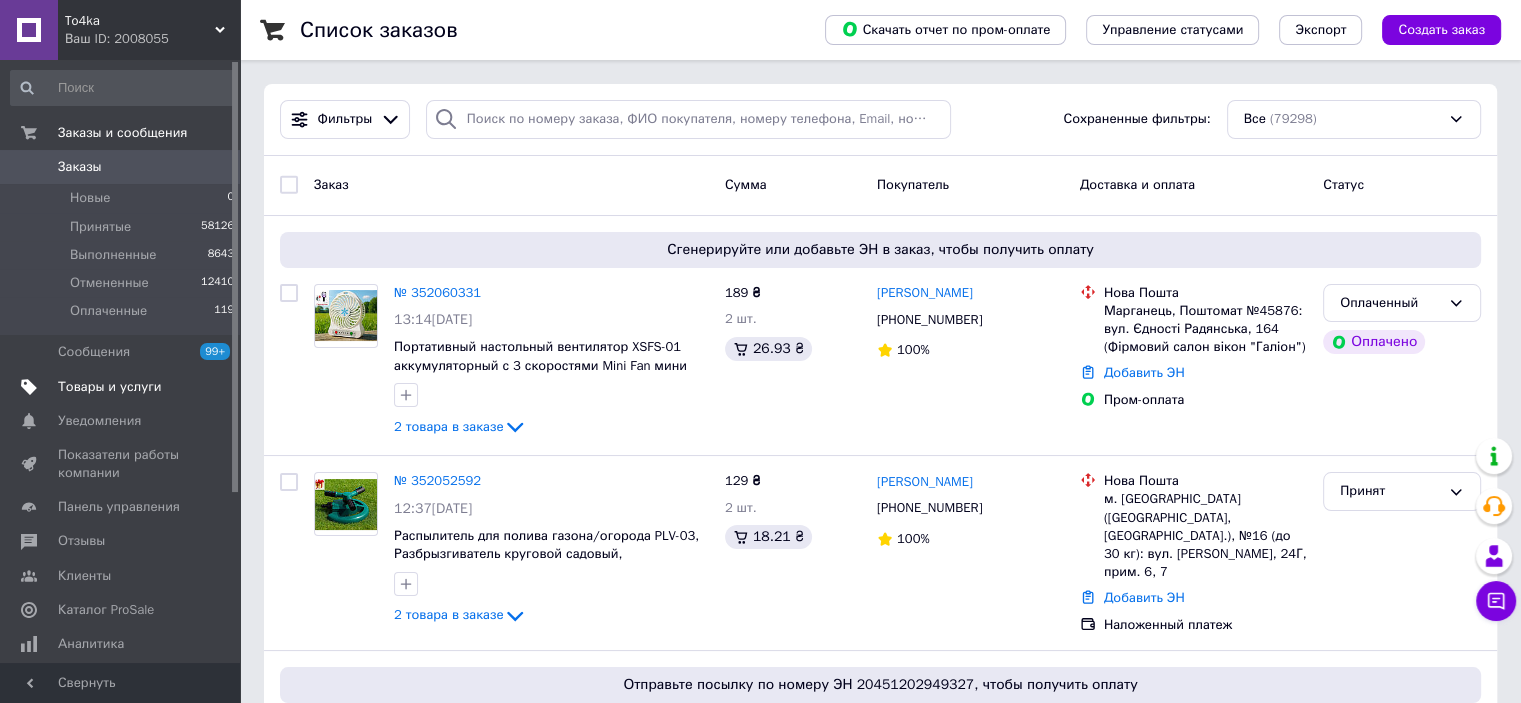 click on "Товары и услуги" at bounding box center (110, 387) 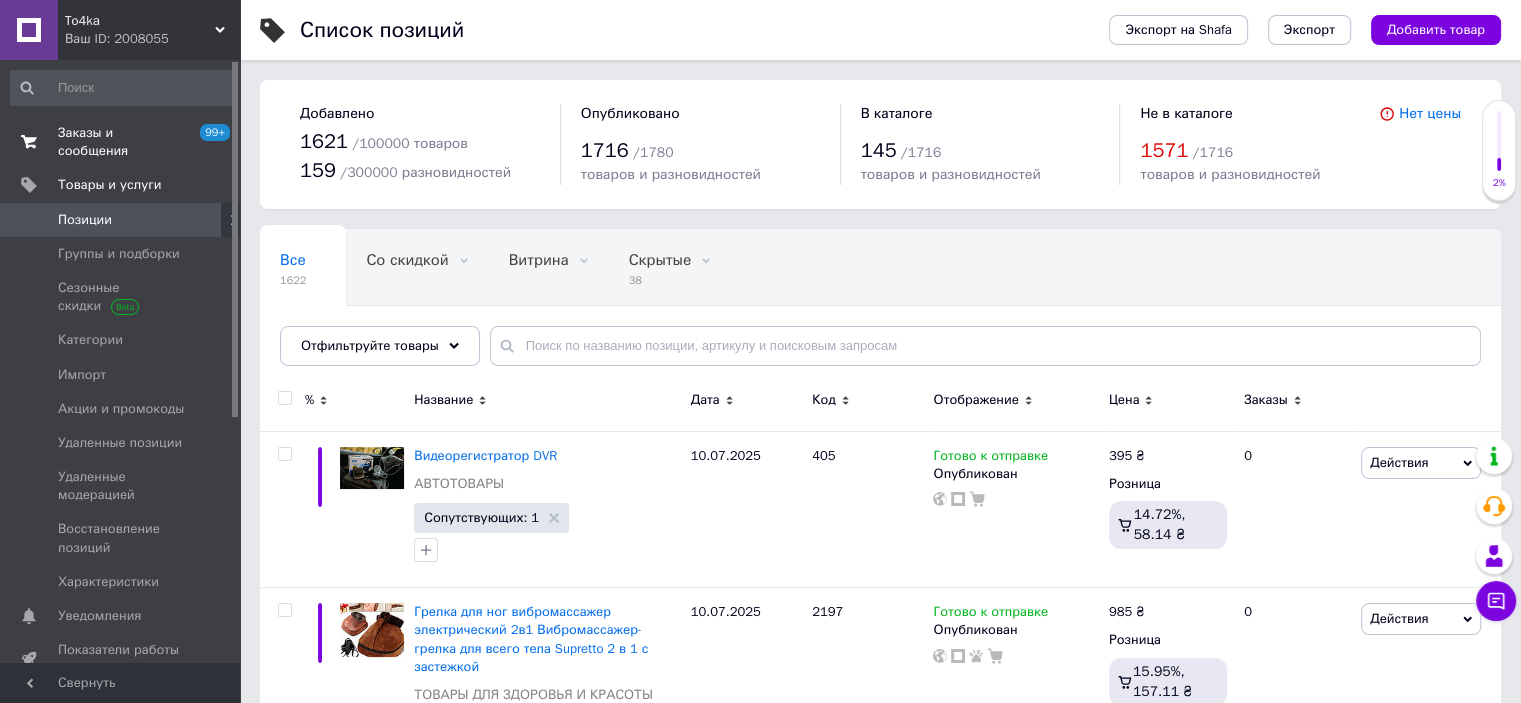 click on "Заказы и сообщения 99+ 0" at bounding box center [123, 142] 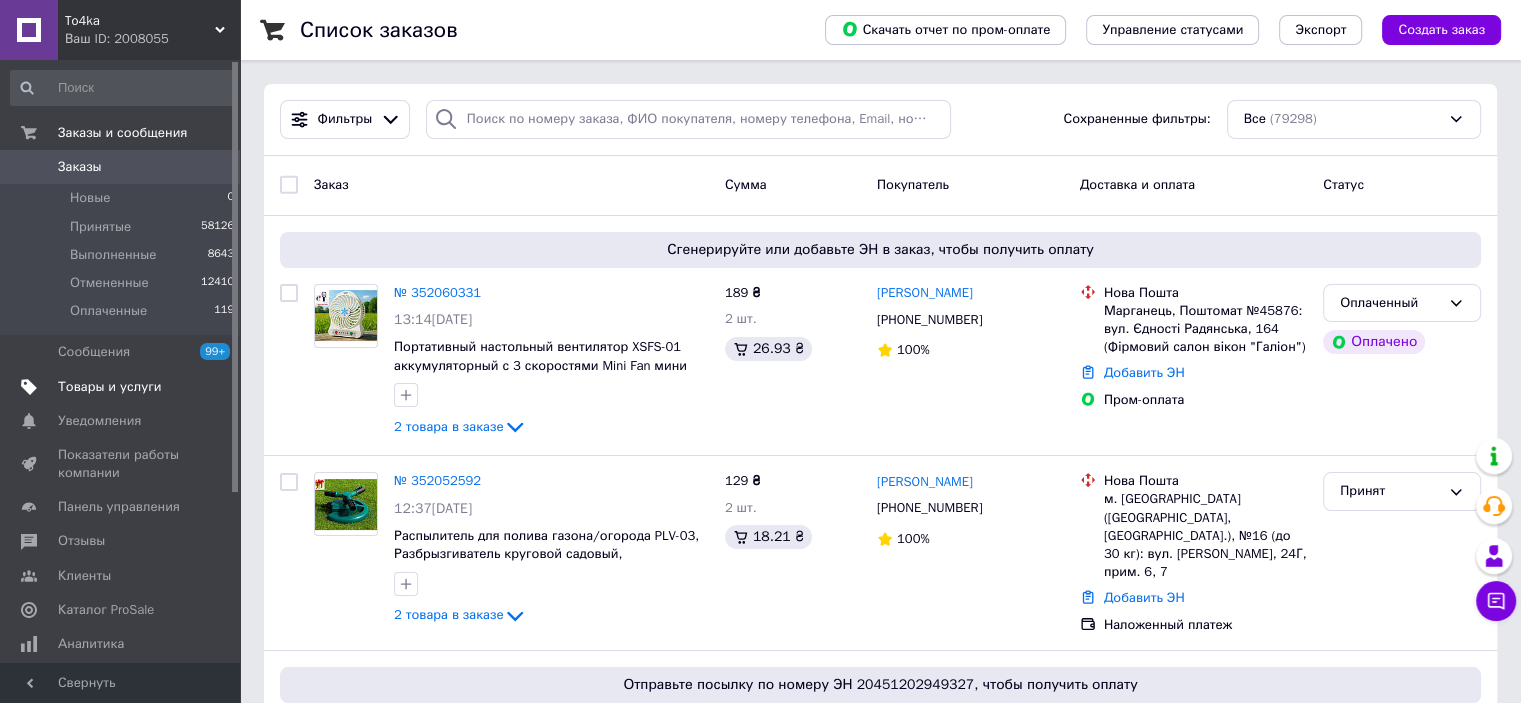 click on "Товары и услуги" at bounding box center (110, 387) 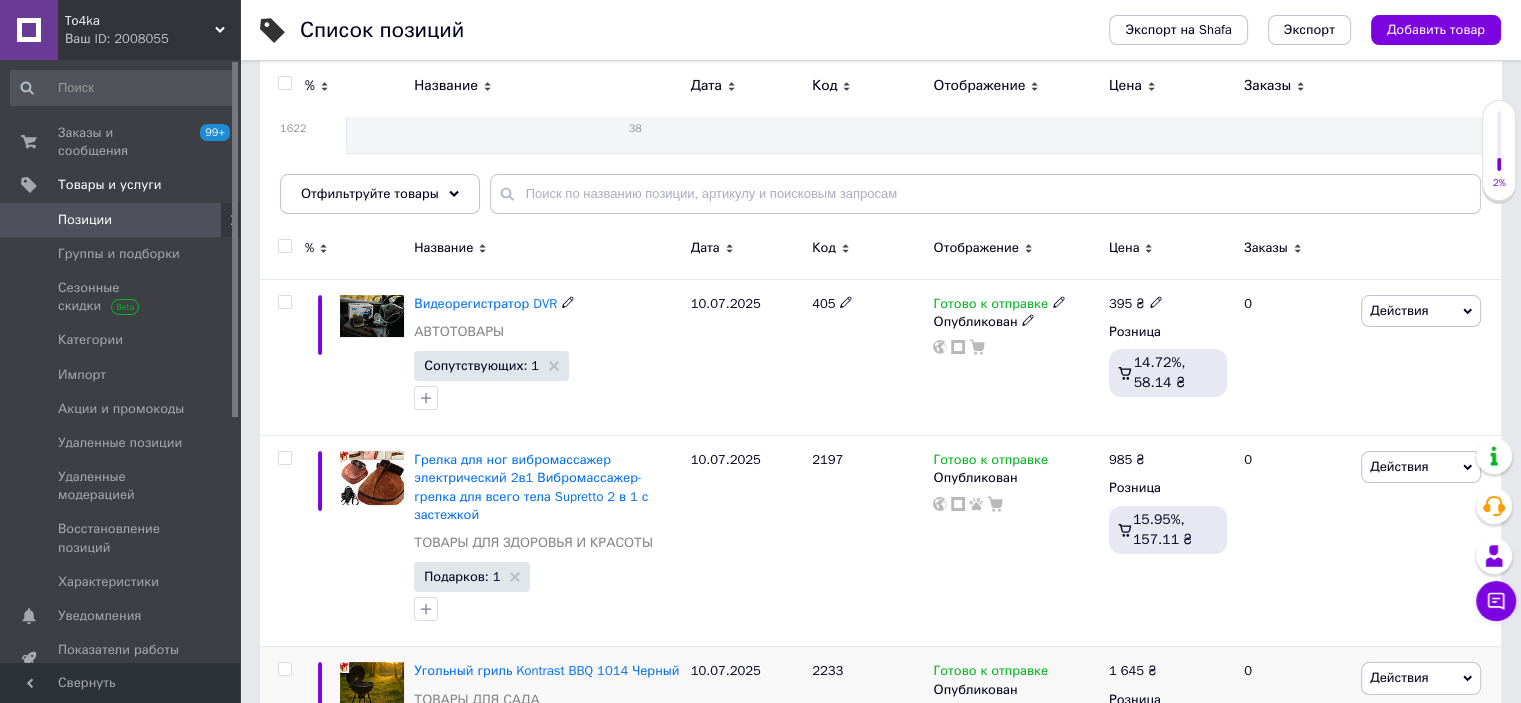scroll, scrollTop: 100, scrollLeft: 0, axis: vertical 